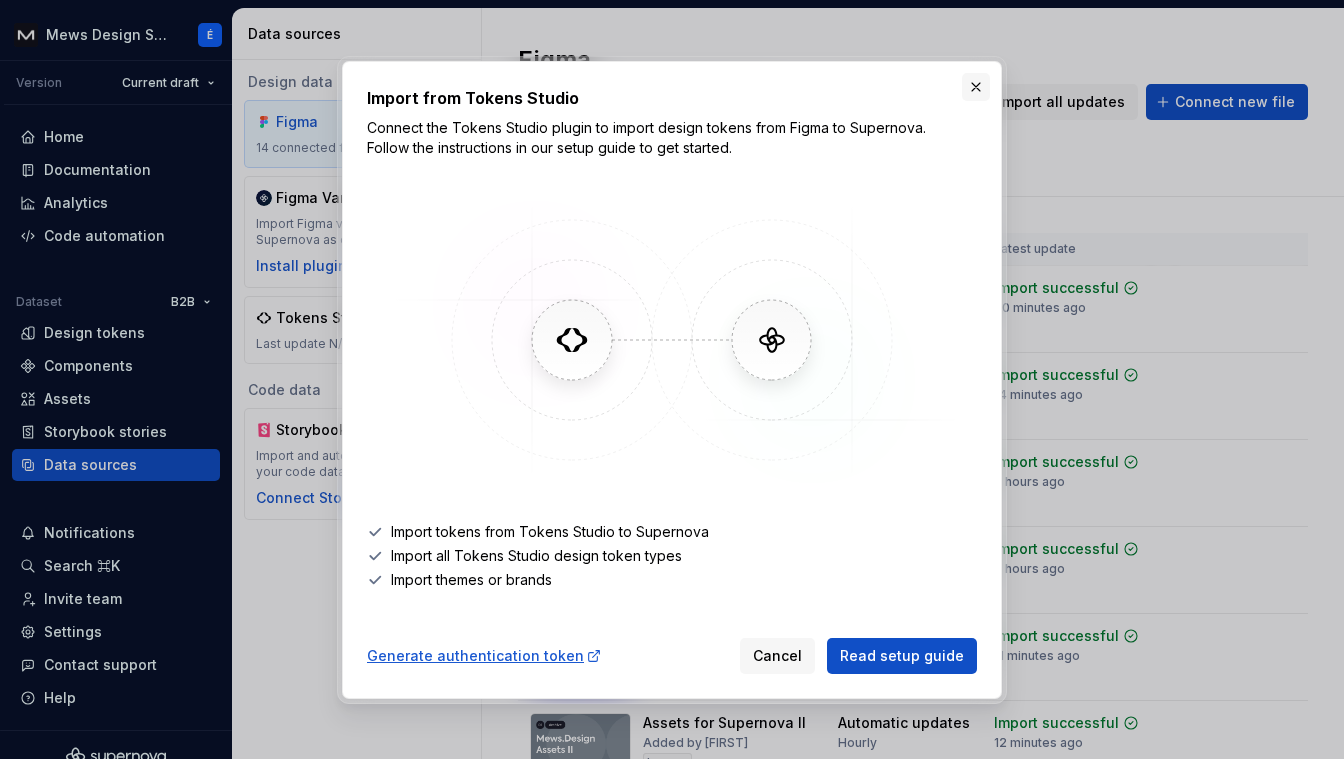 scroll, scrollTop: 0, scrollLeft: 0, axis: both 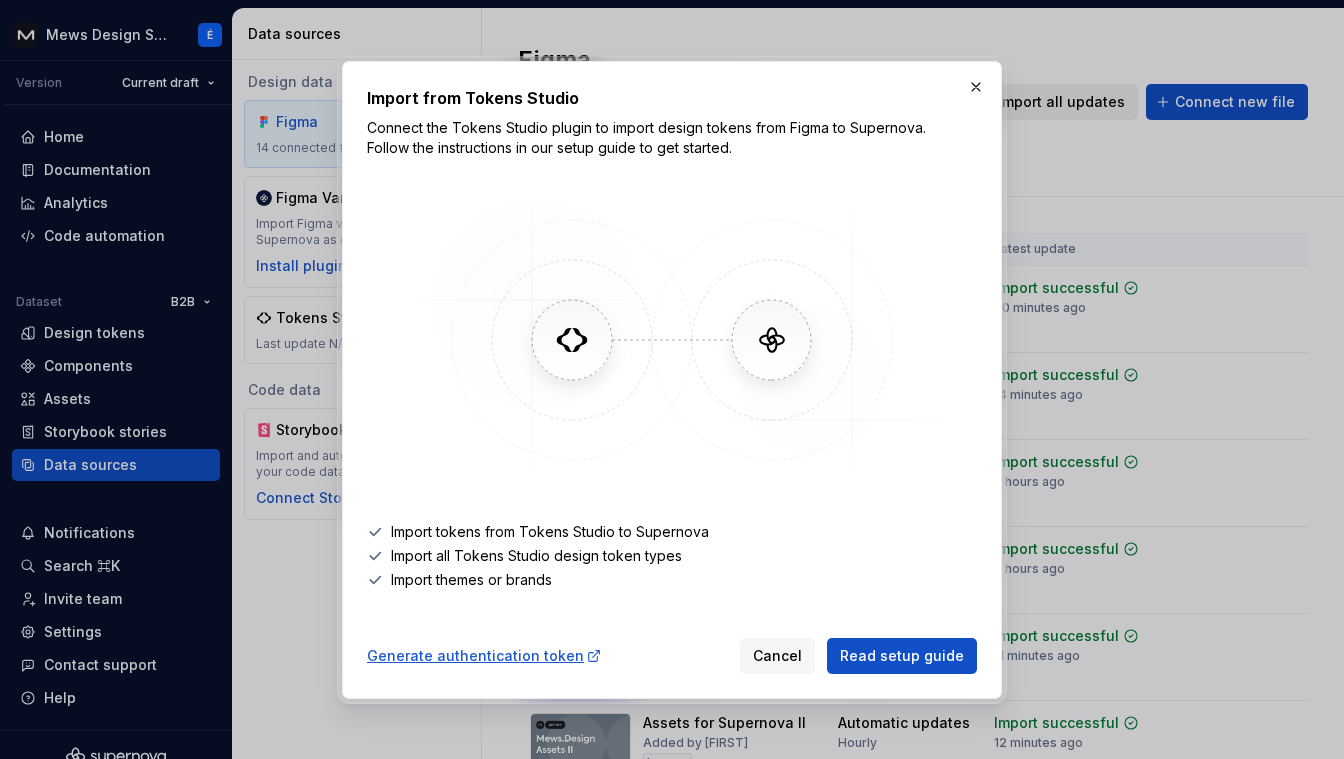 click at bounding box center (976, 87) 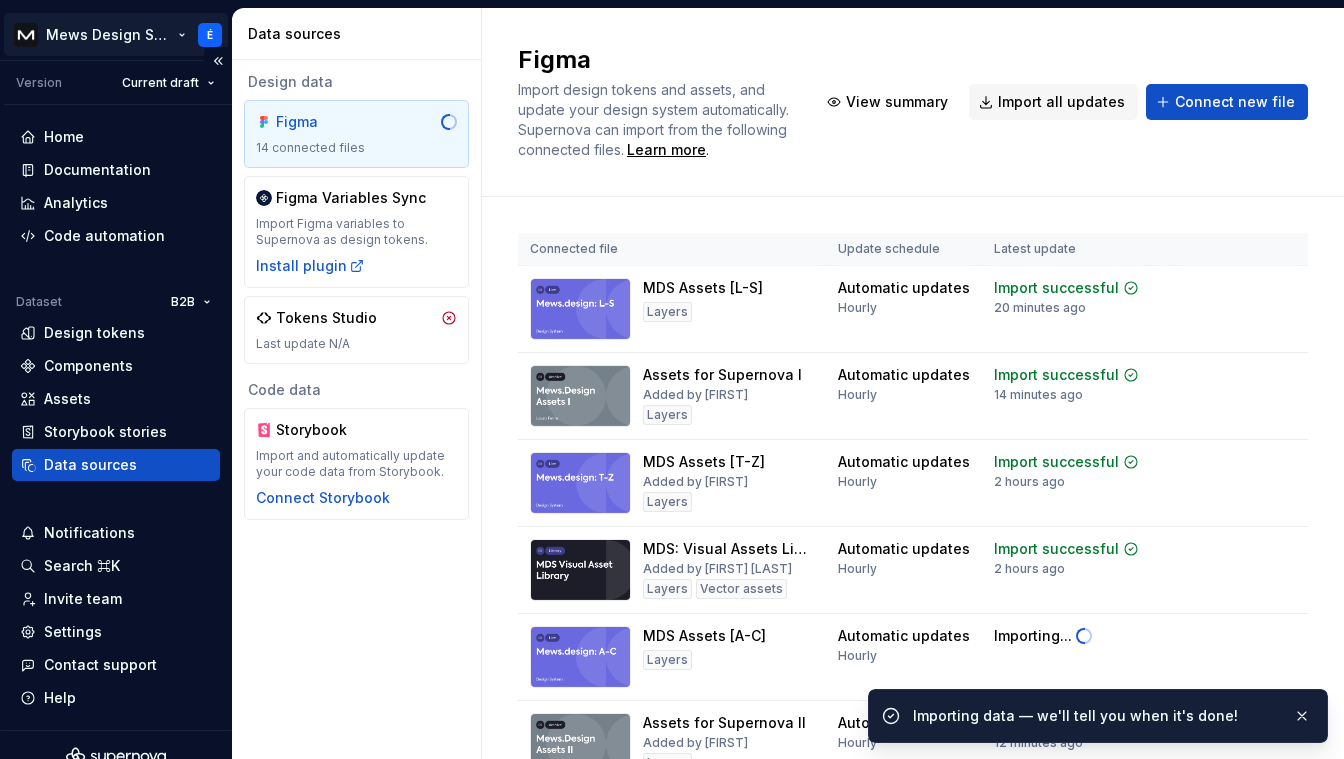 click on "Mews Design System É Version Current draft Home Documentation Analytics Code automation Dataset B2B Design tokens Components Assets Storybook stories Data sources Notifications Search ⌘K Invite team Settings Contact support Help Data sources Design data Figma 14 connected files Figma Variables Sync Import Figma variables to Supernova as design tokens. Install plugin Tokens Studio Last update N/A Code data Storybook Import and automatically update your code data from Storybook. Connect Storybook Figma Import design tokens and assets, and update your design system automatically. Supernova can import from the following connected files.   Learn more . View summary Import all updates Connect new file Connected file Update schedule Latest update MDS Assets [L-S] Layers  Automatic updates Hourly Import successful 20 minutes ago View summary Import updates Assets for Supernova I Added by Álvaro Layers  Automatic updates Hourly Import successful 14 minutes ago View summary Import updates MDS Assets [T-Z] Layers" at bounding box center [672, 379] 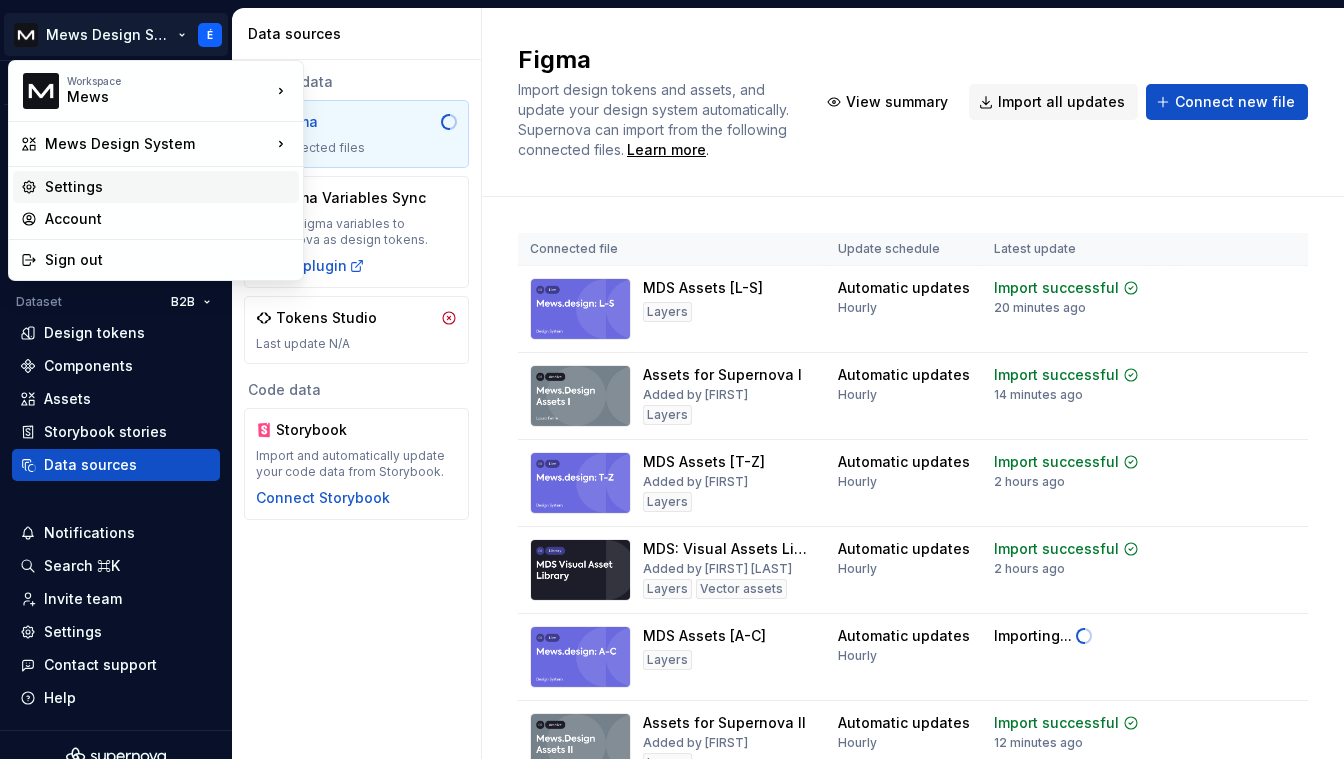 click on "Settings" at bounding box center [168, 187] 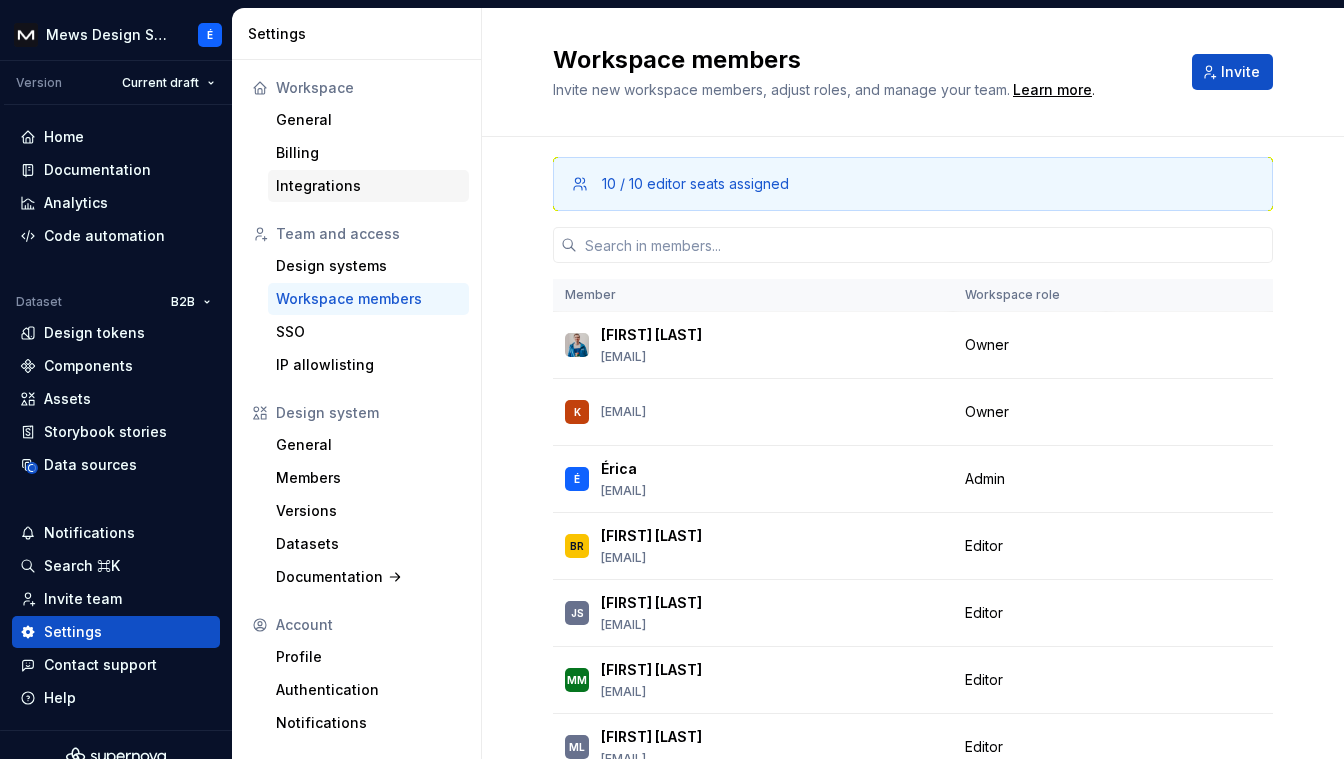 click on "Integrations" at bounding box center [368, 186] 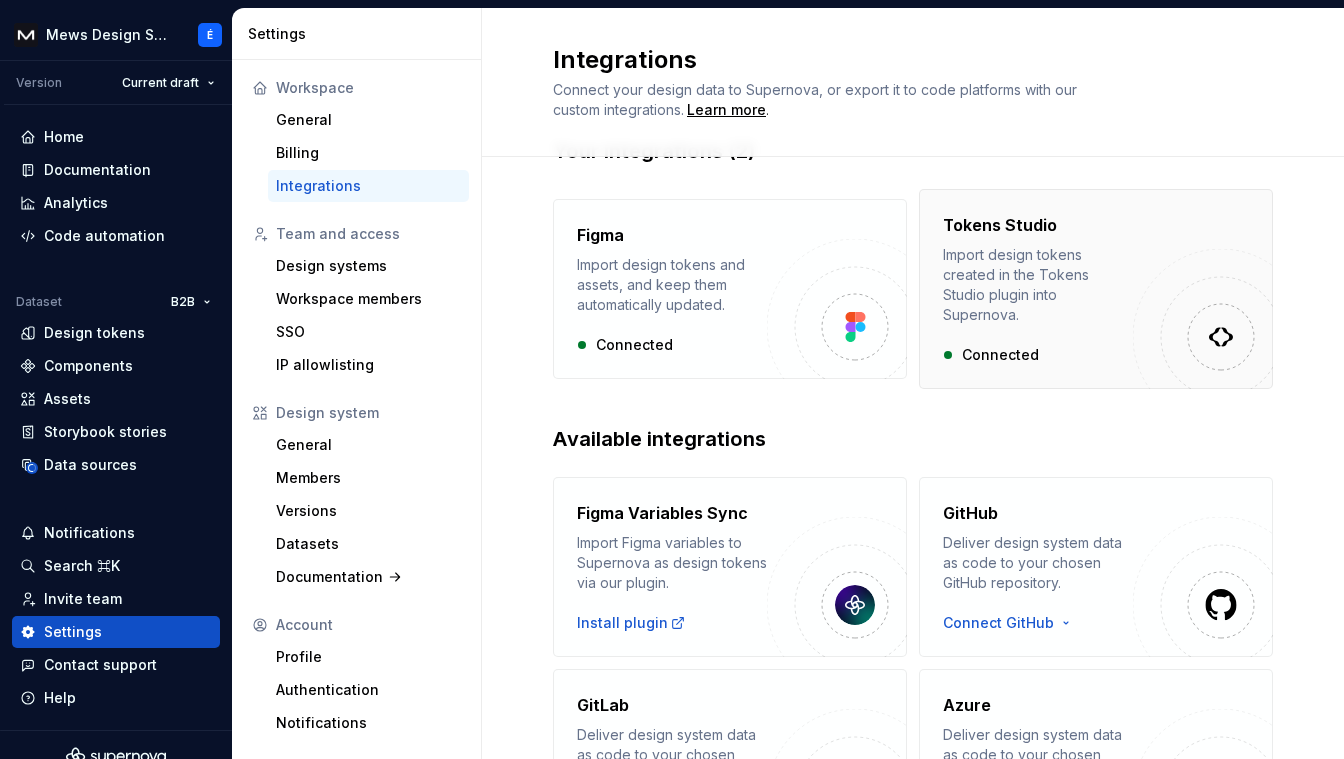 scroll, scrollTop: 107, scrollLeft: 0, axis: vertical 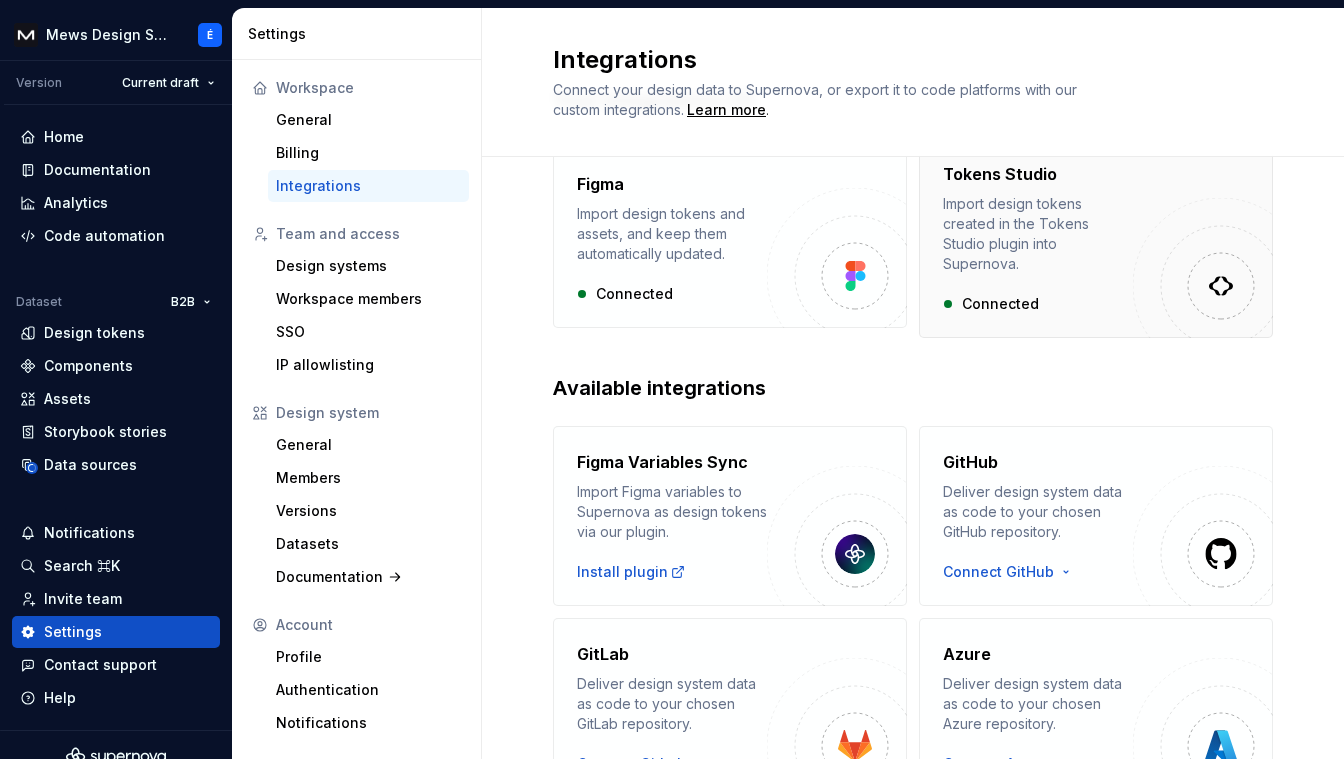 click on "Your integrations (2) Figma Import design tokens and assets, and keep them automatically updated. Connected Tokens Studio Import design tokens created in the Tokens Studio plugin into Supernova. Connected Available integrations Figma Variables Sync Import Figma variables to Supernova as design tokens via our plugin. Install plugin GitHub Deliver design system data as code to your chosen GitHub repository. Connect GitHub GitLab Deliver design system data as code to your chosen GitLab repository. Connect GitLab Azure Deliver design system data as code to your chosen Azure repository. Connect Azure Bitbucket Deliver design system data as code to your chosen Bitbucket repository. Connect Bitbucket" at bounding box center [913, 538] 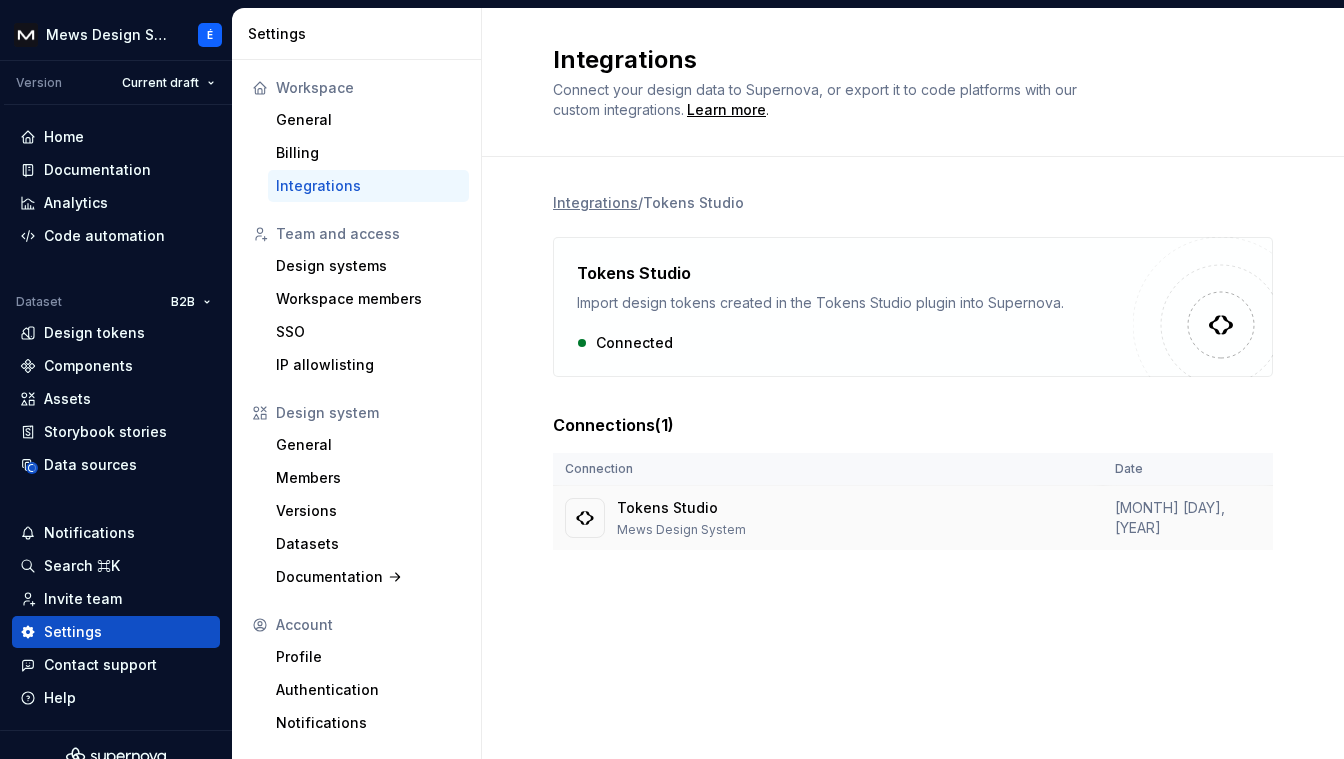 click on "Tokens Studio Mews Design System" at bounding box center [828, 518] 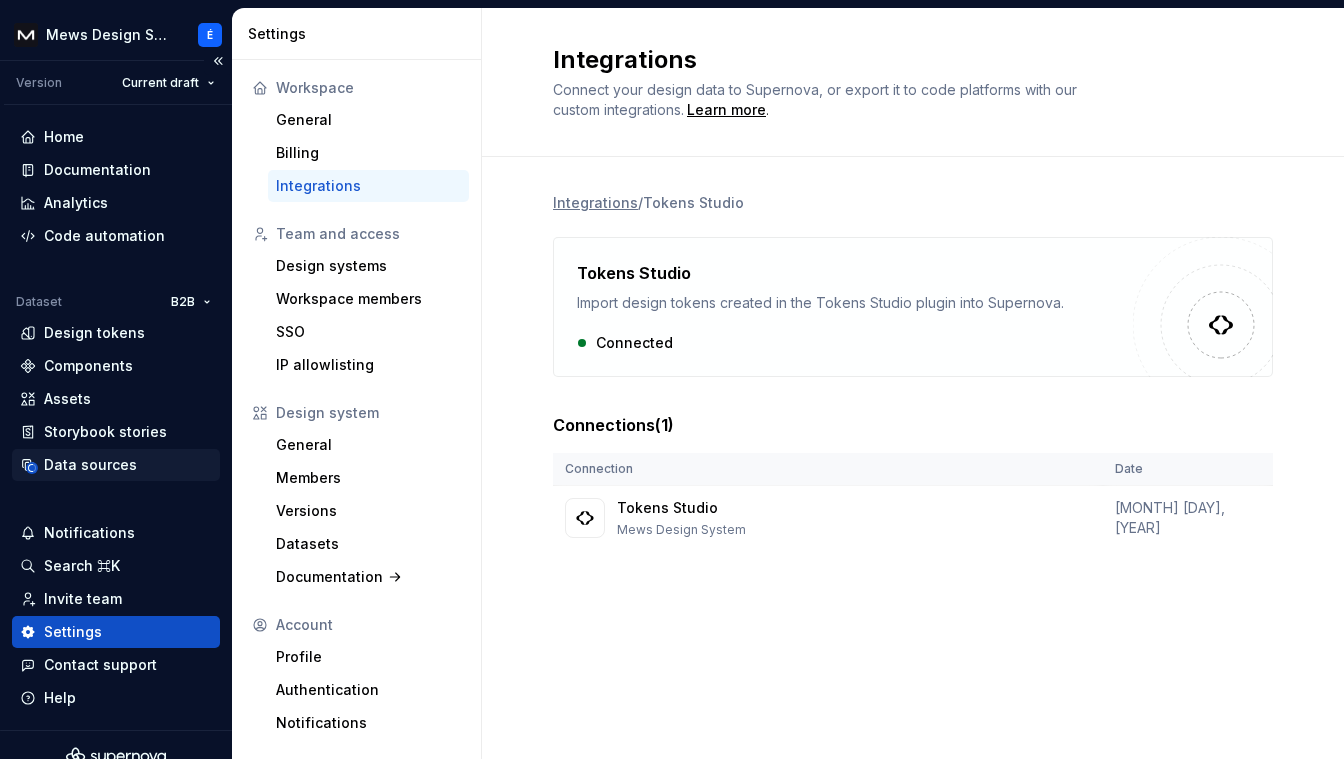 click on "Data sources" at bounding box center (116, 465) 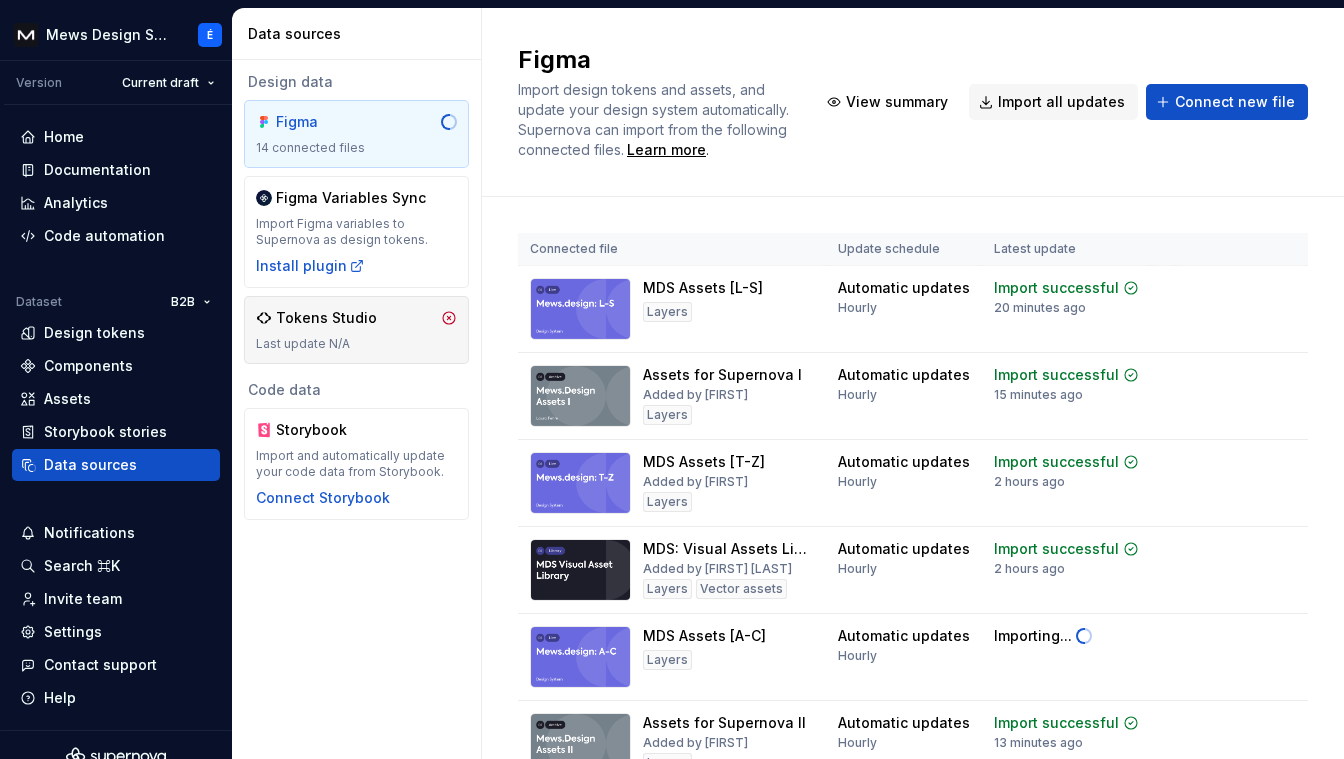 click on "Last update N/A" at bounding box center [356, 344] 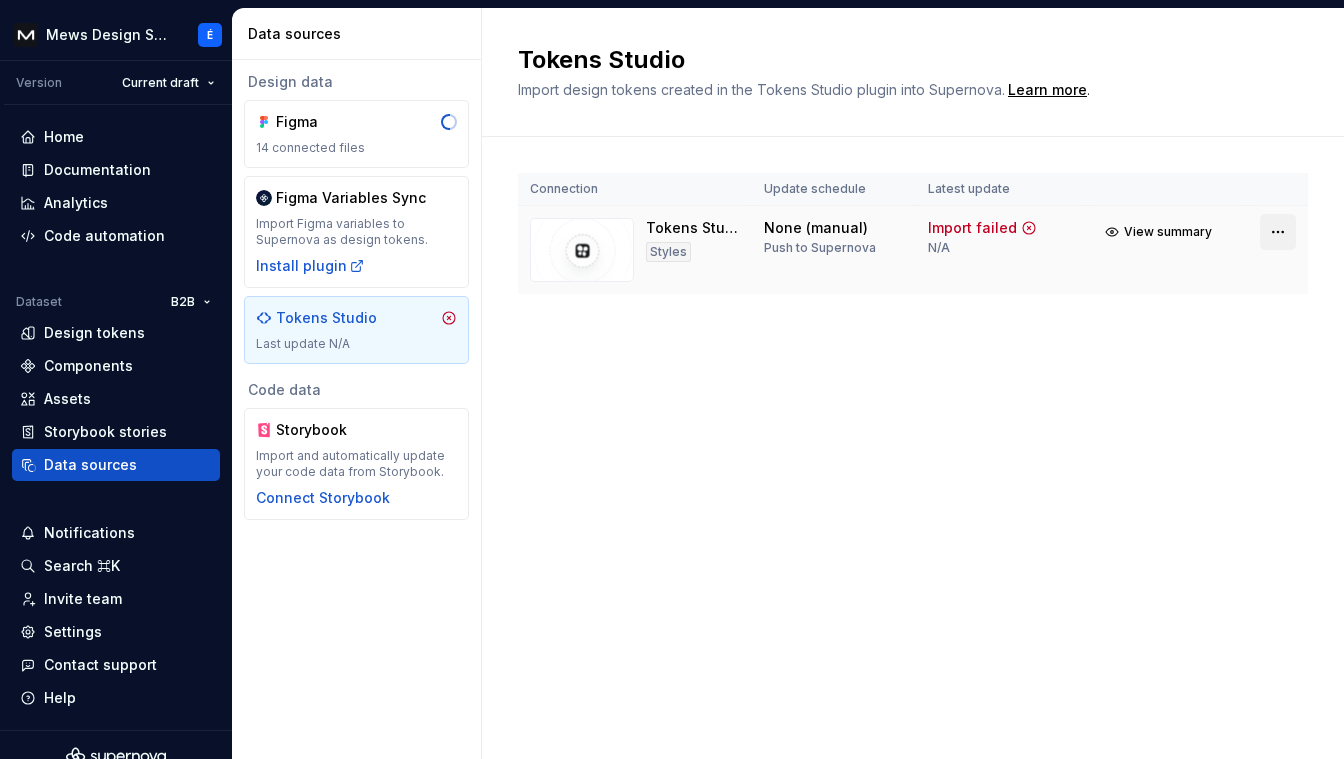 click on "Mews Design System É Version Current draft Home Documentation Analytics Code automation Dataset B2B Design tokens Components Assets Storybook stories Data sources Notifications Search ⌘K Invite team Settings Contact support Help Data sources Design data Figma 14 connected files Figma Variables Sync Import Figma variables to Supernova as design tokens. Install plugin Tokens Studio Last update N/A Code data Storybook Import and automatically update your code data from Storybook. Connect Storybook Tokens Studio Import design tokens created in the Tokens Studio plugin into Supernova.   Learn more . Connection Update schedule Latest update Tokens Studio Styles None (manual) Push to Supernova Import failed N/A View summary" at bounding box center [672, 379] 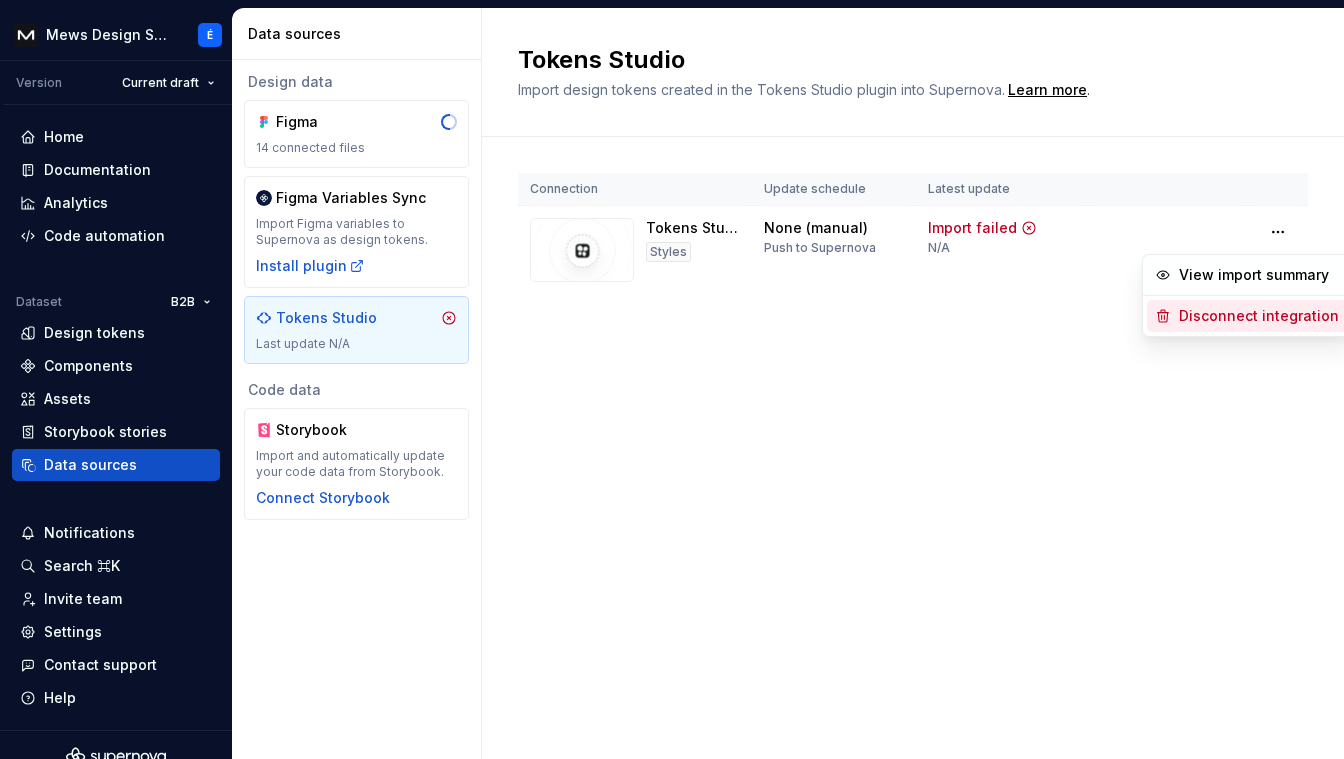 click on "Disconnect integration" at bounding box center [1259, 316] 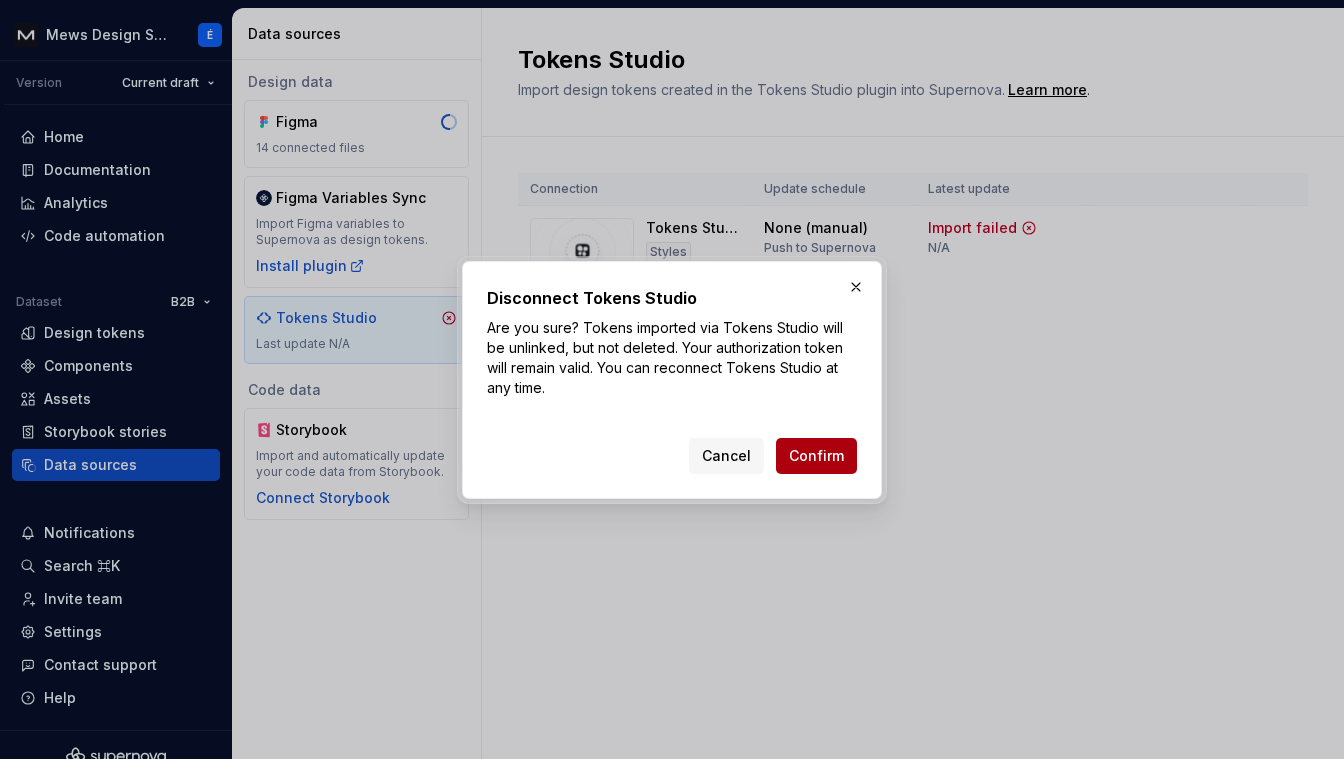 click on "Confirm" at bounding box center (816, 456) 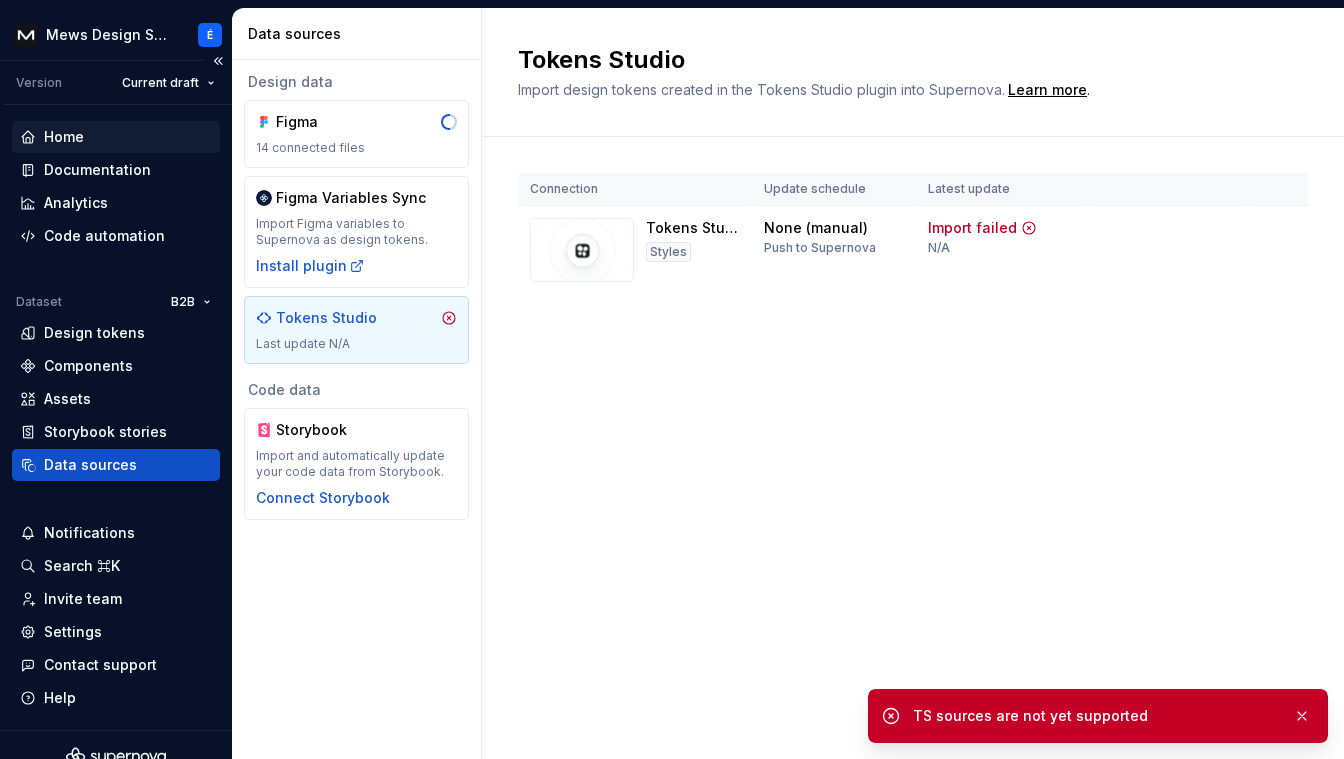 click on "Home" at bounding box center (116, 137) 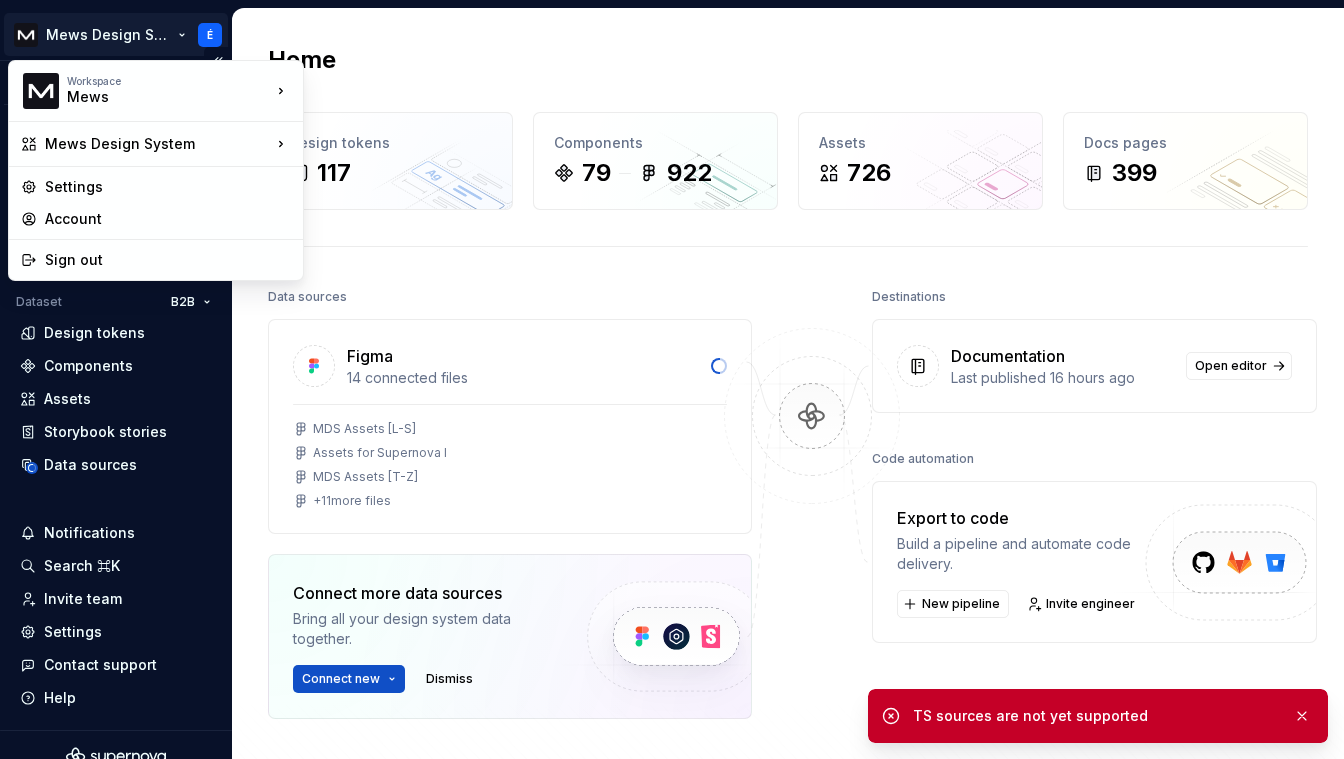 click on "Mews Design System É Version Current draft Home Documentation Analytics Code automation Dataset B2B Design tokens Components Assets Storybook stories Data sources Notifications Search ⌘K Invite team Settings Contact support Help Home Design tokens 117 Components 79 922 Assets 726 Docs pages 399 Data sources Figma 14 connected files MDS Assets [L-S] Assets for Supernova I MDS Assets [T-Z] +  11  more   files Connect more data sources Bring all your design system data together. Connect new Dismiss Destinations Documentation Last published 16 hours ago Open editor Code automation Export to code Build a pipeline and automate code delivery. New pipeline Invite engineer Product documentation Learn how to build, manage and maintain design systems in smarter ways. Developer documentation Start delivering your design choices to your codebases right away. Join our Slack community Connect and learn with other design system practitioners.   TS sources are not yet supported Workspace Mews Mews Design System Settings" at bounding box center (672, 379) 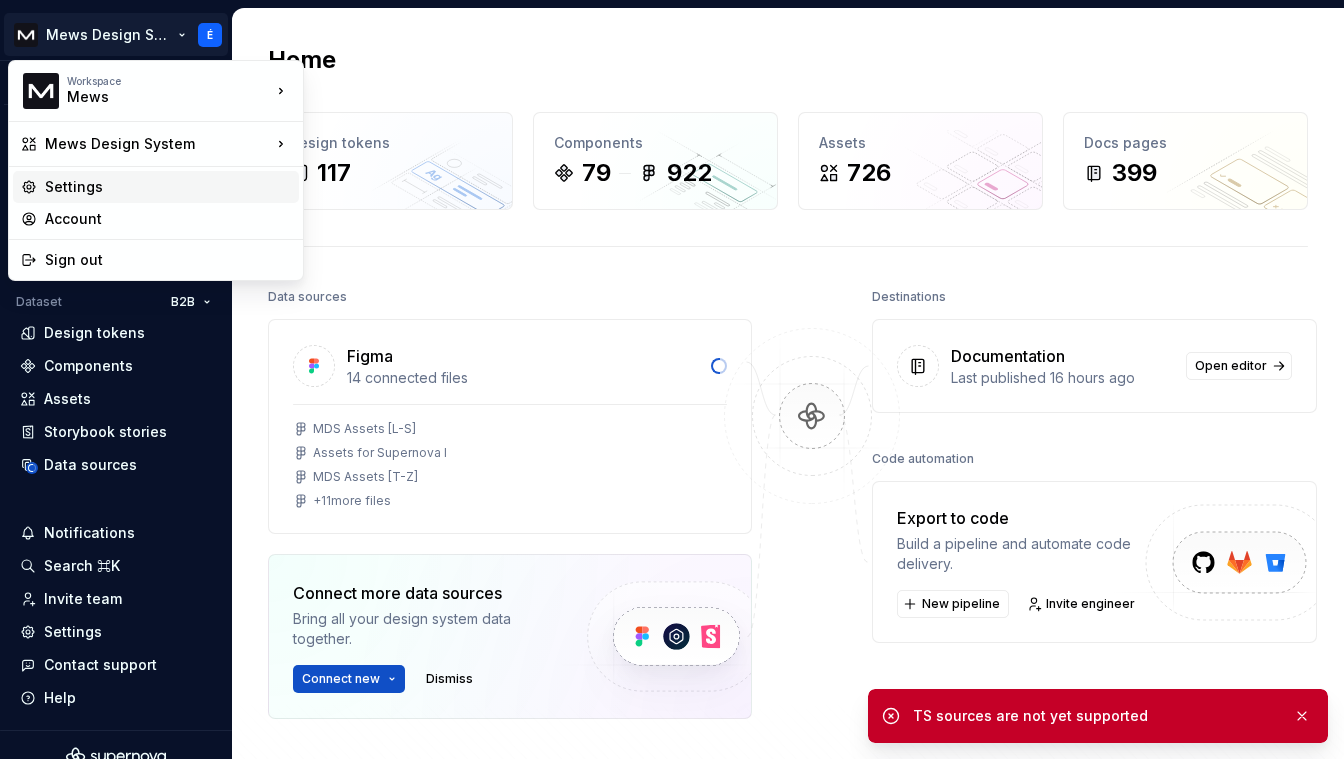 click on "Settings" at bounding box center (168, 187) 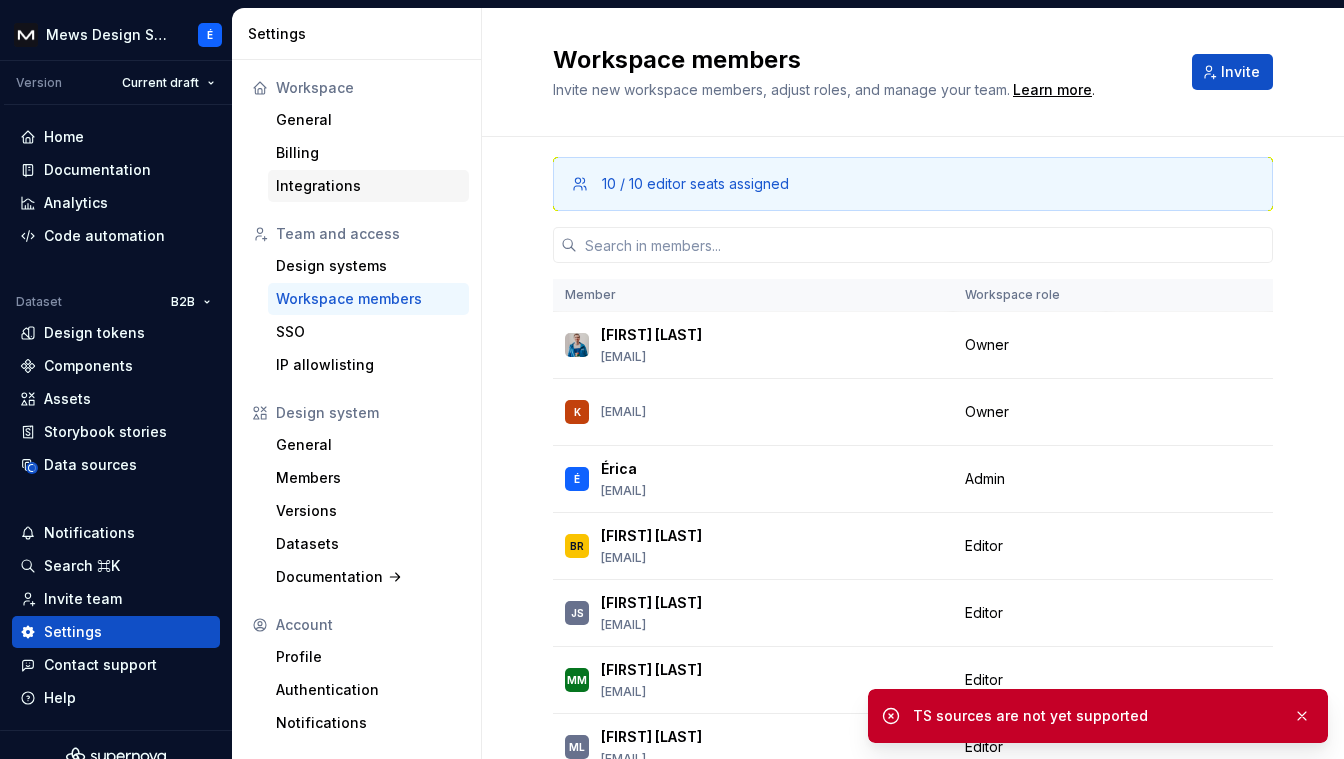 click on "Integrations" at bounding box center (368, 186) 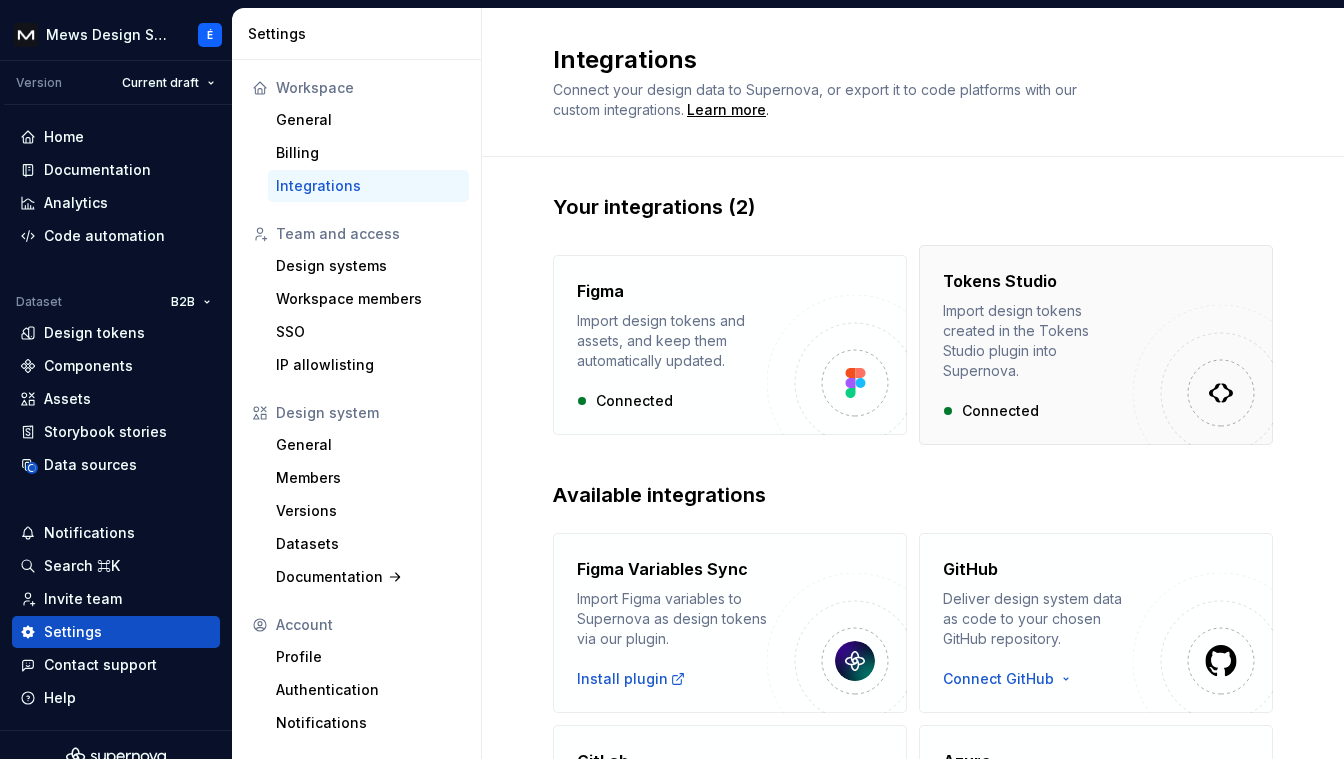 click at bounding box center [1203, 375] 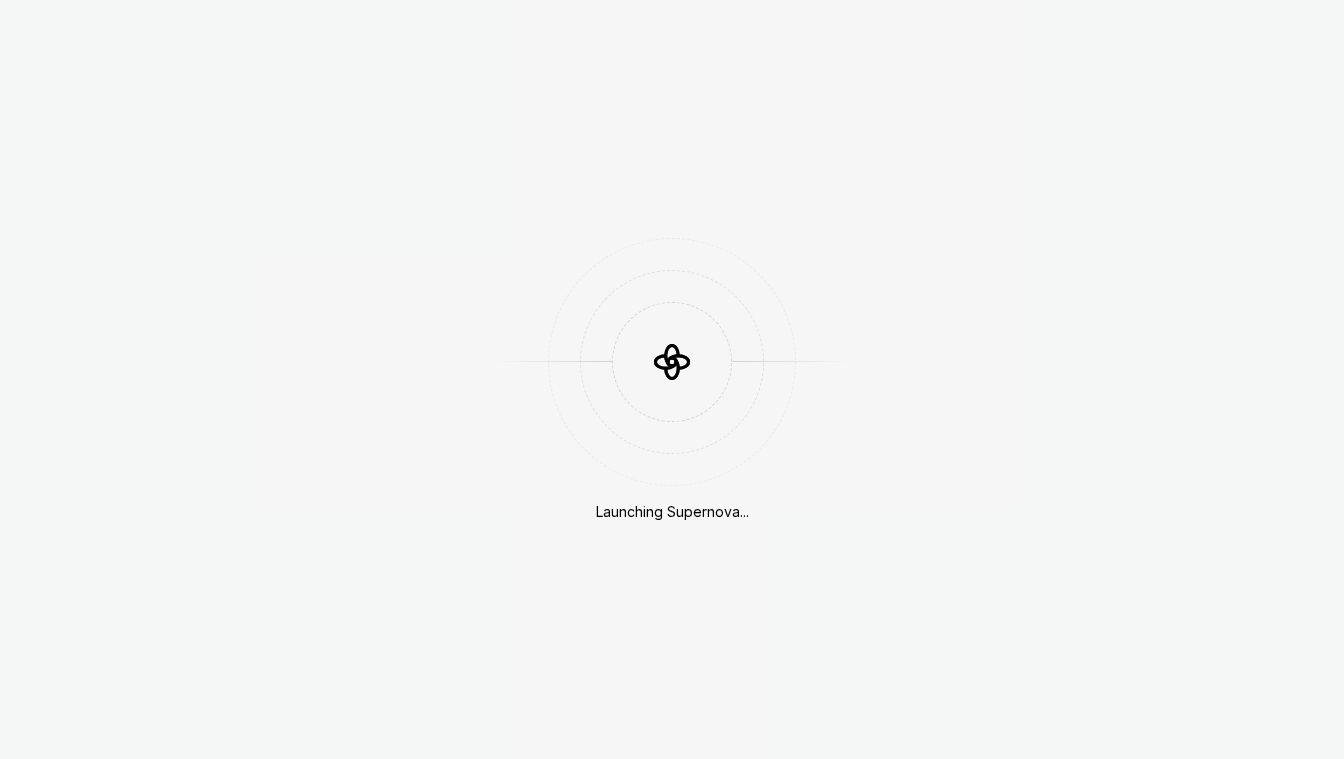scroll, scrollTop: 0, scrollLeft: 0, axis: both 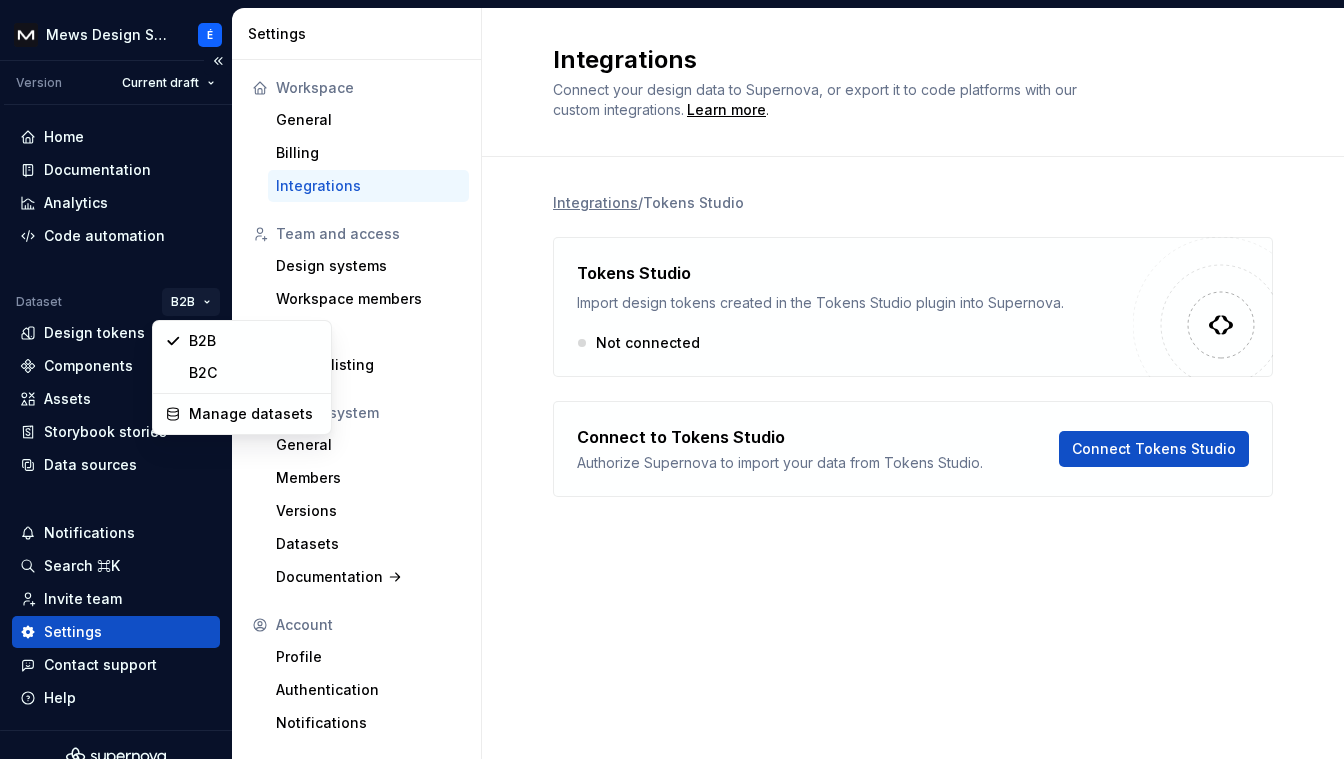 click on "Mews Design System É Version Current draft Home Documentation Analytics Code automation Dataset B2B Design tokens Components Assets Storybook stories Data sources Notifications Search ⌘K Invite team Settings Contact support Help Settings Workspace General Billing Integrations Team and access Design systems Workspace members SSO IP allowlisting Design system General Members Versions Datasets Documentation Account Profile Authentication Notifications Integrations Connect your design data to Supernova, or export it to code platforms with our
custom integrations.   Learn more . Integrations  /  Tokens Studio Tokens Studio Import design tokens created in the Tokens Studio plugin into Supernova. Not connected Connect to Tokens Studio Authorize Supernova to import your data from Tokens Studio. Connect Tokens Studio   B2B B2C Manage datasets" at bounding box center (672, 379) 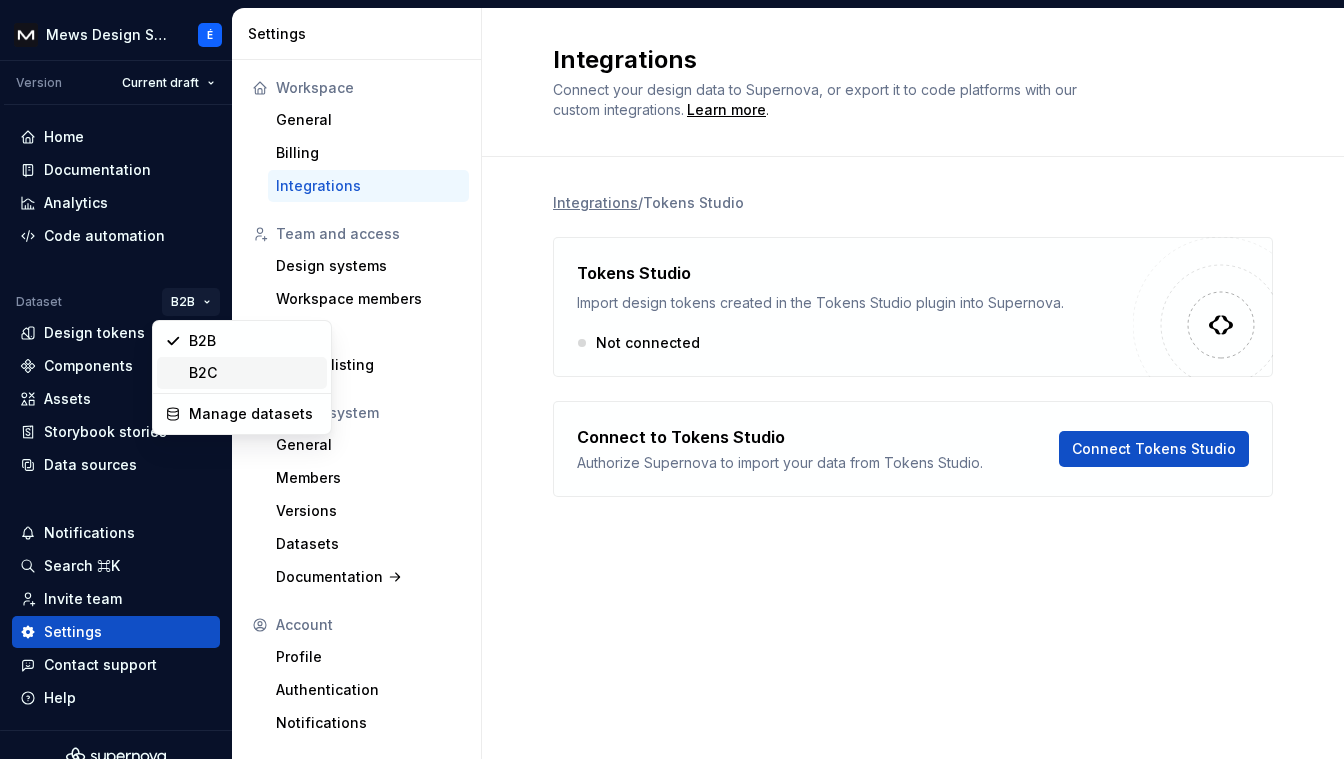click on "B2C" at bounding box center (242, 373) 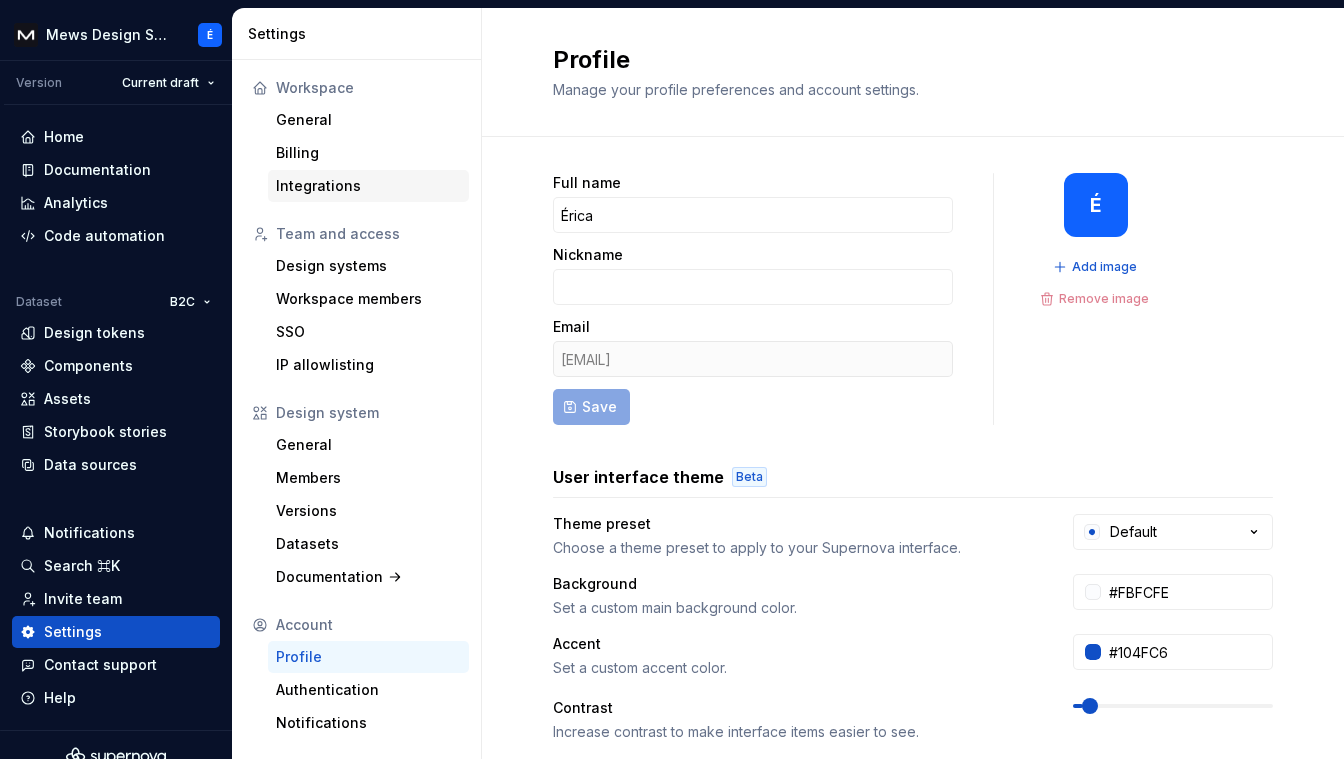 click on "Integrations" at bounding box center [368, 186] 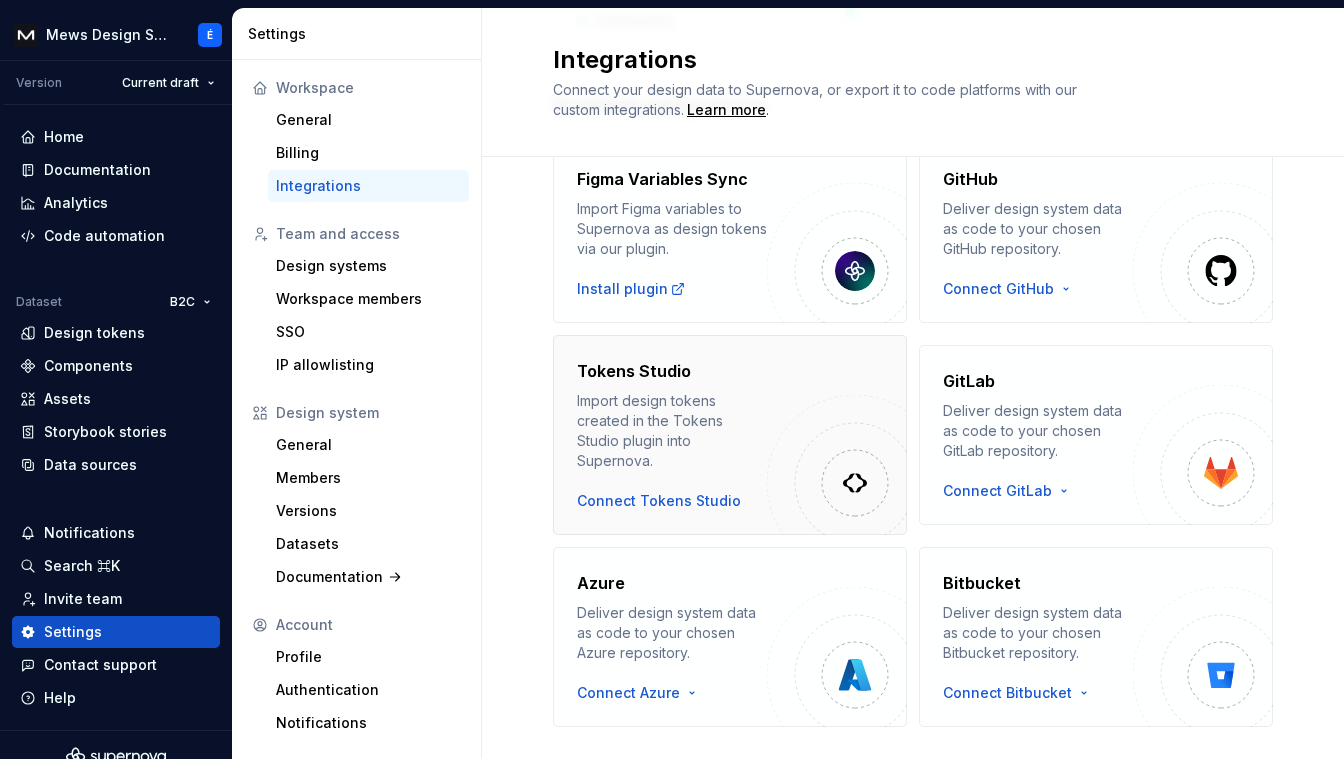 scroll, scrollTop: 394, scrollLeft: 0, axis: vertical 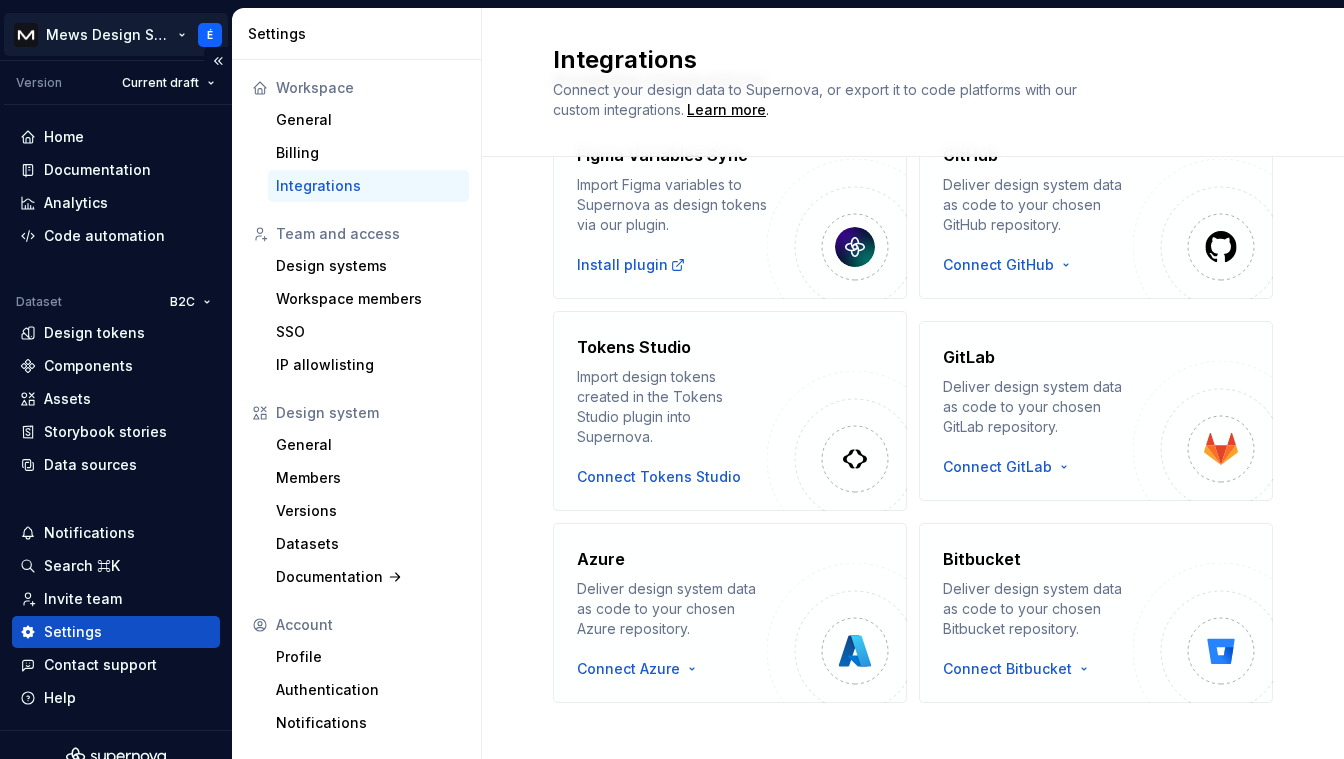 click on "Mews Design System É Version Current draft Home Documentation Analytics Code automation Dataset B2C Design tokens Components Assets Storybook stories Data sources Notifications Search ⌘K Invite team Settings Contact support Help Settings Workspace General Billing Integrations Team and access Design systems Workspace members SSO IP allowlisting Design system General Members Versions Datasets Documentation Account Profile Authentication Notifications Integrations Connect your design data to Supernova, or export it to code platforms with our
custom integrations.   Learn more . Your integrations (1) Figma Import design tokens and assets, and keep them automatically updated. Connected Available integrations Figma Variables Sync Import Figma variables to Supernova as design tokens via our plugin. Install plugin GitHub Deliver design system data as code to your chosen GitHub repository. Connect GitHub Tokens Studio Import design tokens created in the Tokens Studio plugin into Supernova. Connect Tokens Studio" at bounding box center [672, 379] 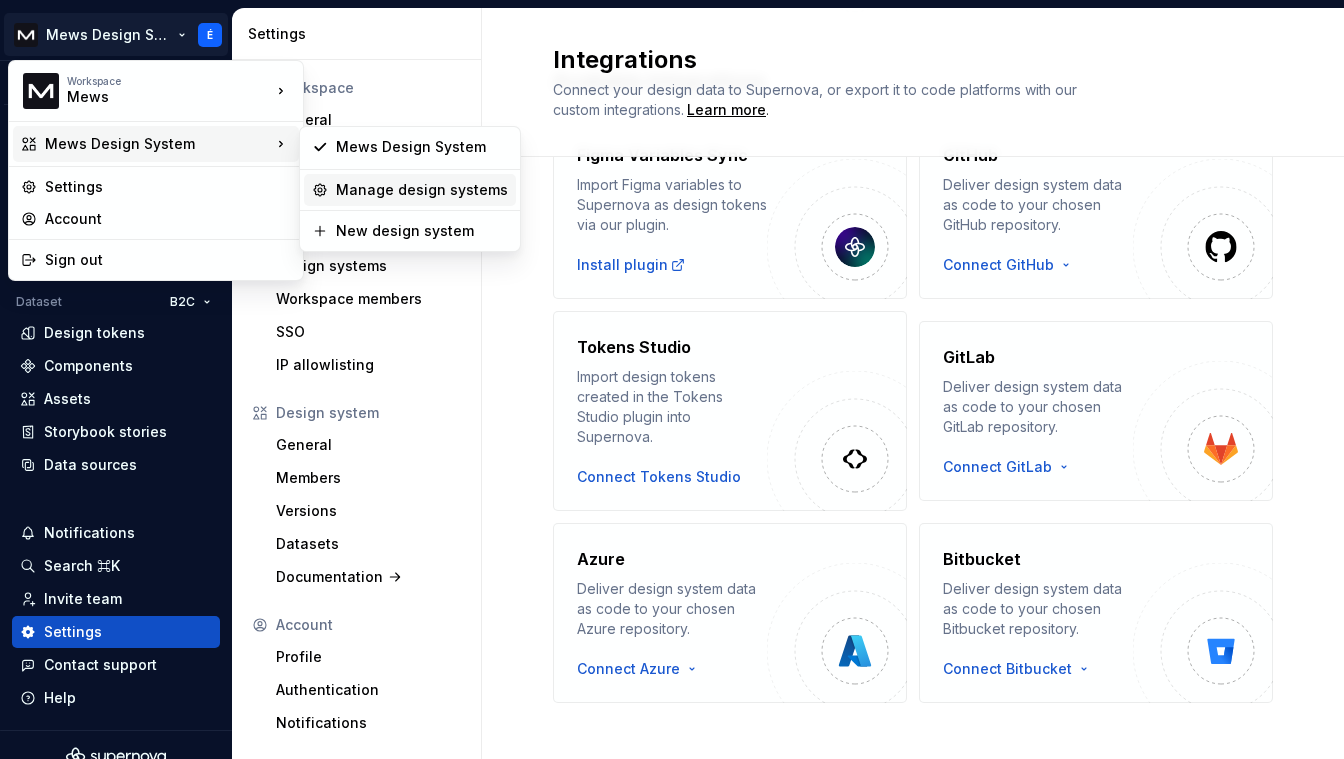 click on "Manage design systems" at bounding box center (422, 190) 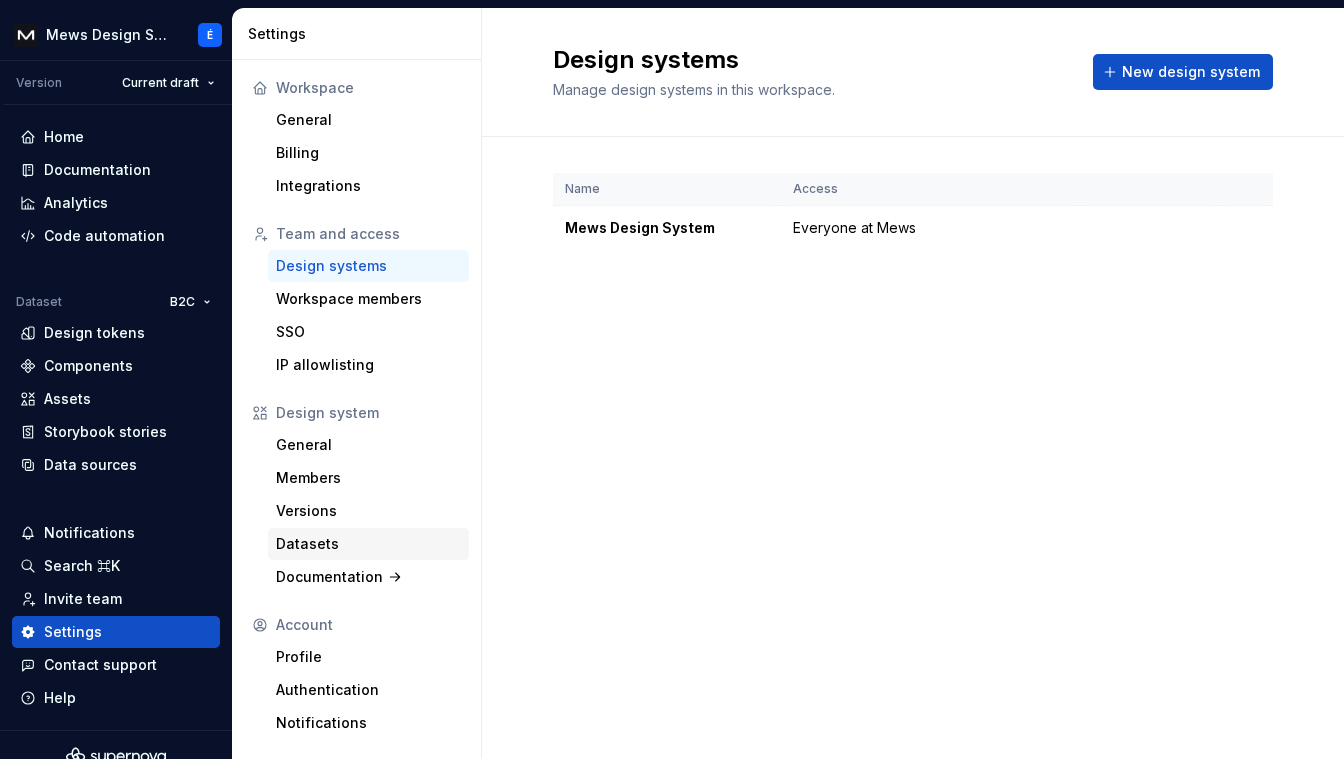 click on "Datasets" at bounding box center (368, 544) 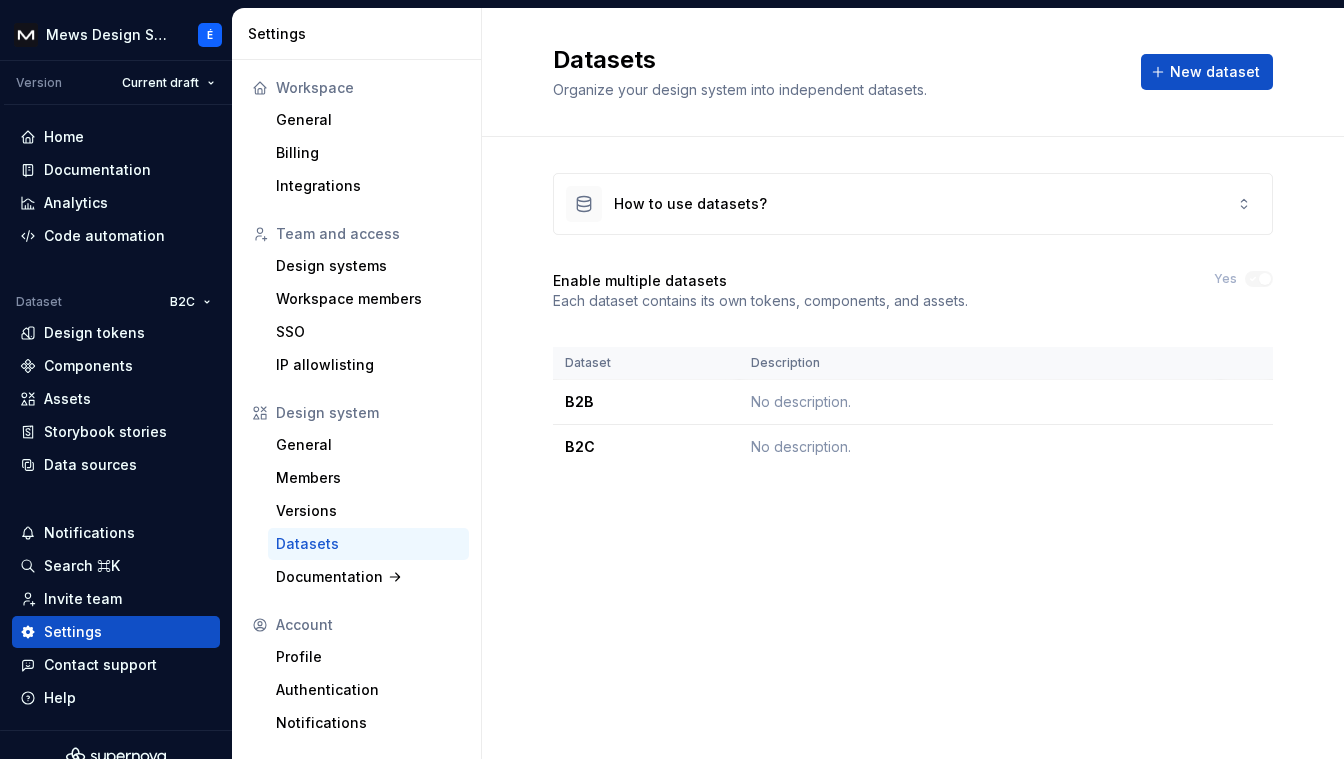 click on "Description" at bounding box center (980, 363) 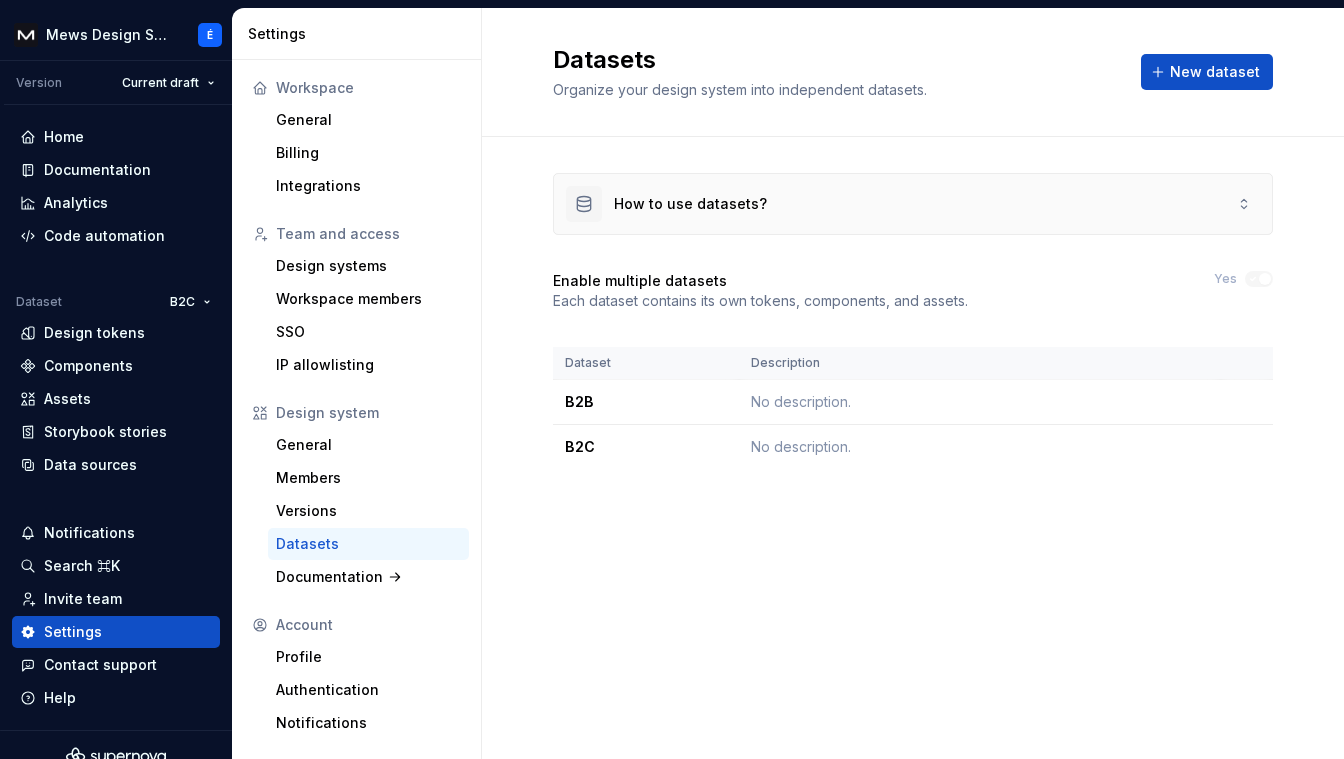 click on "How to use datasets?" at bounding box center [913, 204] 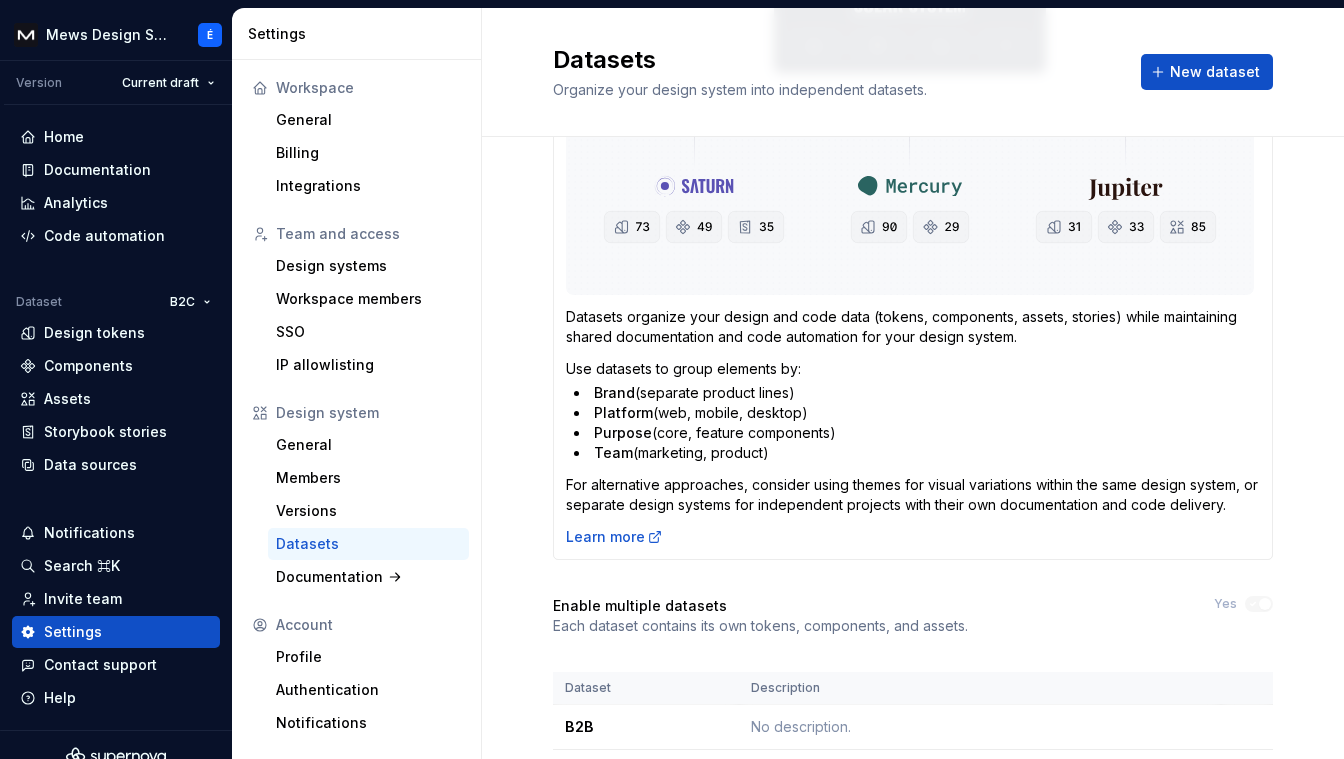 scroll, scrollTop: 430, scrollLeft: 0, axis: vertical 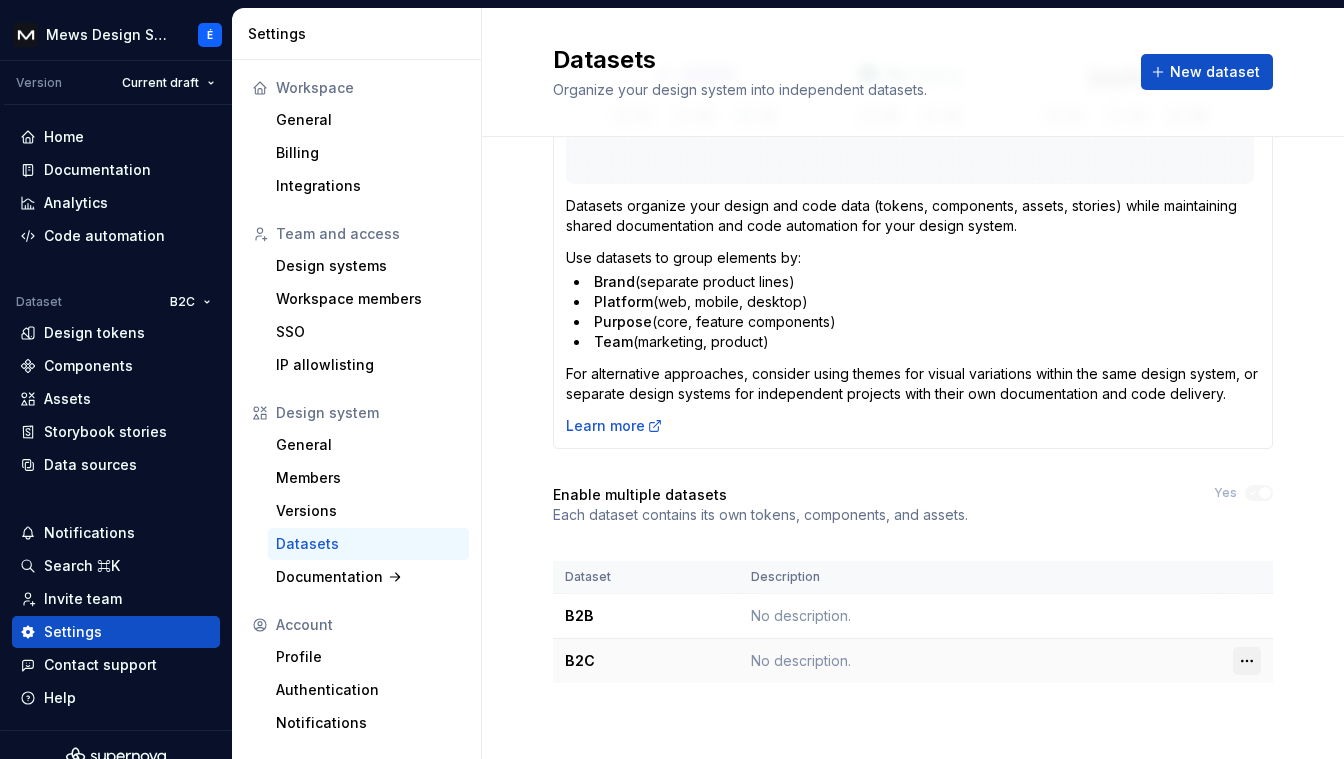click on "Mews Design System É Version Current draft Home Documentation Analytics Code automation Dataset B2C Design tokens Components Assets Storybook stories Data sources Notifications Search ⌘K Invite team Settings Contact support Help Settings Workspace General Billing Integrations Team and access Design systems Workspace members SSO IP allowlisting Design system General Members Versions Datasets Documentation Account Profile Authentication Notifications Datasets Organize your design system into independent datasets. New dataset How to use datasets? Datasets organize your design and code data (tokens, components, assets, stories) while maintaining shared documentation and code automation for your design system. Use datasets to group elements by: Brand  (separate product lines) Platform  (web, mobile, desktop) Purpose  (core, feature components) Team  (marketing, product) Learn more Enable multiple datasets Each dataset contains its own tokens, components, and assets. Yes Dataset Description B2B No description." at bounding box center (672, 379) 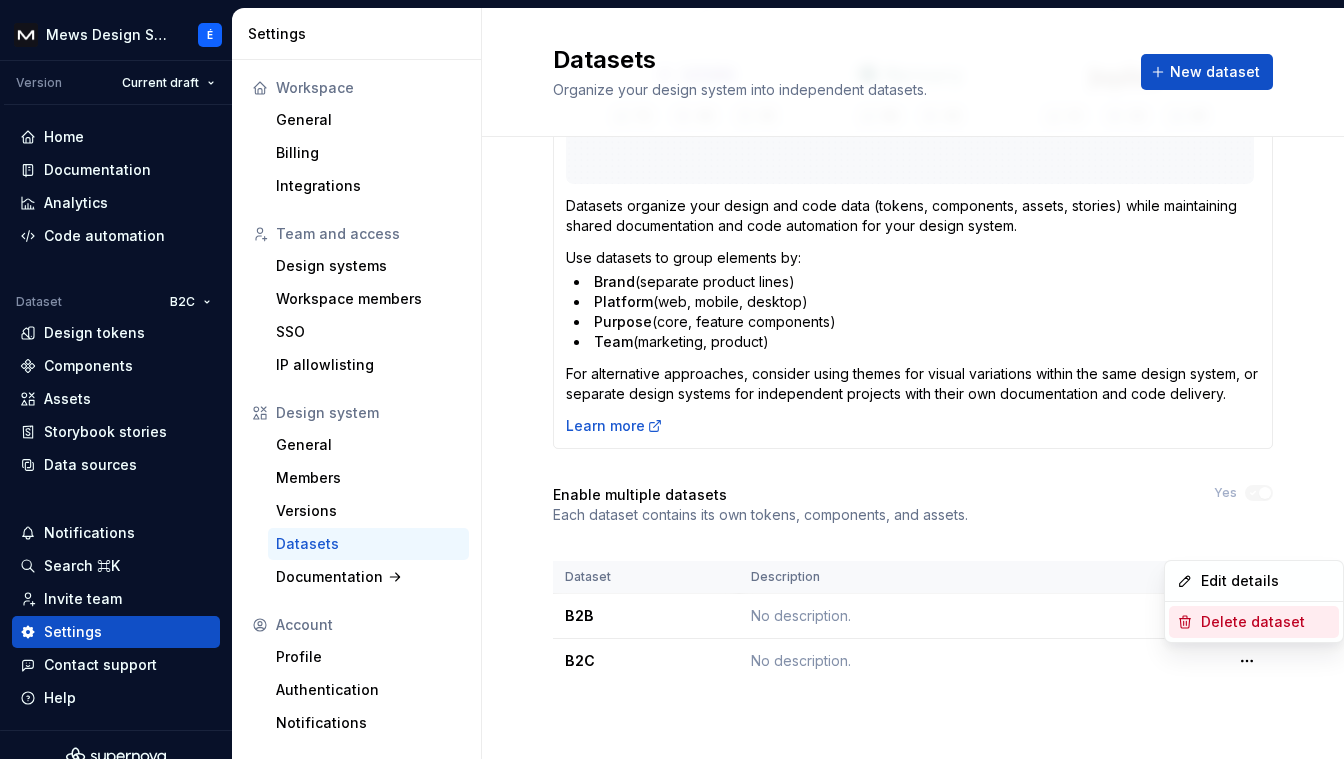 click on "Delete dataset" at bounding box center (1266, 622) 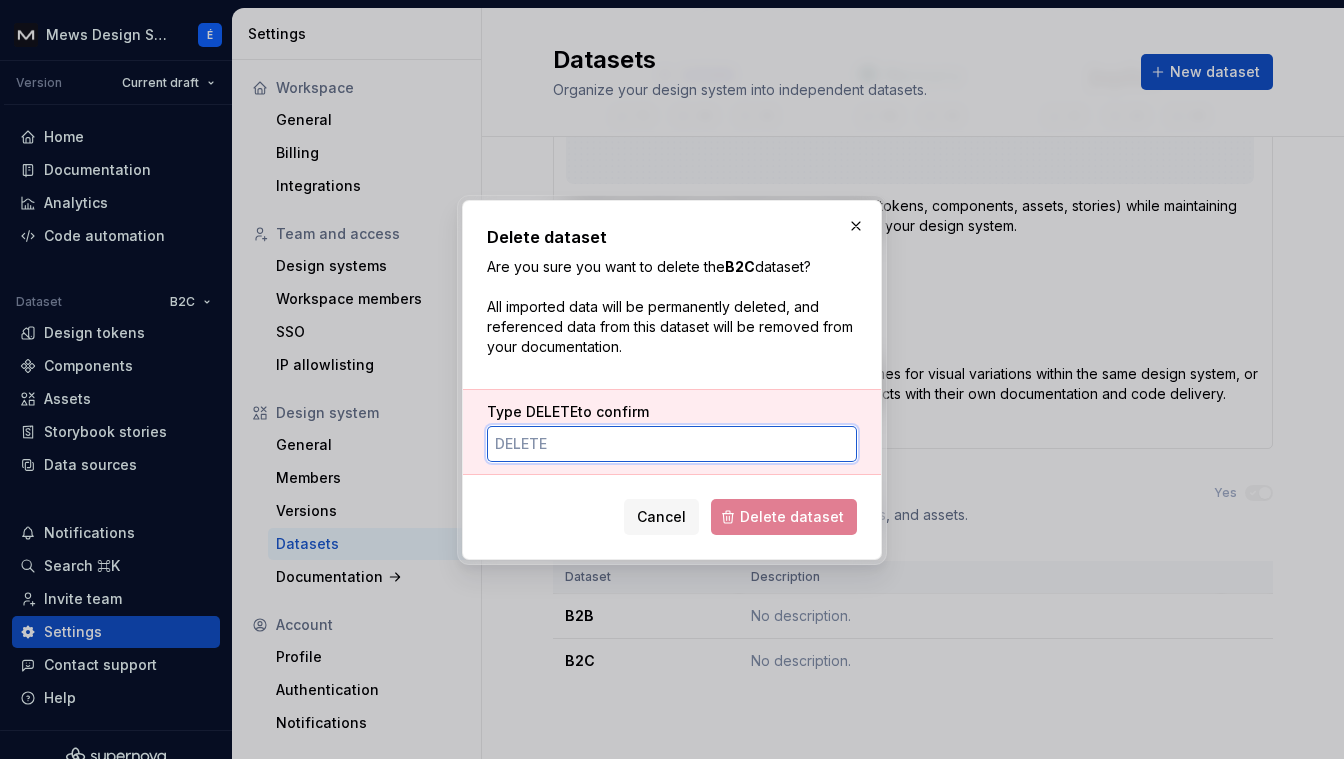 click on "Type   DELETE  to confirm" at bounding box center (672, 444) 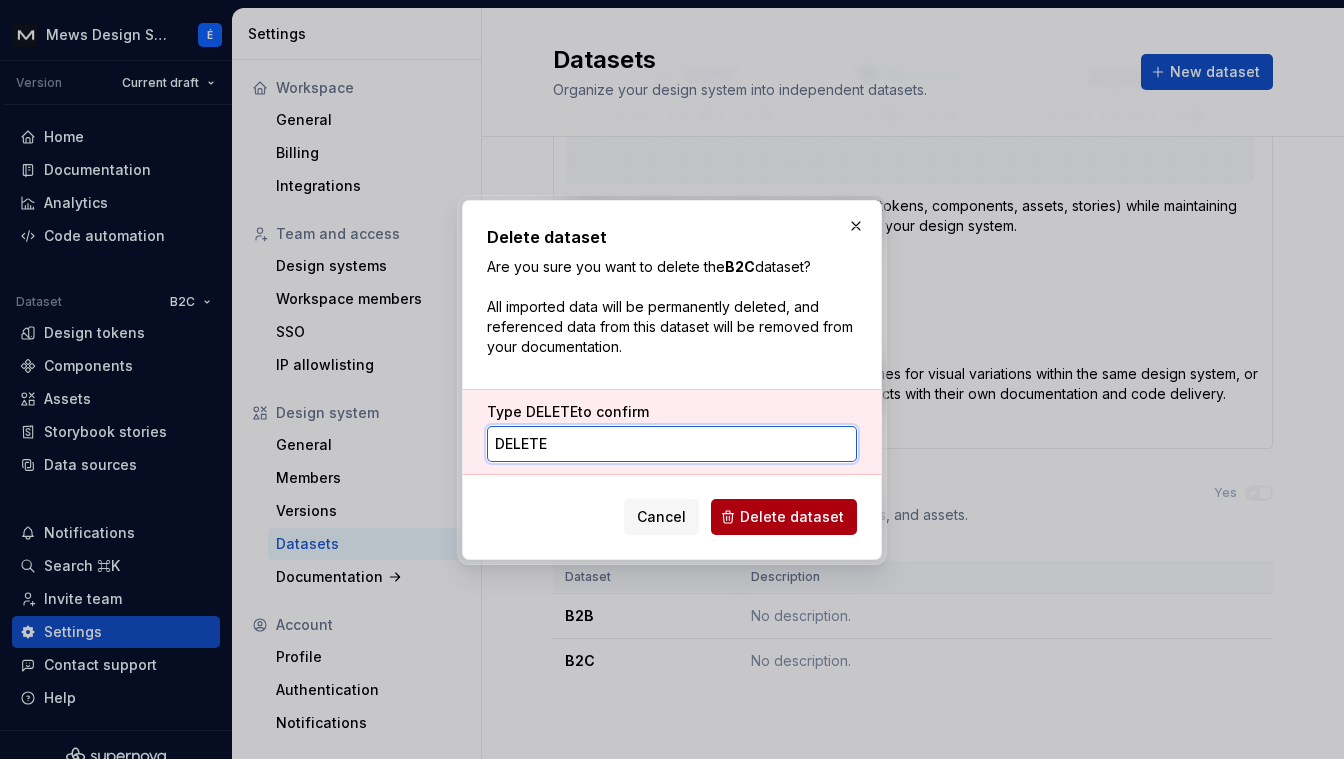 type on "DELETE" 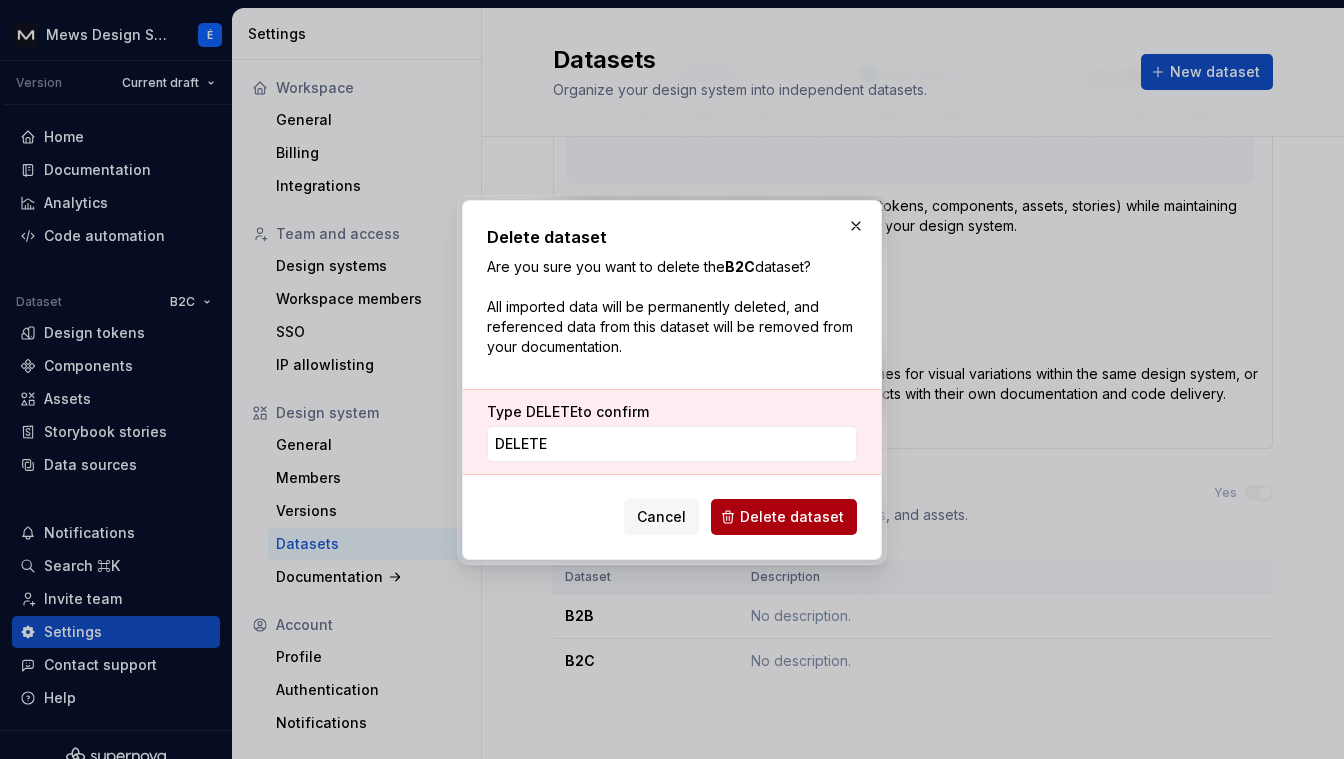 click on "Delete dataset" at bounding box center (792, 517) 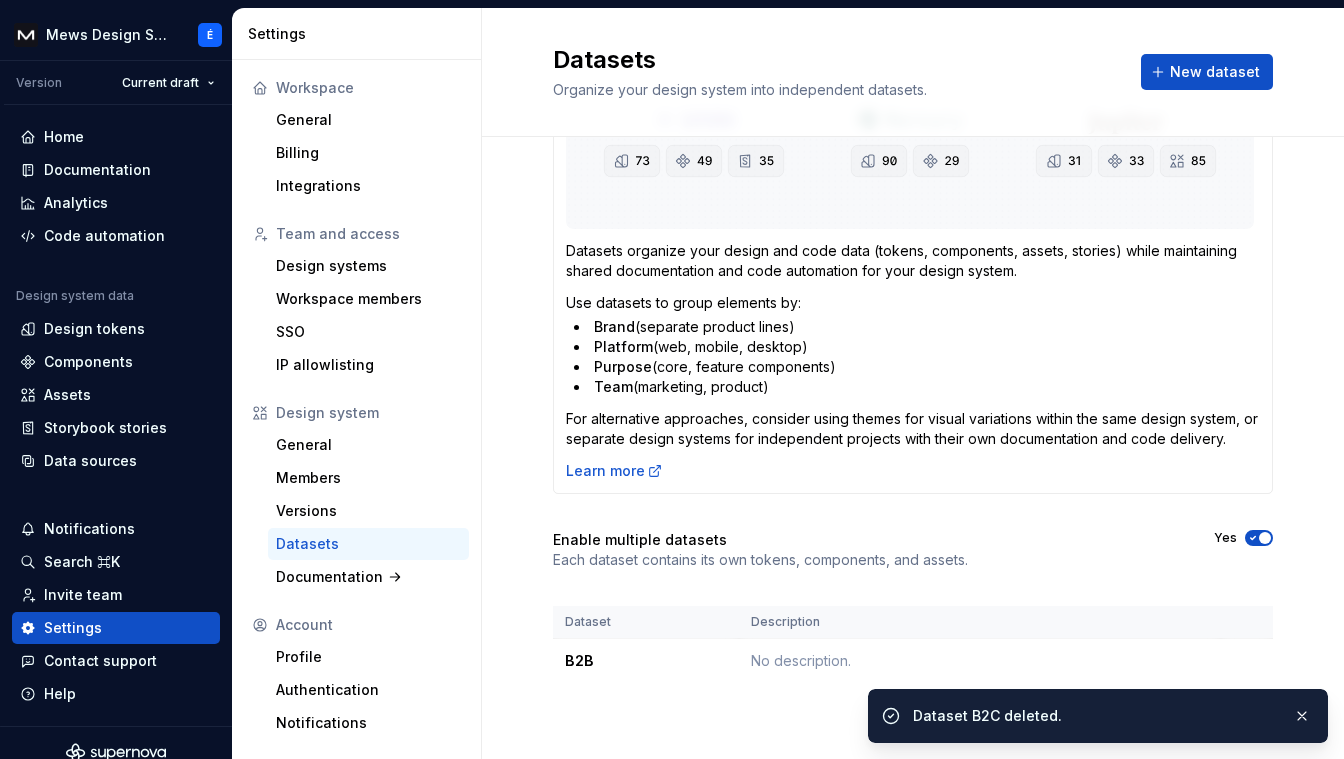 scroll, scrollTop: 385, scrollLeft: 0, axis: vertical 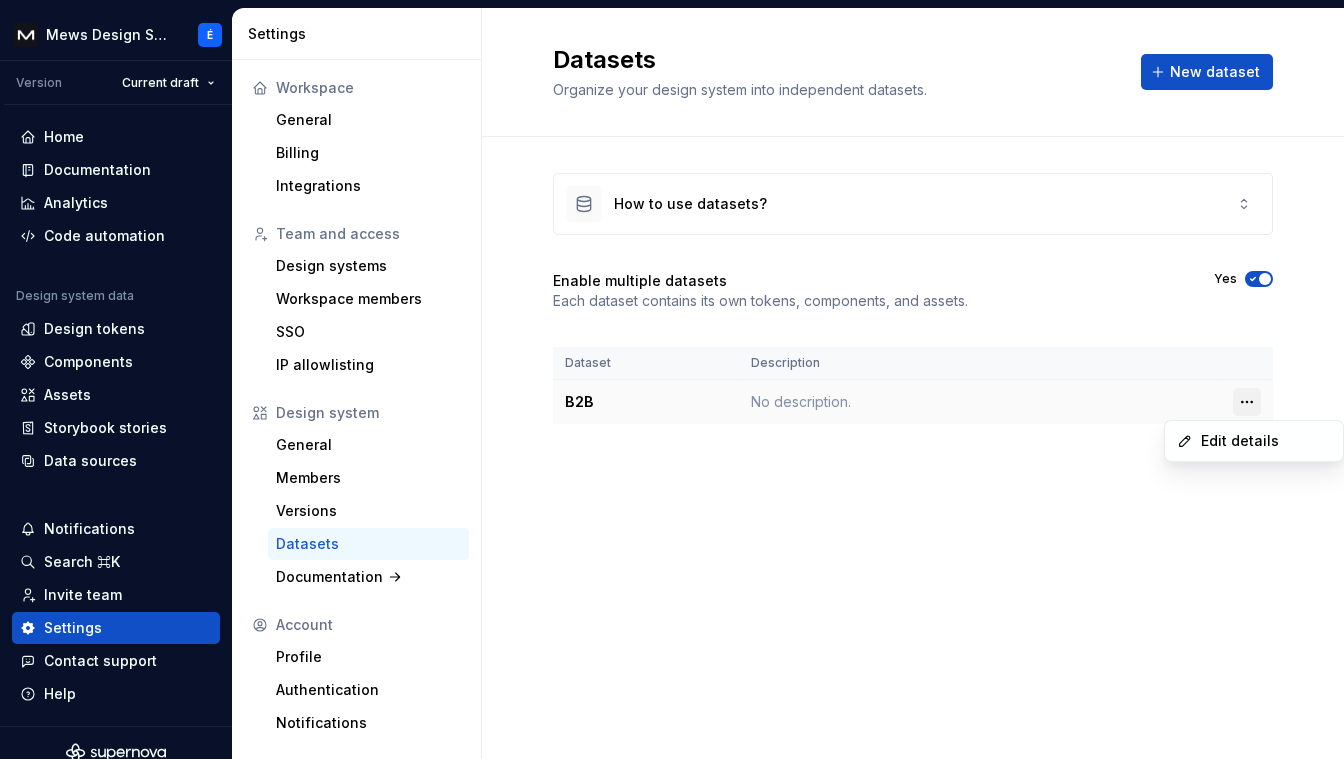click on "Mews Design System É Version Current draft Home Documentation Analytics Code automation Design system data Design tokens Components Assets Storybook stories Data sources Notifications Search ⌘K Invite team Settings Contact support Help Settings Workspace General Billing Integrations Team and access Design systems Workspace members SSO IP allowlisting Design system General Members Versions Datasets Documentation Account Profile Authentication Notifications Datasets Organize your design system into independent datasets. New dataset How to use datasets? Enable multiple datasets Each dataset contains its own tokens, components, and assets. Yes Dataset Description B2B No description.   Edit details" at bounding box center [672, 379] 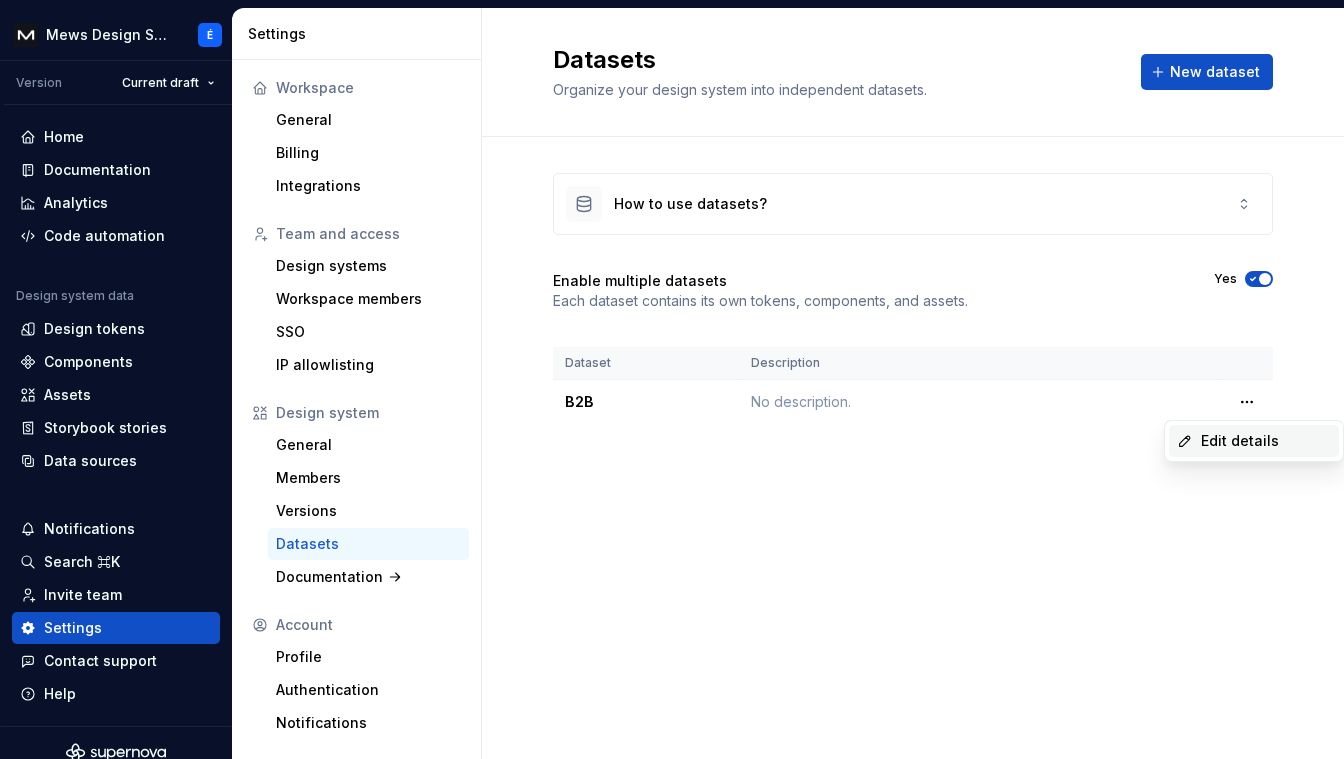 click on "Edit details" at bounding box center [1266, 441] 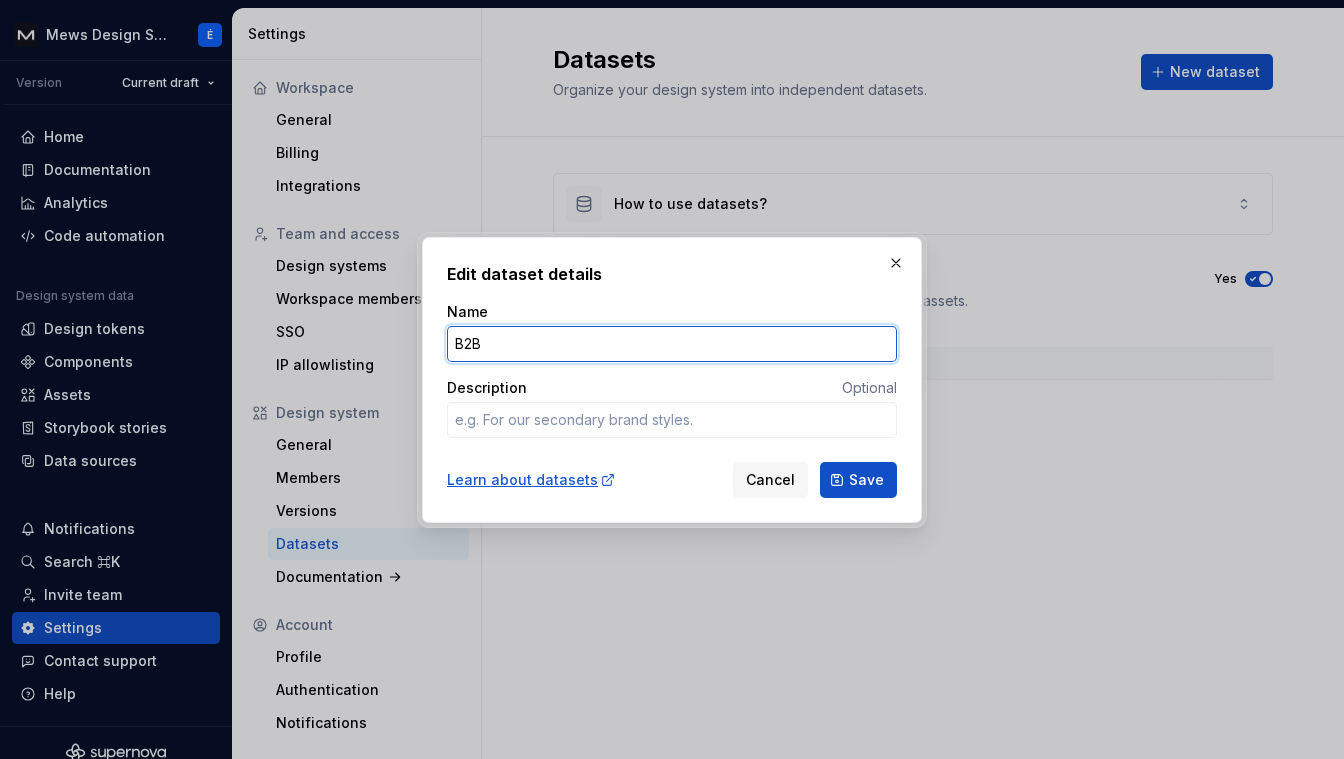 click on "B2B" at bounding box center (672, 344) 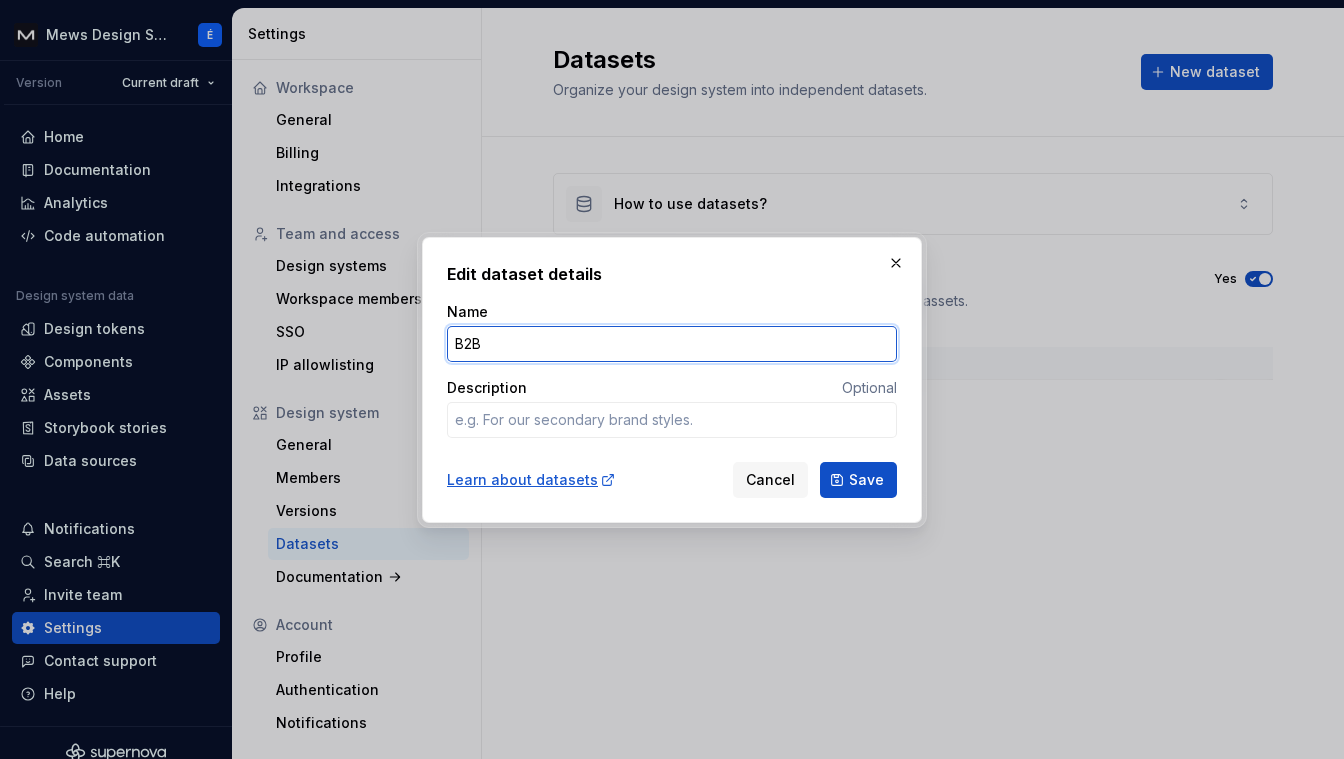 type on "D" 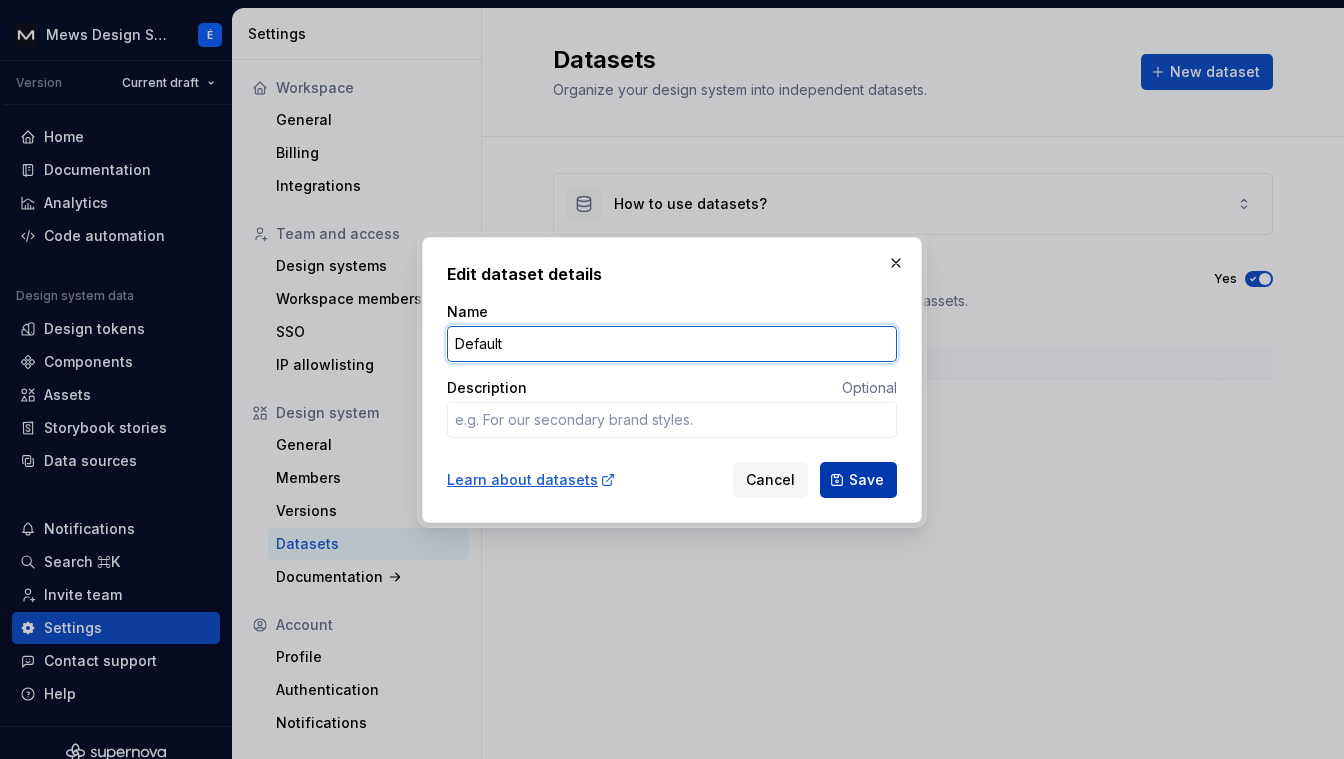 type on "Default" 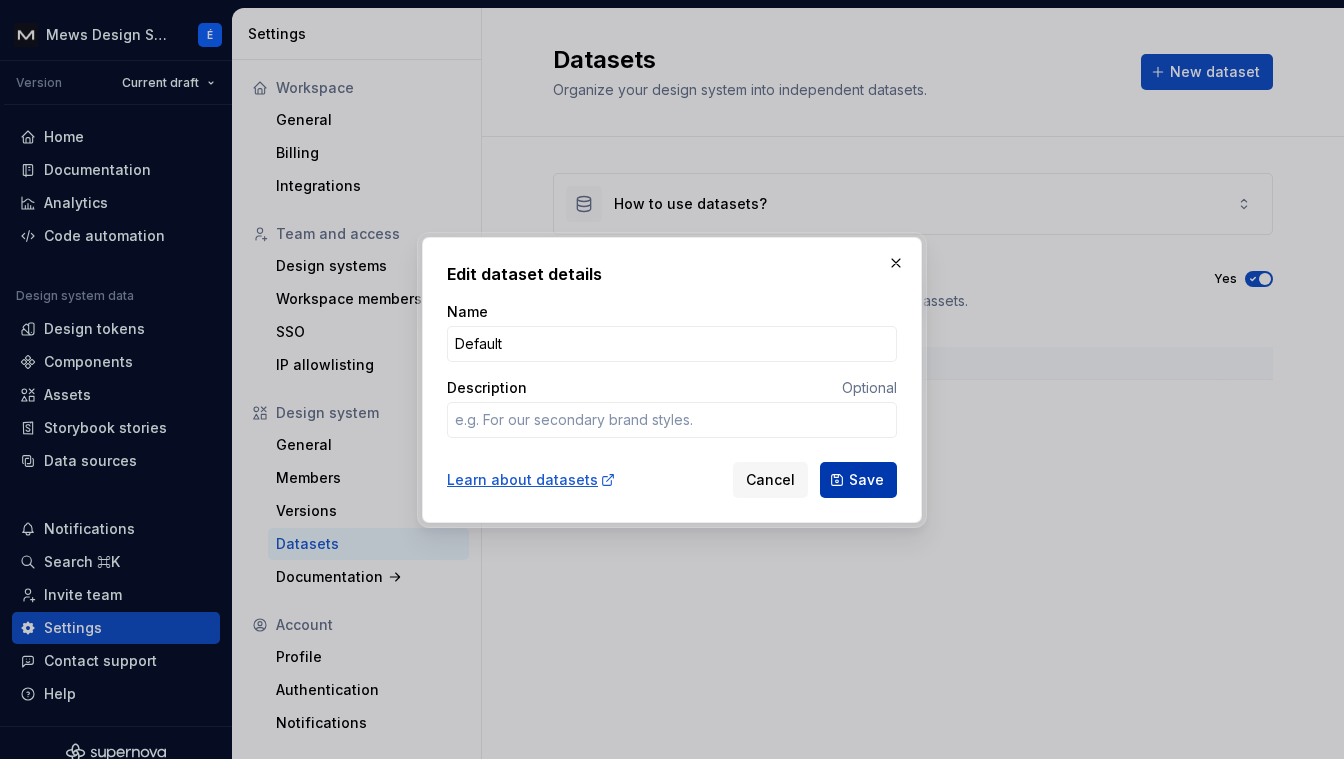 click on "Save" at bounding box center [866, 480] 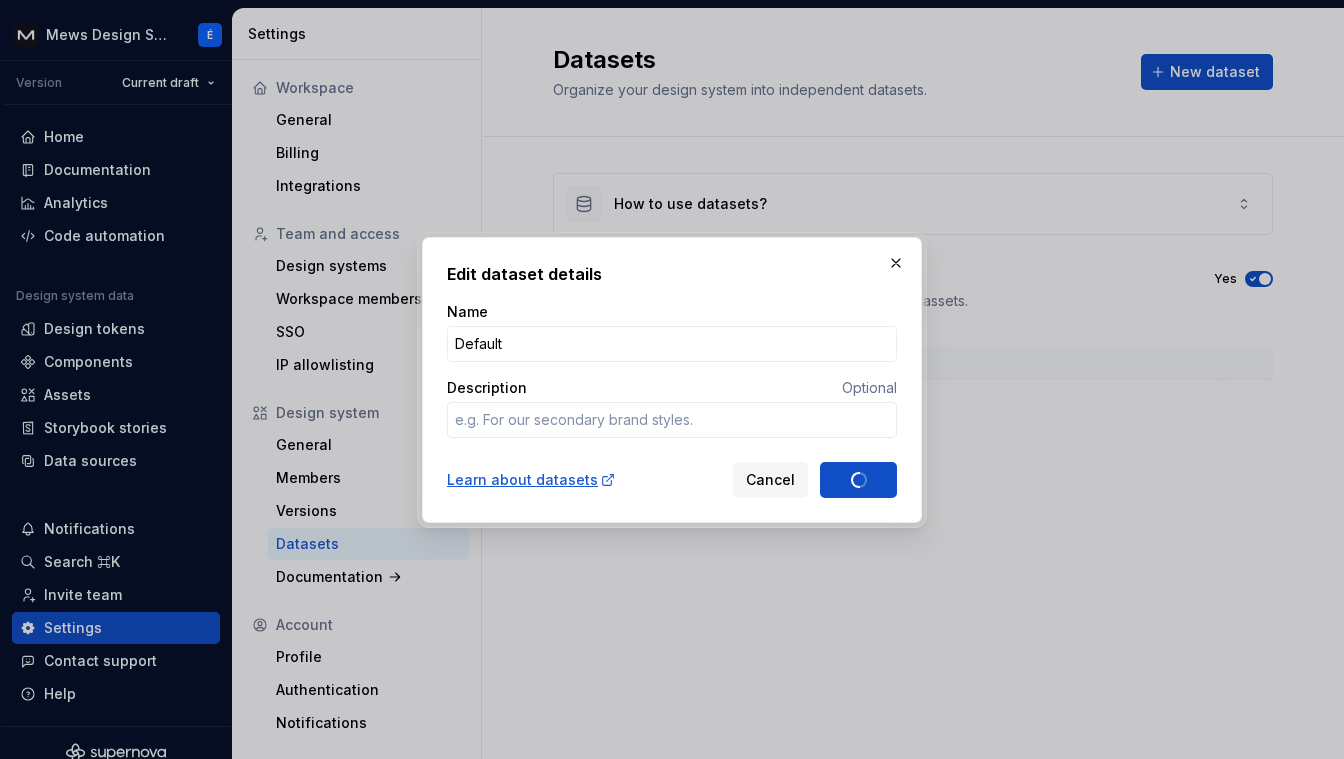 type on "*" 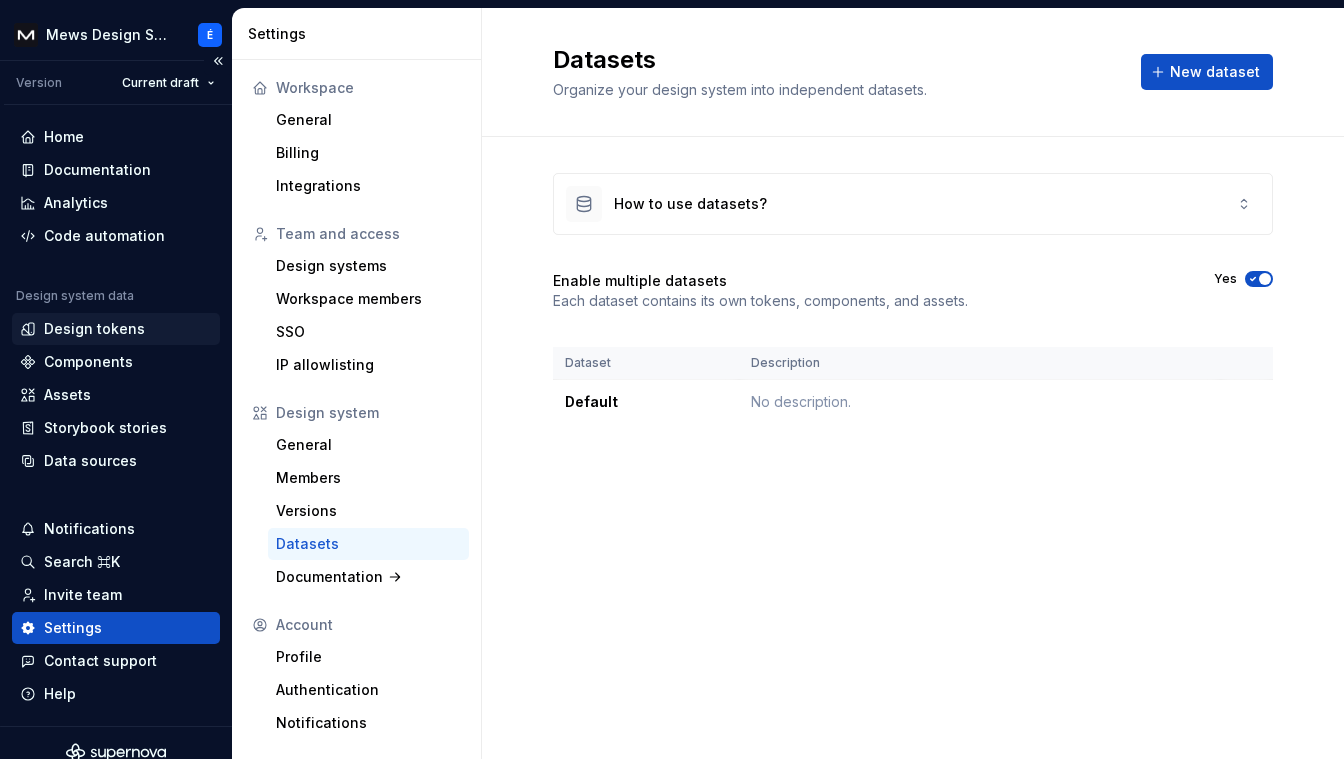 click on "Design tokens" at bounding box center (94, 329) 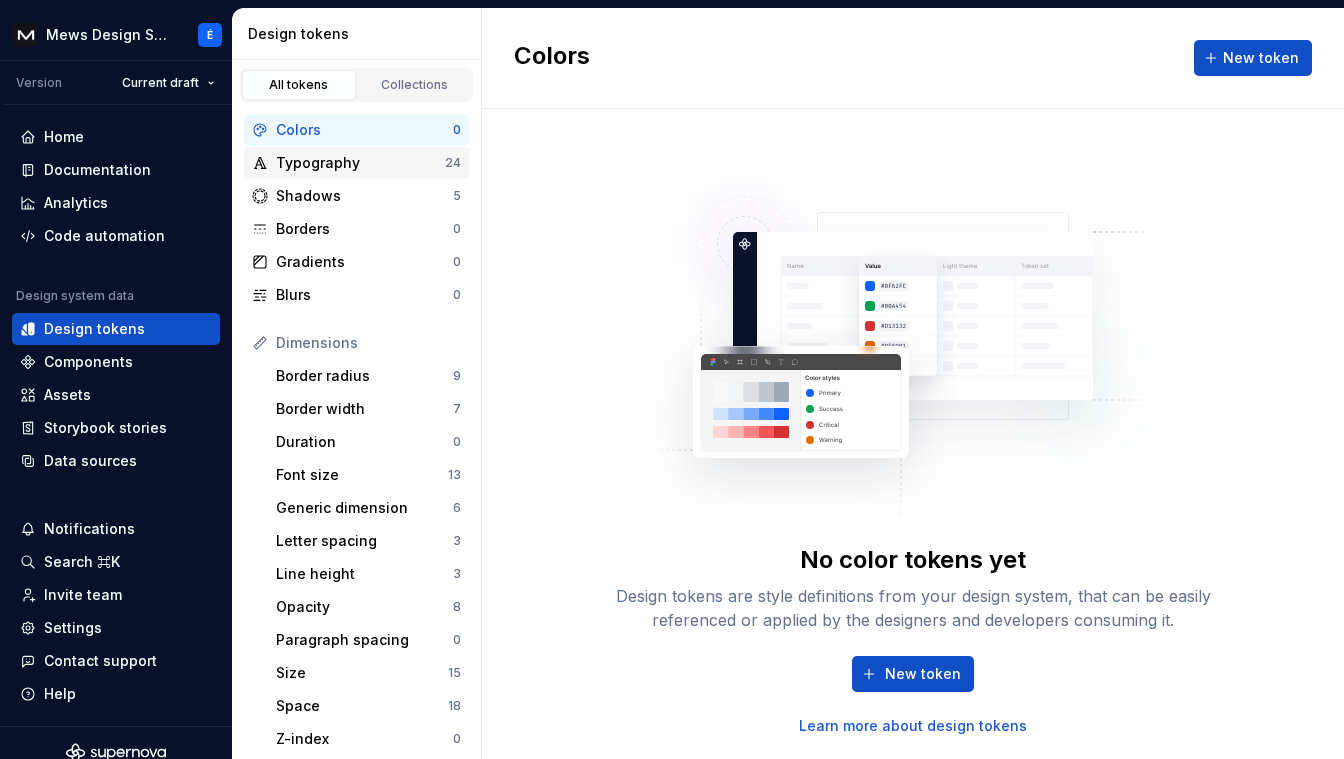 click on "Typography" at bounding box center [360, 163] 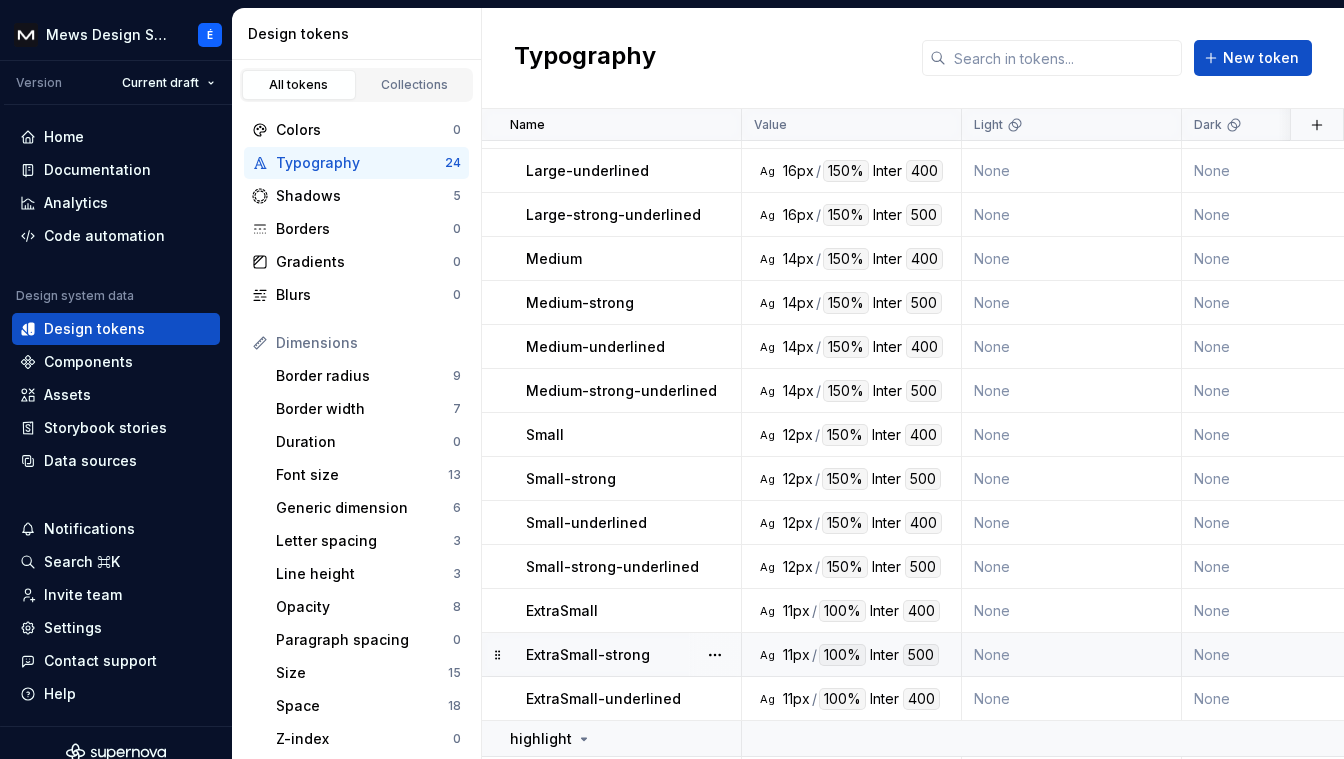 scroll, scrollTop: 557, scrollLeft: 0, axis: vertical 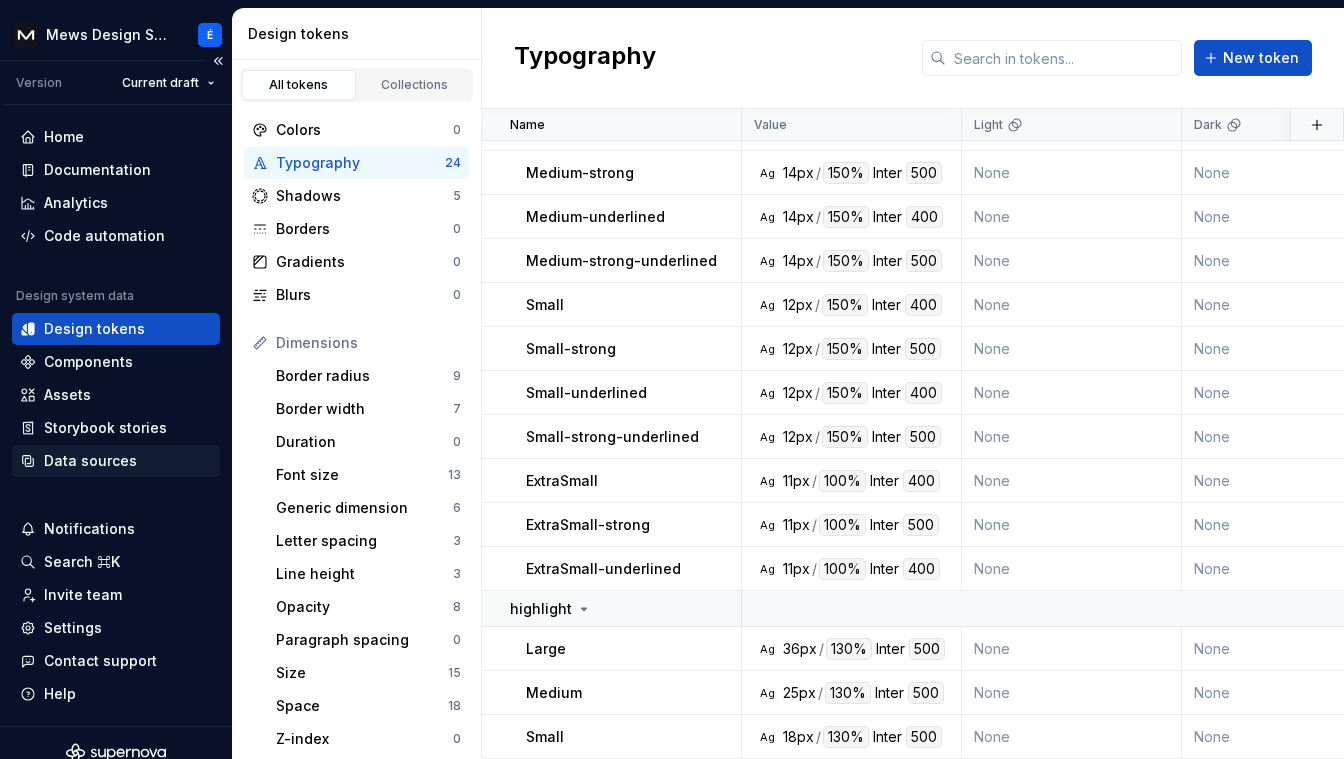 click on "Data sources" at bounding box center [116, 461] 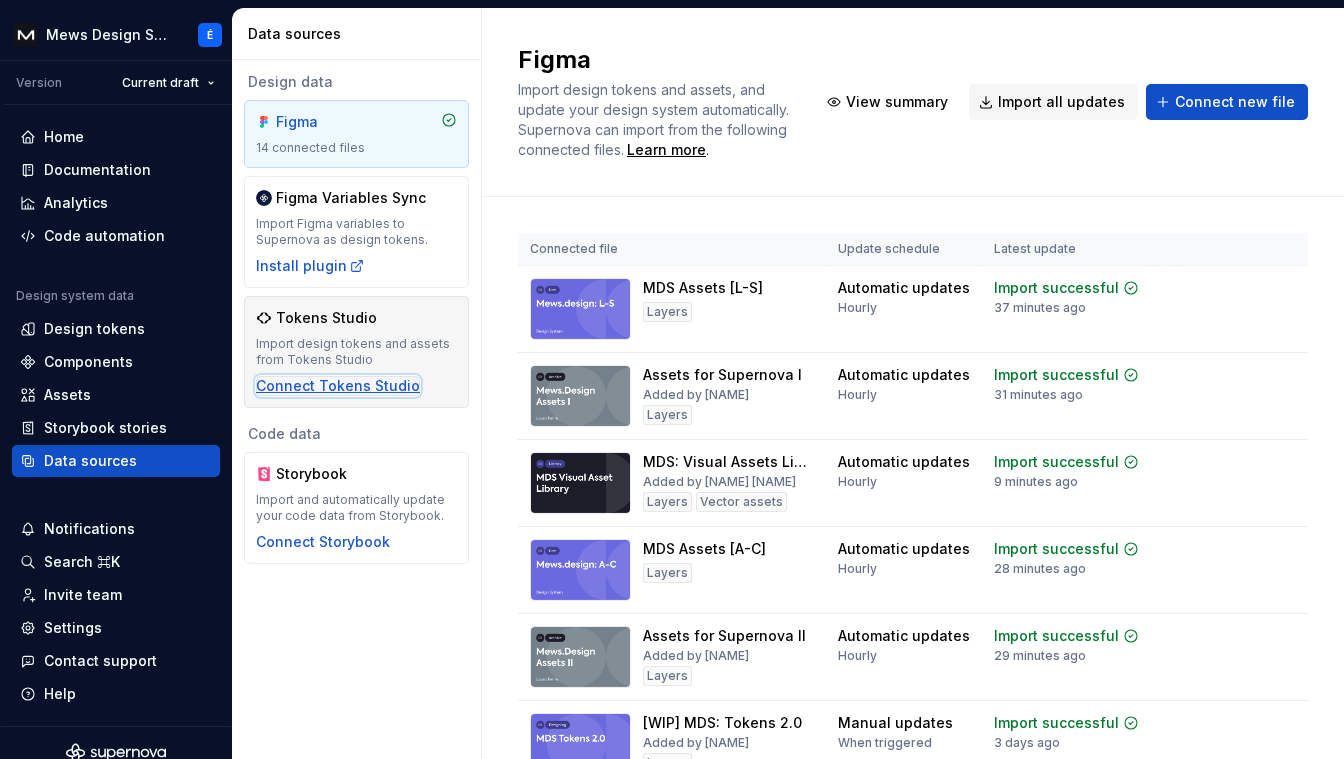 click on "Connect Tokens Studio" at bounding box center [338, 386] 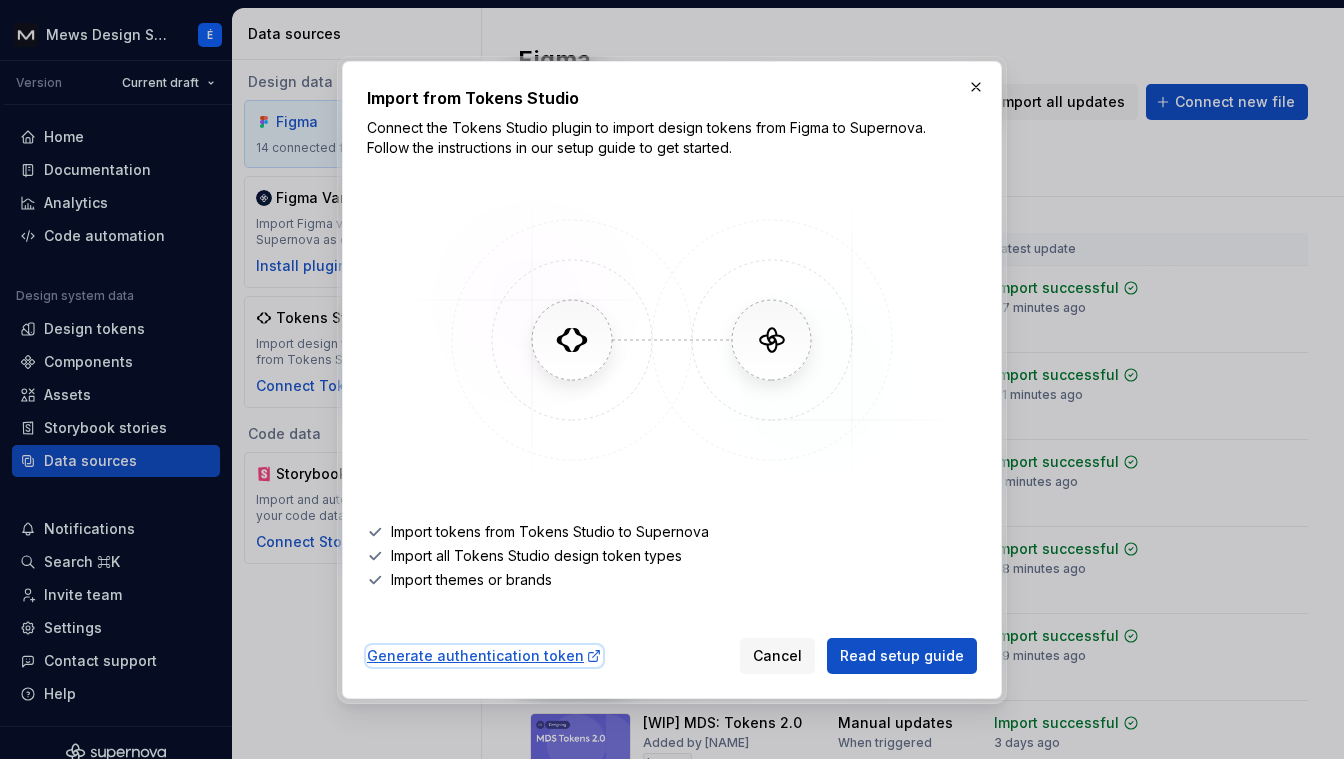click on "Generate authentication token" at bounding box center (484, 656) 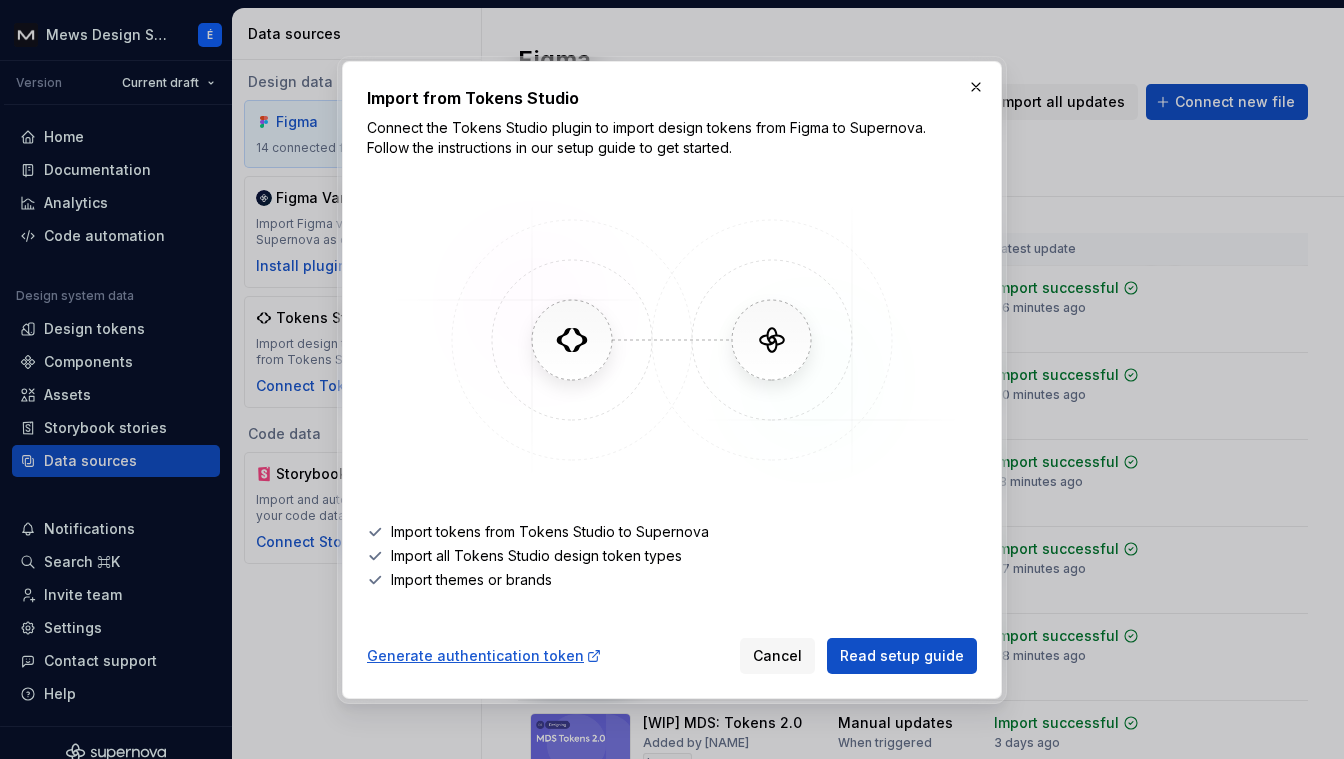 drag, startPoint x: 968, startPoint y: 87, endPoint x: 879, endPoint y: 69, distance: 90.80198 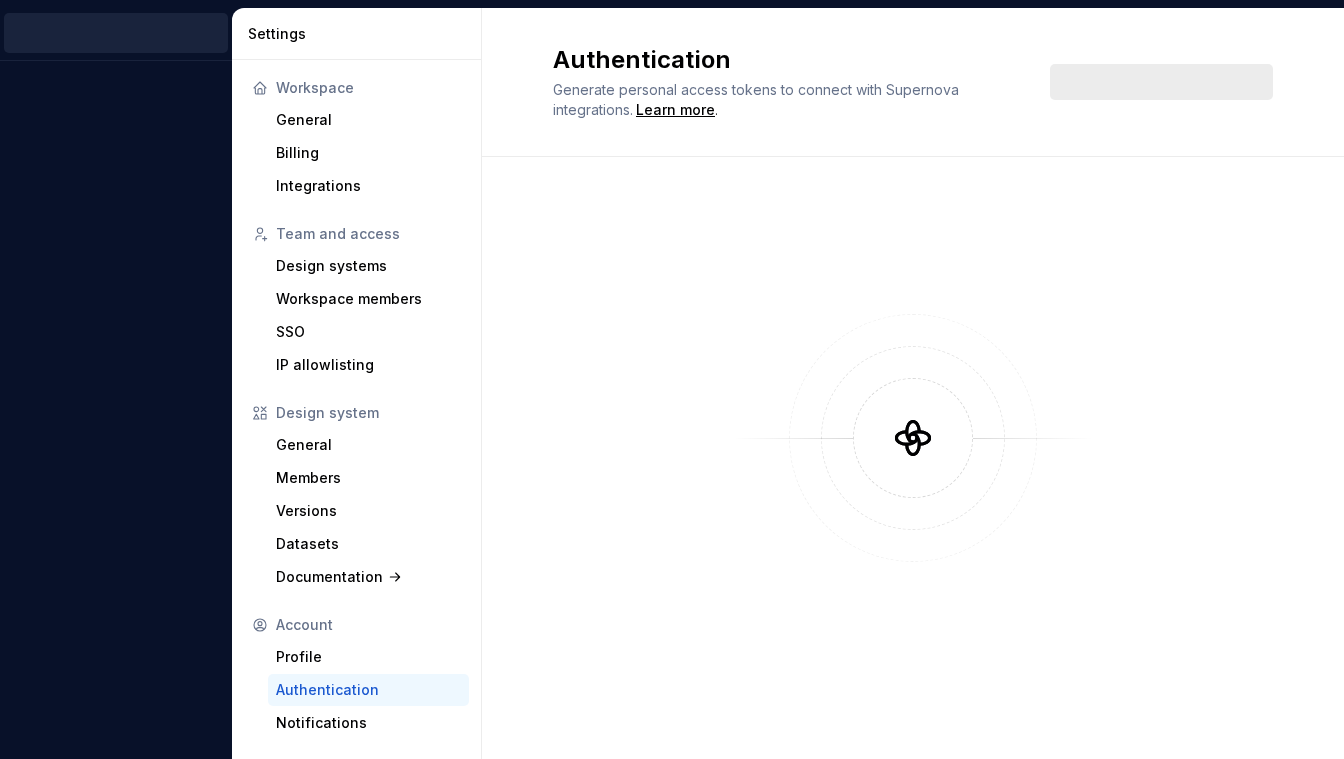 scroll, scrollTop: 0, scrollLeft: 0, axis: both 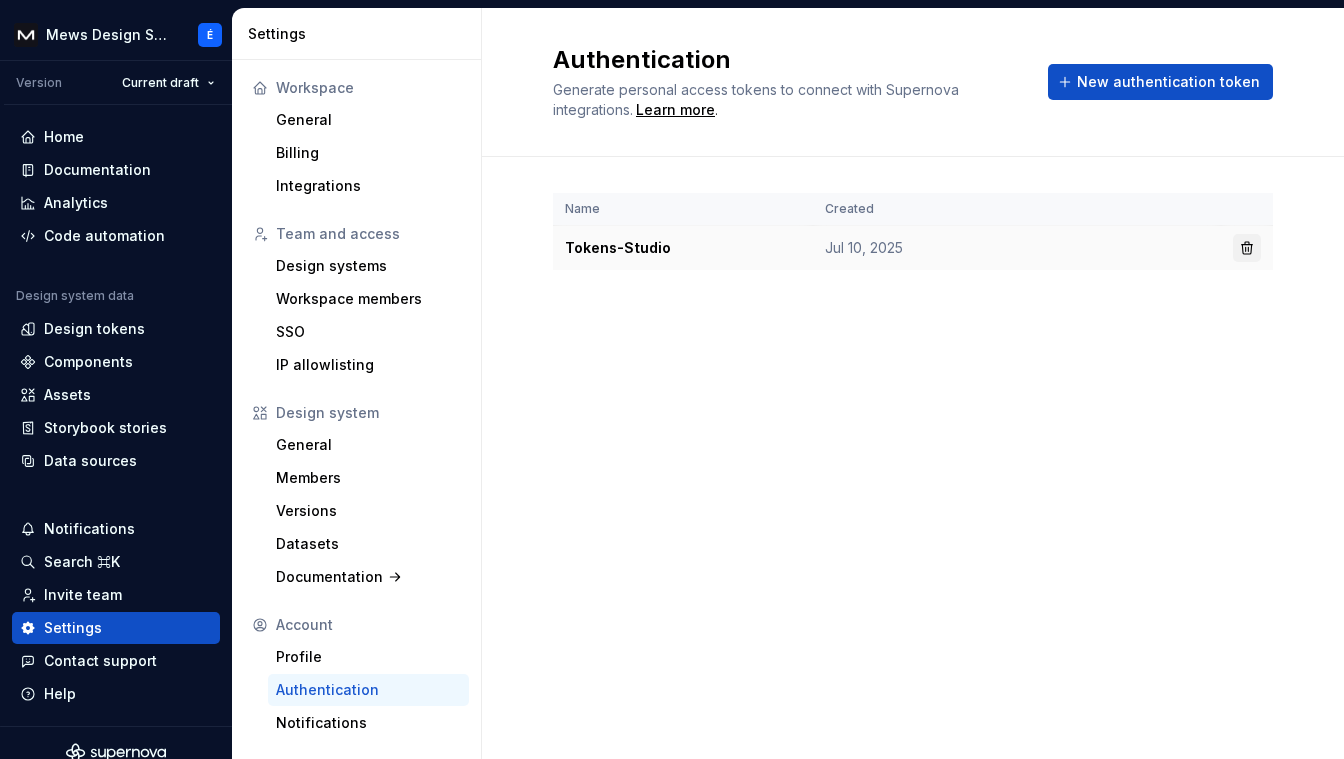 click at bounding box center (1247, 248) 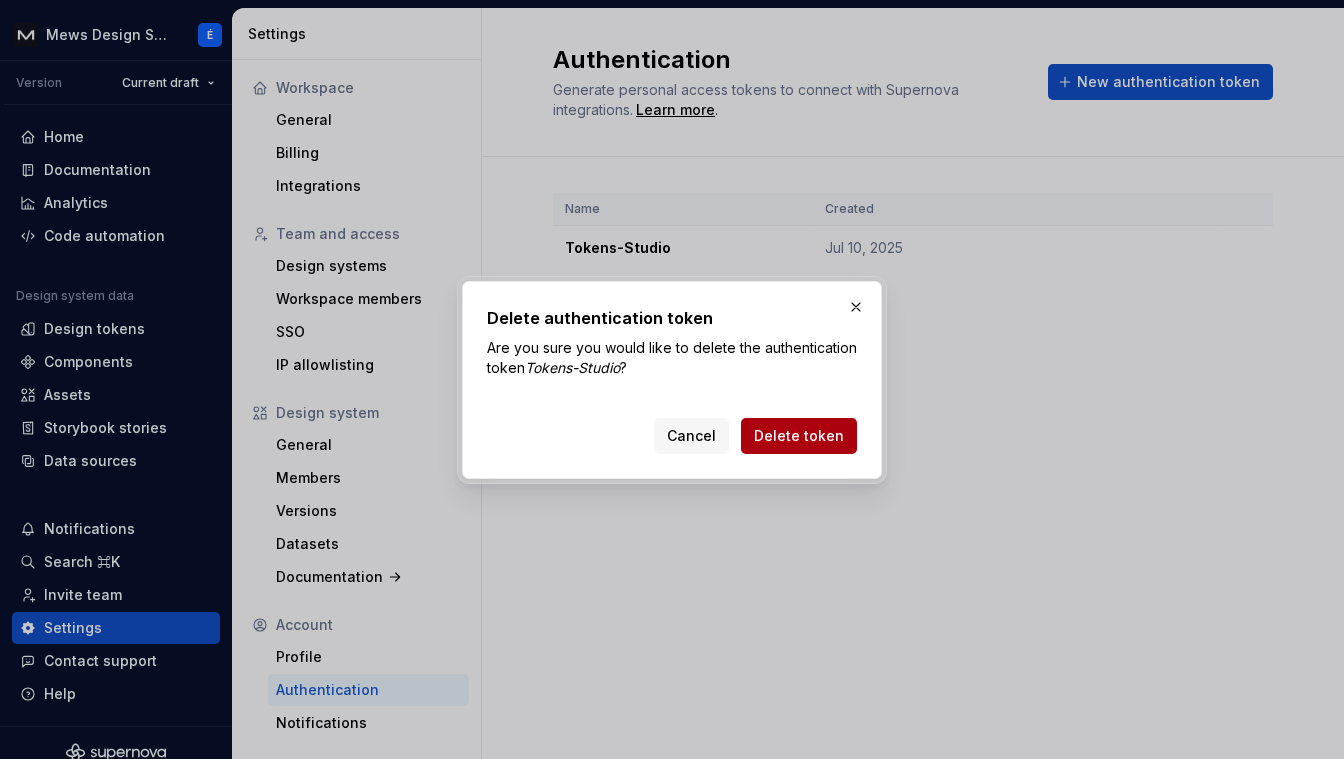 click on "Delete token" at bounding box center (799, 436) 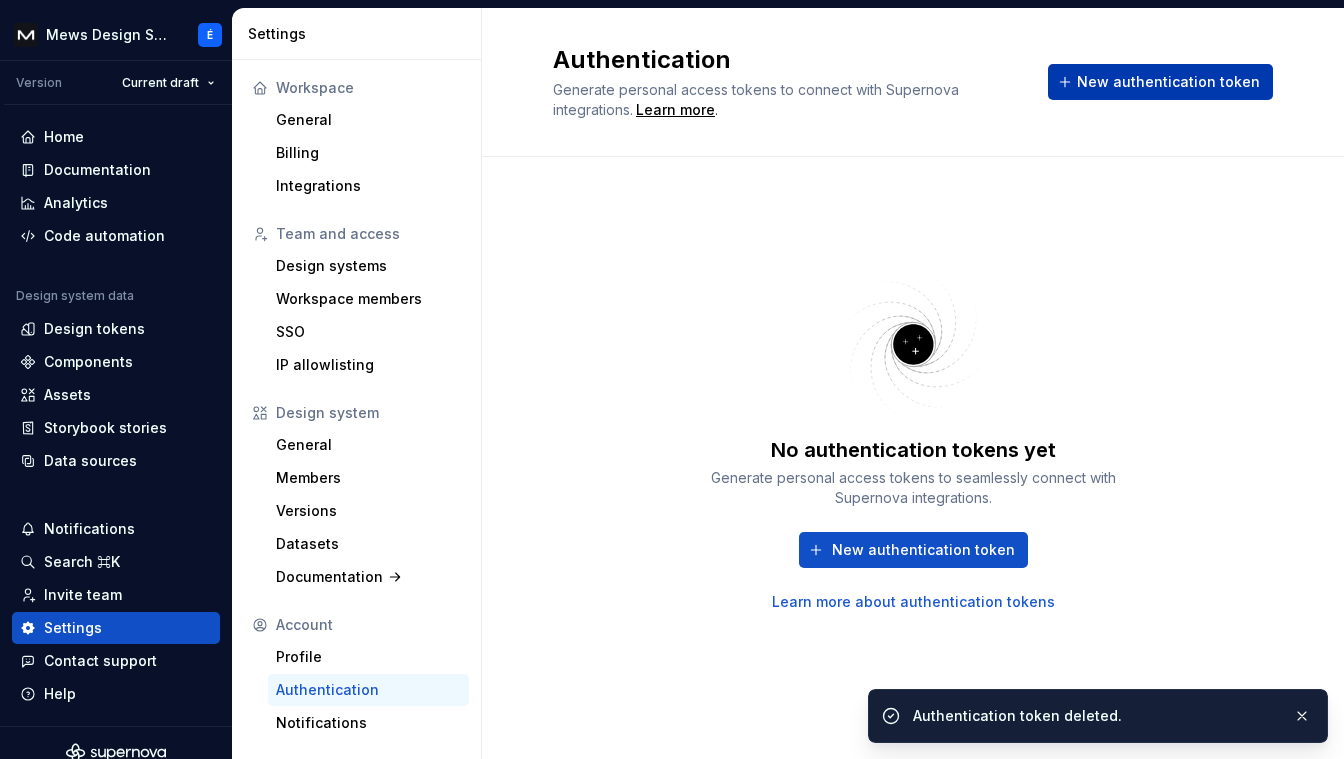 click on "New authentication token" at bounding box center [1168, 82] 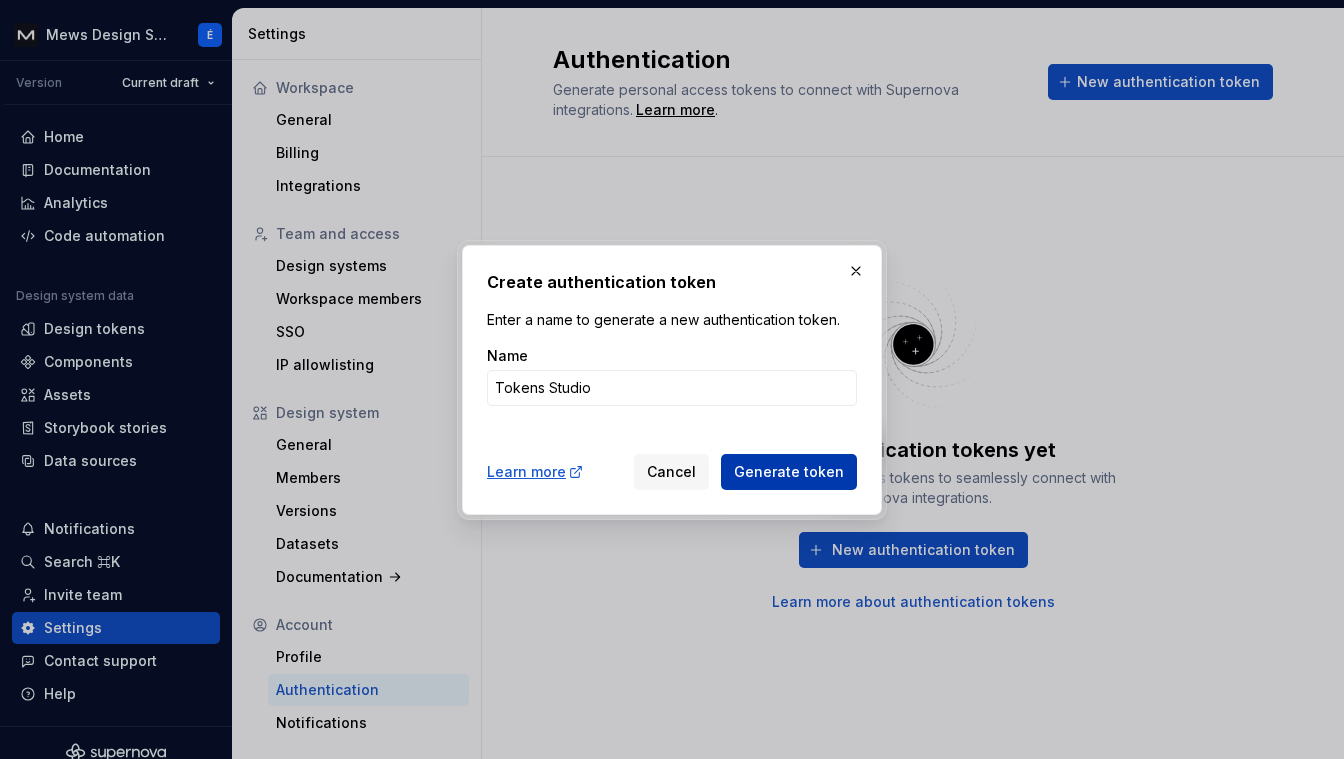 type on "Tokens Studio" 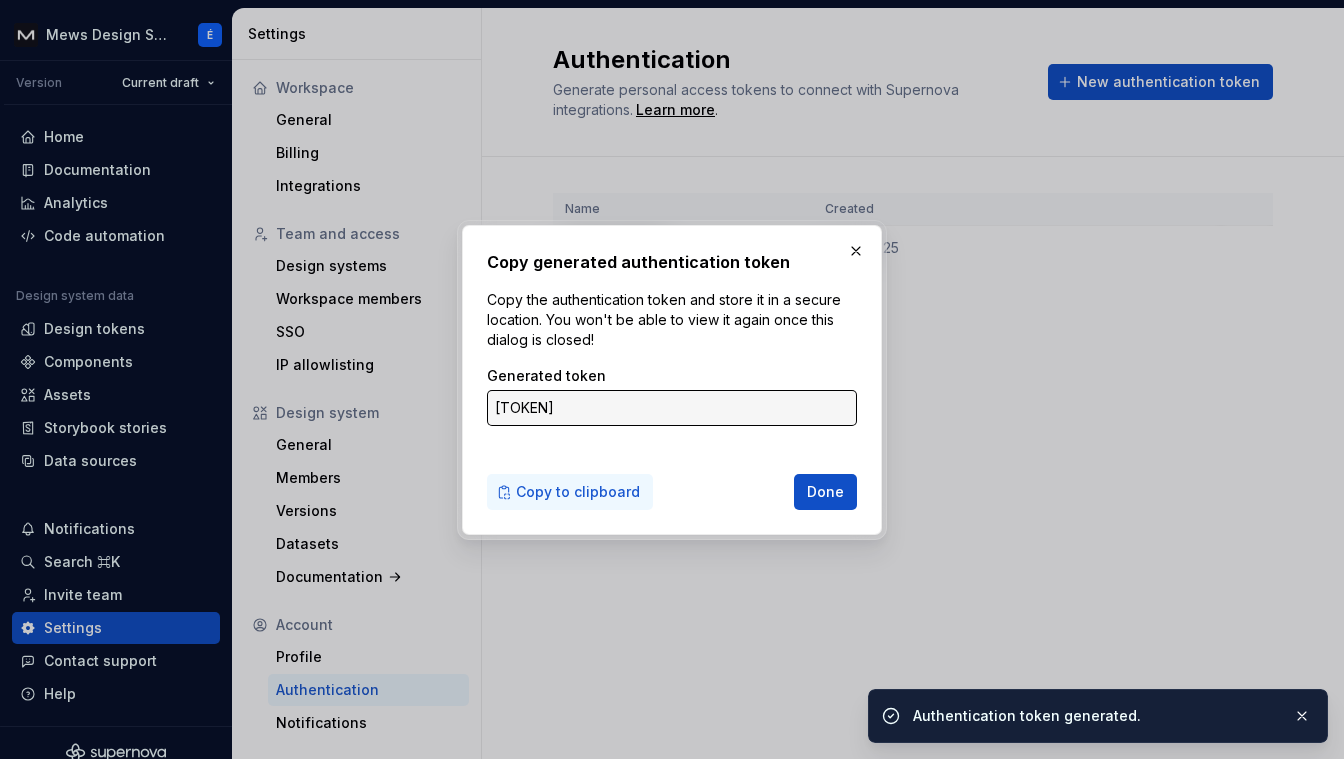 click on "Copy to clipboard" at bounding box center [578, 492] 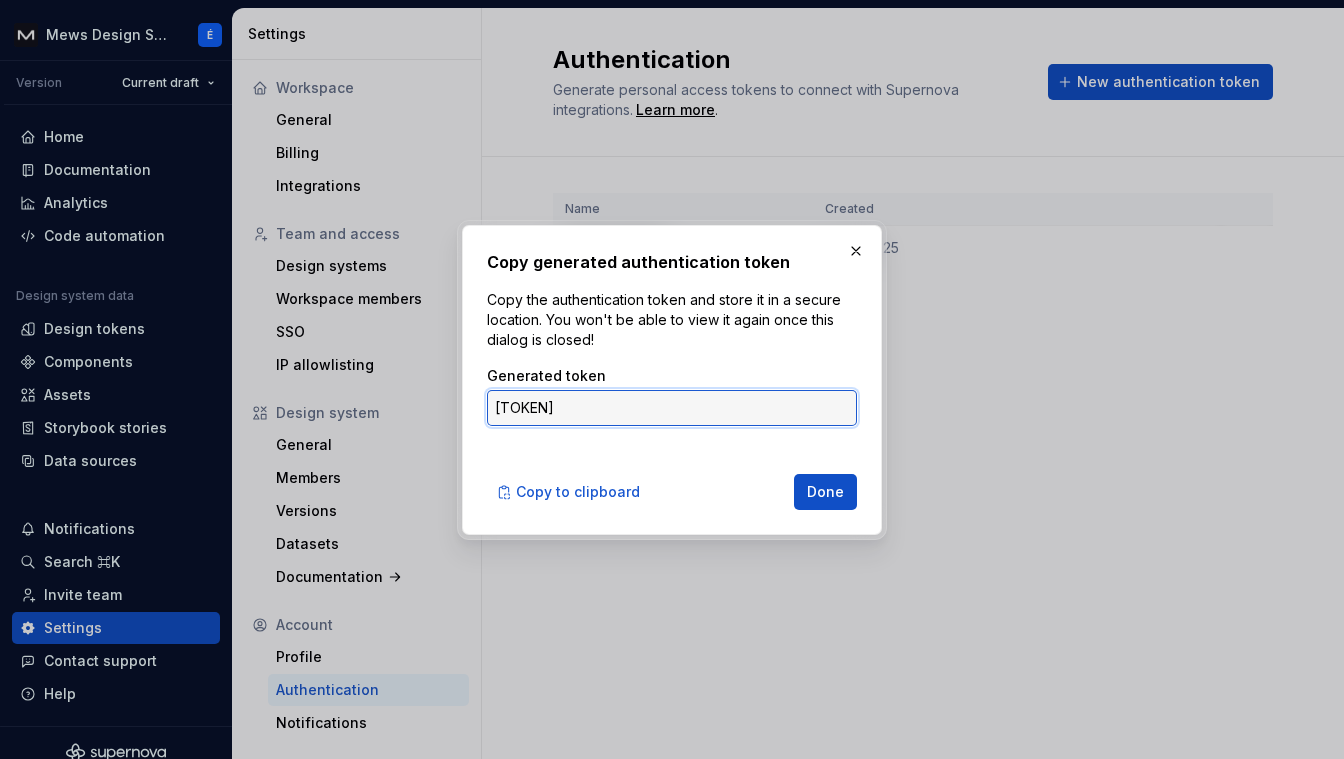 scroll, scrollTop: 0, scrollLeft: 470, axis: horizontal 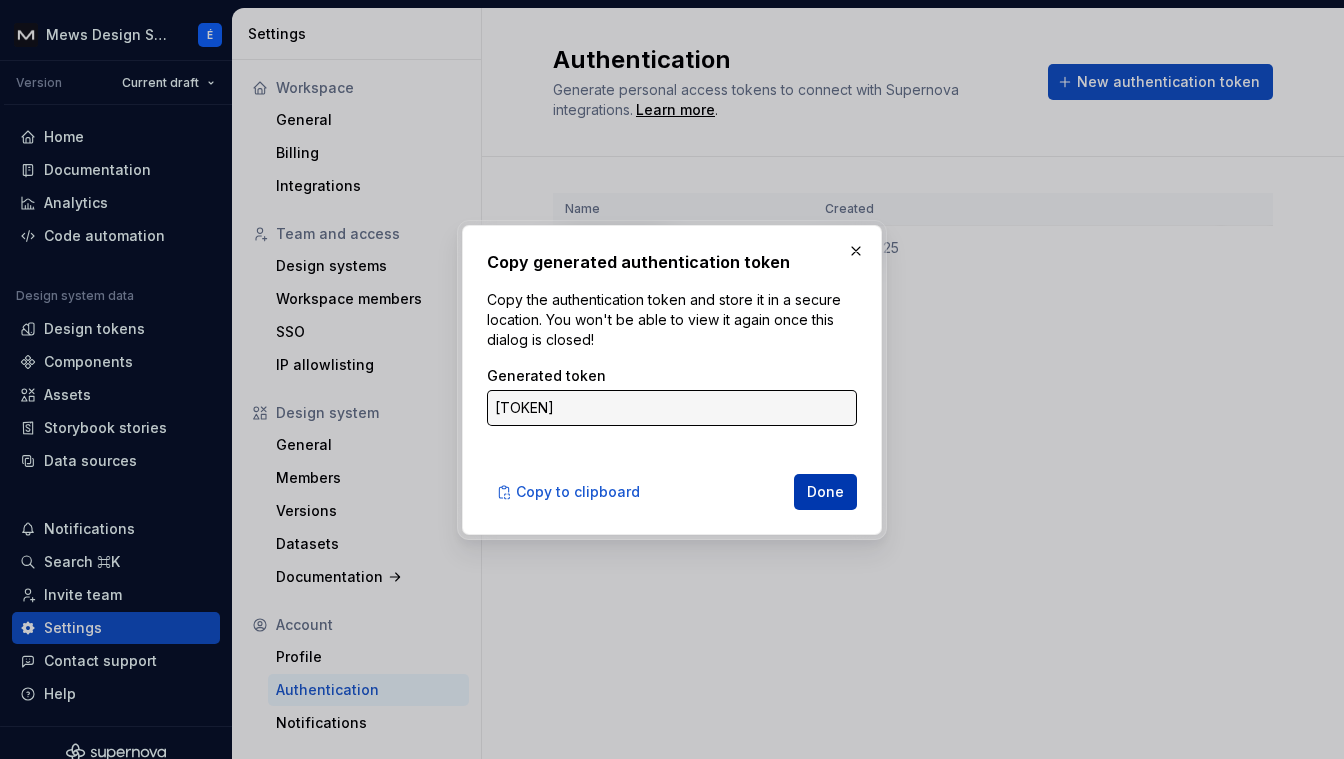 click on "Done" at bounding box center (825, 492) 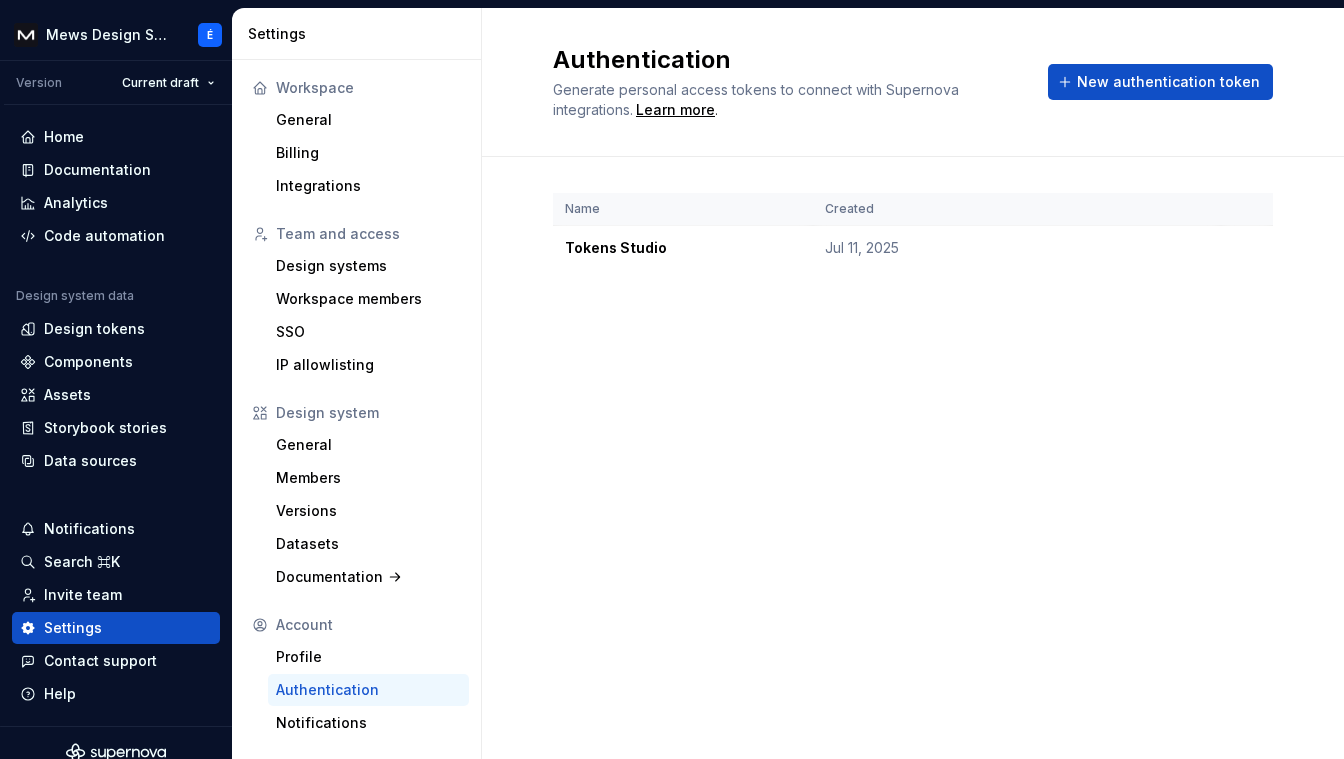 click on "Authentication Generate personal access tokens to connect with Supernova integrations.   Learn more . New authentication token Name Created Tokens Studio Jul 11, 2025" at bounding box center (913, 383) 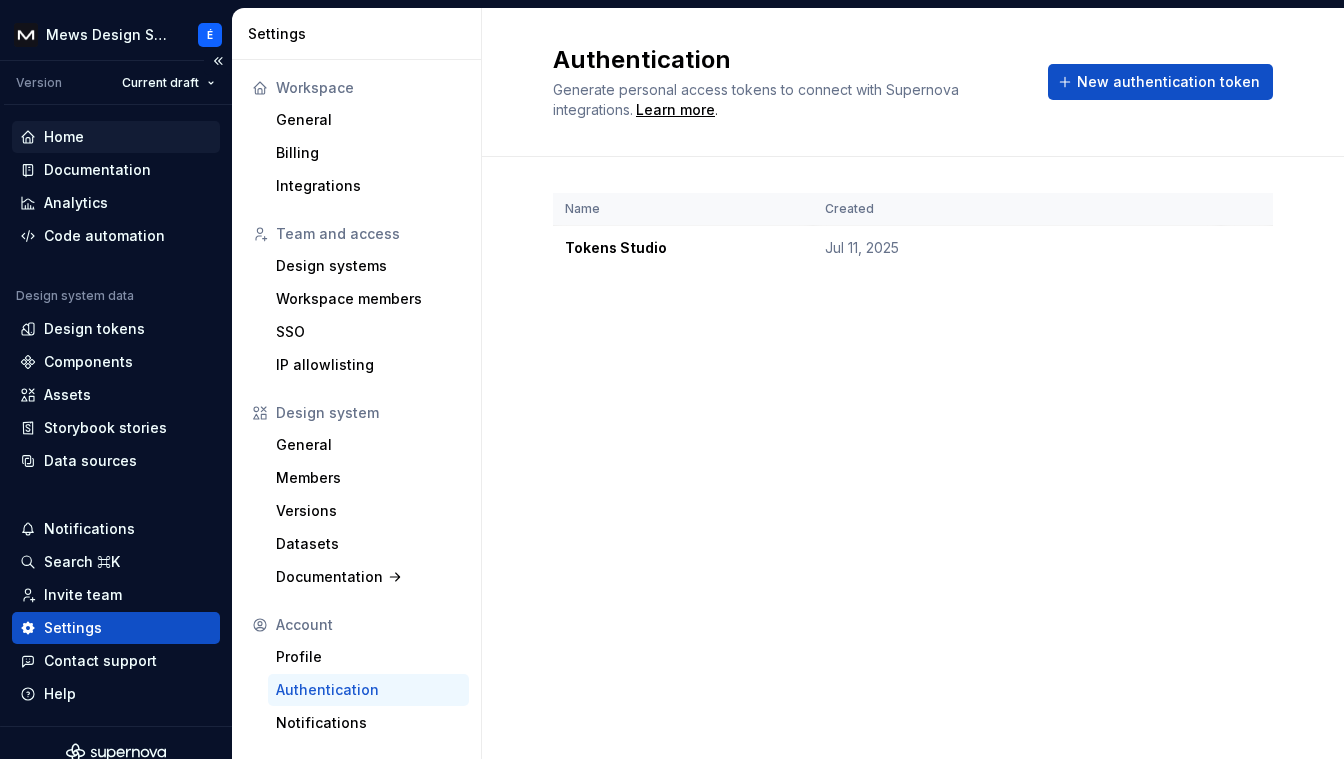click on "Home" at bounding box center [64, 137] 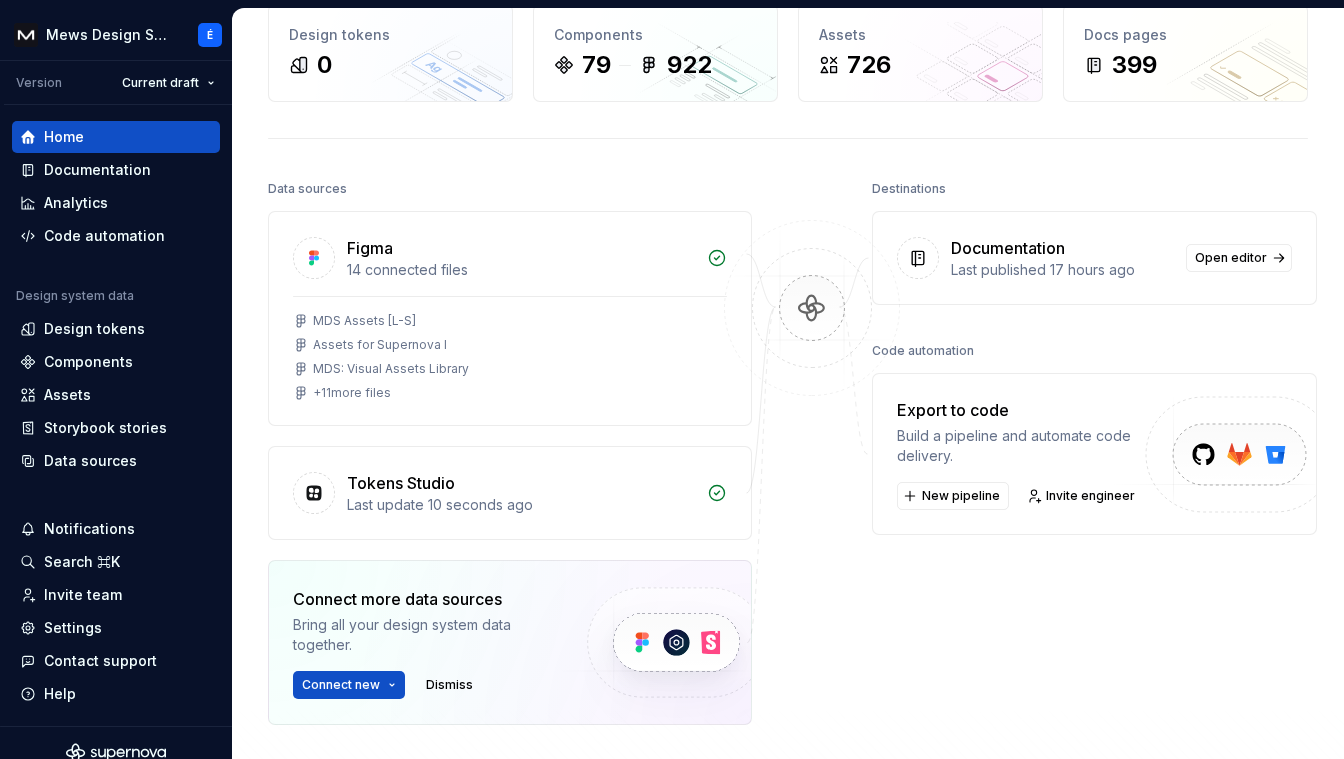 scroll, scrollTop: 143, scrollLeft: 0, axis: vertical 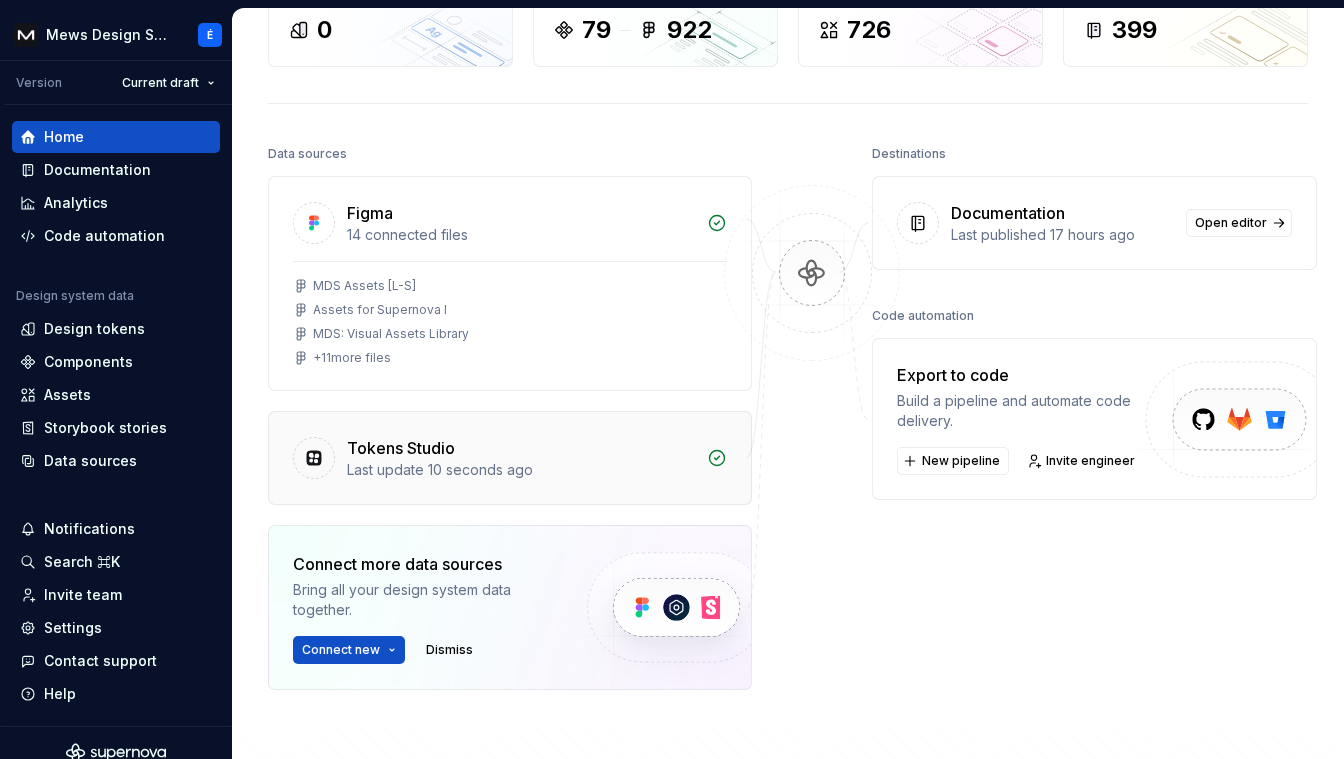 click on "Tokens Studio" at bounding box center [521, 448] 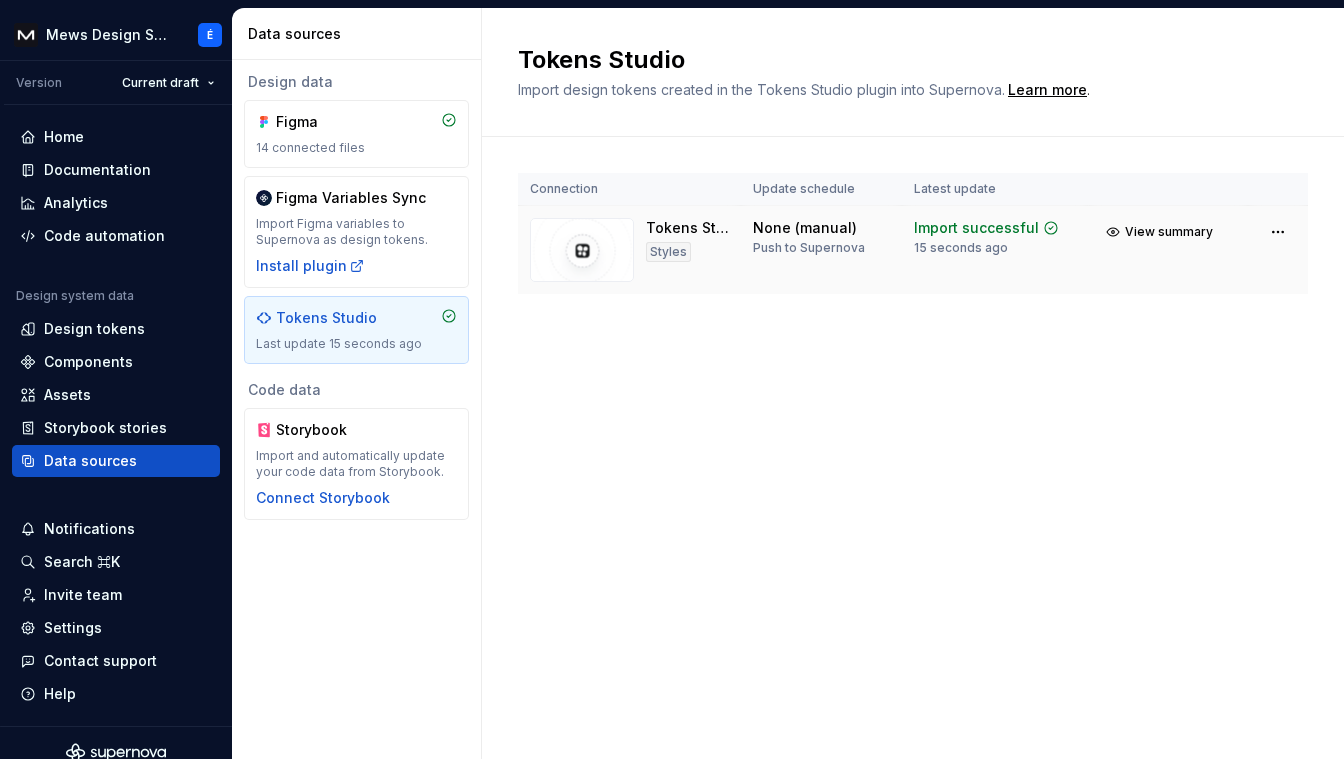 click on "Import successful" at bounding box center (976, 228) 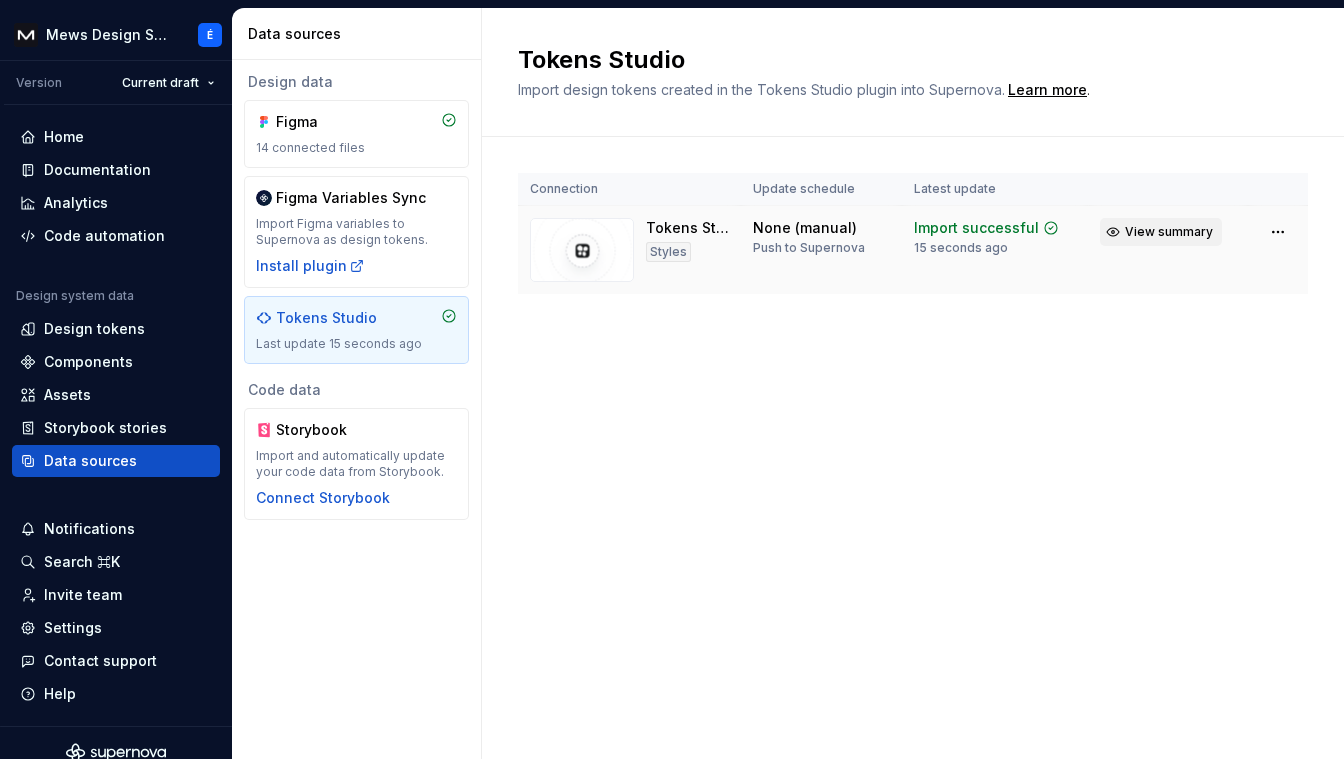 click on "View summary" at bounding box center (1169, 232) 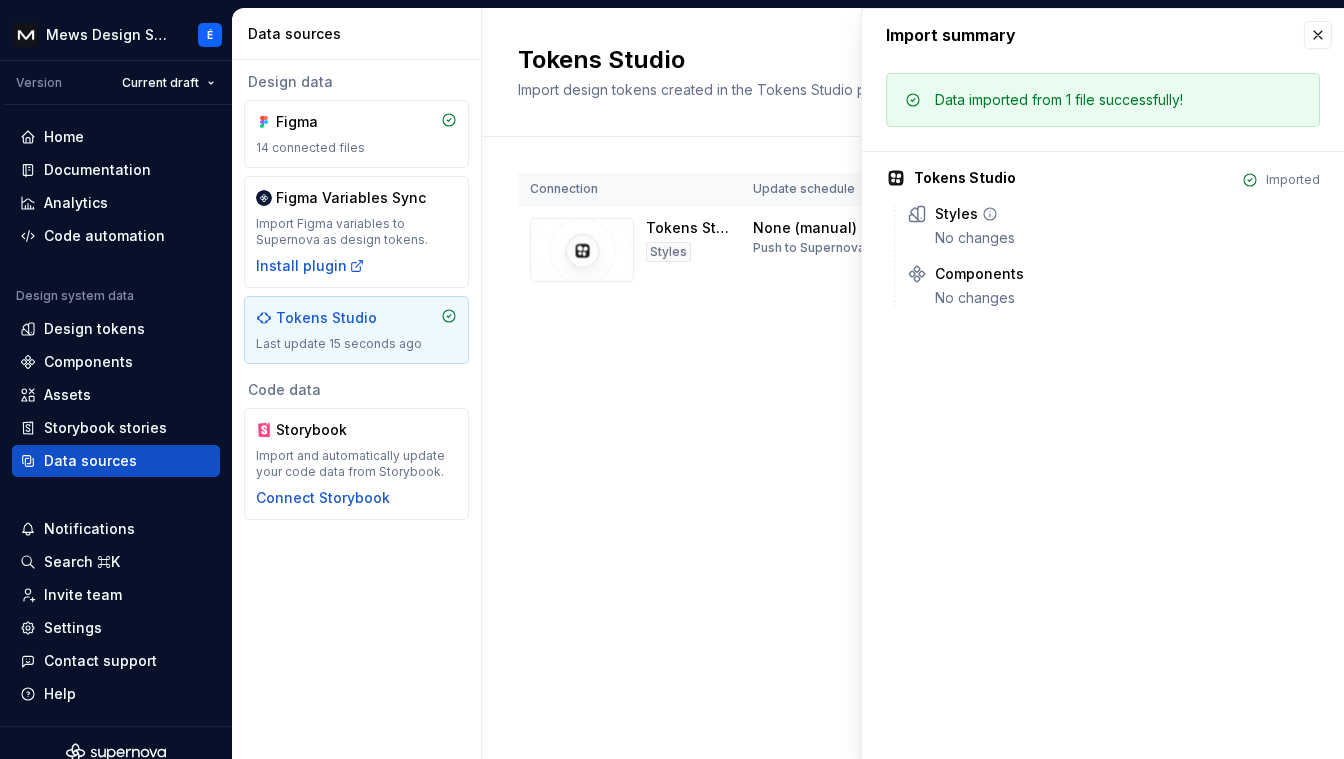 click 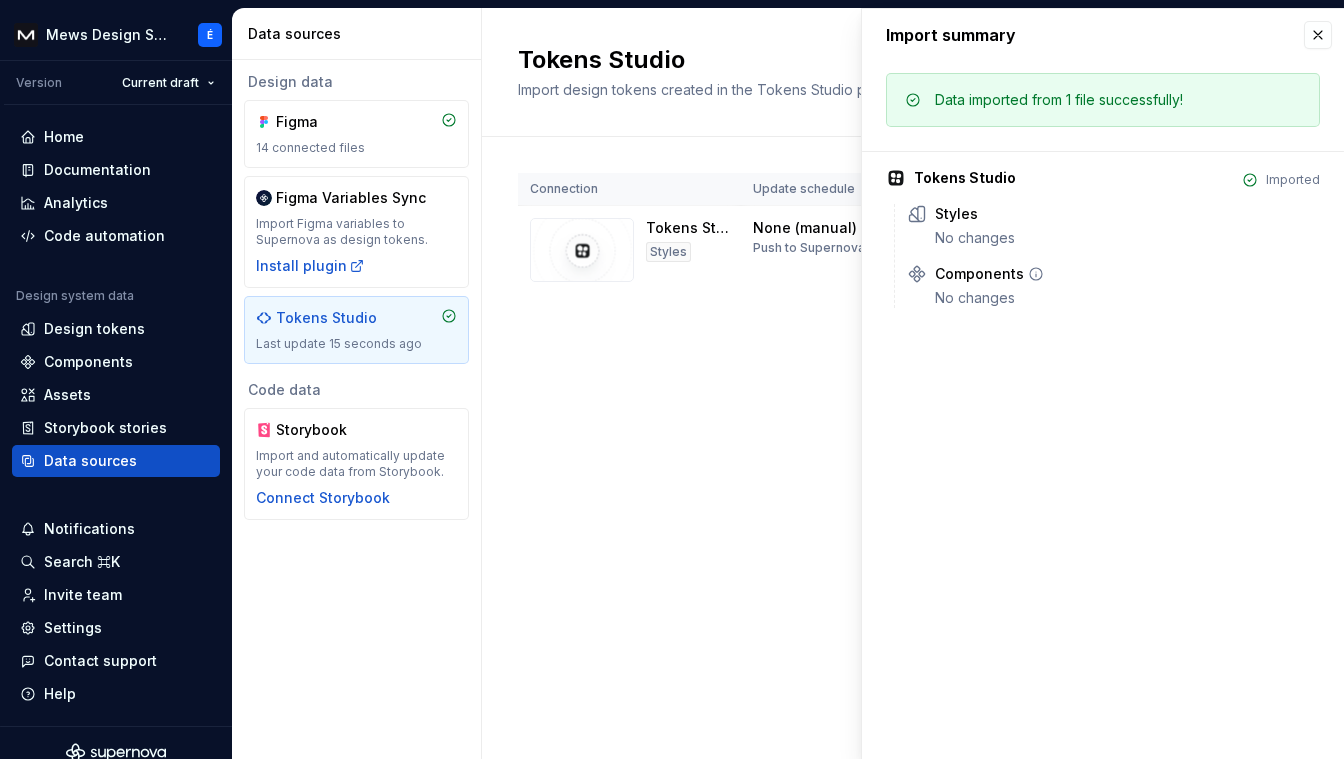 click on "No changes" at bounding box center [1127, 298] 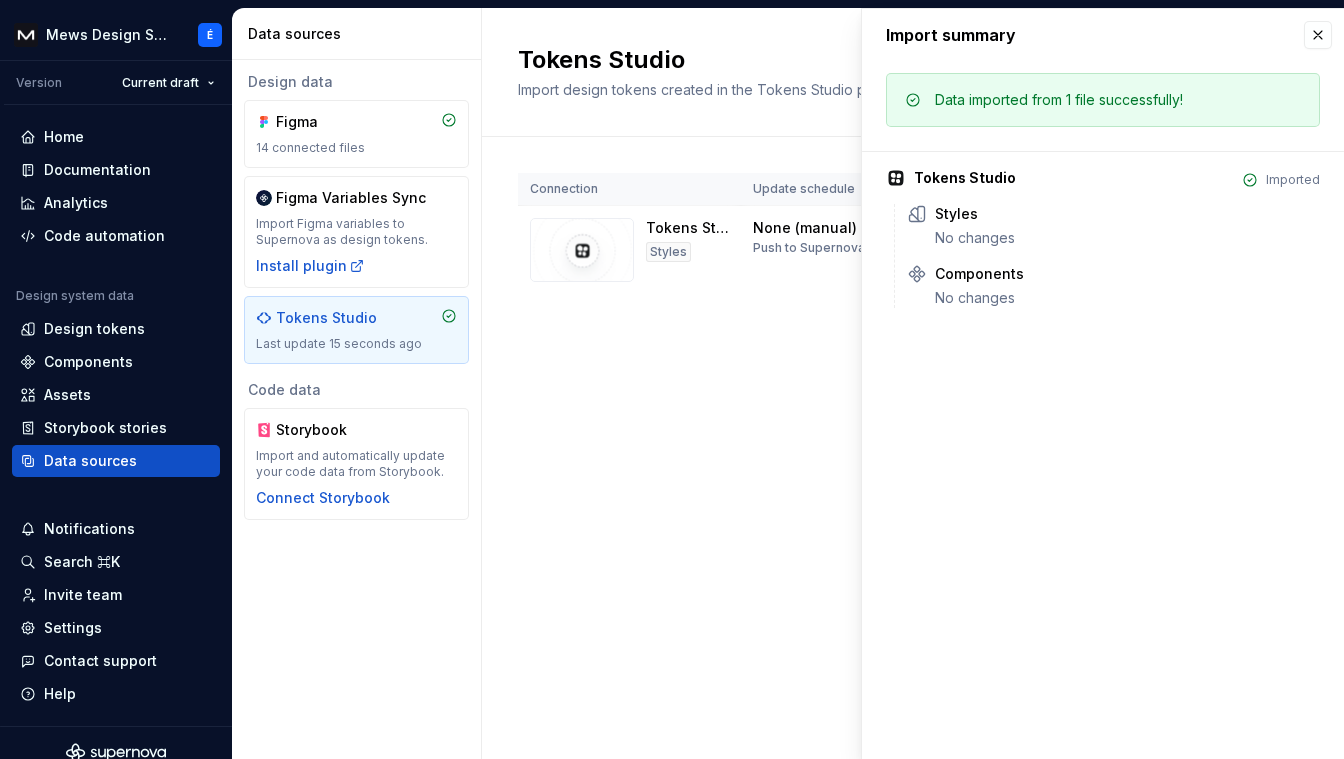 click on "Connection Update schedule Latest update Tokens Studio Styles None (manual) Push to Supernova Import successful 15 seconds ago View summary" at bounding box center [913, 253] 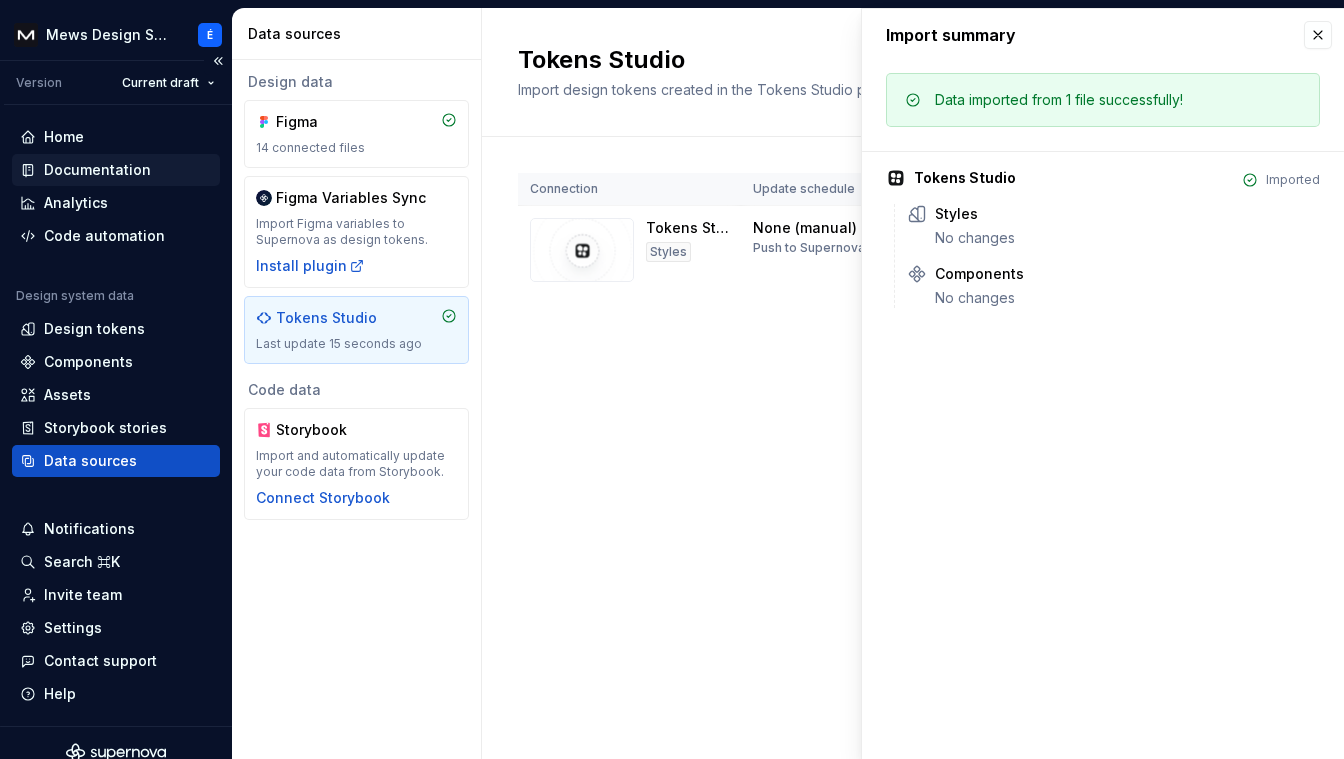 click on "Documentation" at bounding box center [97, 170] 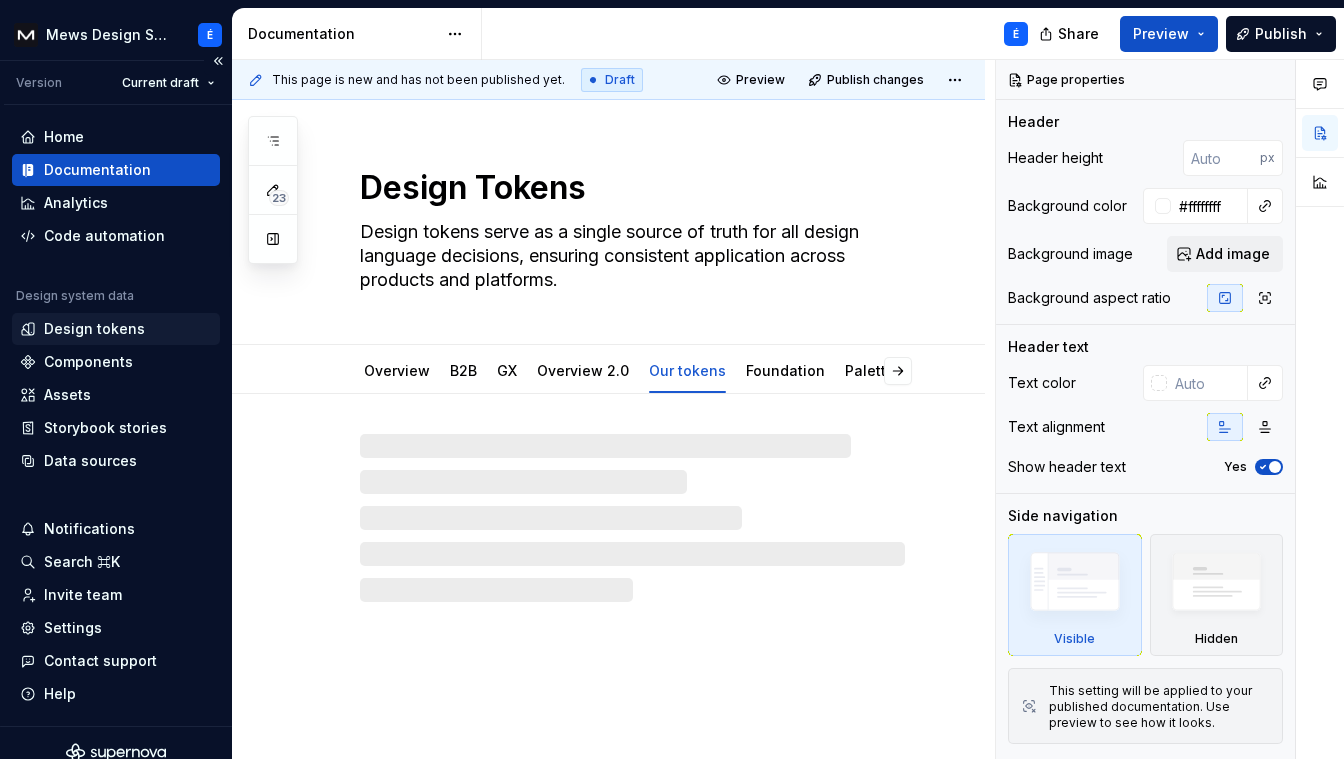 click on "Design tokens" at bounding box center [94, 329] 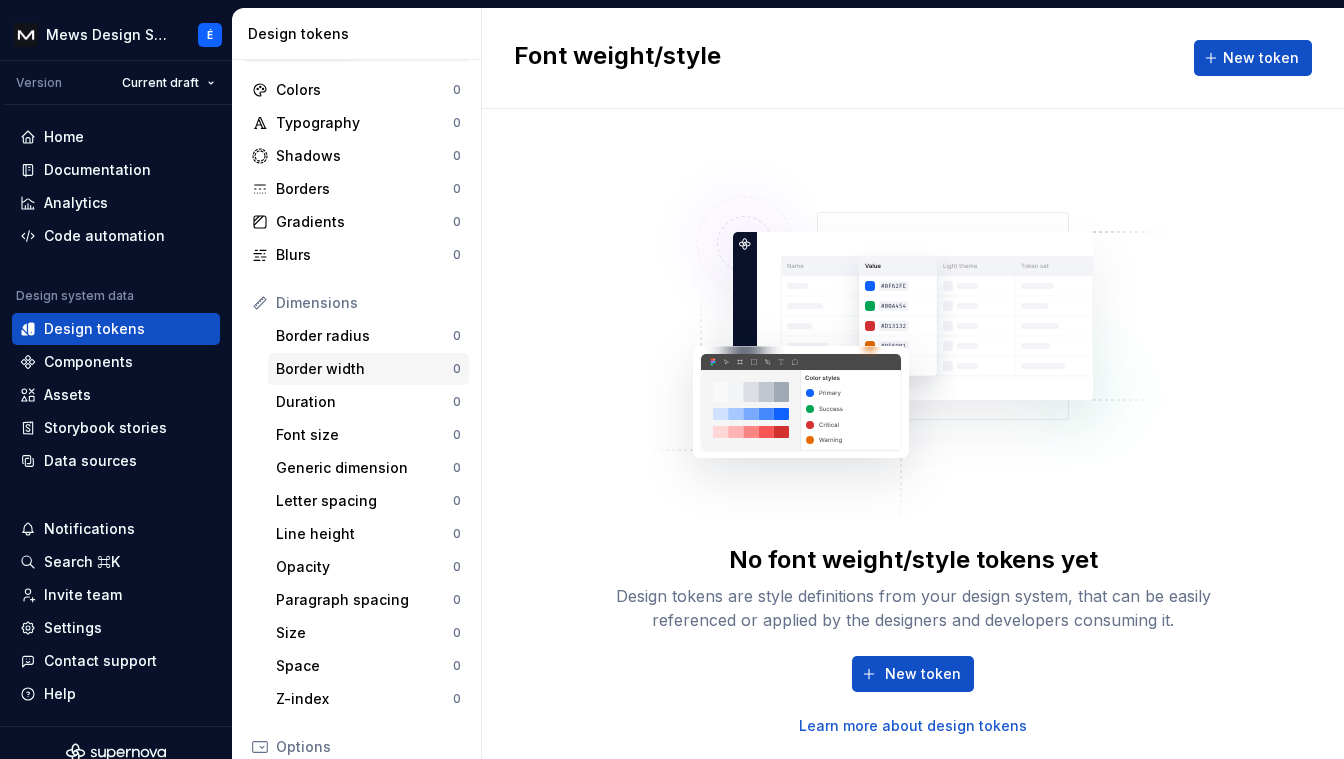 scroll, scrollTop: 0, scrollLeft: 0, axis: both 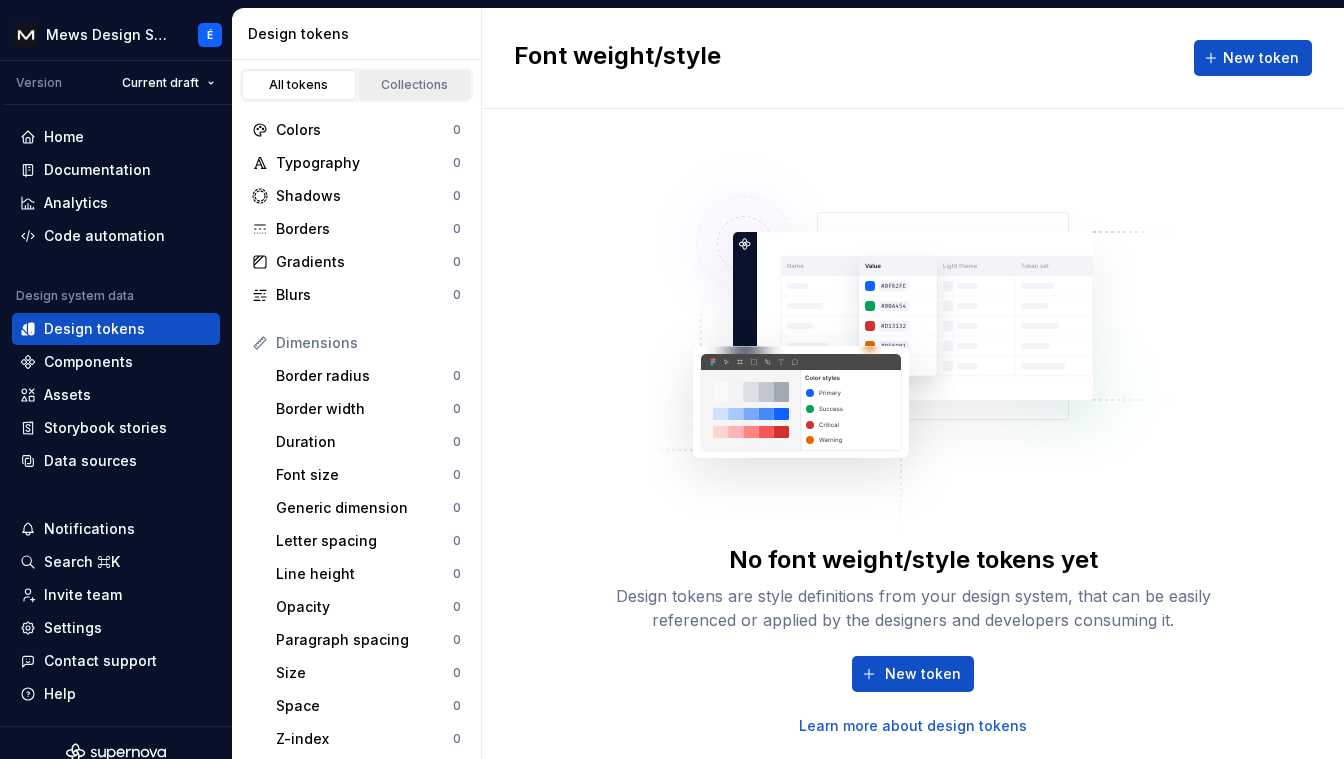 click on "Collections" at bounding box center [415, 85] 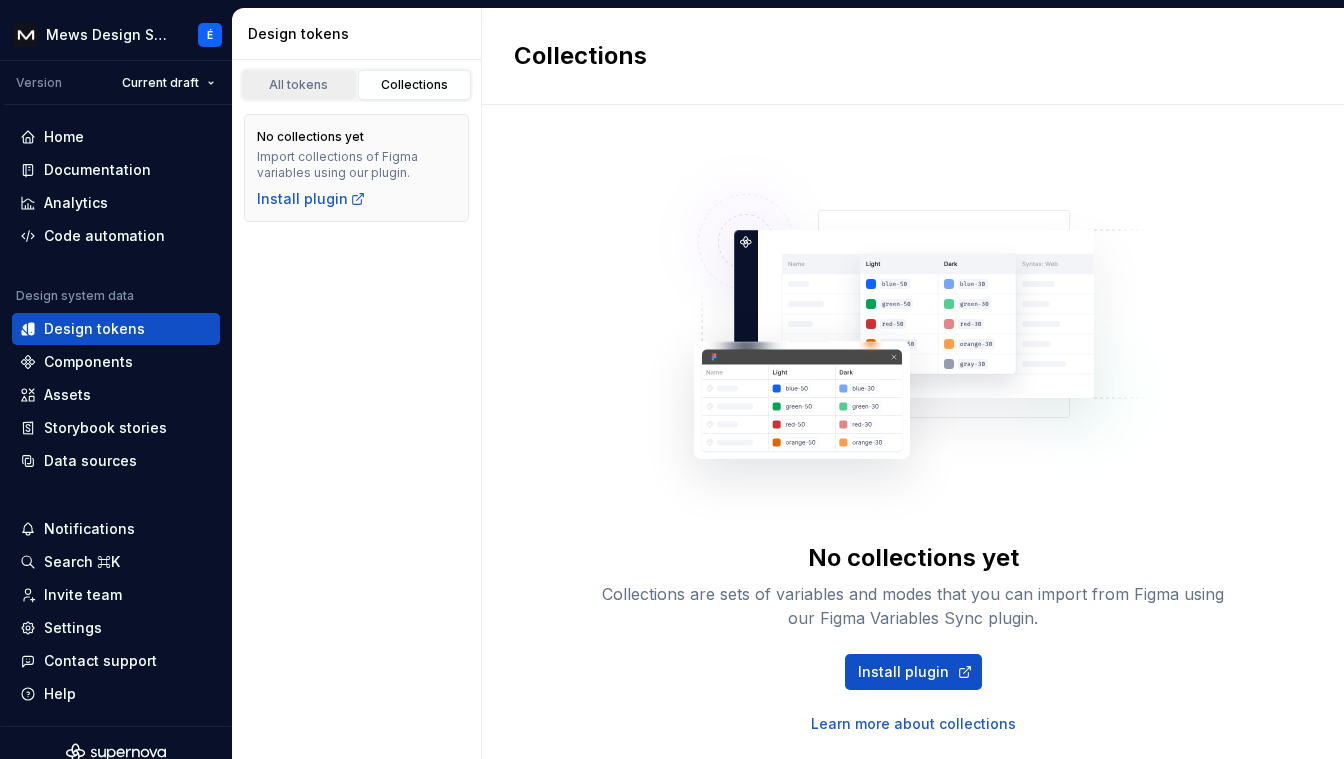 click on "All tokens" at bounding box center (299, 85) 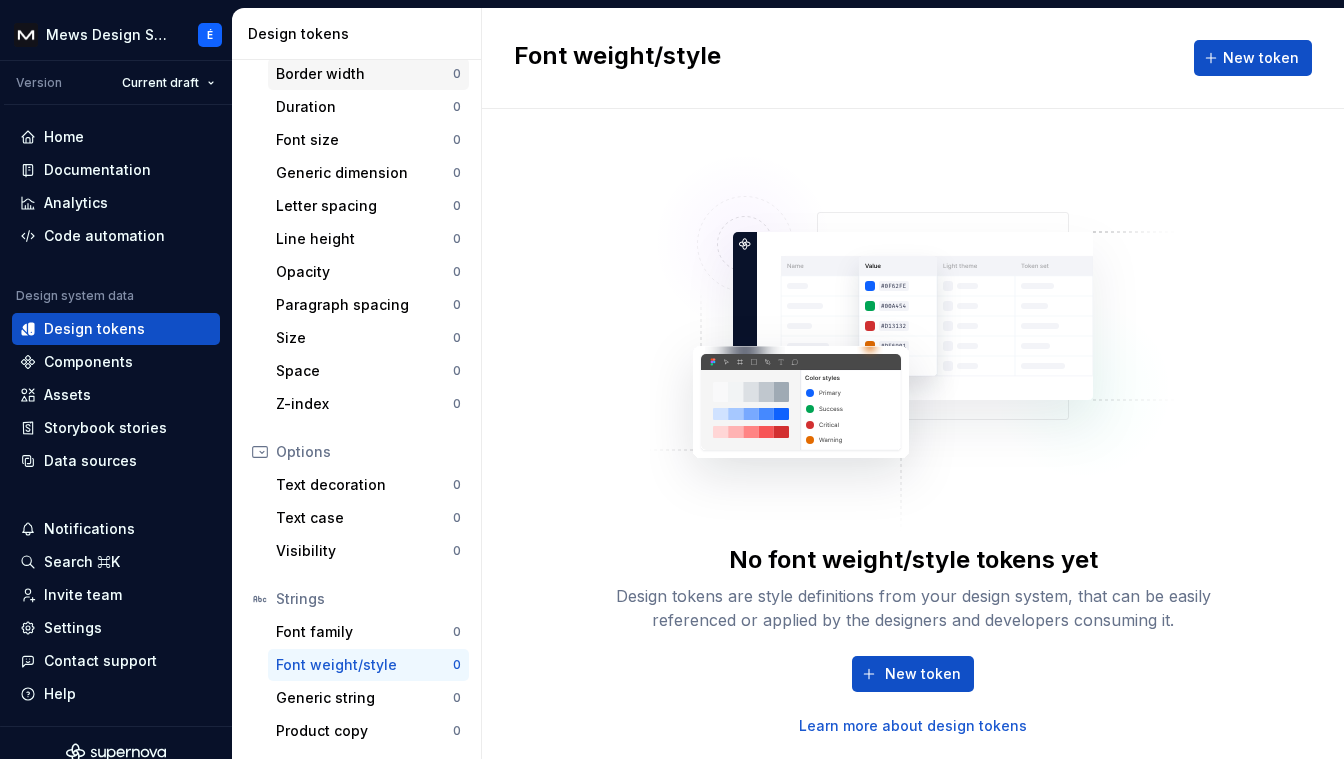 scroll, scrollTop: 0, scrollLeft: 0, axis: both 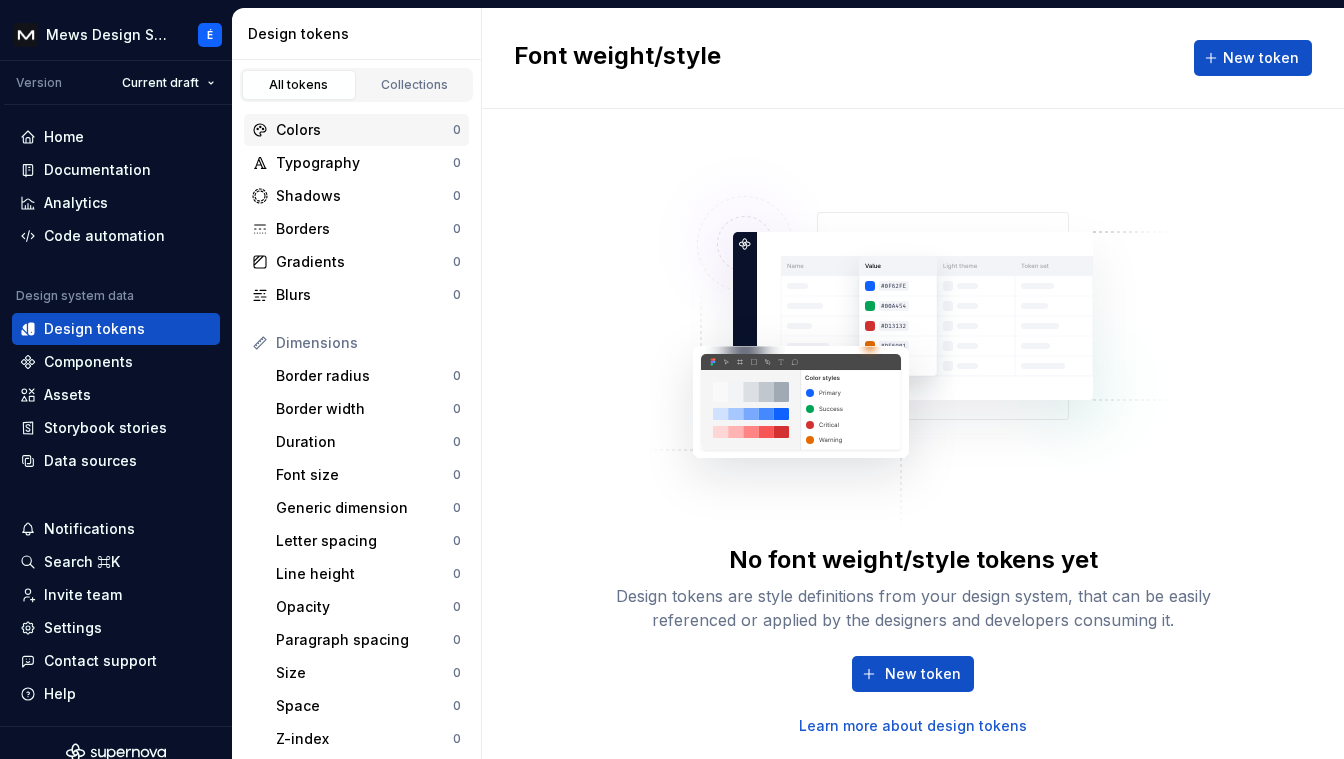 click on "Colors" at bounding box center [364, 130] 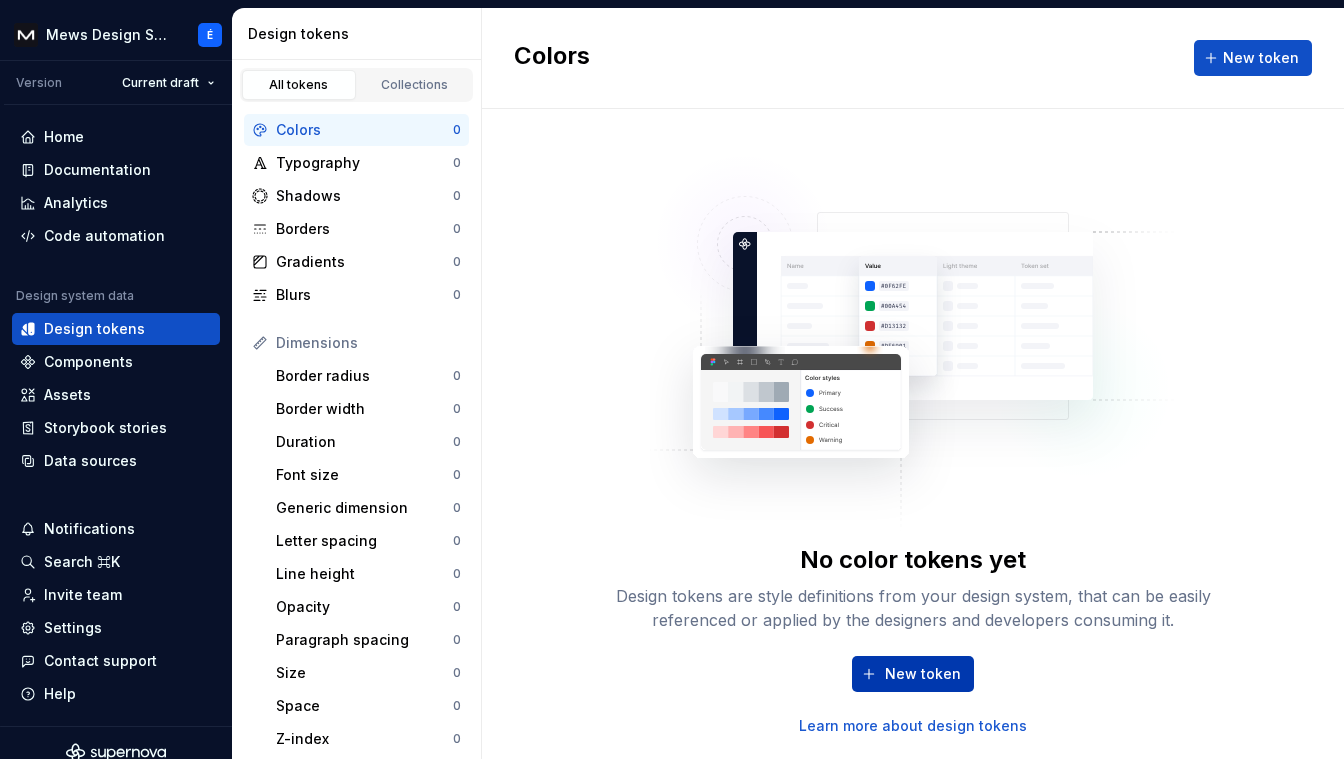 click on "New token" at bounding box center (923, 674) 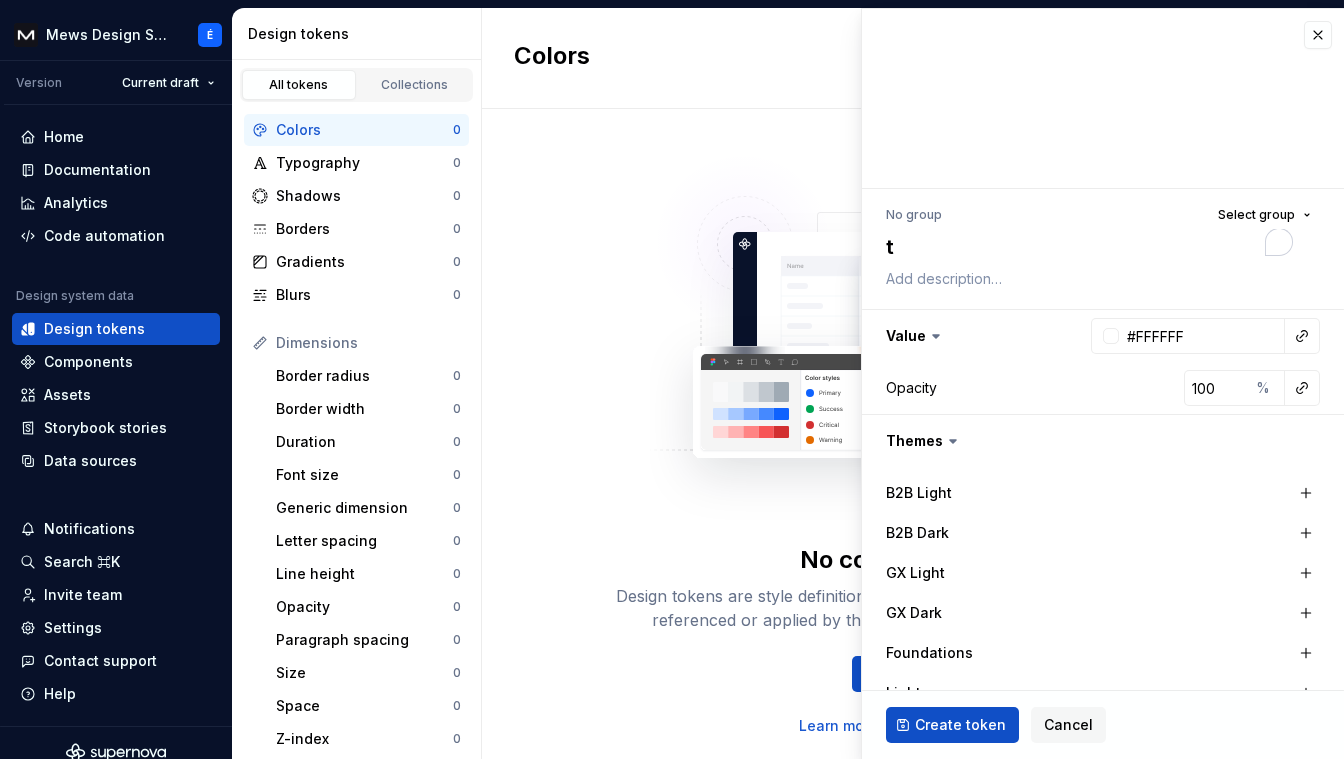 type on "*" 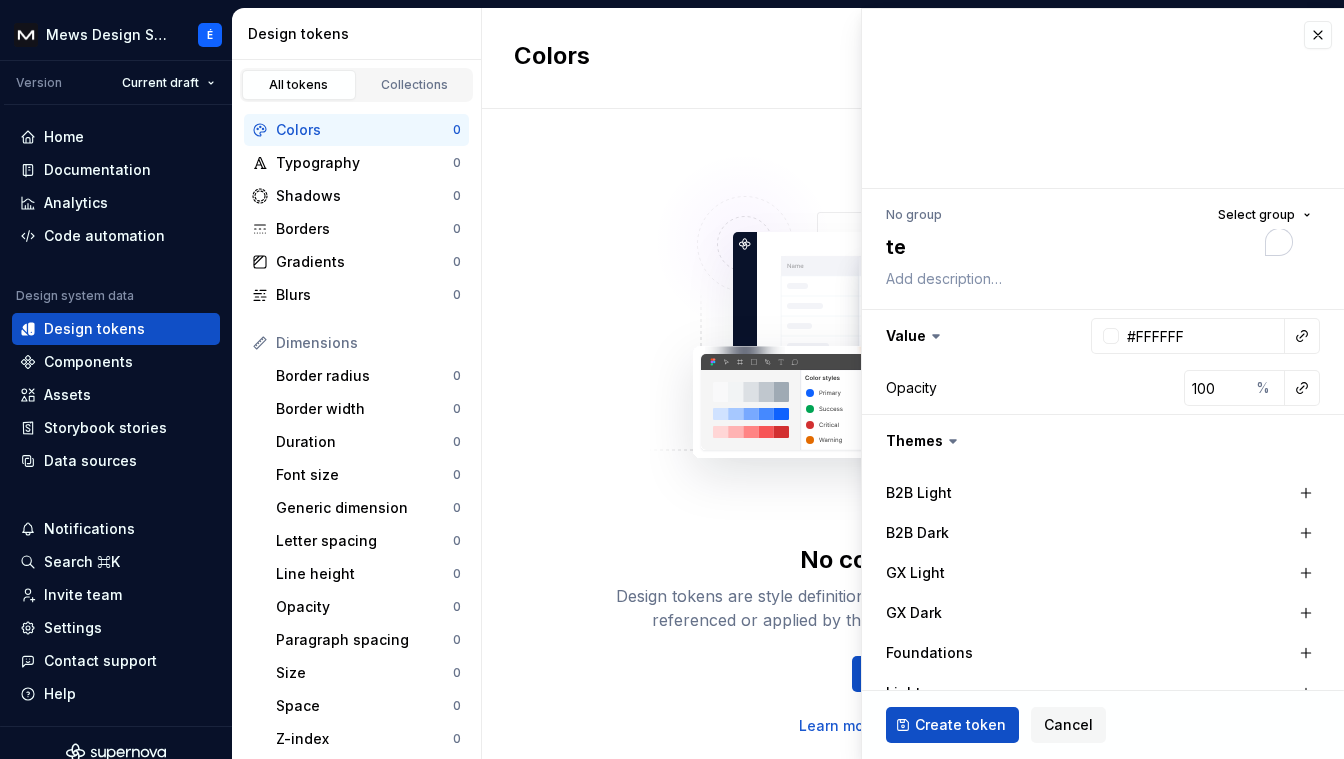 type on "*" 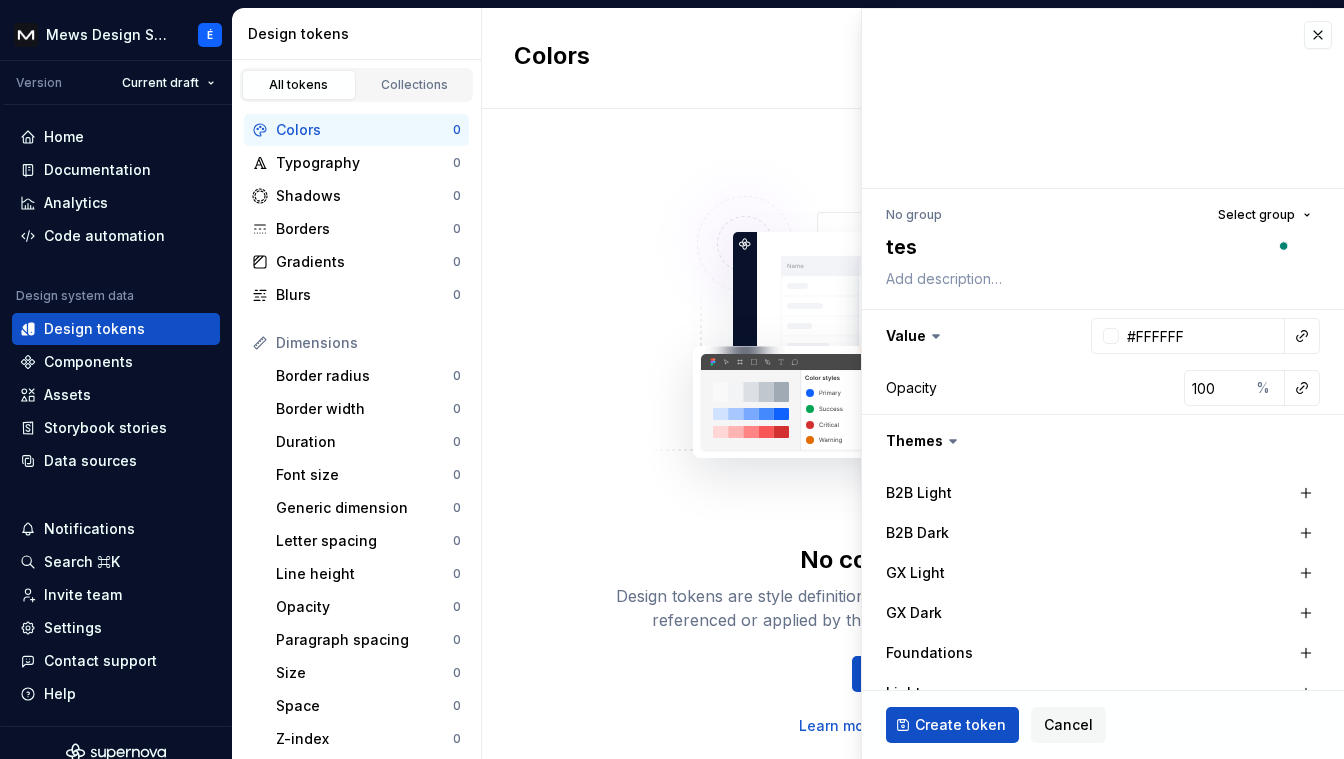 type on "*" 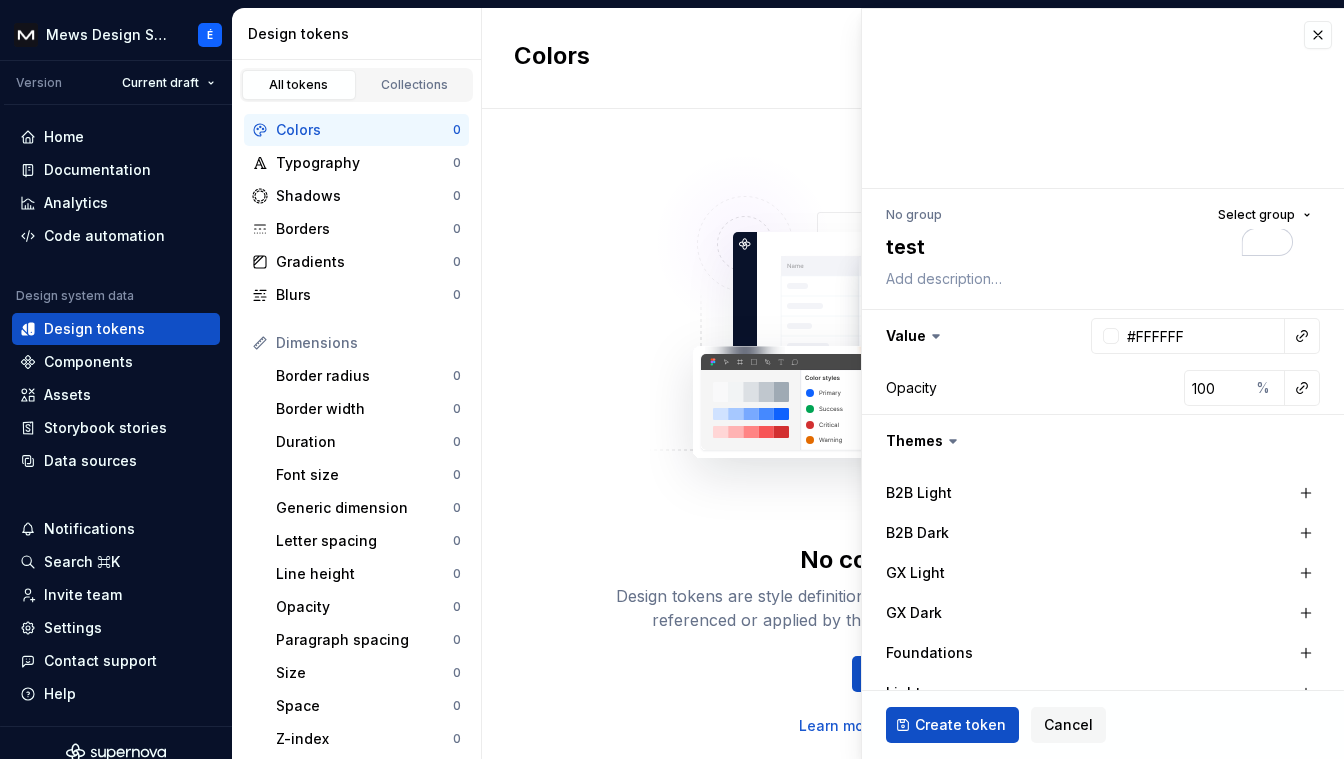 scroll, scrollTop: 25, scrollLeft: 0, axis: vertical 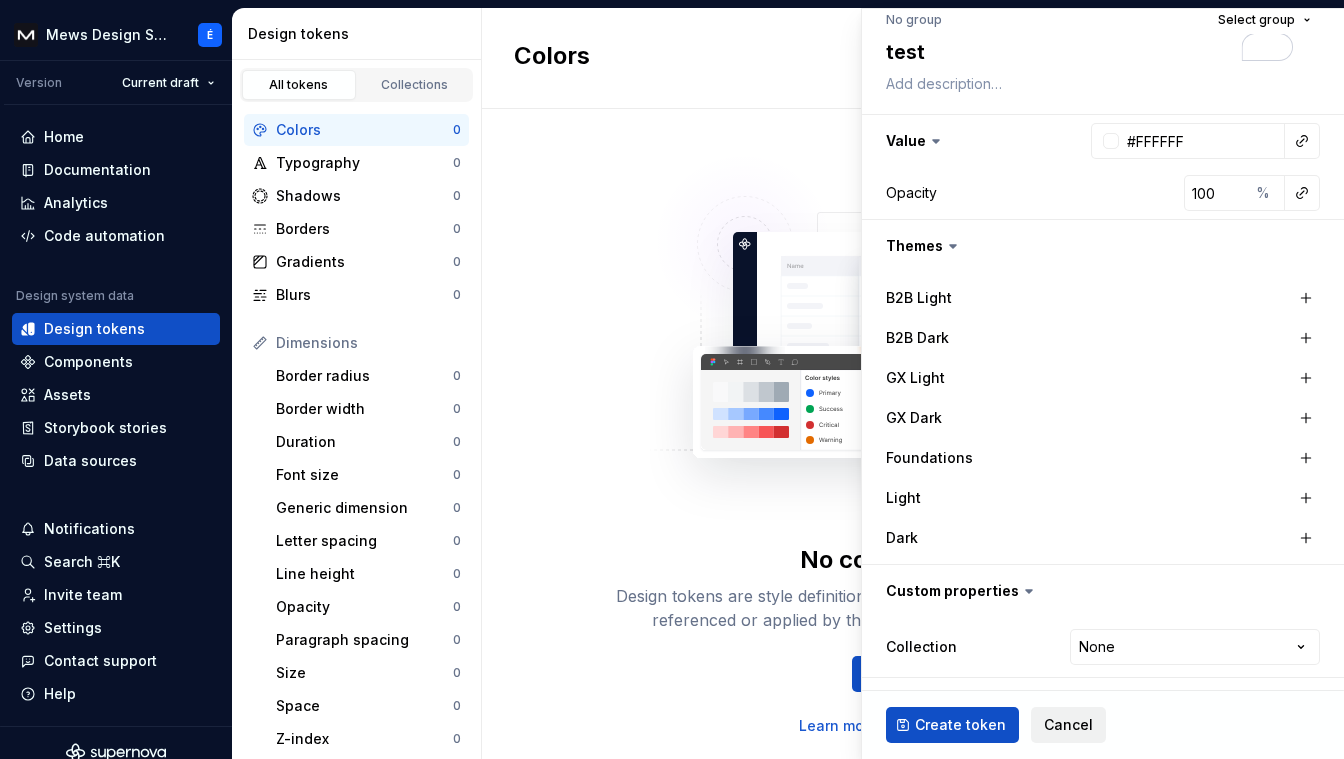 type on "test" 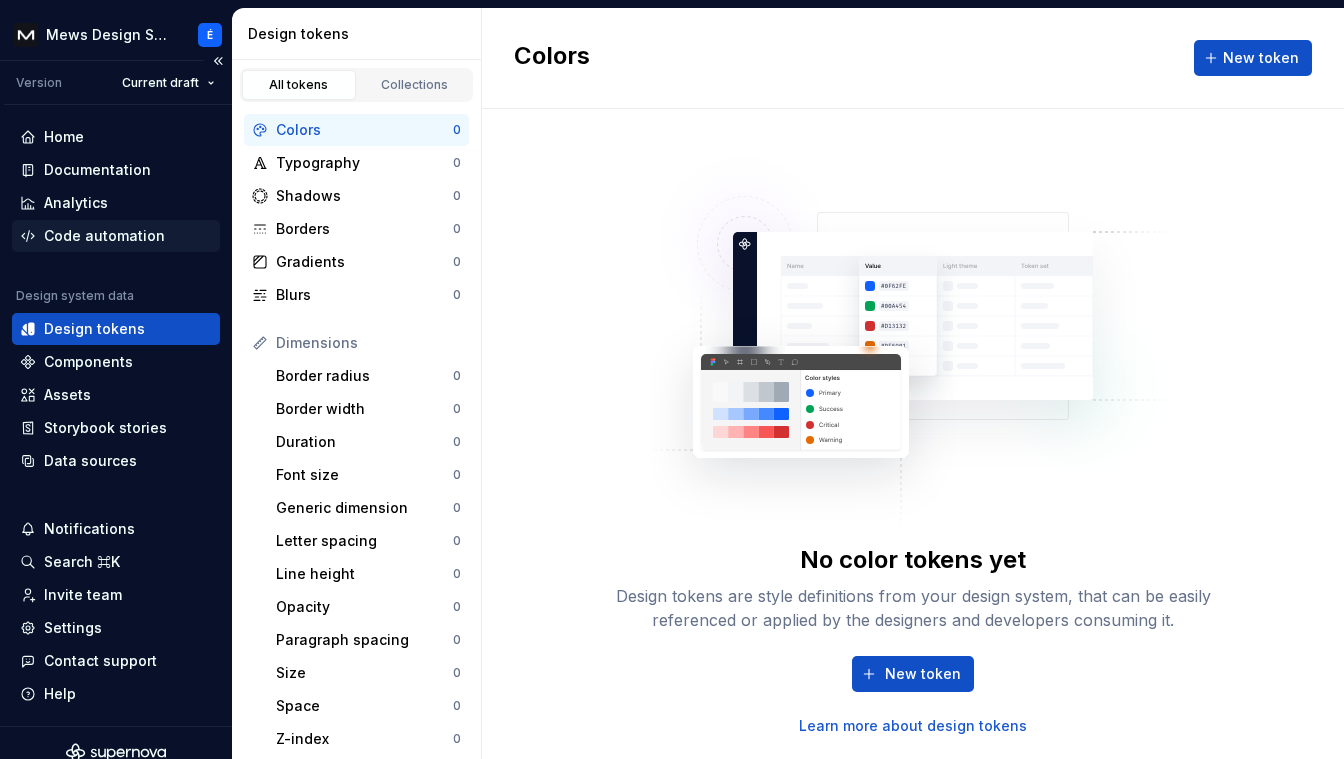 click on "Code automation" at bounding box center (104, 236) 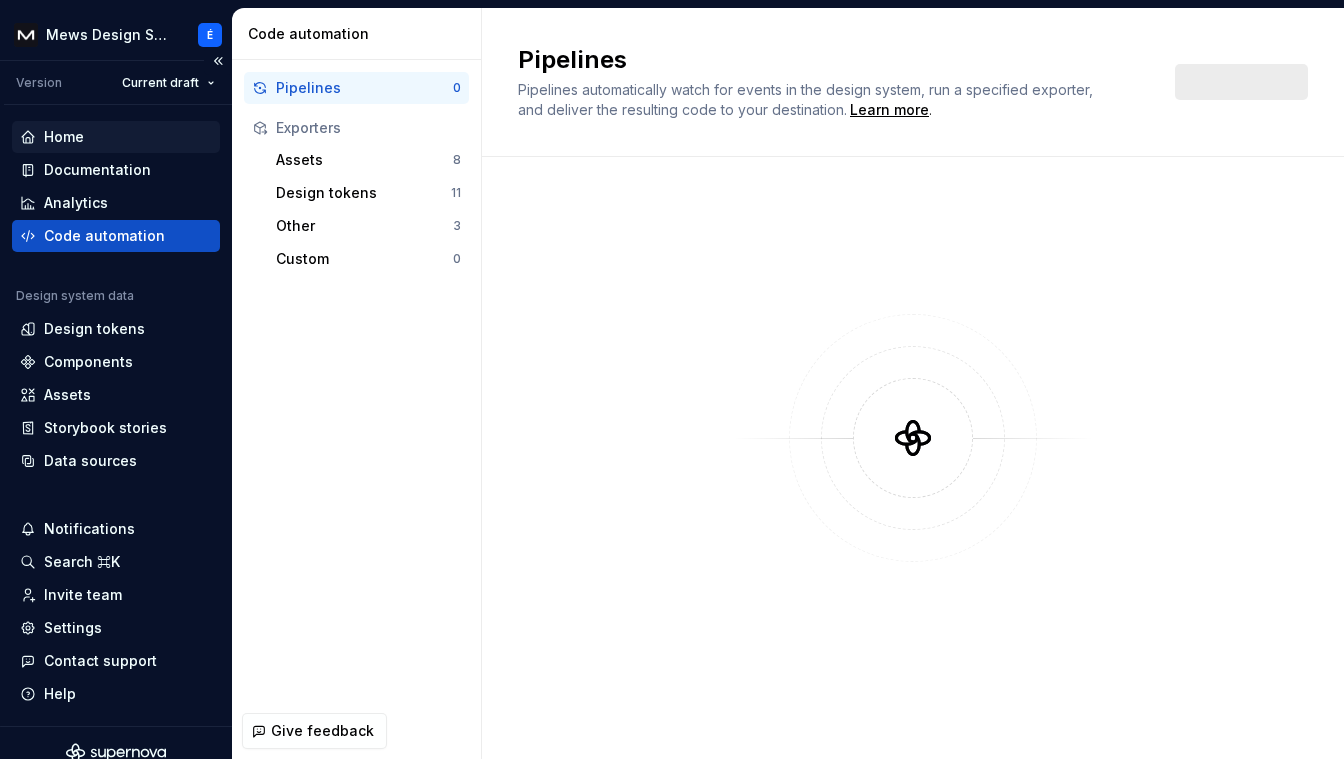 click on "Home" at bounding box center (116, 137) 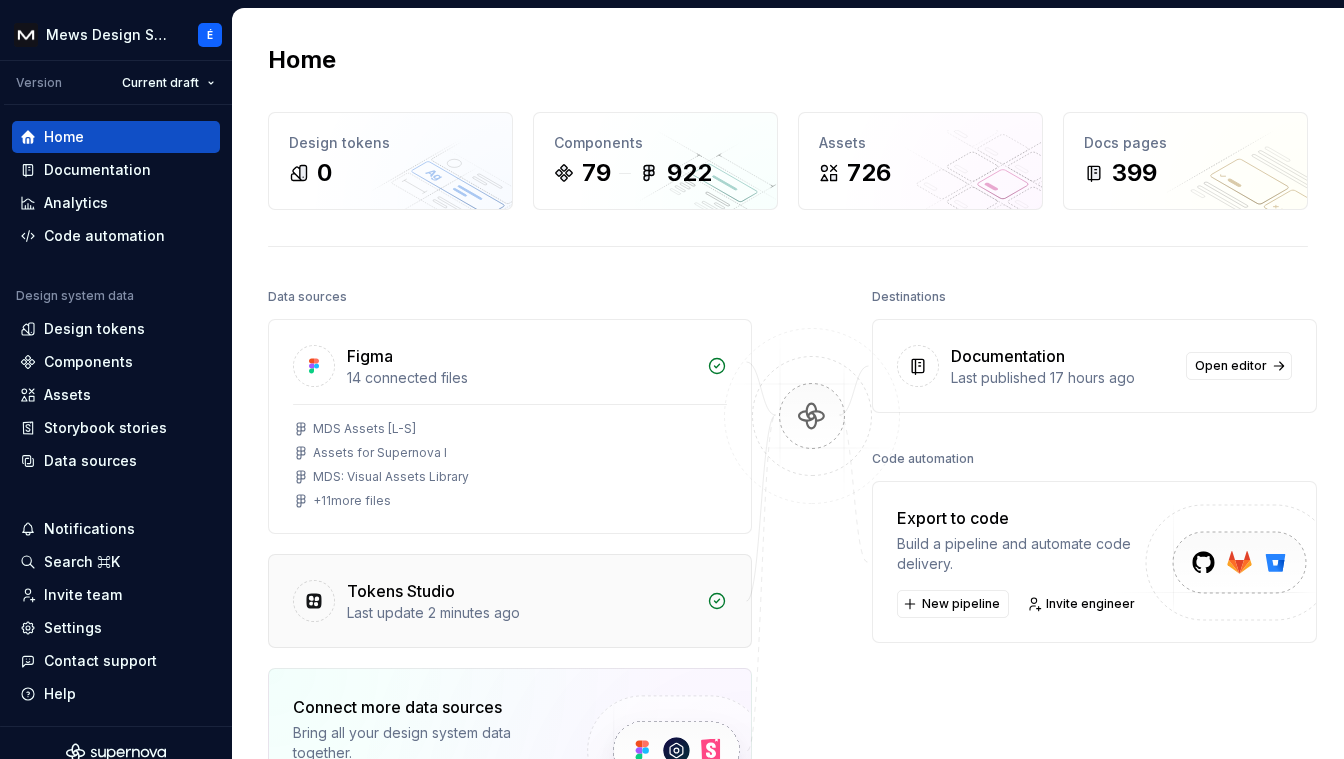click on "Tokens Studio" at bounding box center [521, 591] 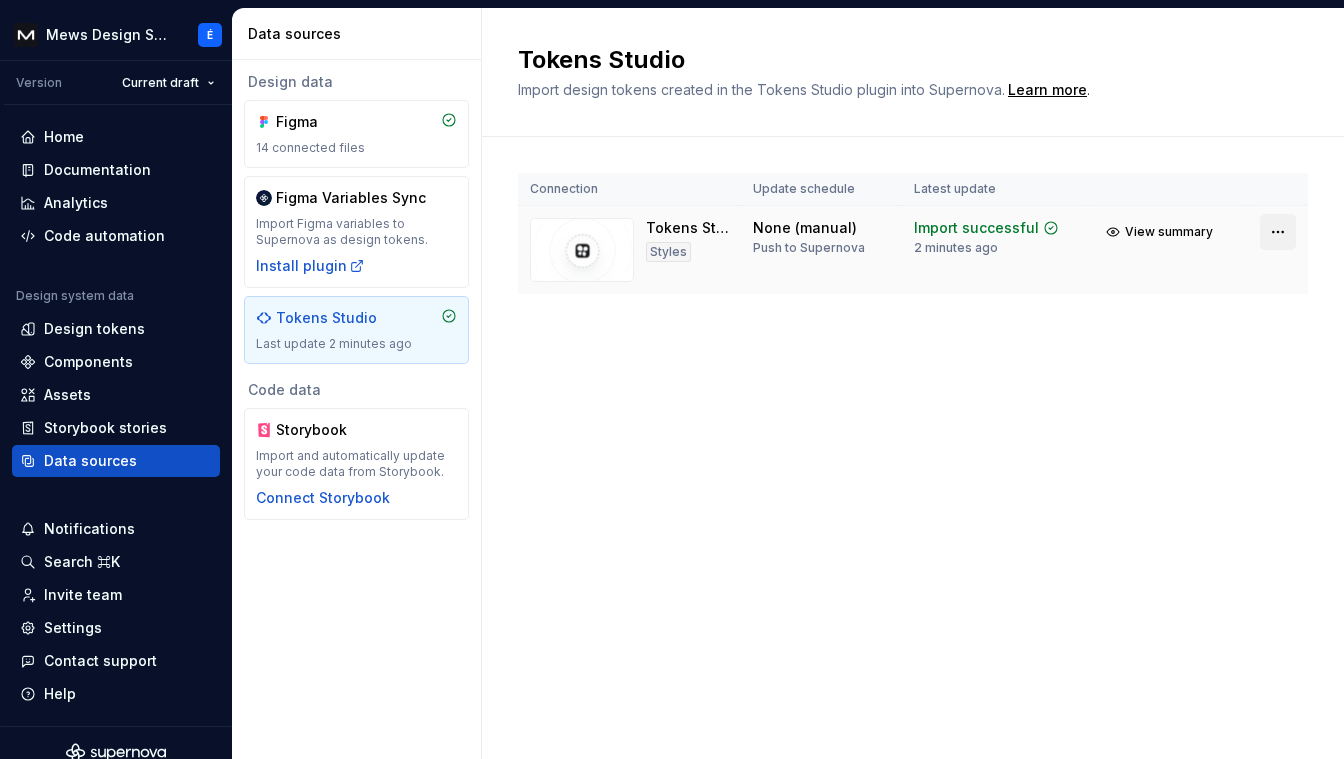 click on "Mews Design System É Version Current draft Home Documentation Analytics Code automation Design system data Design tokens Components Assets Storybook stories Data sources Notifications Search ⌘K Invite team Settings Contact support Help Data sources Design data Figma 14 connected files Figma Variables Sync Import Figma variables to Supernova as design tokens. Install plugin Tokens Studio Last update 2 minutes ago Code data Storybook Import and automatically update your code data from Storybook. Connect Storybook Tokens Studio Import design tokens created in the Tokens Studio plugin into Supernova.   Learn more . Connection Update schedule Latest update Tokens Studio Styles None (manual) Push to Supernova Import successful 2 minutes ago View summary   *" at bounding box center [672, 379] 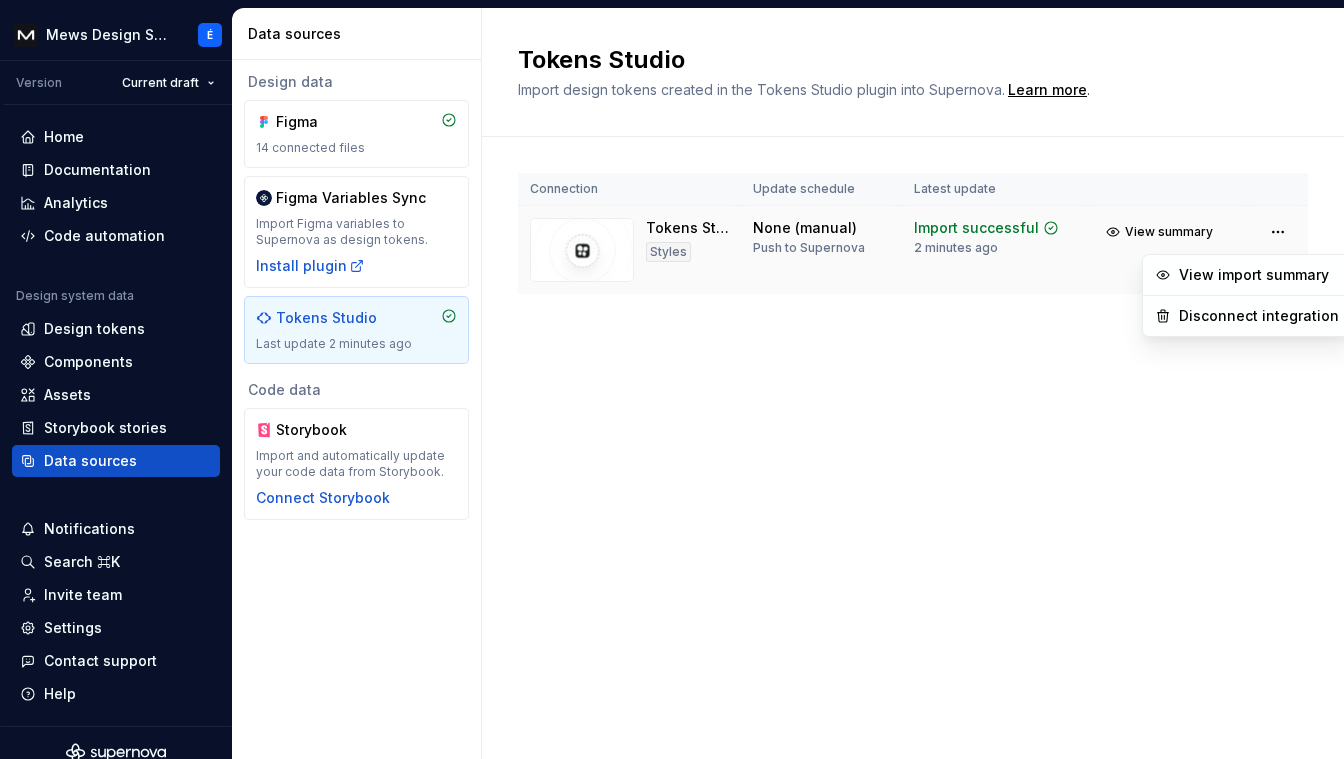 drag, startPoint x: 959, startPoint y: 357, endPoint x: 813, endPoint y: 245, distance: 184.01086 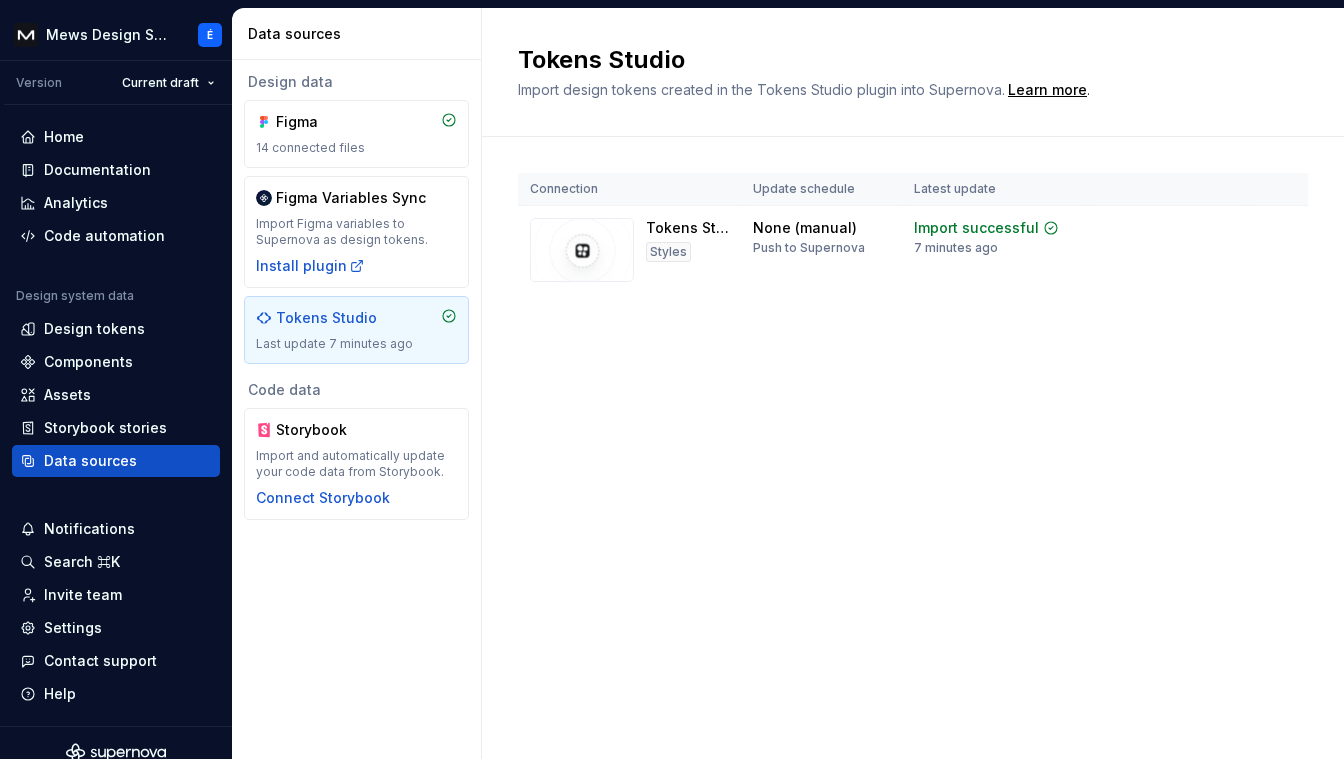 click on "Tokens Studio Last update 7 minutes ago" at bounding box center (356, 330) 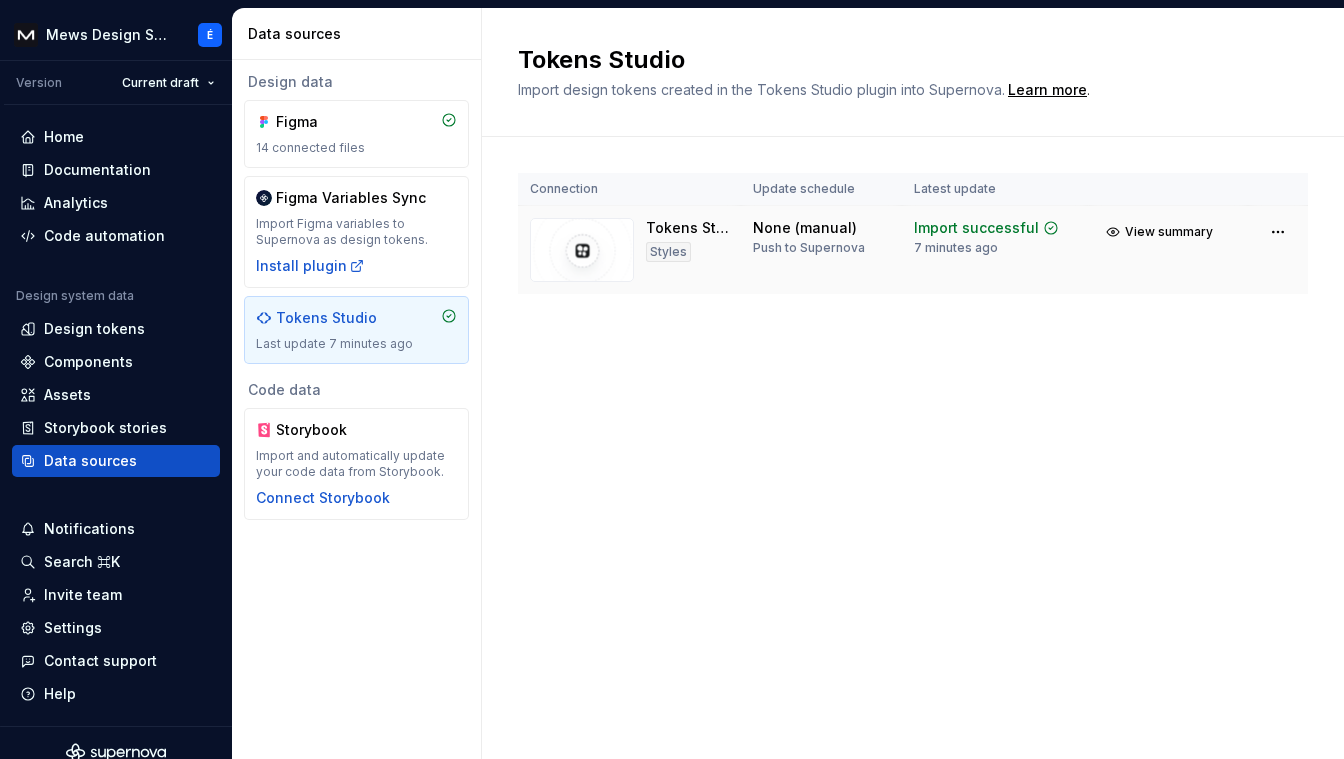 click on "Import successful" at bounding box center (976, 228) 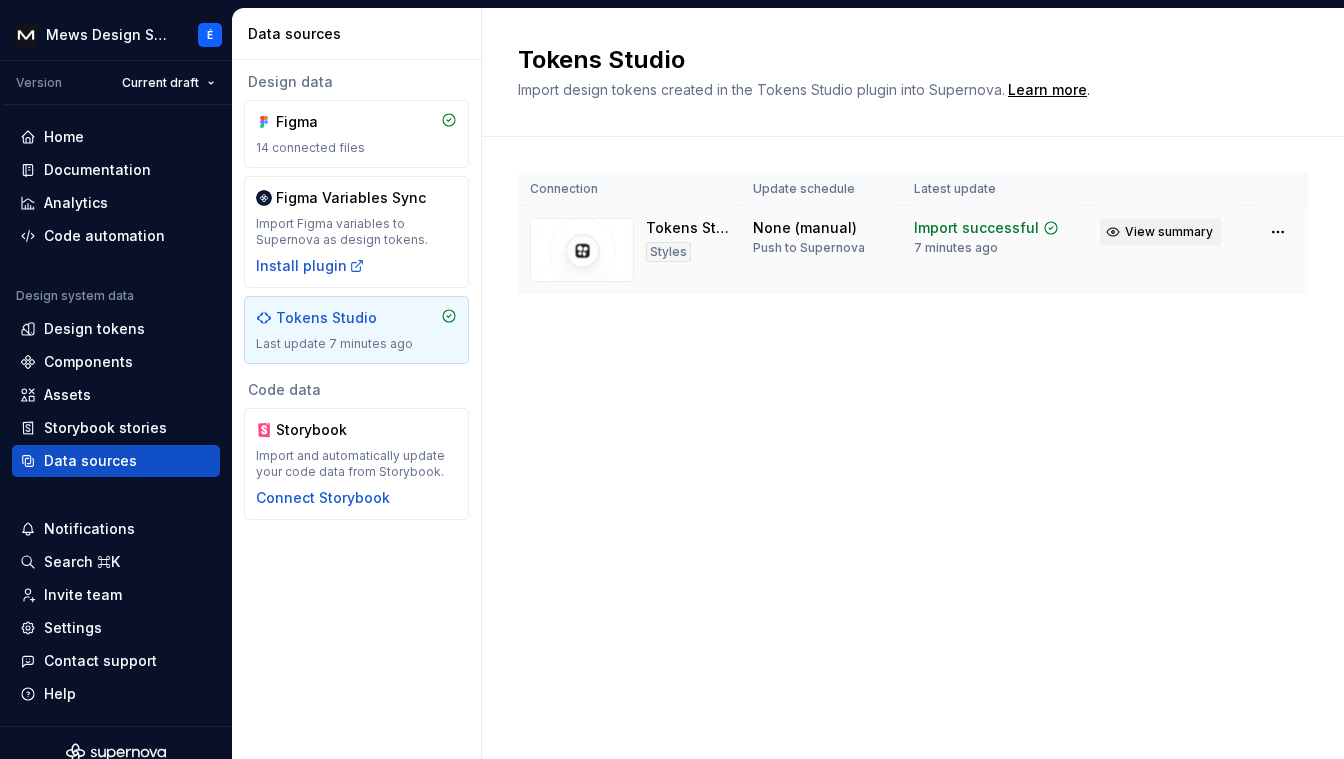 click on "View summary" at bounding box center (1169, 232) 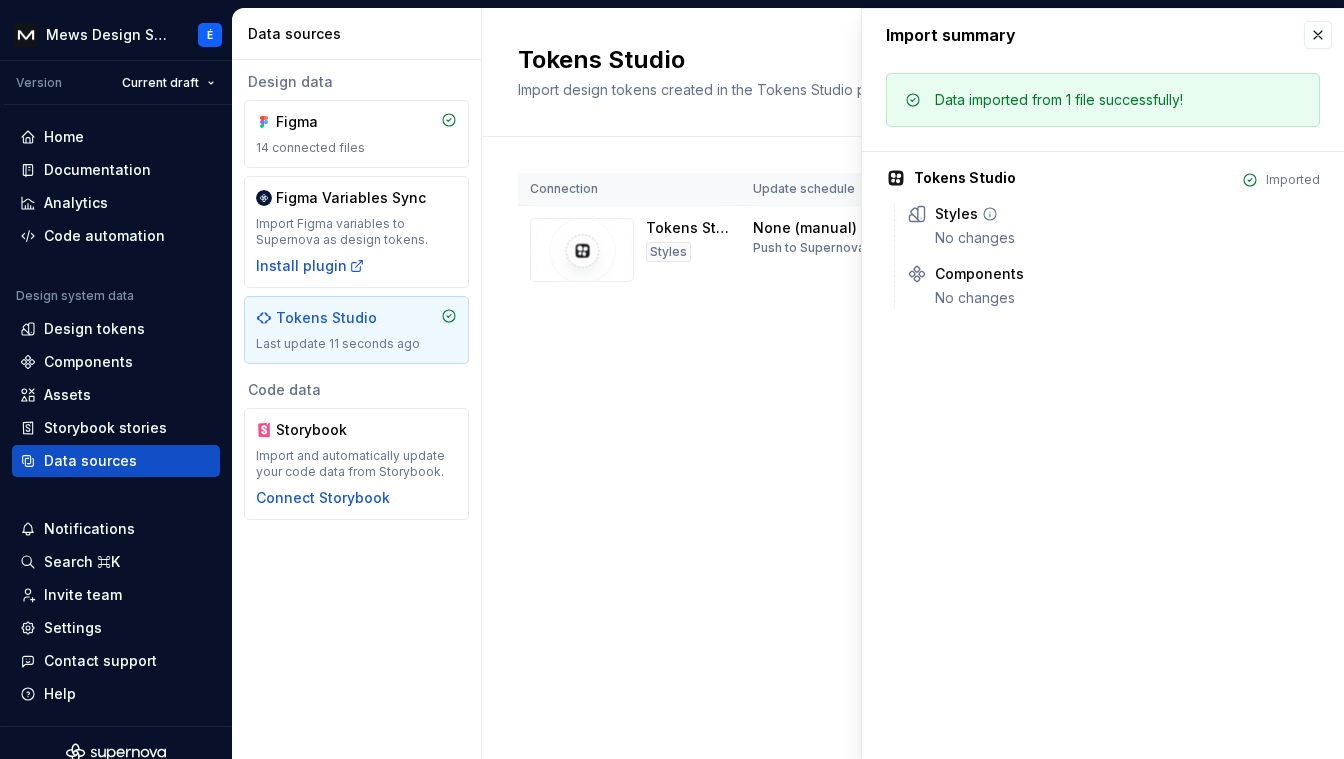 click 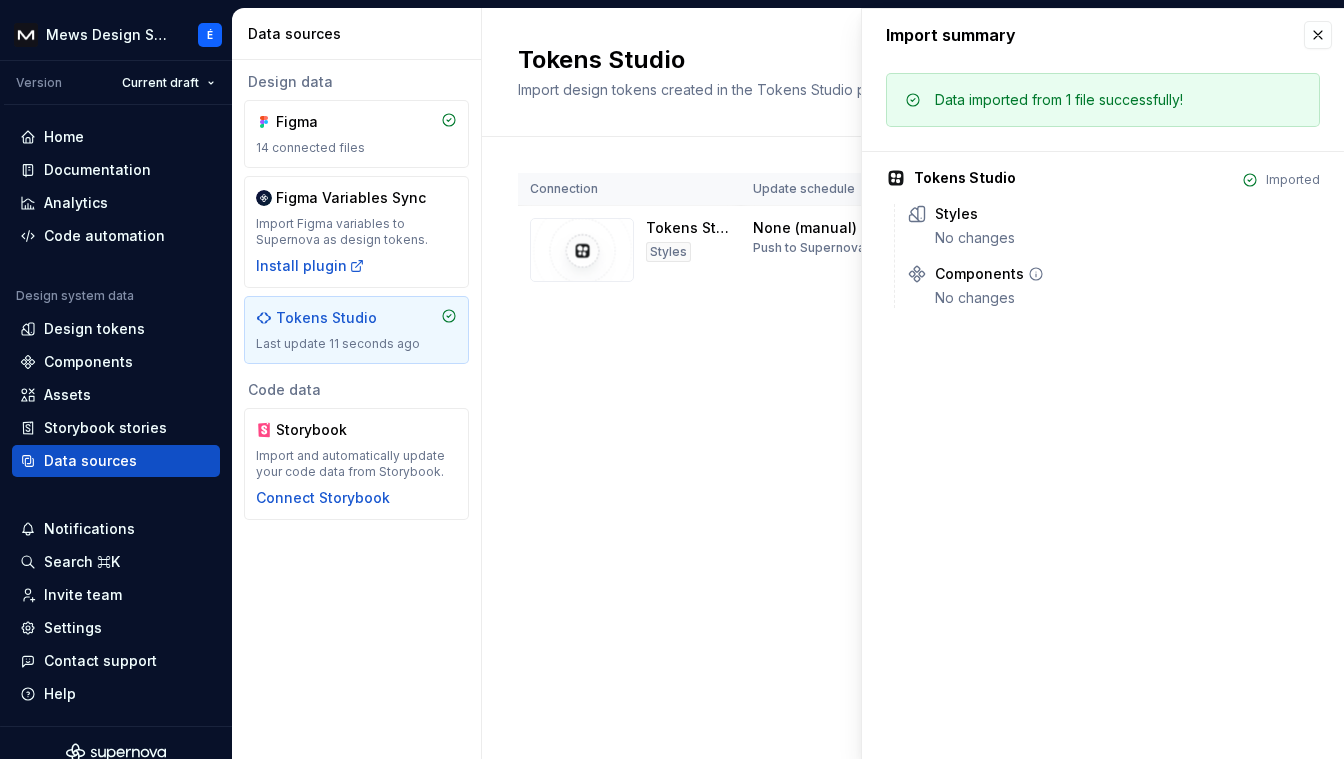 click on "No changes" at bounding box center (1127, 298) 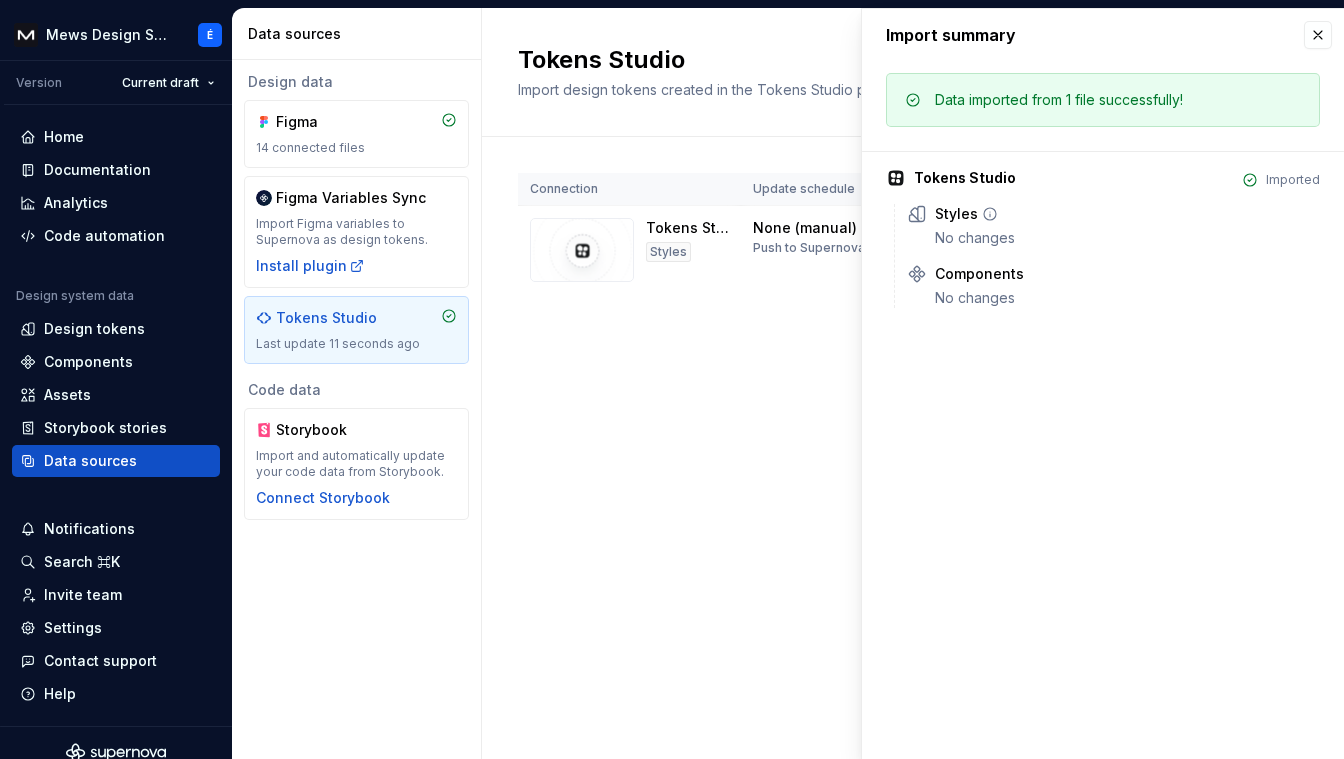 click on "Styles" at bounding box center (956, 214) 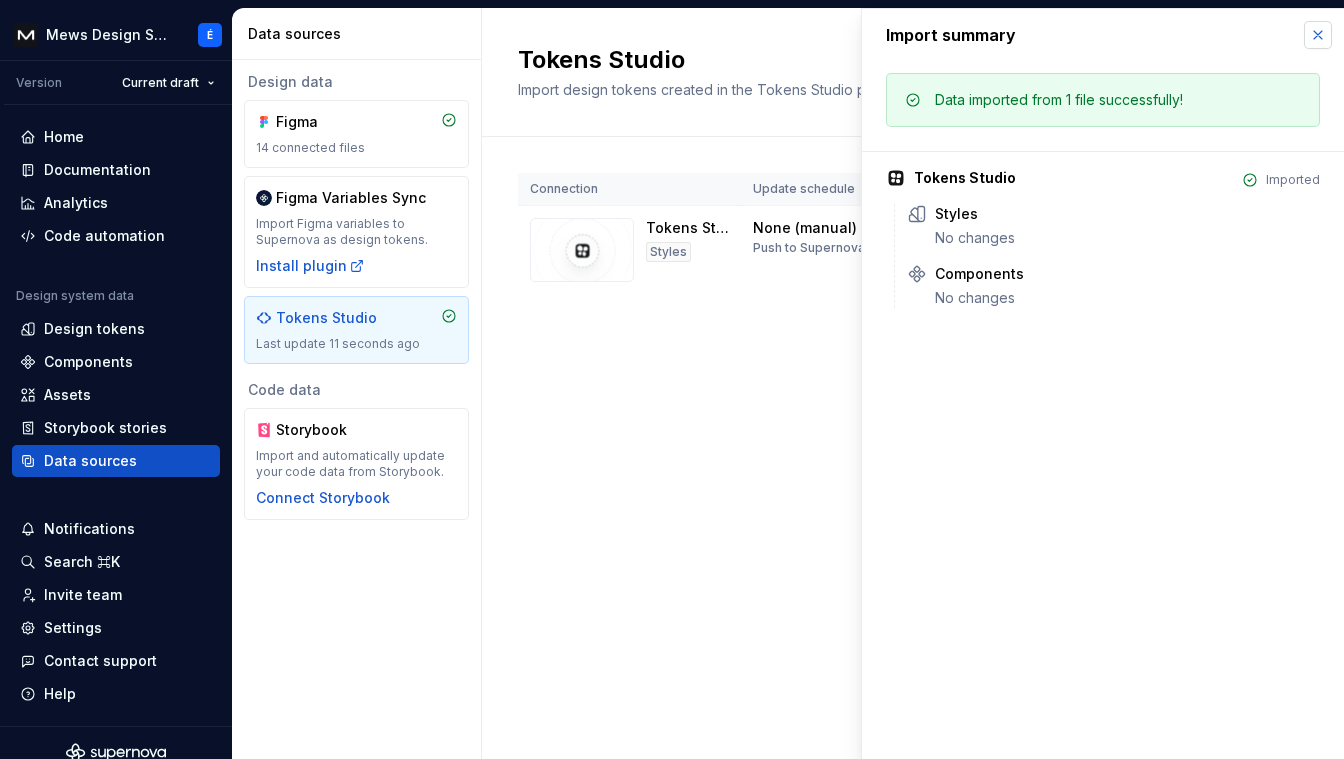 click at bounding box center [1318, 35] 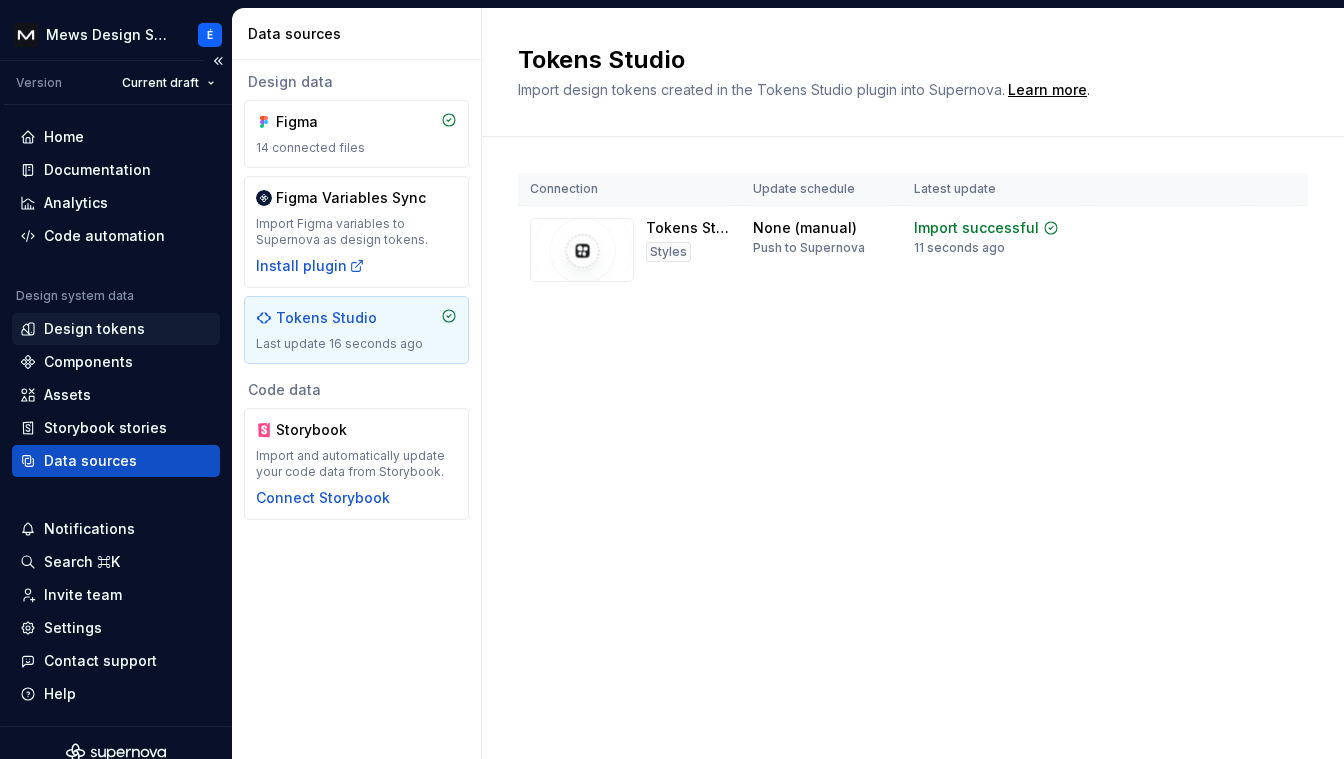 click on "Design tokens" at bounding box center [94, 329] 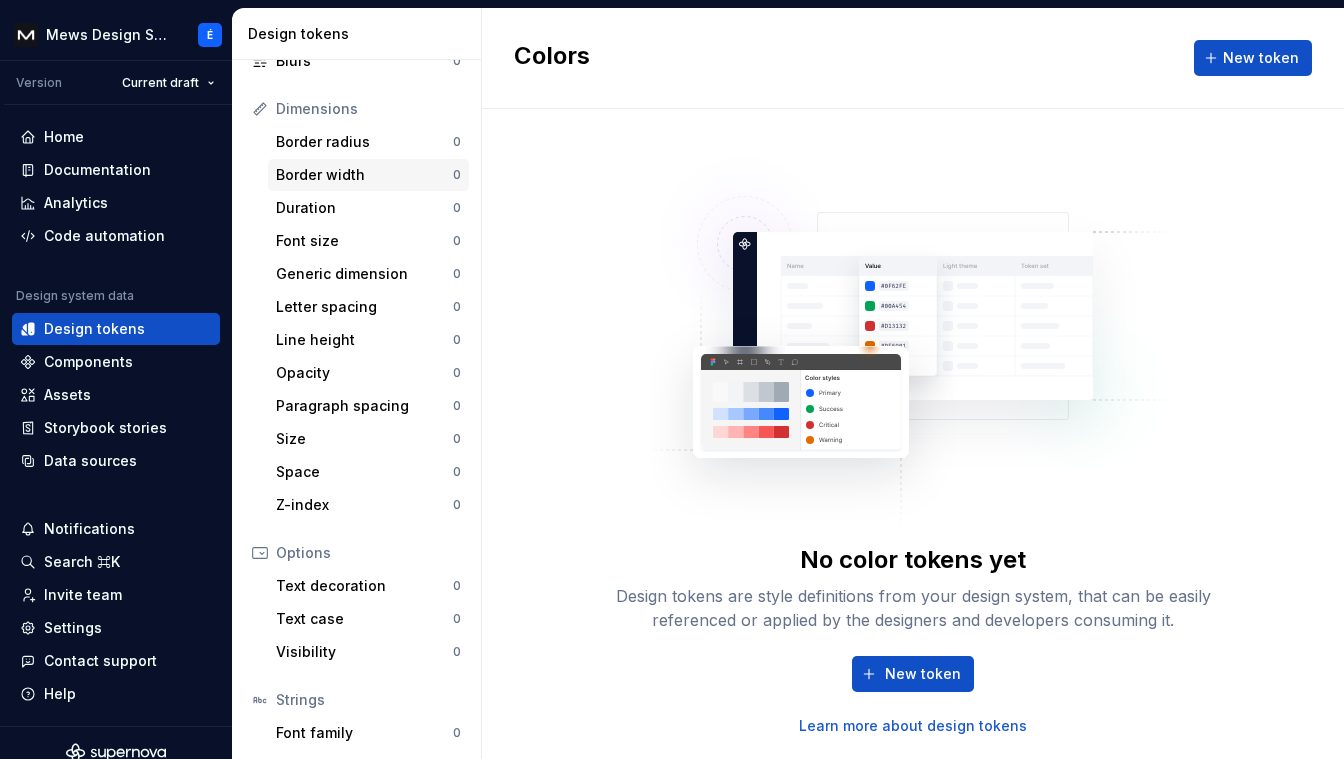 scroll, scrollTop: 0, scrollLeft: 0, axis: both 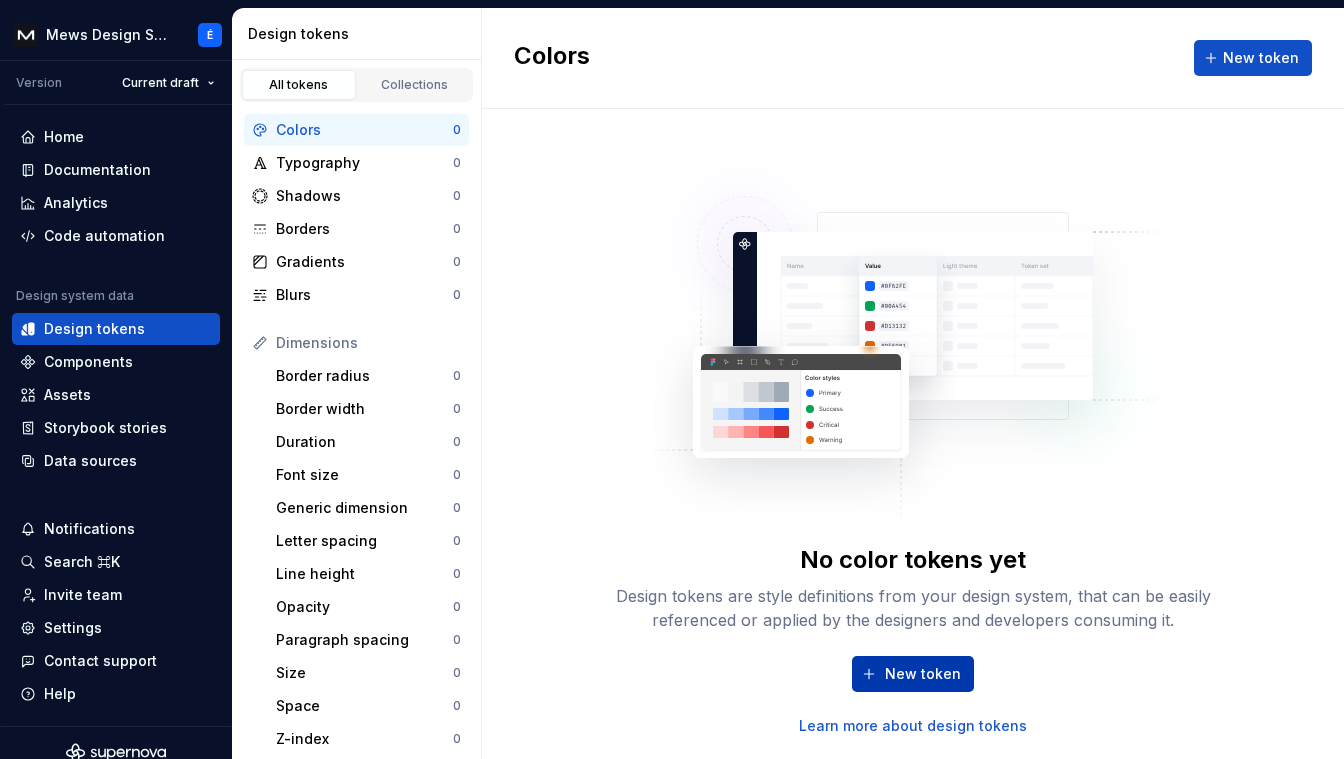 click on "New token" at bounding box center (913, 674) 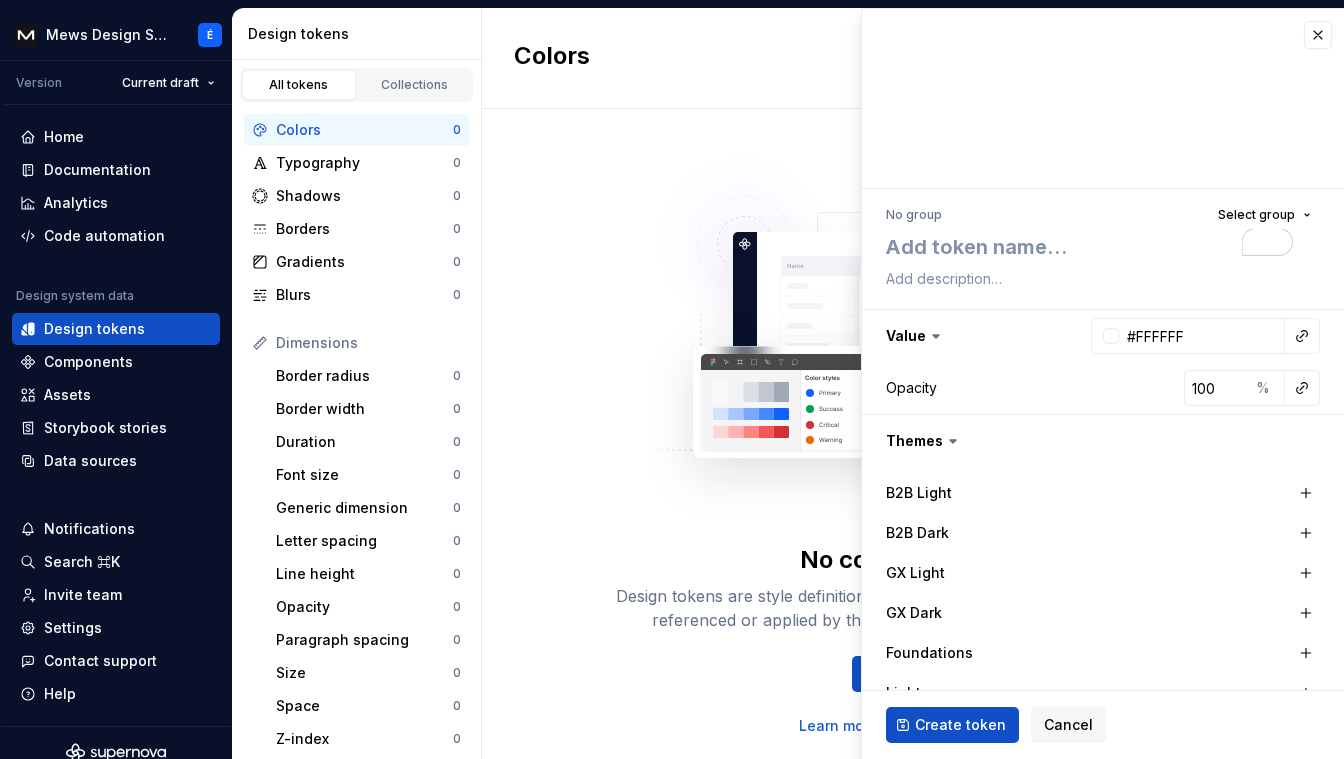 type on "*" 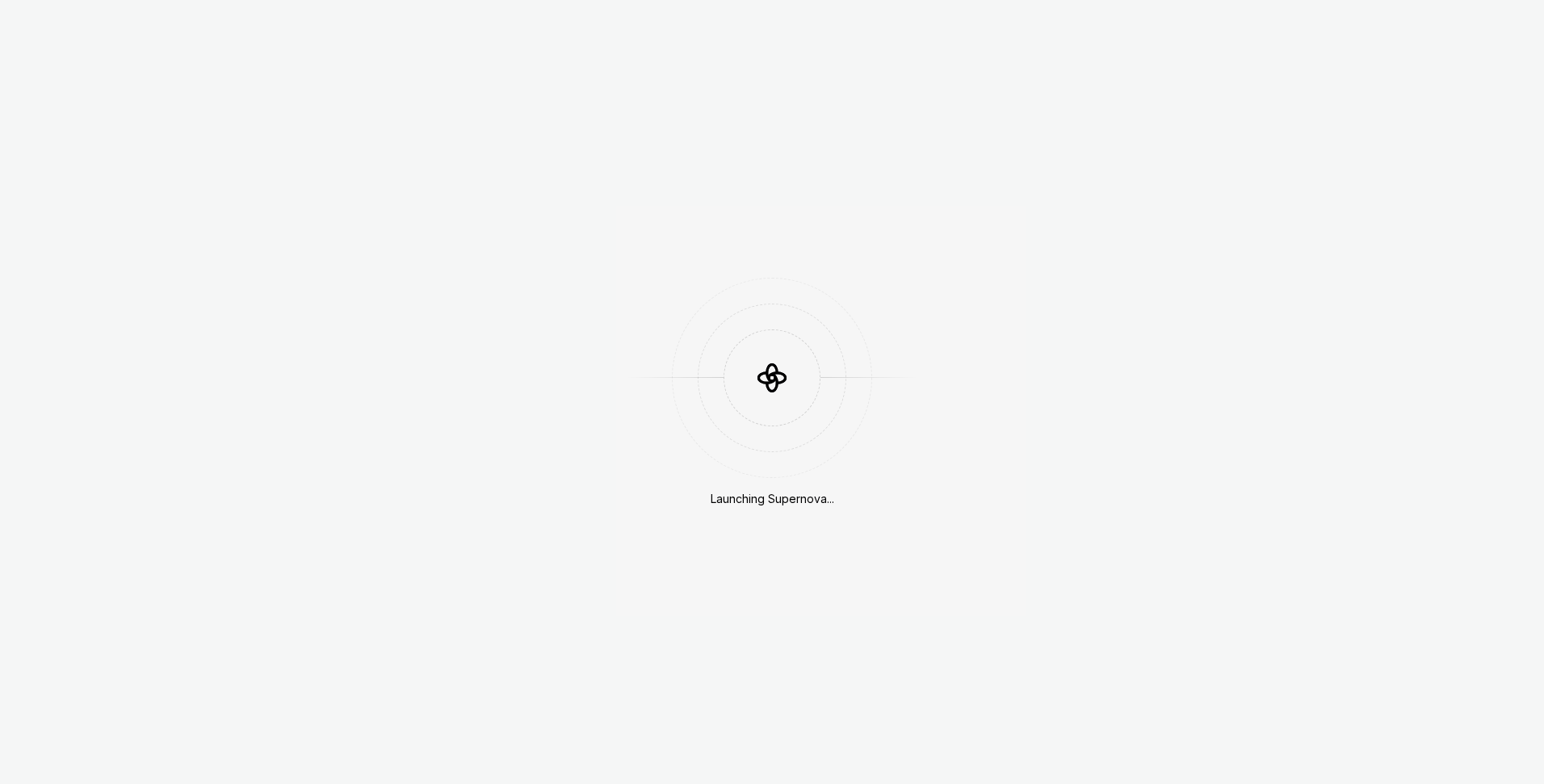 scroll, scrollTop: 0, scrollLeft: 0, axis: both 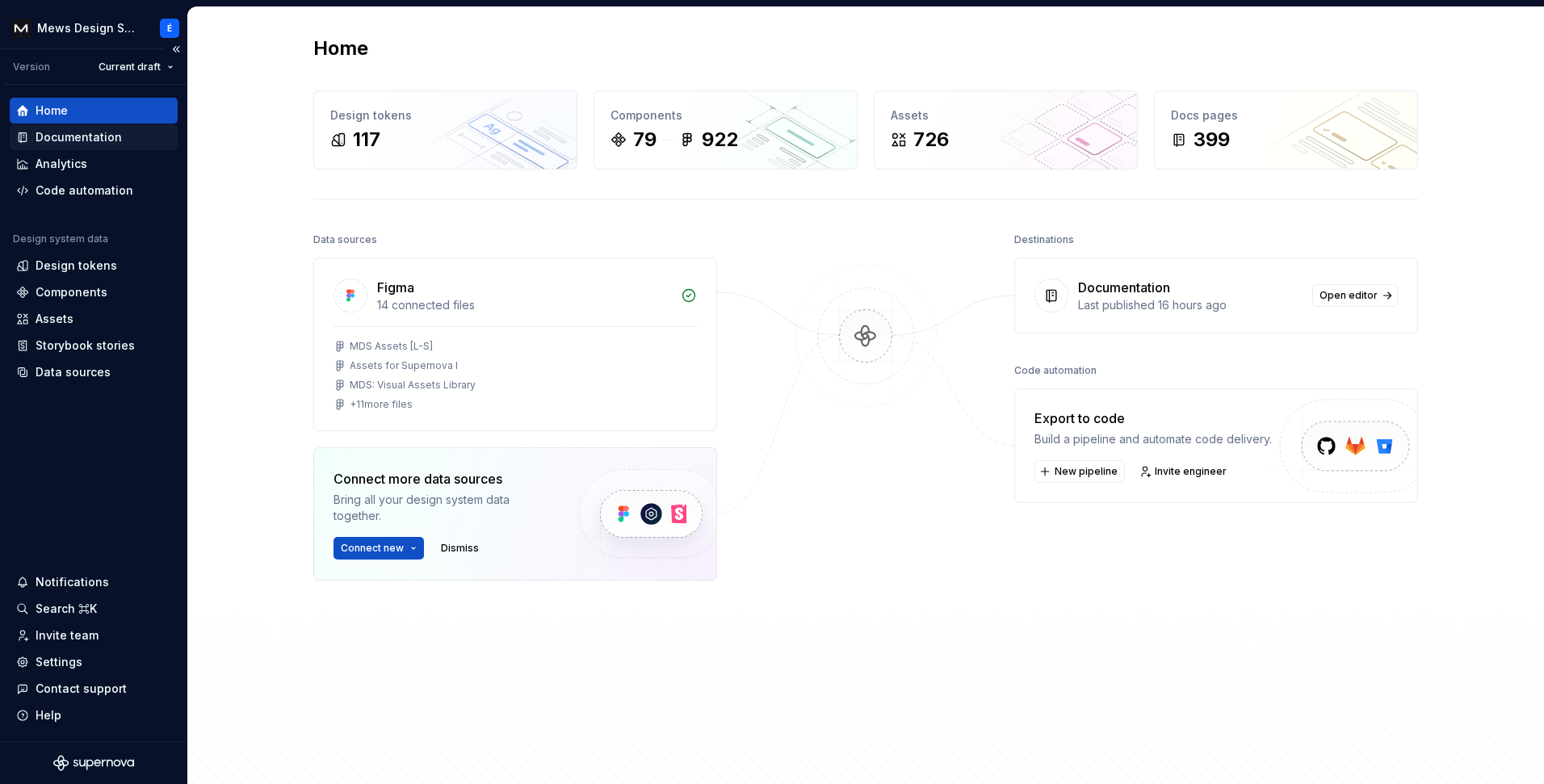 click on "Documentation" at bounding box center (78, 137) 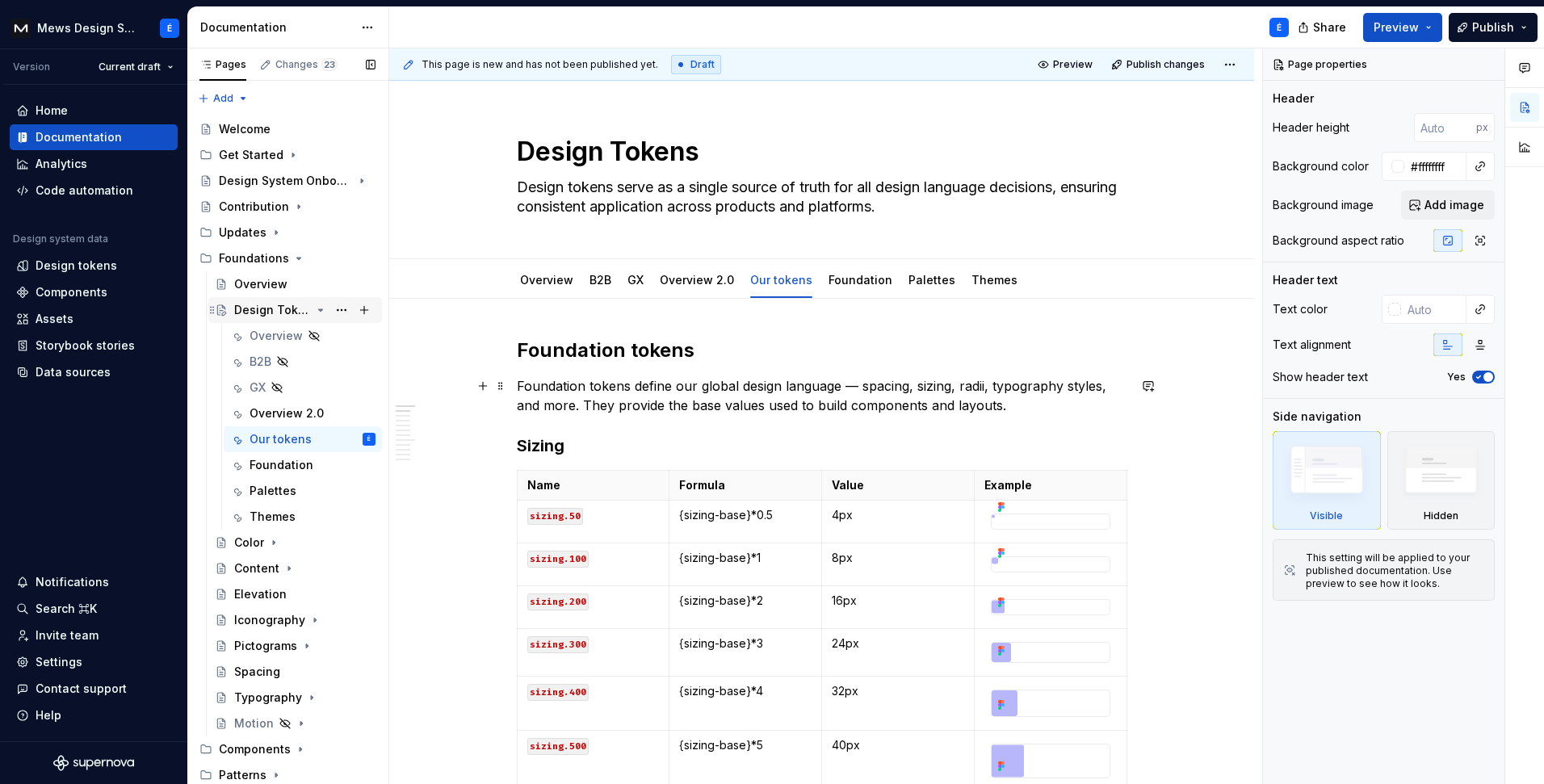 click at bounding box center [483, 386] 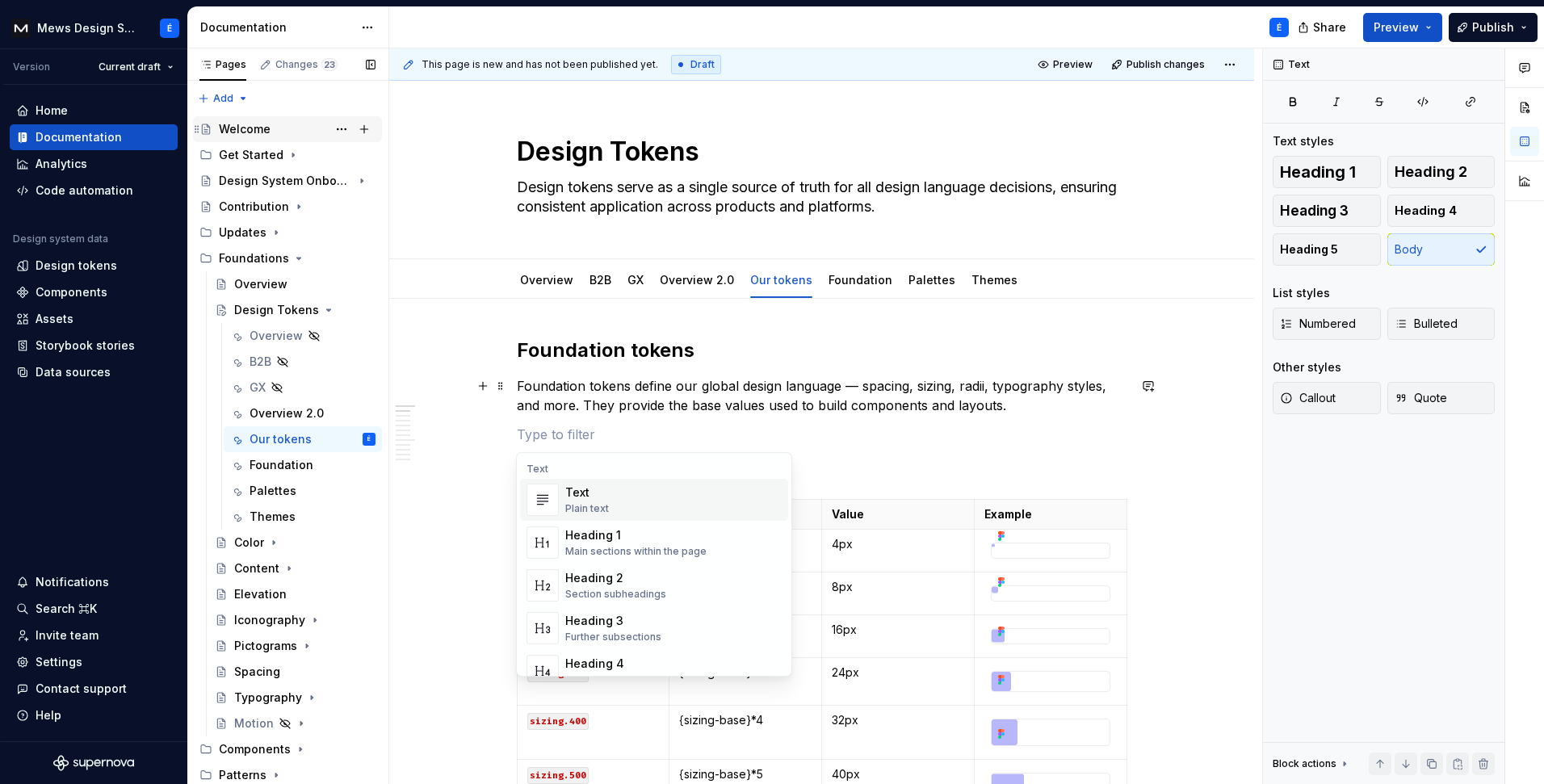 click on "Welcome" at bounding box center [297, 129] 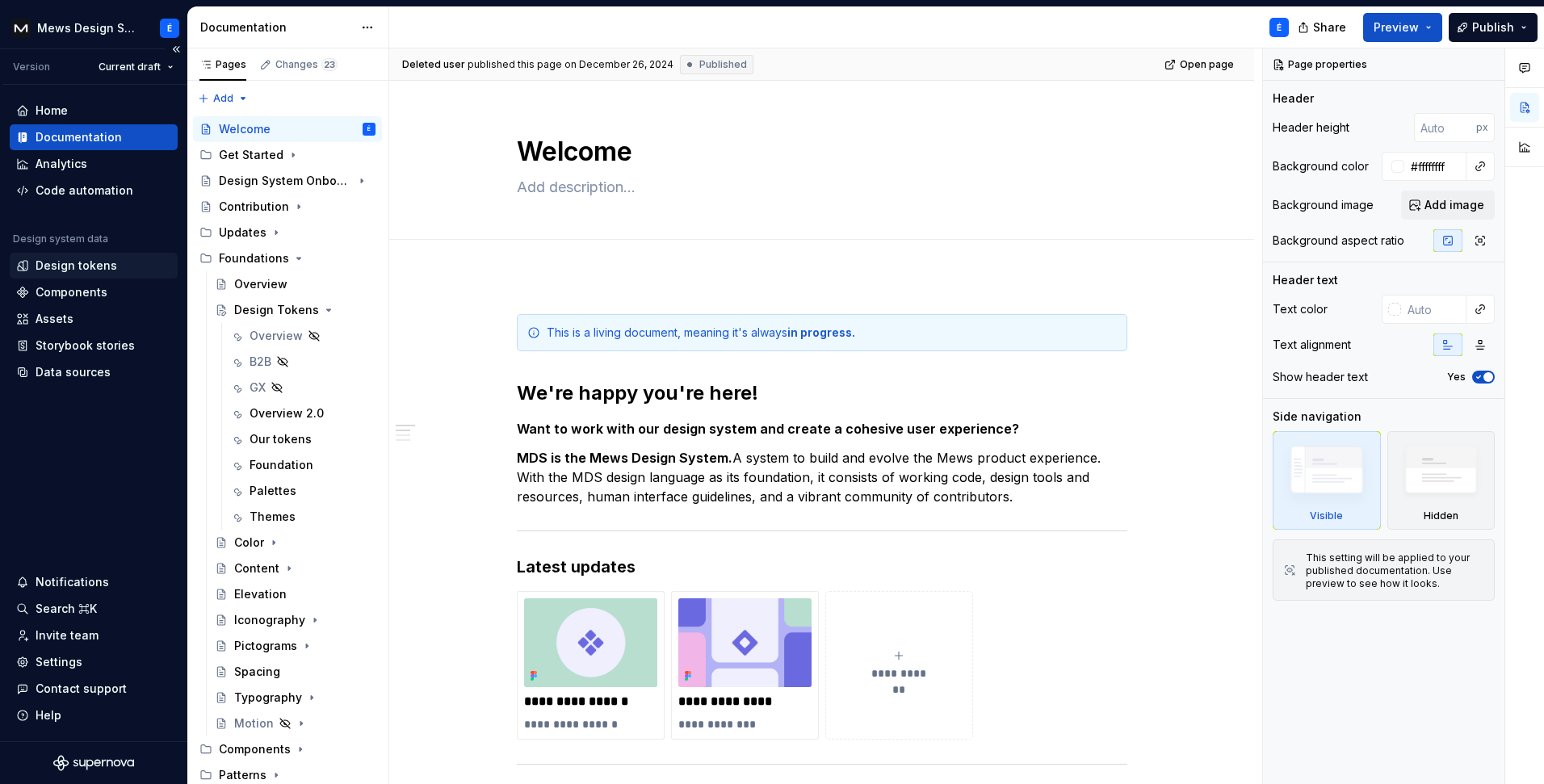 type on "*" 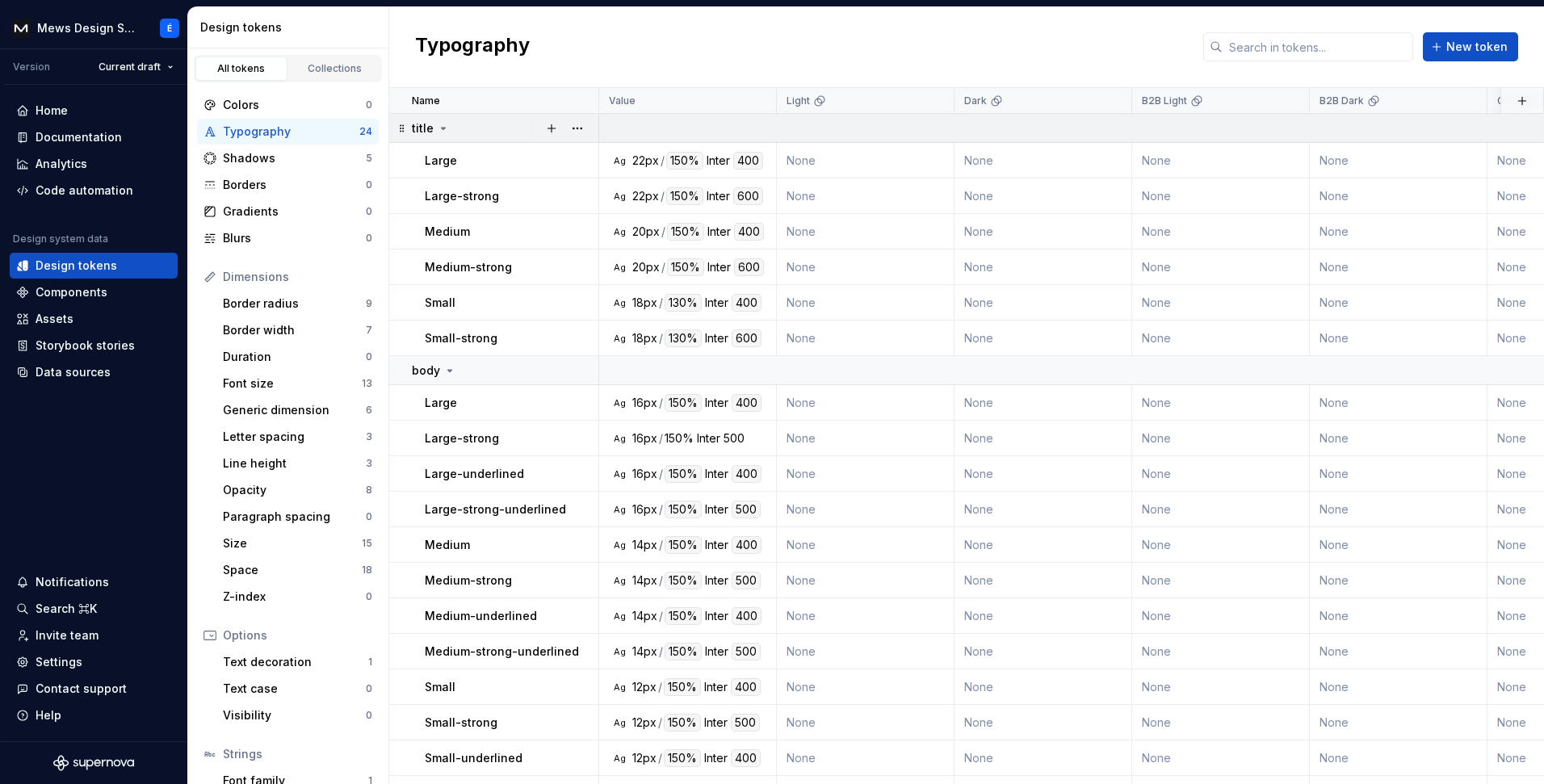 click on "title" at bounding box center (505, 128) 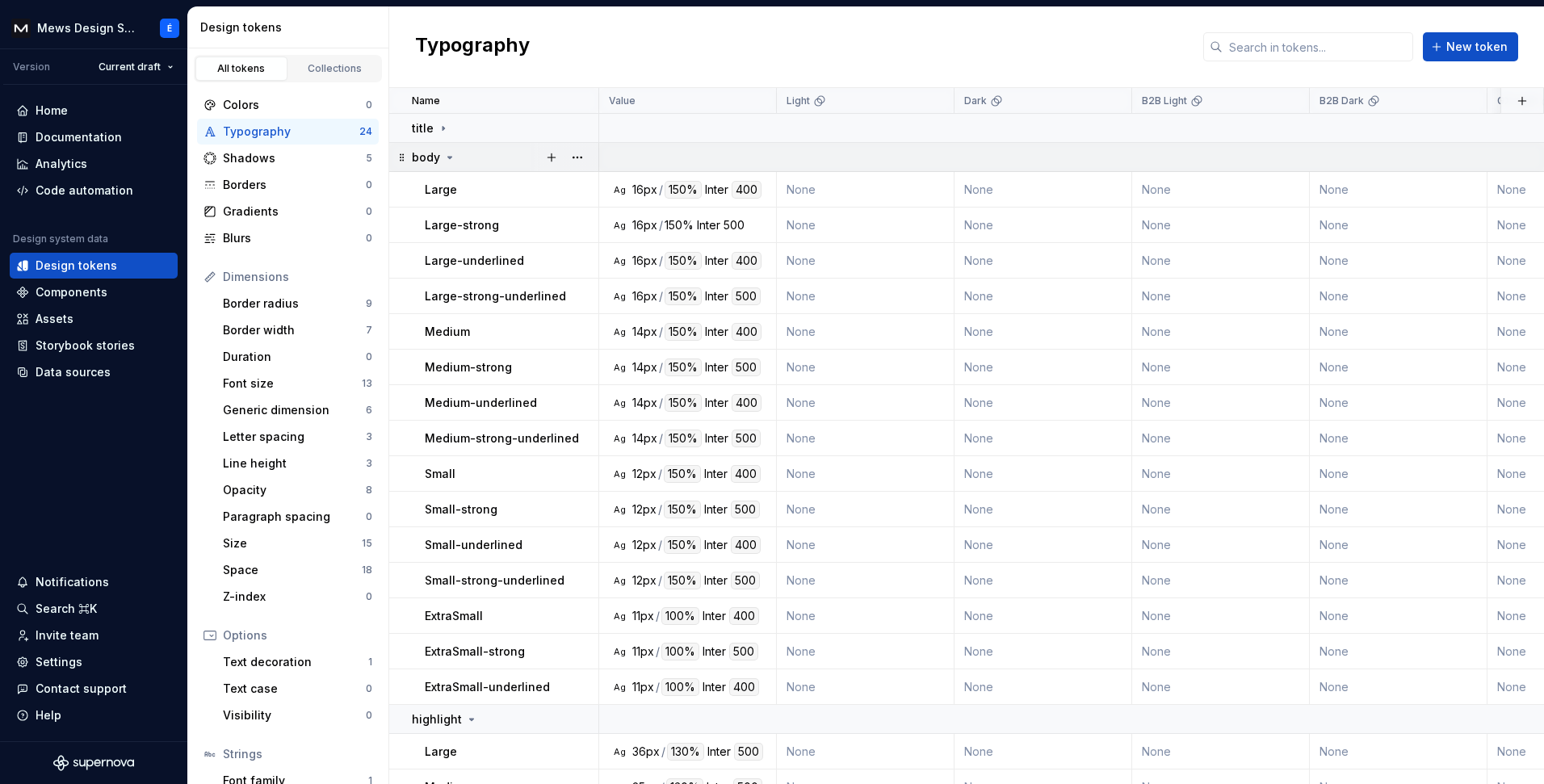 click 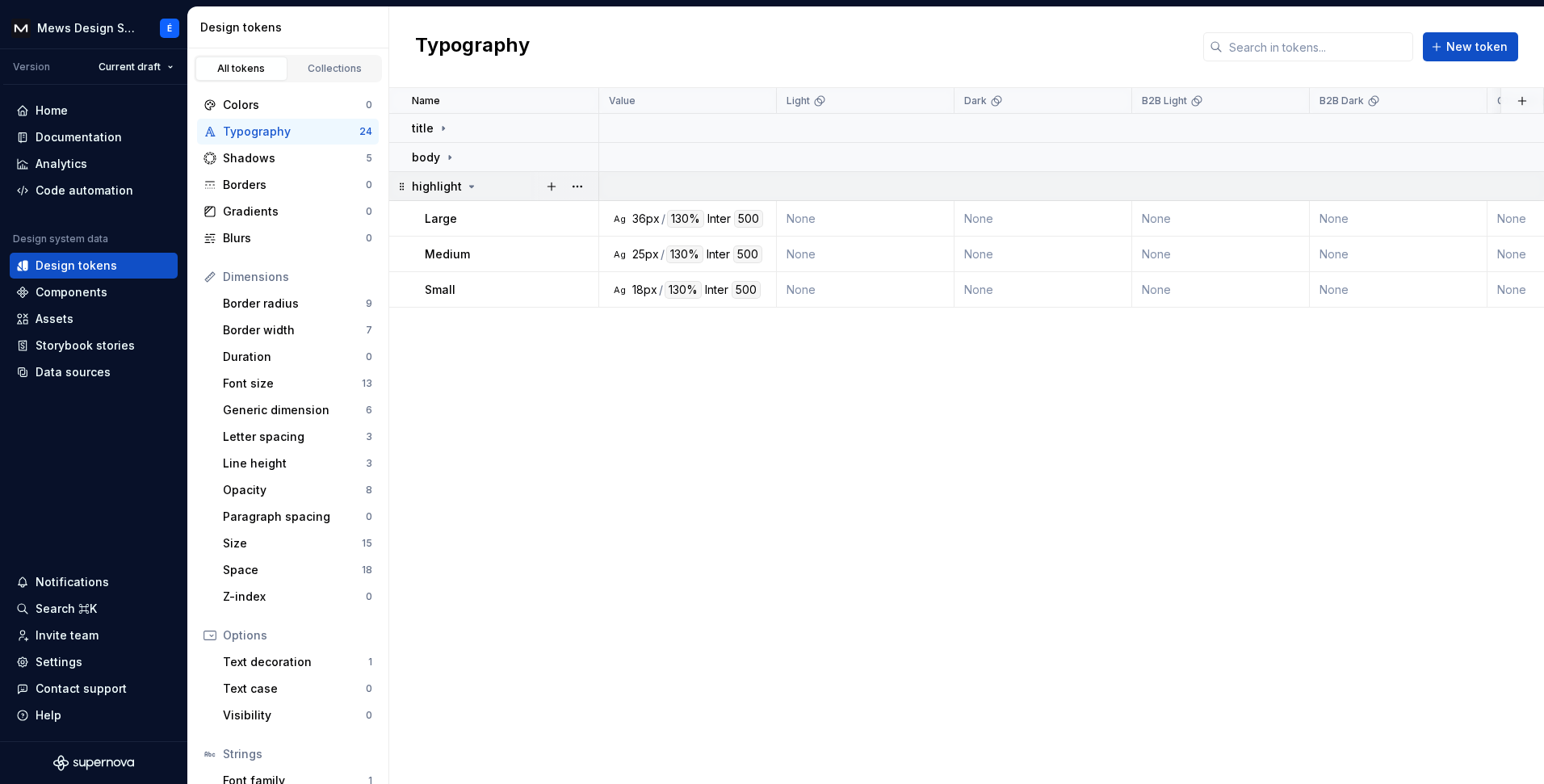 click 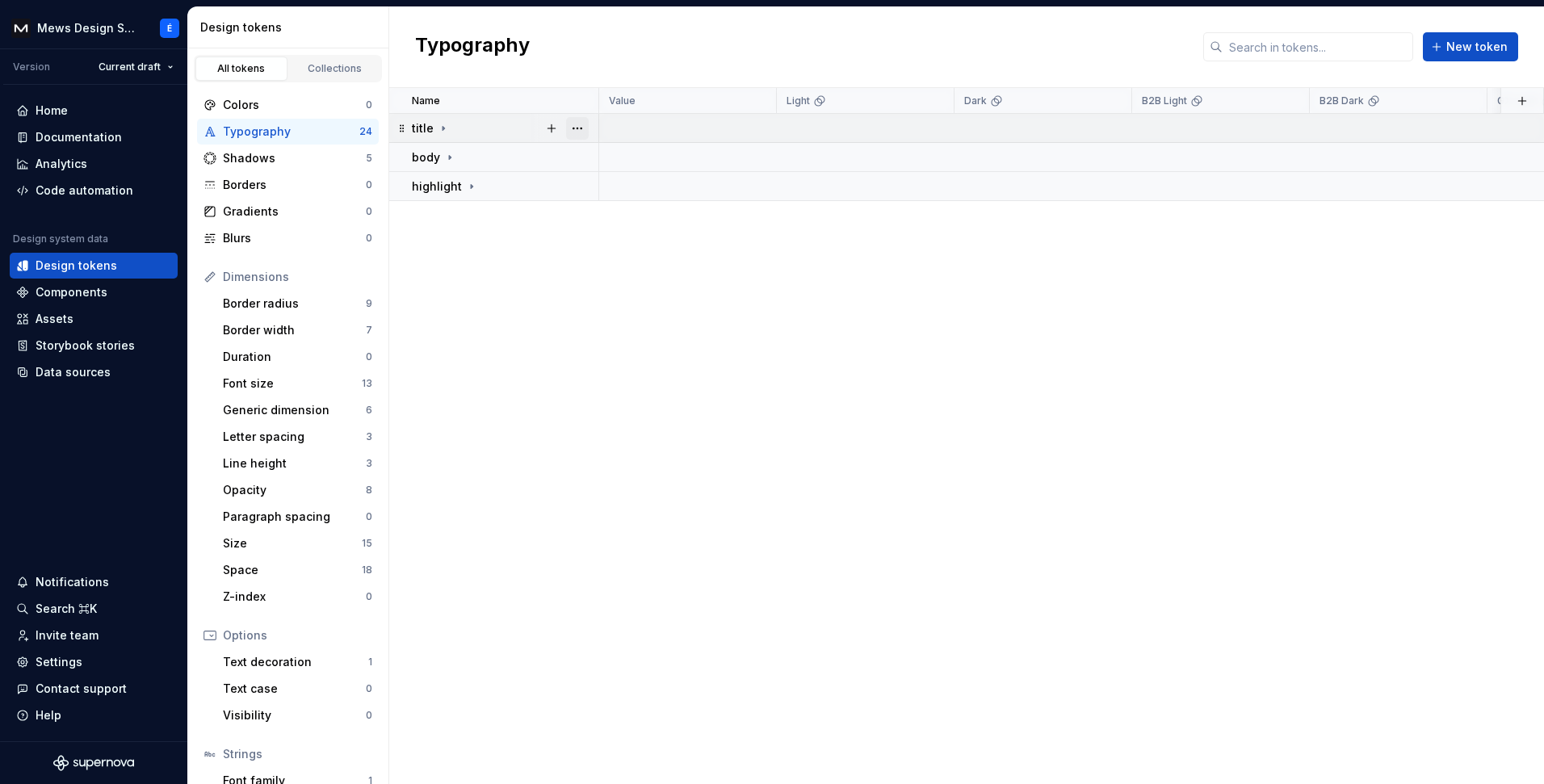 click at bounding box center (577, 128) 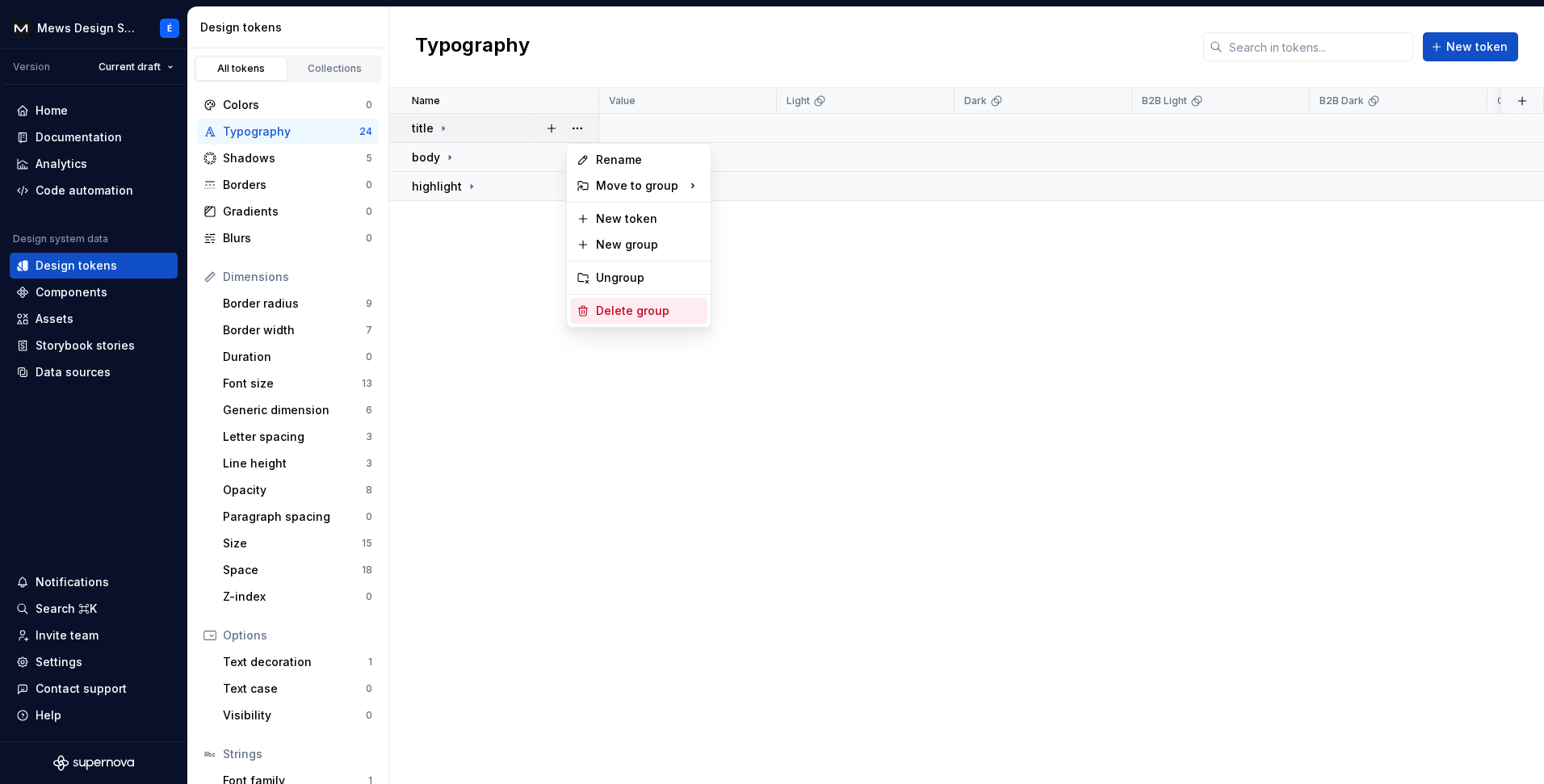 click on "Delete group" at bounding box center [648, 311] 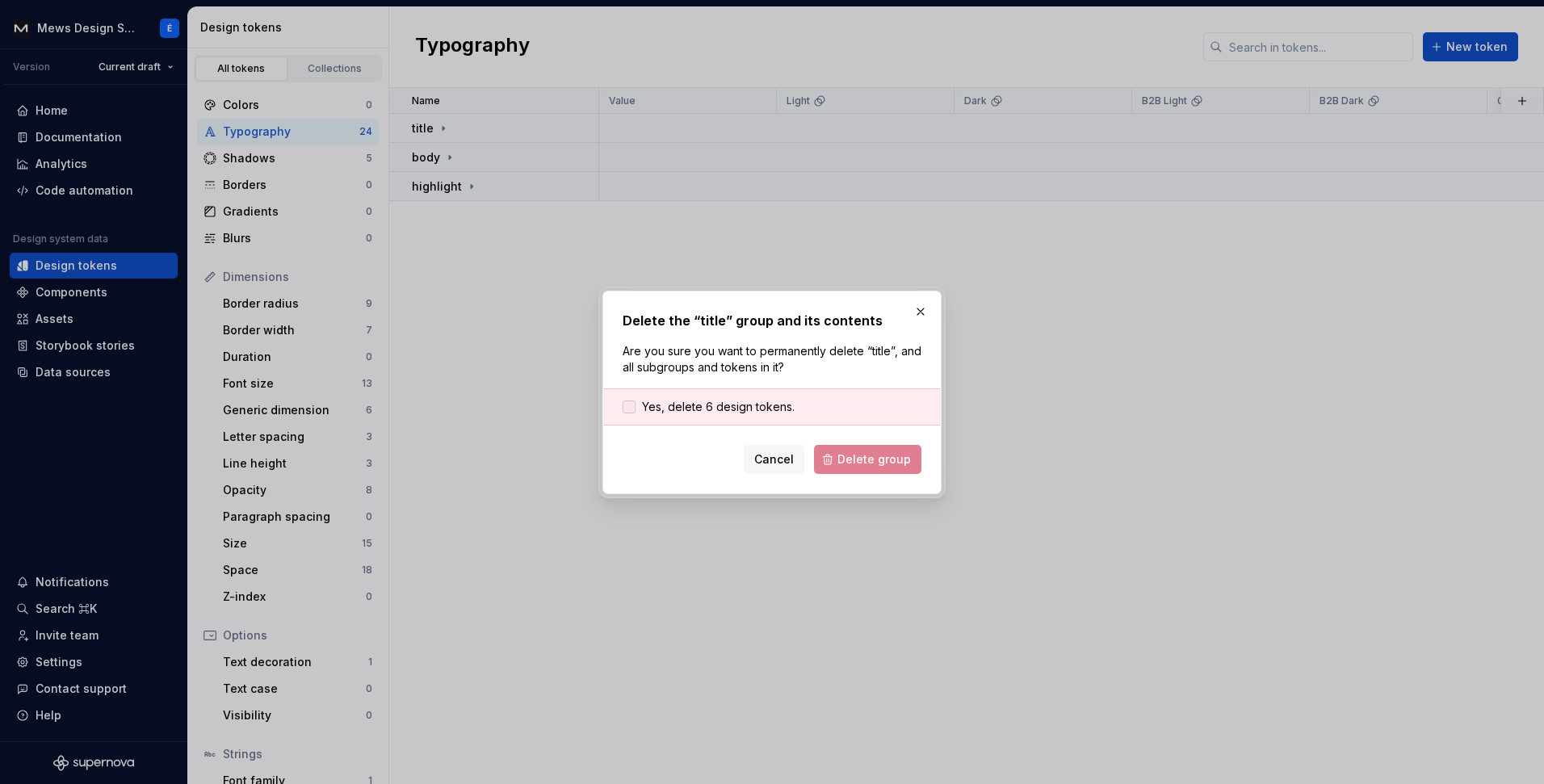 click on "Yes, delete 6 design tokens." at bounding box center [718, 407] 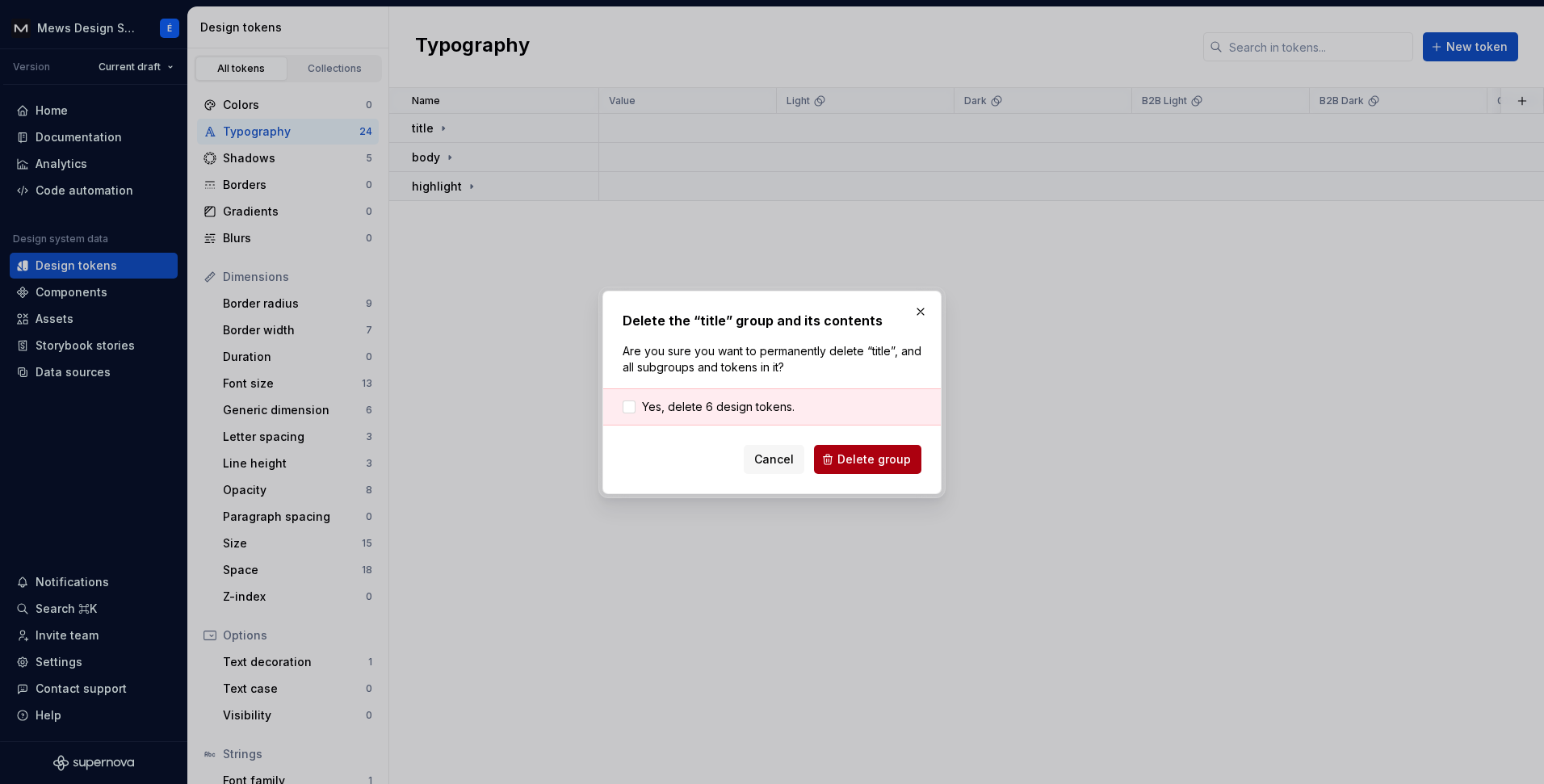 click on "Delete group" at bounding box center (874, 459) 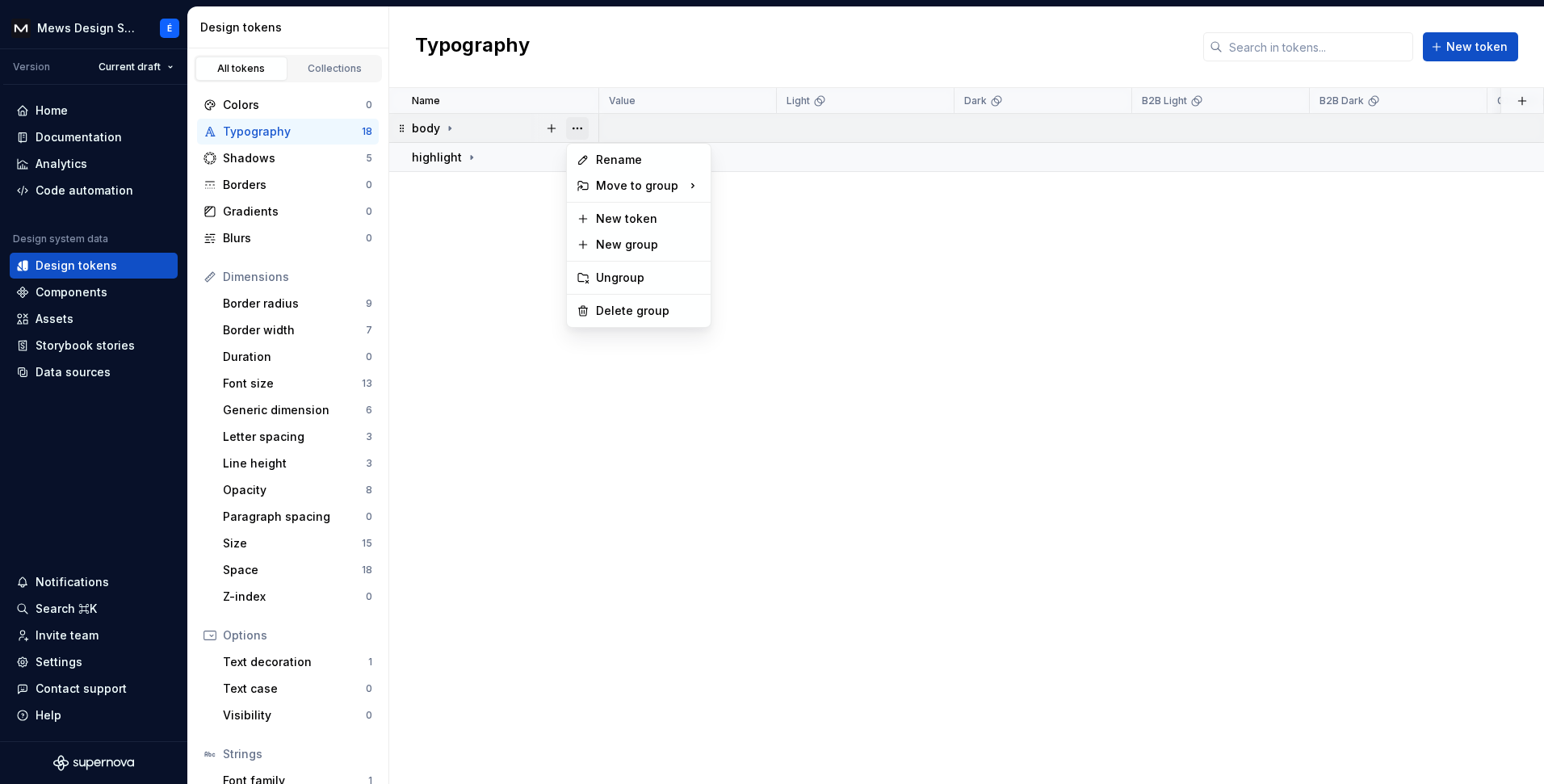 click at bounding box center [577, 128] 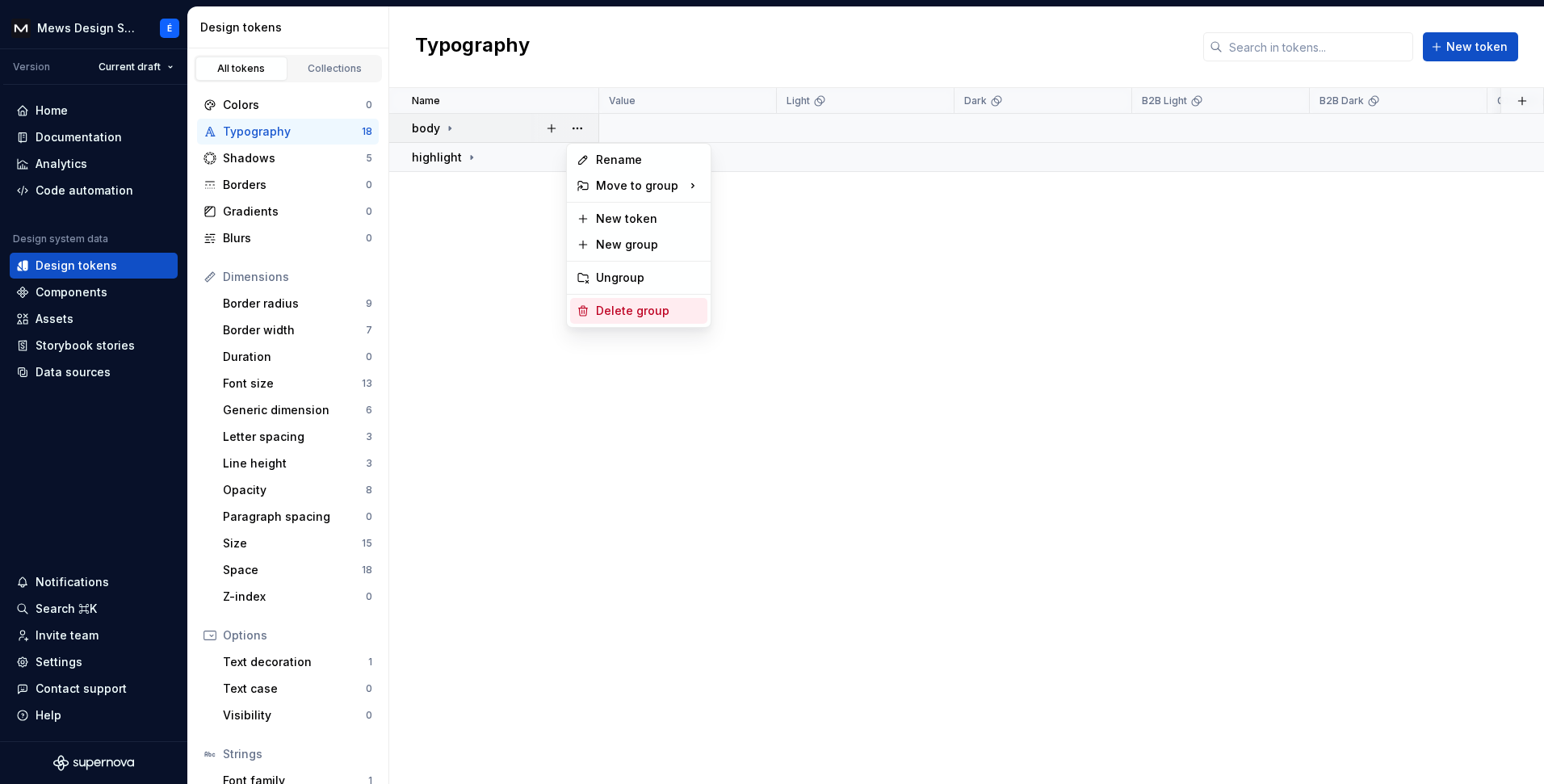 click on "Delete group" at bounding box center (648, 311) 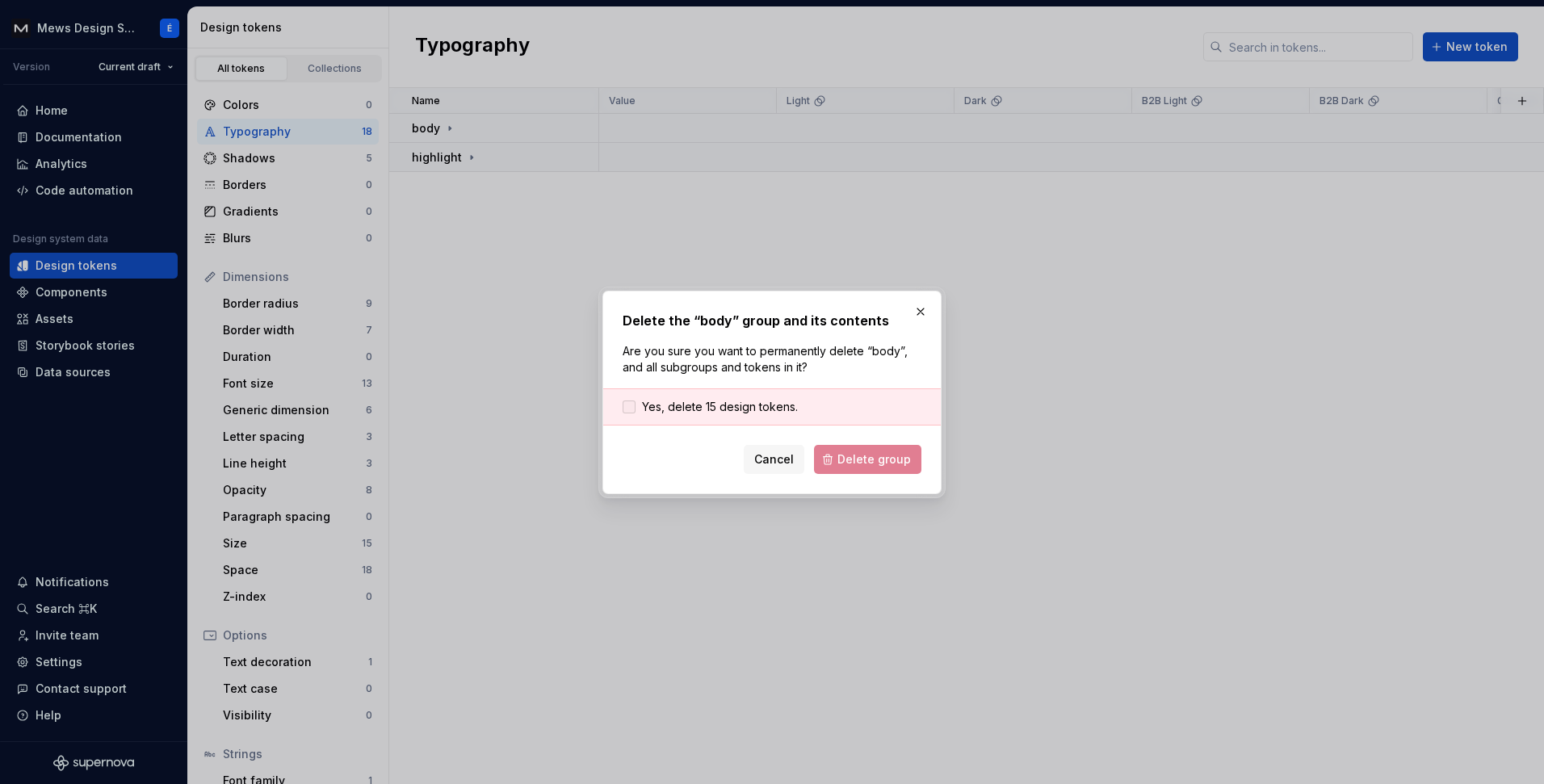 click on "Yes, delete 15 design tokens." at bounding box center [720, 407] 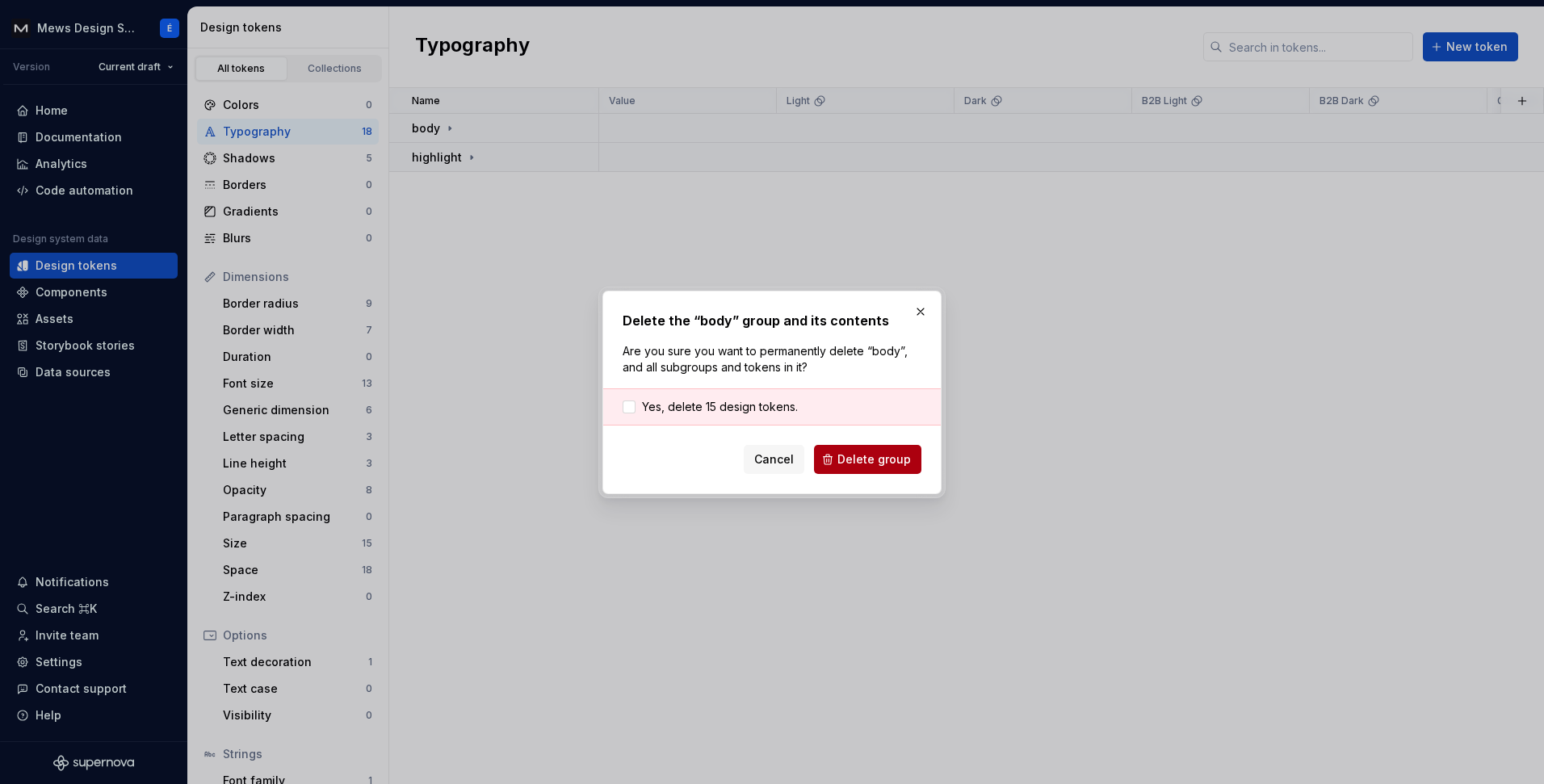 click on "Delete group" at bounding box center [874, 459] 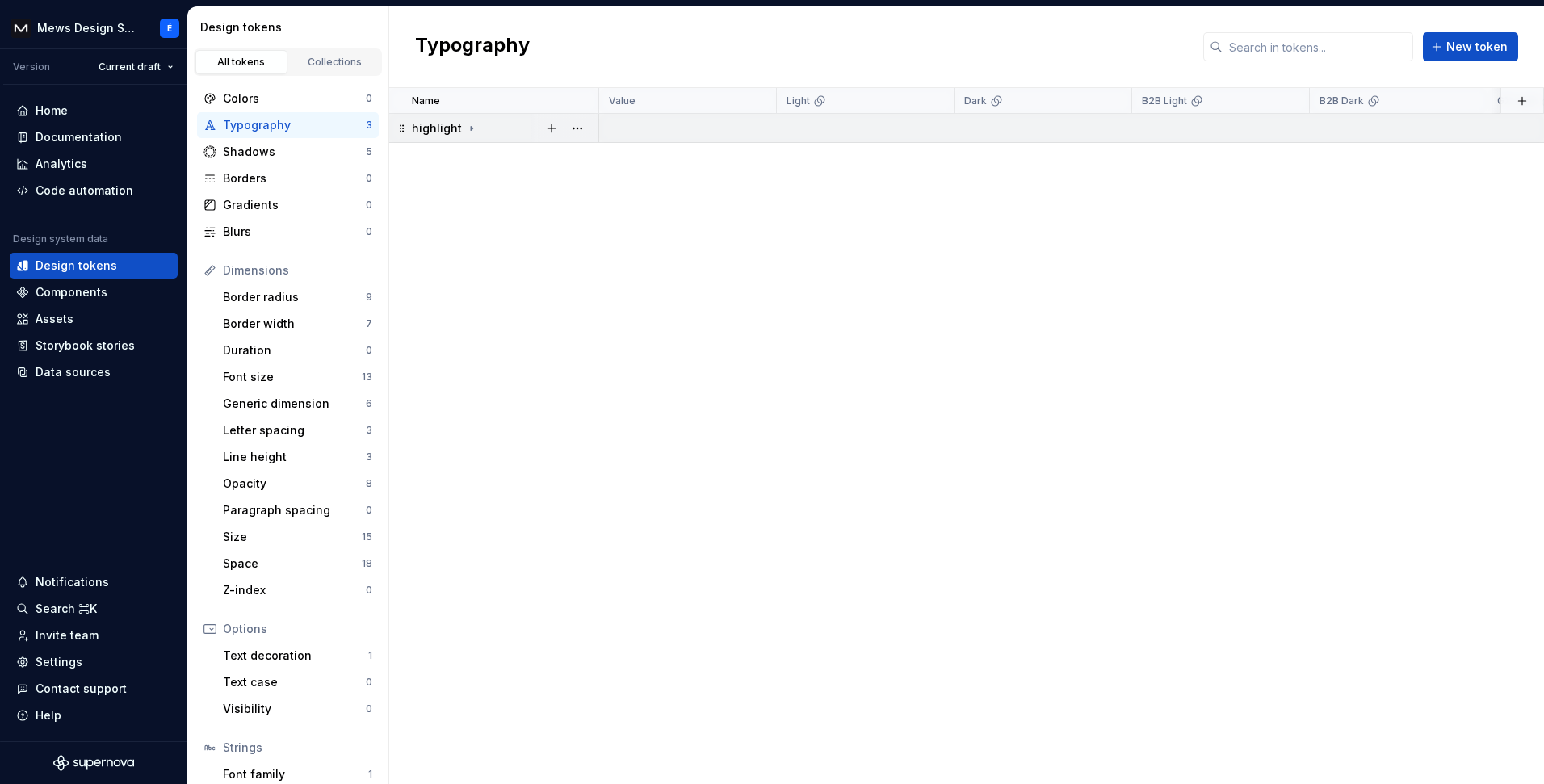 scroll, scrollTop: 0, scrollLeft: 0, axis: both 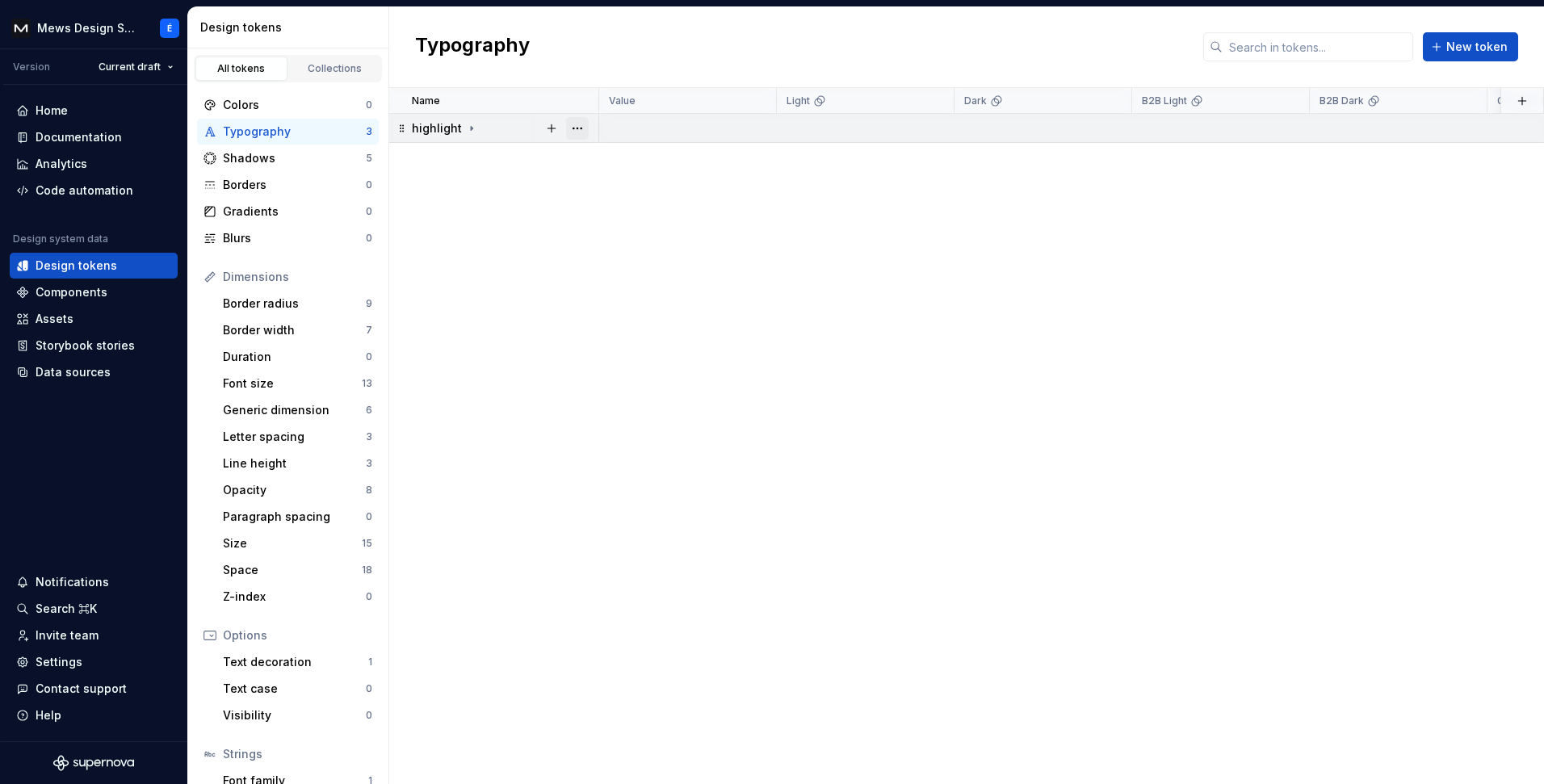 click at bounding box center [577, 128] 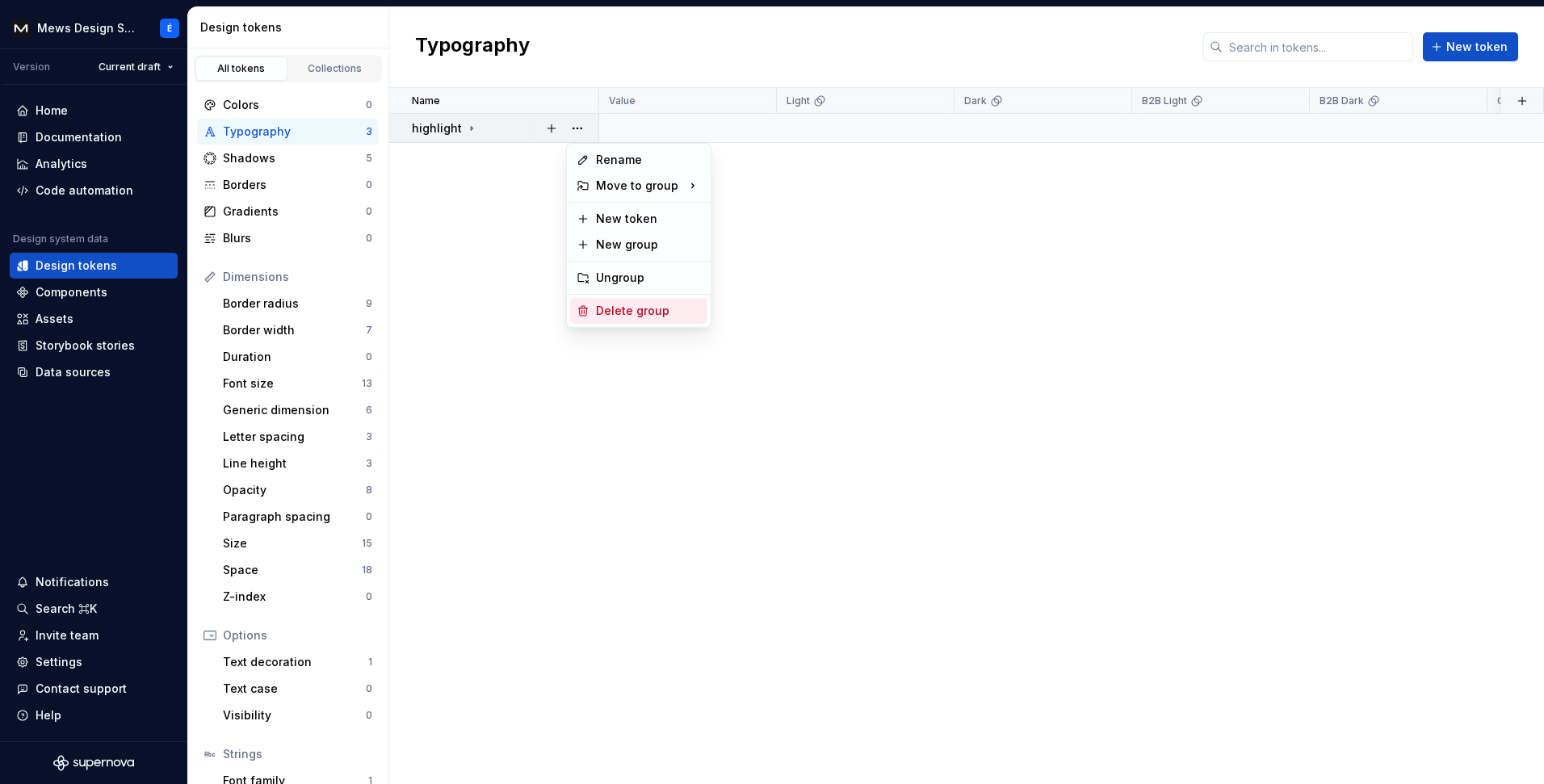 click on "Delete group" at bounding box center [648, 311] 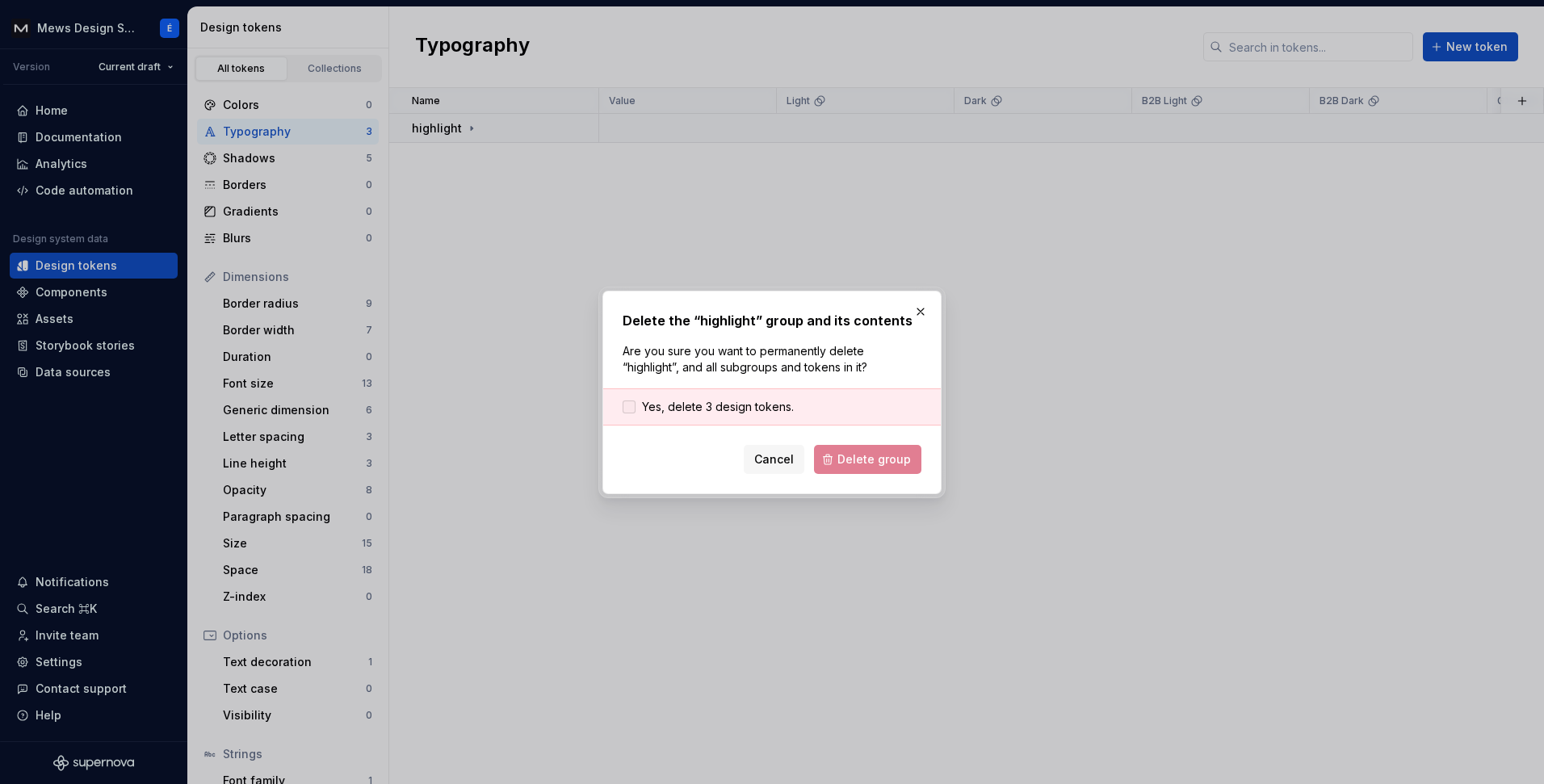 click on "Yes, delete 3 design tokens." at bounding box center (718, 407) 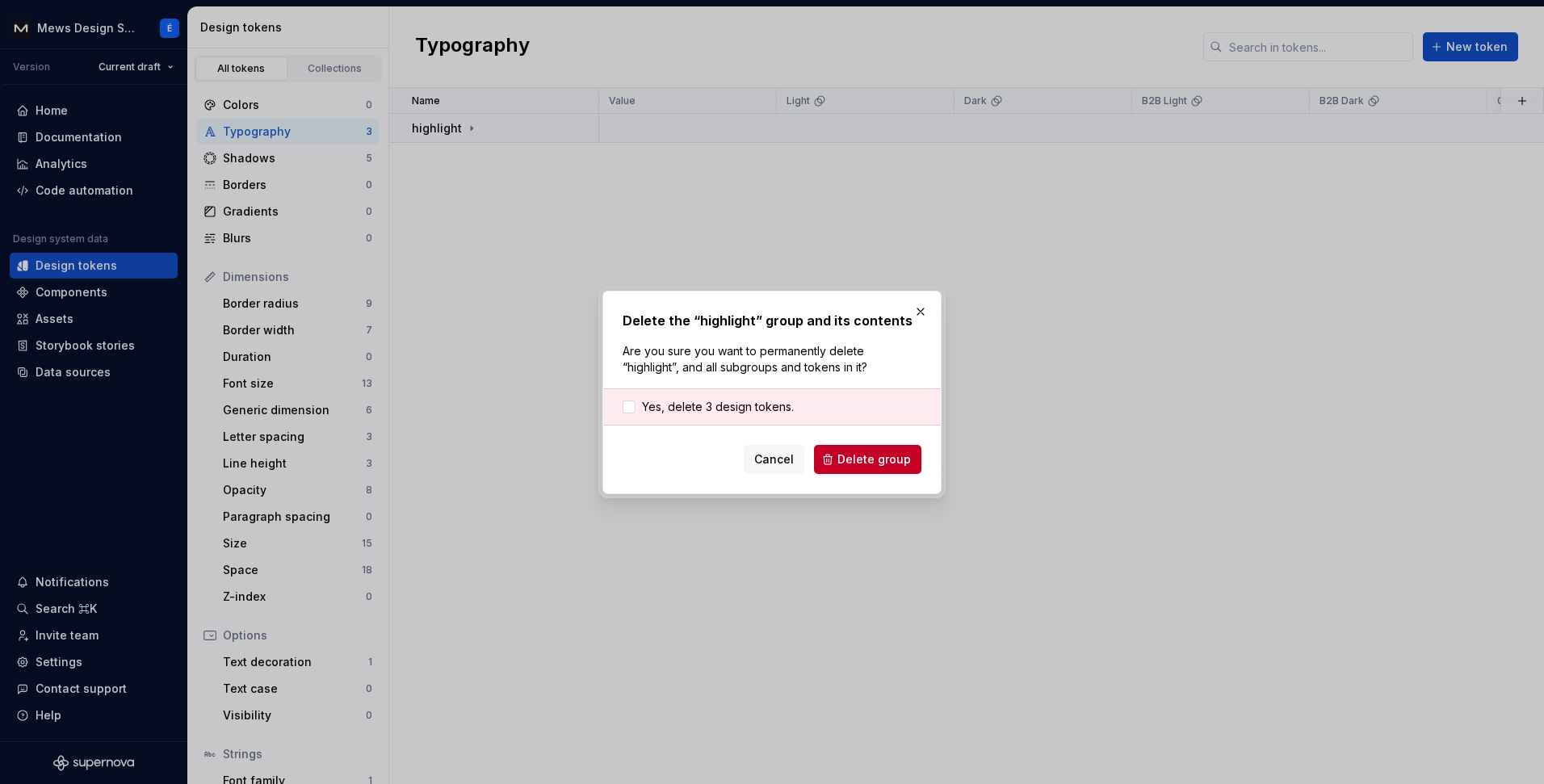 click on "Delete group" at bounding box center (874, 459) 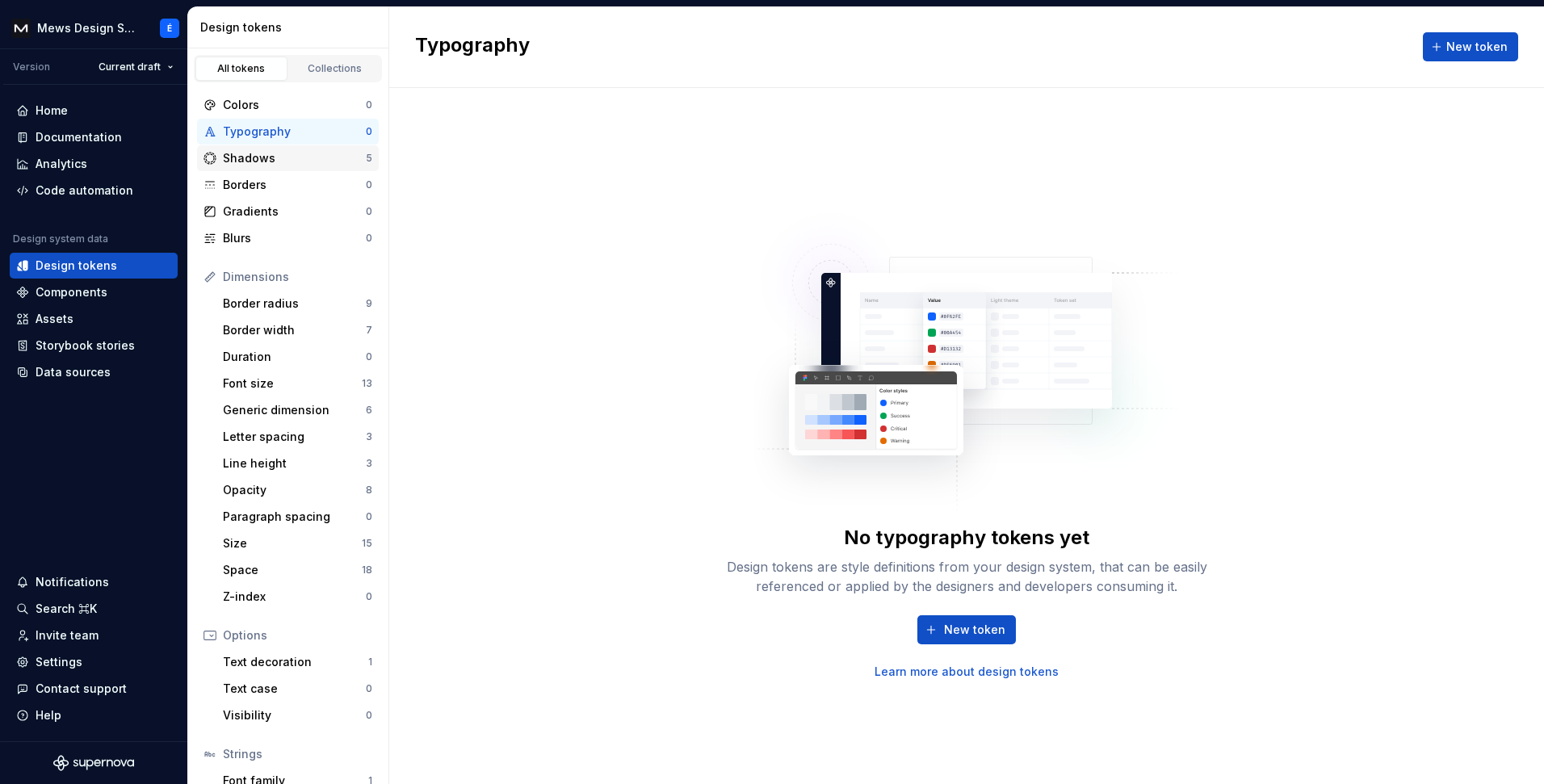 click on "Shadows" at bounding box center [294, 158] 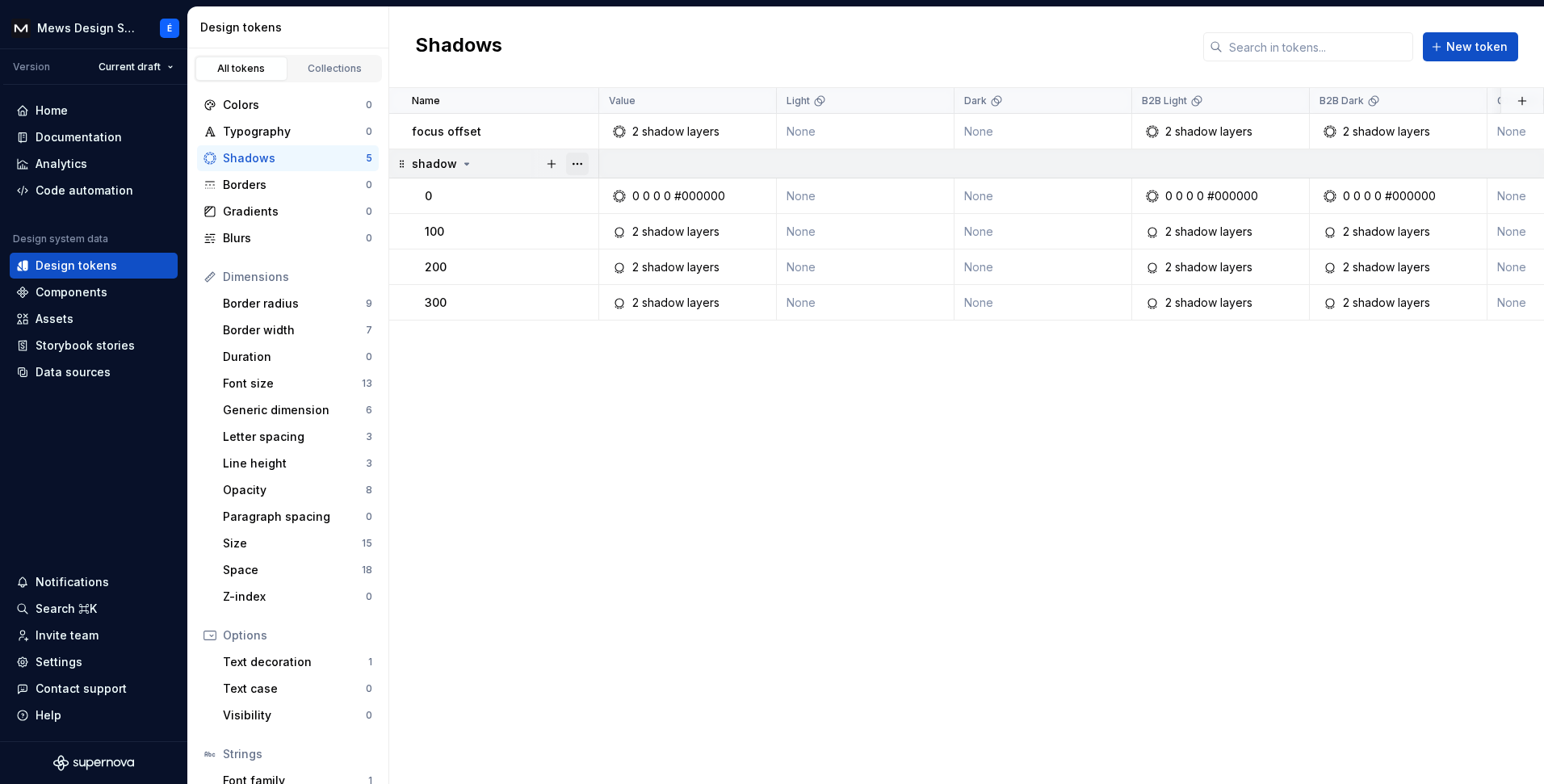 click at bounding box center (577, 164) 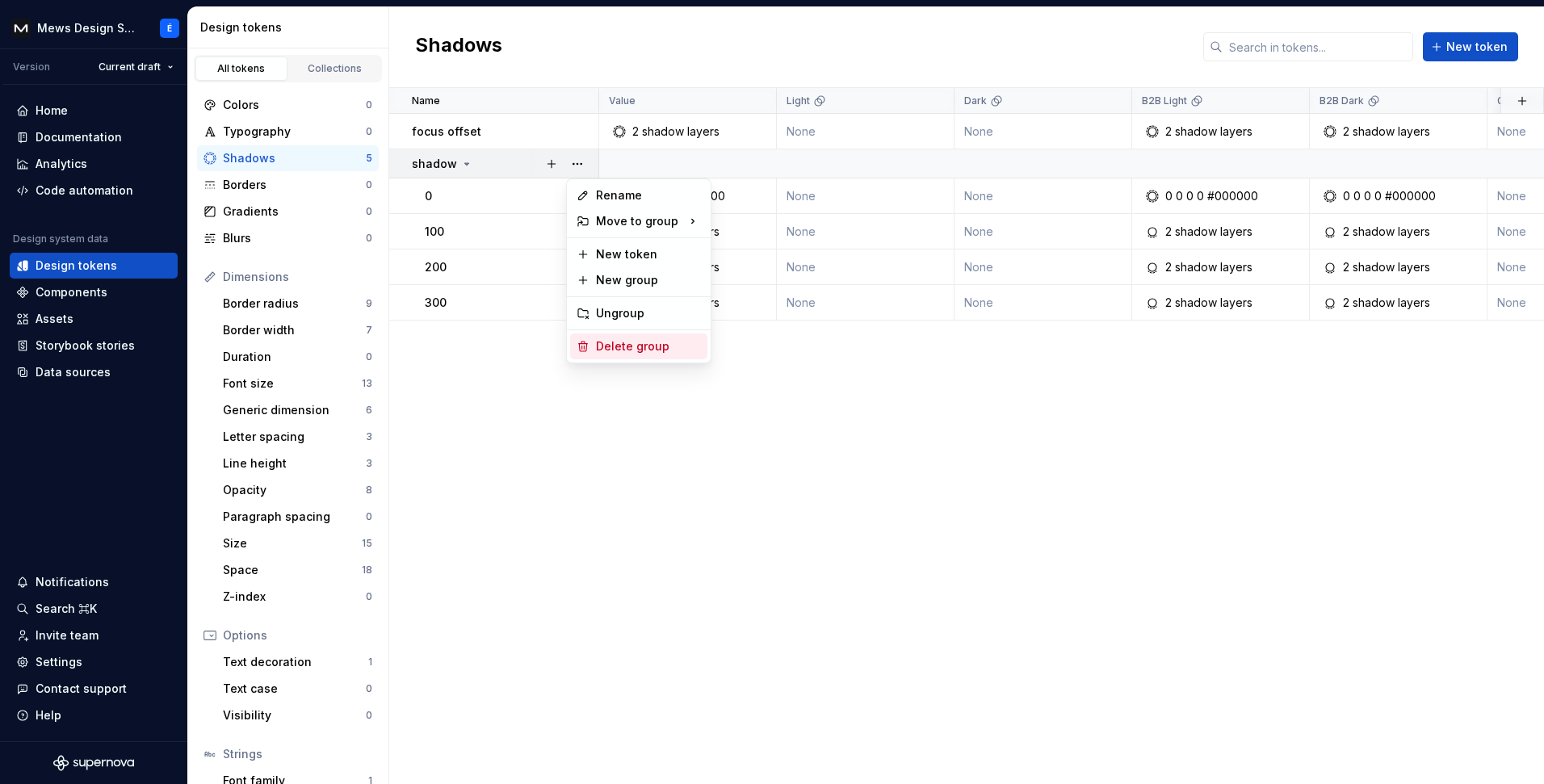 click on "Delete group" at bounding box center (648, 346) 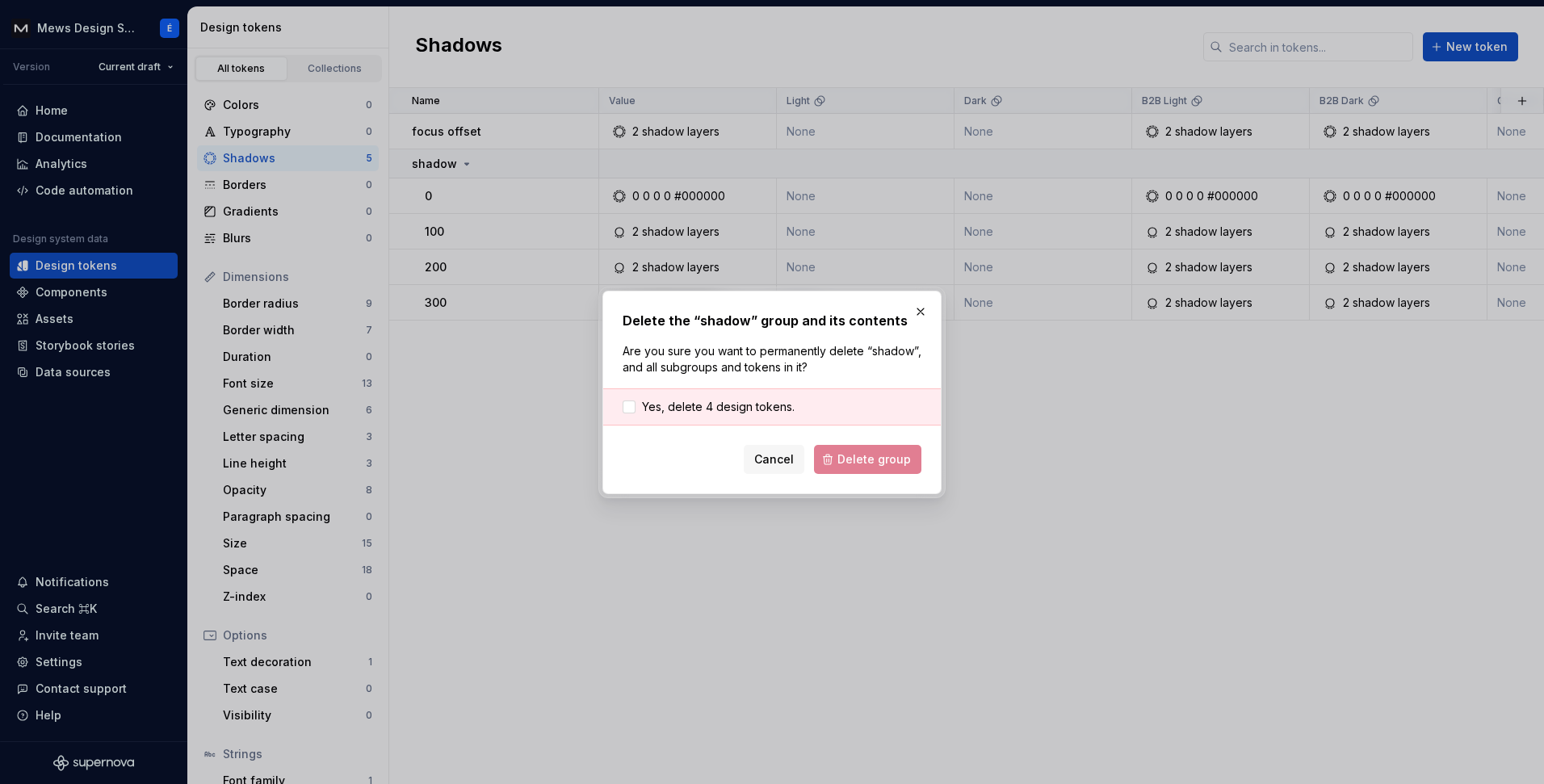 click on "Cancel Delete group" at bounding box center [772, 459] 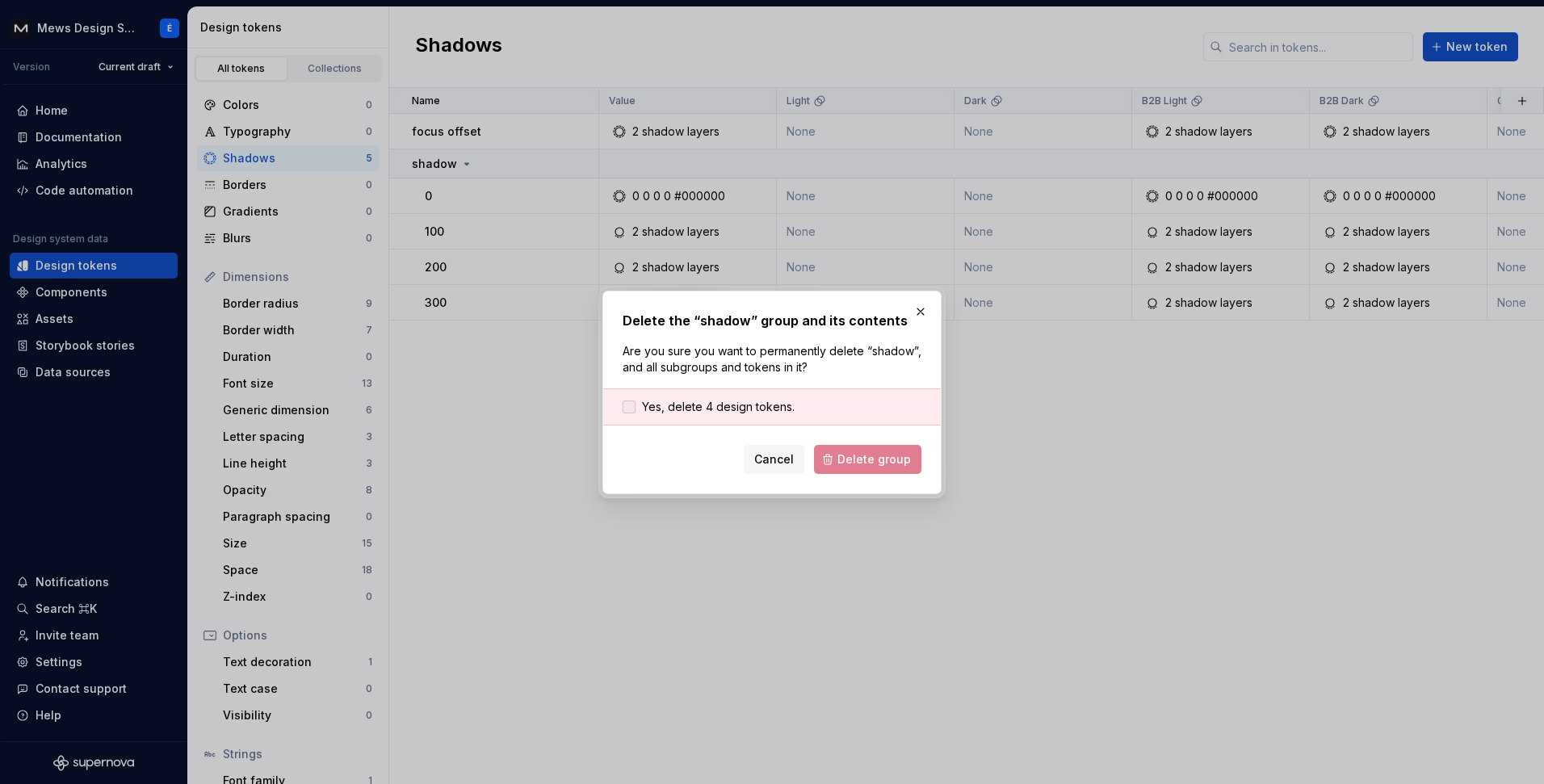 click at bounding box center [629, 407] 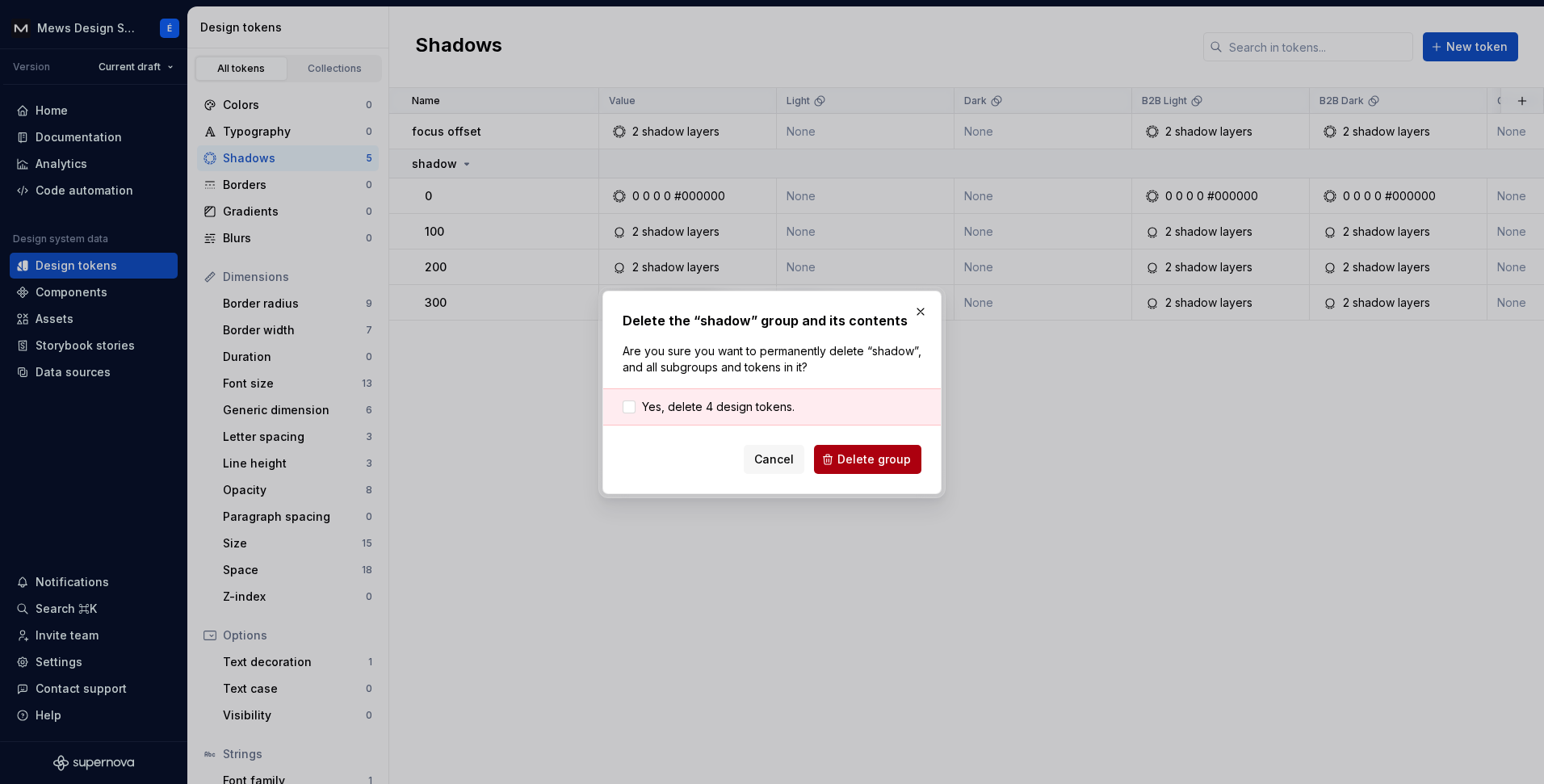 click on "Delete group" at bounding box center [874, 459] 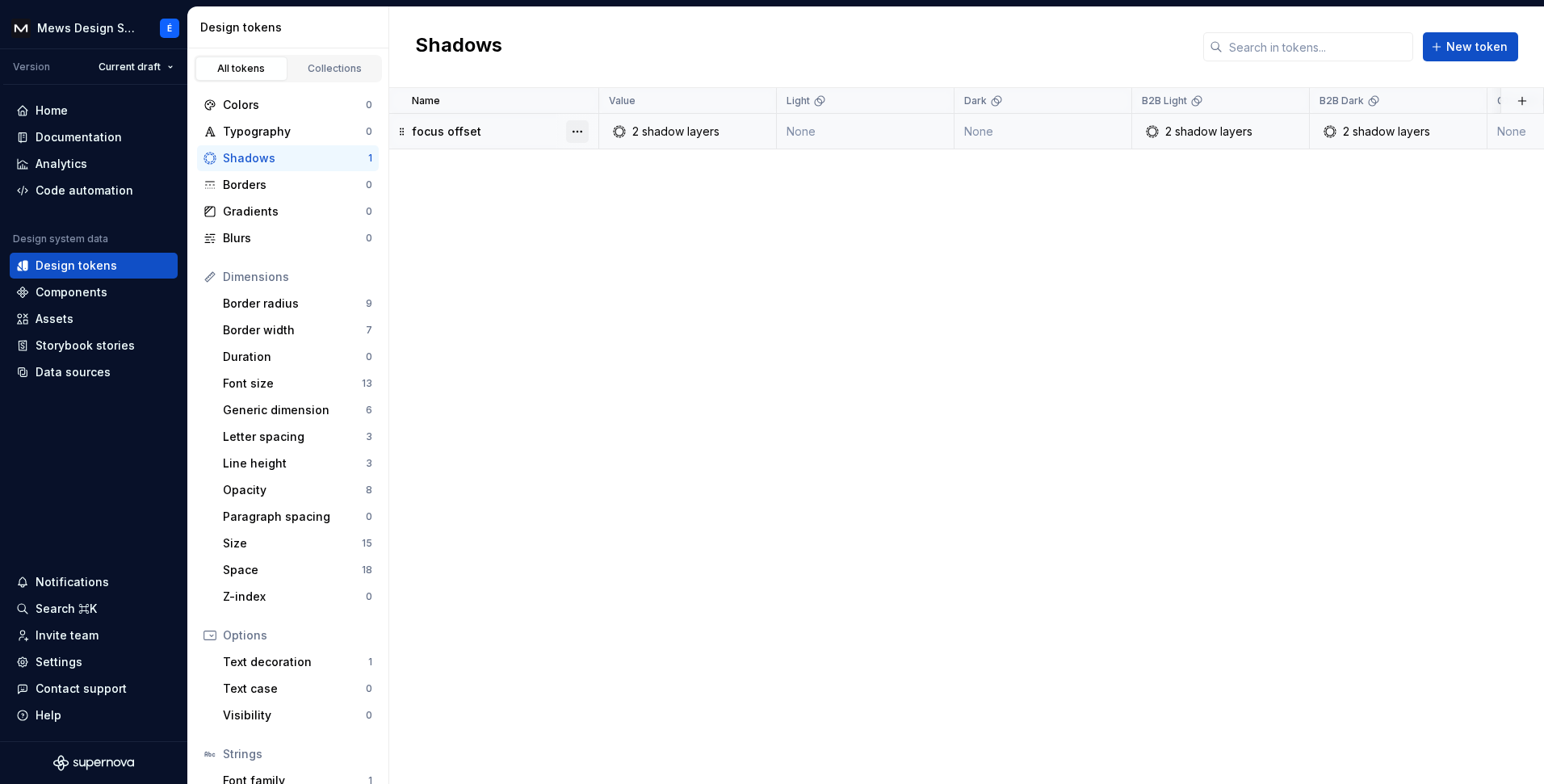 click at bounding box center [577, 132] 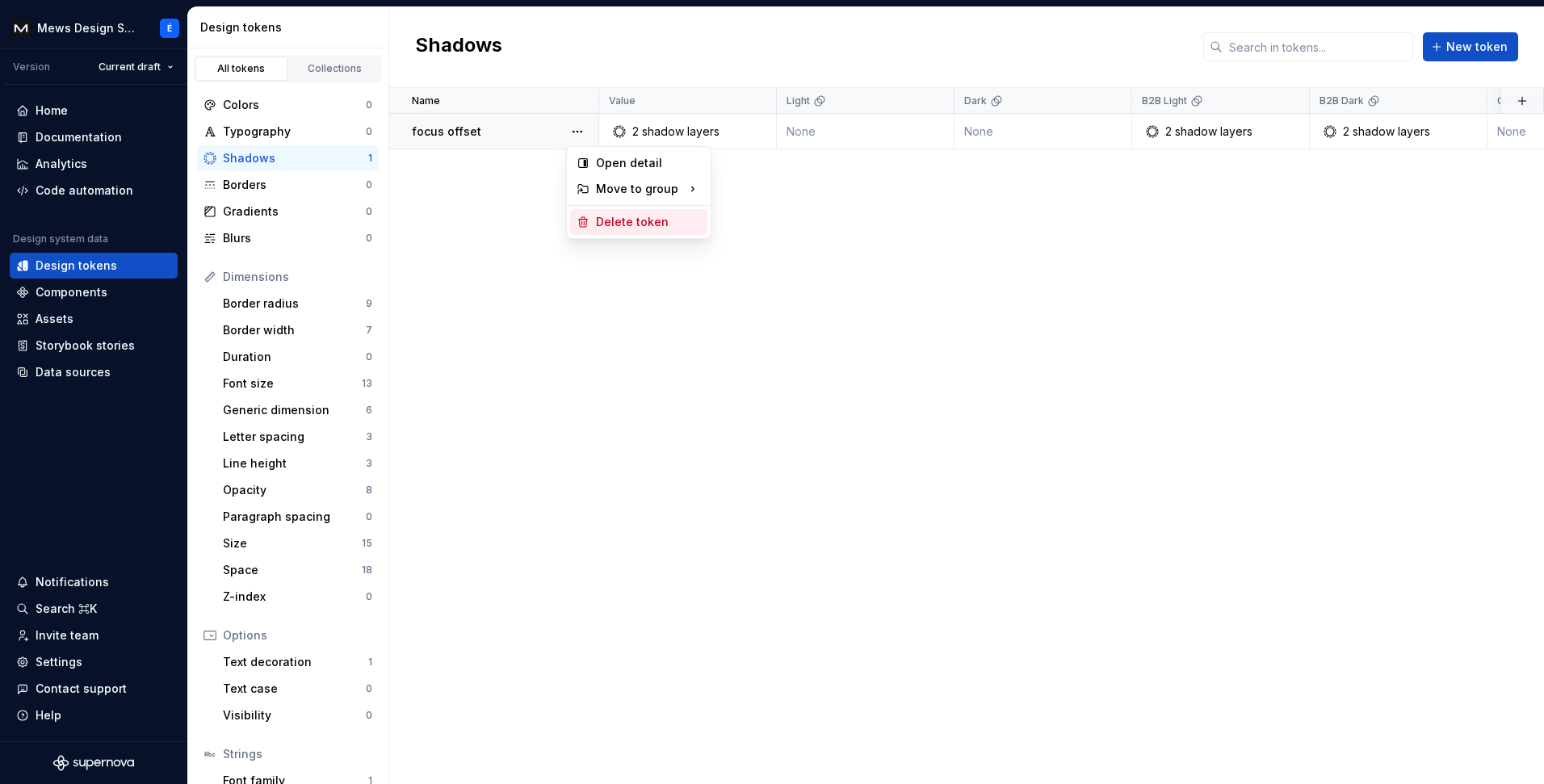 click on "Delete token" at bounding box center [648, 222] 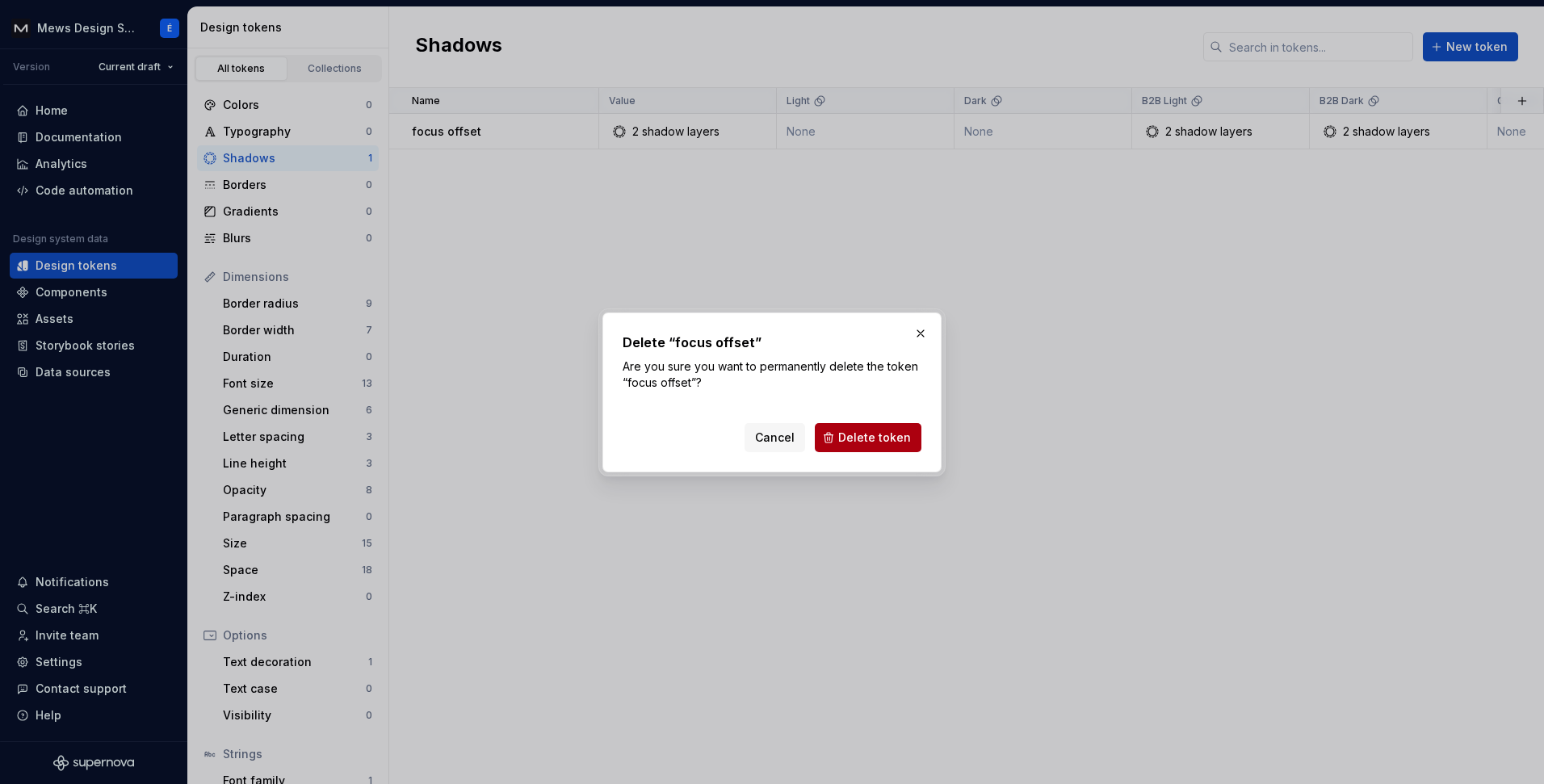 click on "Delete token" at bounding box center [875, 438] 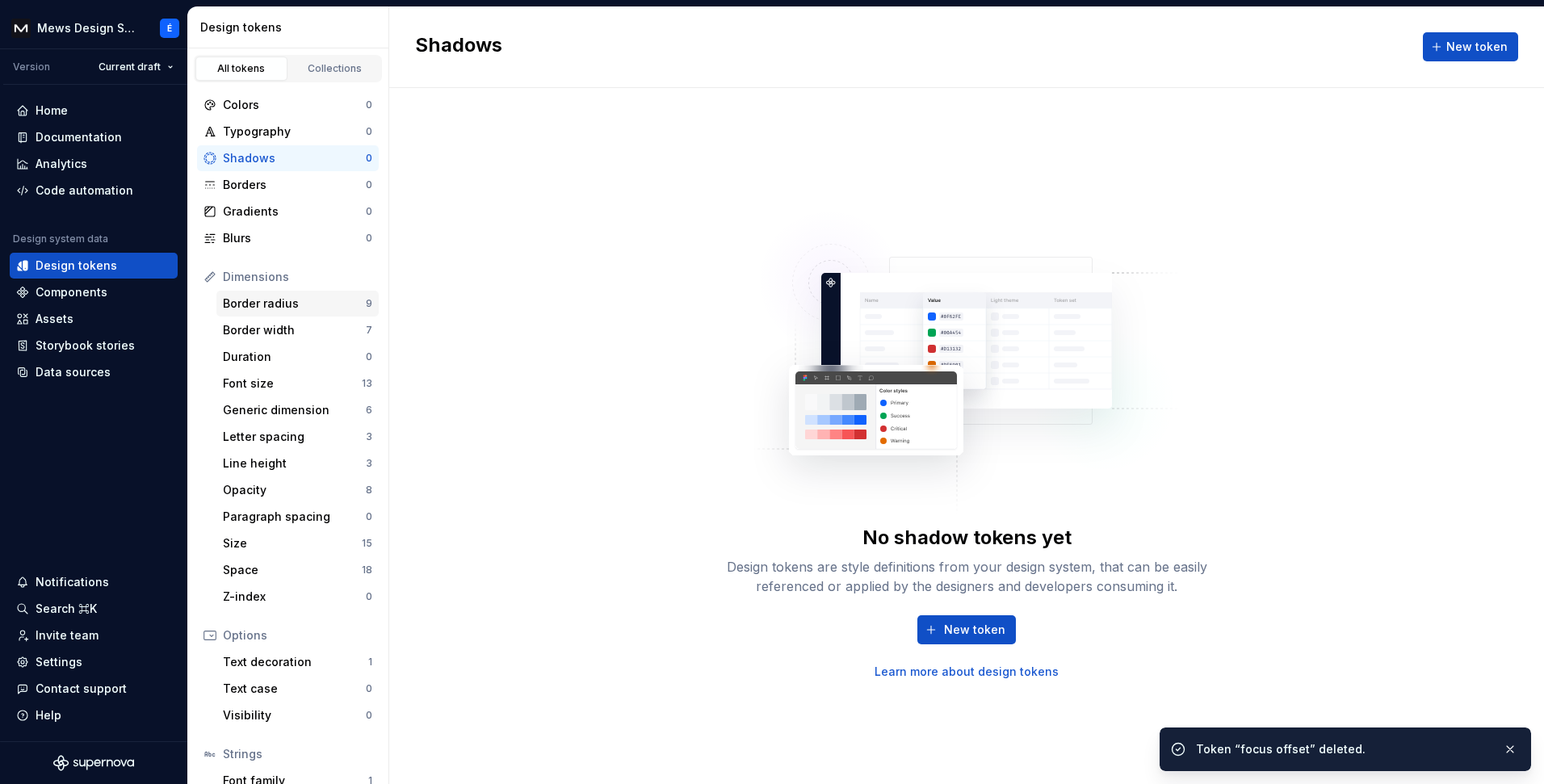 click on "Border radius" at bounding box center (294, 304) 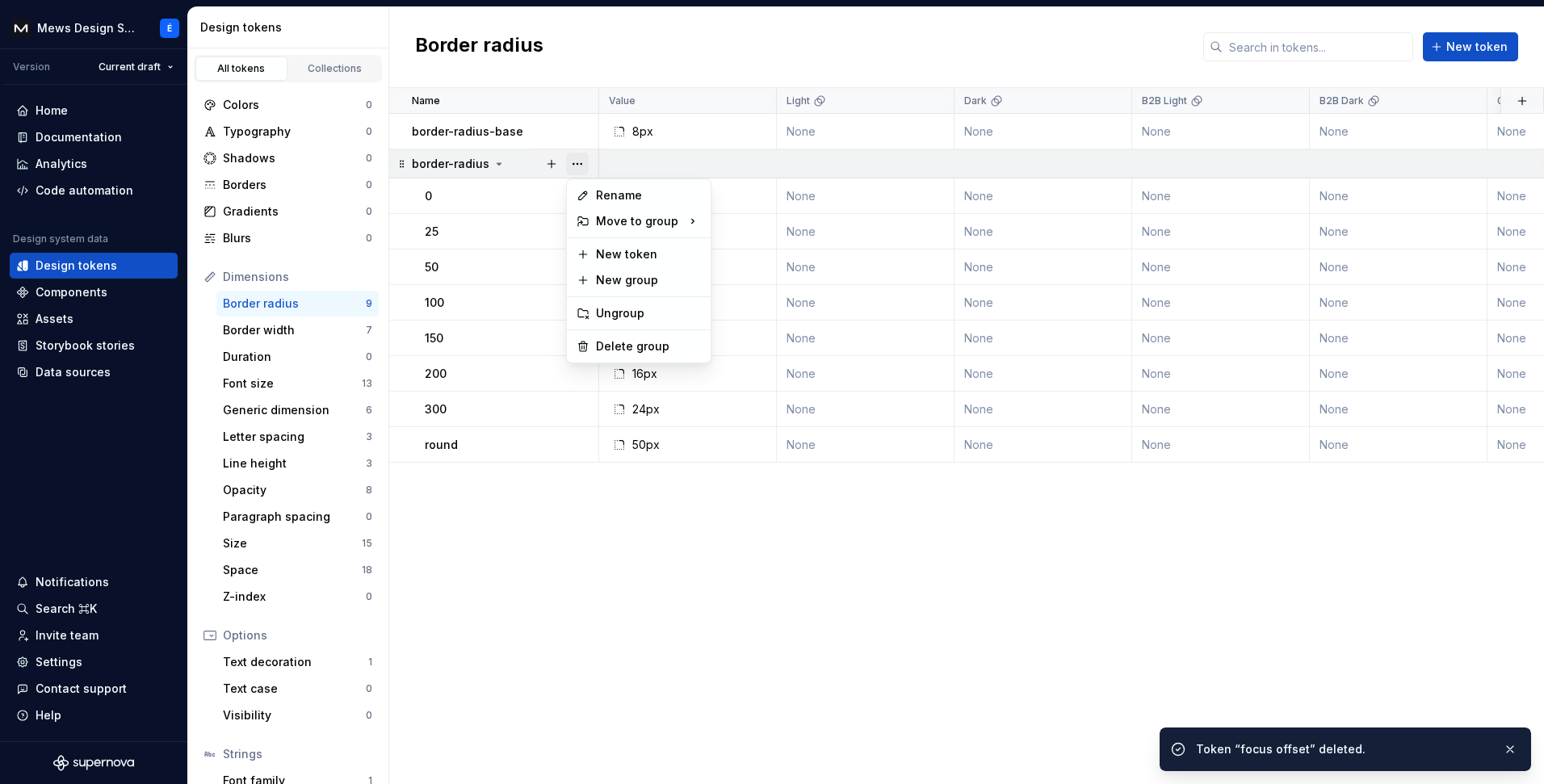 click at bounding box center (577, 164) 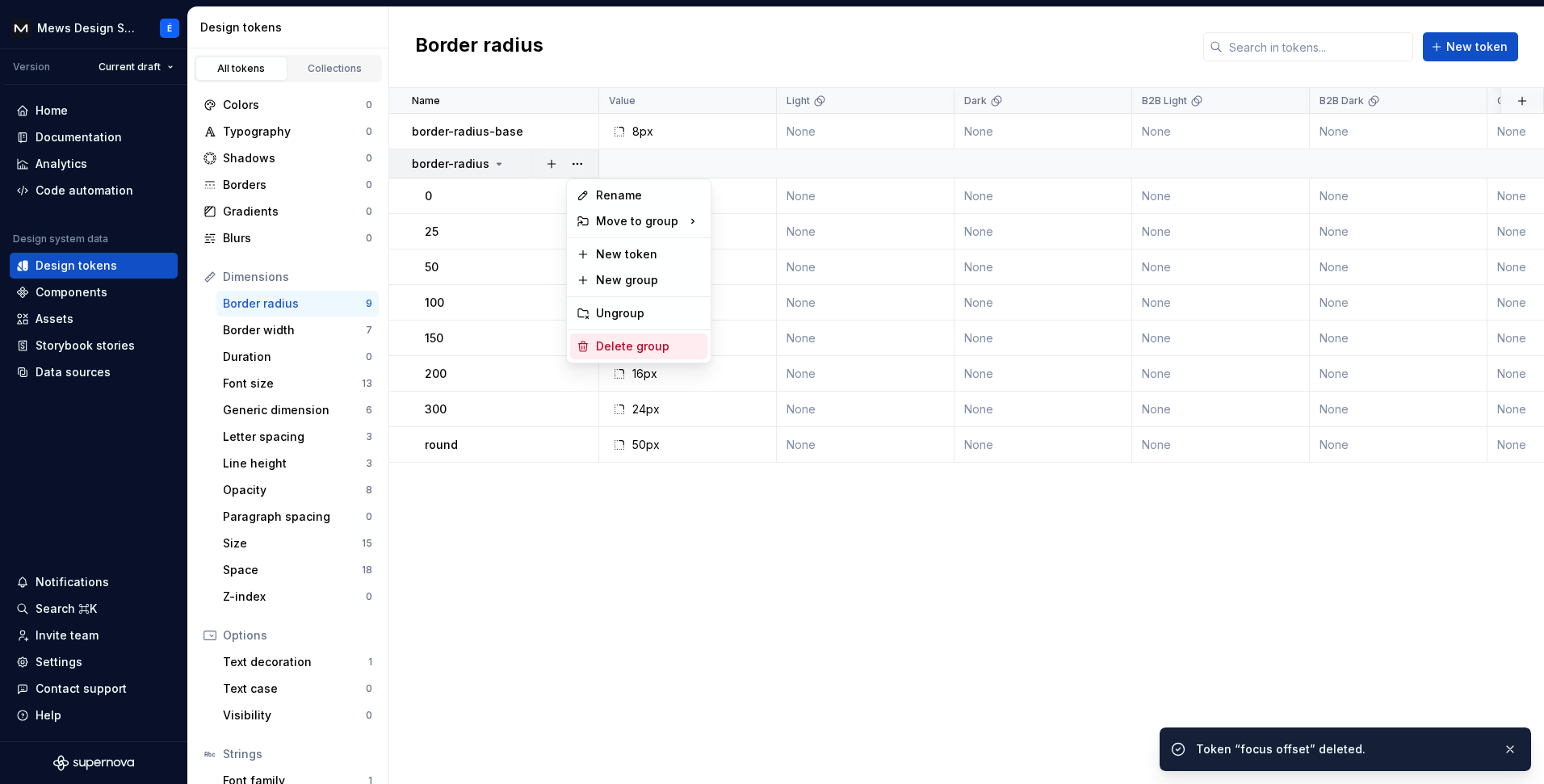 click on "Delete group" at bounding box center (648, 346) 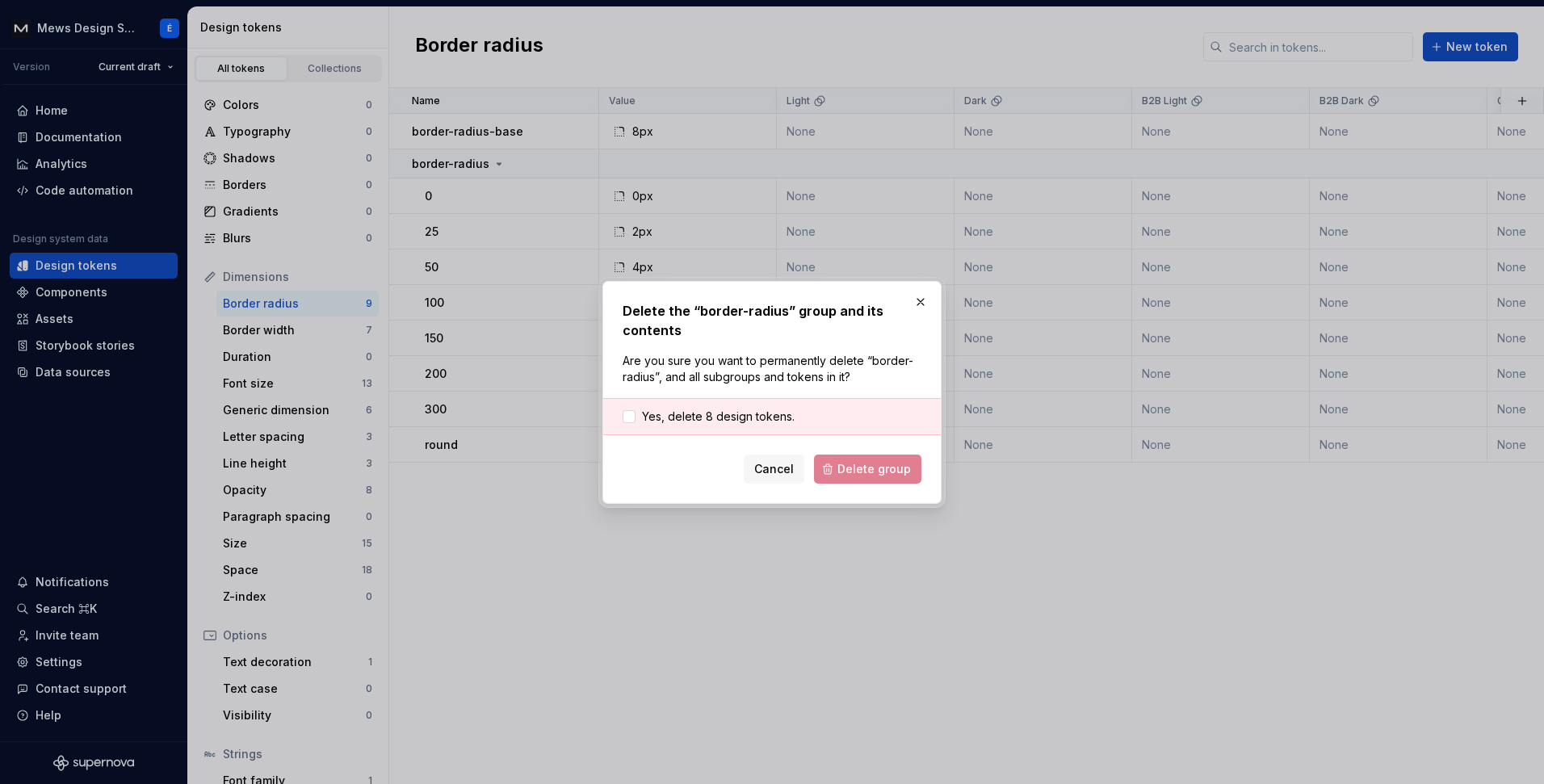 click on "Yes, delete 8 design tokens." at bounding box center (772, 417) 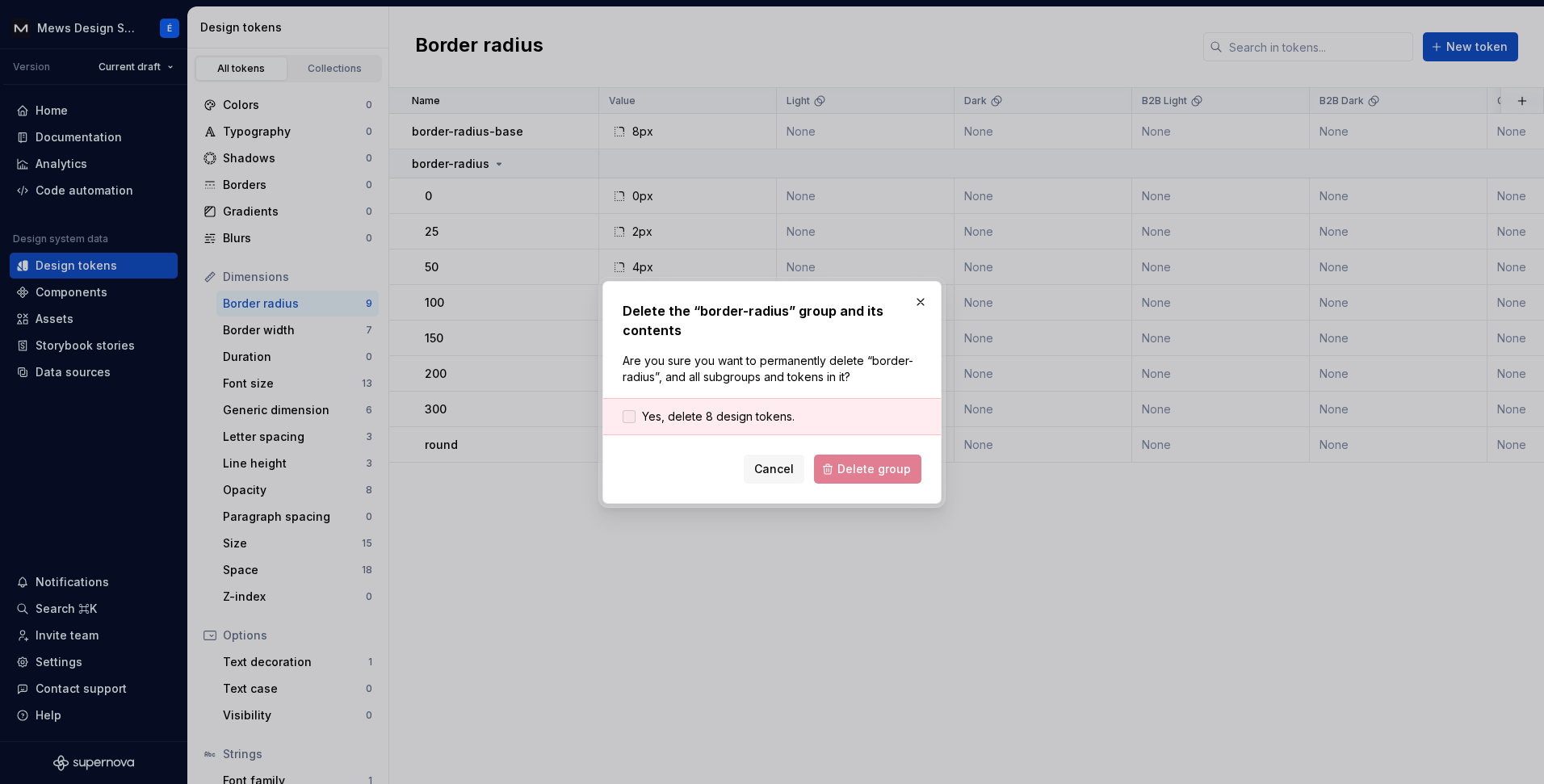 click on "Yes, delete 8 design tokens." at bounding box center [718, 417] 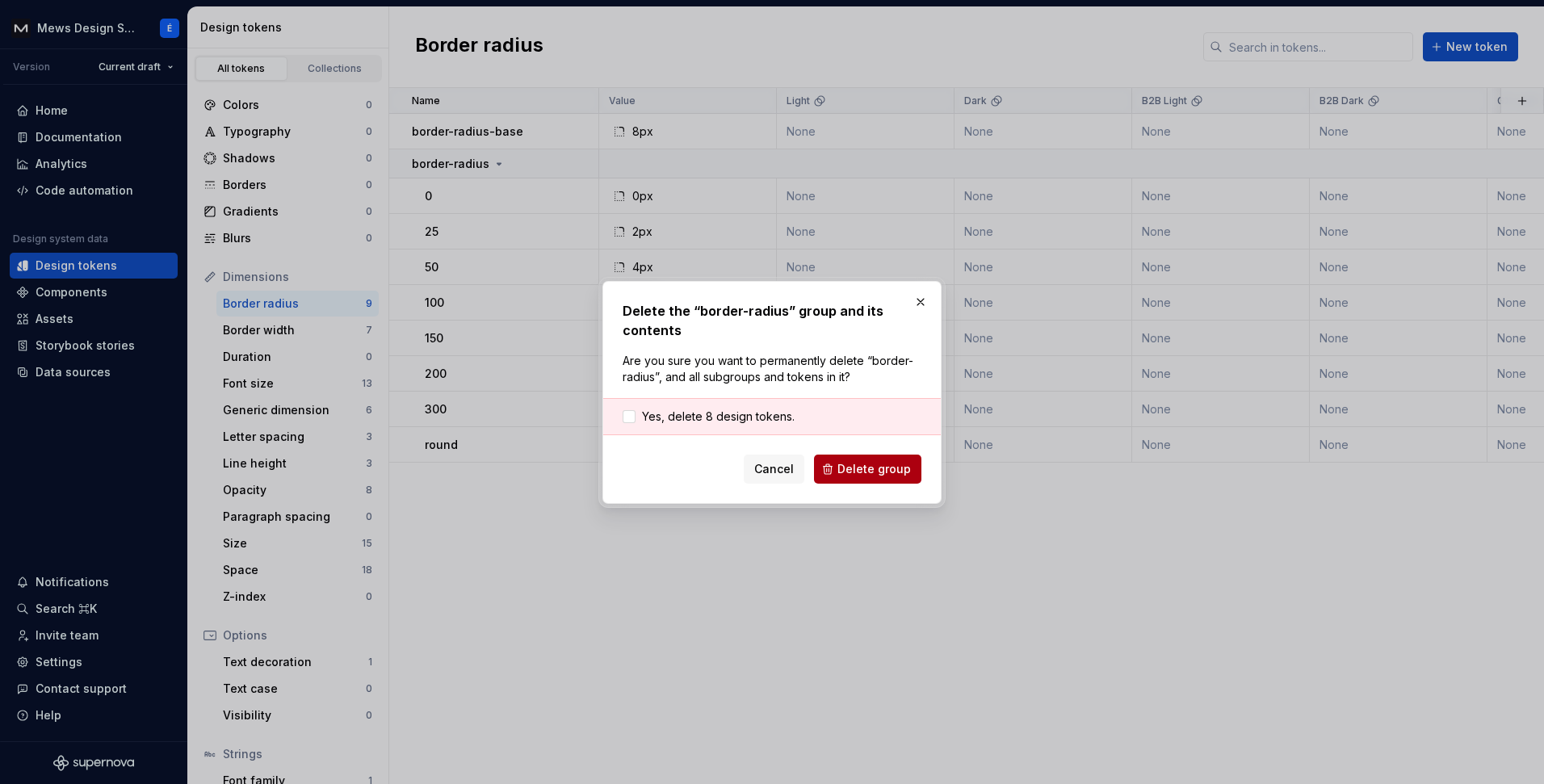 click on "Delete group" at bounding box center (874, 469) 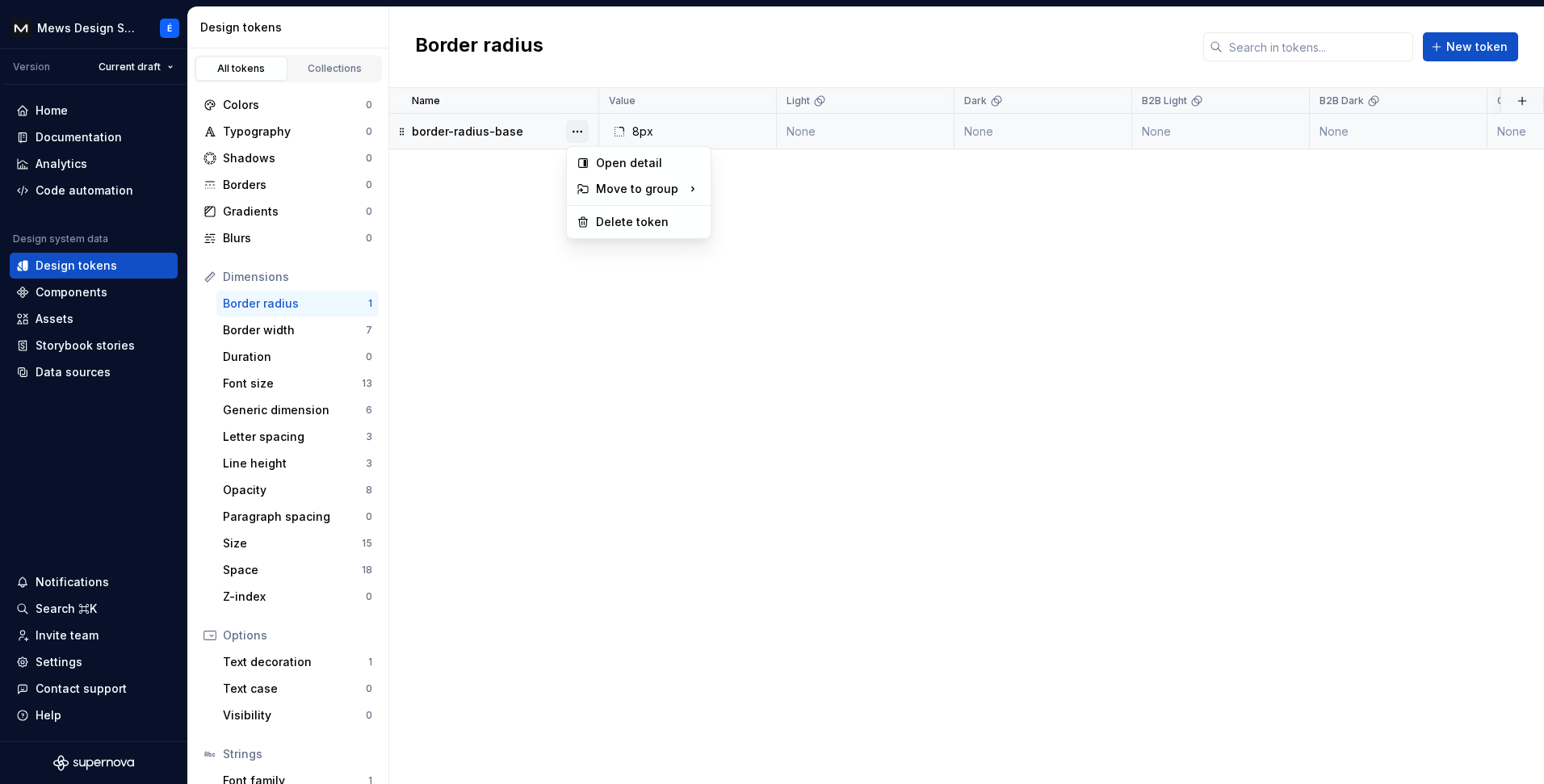 click at bounding box center (577, 132) 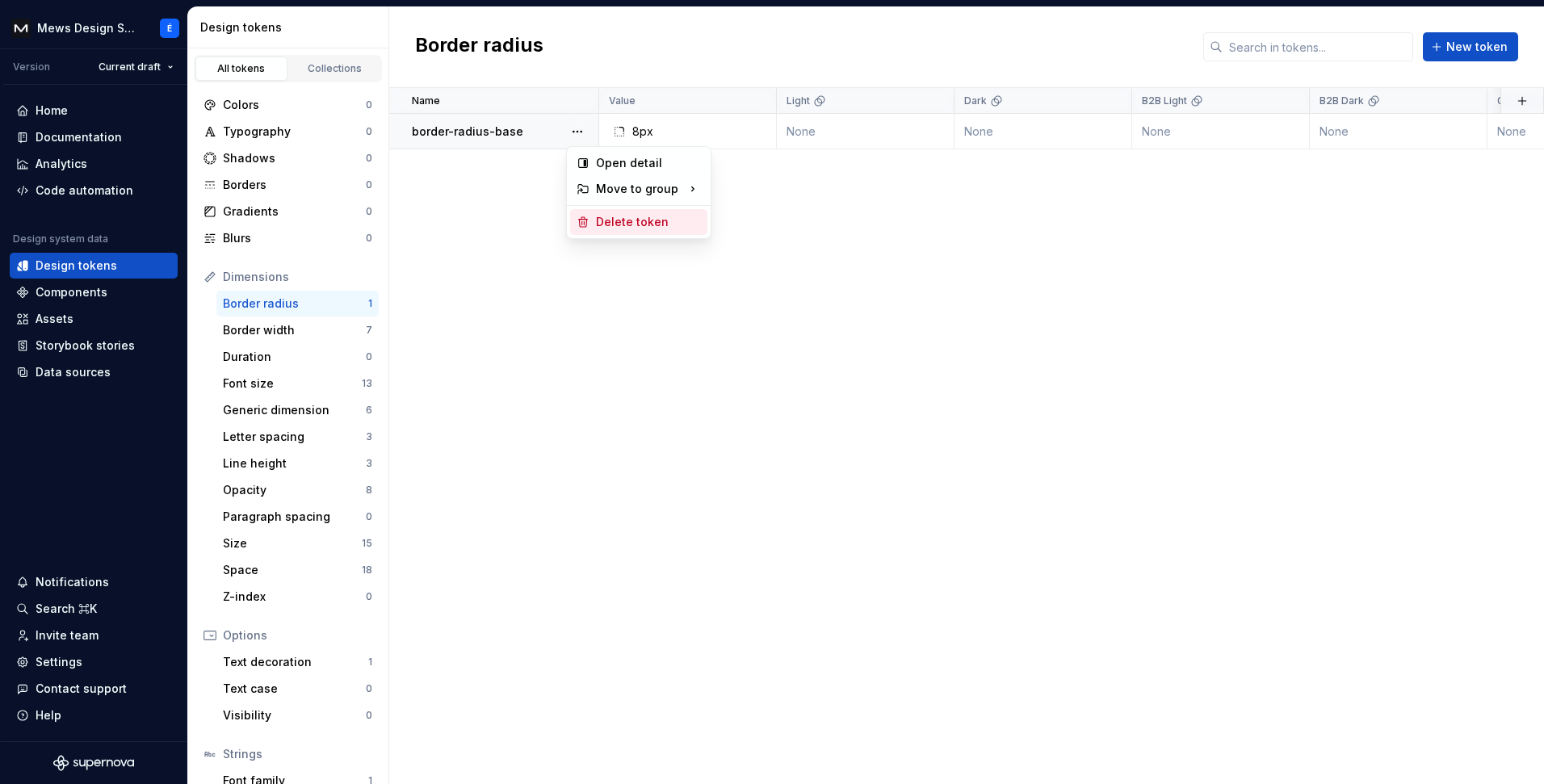 click on "Delete token" at bounding box center (648, 222) 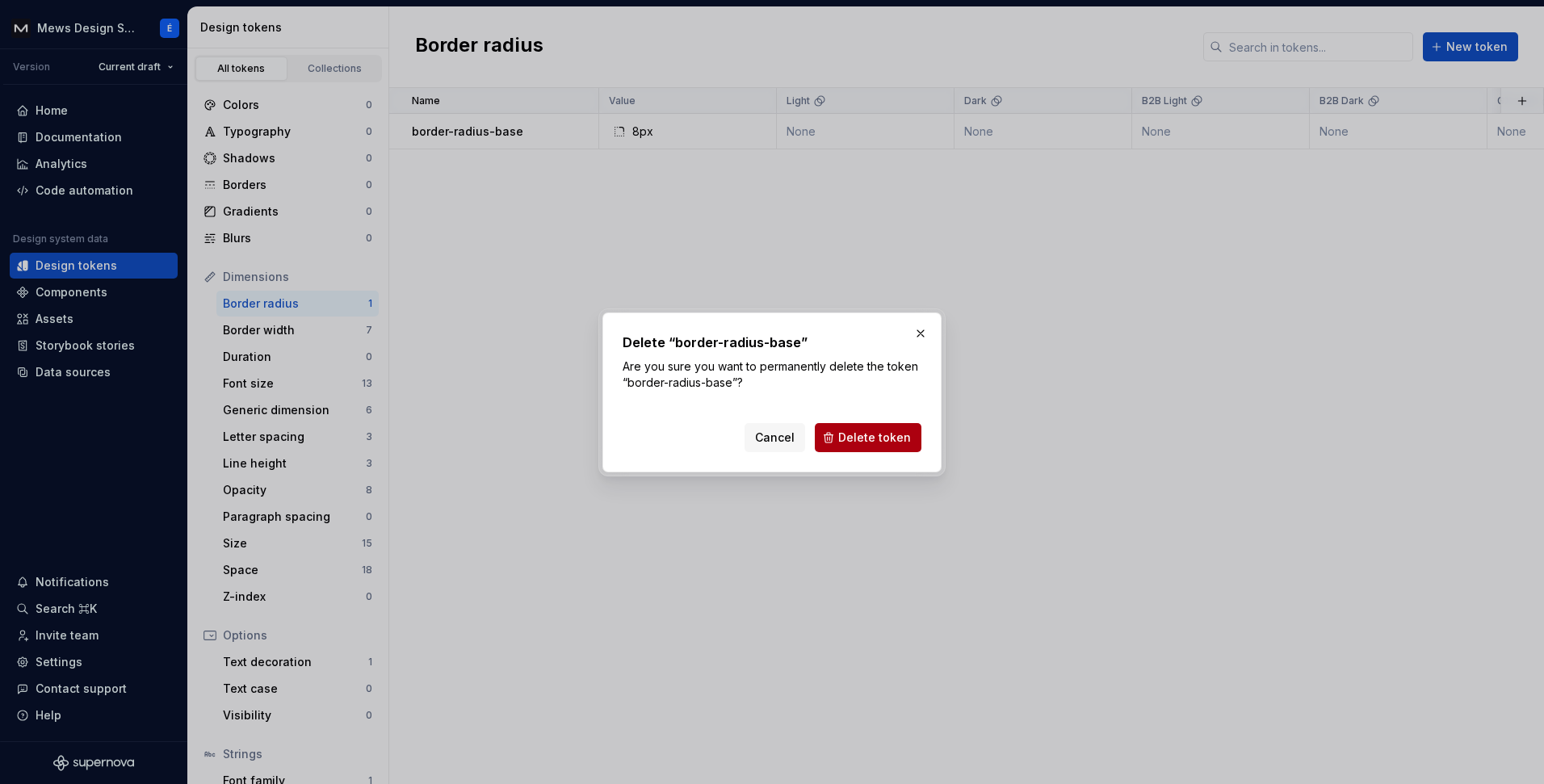click on "Delete token" at bounding box center [868, 438] 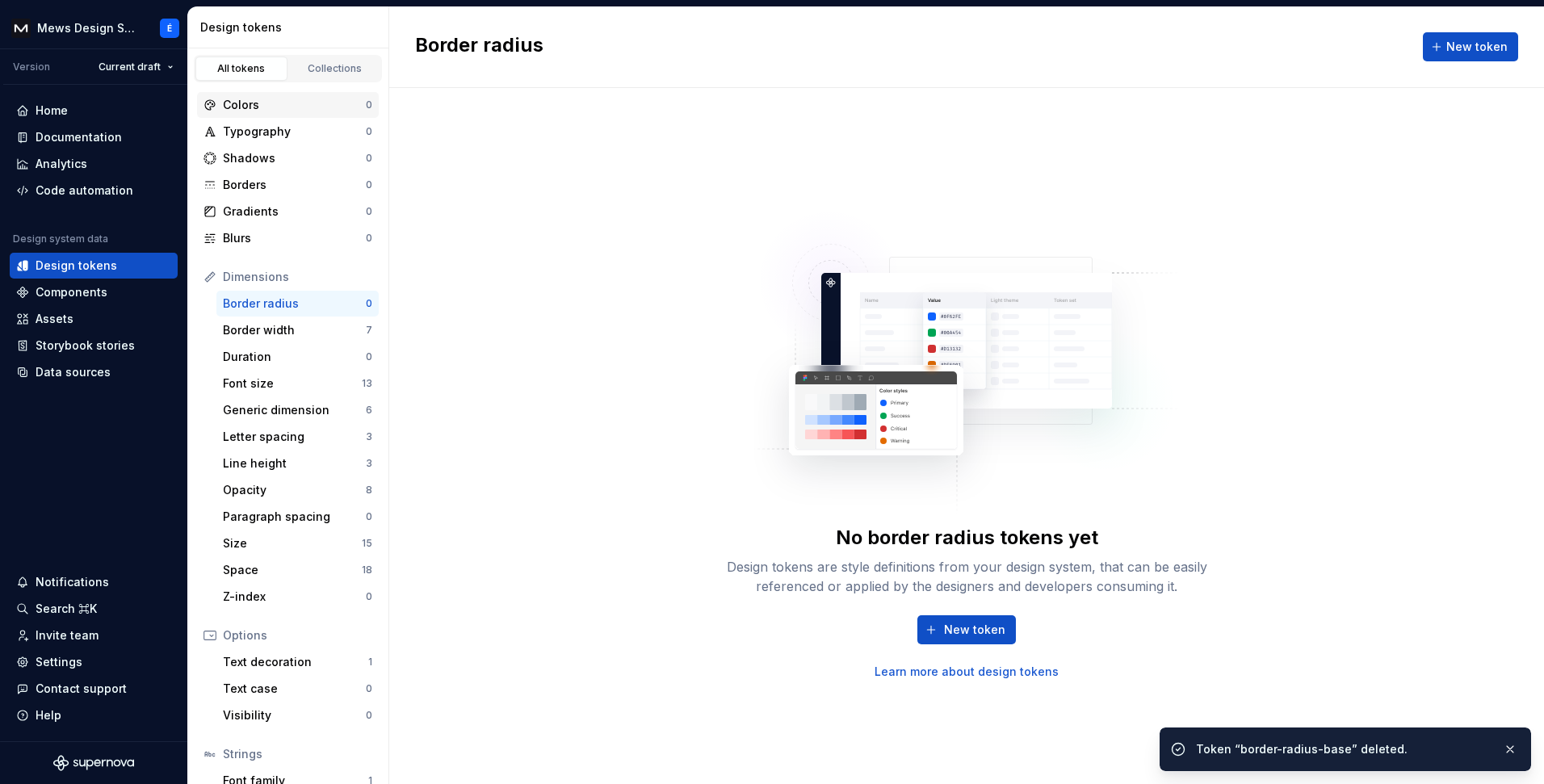 click on "Colors 0" at bounding box center [287, 105] 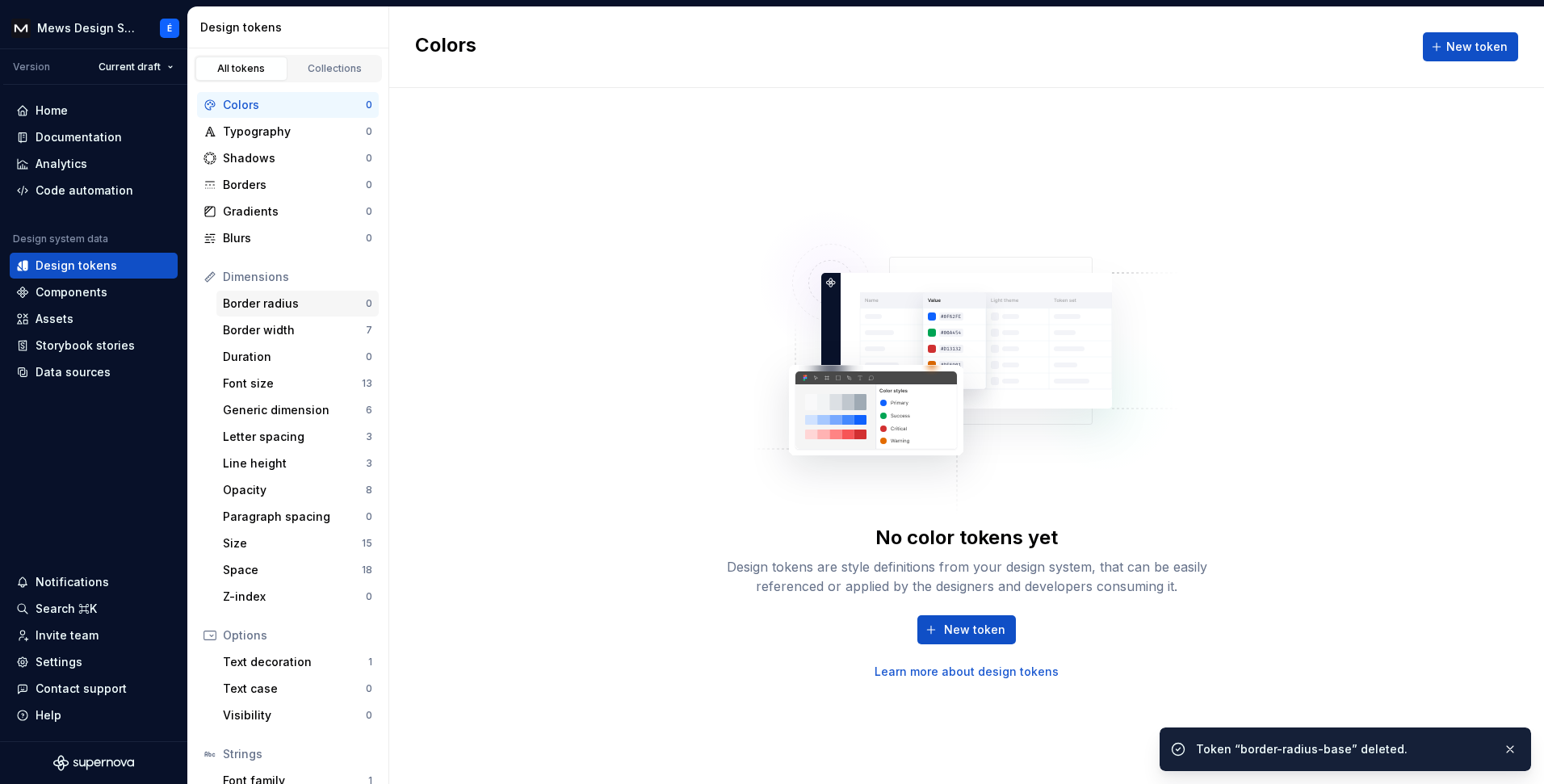 click on "Border radius 0" at bounding box center [297, 304] 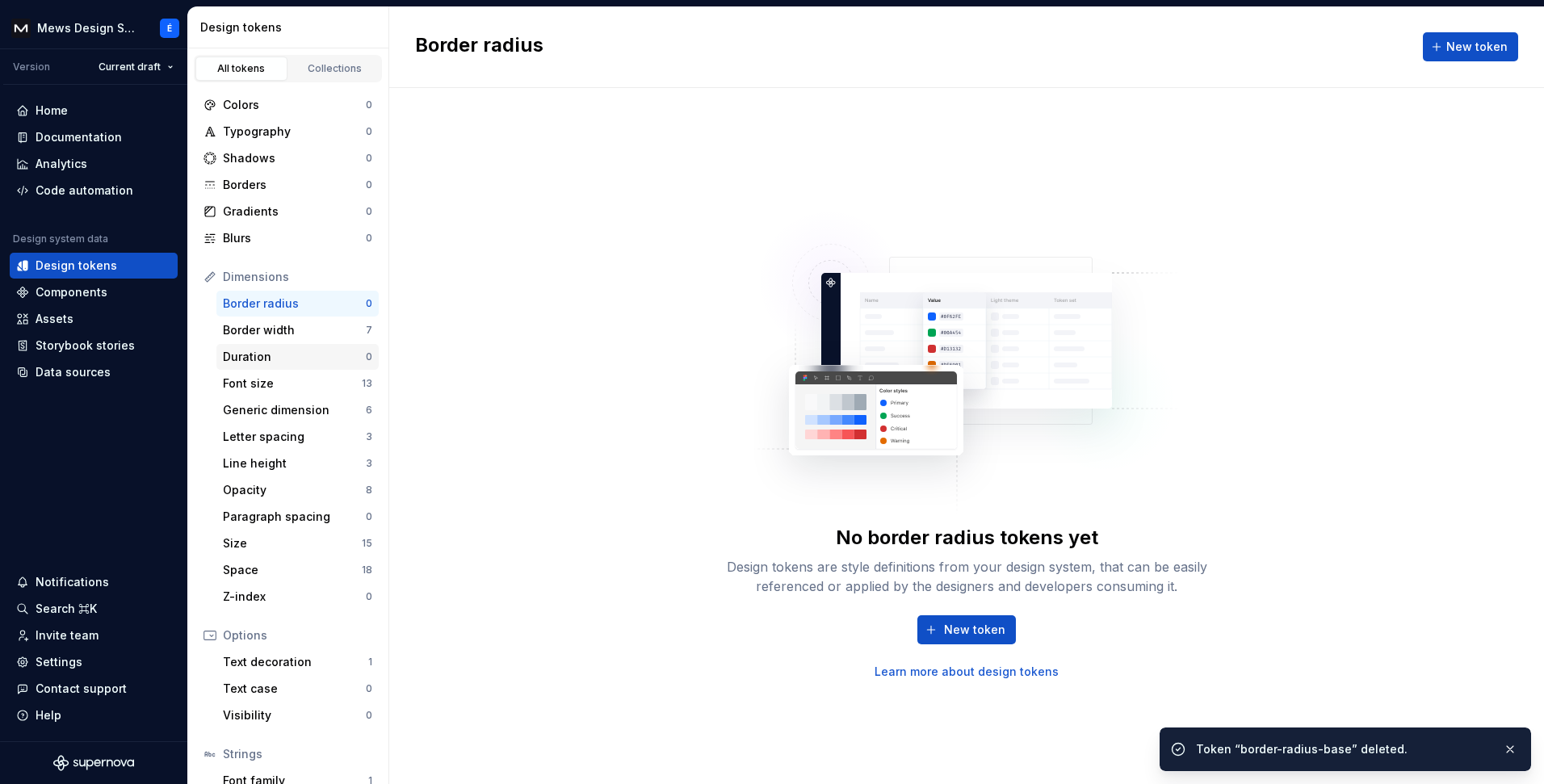 click on "Duration 0" at bounding box center [297, 357] 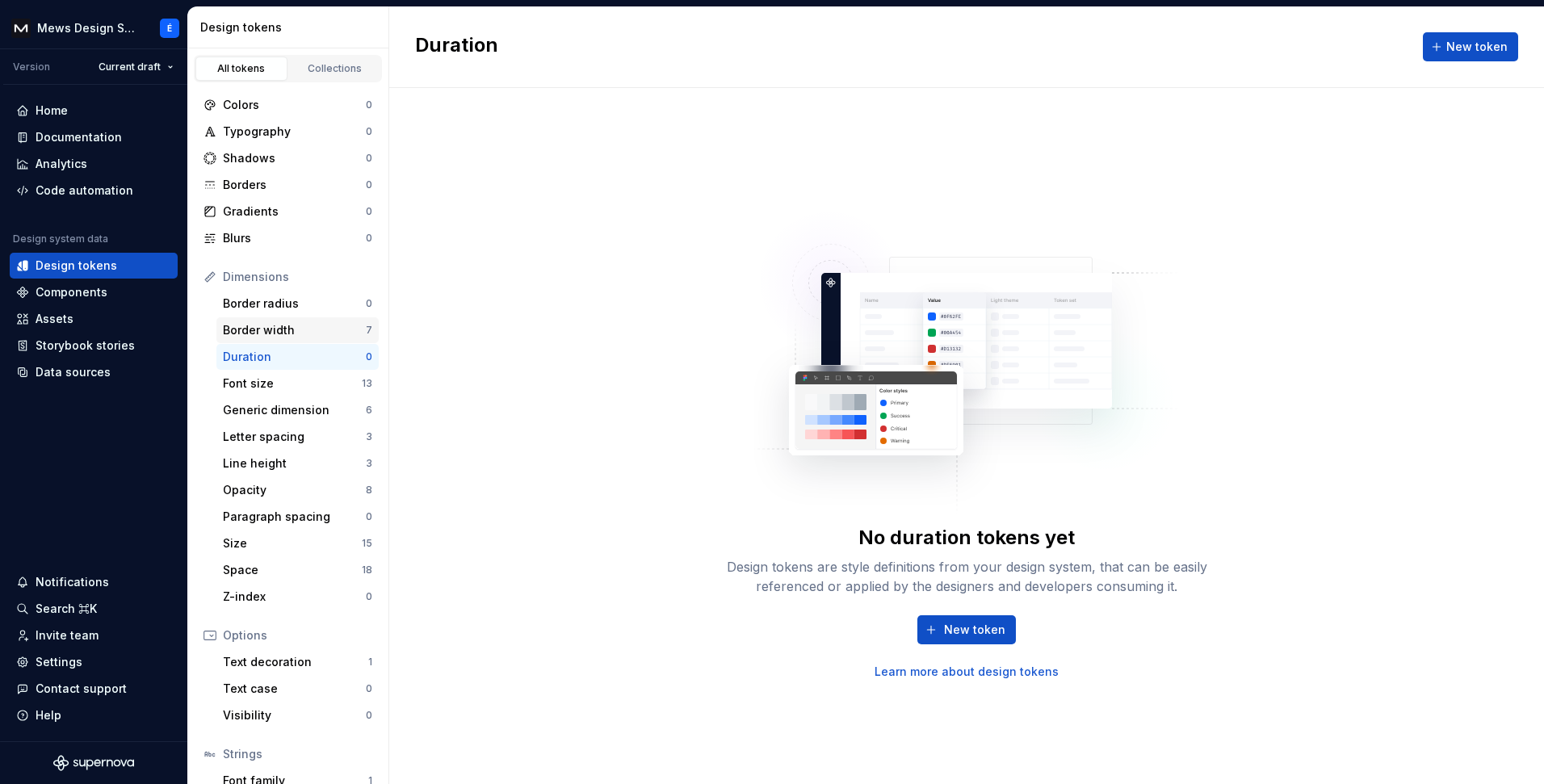 click on "Border width" at bounding box center [294, 330] 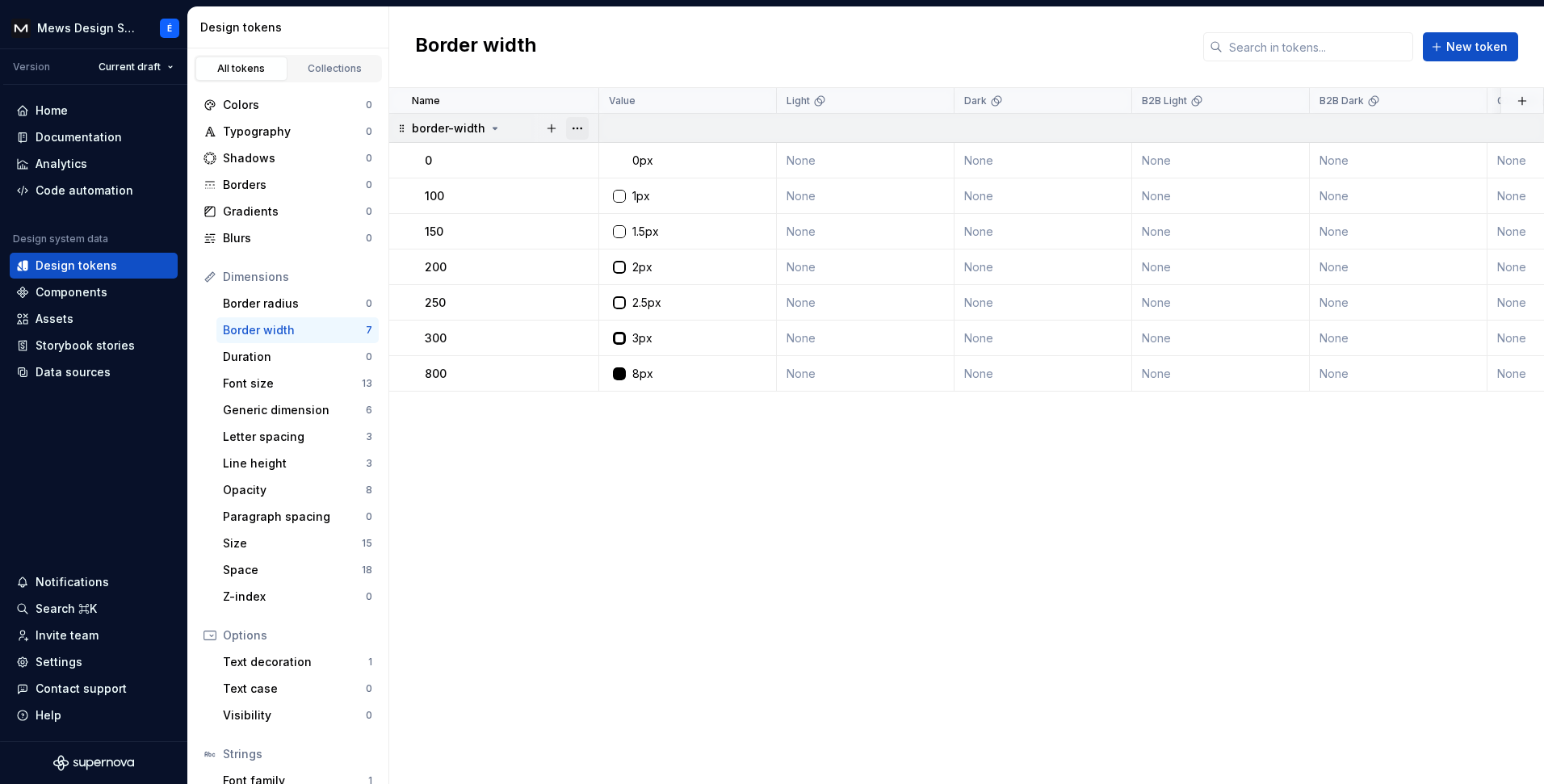 click at bounding box center [577, 128] 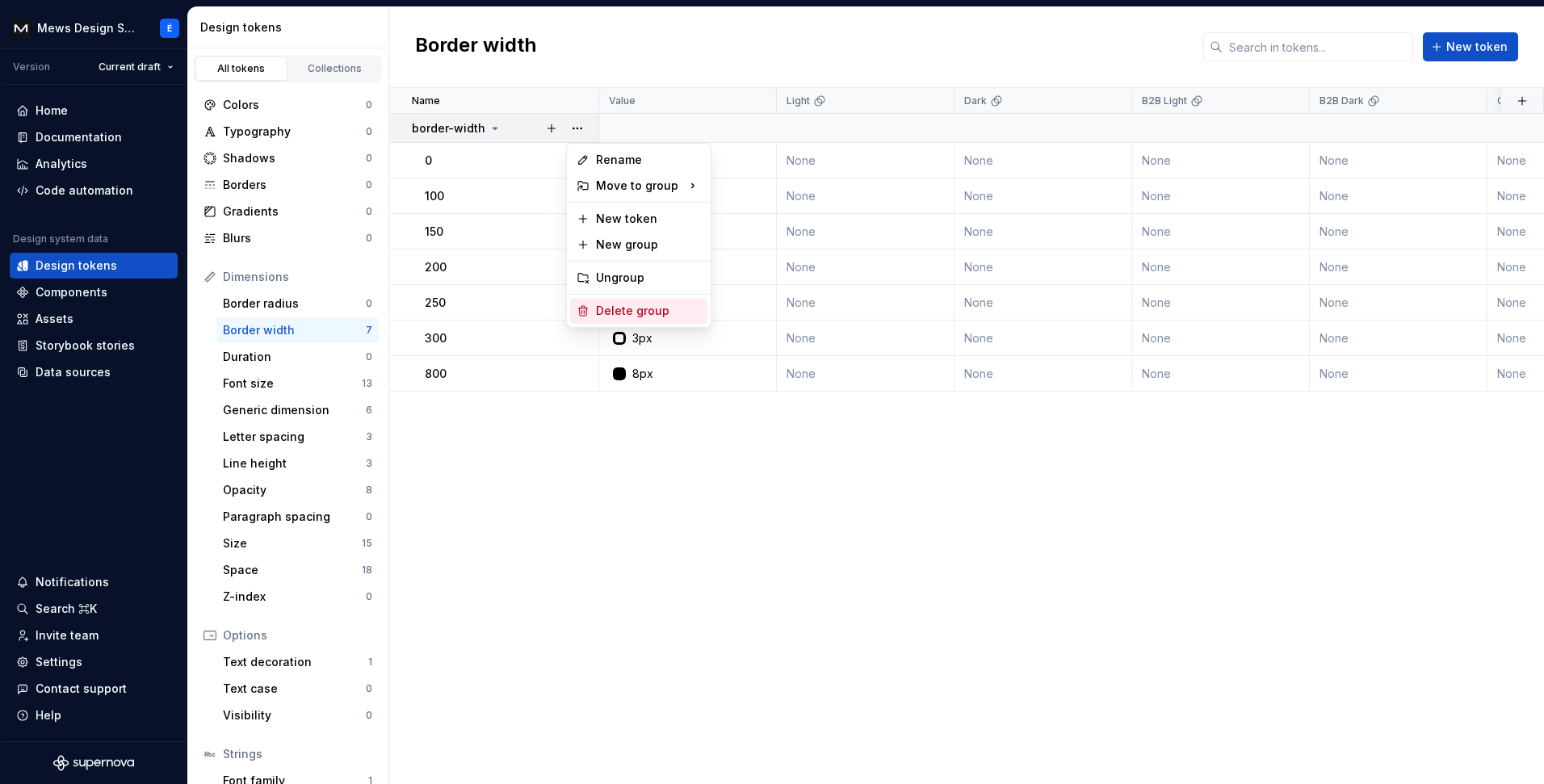 click on "Delete group" at bounding box center [648, 311] 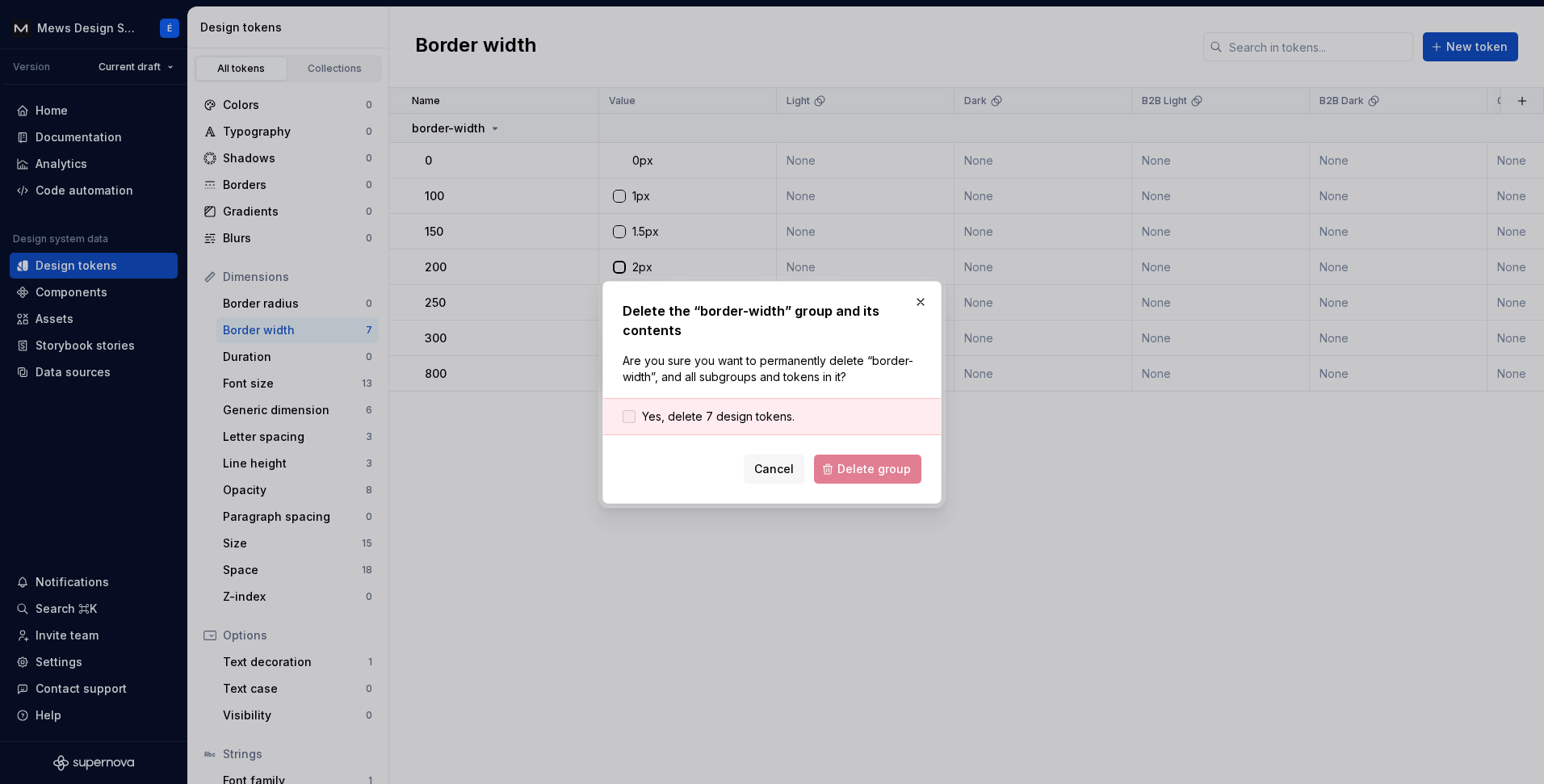 click on "Yes, delete 7 design tokens." at bounding box center (718, 417) 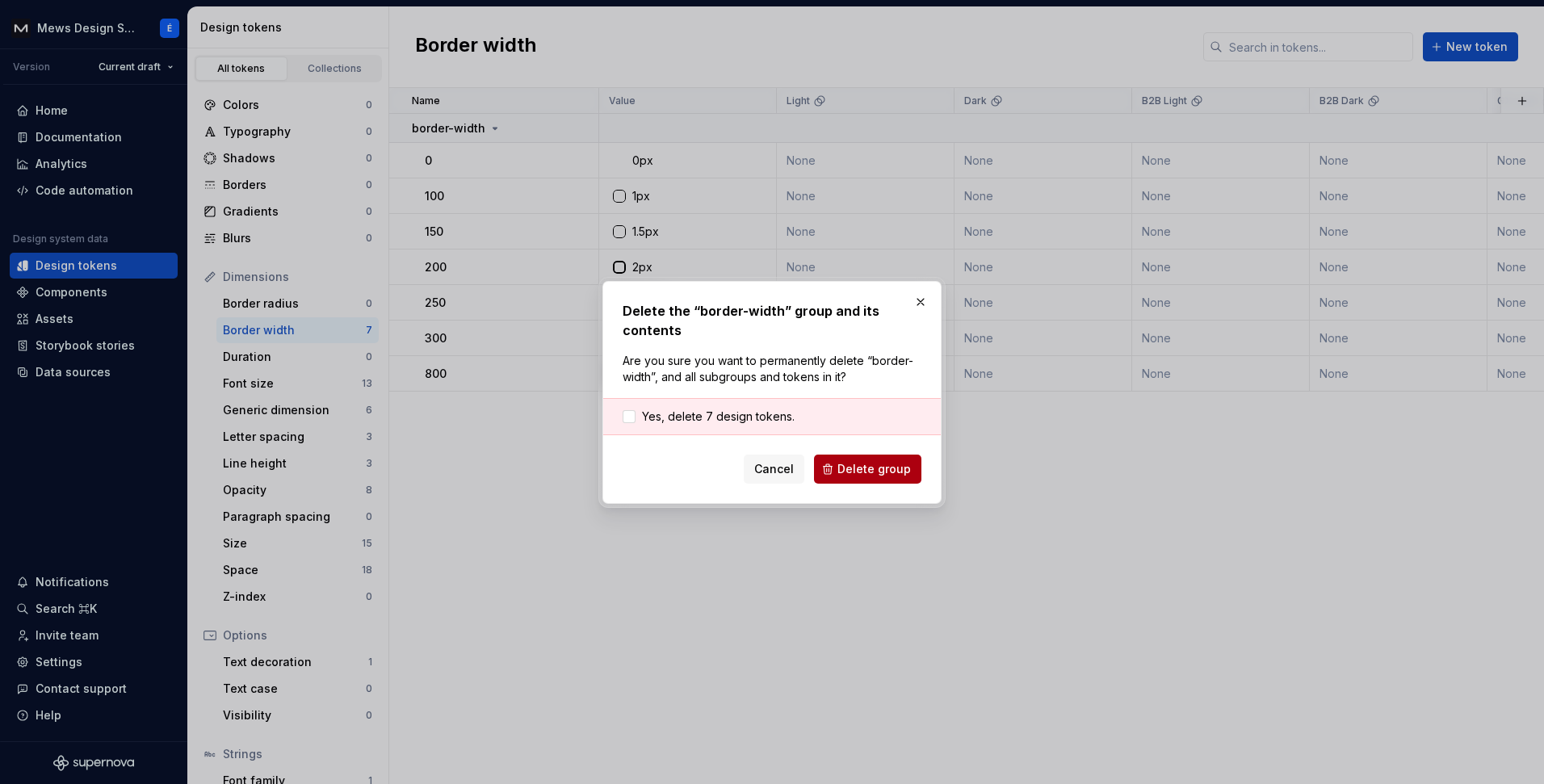 click on "Delete group" at bounding box center [874, 469] 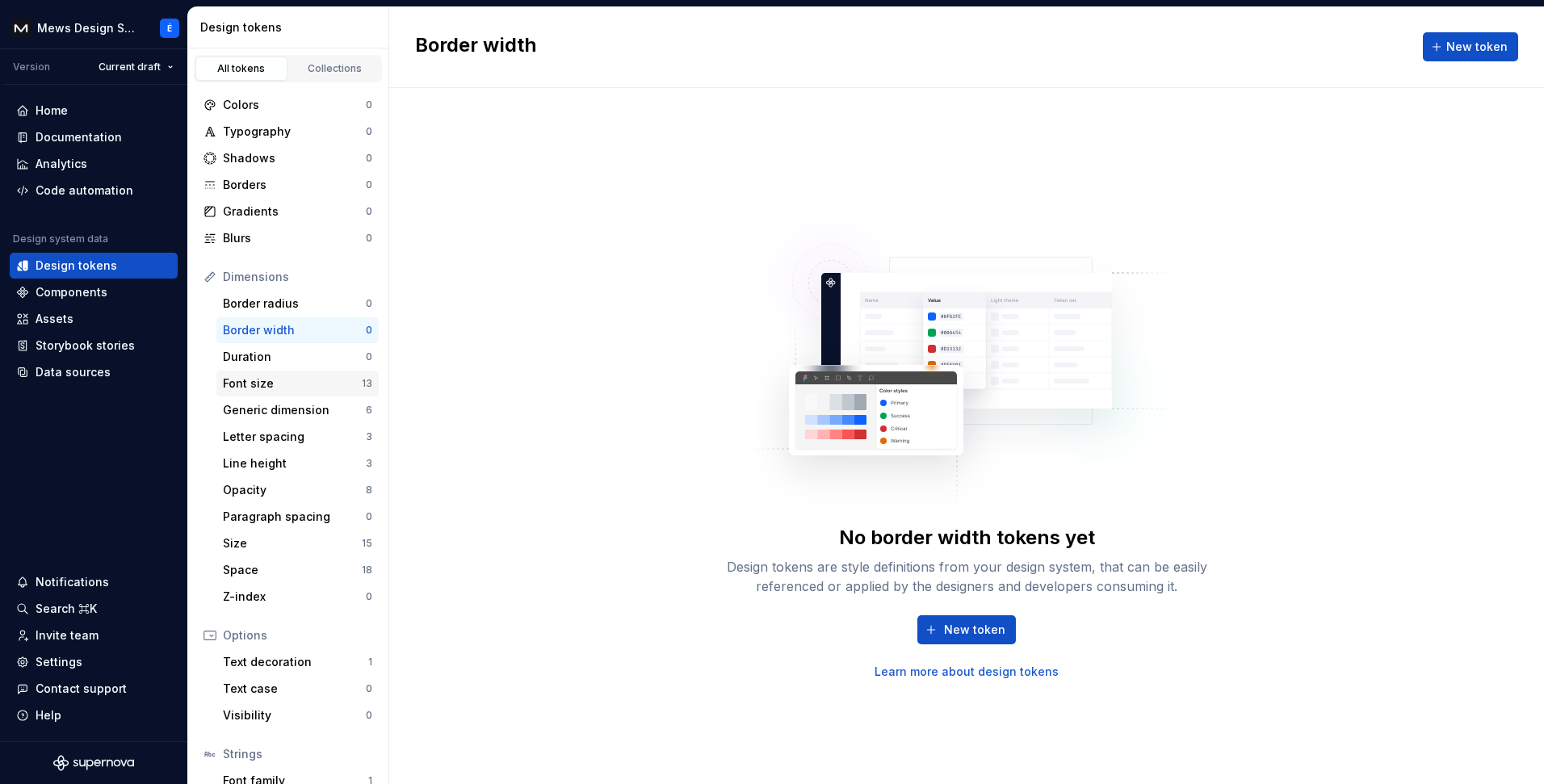 click on "13" at bounding box center (367, 384) 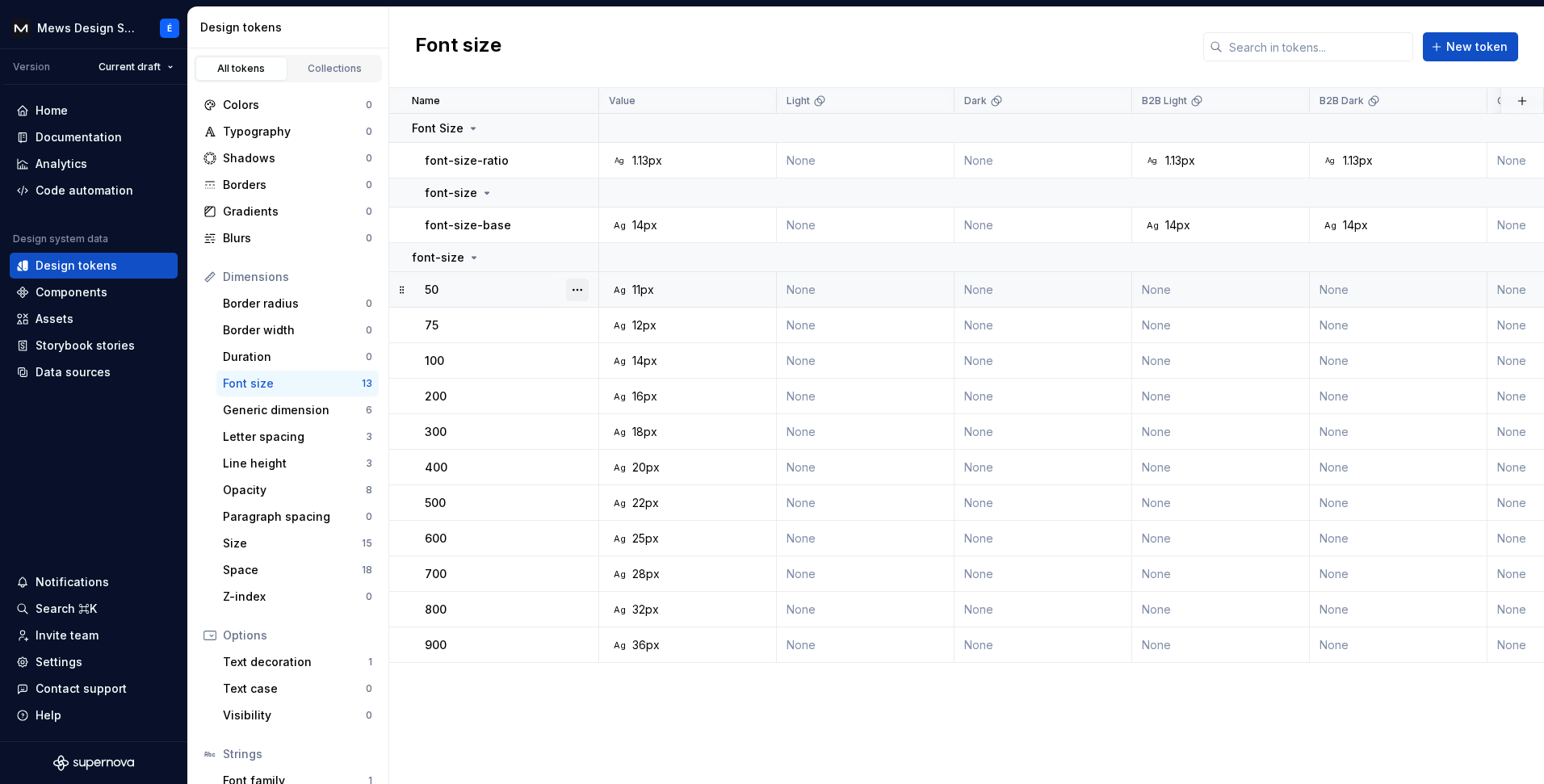 click at bounding box center [577, 290] 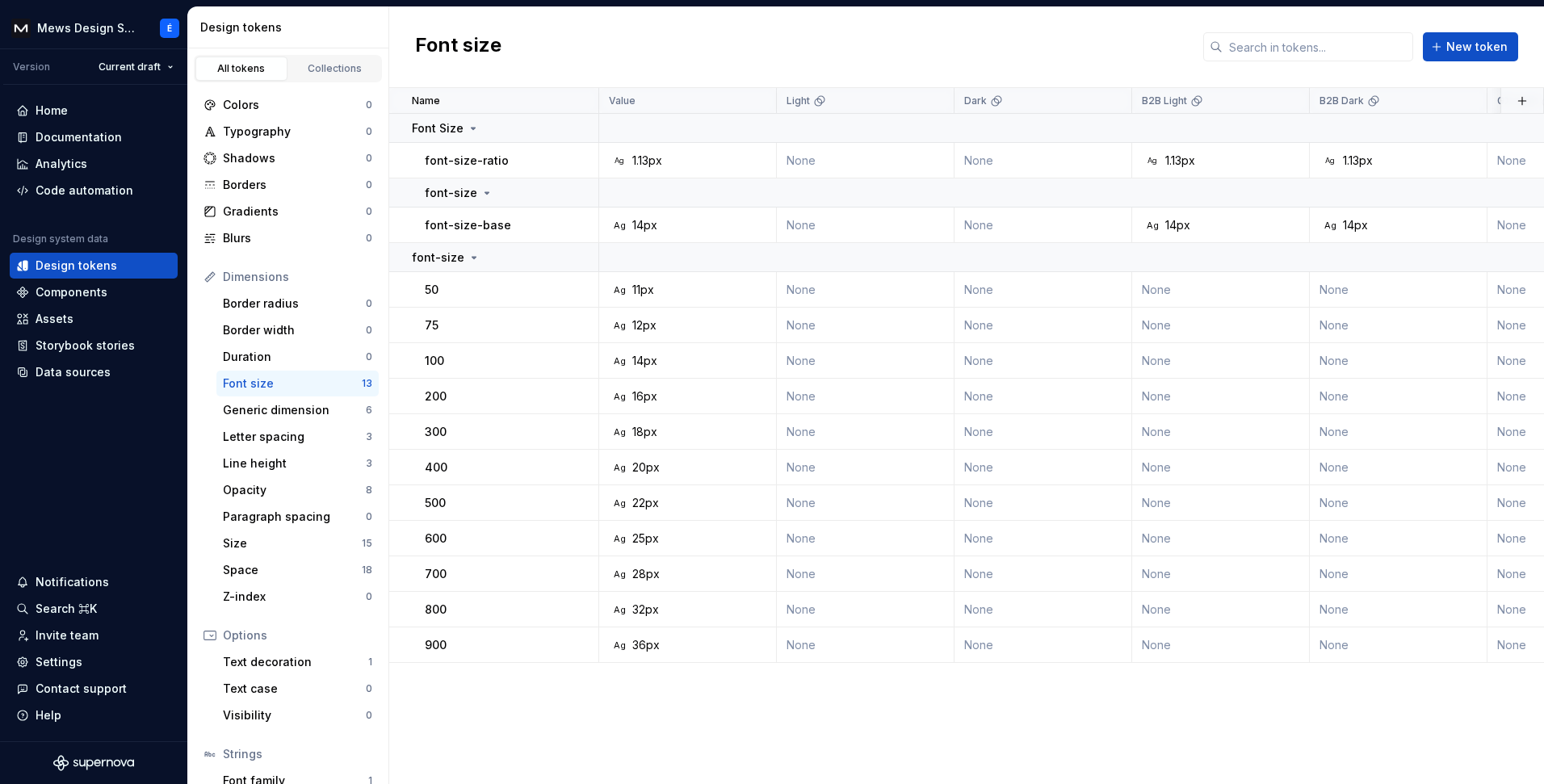 click on "Mews Design System É Version Current draft Home Documentation Analytics Code automation Design system data Design tokens Components Assets Storybook stories Data sources Notifications Search ⌘K Invite team Settings Contact support Help Design tokens All tokens Collections Colors 0 Typography 0 Shadows 0 Borders 0 Gradients 0 Blurs 0 Dimensions Border radius 0 Border width 0 Duration 0 Font size 13 Generic dimension 6 Letter spacing 3 Line height 3 Opacity 8 Paragraph spacing 0 Size 15 Space 18 Z-index 0 Options Text decoration 1 Text case 0 Visibility 0 Strings Font family 1 Font weight/style 4 Generic string 0 Product copy 0 Font size New token Name Value Light Dark B2B Light B2B Dark GX Light GX Dark Foundations Collection Description Last updated Font Size font-size-ratio Ag 1.13px None None Ag 1.13px Ag 1.13px None None None None Major Second Scale ratio - for condensed nature of B2B user interface 7 days ago font-size font-size-base Ag 14px None None Ag 14px Ag 14px None None None None 7 days ago 50" at bounding box center (772, 392) 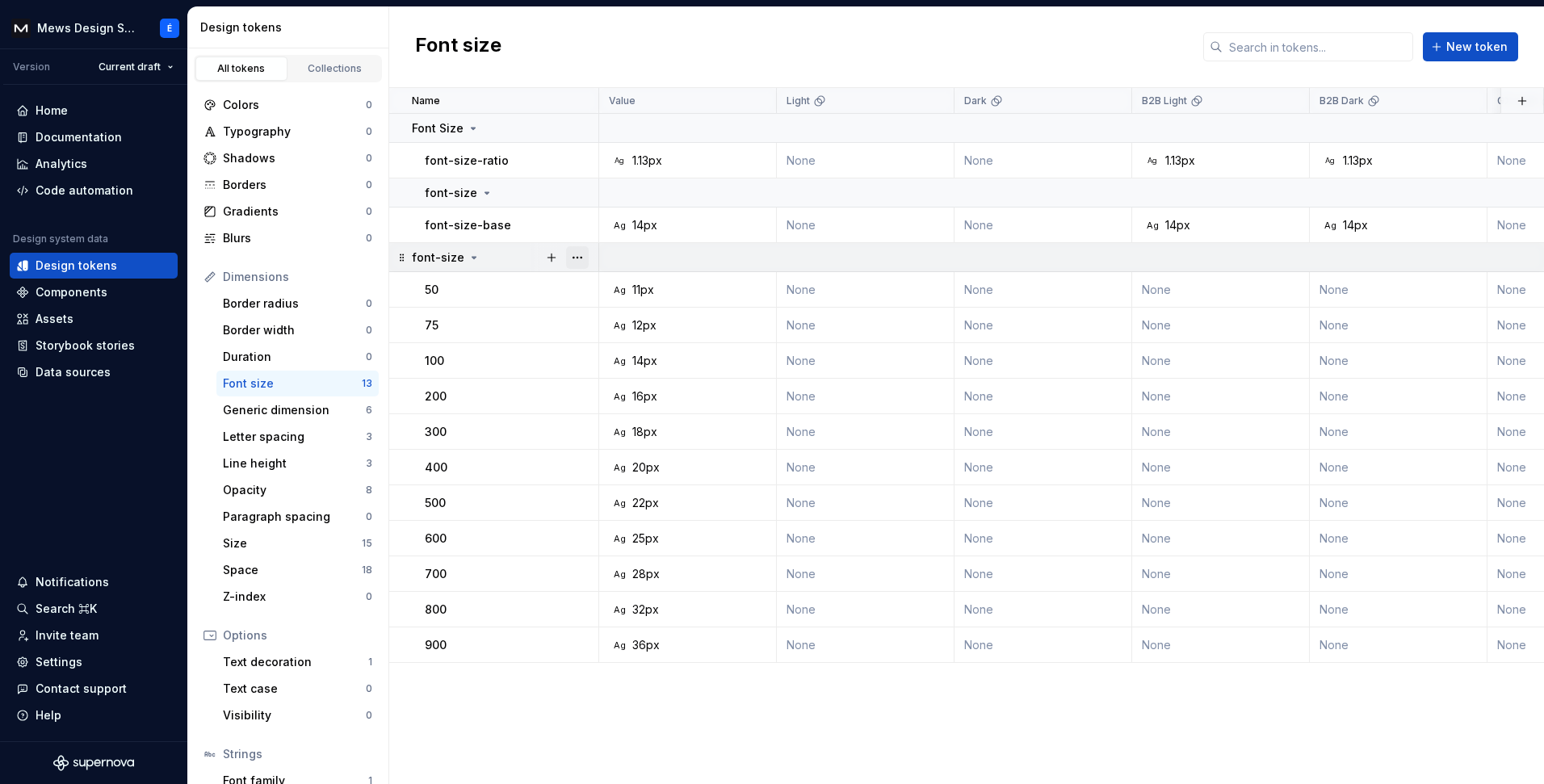 click at bounding box center (577, 258) 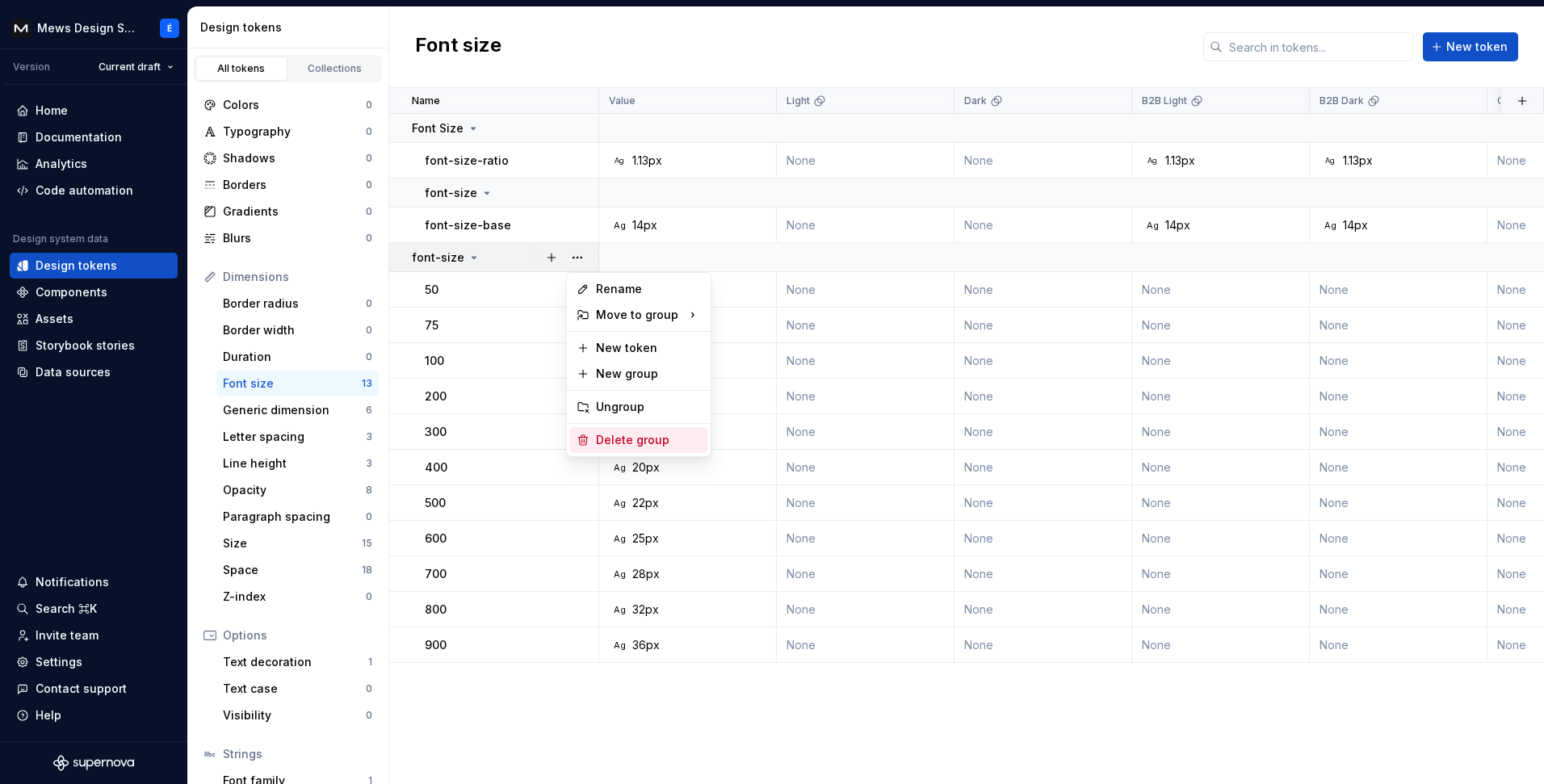 click on "Delete group" at bounding box center (648, 440) 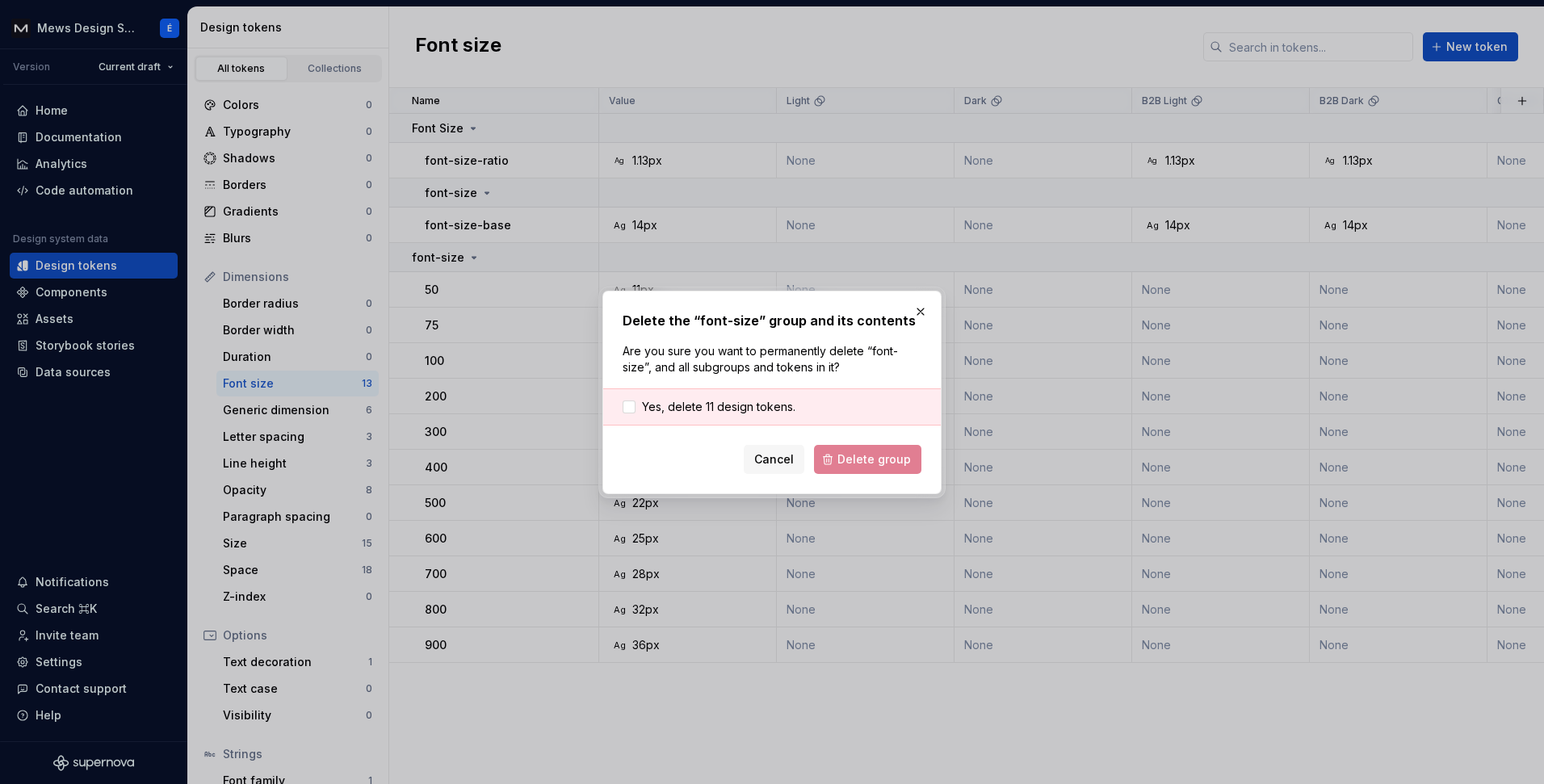 click on "Yes, delete 11 design tokens." at bounding box center [772, 407] 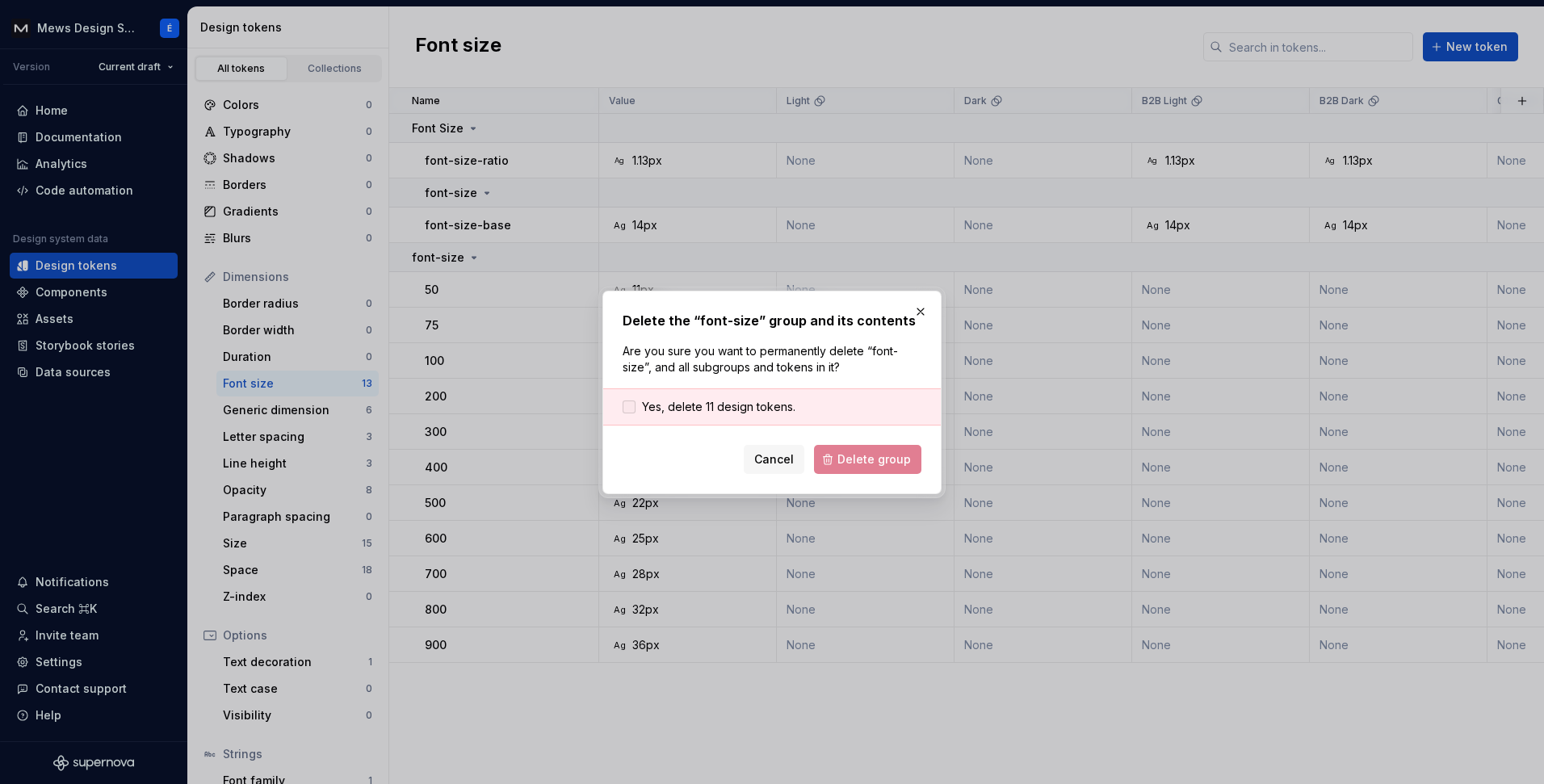 click on "Yes, delete 11 design tokens." at bounding box center [719, 407] 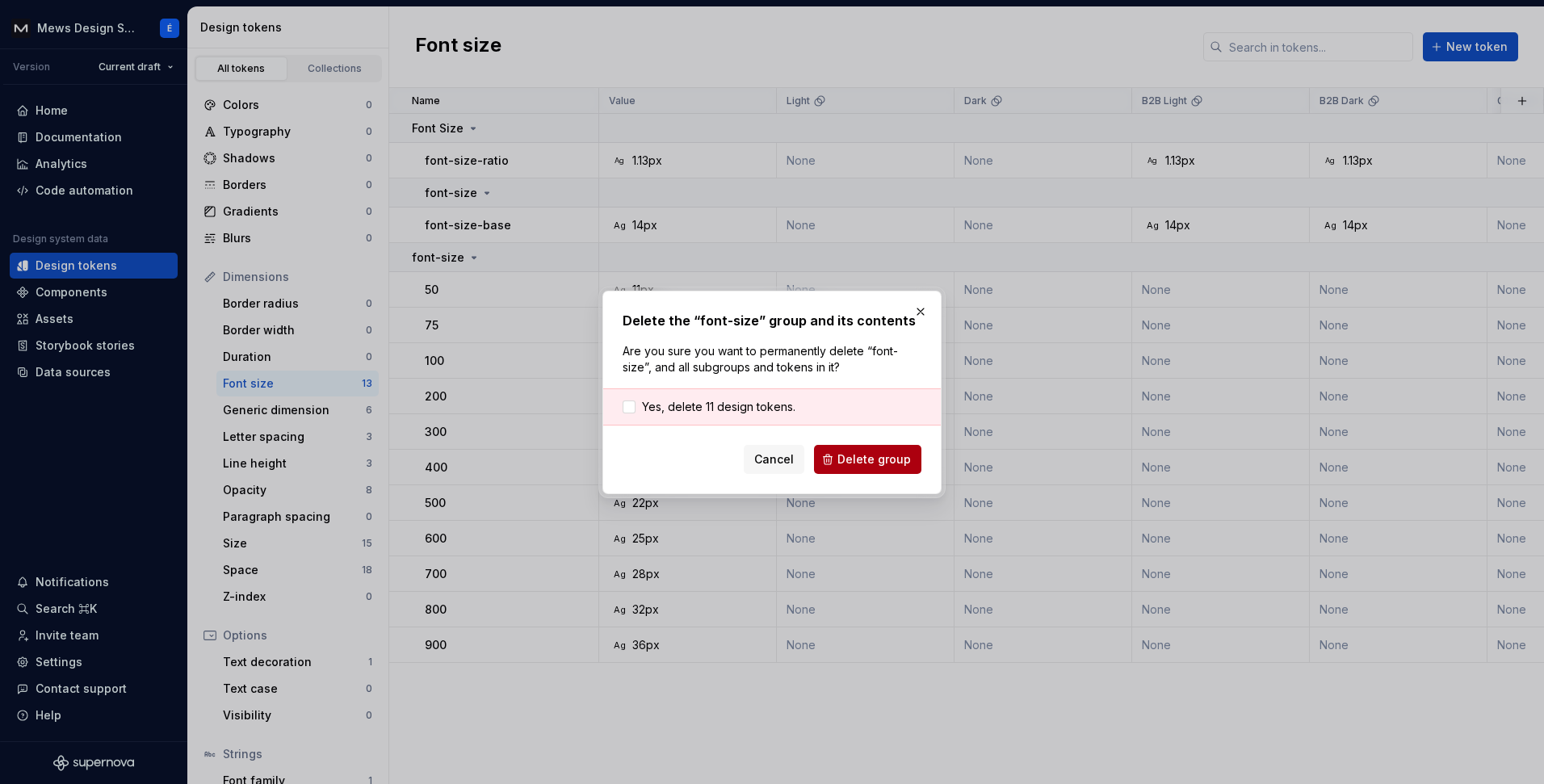 click on "Delete group" at bounding box center (874, 459) 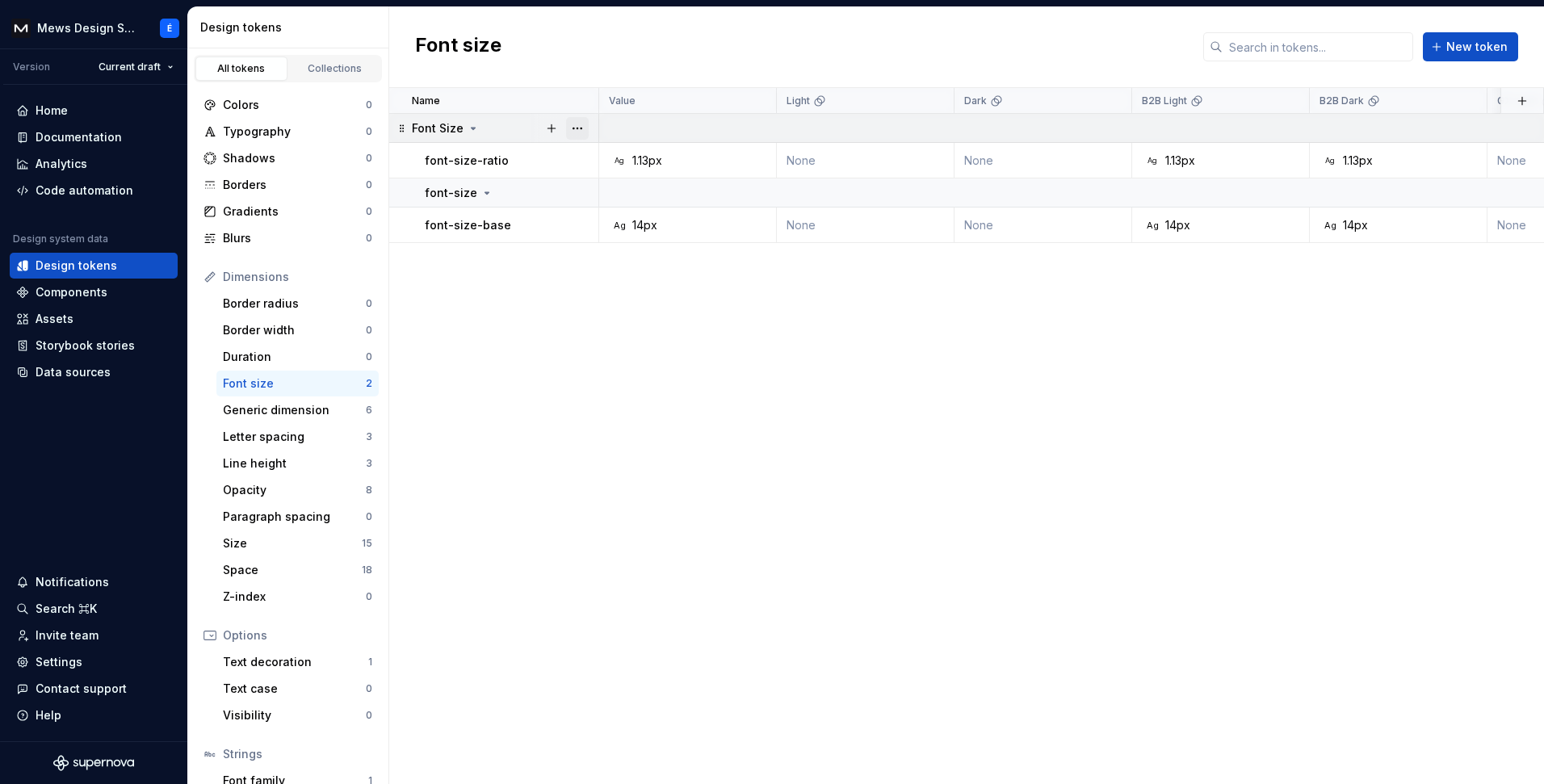 click at bounding box center (577, 128) 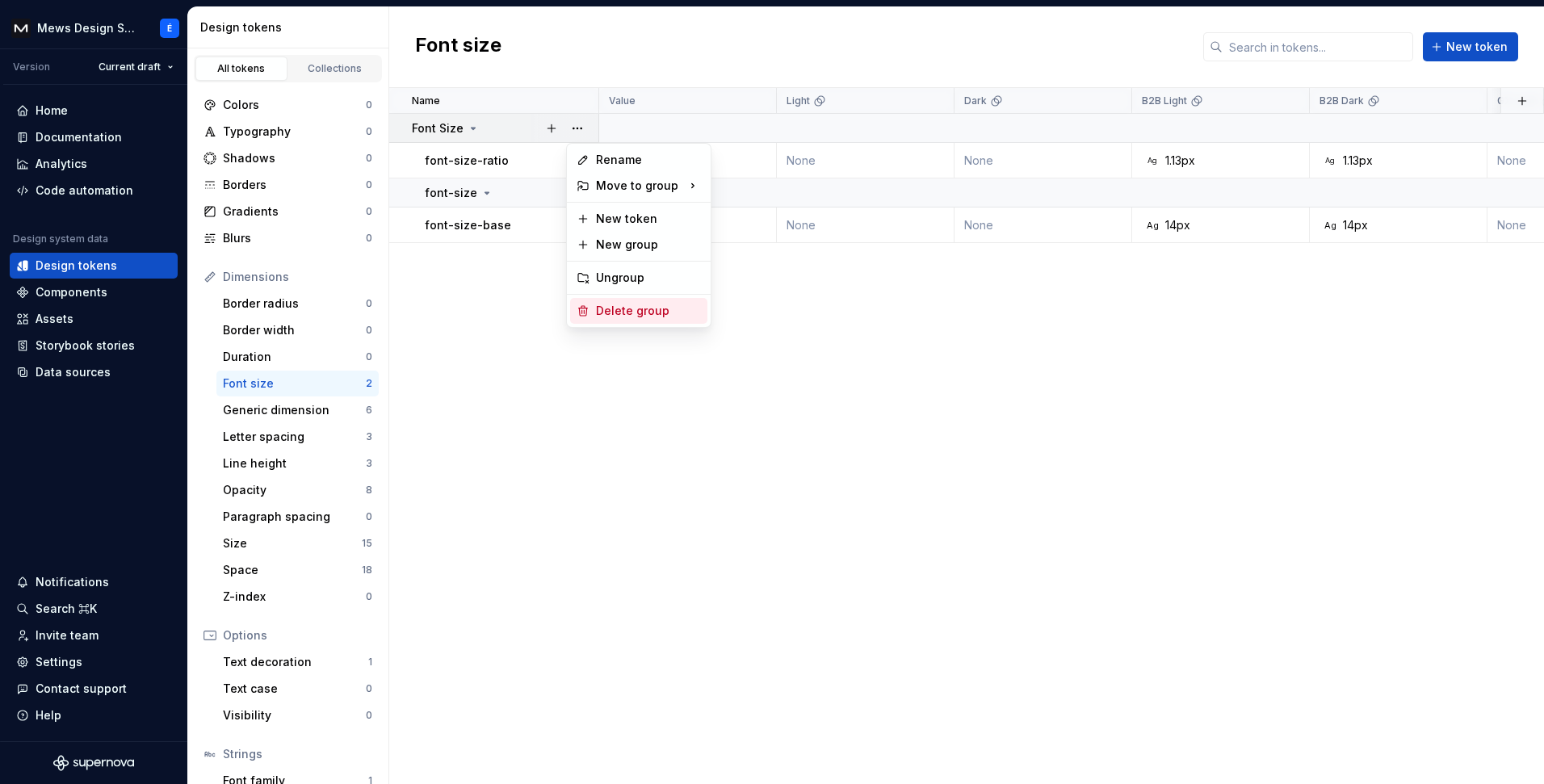 click on "Delete group" at bounding box center [648, 311] 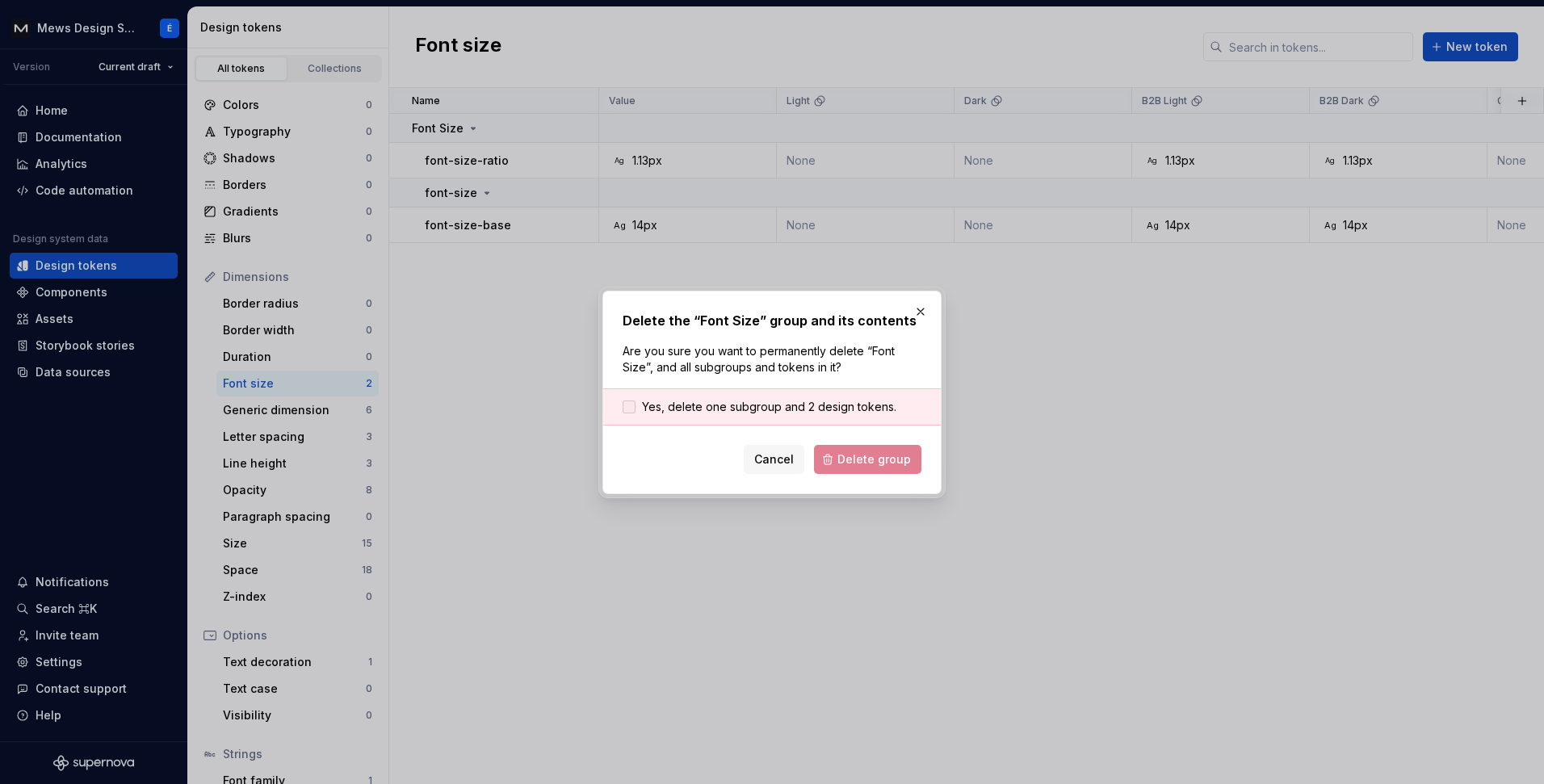 click on "Yes, delete one subgroup and 2 design tokens." at bounding box center (769, 407) 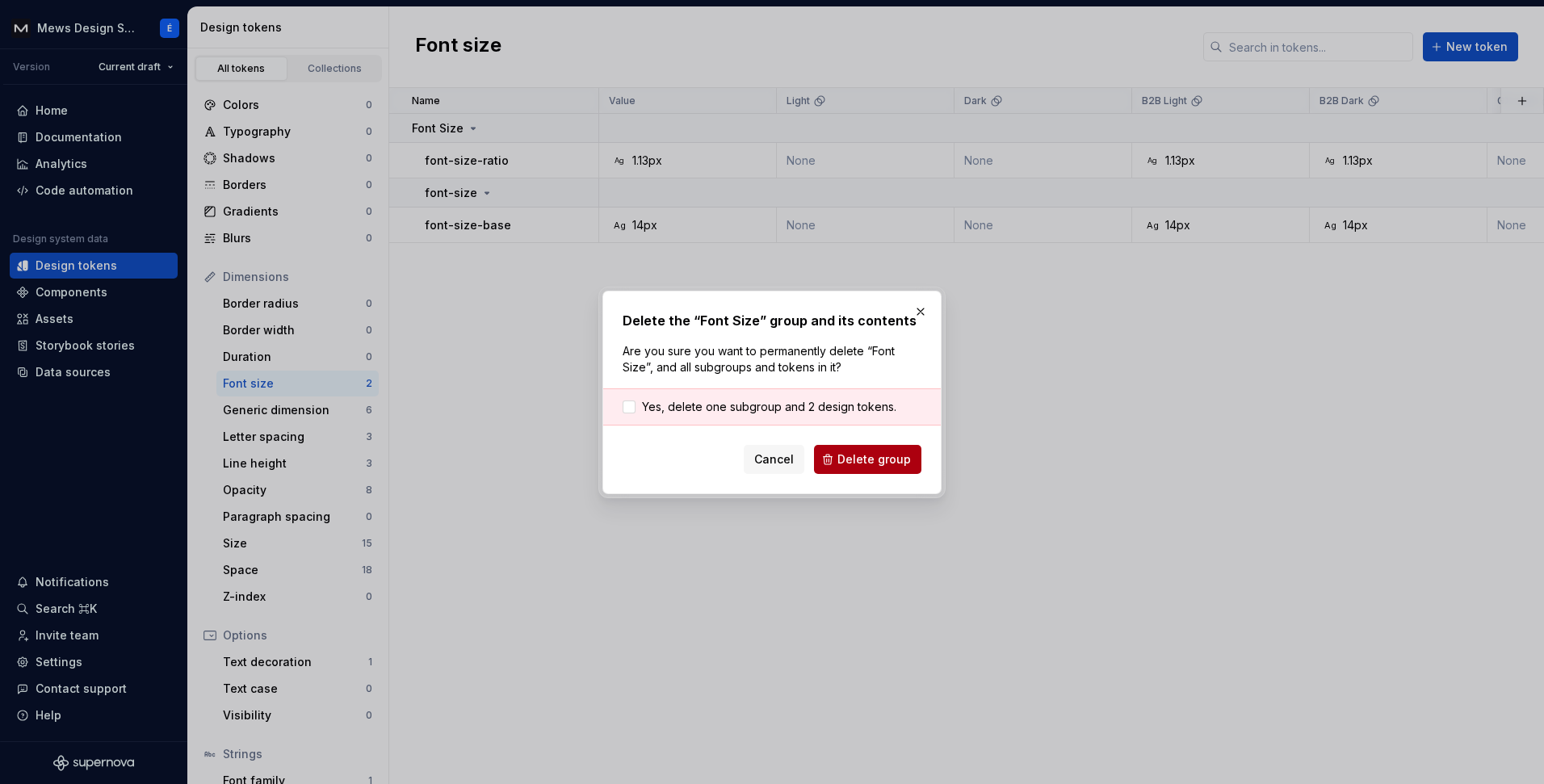 click on "Delete group" at bounding box center [874, 459] 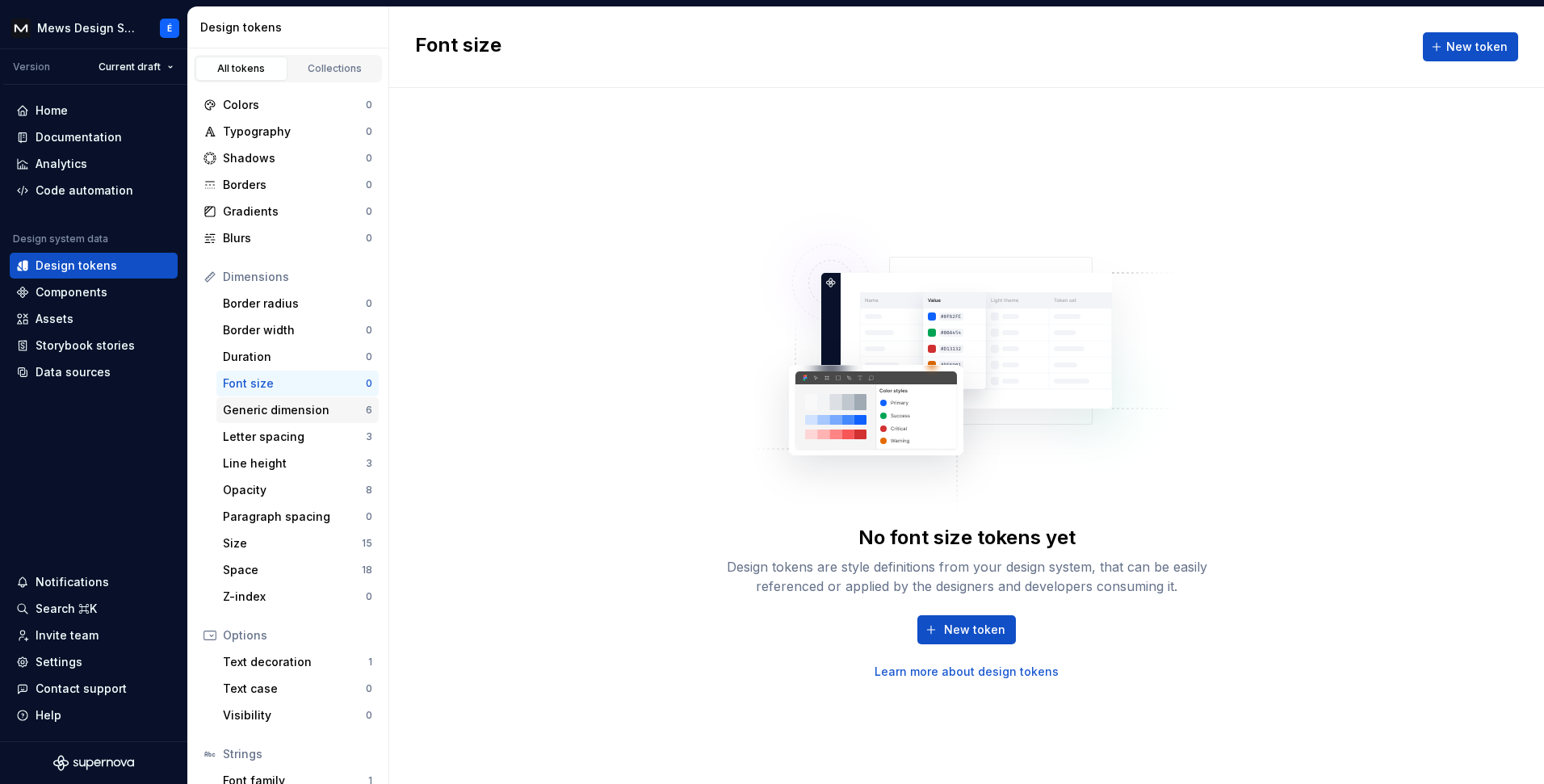 click on "Generic dimension" at bounding box center [294, 410] 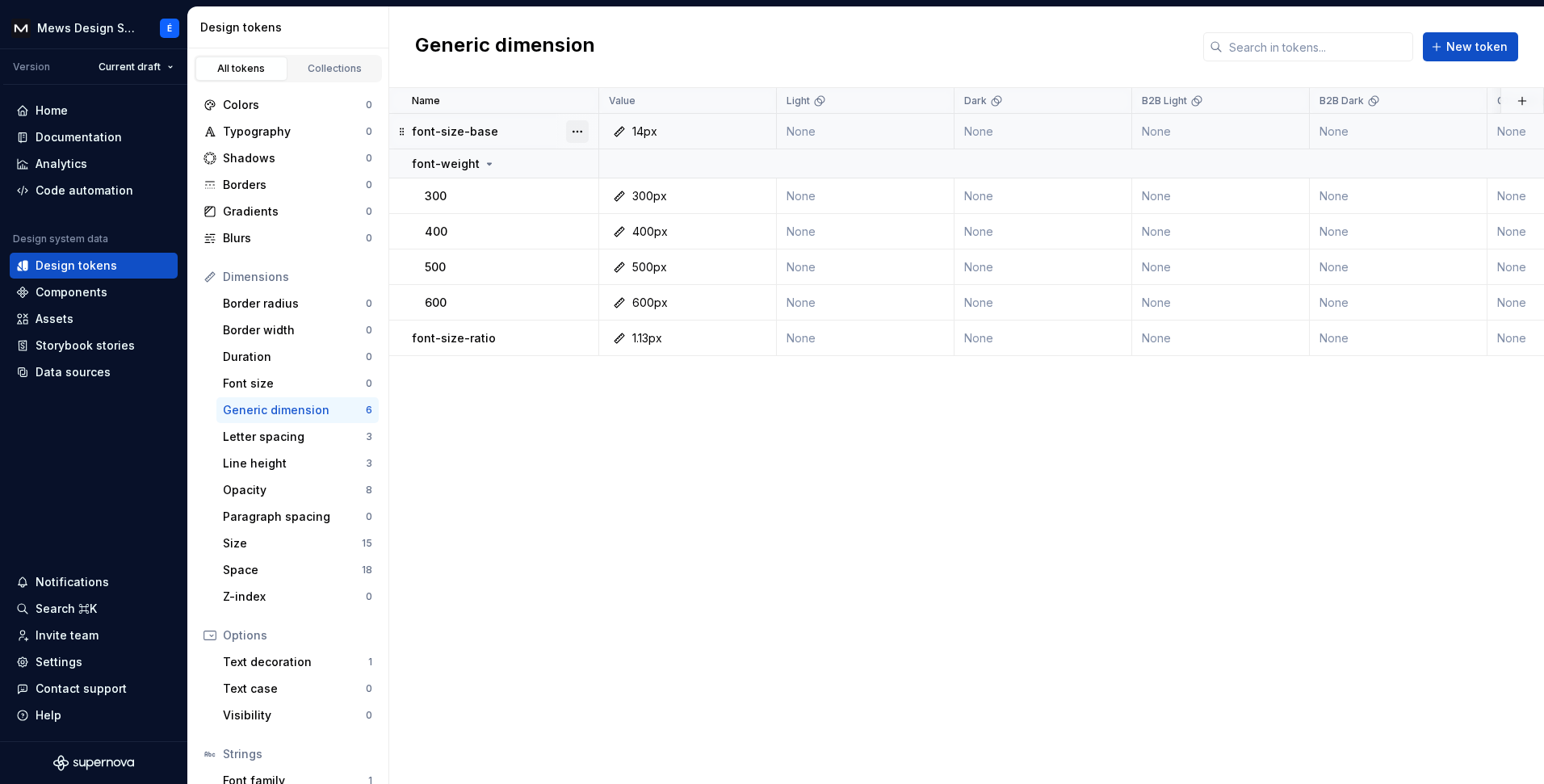 click at bounding box center (577, 132) 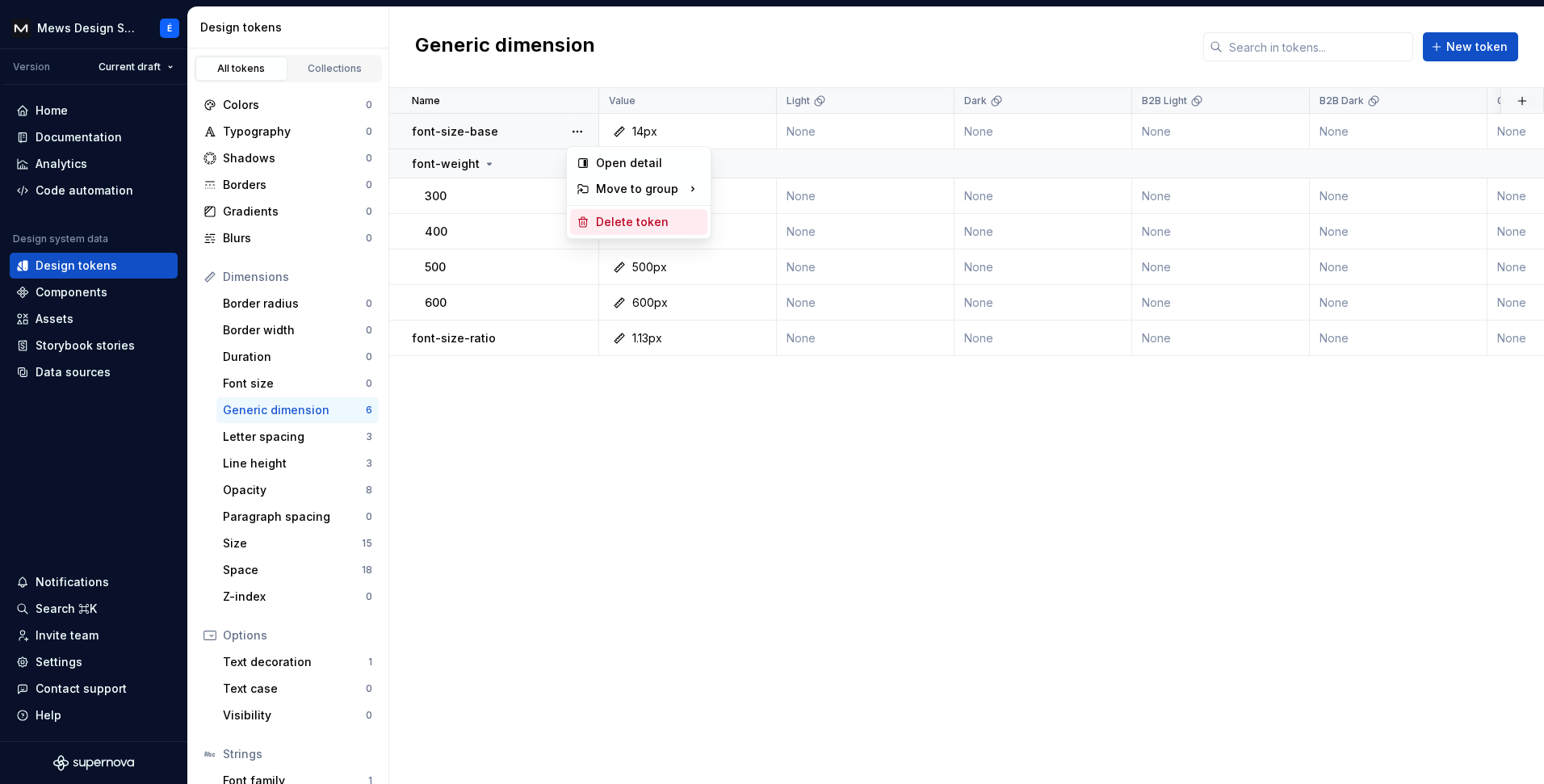 click on "Delete token" at bounding box center (648, 222) 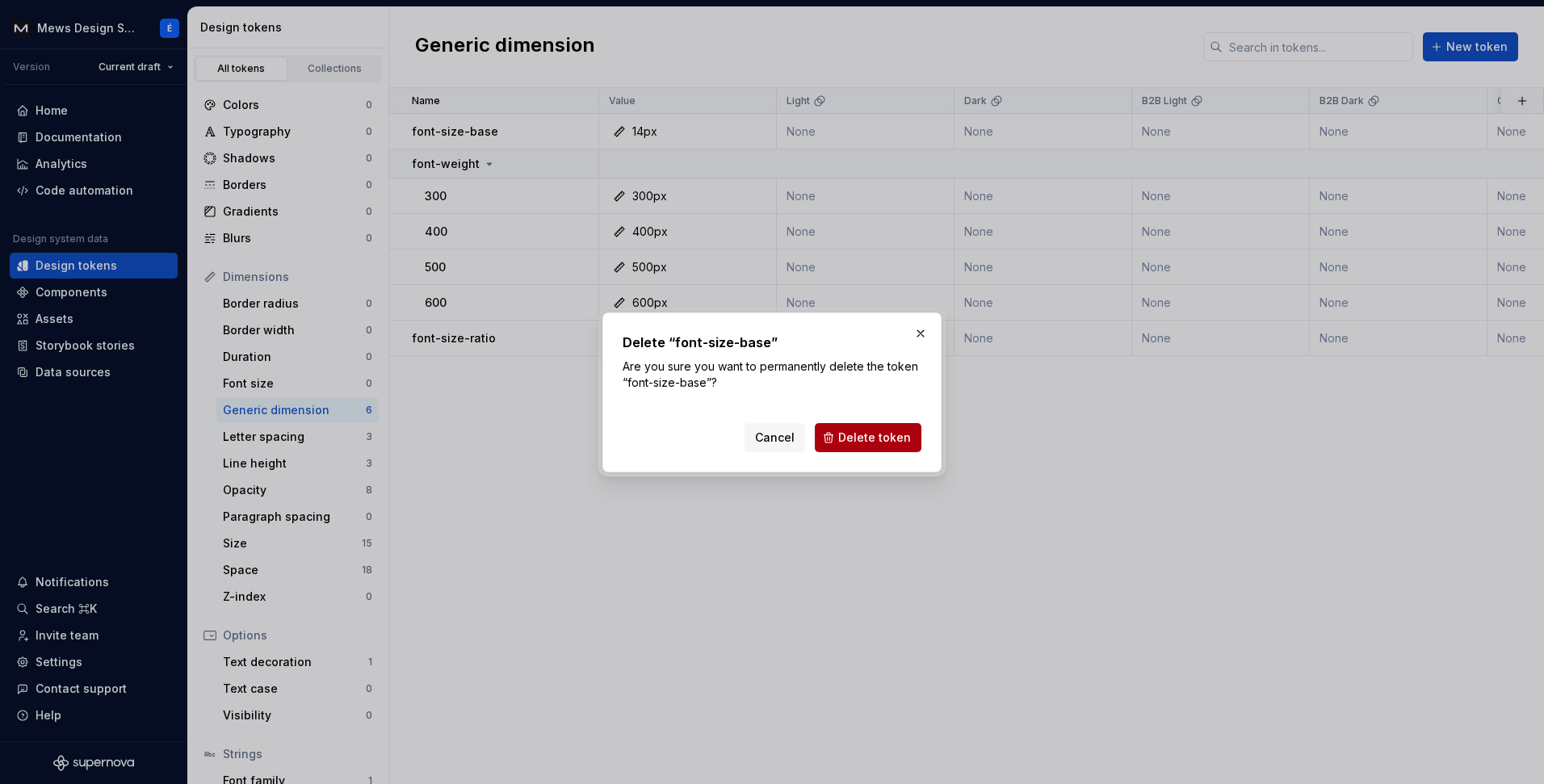 click on "Delete token" at bounding box center [875, 438] 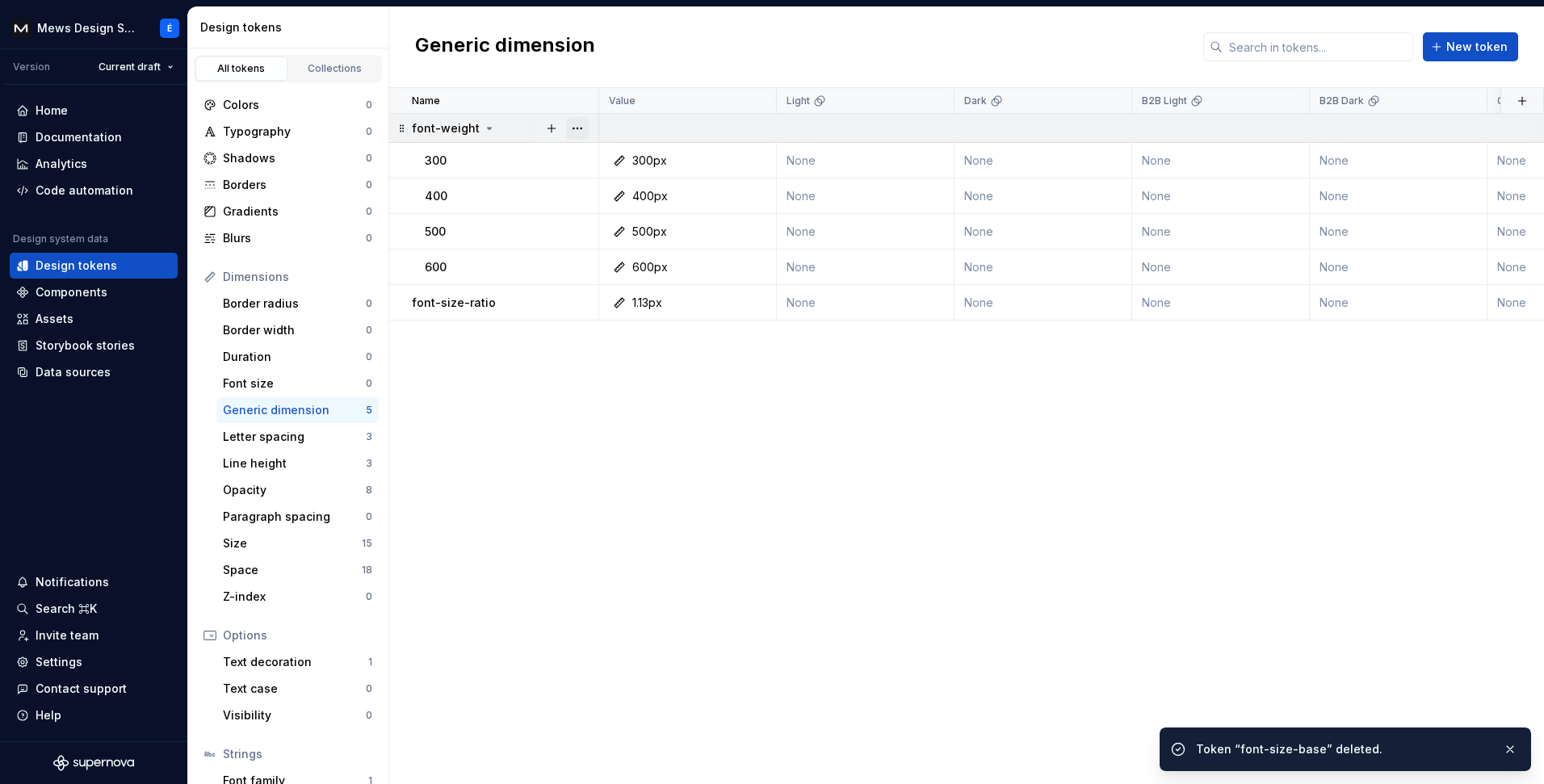 click at bounding box center (577, 128) 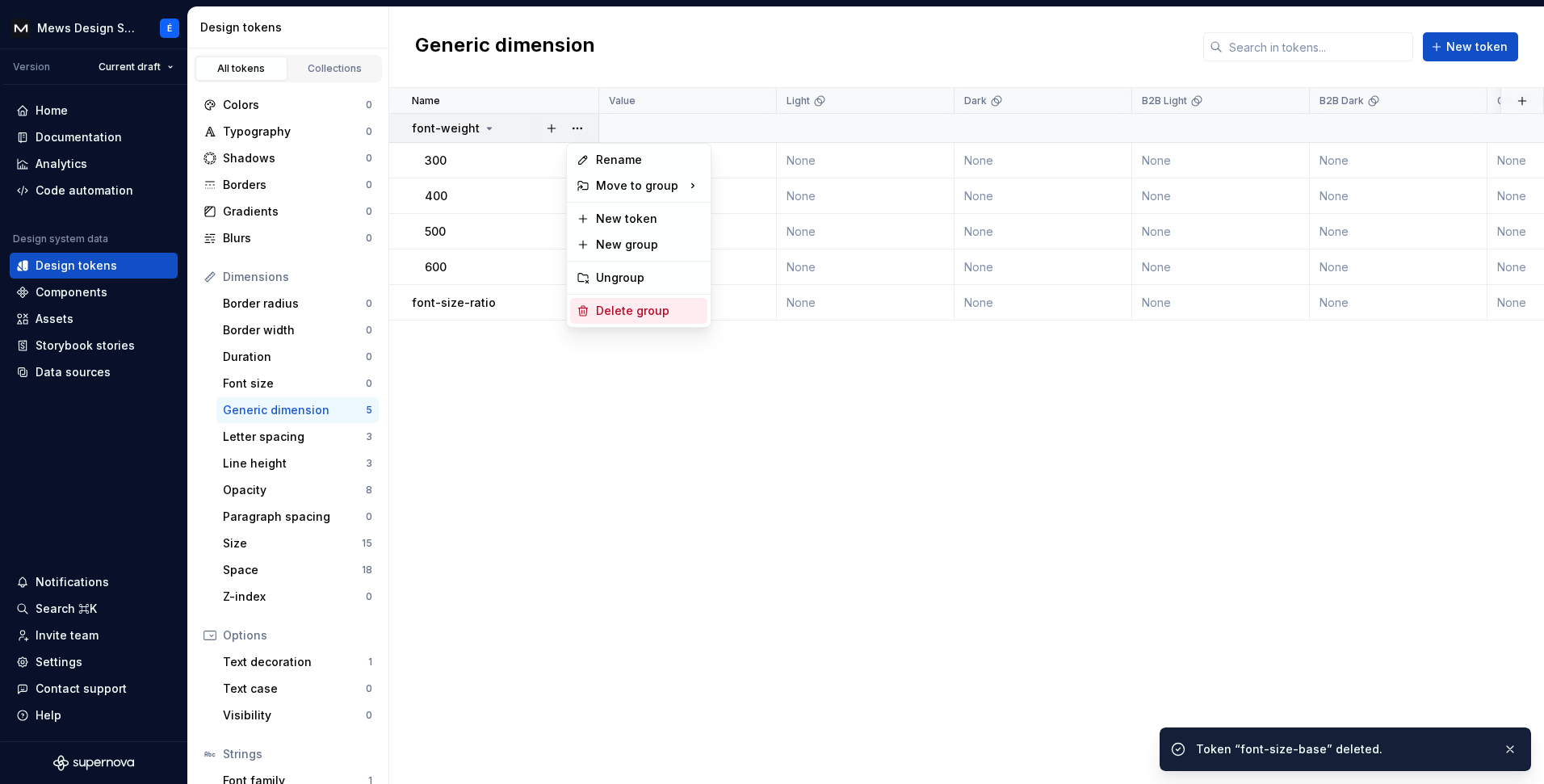 click on "Delete group" at bounding box center [648, 311] 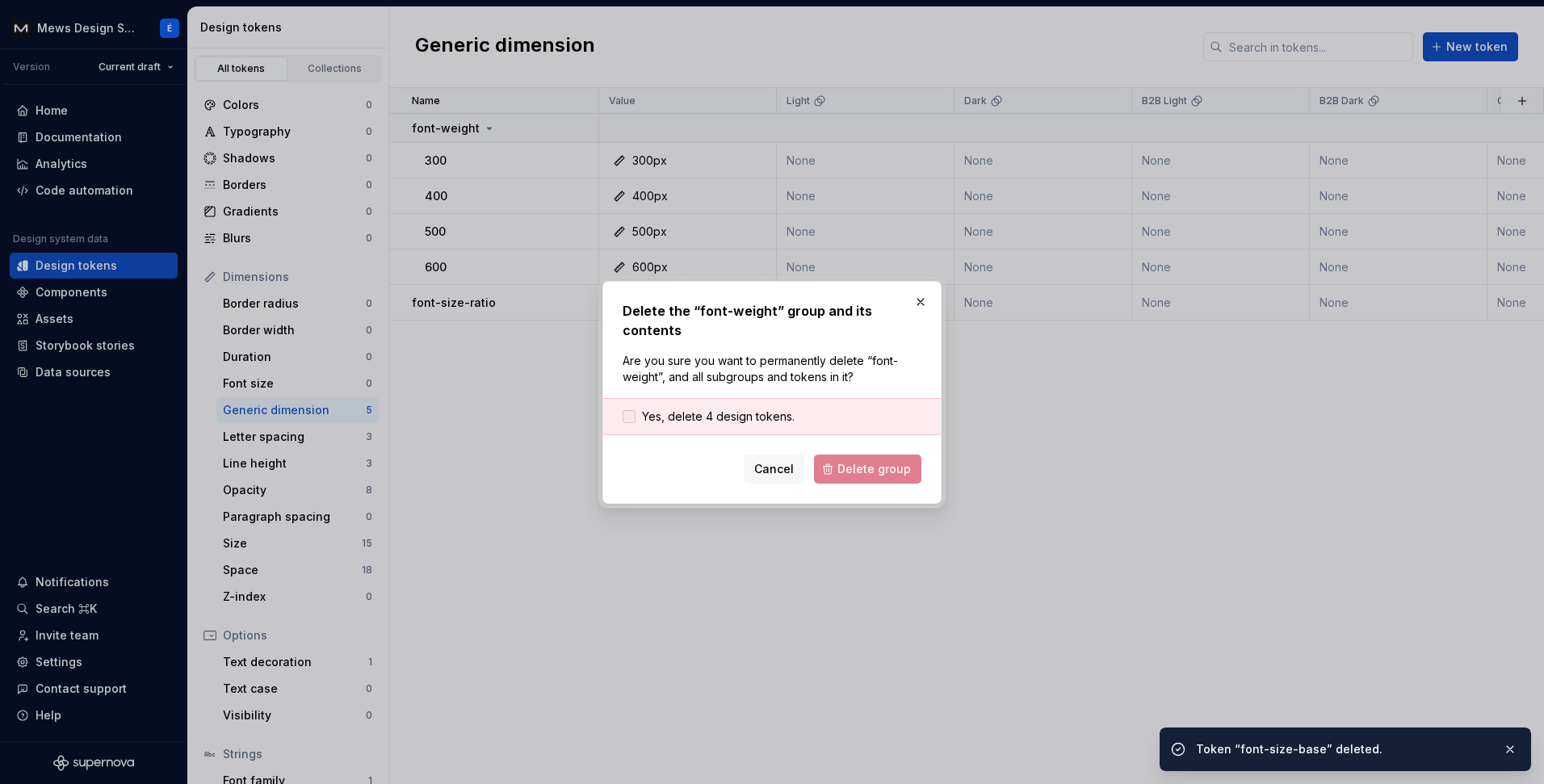 click on "Yes, delete 4 design tokens." at bounding box center (718, 417) 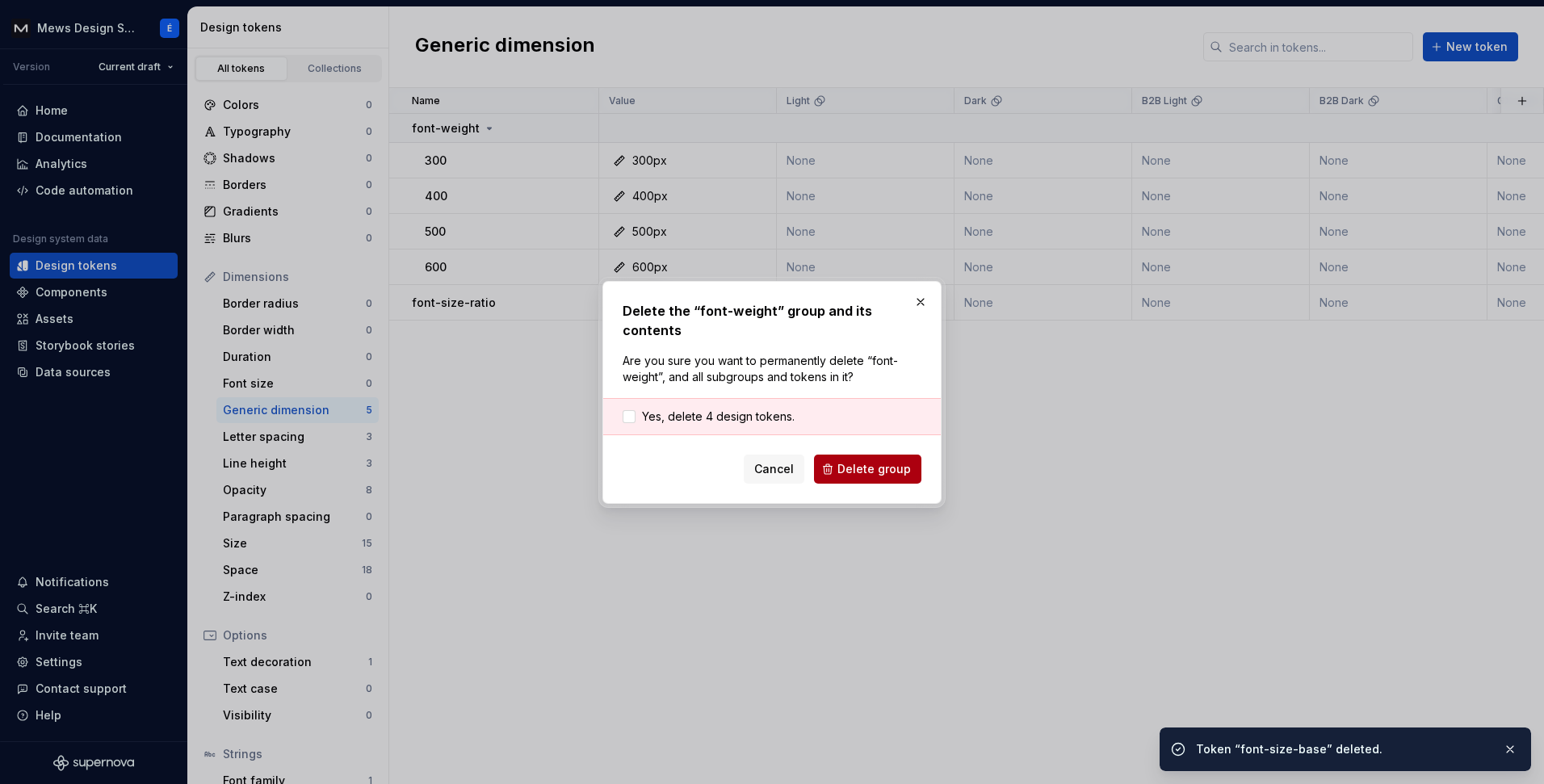 click on "Delete group" at bounding box center (874, 469) 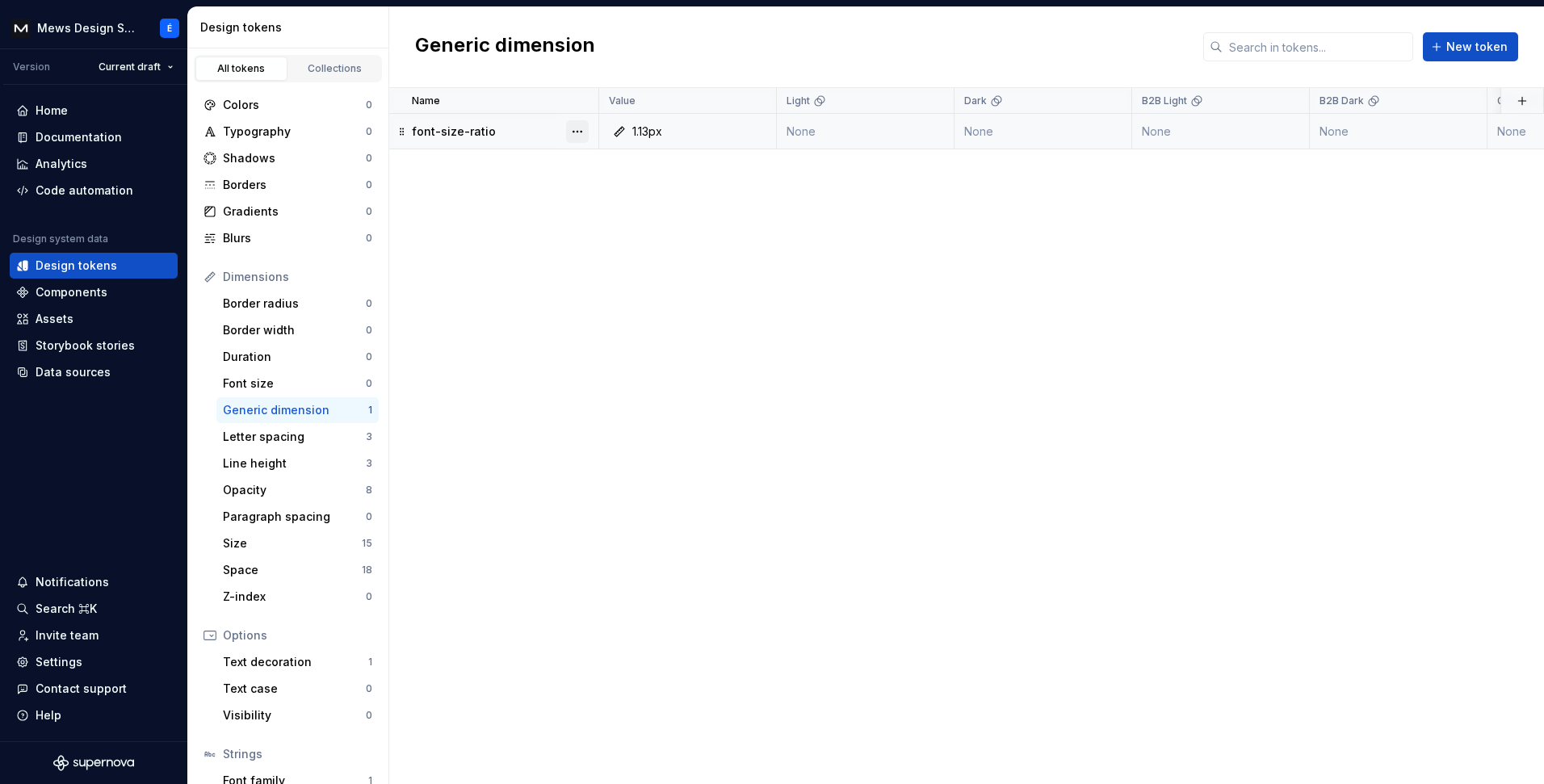 click at bounding box center (577, 132) 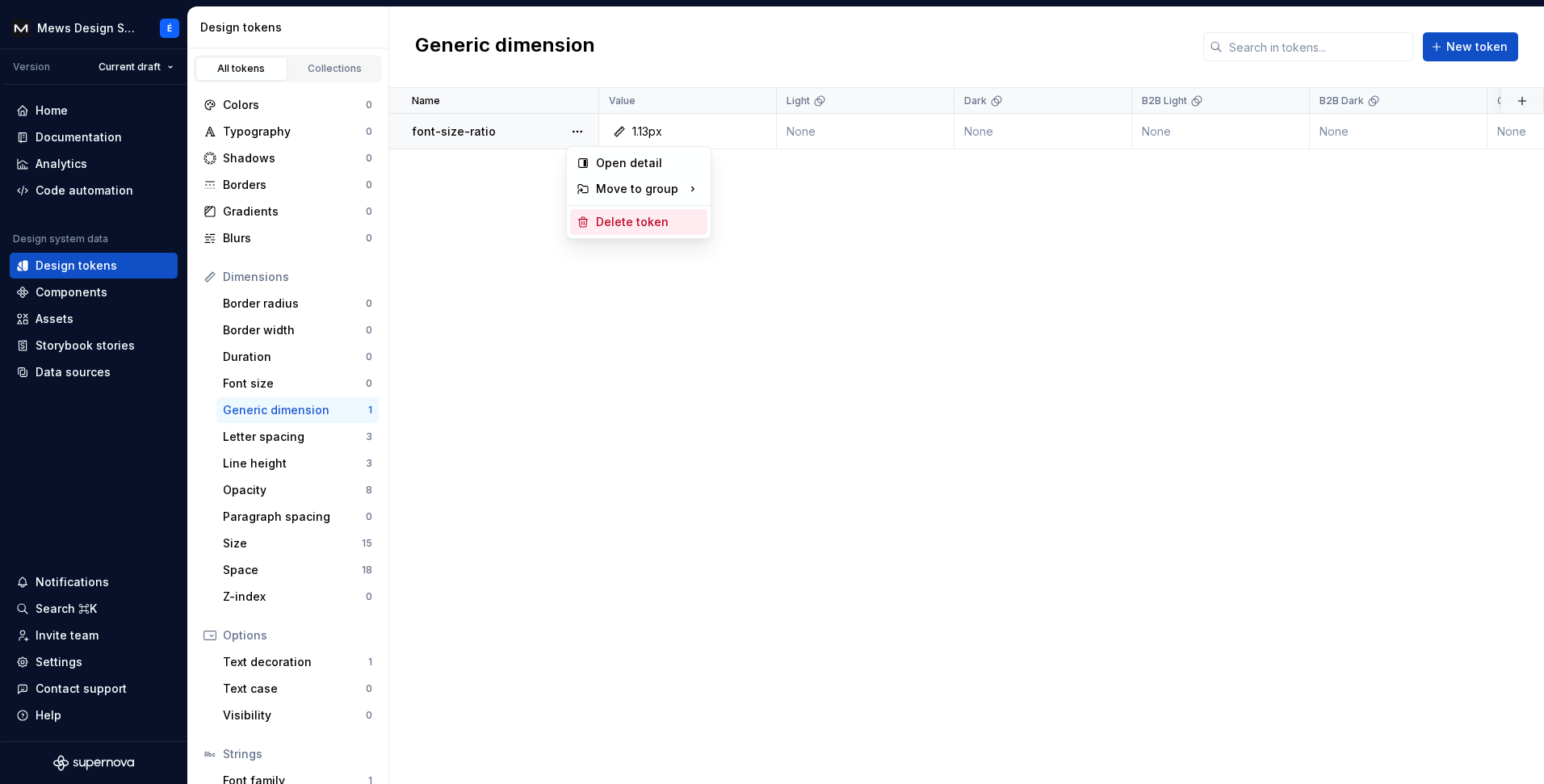 click on "Delete token" at bounding box center (648, 222) 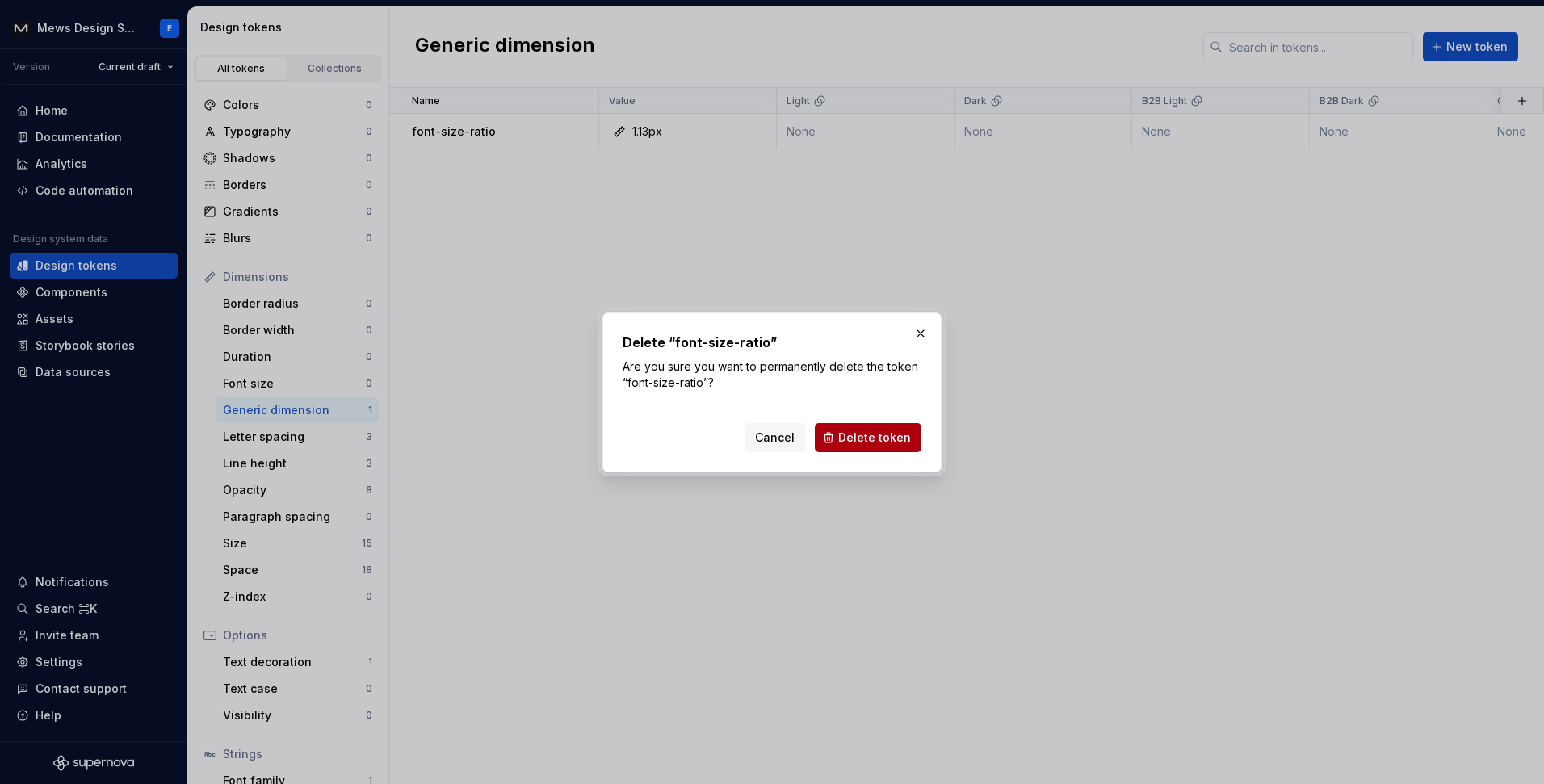 click on "Delete token" at bounding box center (875, 438) 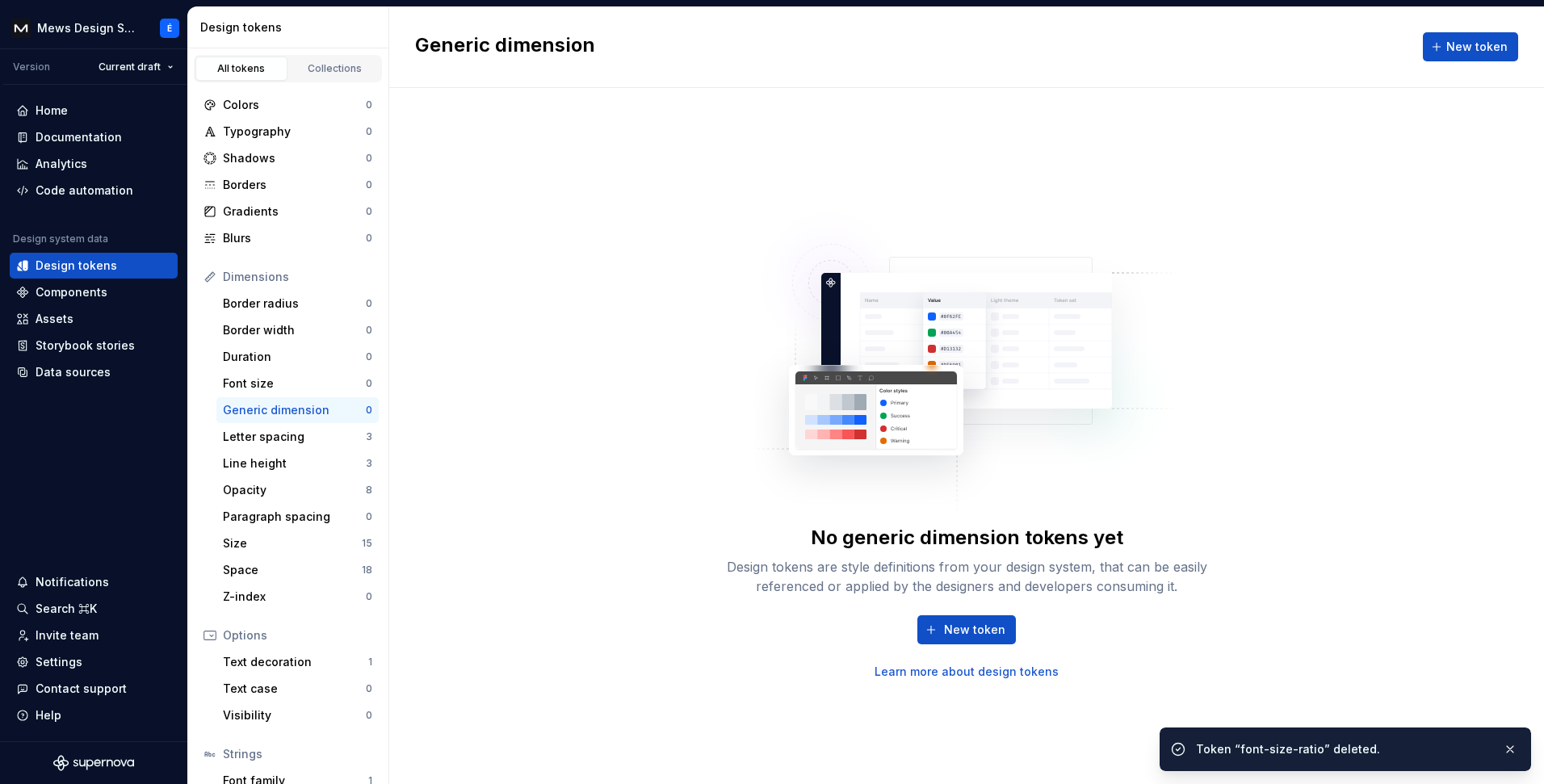 click on "Letter spacing" at bounding box center [294, 437] 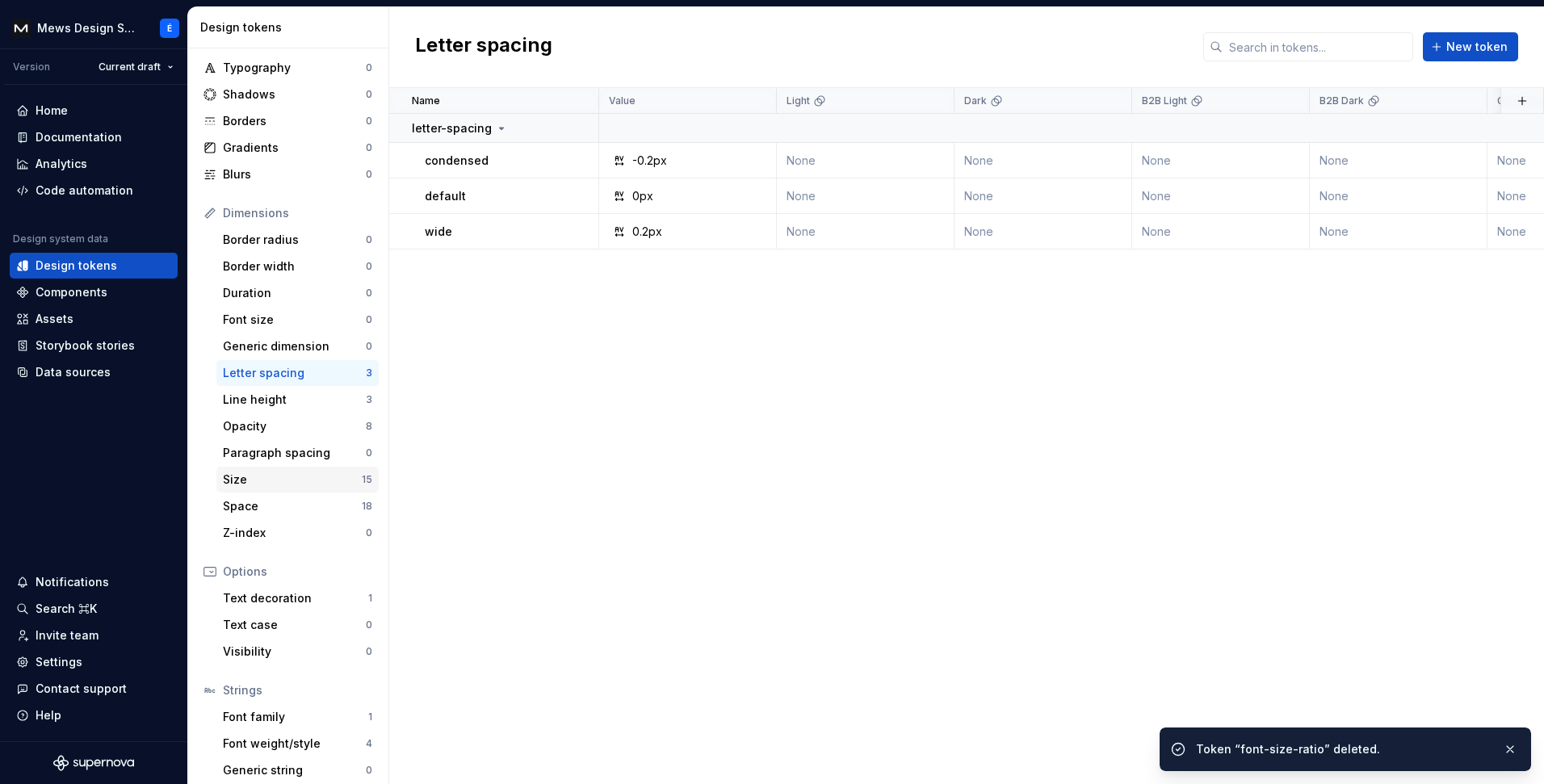 scroll, scrollTop: 99, scrollLeft: 0, axis: vertical 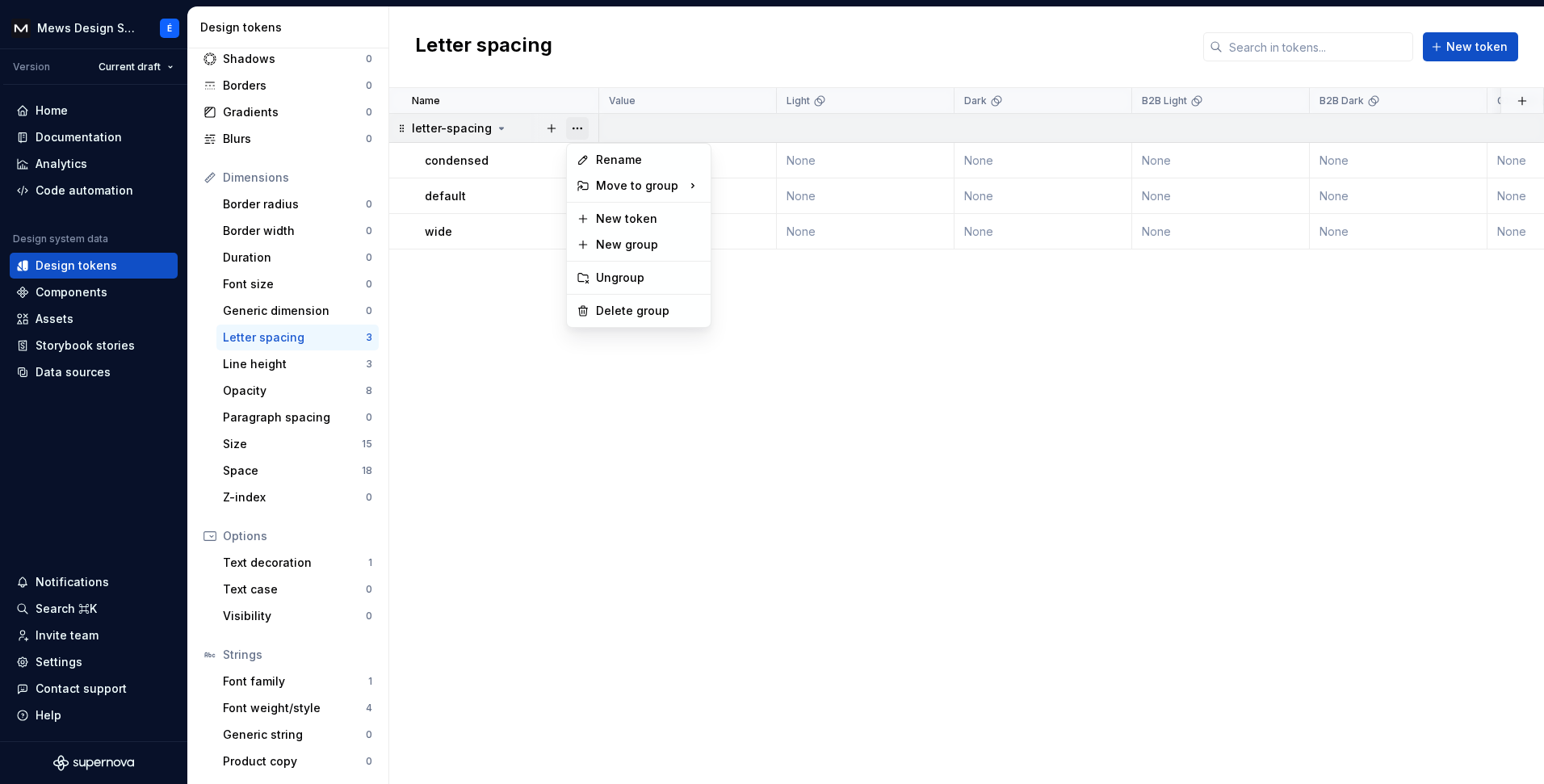 click at bounding box center (577, 128) 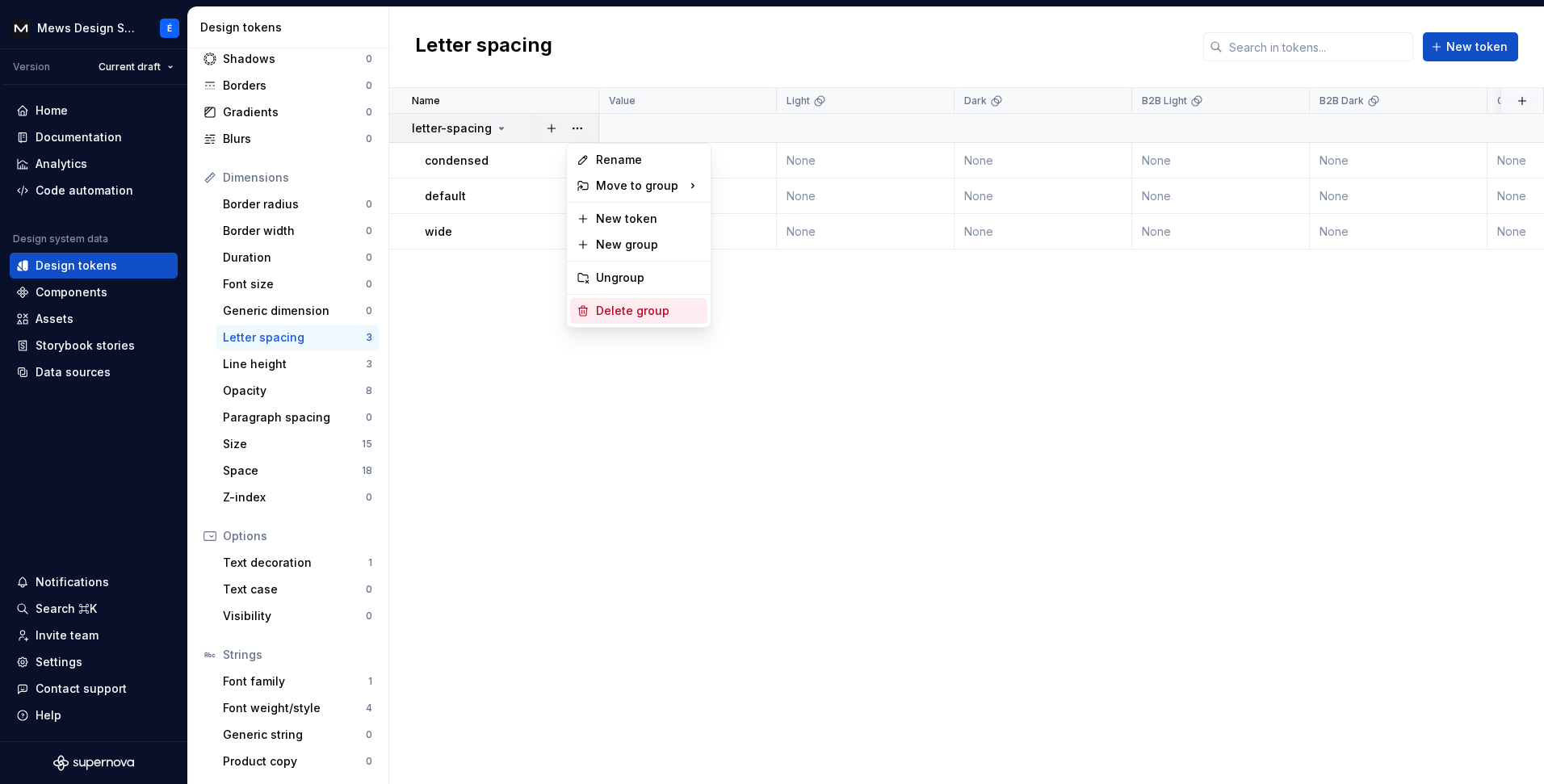 click on "Delete group" at bounding box center [648, 311] 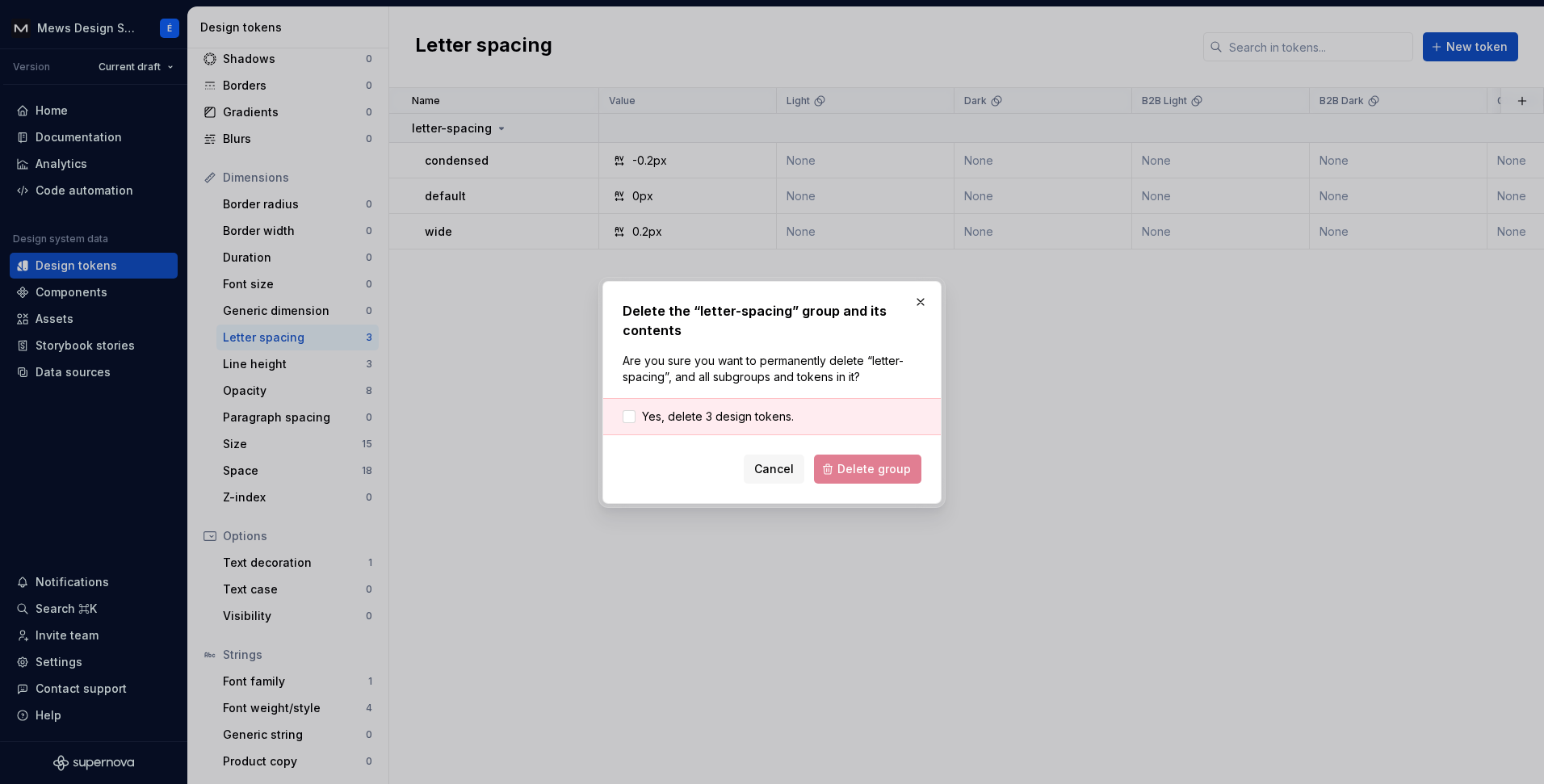 click on "Cancel Delete group" at bounding box center [772, 469] 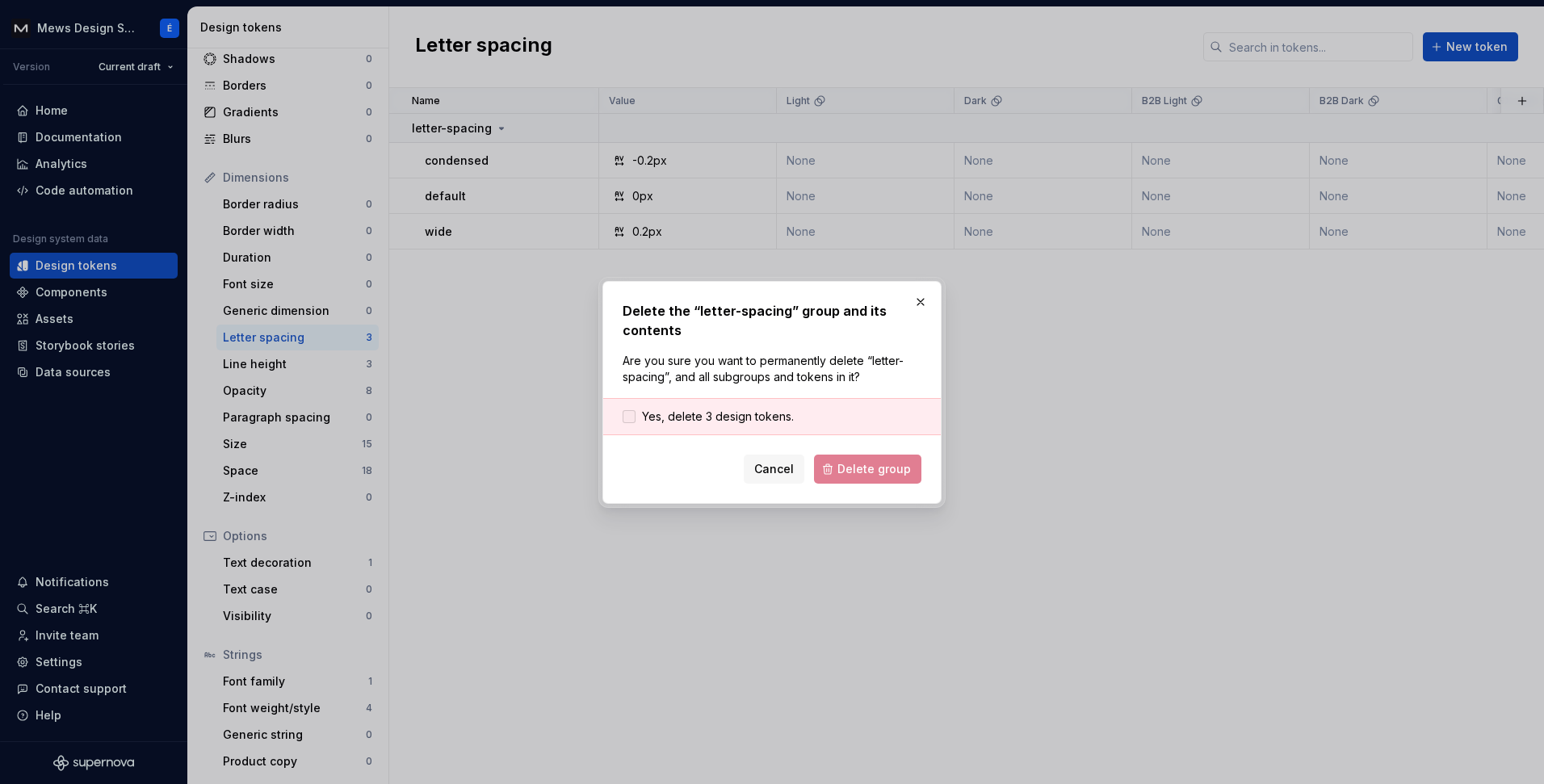 click on "Yes, delete 3 design tokens." at bounding box center (718, 417) 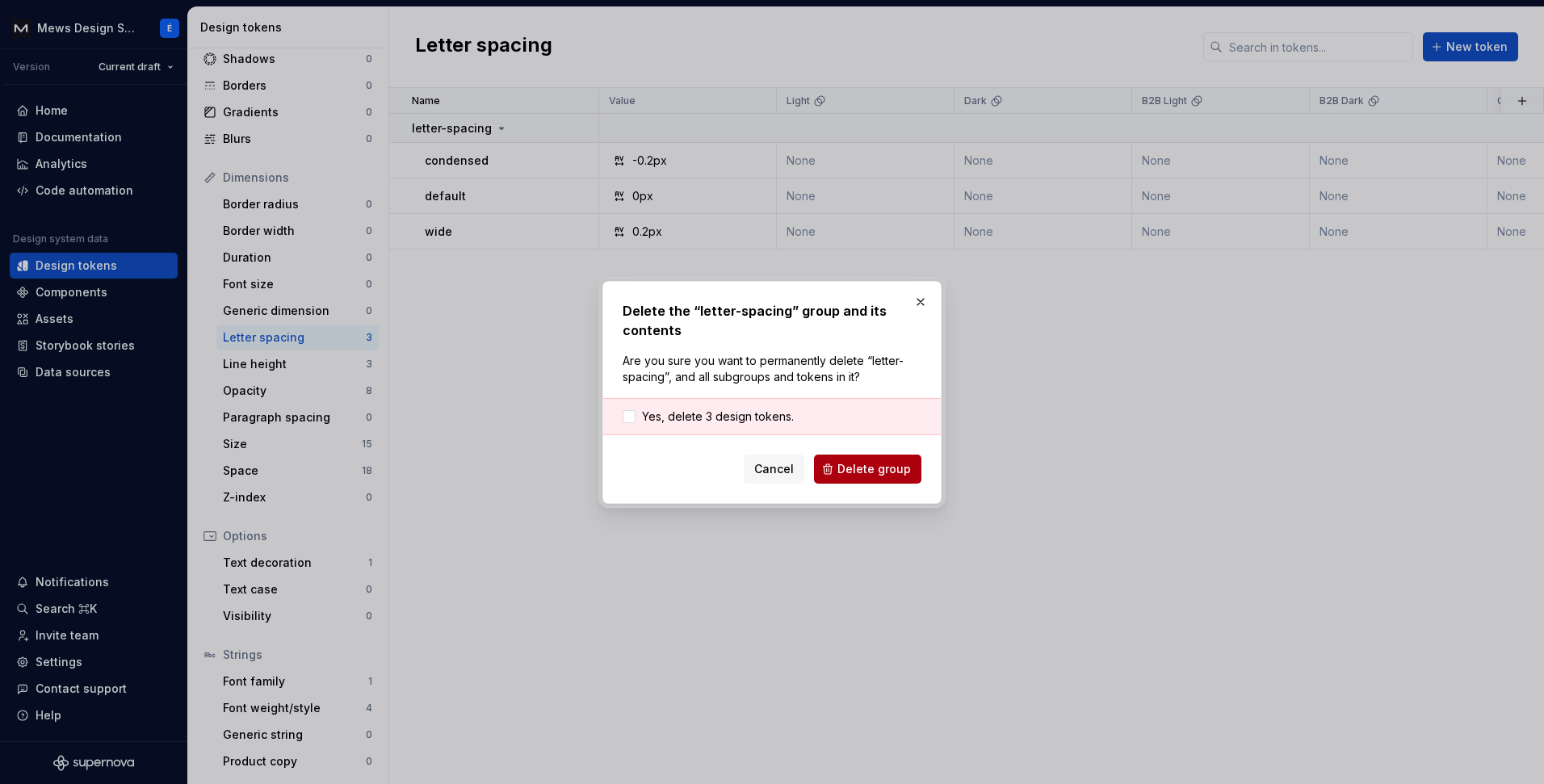 click on "Delete group" at bounding box center (874, 469) 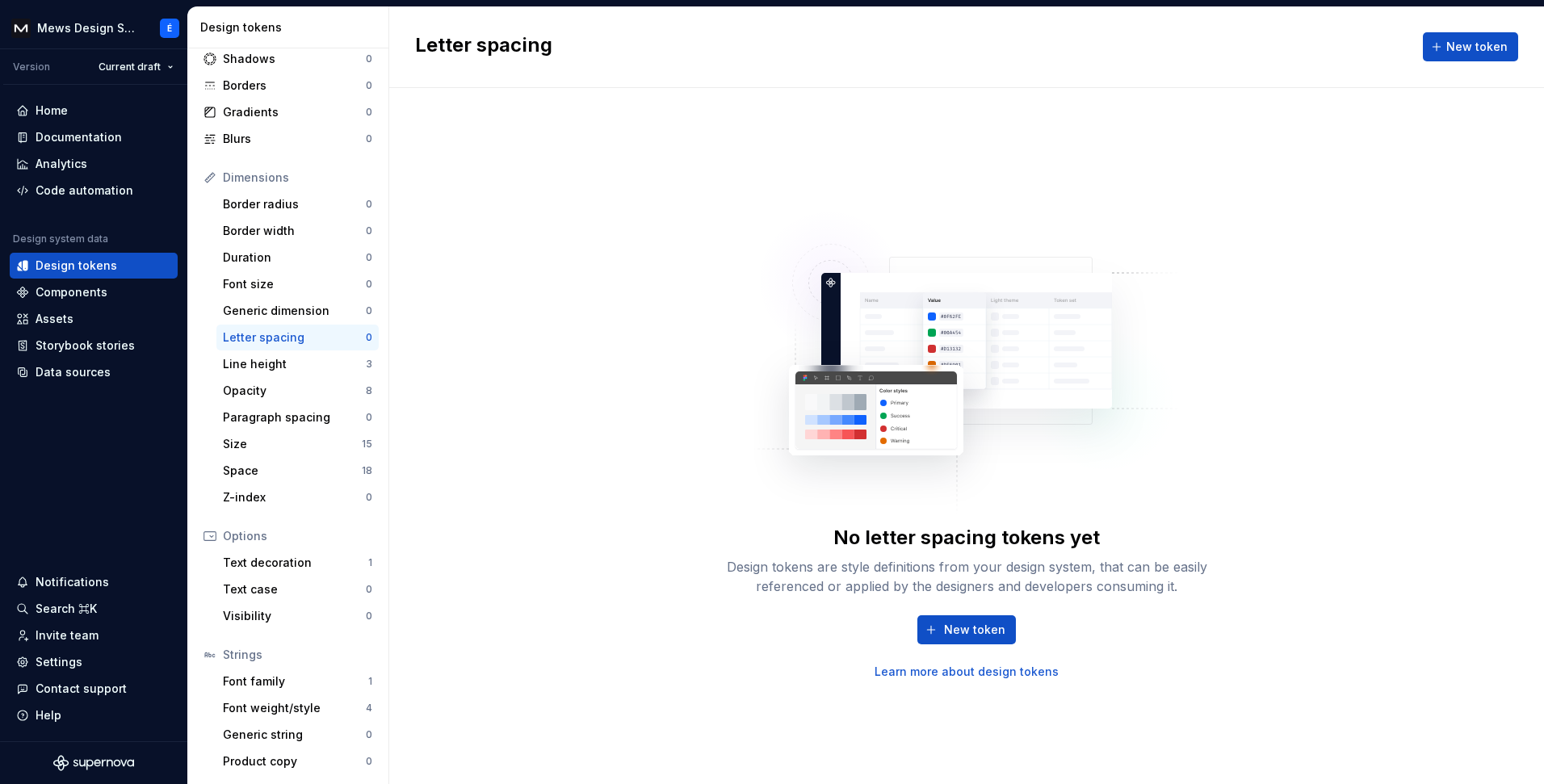 click on "Line height" at bounding box center [294, 364] 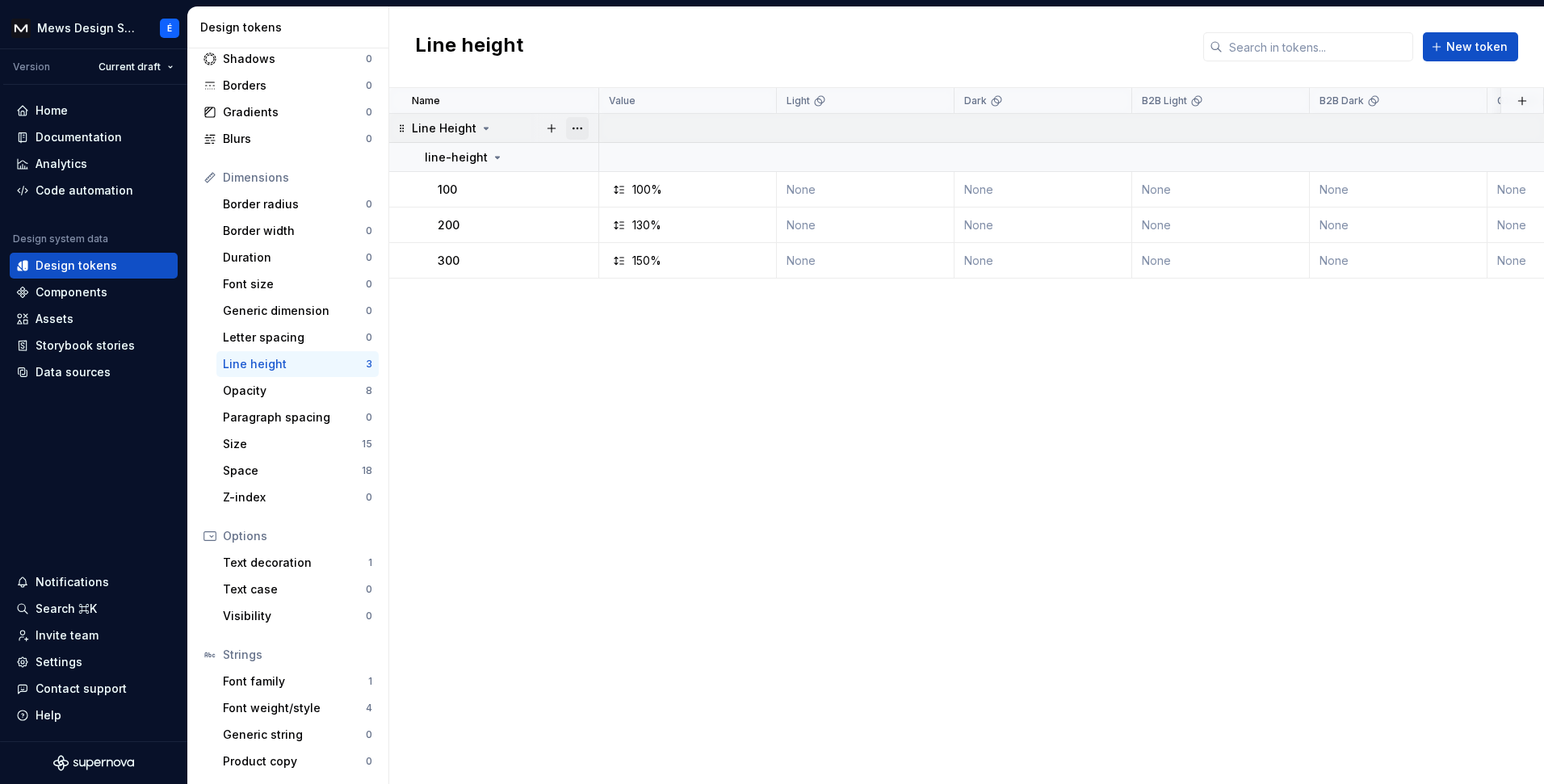 click at bounding box center [577, 128] 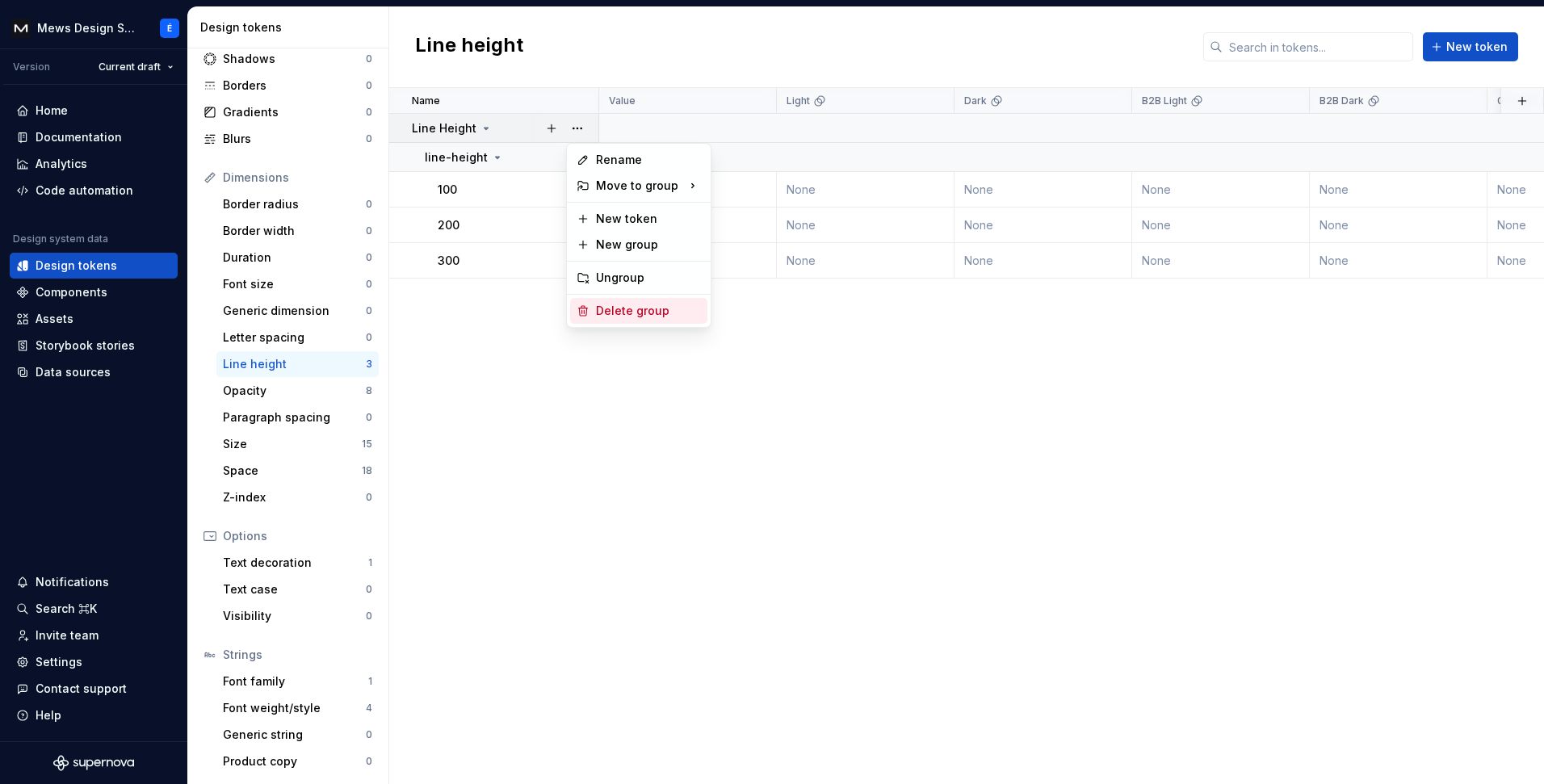 click on "Delete group" at bounding box center [648, 311] 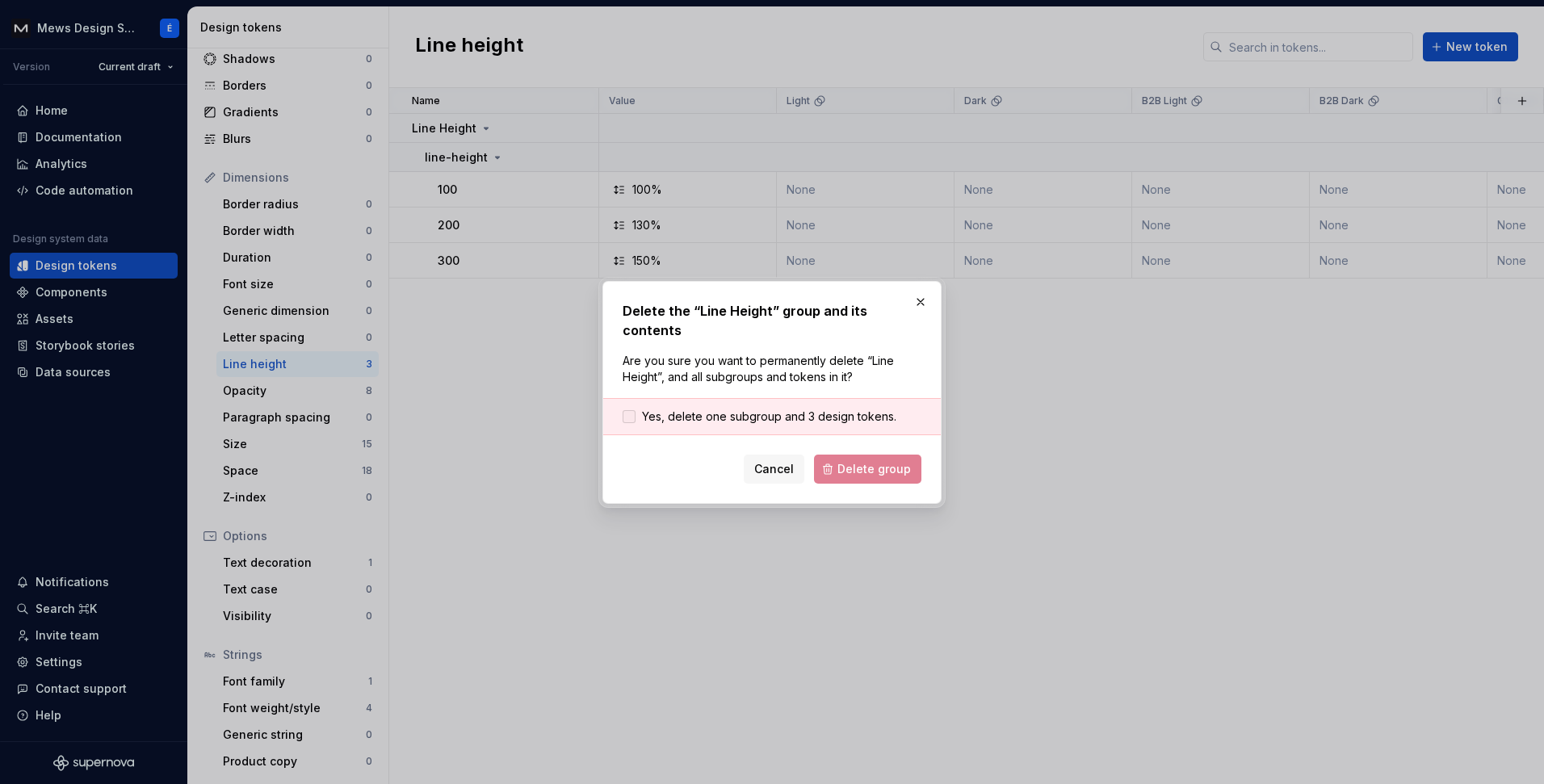 click on "Yes, delete one subgroup and 3 design tokens." at bounding box center [769, 417] 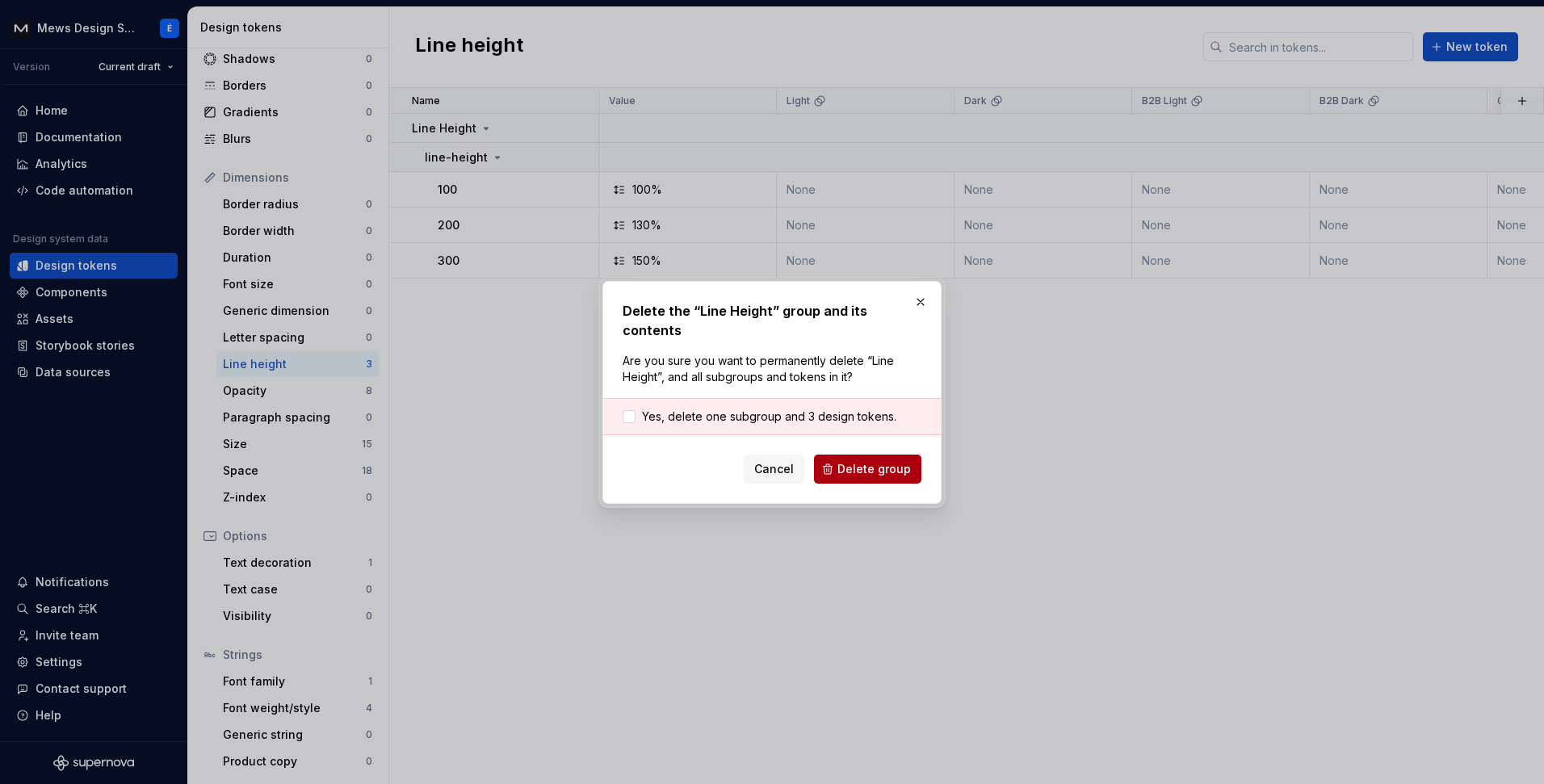 click on "Delete group" at bounding box center (874, 469) 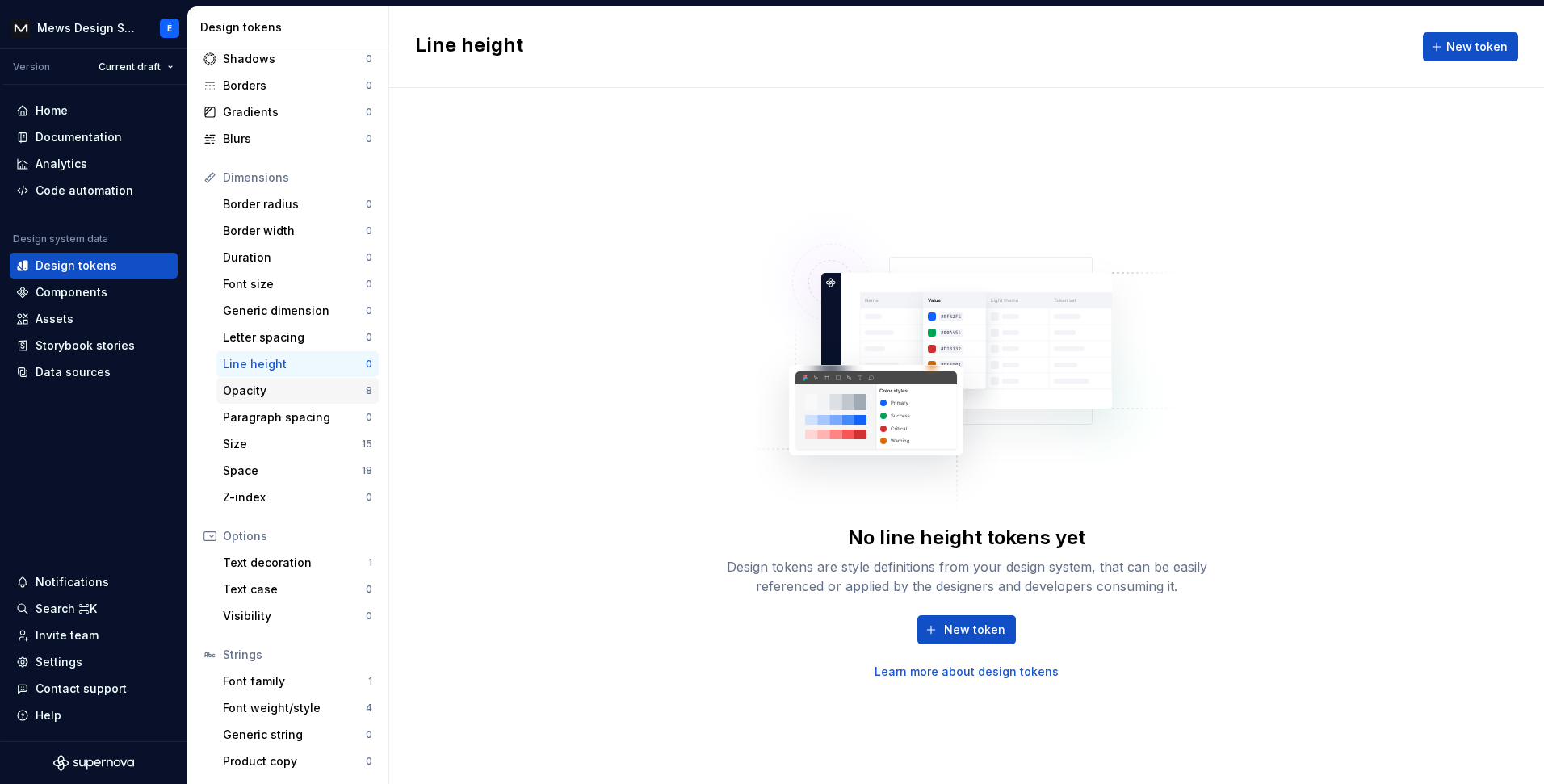 click on "Opacity" at bounding box center [294, 391] 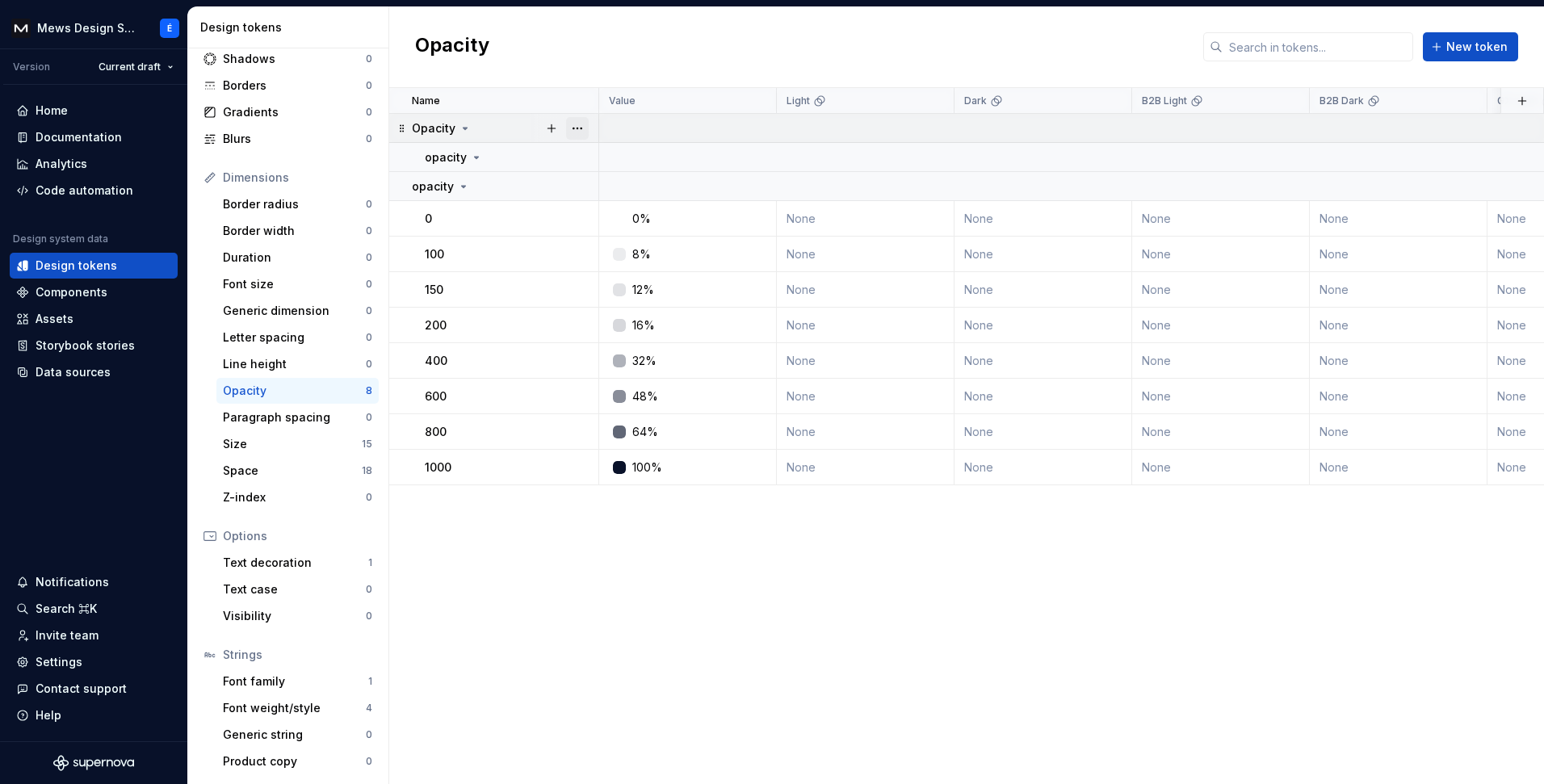 click at bounding box center [577, 128] 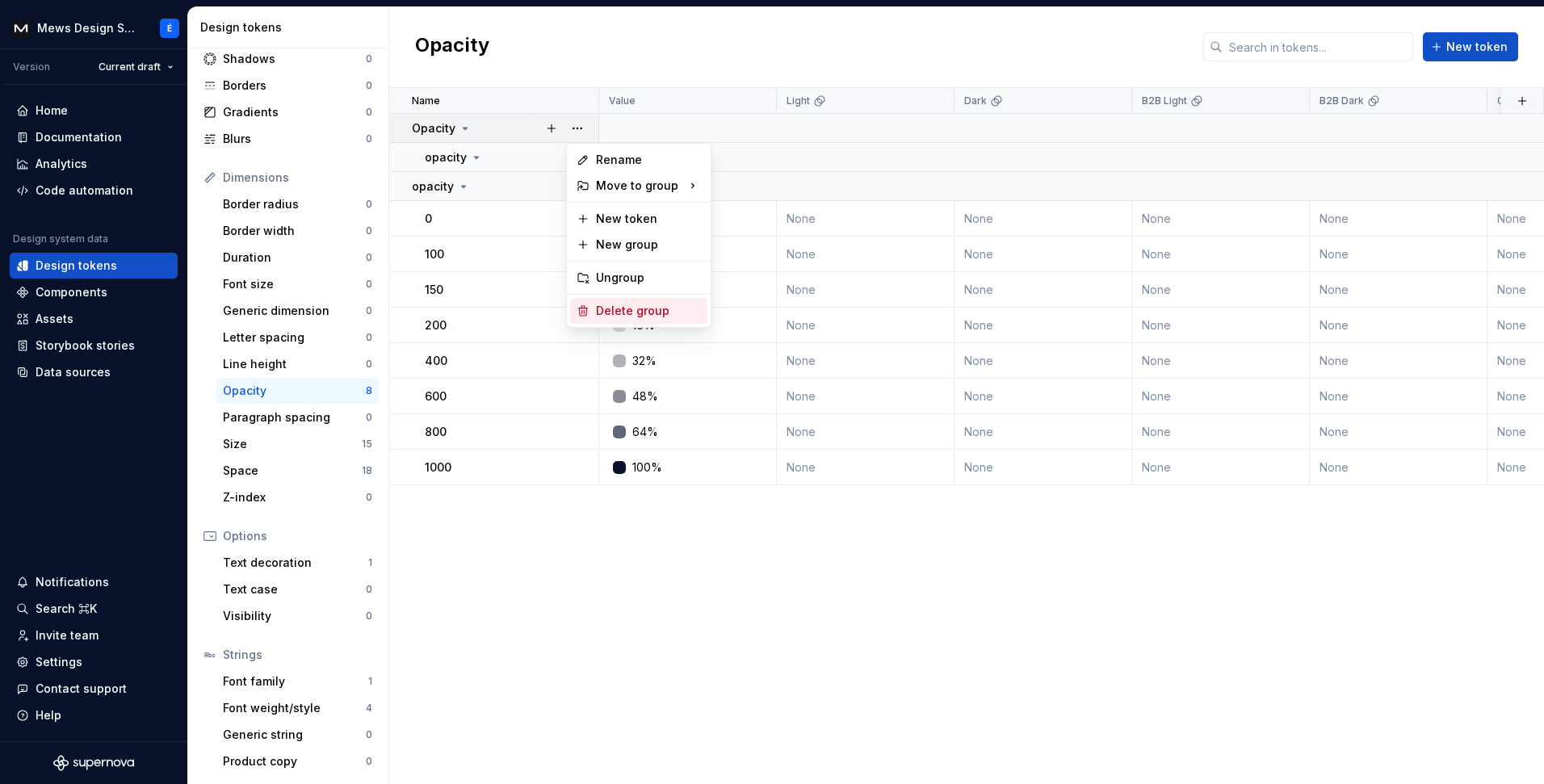 click on "Delete group" at bounding box center (648, 311) 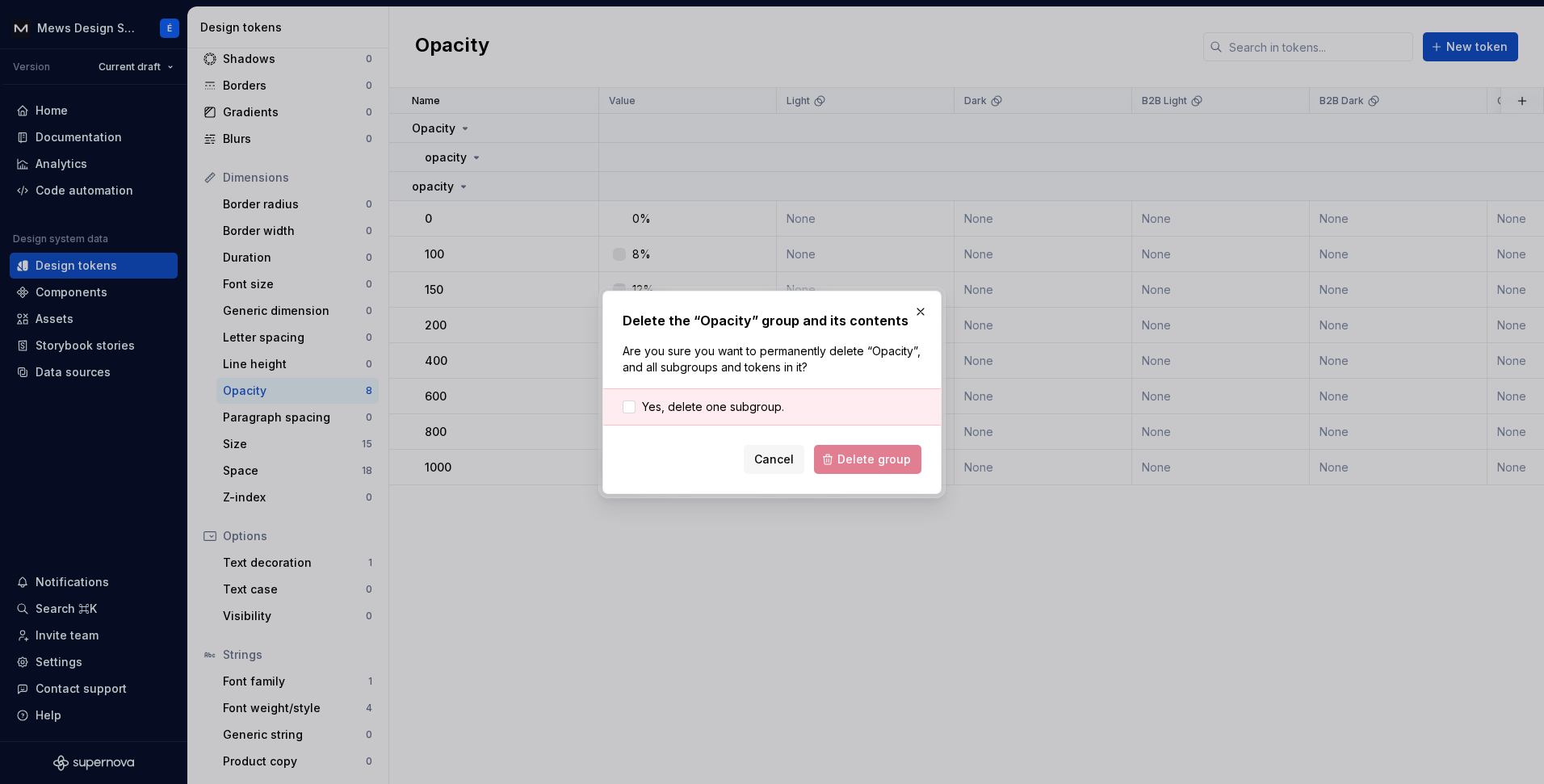 click on "Cancel Delete group" at bounding box center (772, 459) 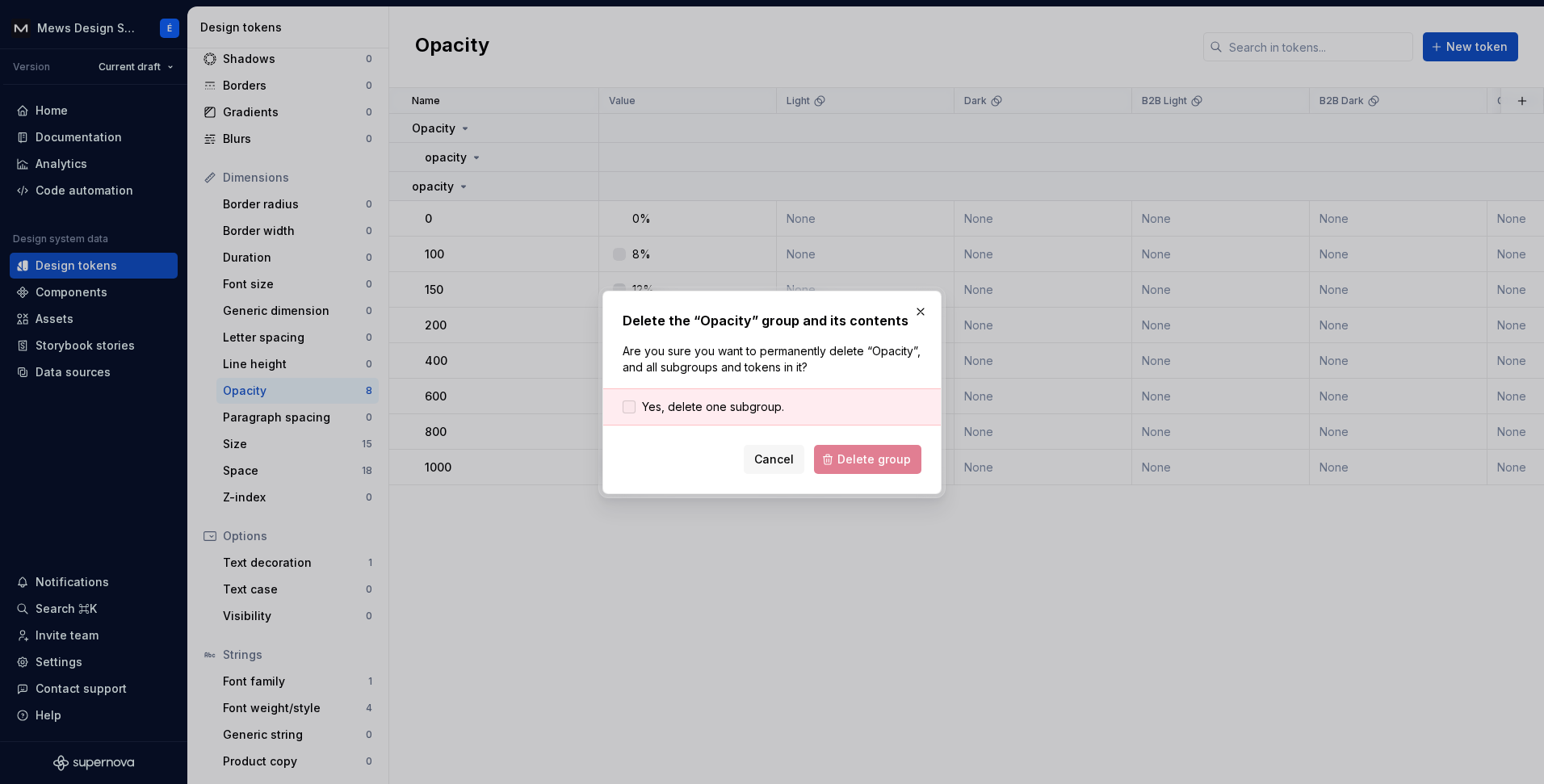click on "Yes, delete one subgroup." at bounding box center [713, 407] 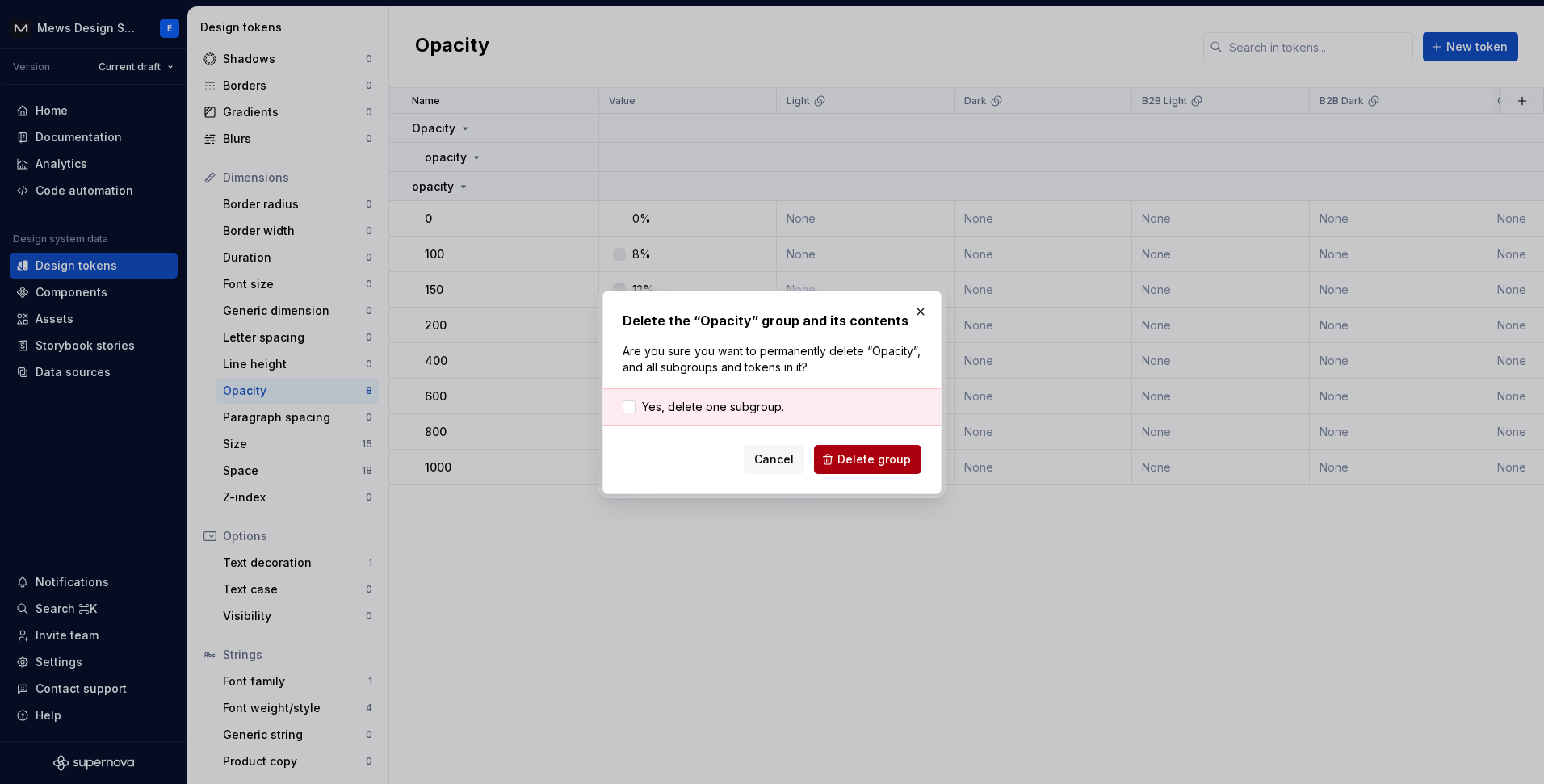 click on "Delete group" at bounding box center [874, 459] 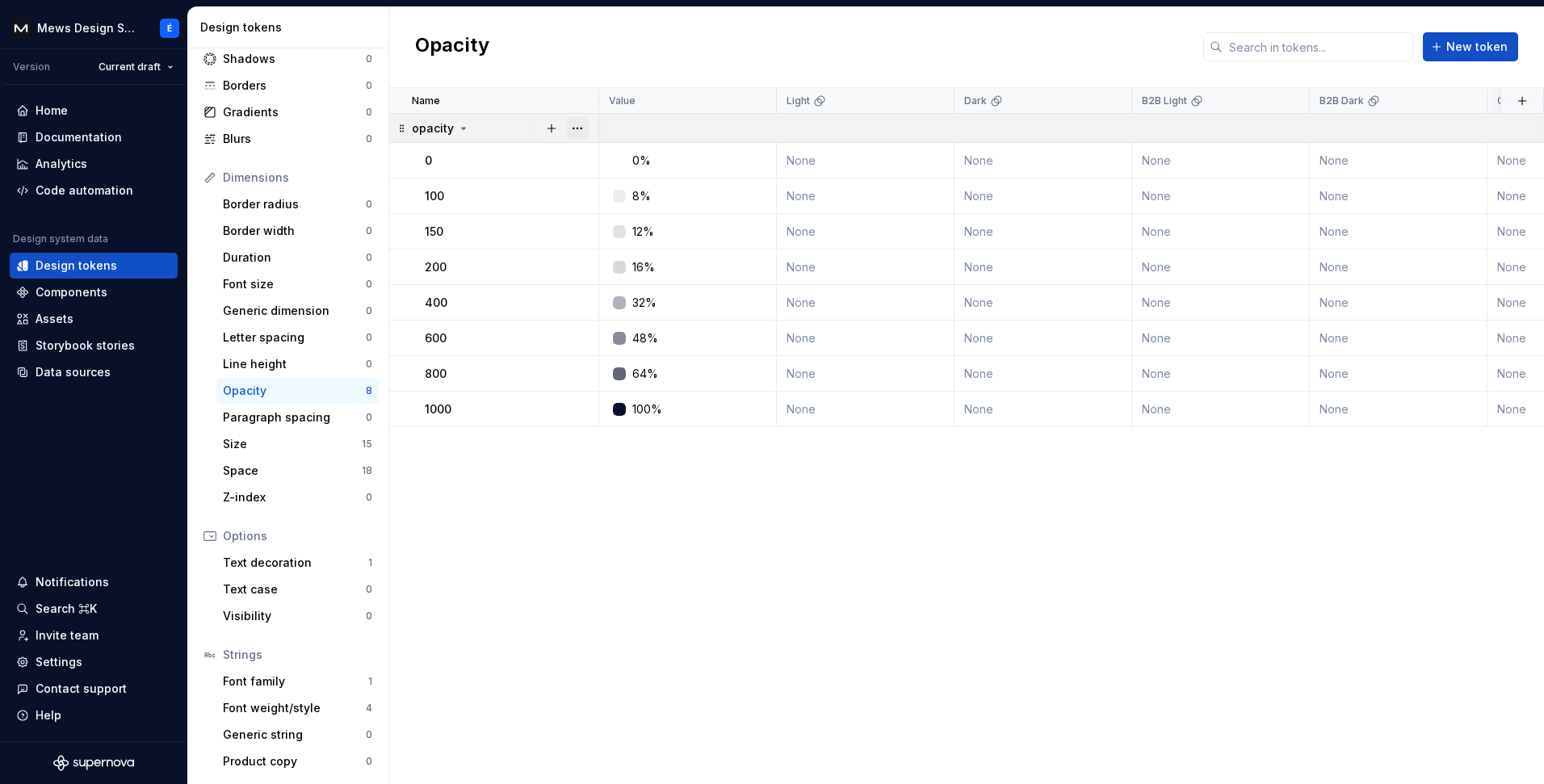 click at bounding box center [577, 128] 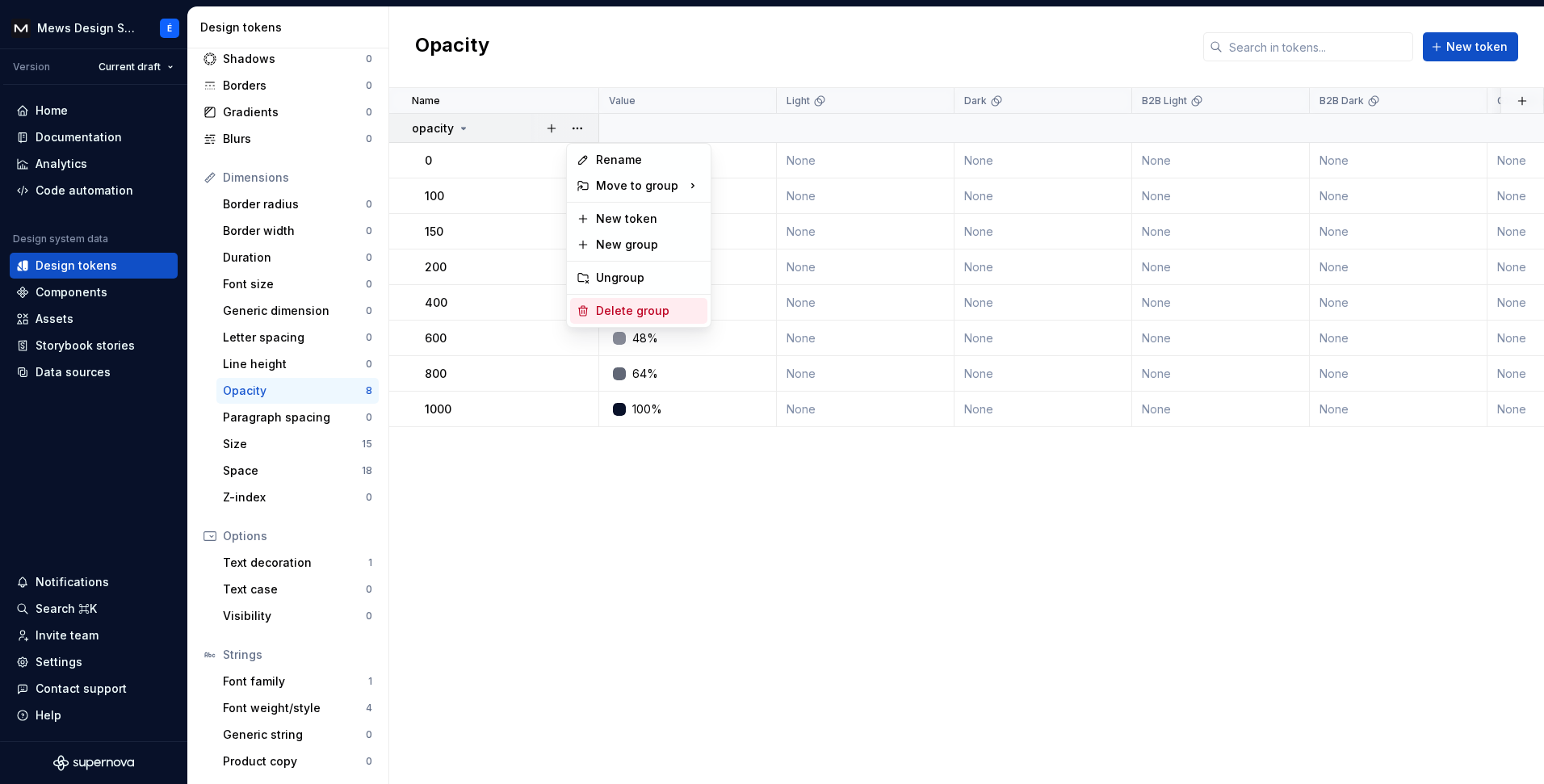 click on "Delete group" at bounding box center [648, 311] 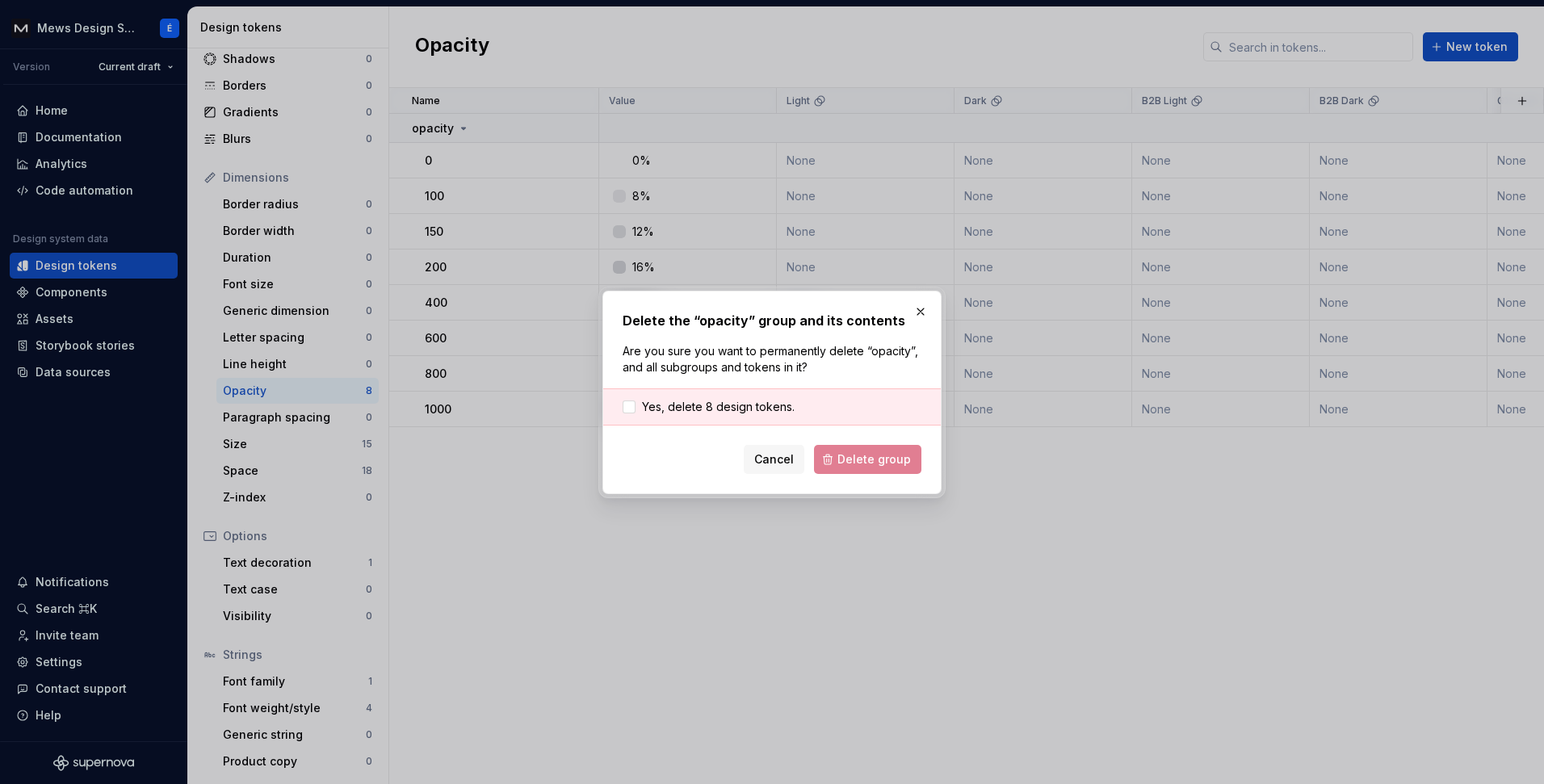 click on "Yes, delete 8 design tokens." at bounding box center (772, 407) 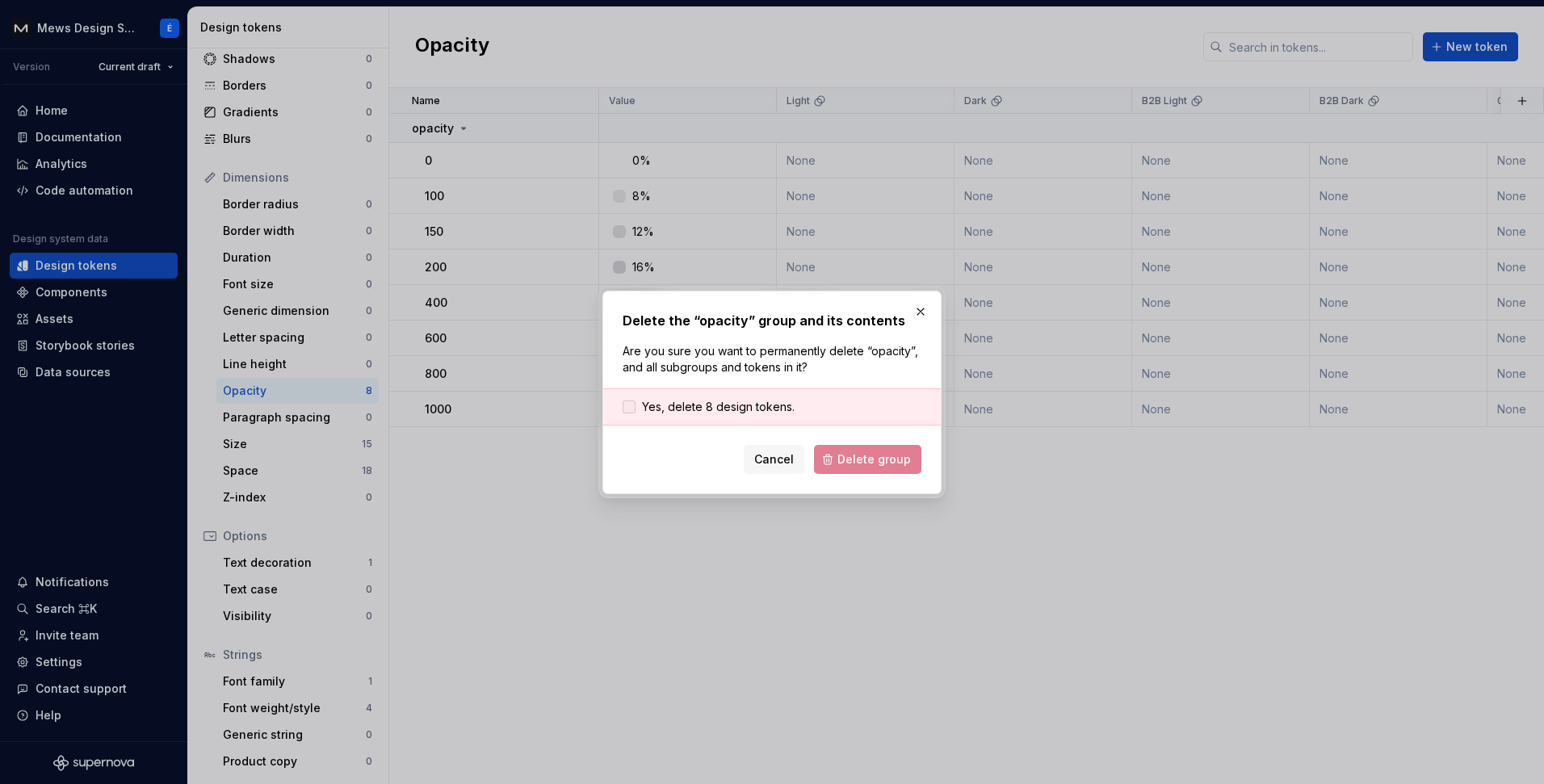click on "Yes, delete 8 design tokens." at bounding box center (718, 407) 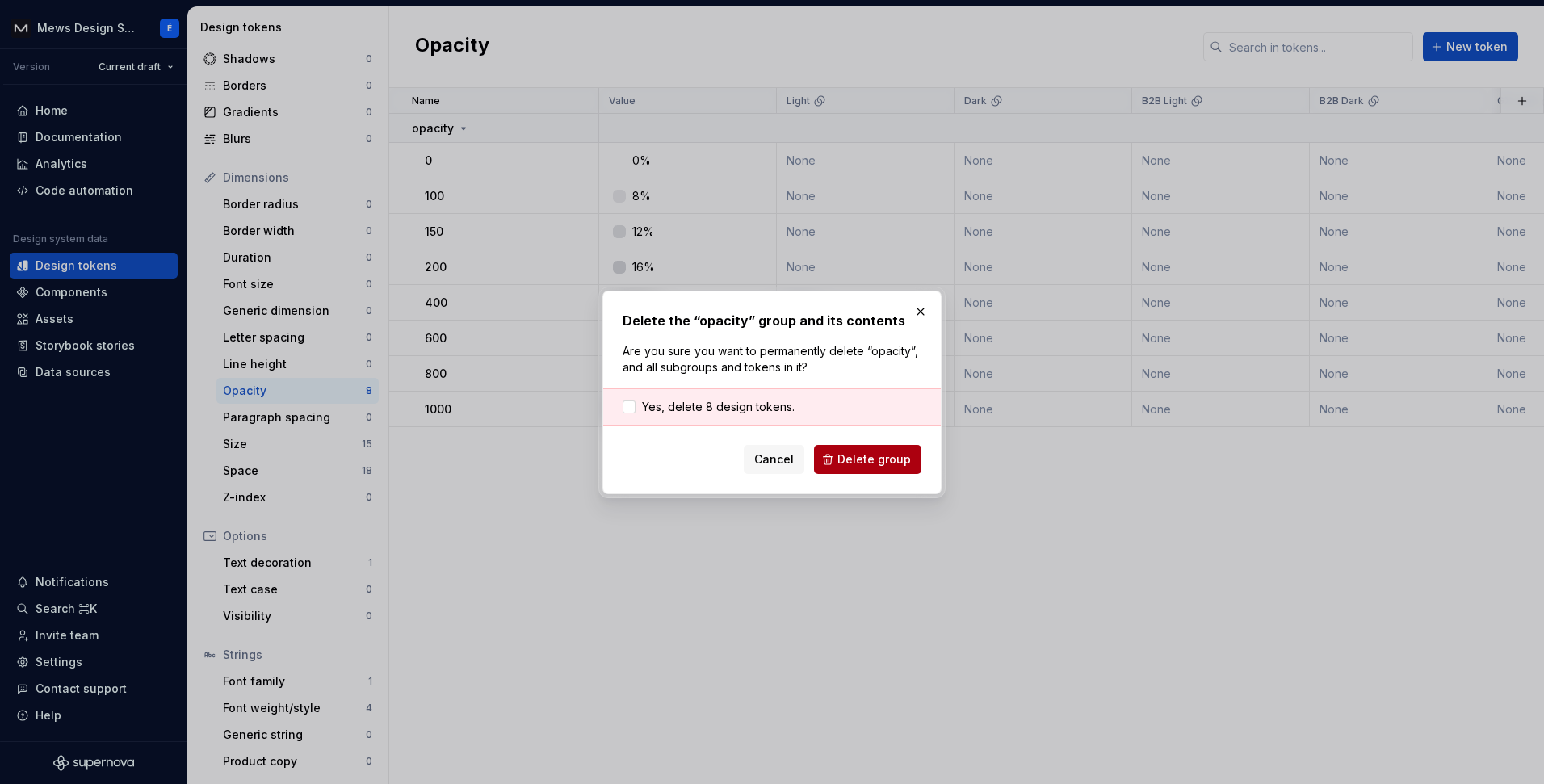 click on "Delete group" at bounding box center [874, 459] 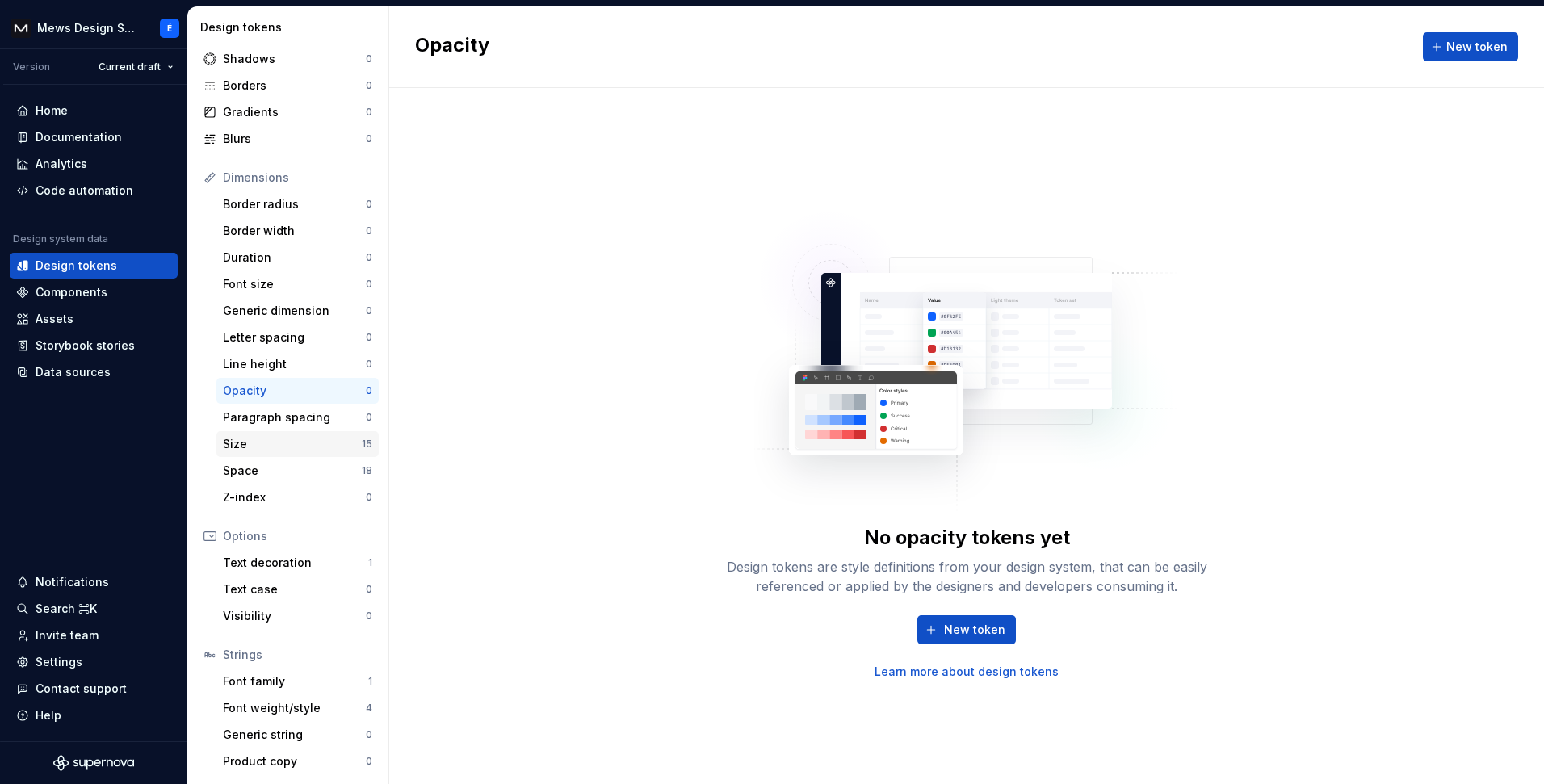 click on "Size" at bounding box center [292, 444] 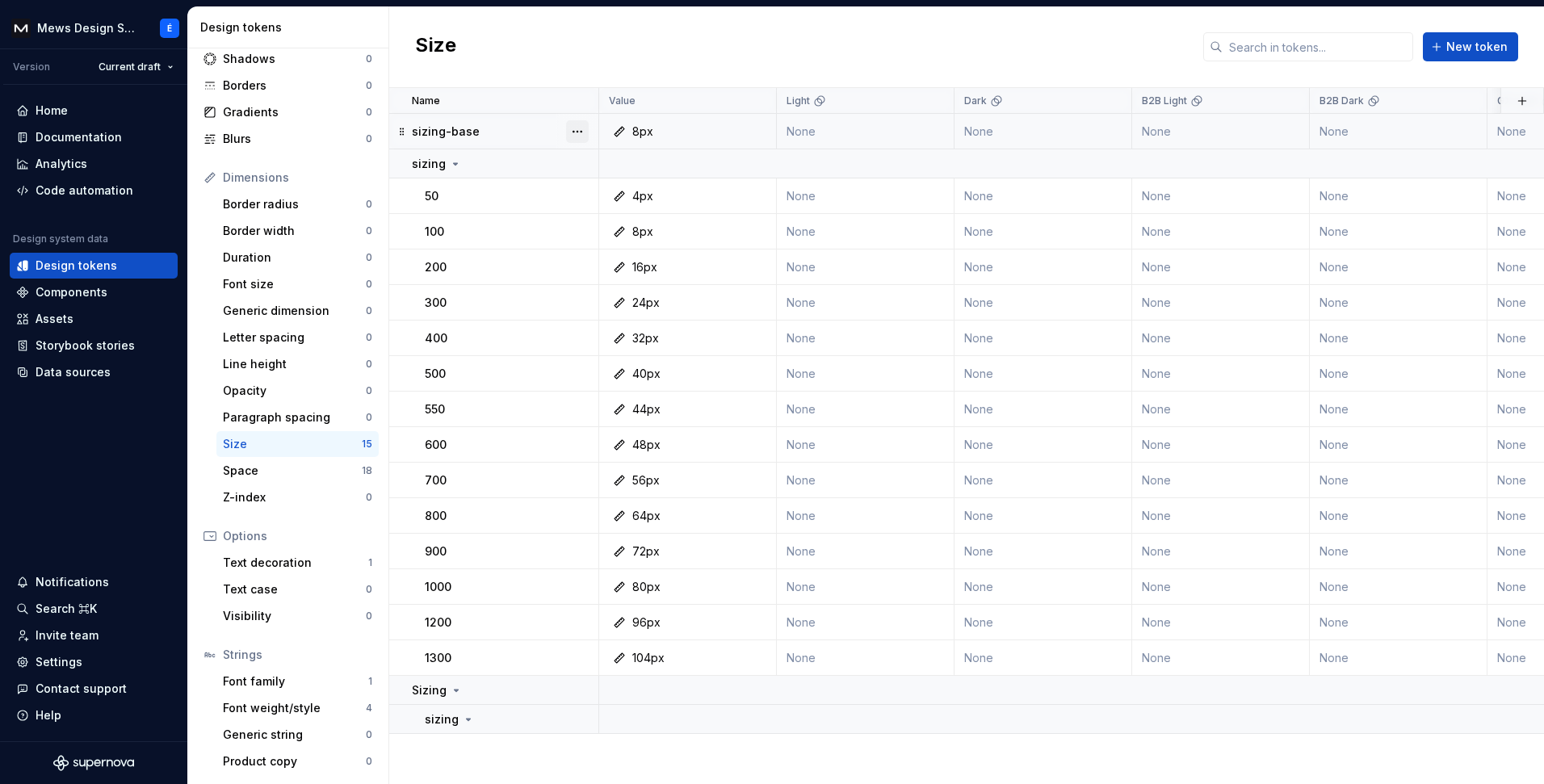 click at bounding box center (577, 132) 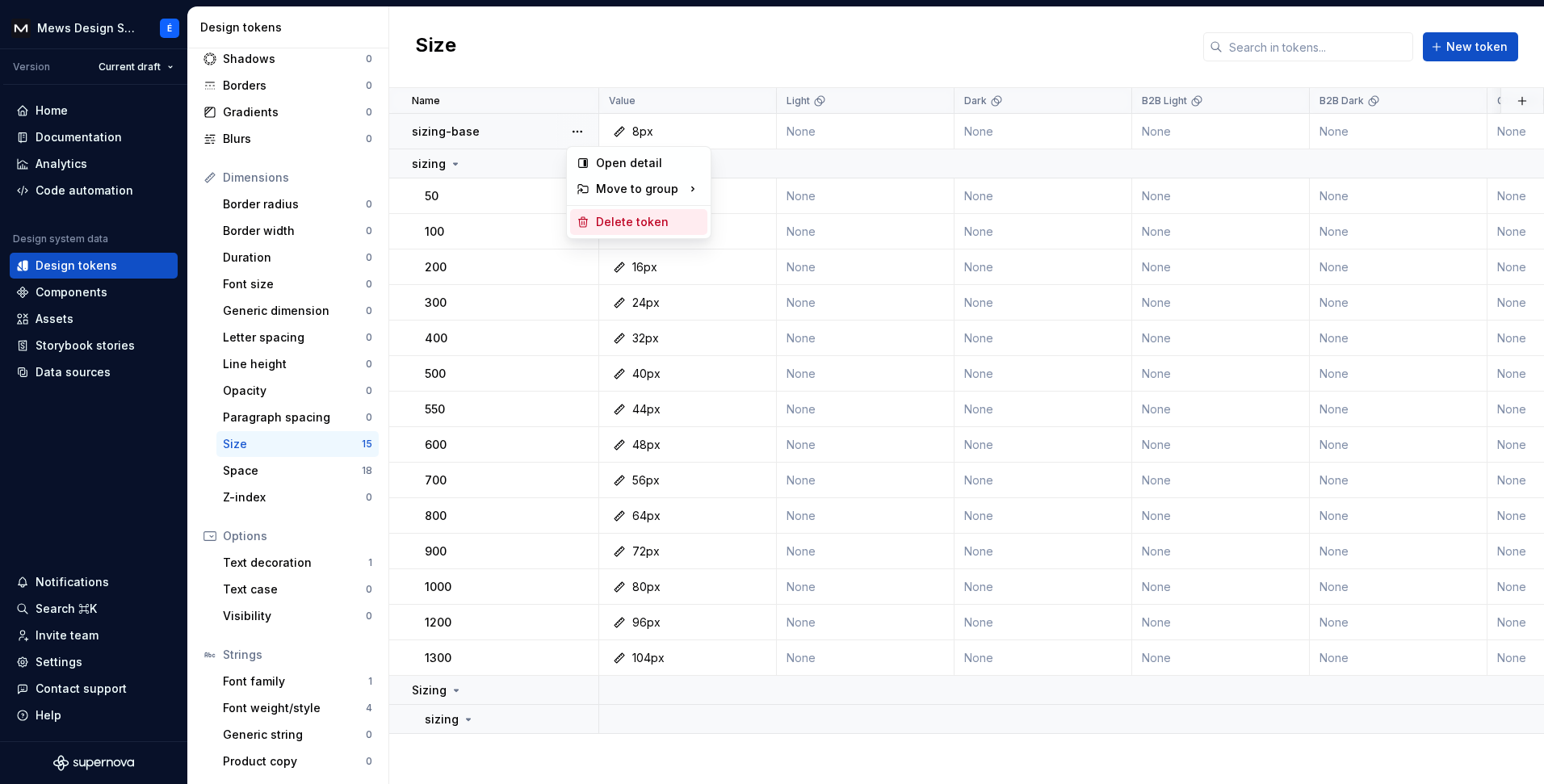 click on "Delete token" at bounding box center (648, 222) 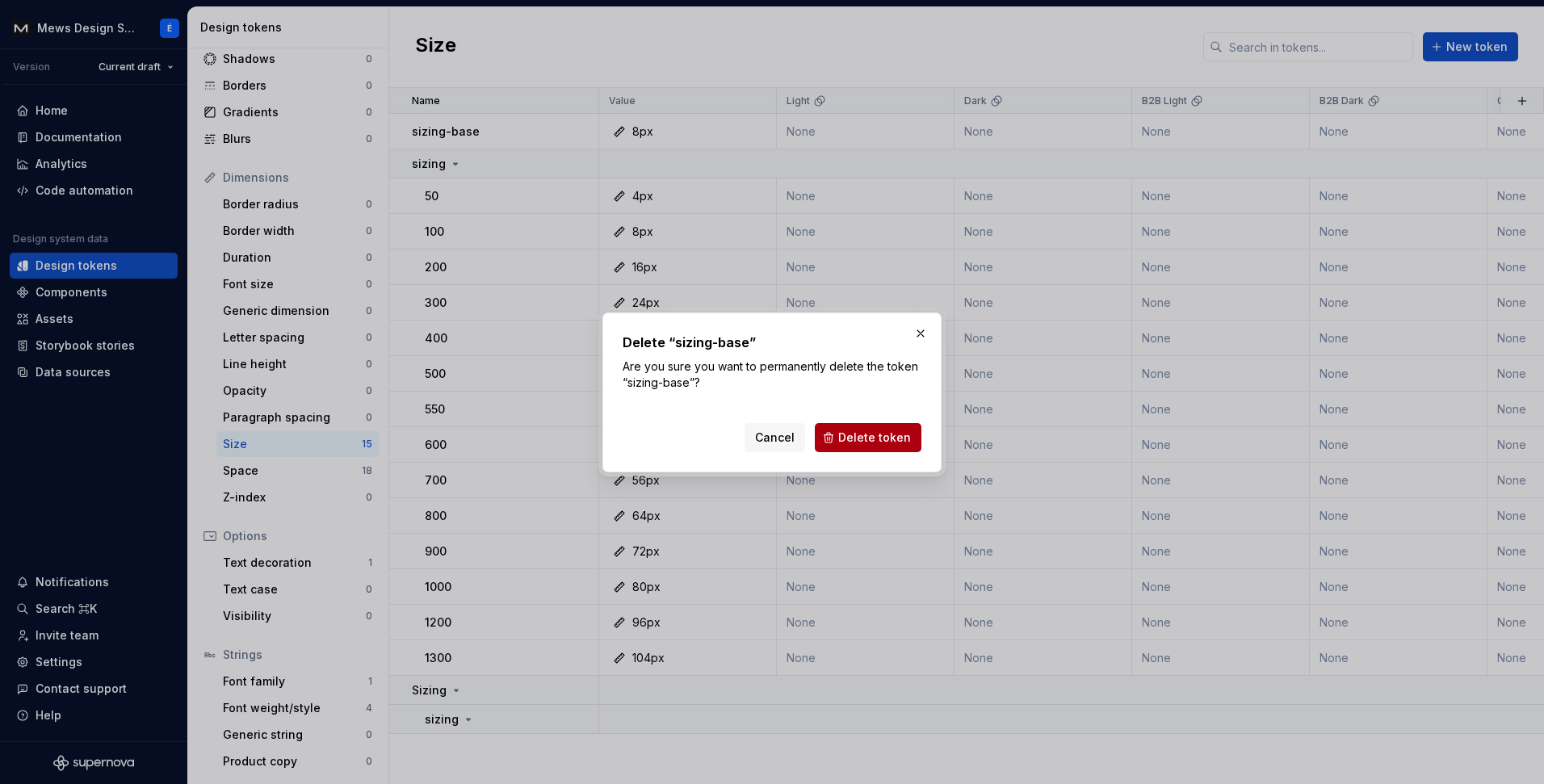 click on "Delete token" at bounding box center [875, 438] 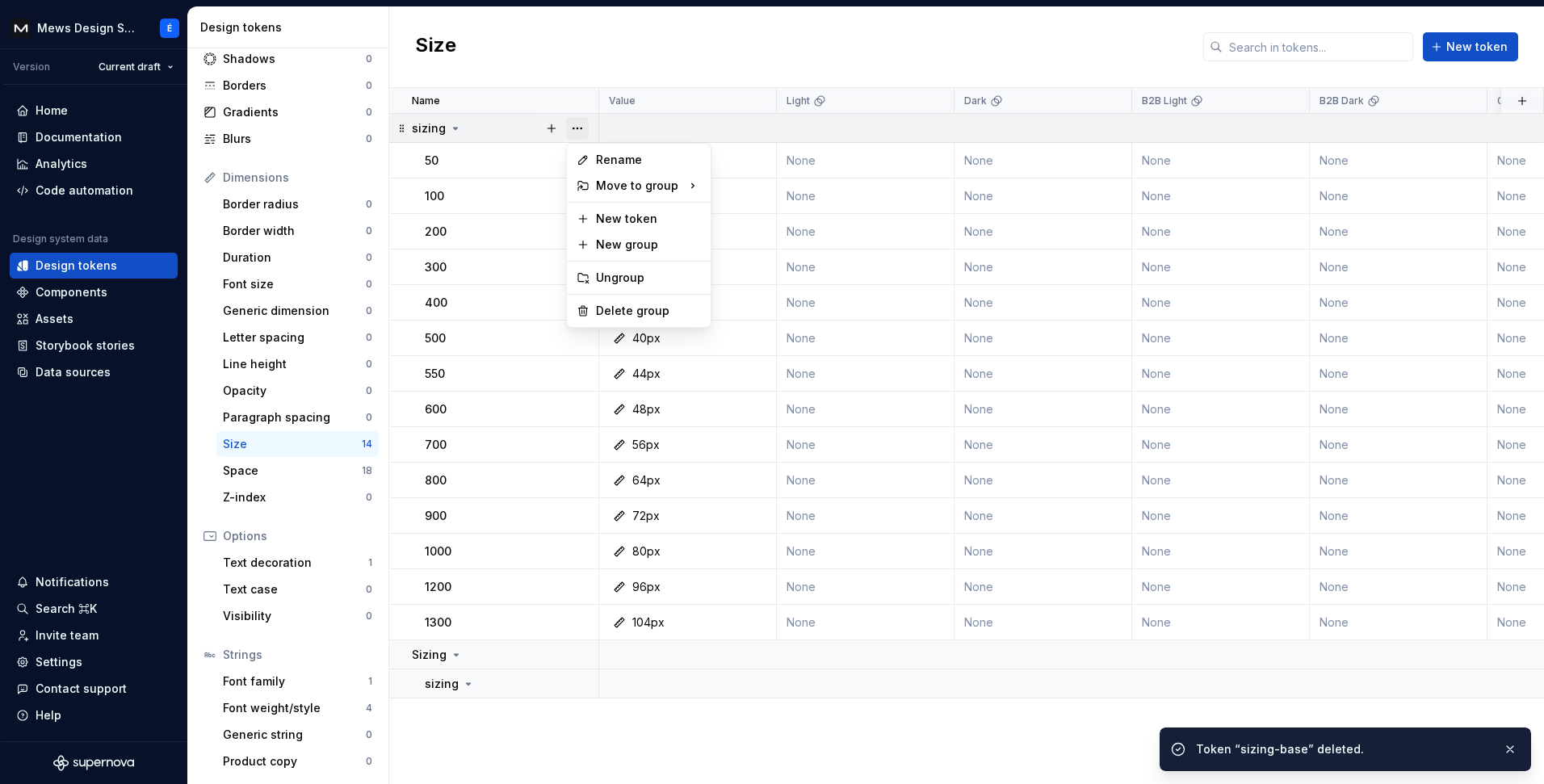 click at bounding box center (577, 128) 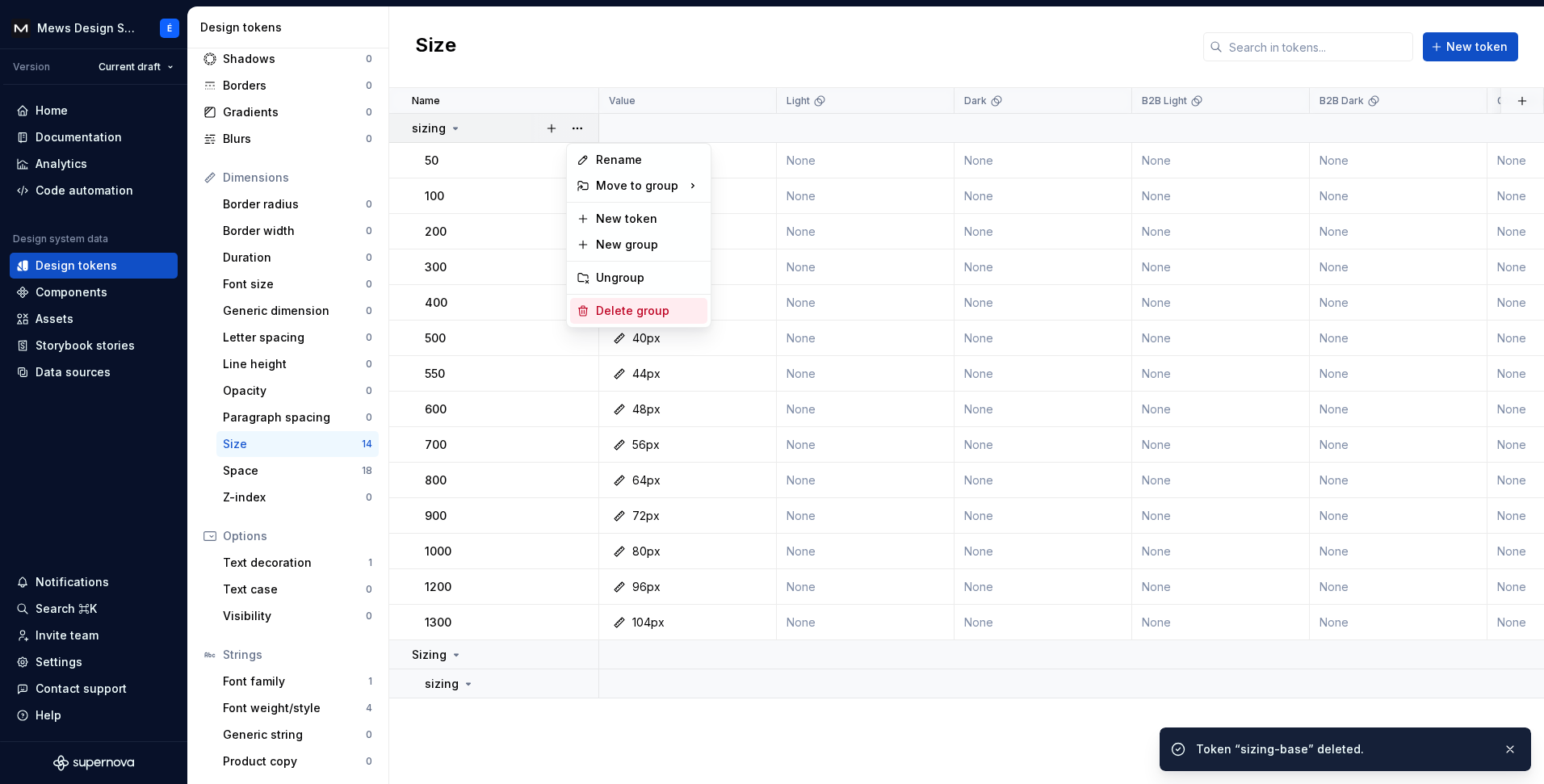 click on "Delete group" at bounding box center [648, 311] 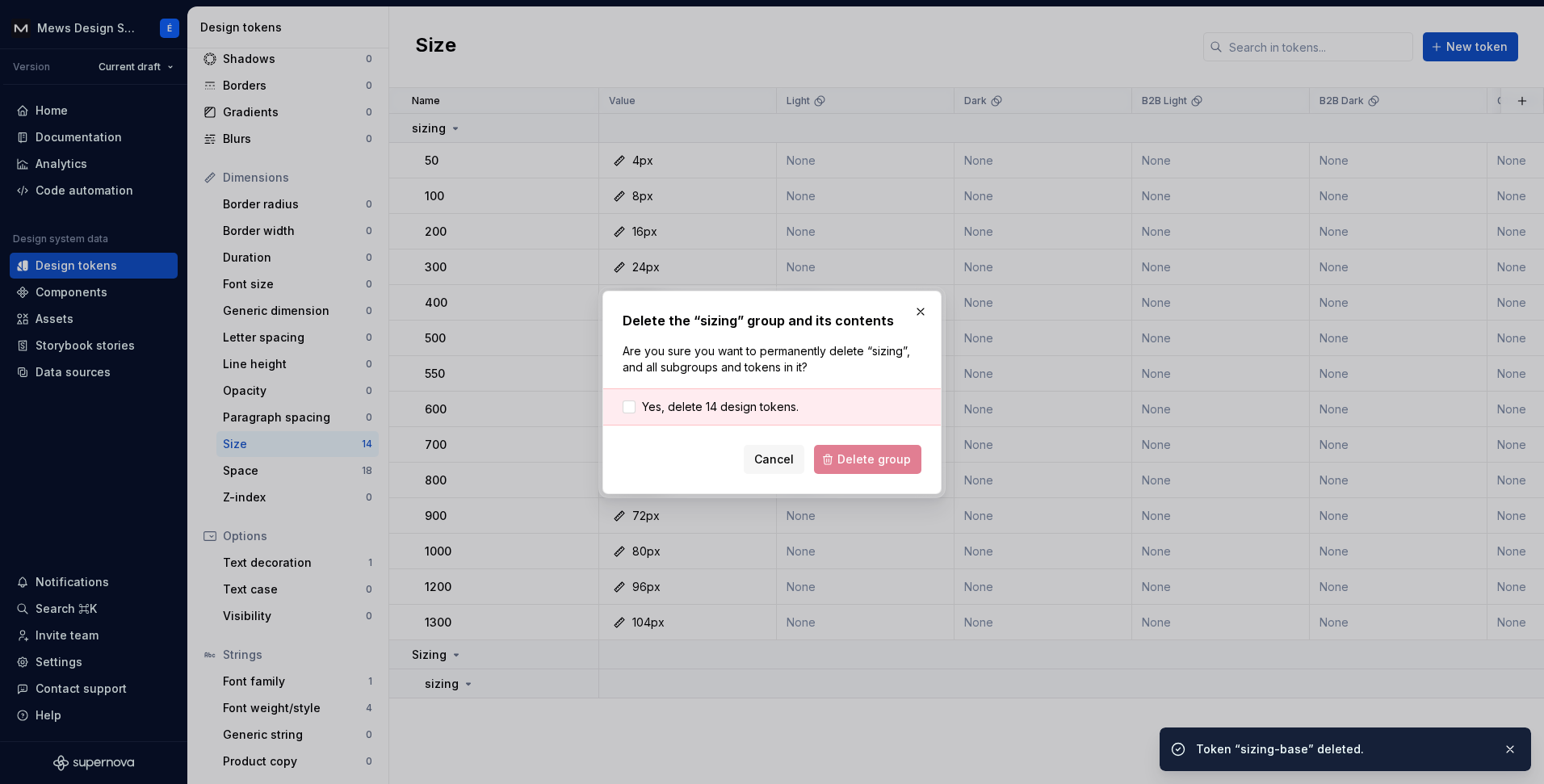 click on "Yes, delete 14 design tokens." at bounding box center [772, 407] 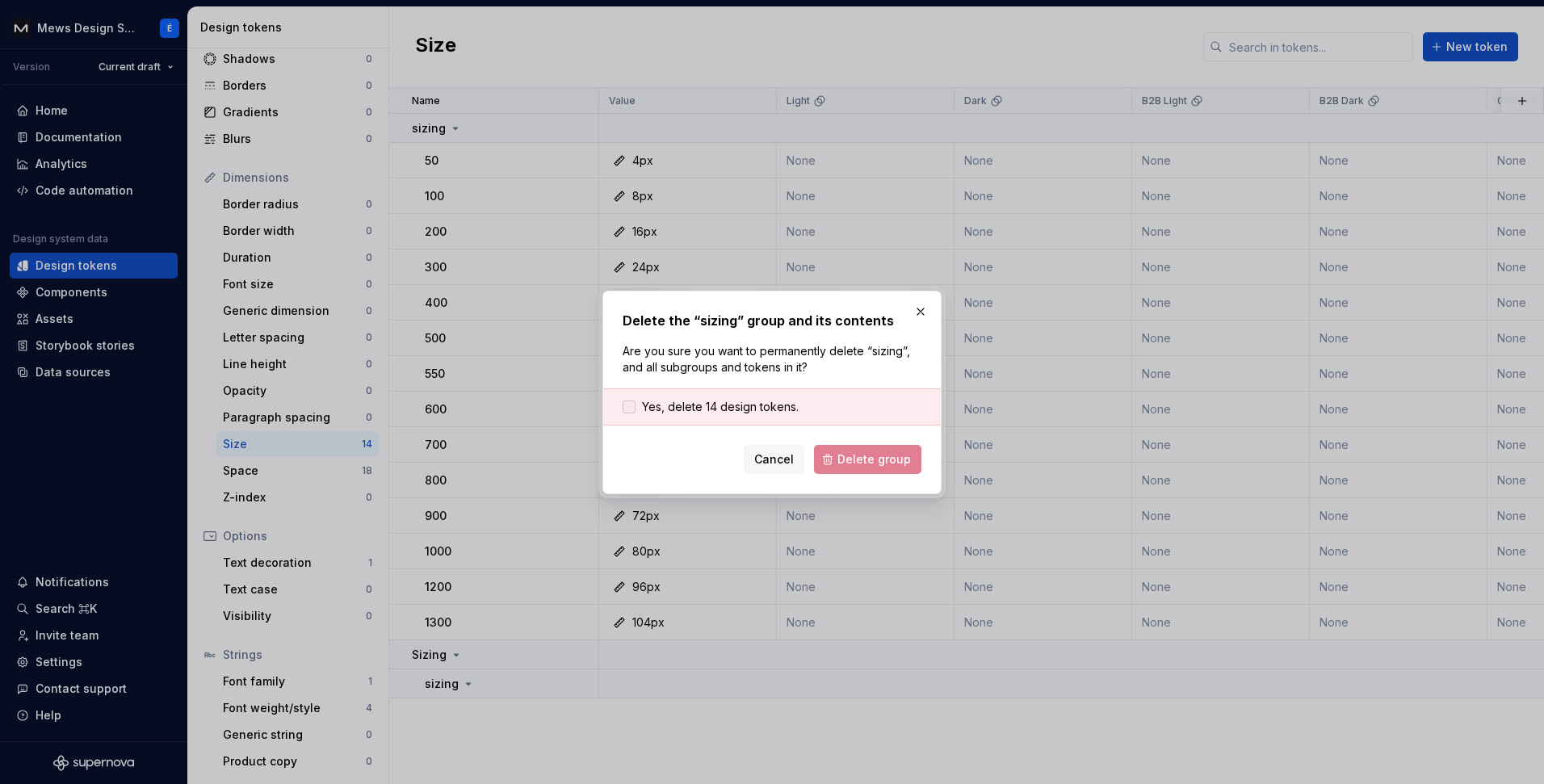 click on "Yes, delete 14 design tokens." at bounding box center [720, 407] 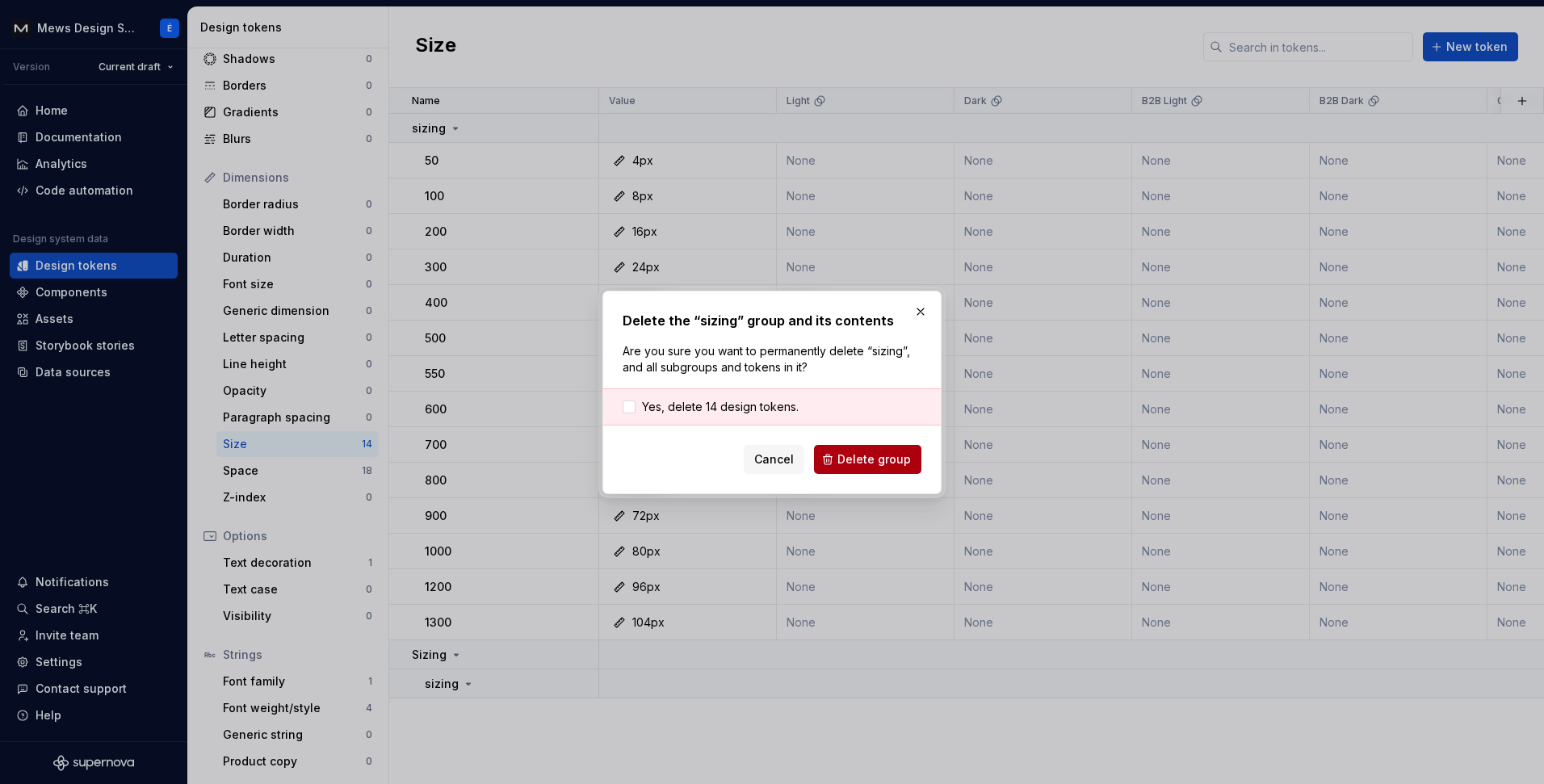 click on "Delete group" at bounding box center (867, 459) 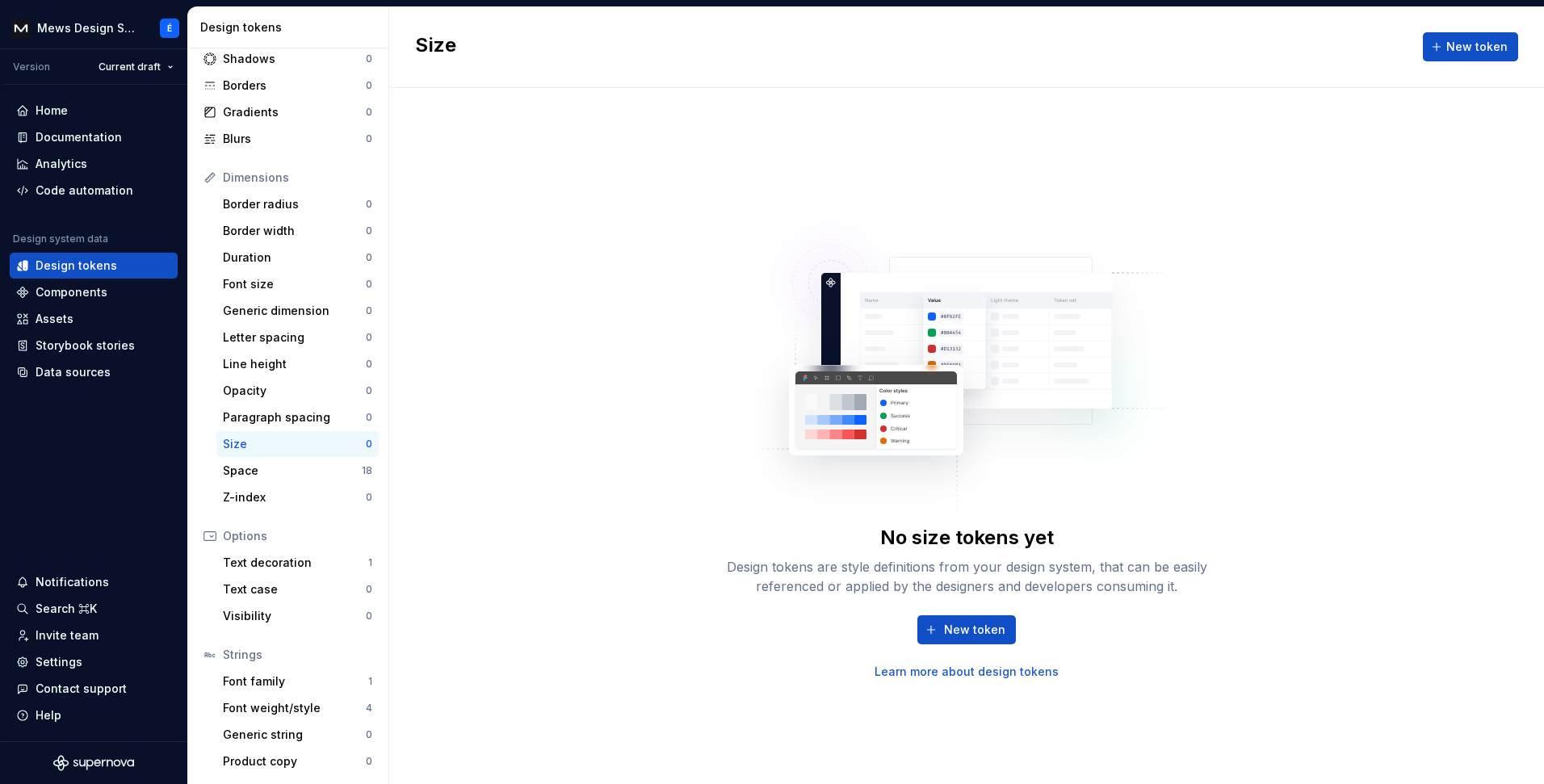 drag, startPoint x: 301, startPoint y: 463, endPoint x: 308, endPoint y: 455, distance: 10.630146 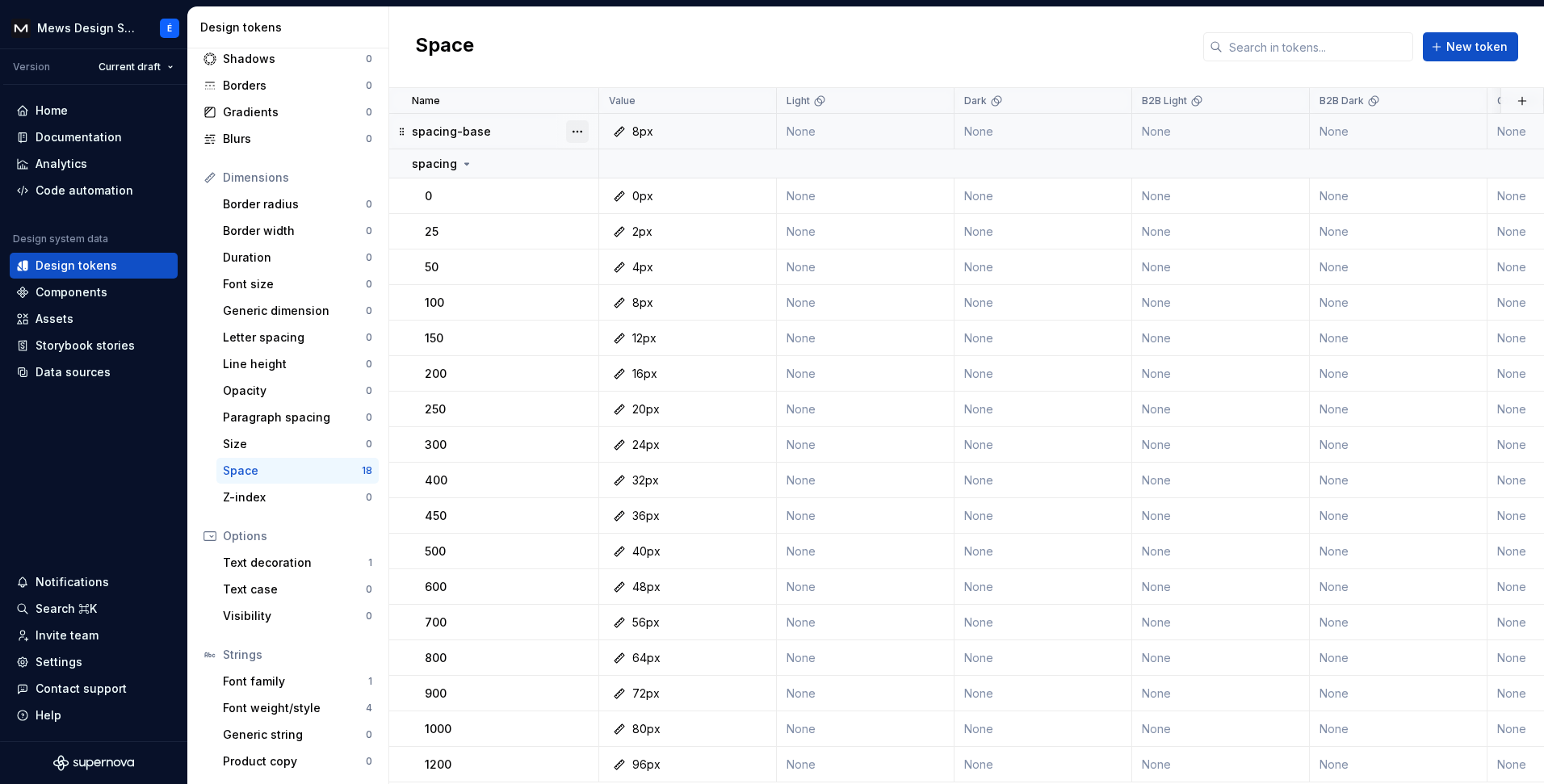 click at bounding box center (577, 132) 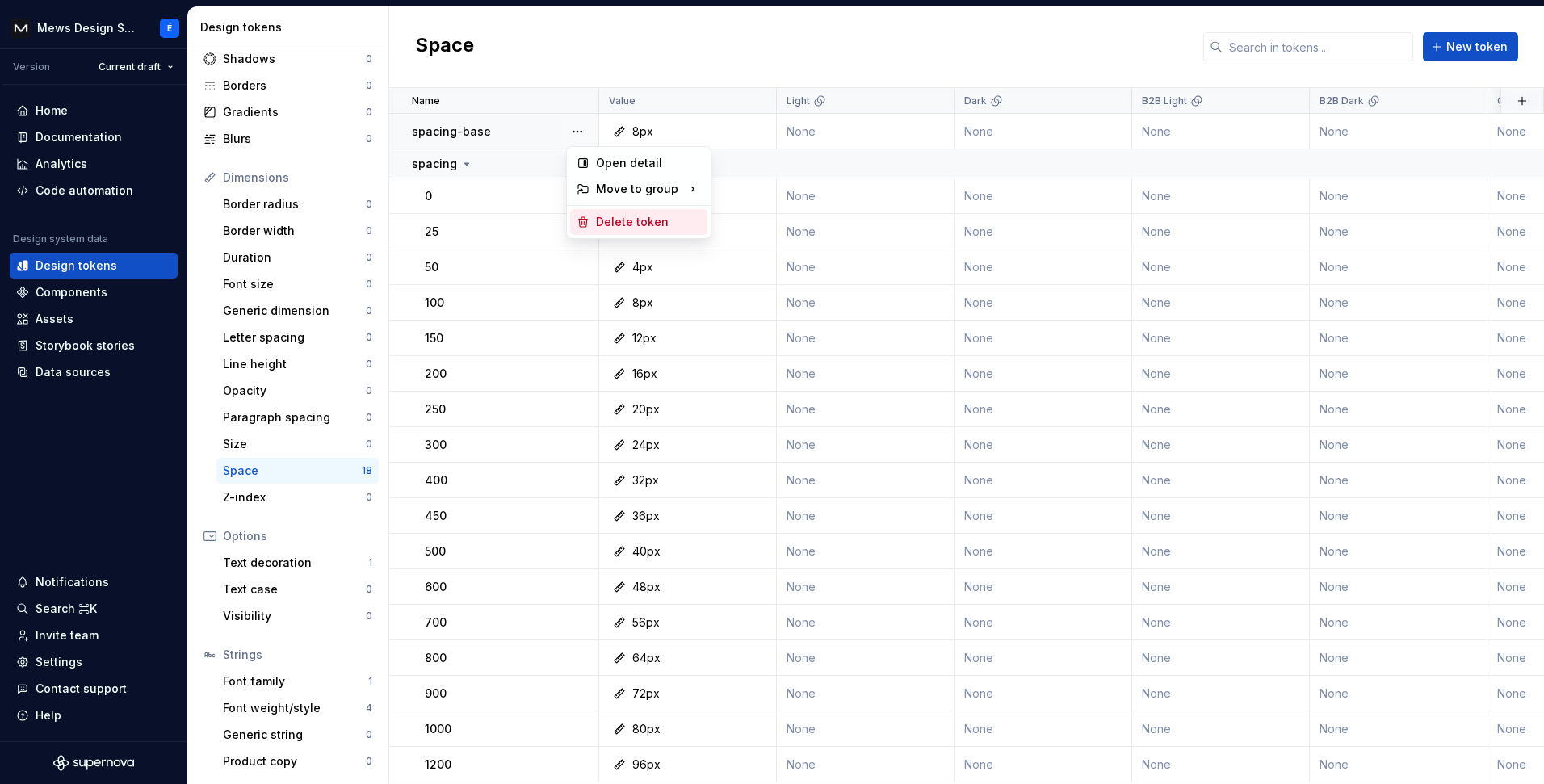 click on "Delete token" at bounding box center (639, 222) 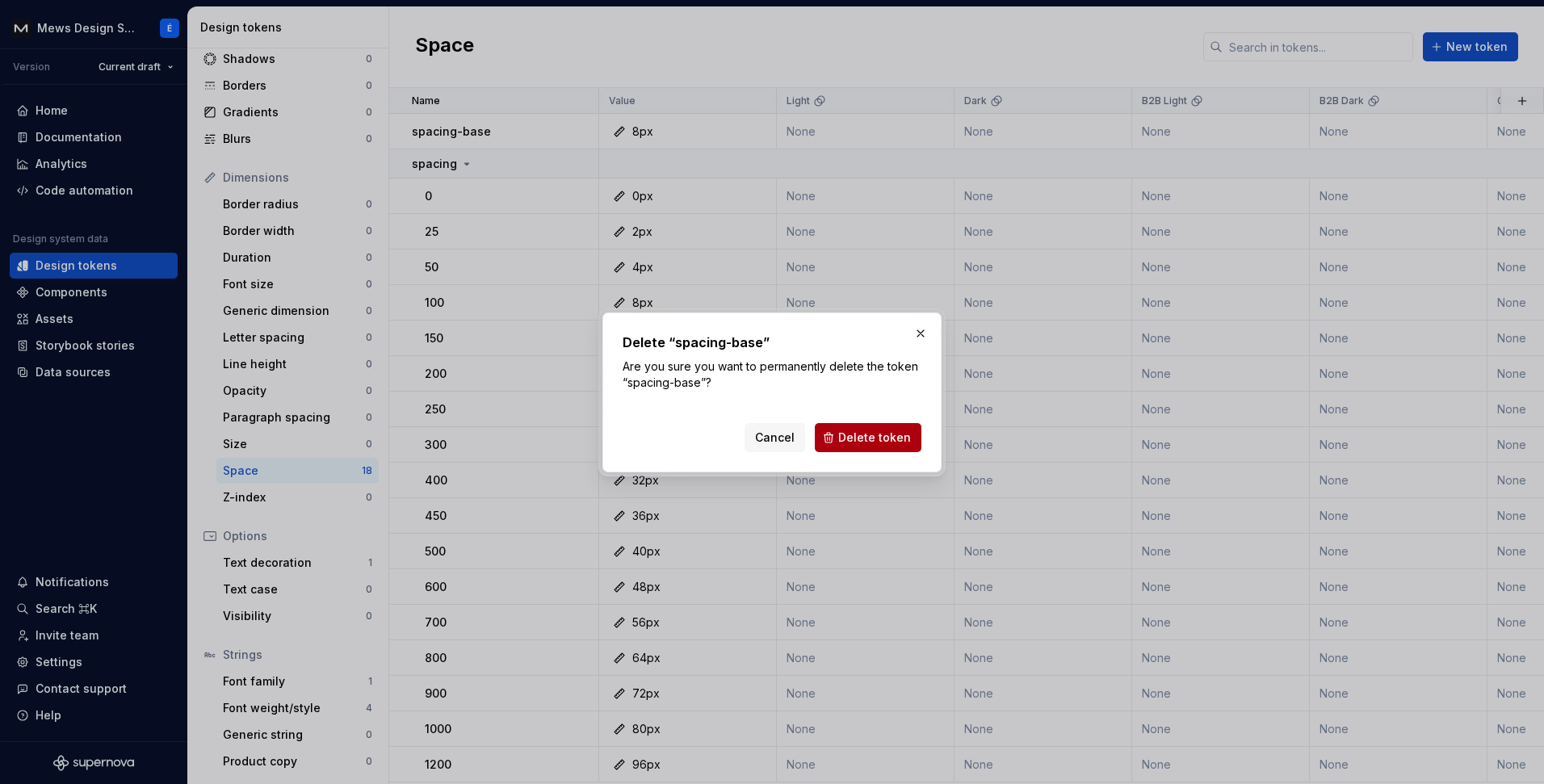click on "Delete token" at bounding box center [868, 438] 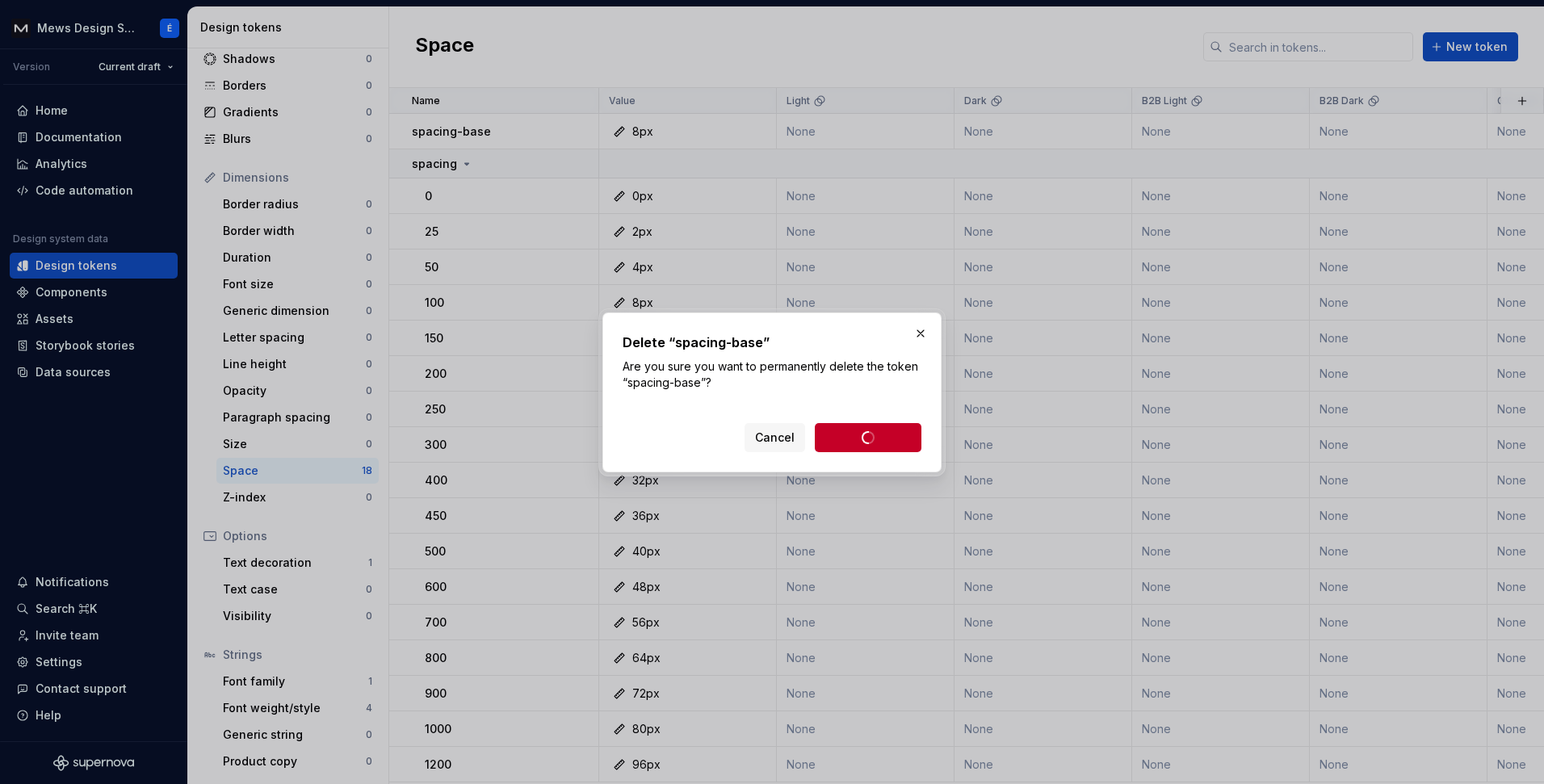 click on "Cancel Delete token" at bounding box center [833, 438] 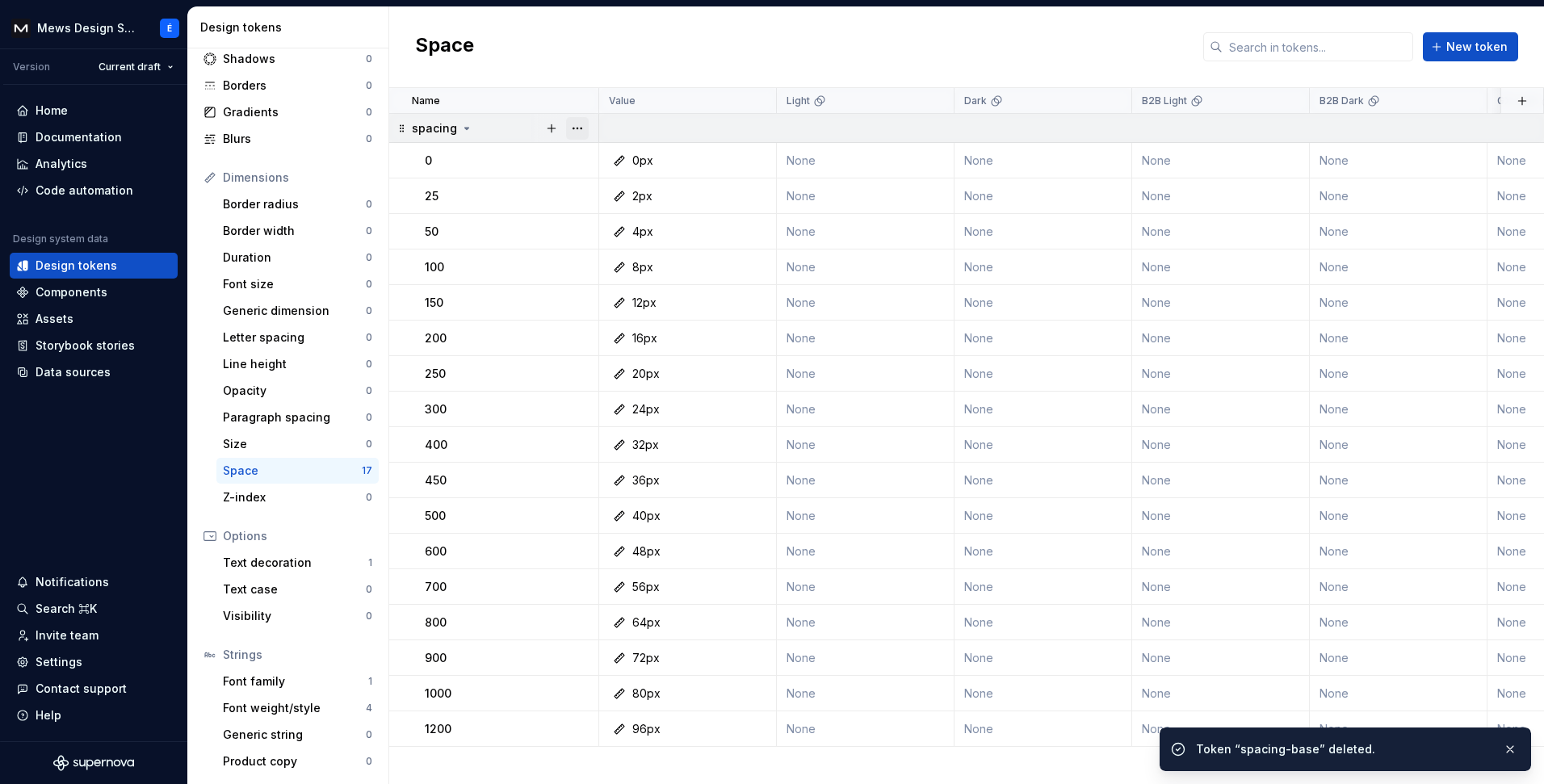 click at bounding box center (577, 128) 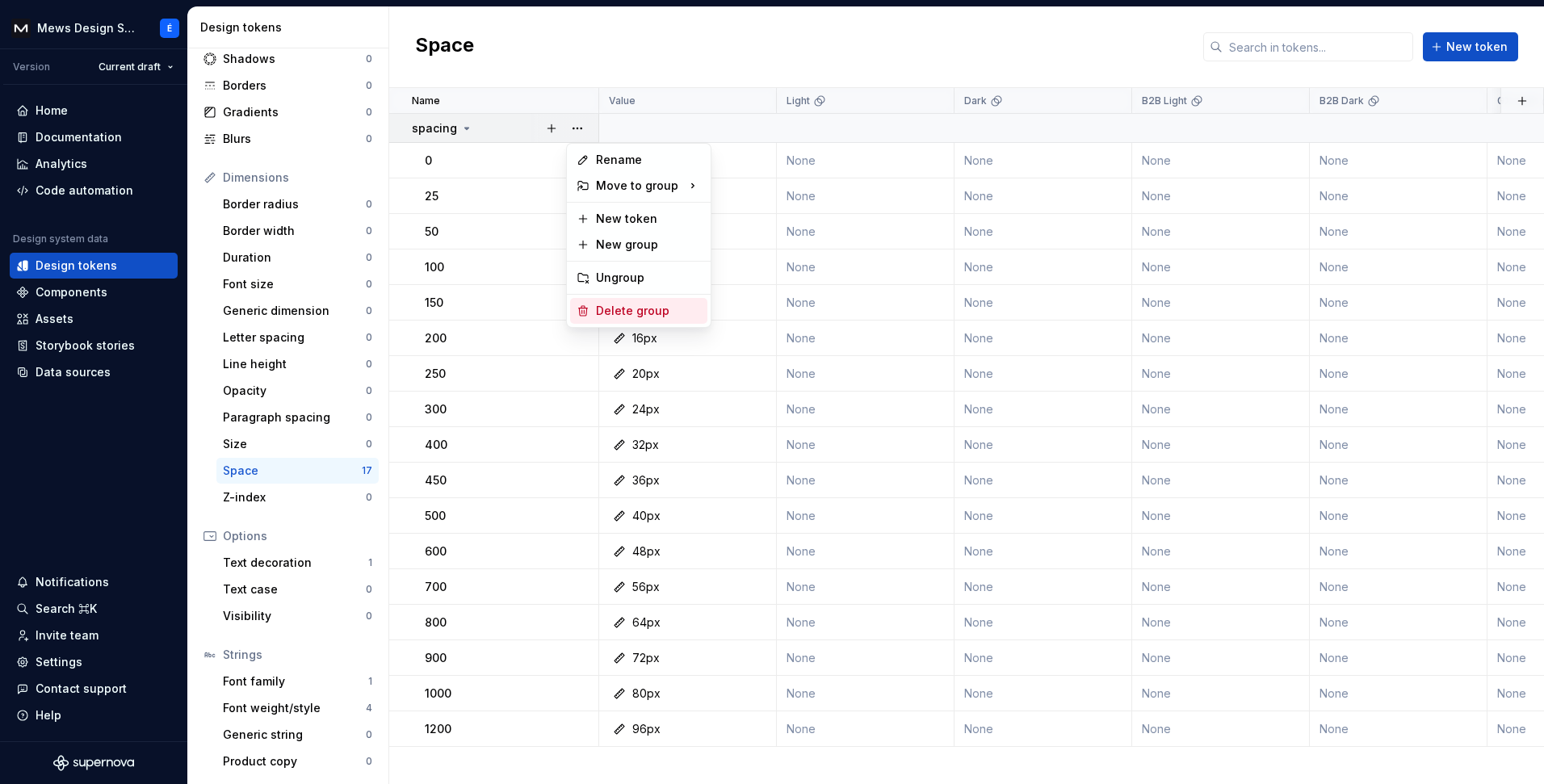 click on "Delete group" at bounding box center [648, 311] 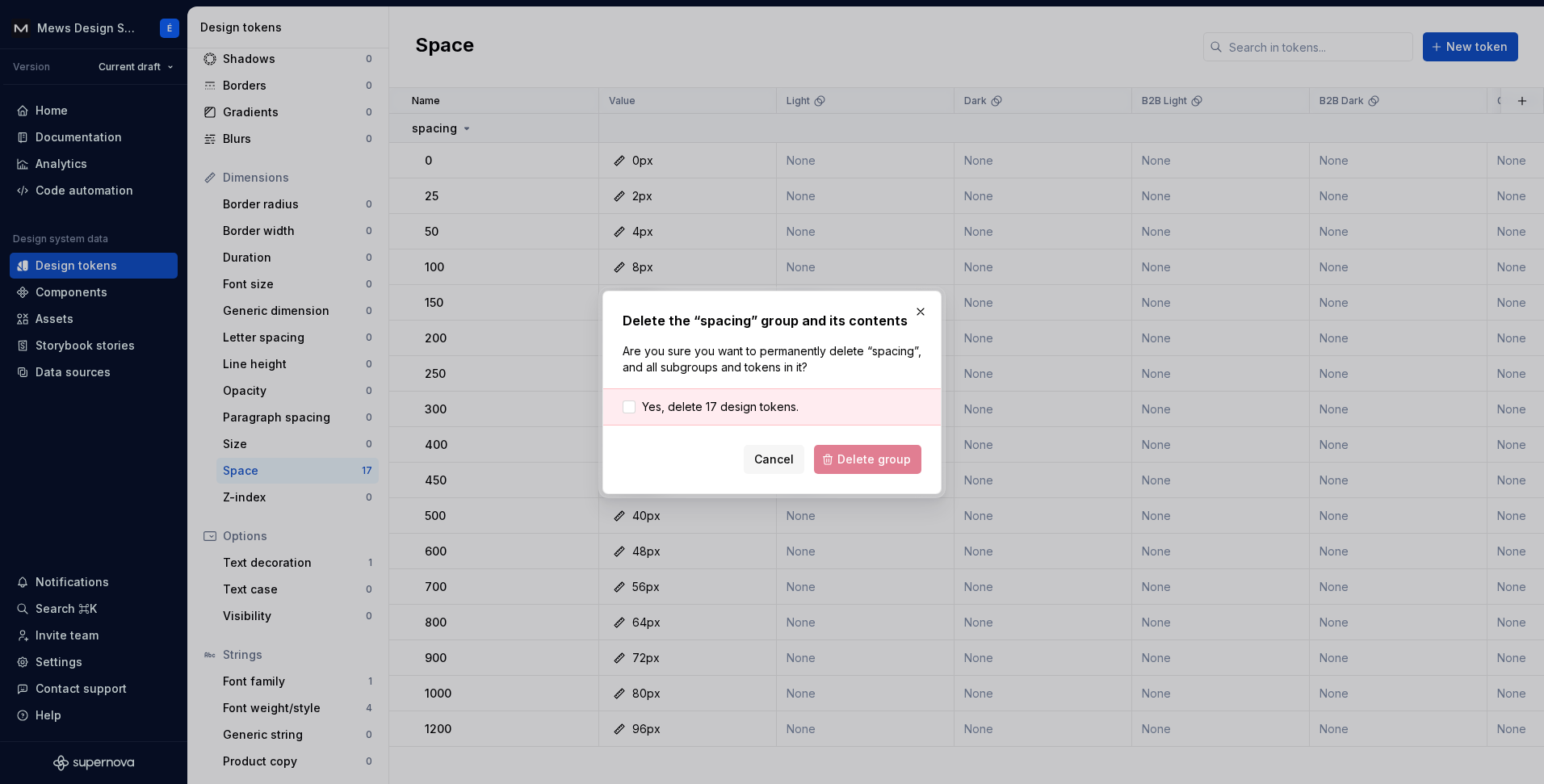 click on "Yes, delete 17 design tokens." at bounding box center [772, 407] 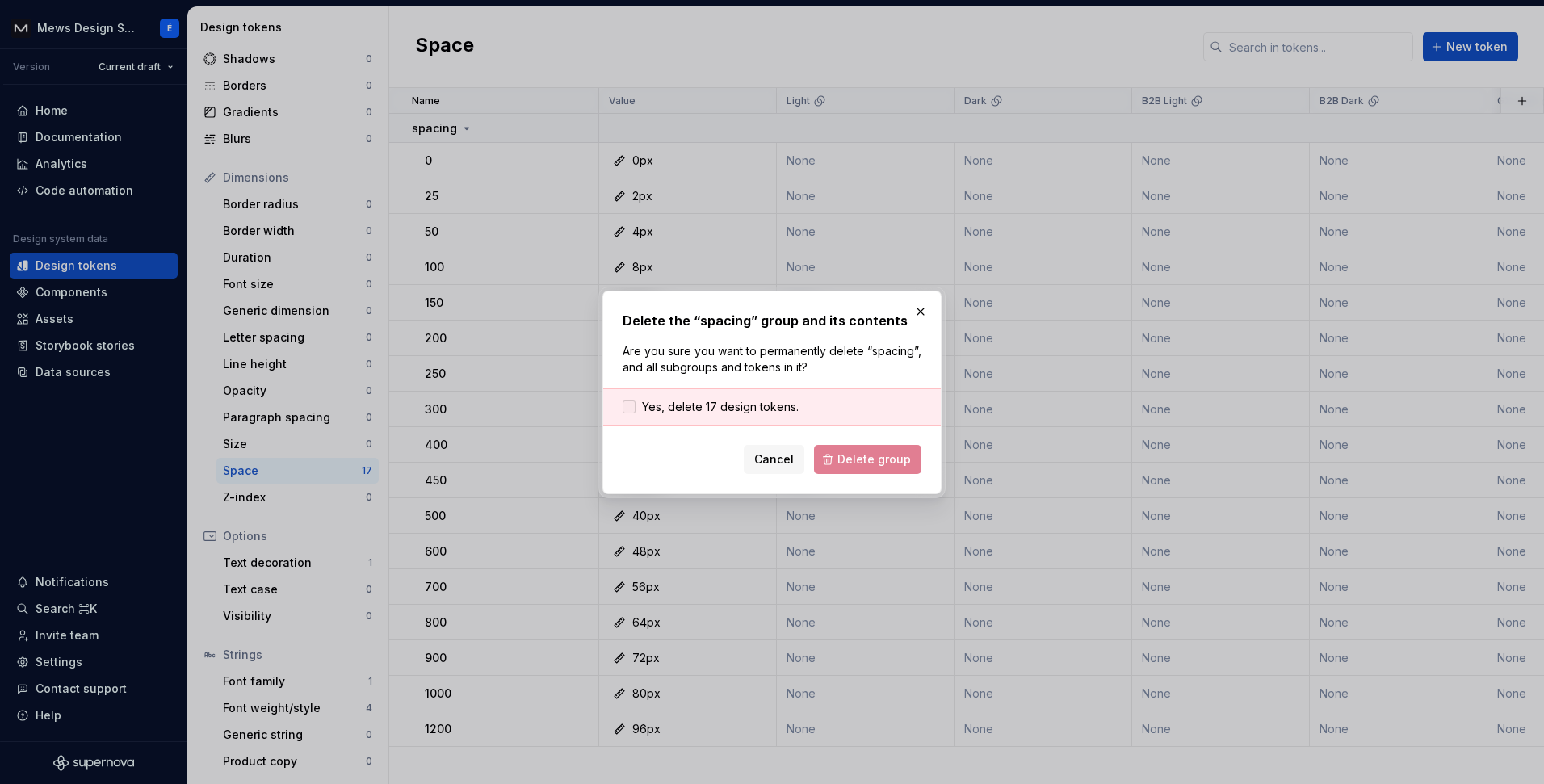 click on "Yes, delete 17 design tokens." at bounding box center (720, 407) 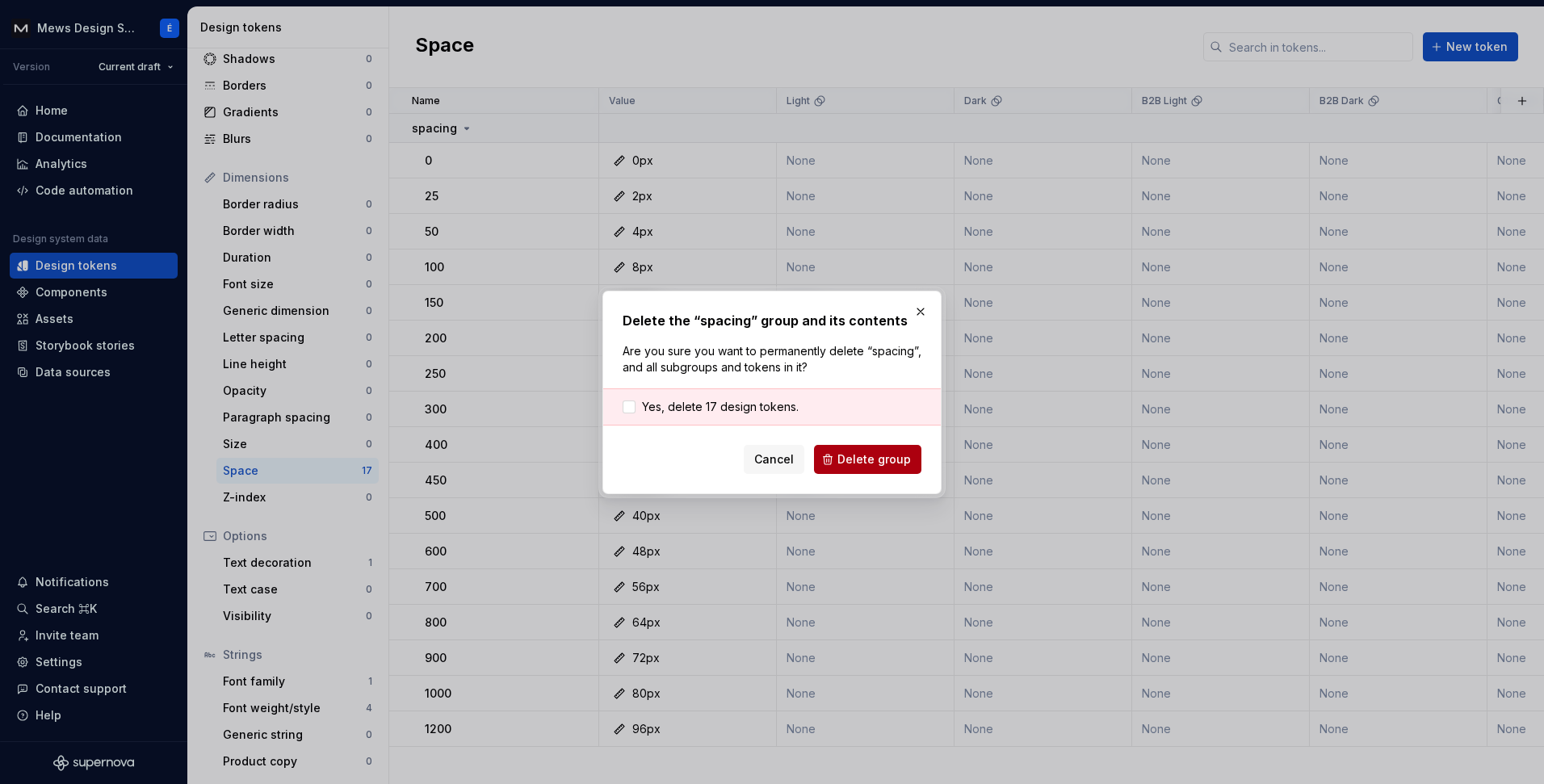 click on "Delete group" at bounding box center (874, 459) 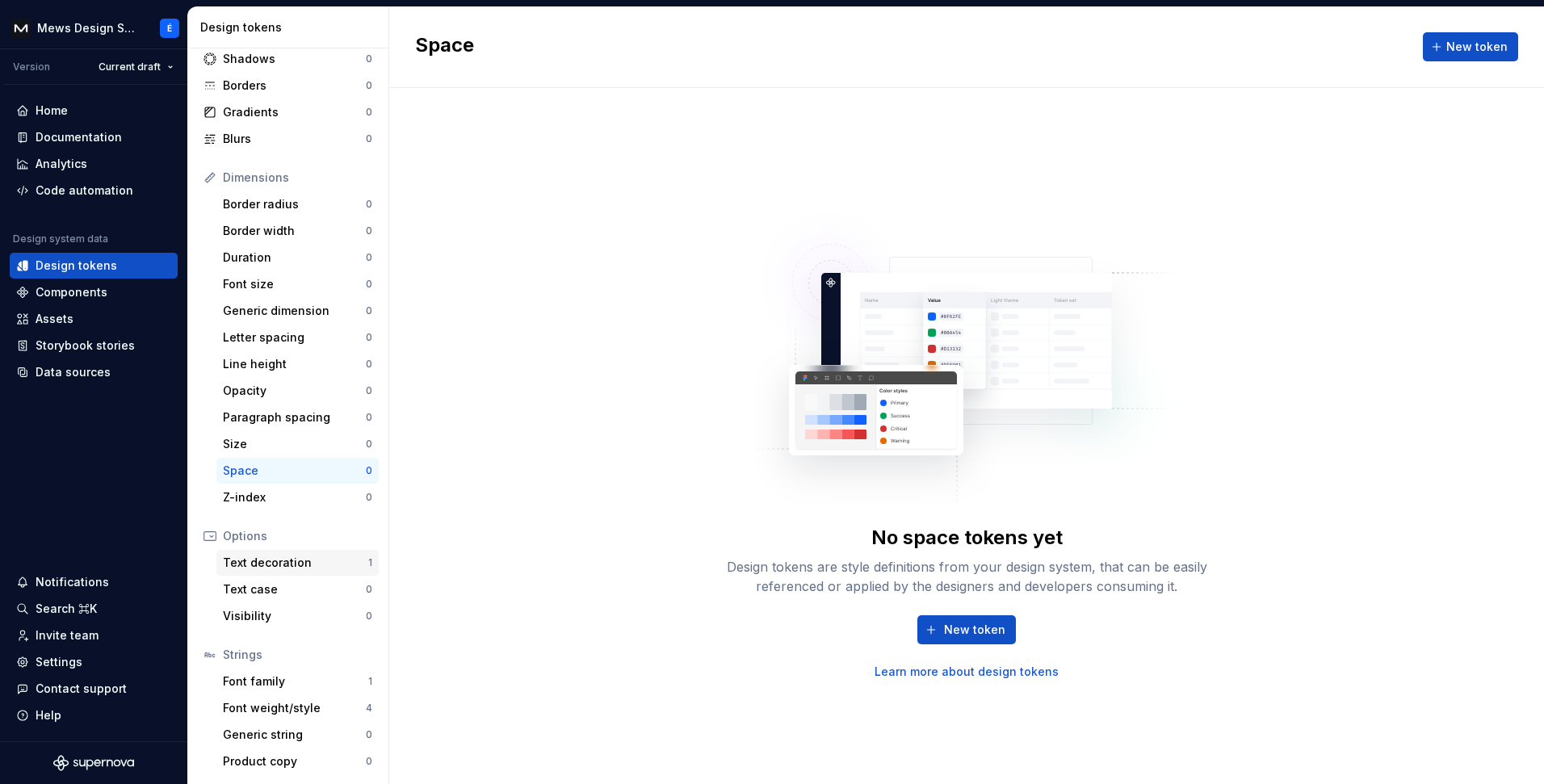click on "Text decoration 1" at bounding box center (297, 563) 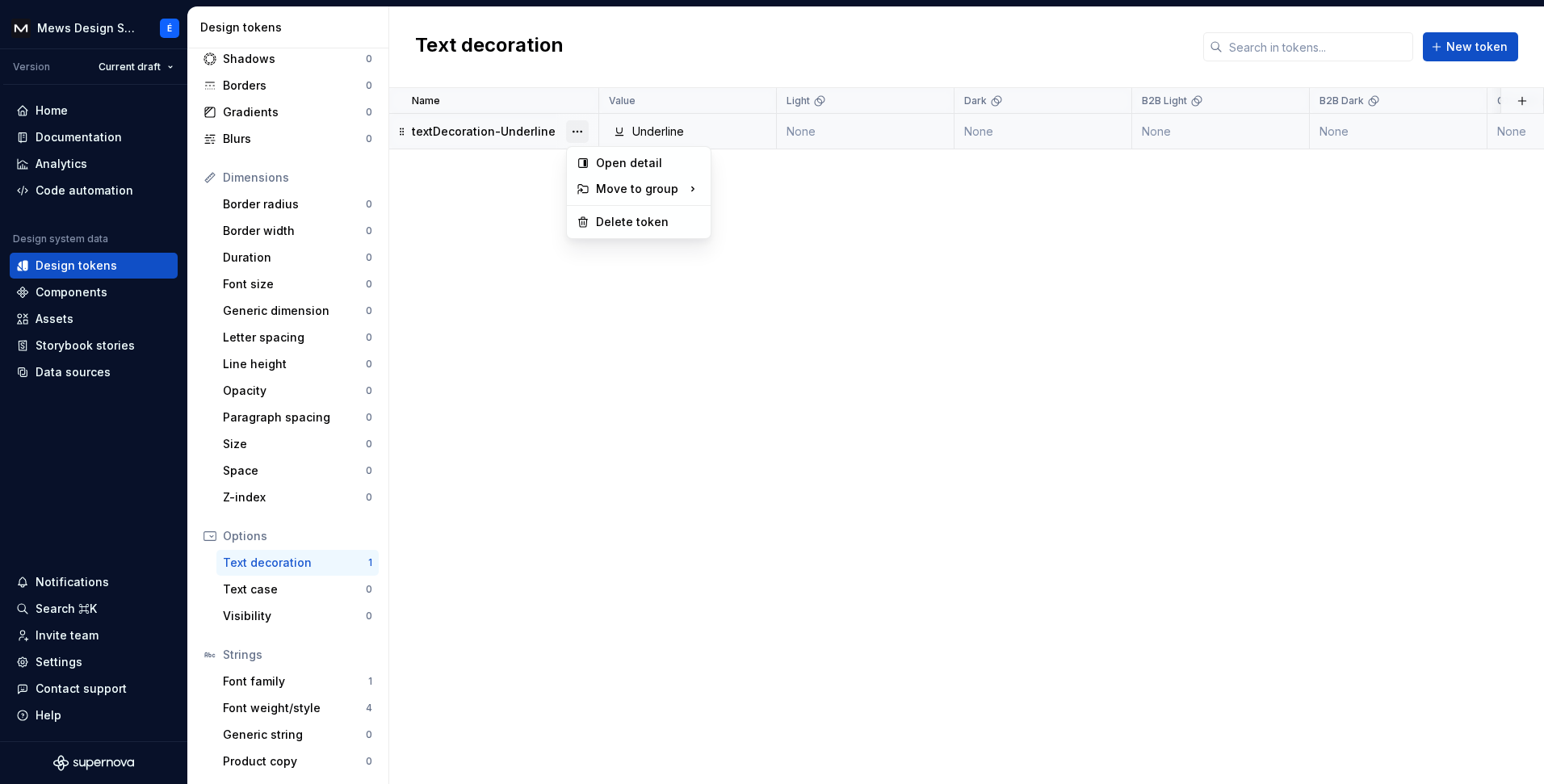 click at bounding box center (577, 132) 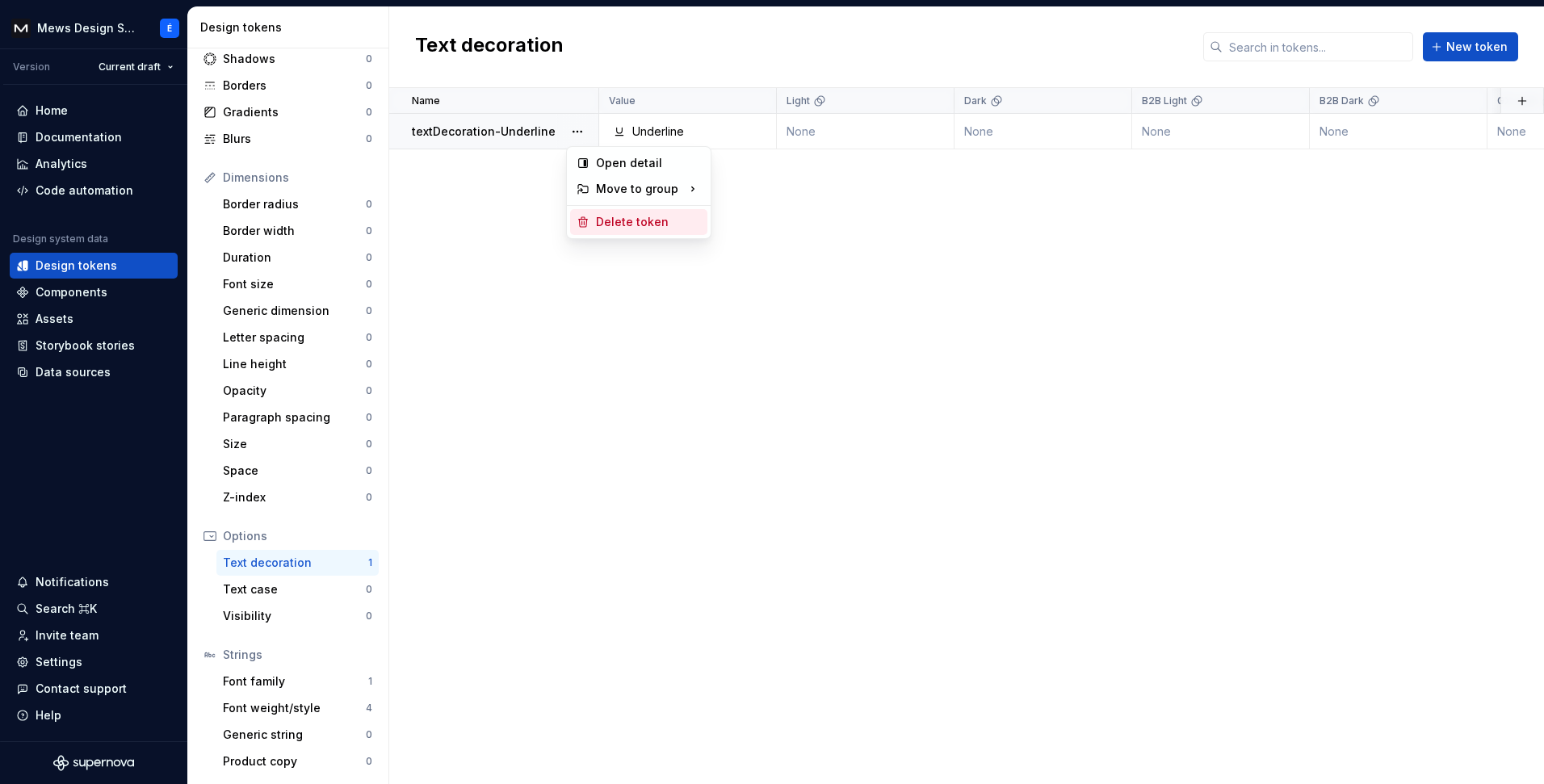 click on "Delete token" at bounding box center (648, 222) 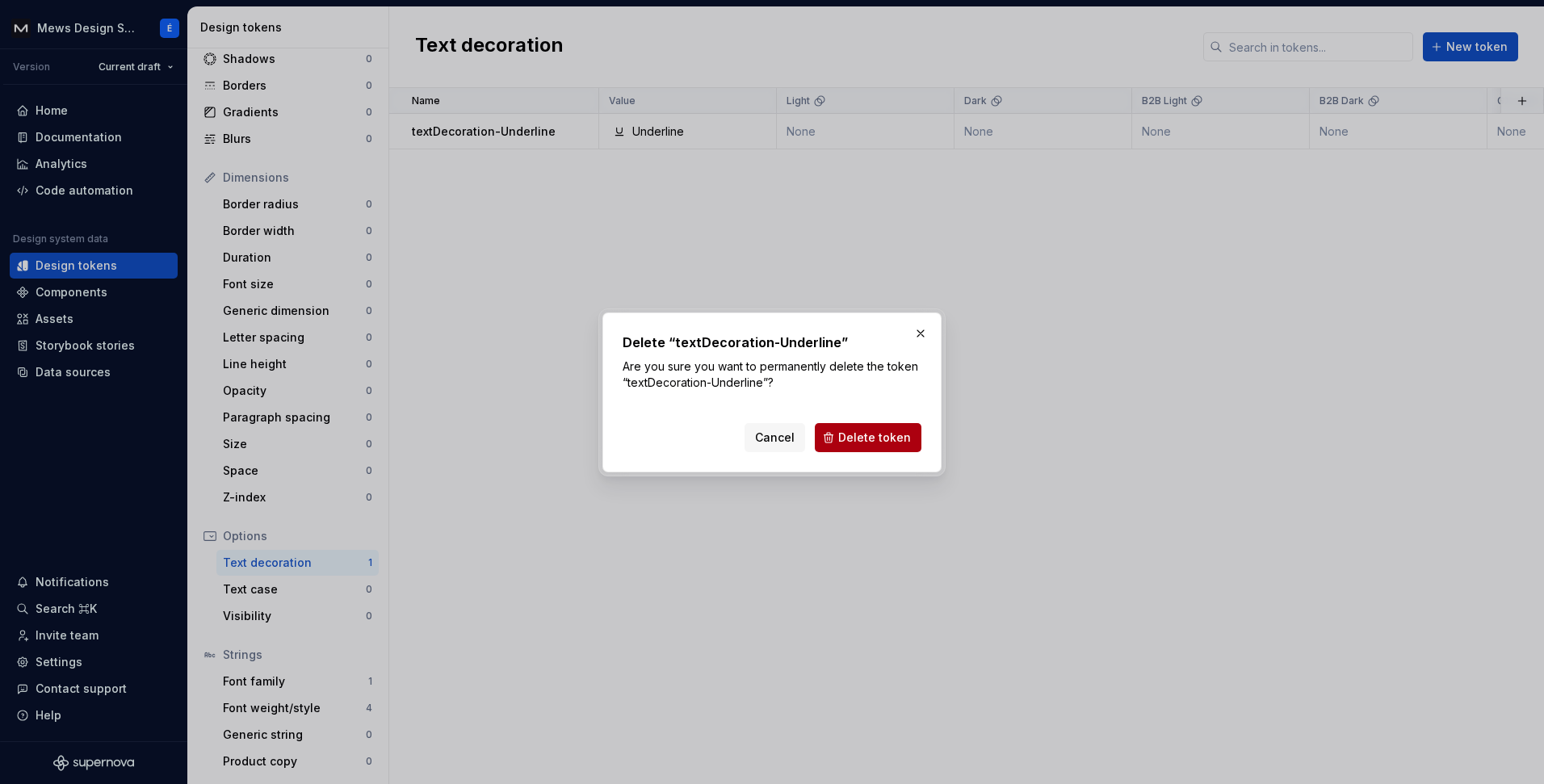 click on "Delete token" at bounding box center (875, 438) 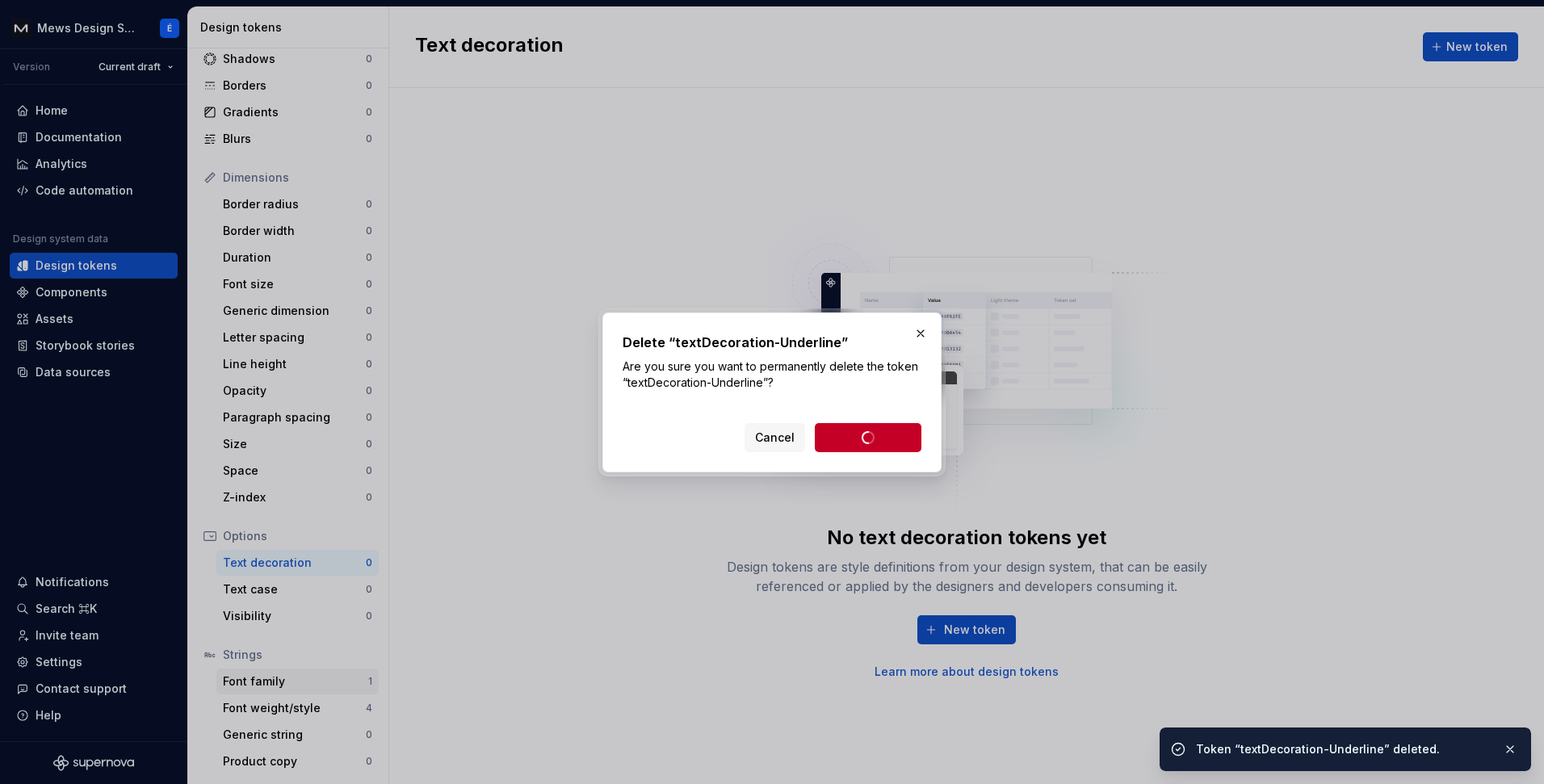 click on "Font family" at bounding box center [296, 681] 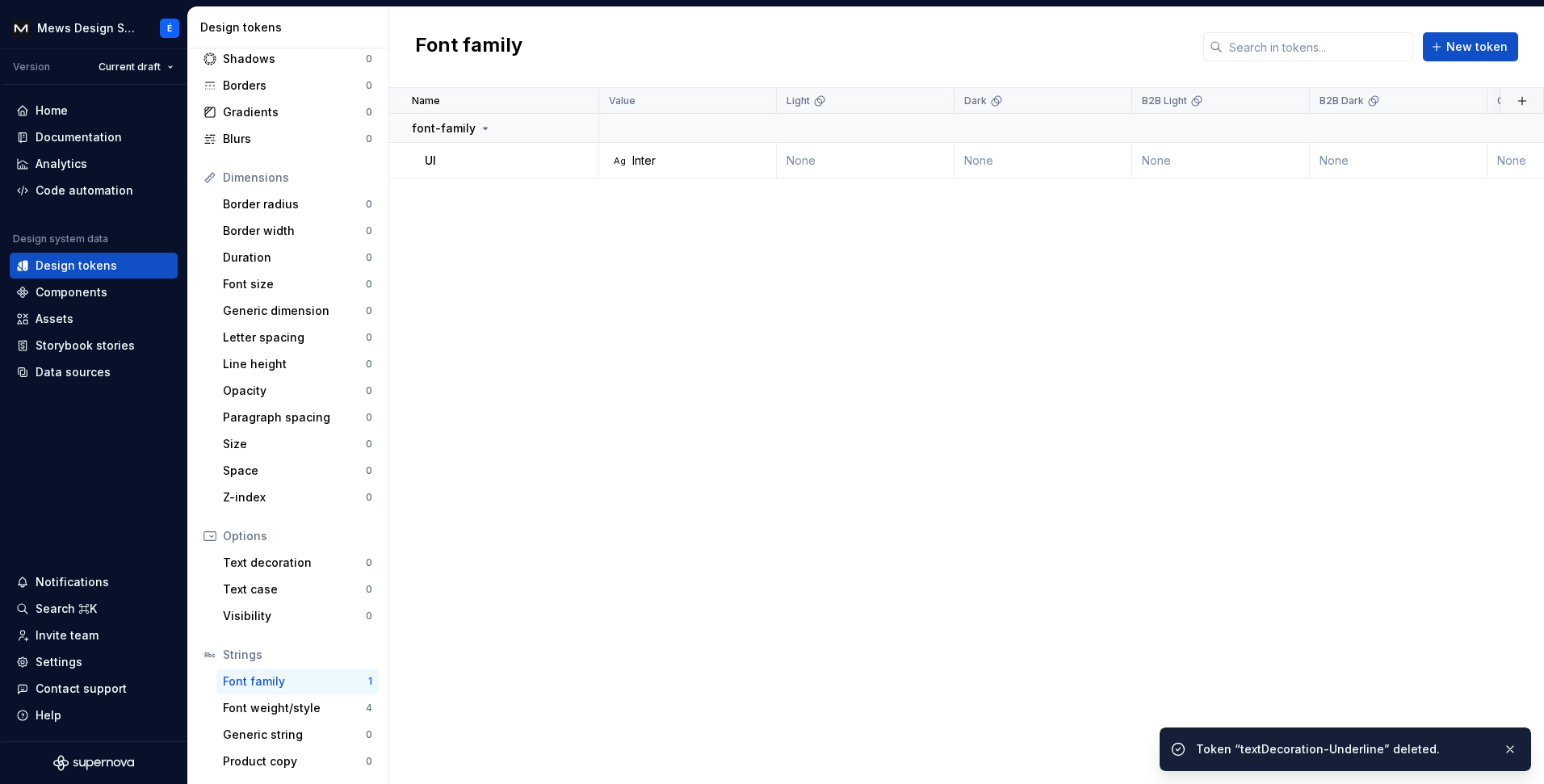 click on "Font family" at bounding box center (296, 681) 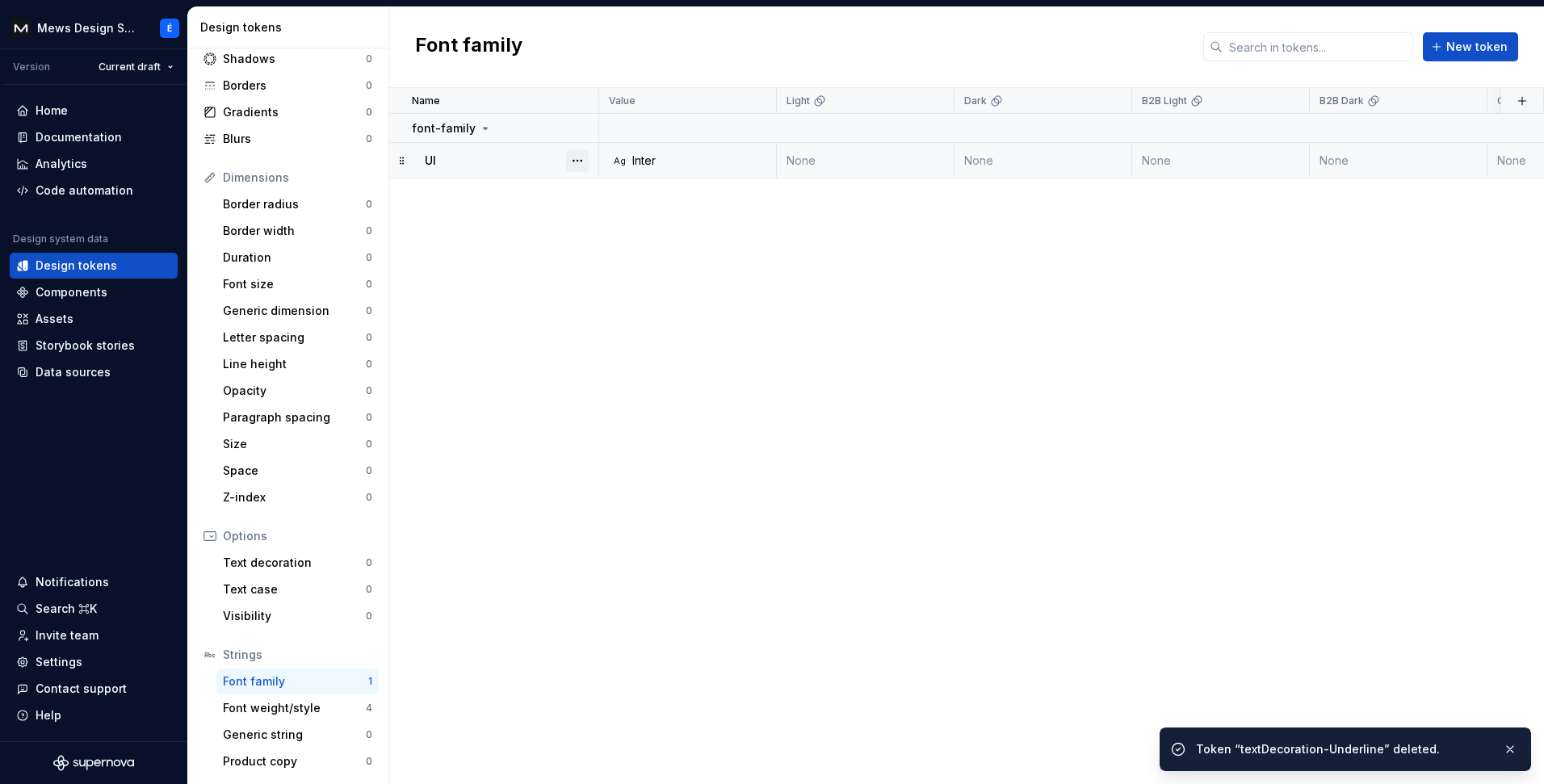 click at bounding box center (577, 161) 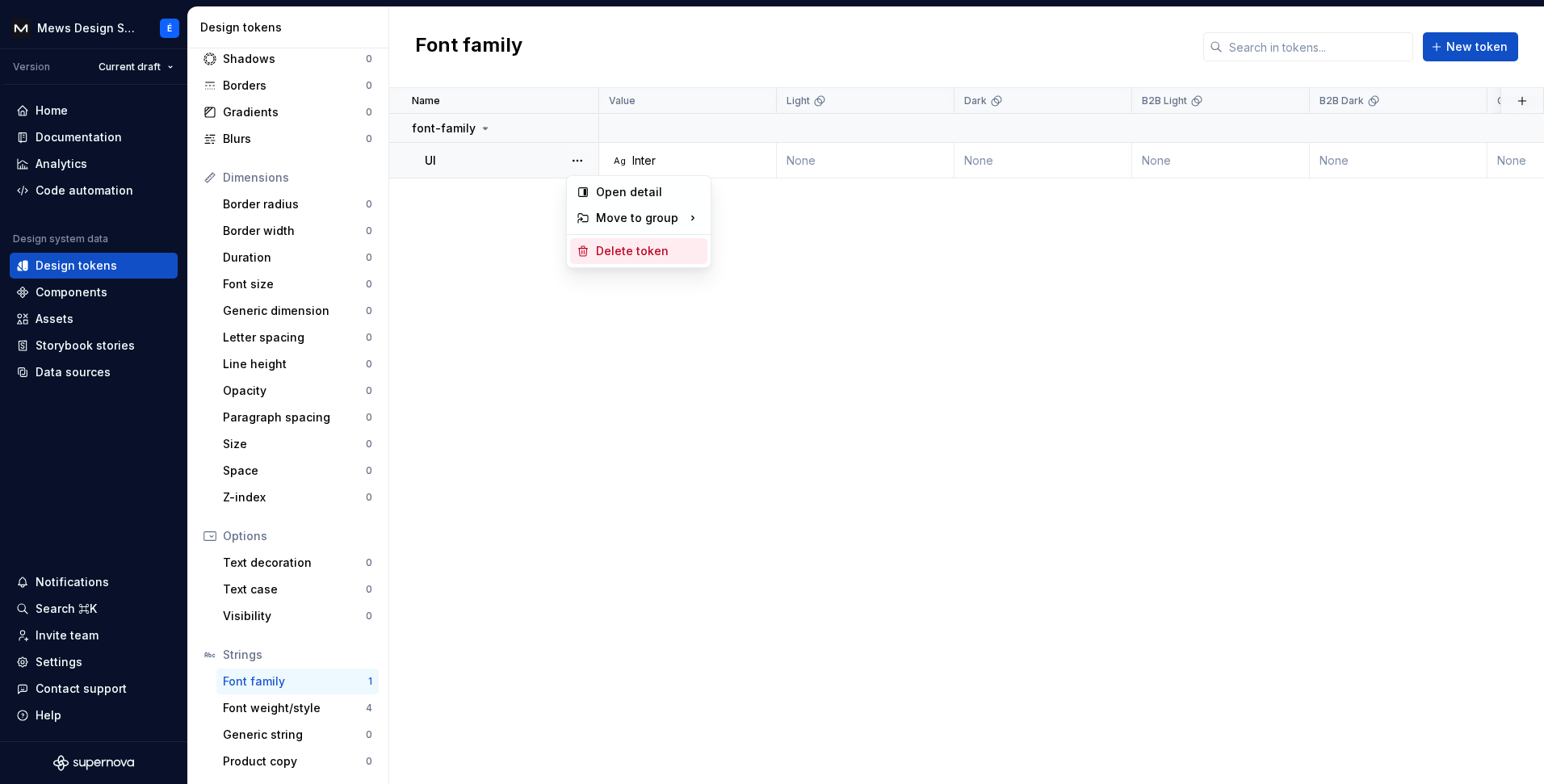 click on "Delete token" at bounding box center (648, 251) 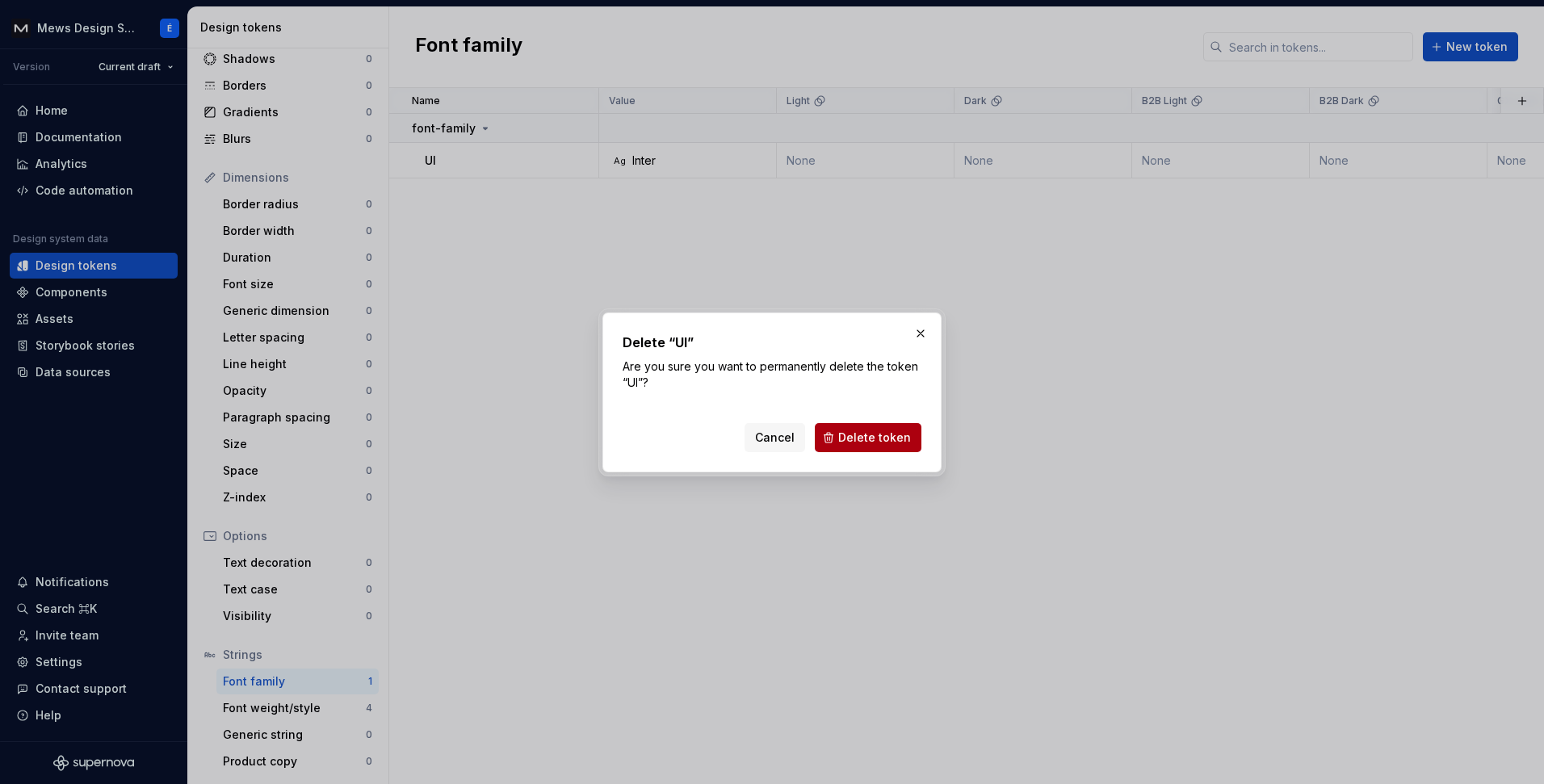 click on "Delete token" at bounding box center (875, 438) 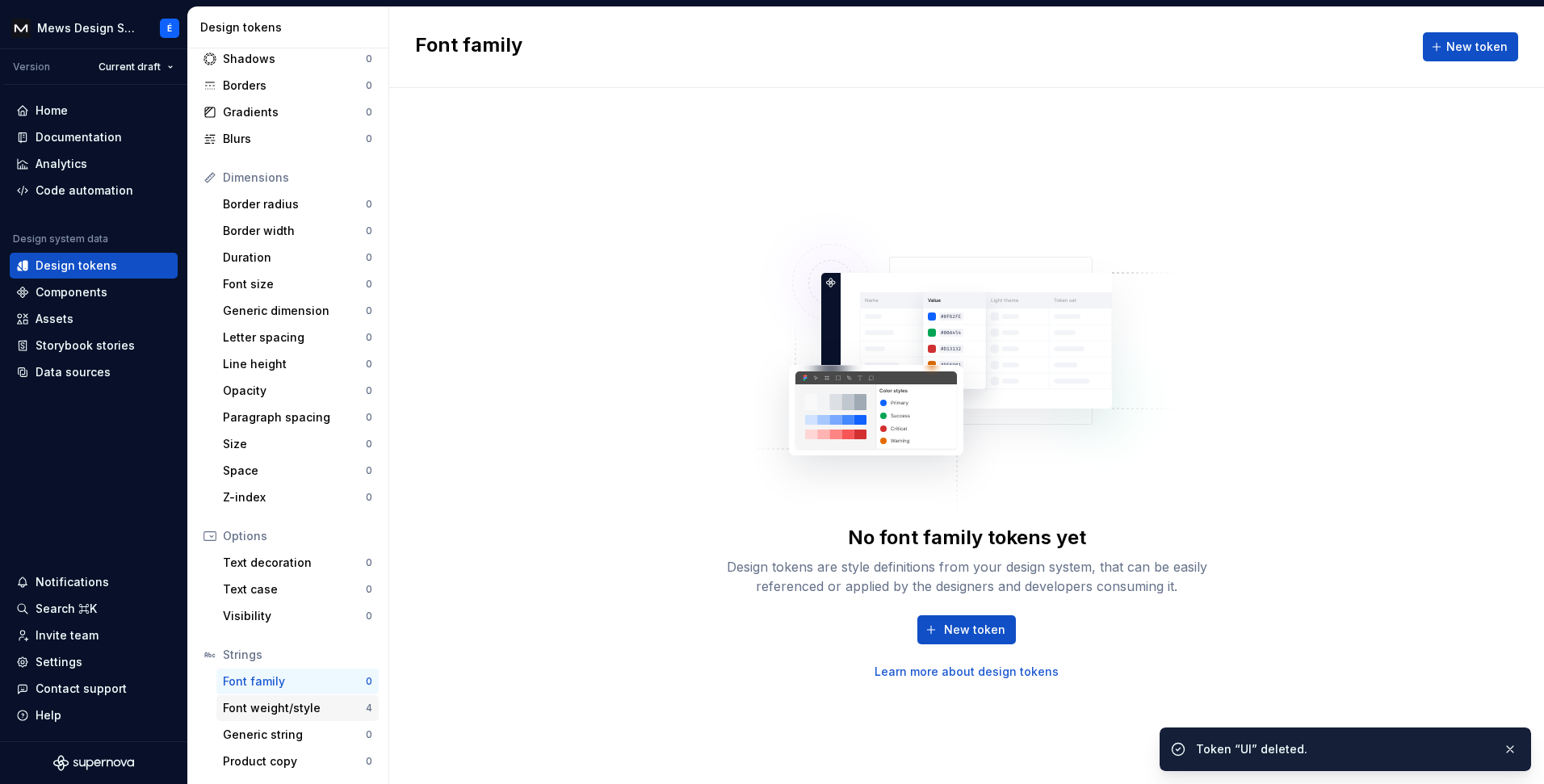 click on "Font weight/style" at bounding box center [294, 708] 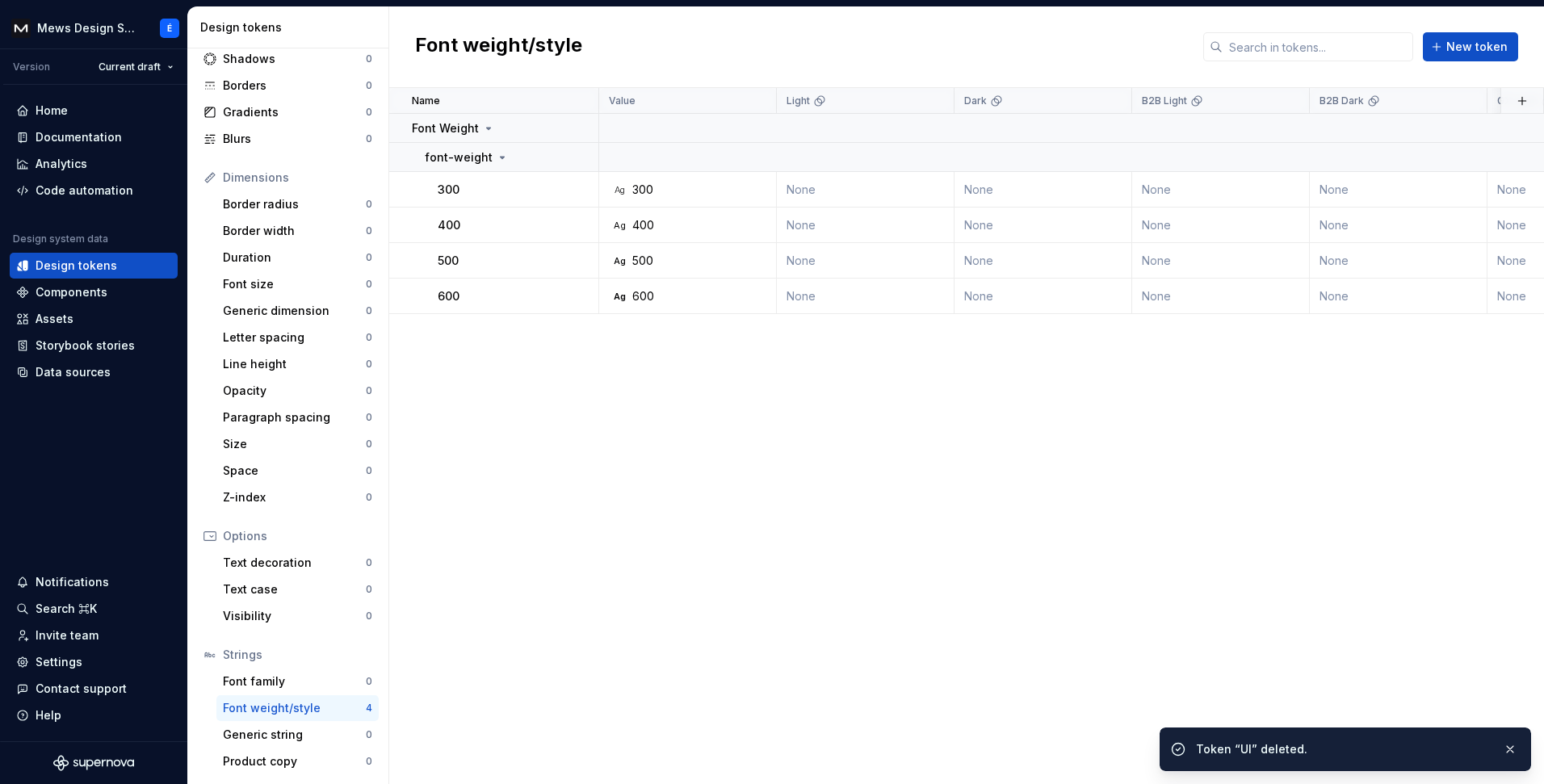 click on "Font weight/style" at bounding box center [294, 708] 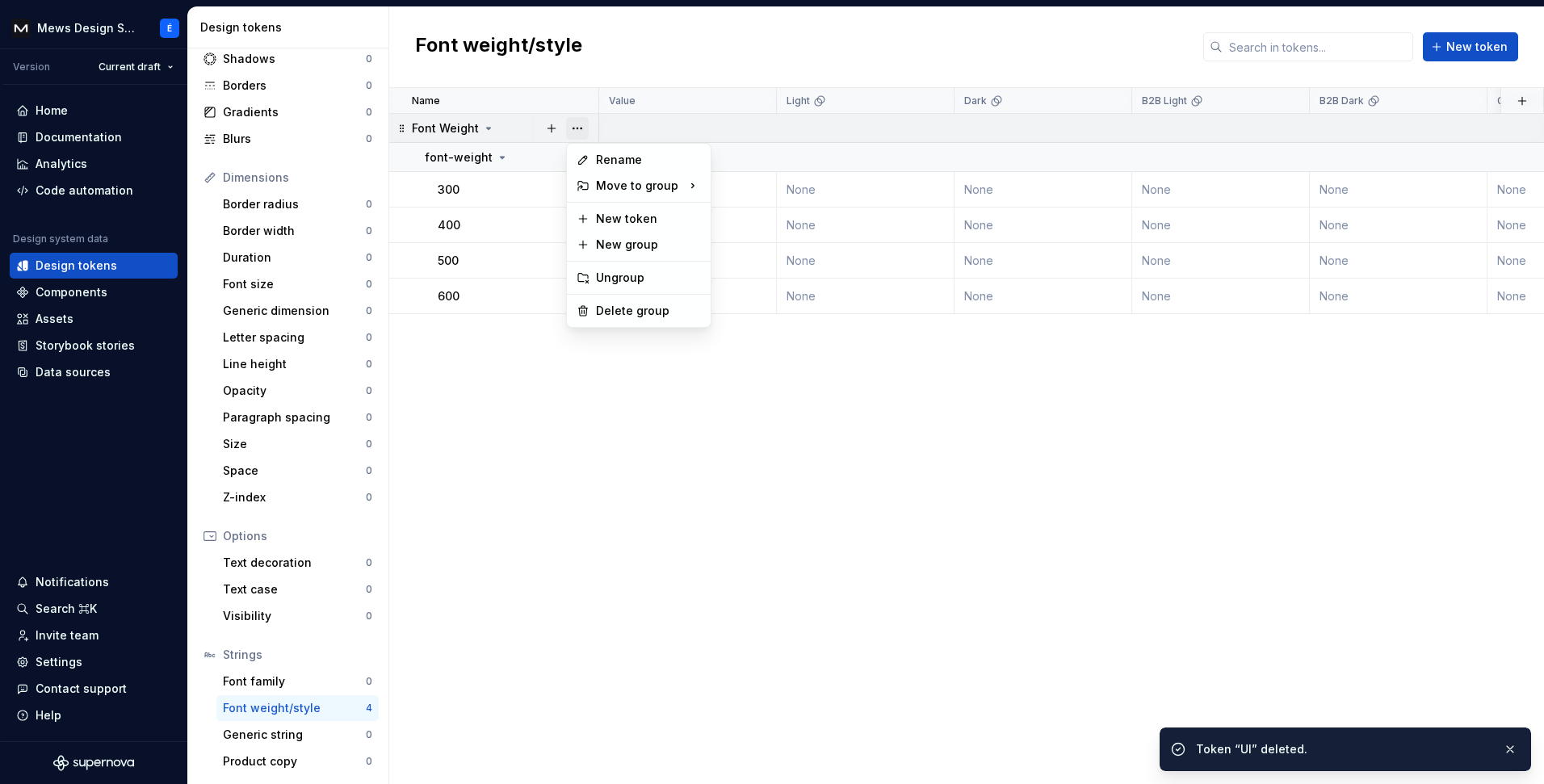 click at bounding box center (577, 128) 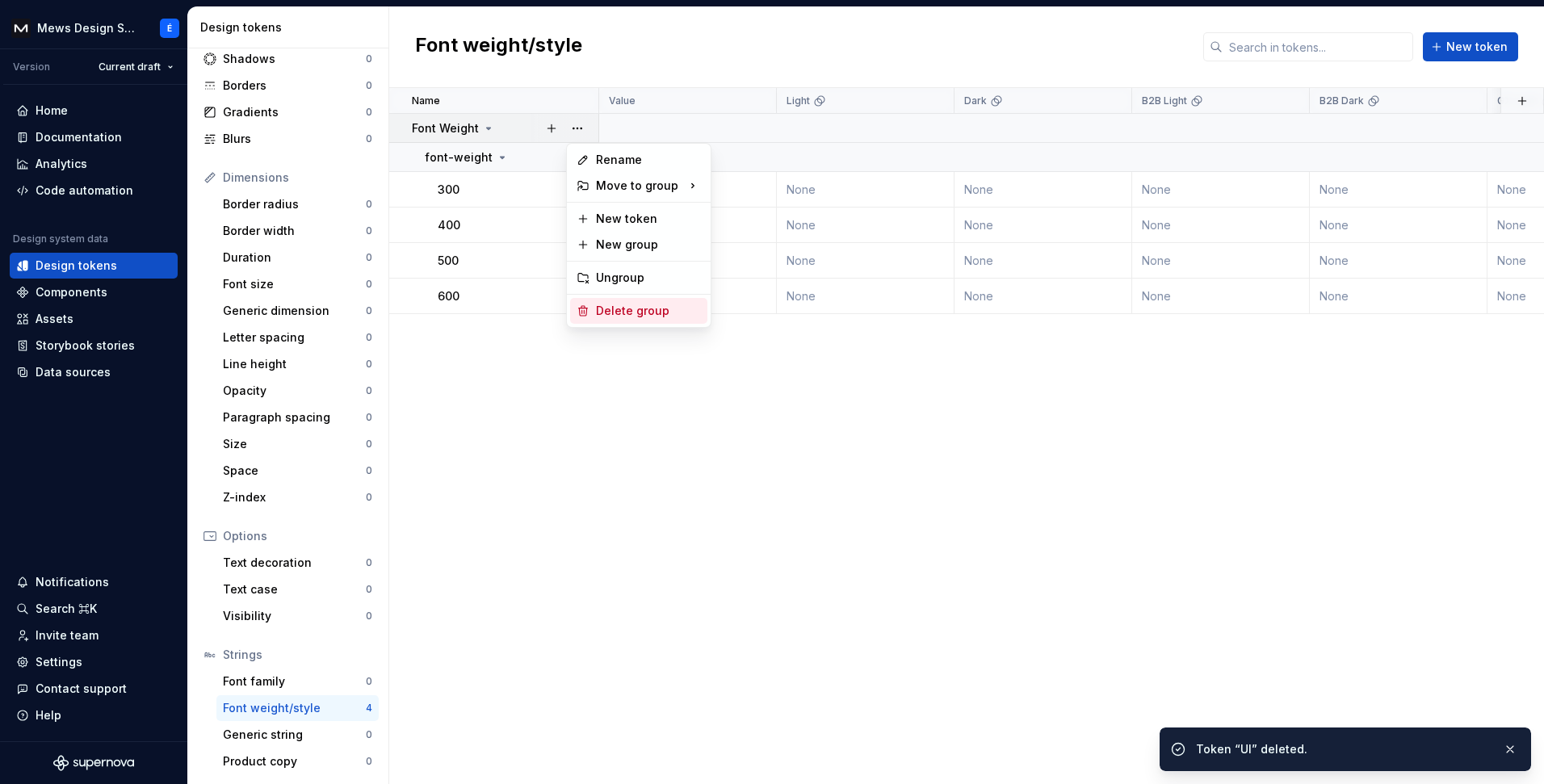click on "Delete group" at bounding box center [648, 311] 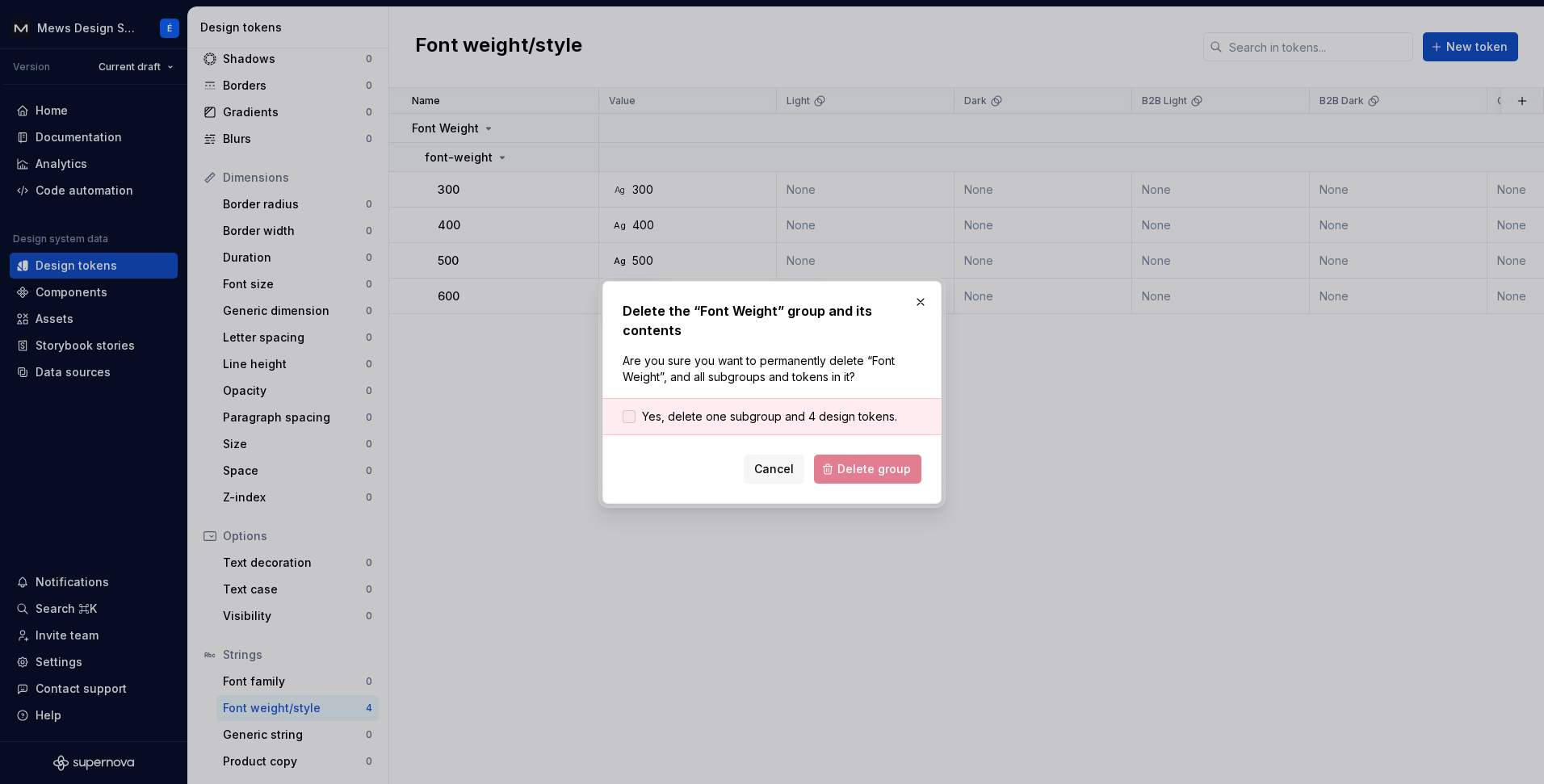 click on "Yes, delete one subgroup and 4 design tokens." at bounding box center [770, 417] 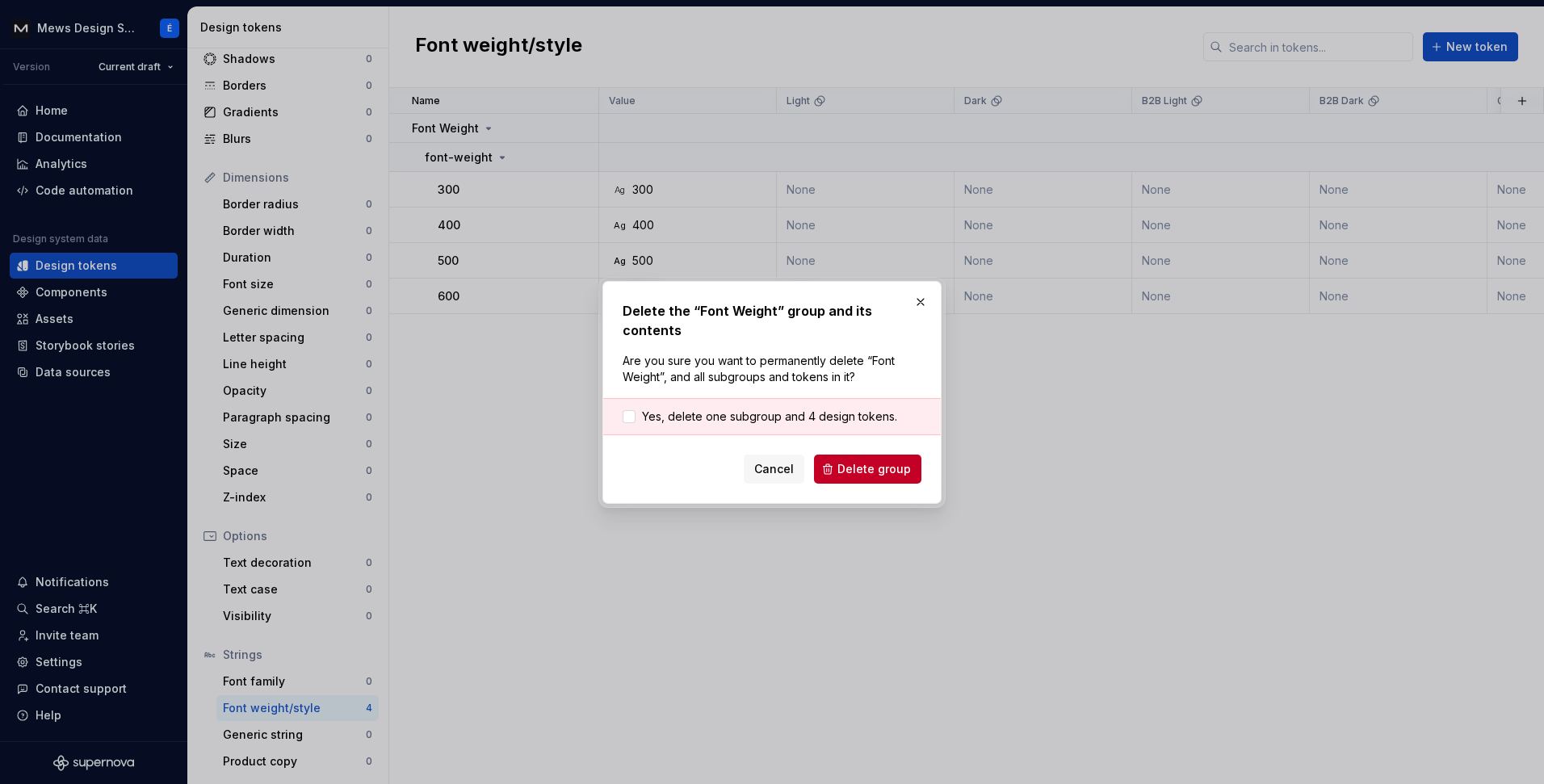 click on "Delete the “Font Weight” group and its contents Are you sure you want to permanently delete “Font Weight”, and all subgroups and tokens in it? Yes, delete one subgroup and 4 design tokens. Cancel Delete group" at bounding box center (772, 392) 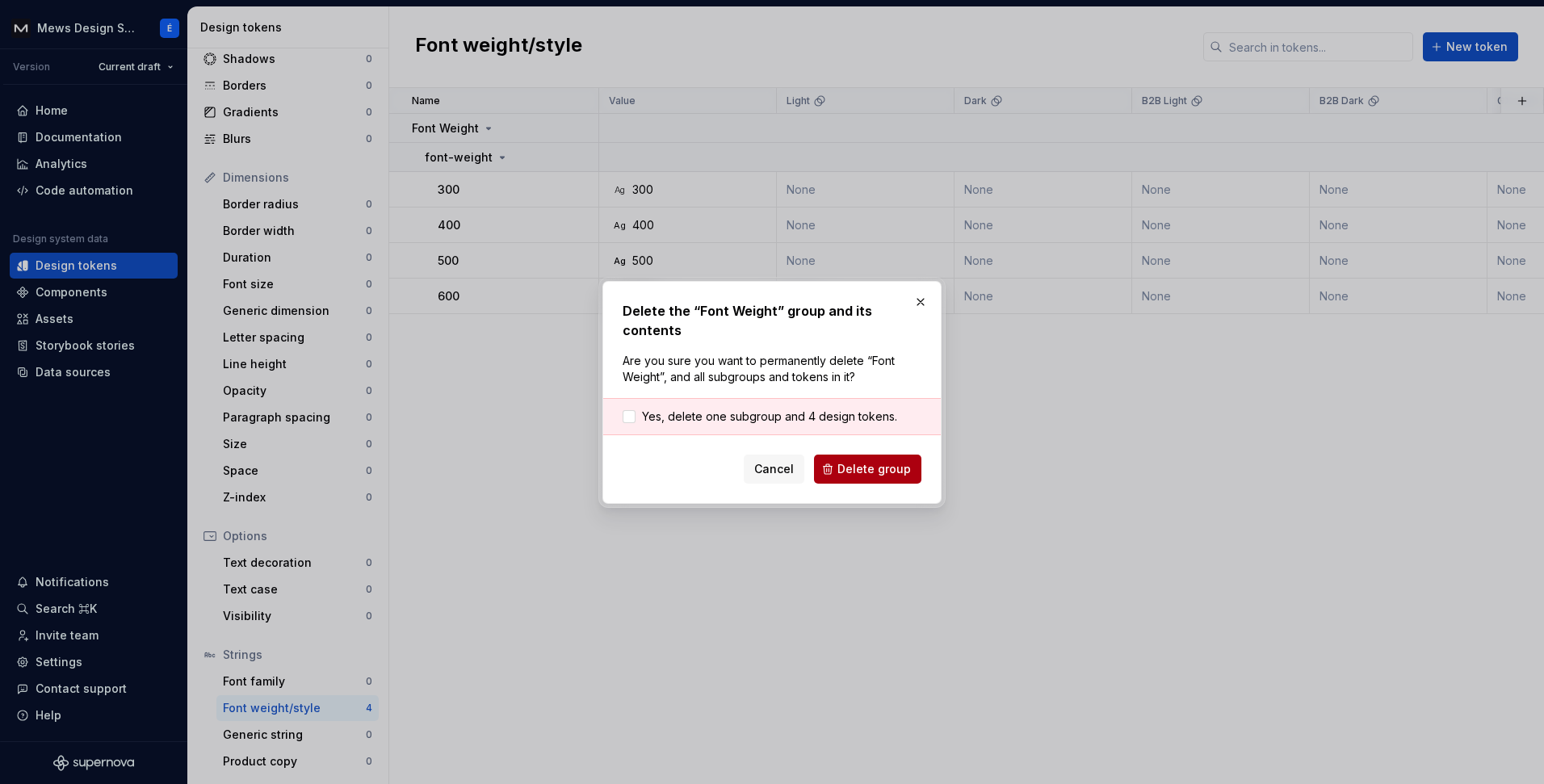 click on "Delete group" at bounding box center (874, 469) 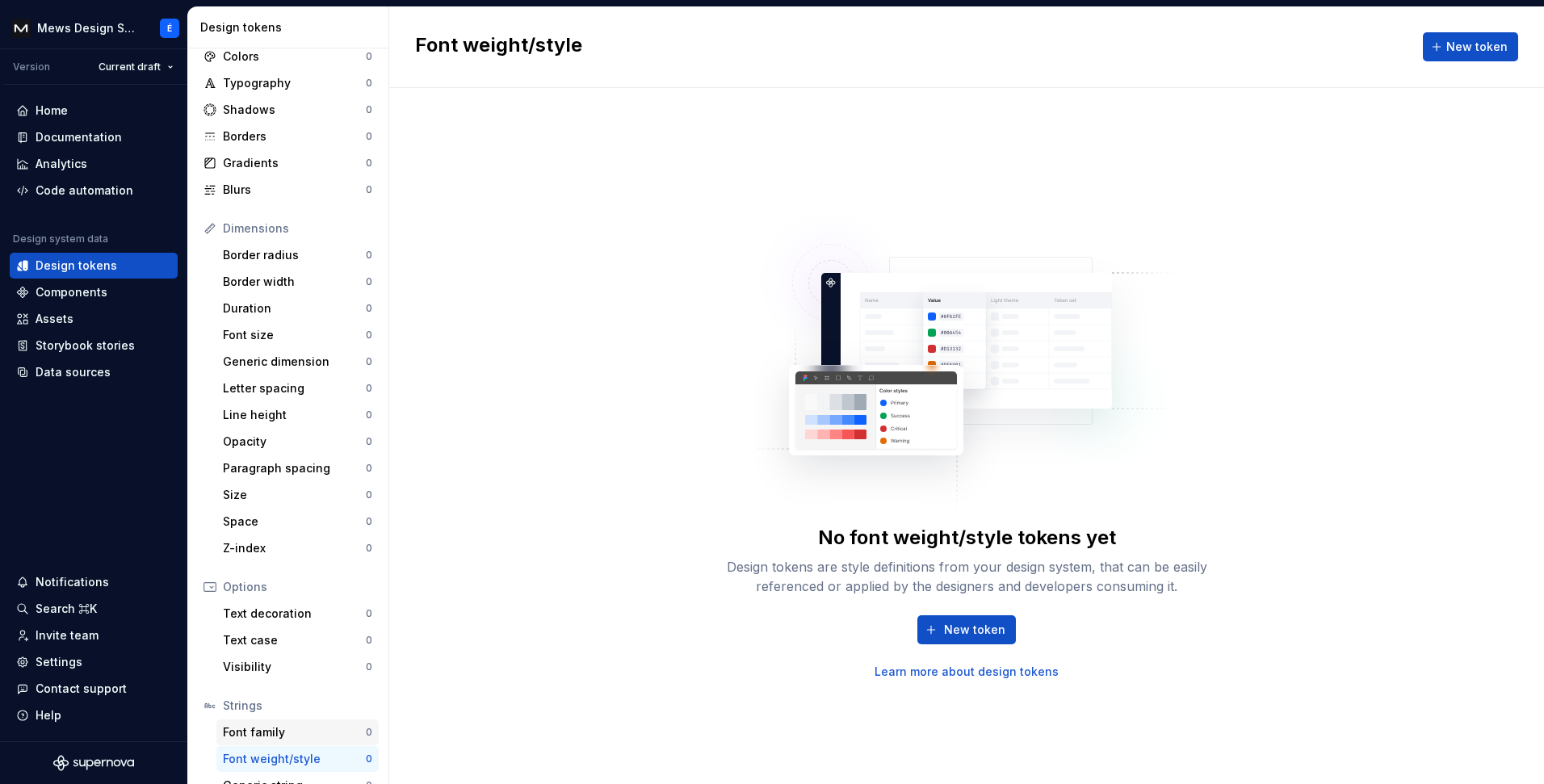 scroll, scrollTop: 0, scrollLeft: 0, axis: both 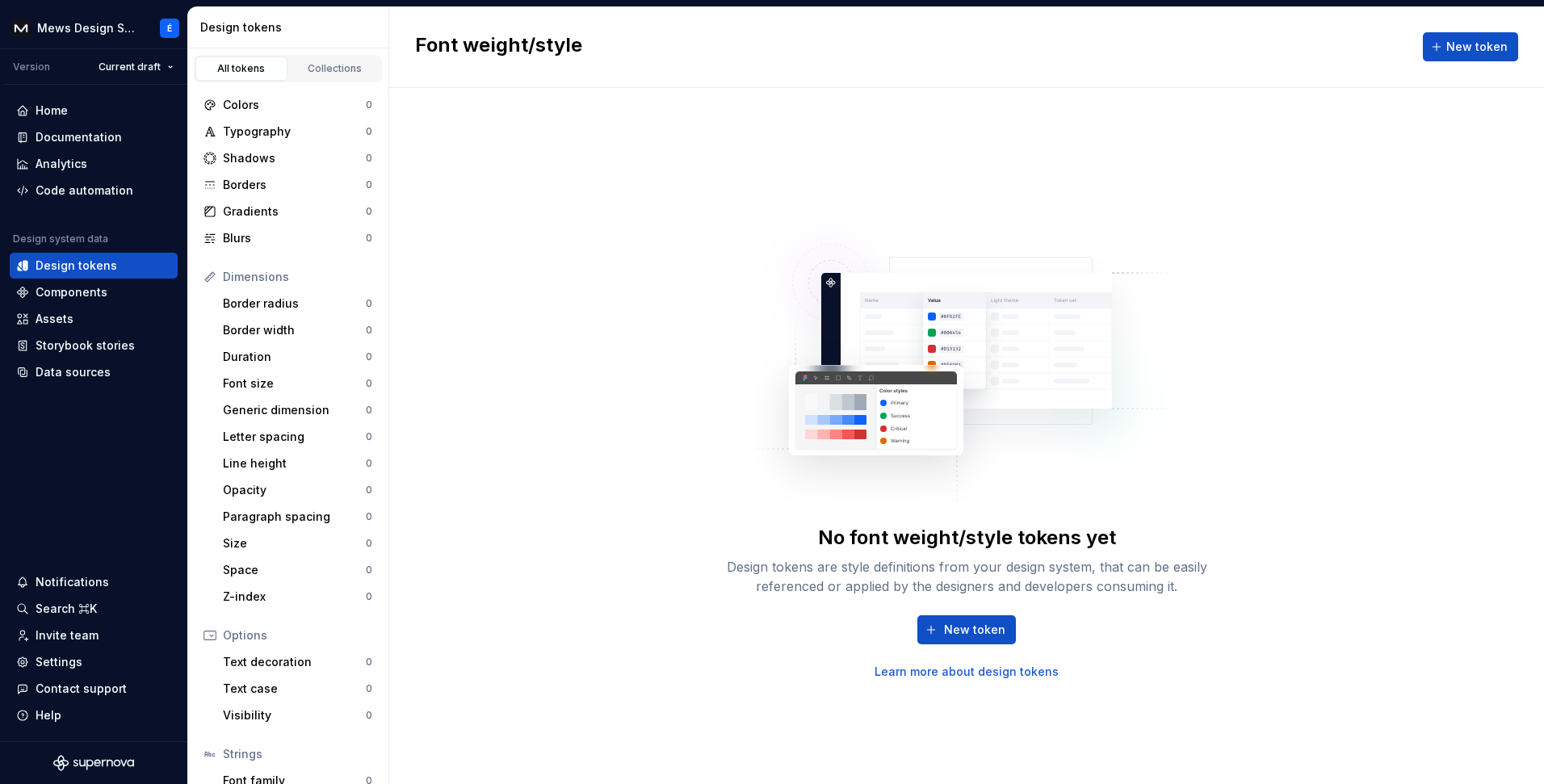 click on "Colors 0 Typography 0 Shadows 0 Borders 0 Gradients 0 Blurs 0 Dimensions Border radius 0 Border width 0 Duration 0 Font size 0 Generic dimension 0 Letter spacing 0 Line height 0 Opacity 0 Paragraph spacing 0 Size 0 Space 0 Z-index 0 Options Text decoration 0 Text case 0 Visibility 0 Strings Font family 0 Font weight/style 0 Generic string 0 Product copy 0" at bounding box center (287, 483) 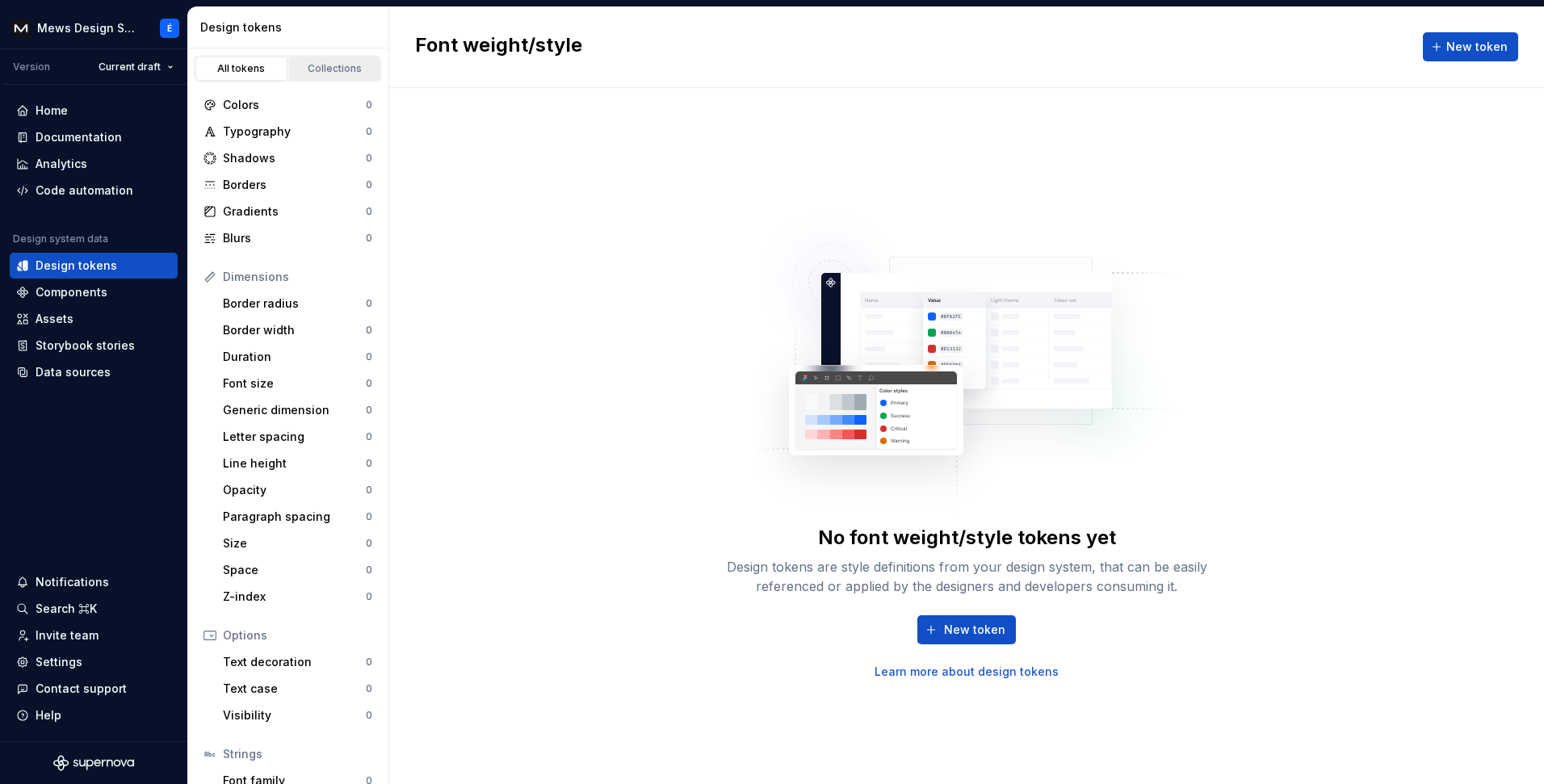 click on "Collections" at bounding box center [335, 69] 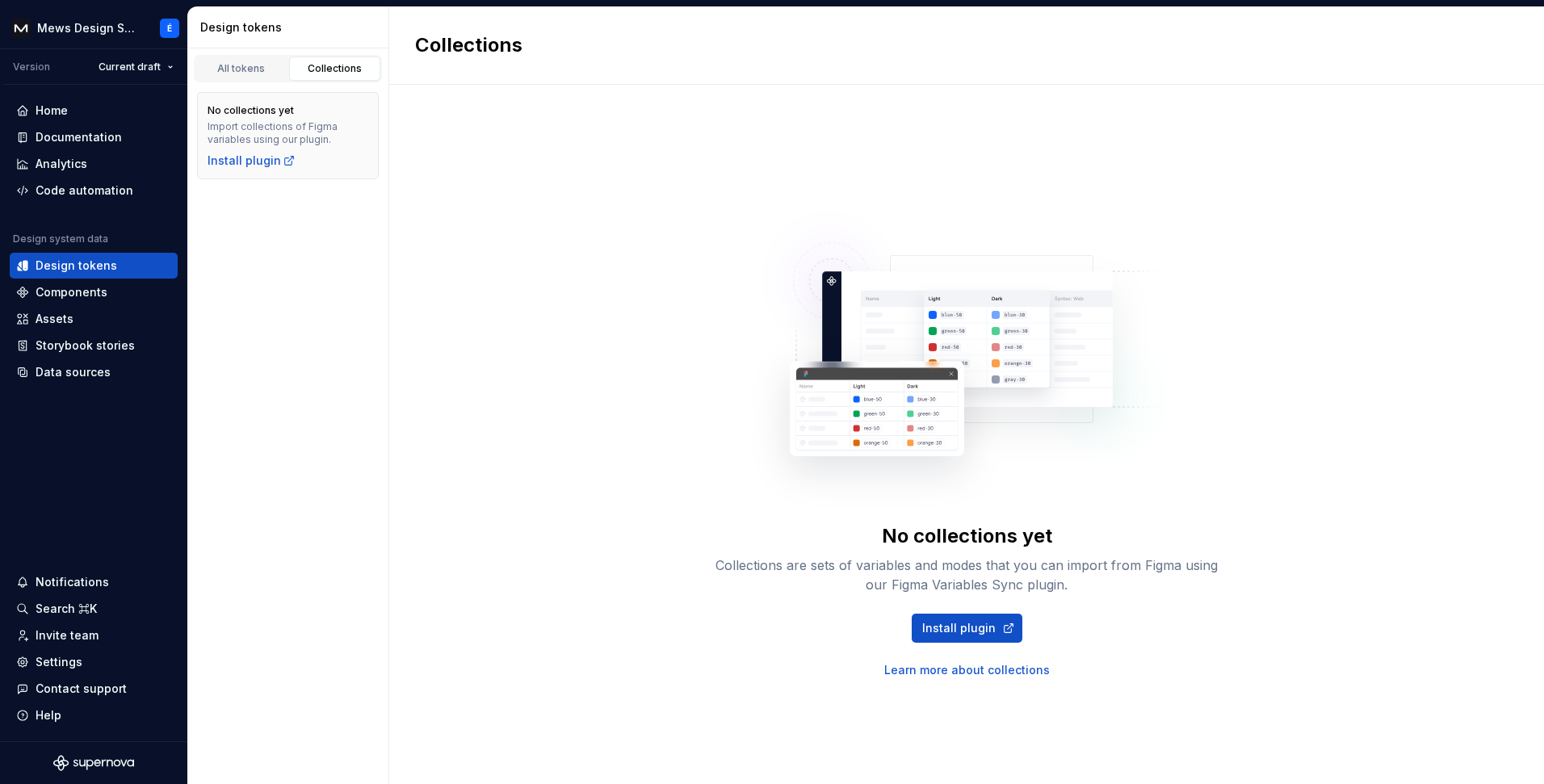 click on "No collections yet Import collections of Figma variables using our plugin. Install plugin" at bounding box center [287, 136] 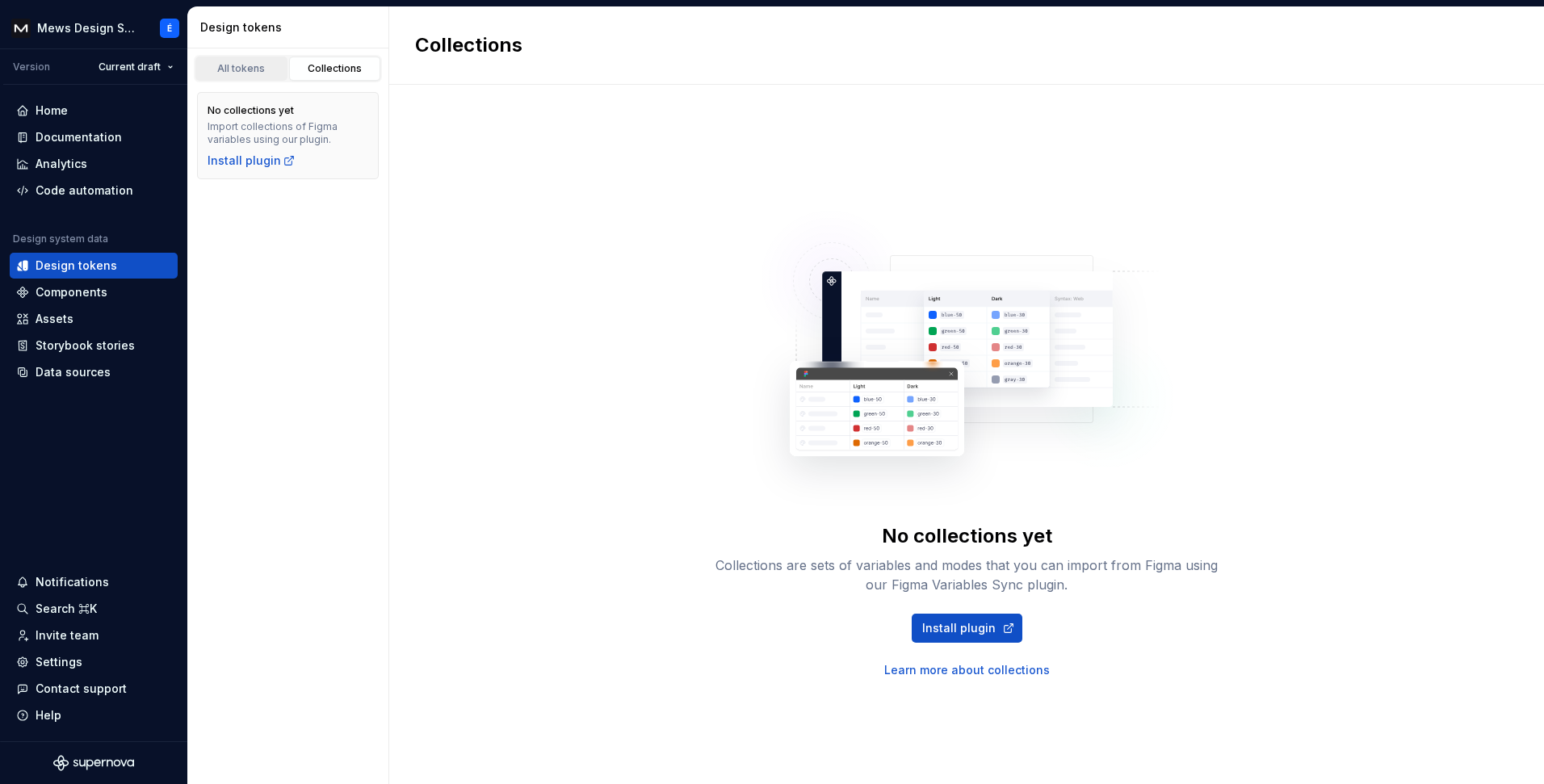 click on "All tokens" at bounding box center (241, 69) 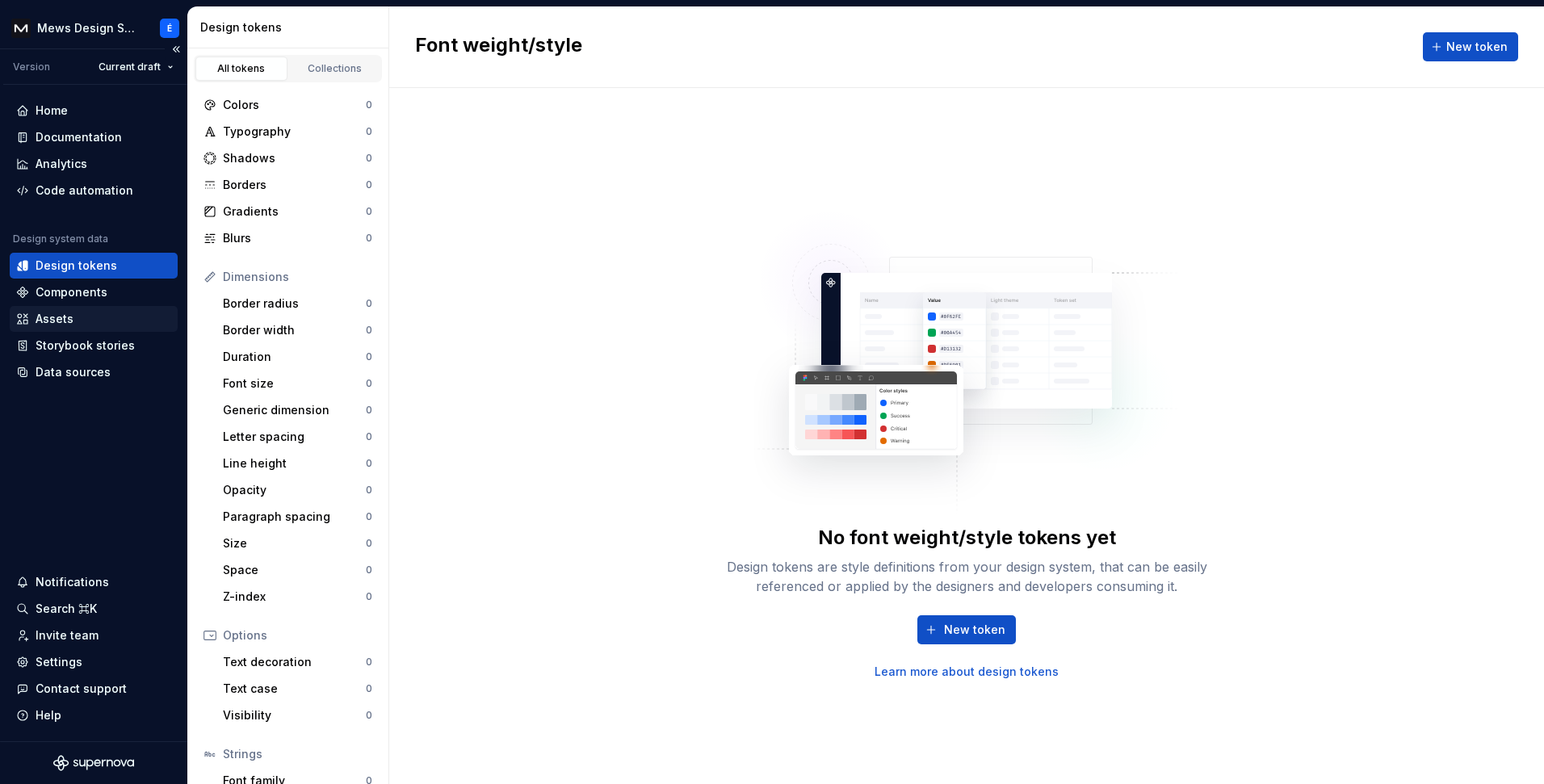 click on "Assets" at bounding box center [94, 319] 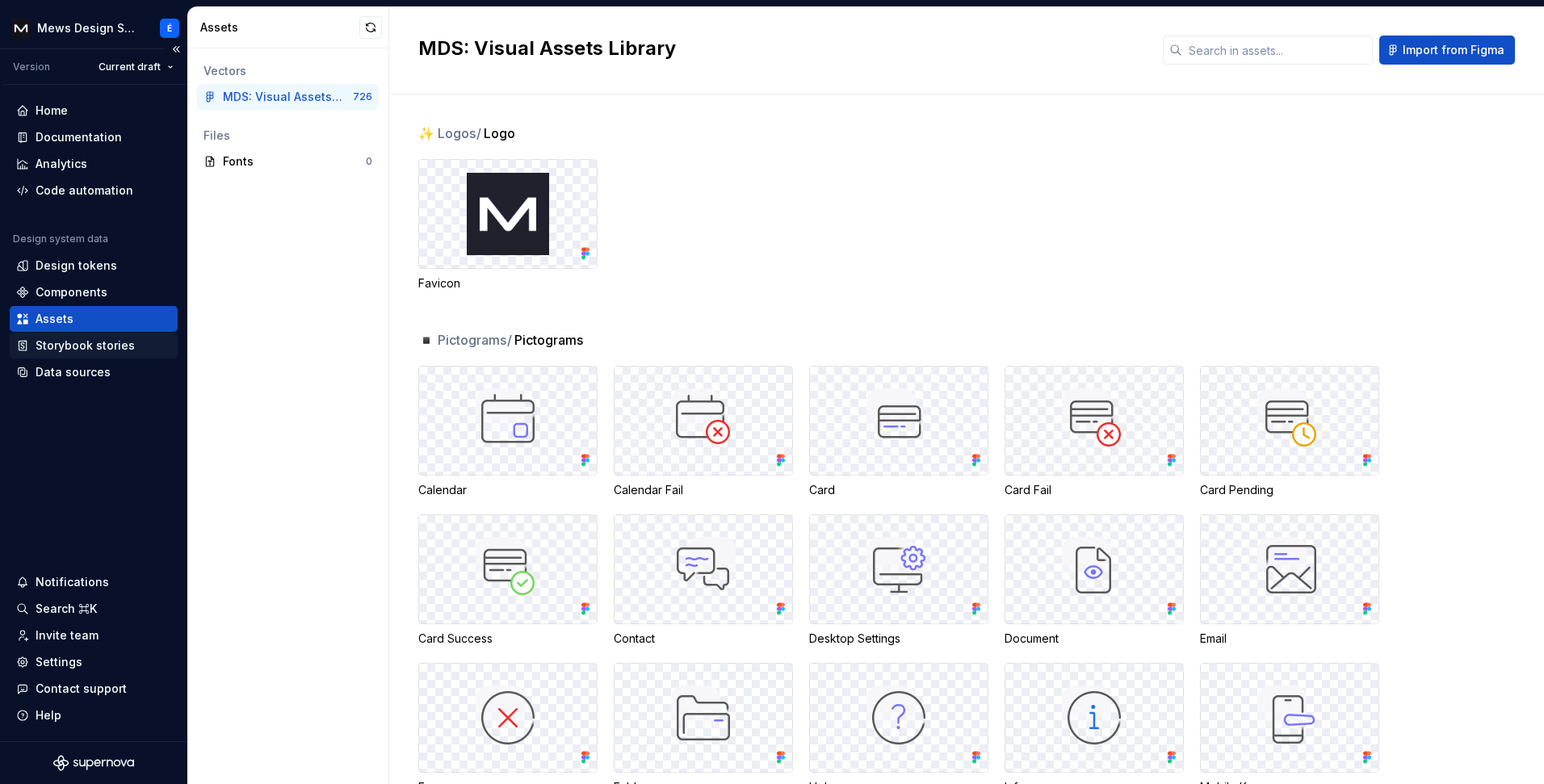 click on "Storybook stories" at bounding box center (85, 346) 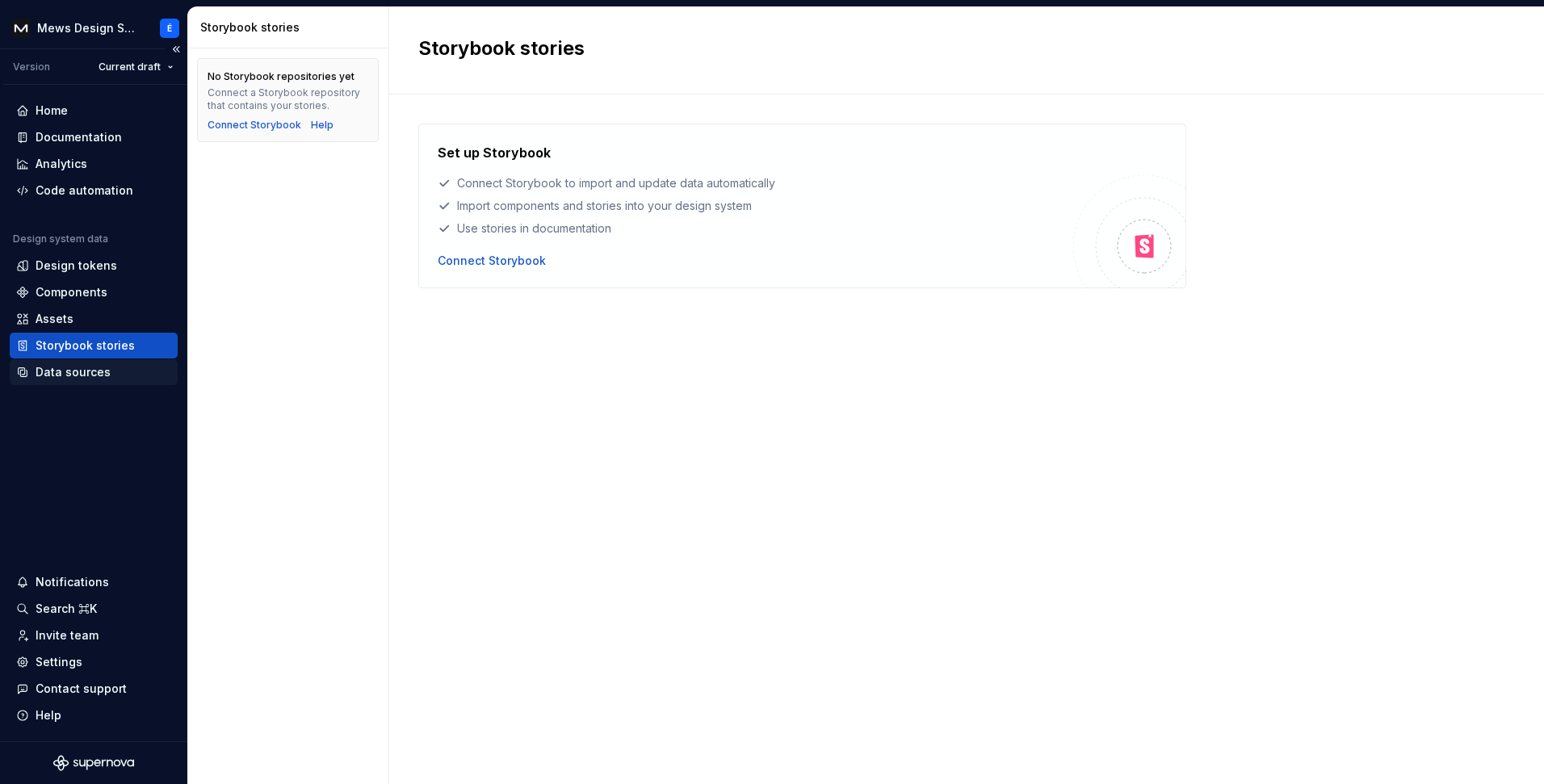 click on "Data sources" at bounding box center [94, 372] 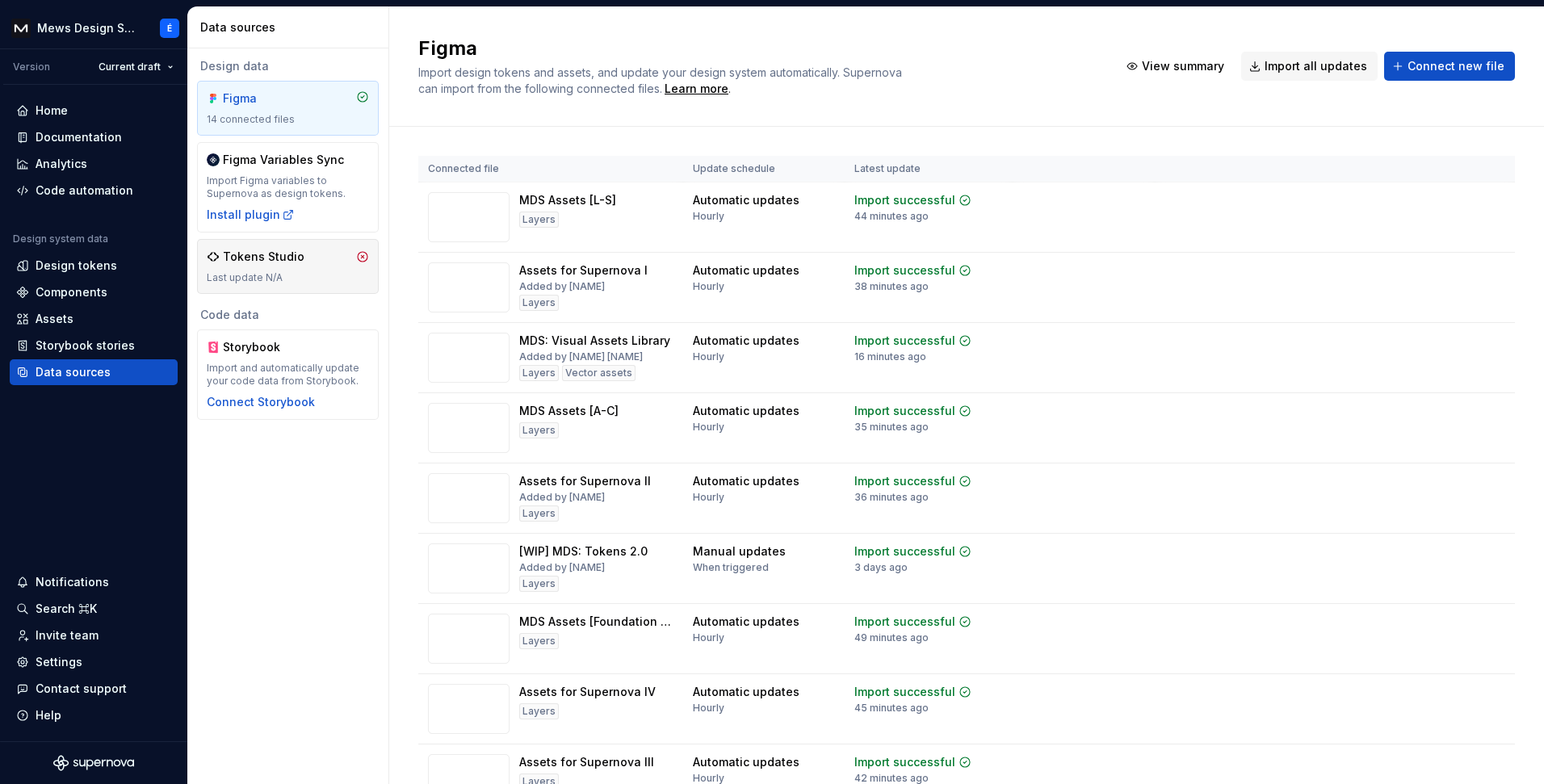 click on "Tokens Studio" at bounding box center [263, 257] 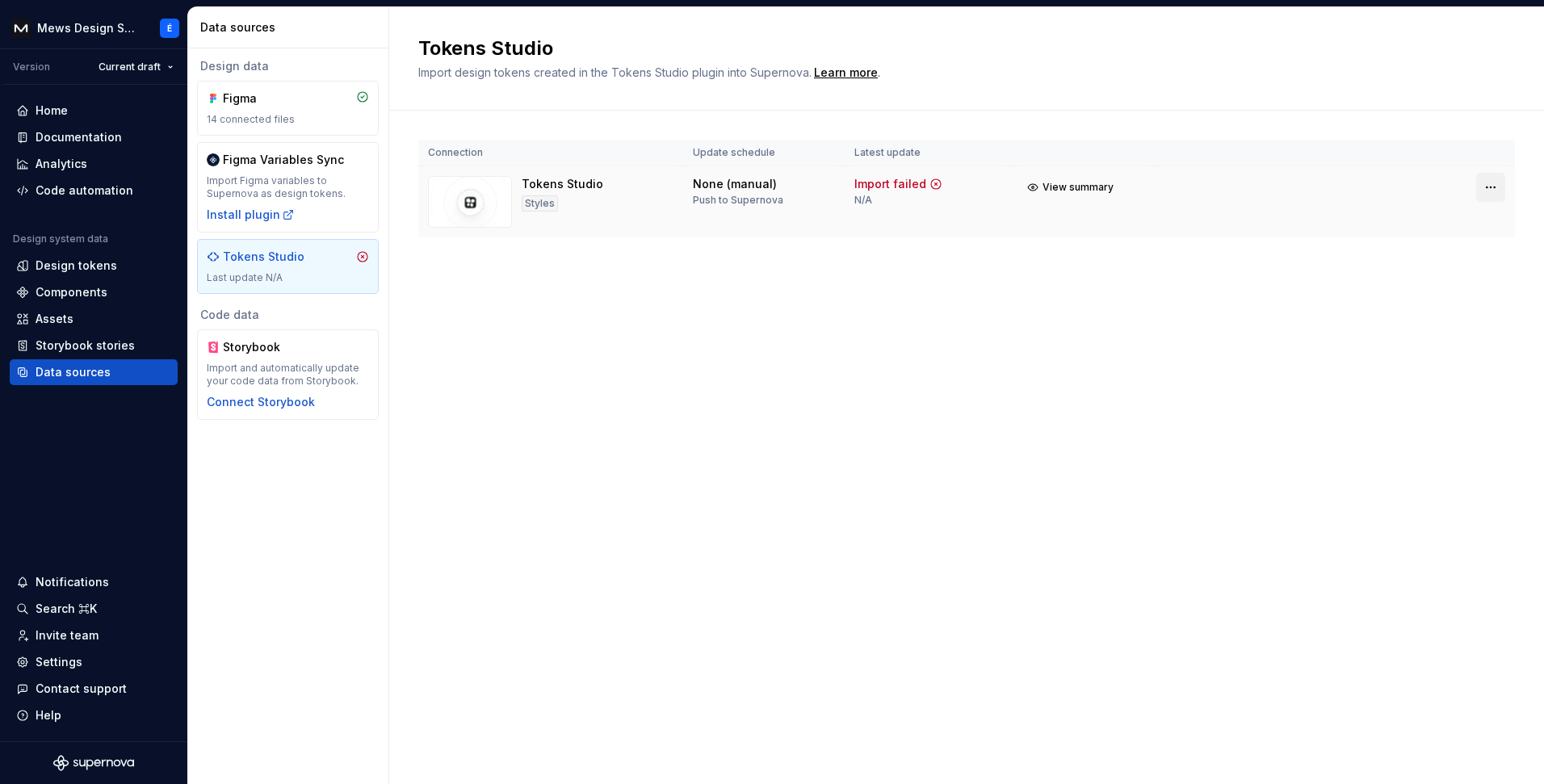 click on "Mews Design System É Version Current draft Home Documentation Analytics Code automation Design system data Design tokens Components Assets Storybook stories Data sources Notifications Search ⌘K Invite team Settings Contact support Help Data sources Design data Figma 14 connected files Figma Variables Sync Import Figma variables to Supernova as design tokens. Install plugin Tokens Studio Last update N/A Code data Storybook Import and automatically update your code data from Storybook. Connect Storybook Tokens Studio Import design tokens created in the Tokens Studio plugin into Supernova.   Learn more . Connection Update schedule Latest update Tokens Studio Styles None (manual) Push to Supernova Import failed N/A View summary   *" at bounding box center (772, 392) 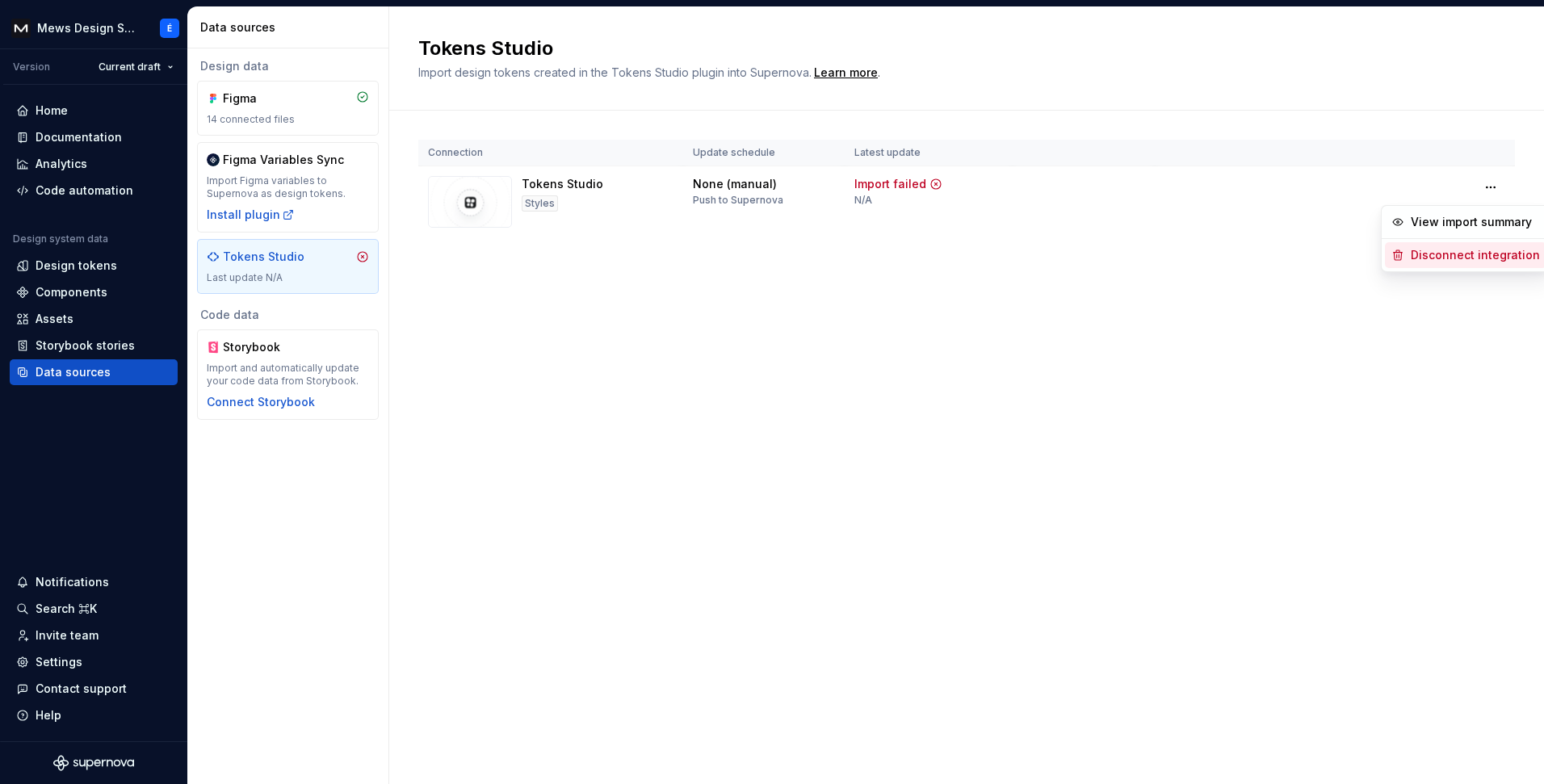 click on "Disconnect integration" at bounding box center (1475, 255) 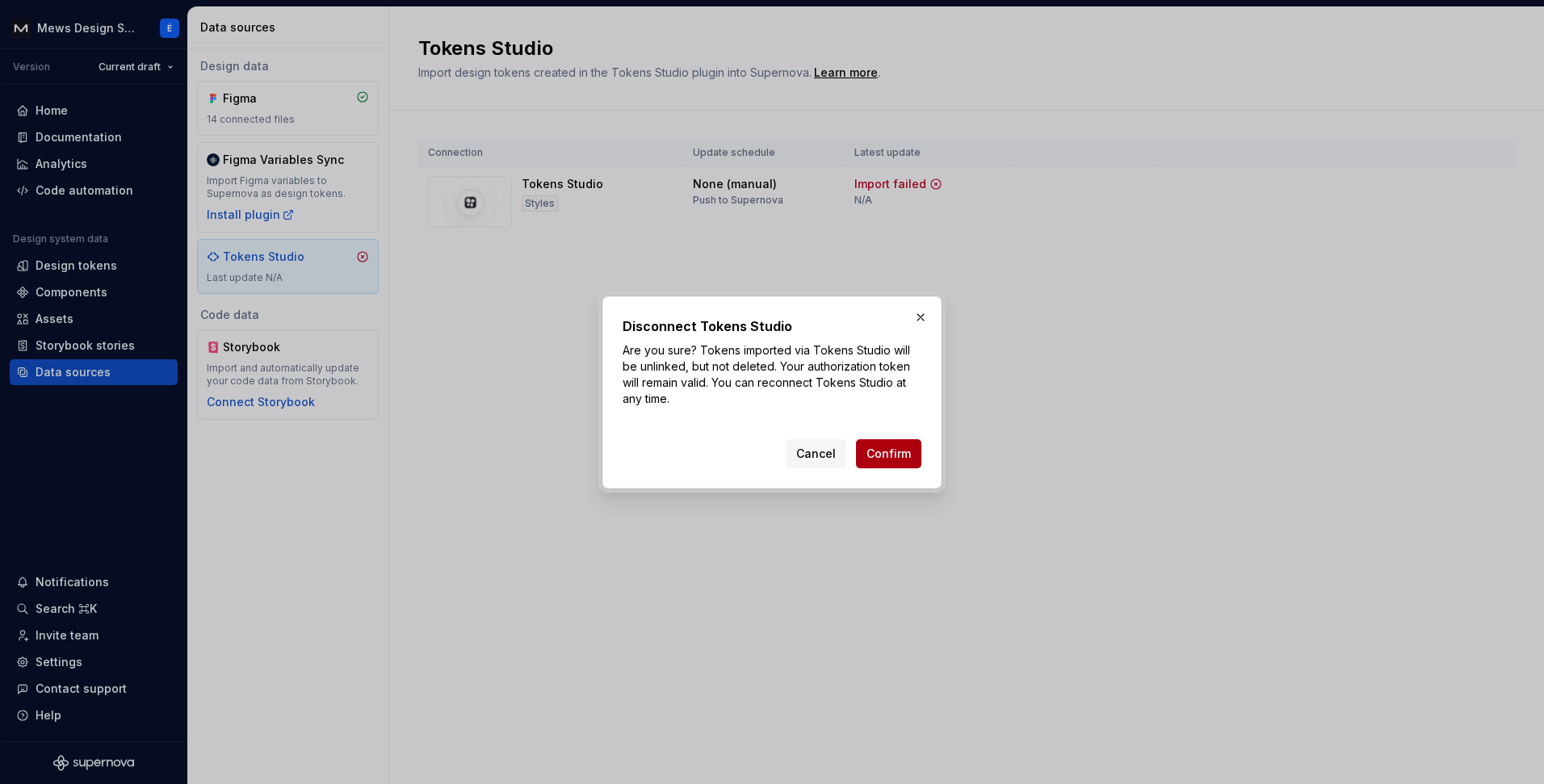 click on "Confirm" at bounding box center (888, 454) 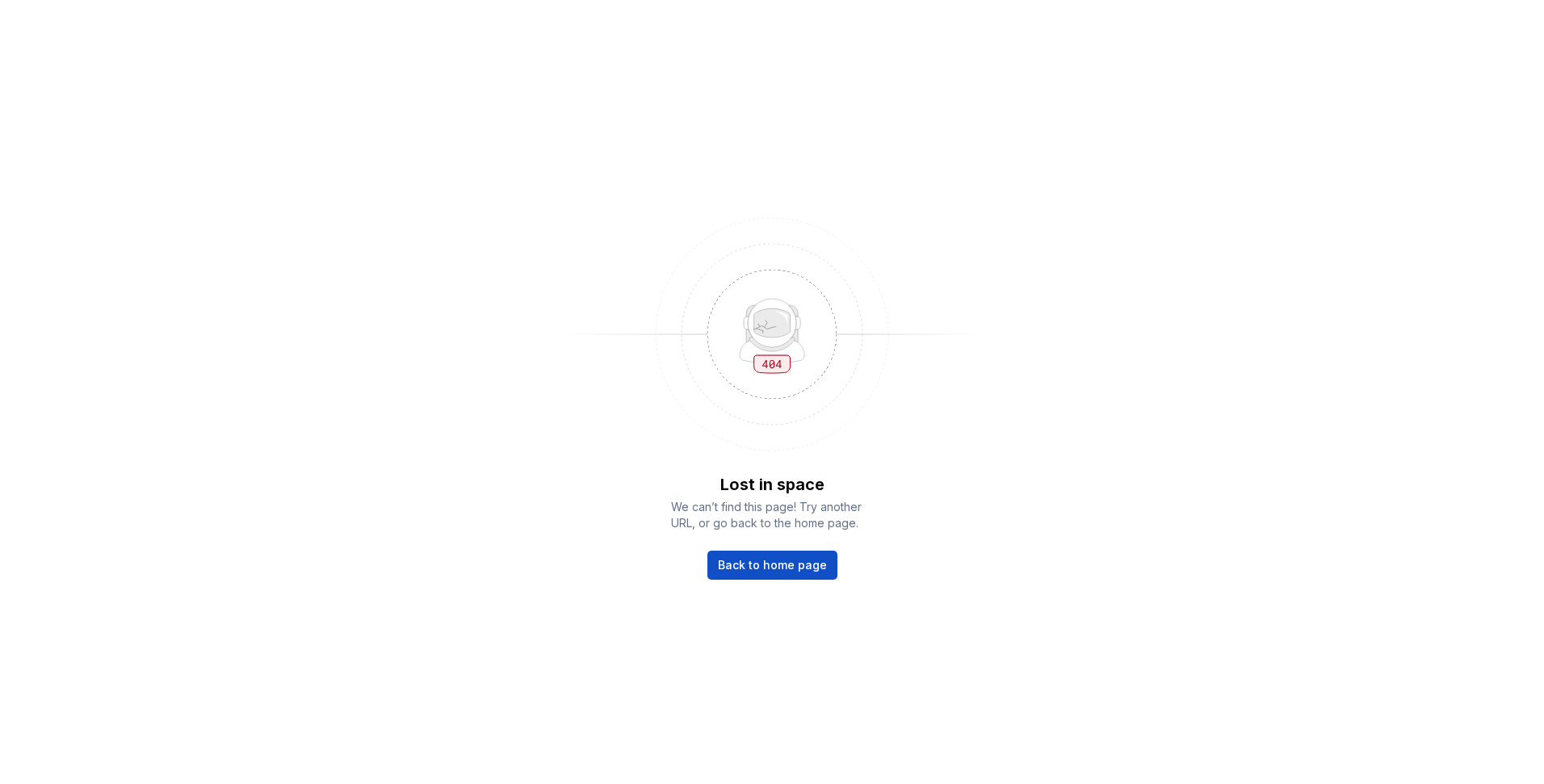 scroll, scrollTop: 0, scrollLeft: 0, axis: both 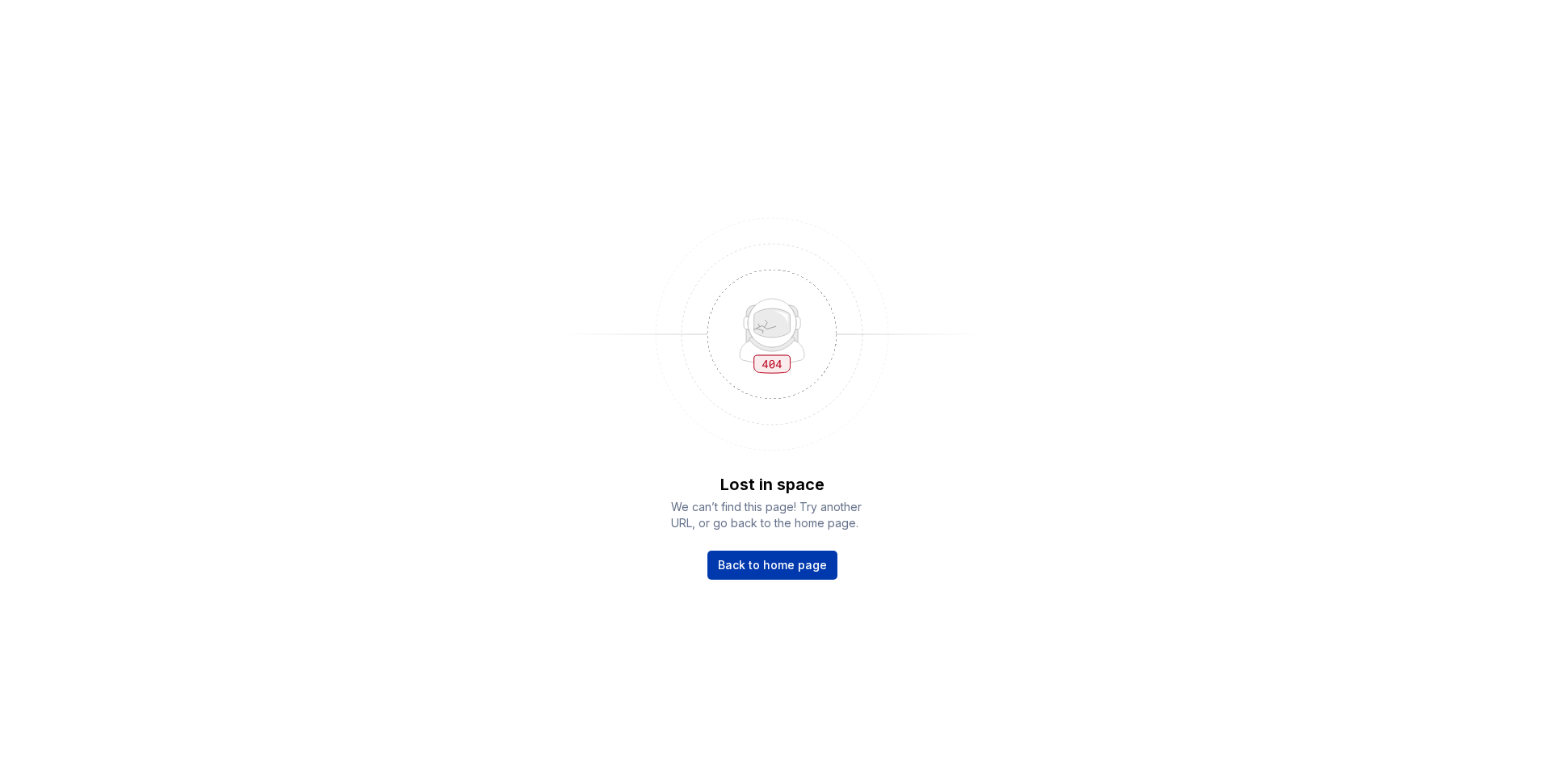click on "Back to home page" at bounding box center [772, 565] 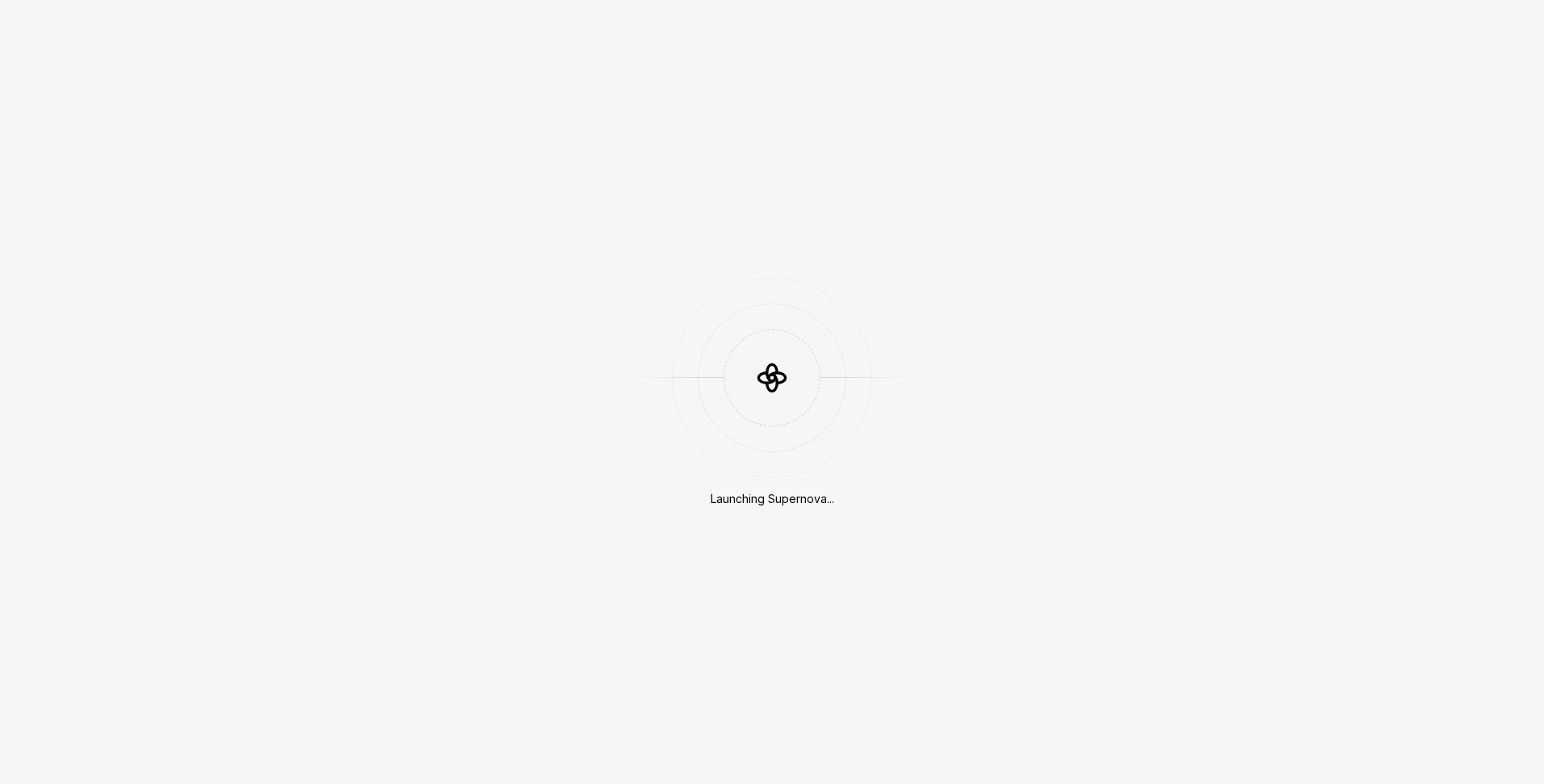 scroll, scrollTop: 0, scrollLeft: 0, axis: both 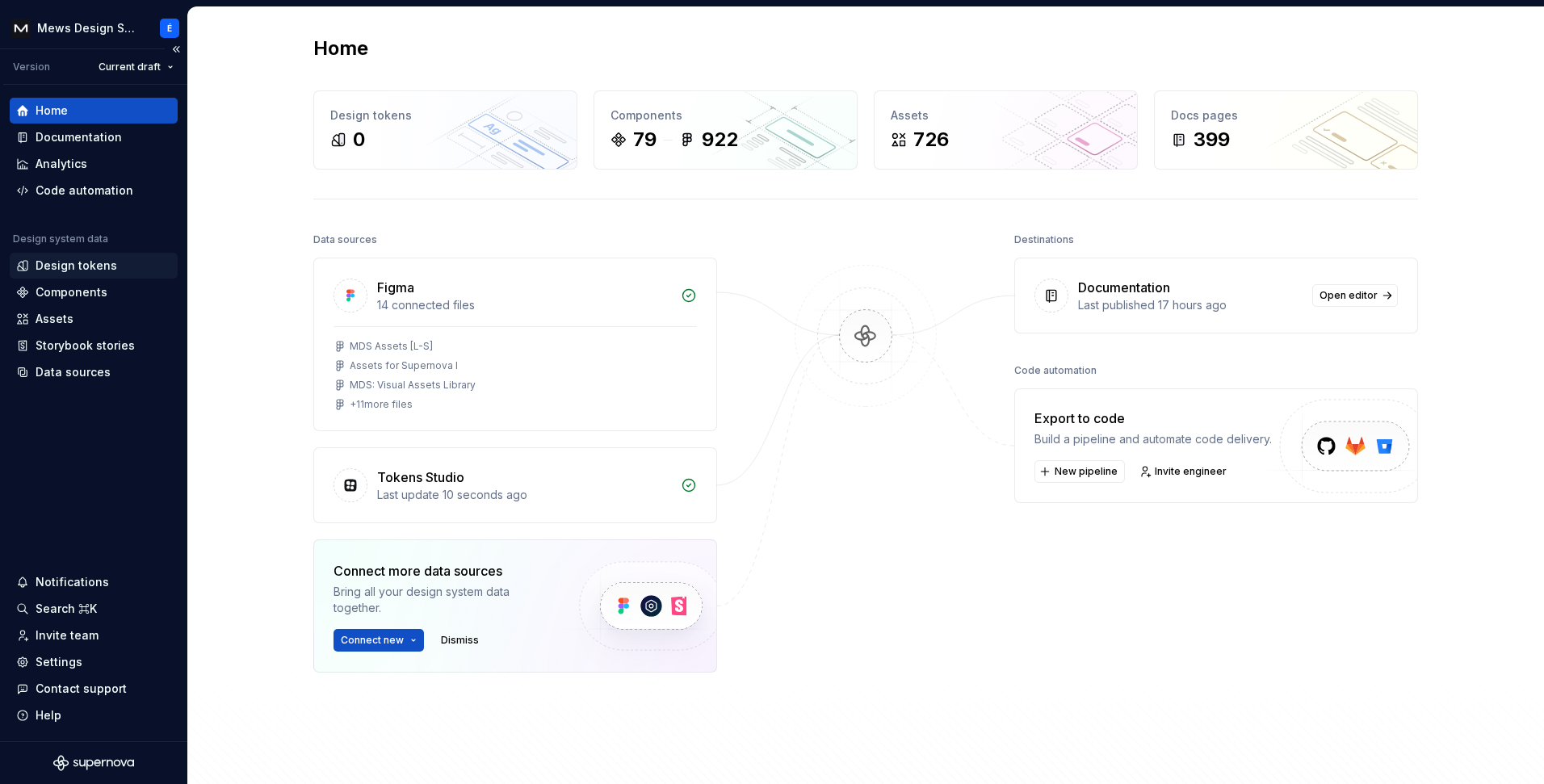 click on "Design tokens" at bounding box center (76, 266) 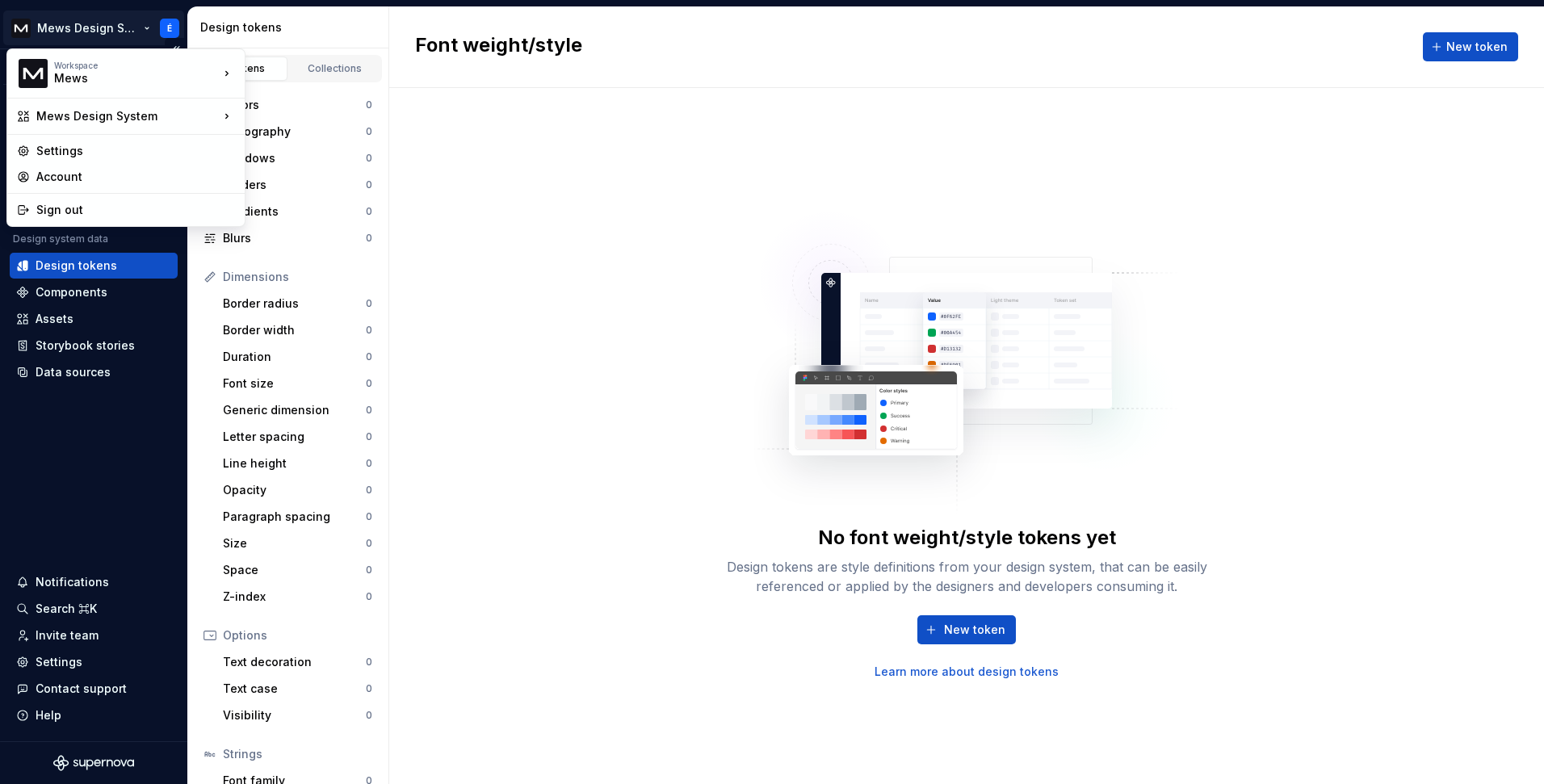 click on "Mews Design System É Version Current draft Home Documentation Analytics Code automation Design system data Design tokens Components Assets Storybook stories Data sources Notifications Search ⌘K Invite team Settings Contact support Help Design tokens All tokens Collections Colors 0 Typography 0 Shadows 0 Borders 0 Gradients 0 Blurs 0 Dimensions Border radius 0 Border width 0 Duration 0 Font size 0 Generic dimension 0 Letter spacing 0 Line height 0 Opacity 0 Paragraph spacing 0 Size 0 Space 0 Z-index 0 Options Text decoration 0 Text case 0 Visibility 0 Strings Font family 0 Font weight/style 0 Generic string 0 Product copy 0 Font weight/style New token No font weight/style tokens yet Design tokens are style definitions from your design system, that can be easily referenced or applied by the designers and developers consuming it. New token Learn more about design tokens   Workspace Mews Mews Design System Settings Account Sign out" at bounding box center (772, 392) 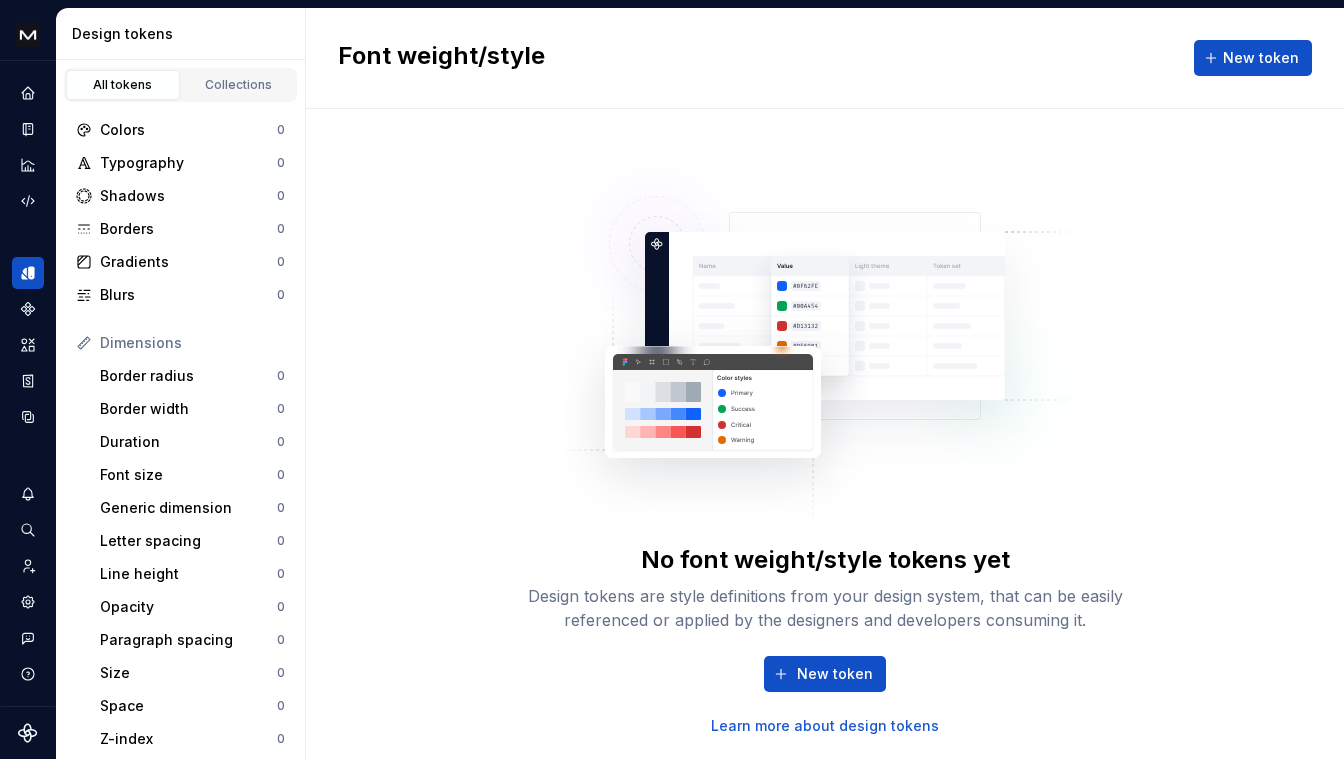 type 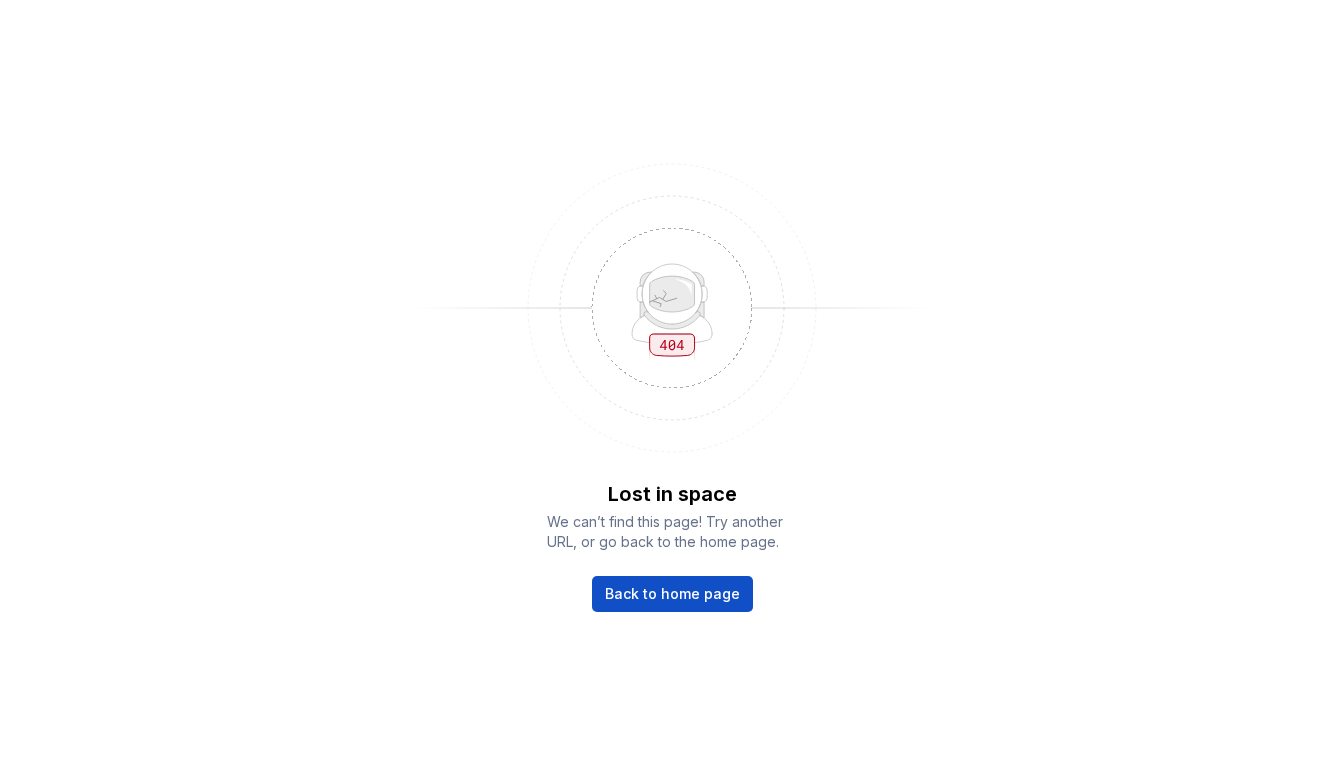 scroll, scrollTop: 0, scrollLeft: 0, axis: both 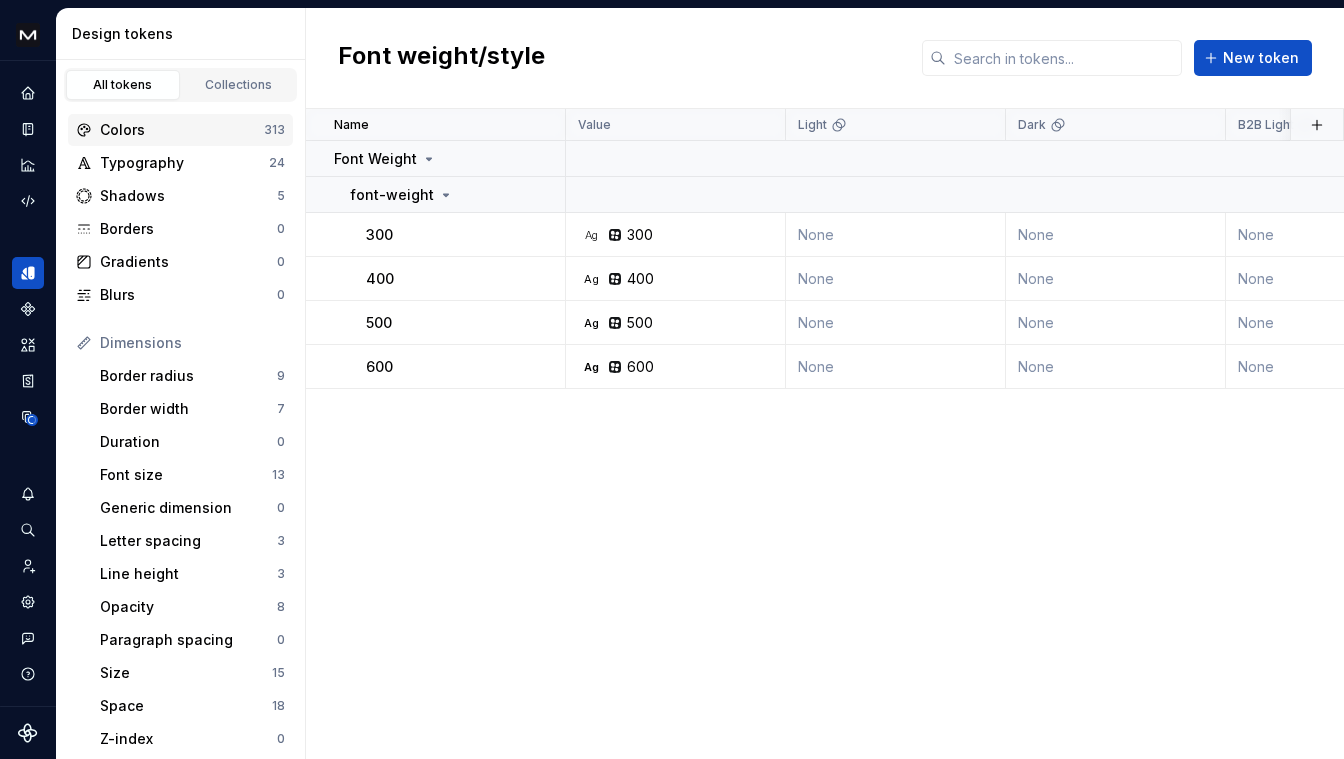 click on "Colors 313" at bounding box center [180, 130] 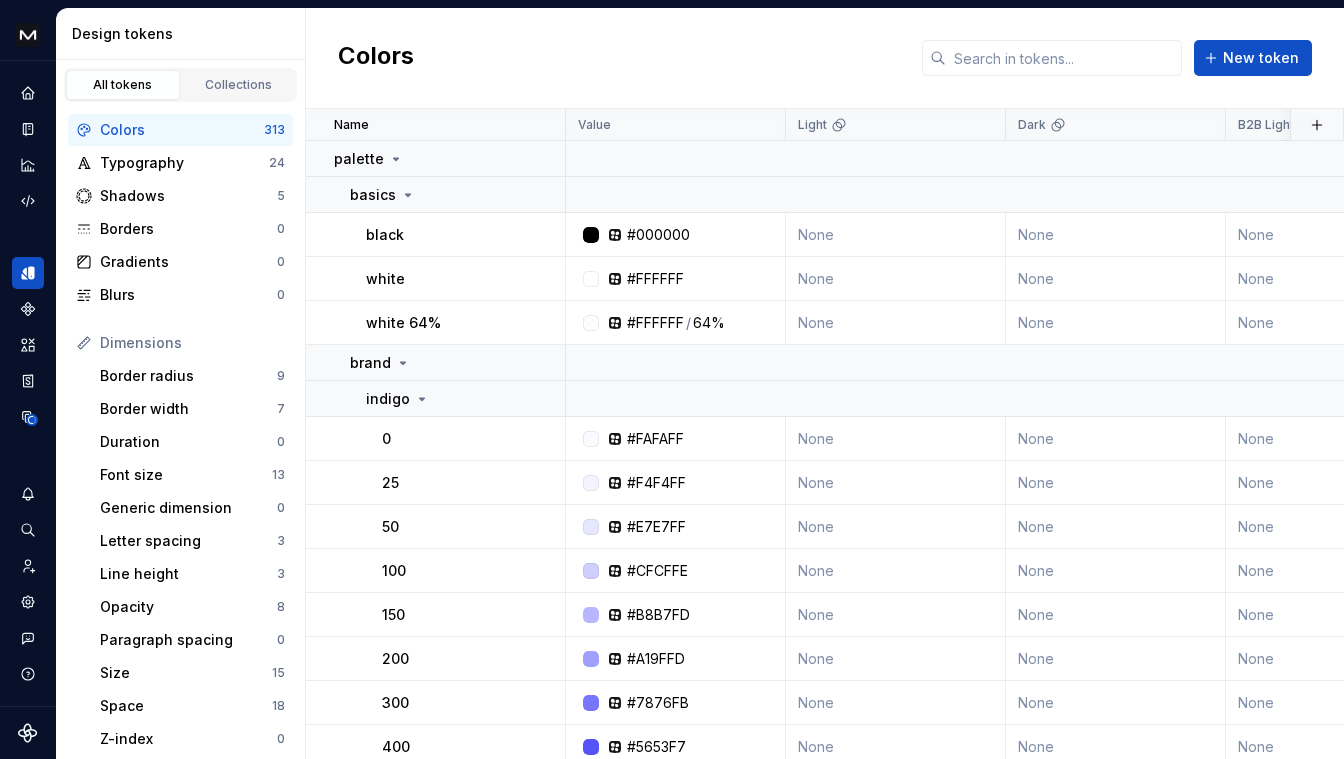 click on "Colors" at bounding box center [182, 130] 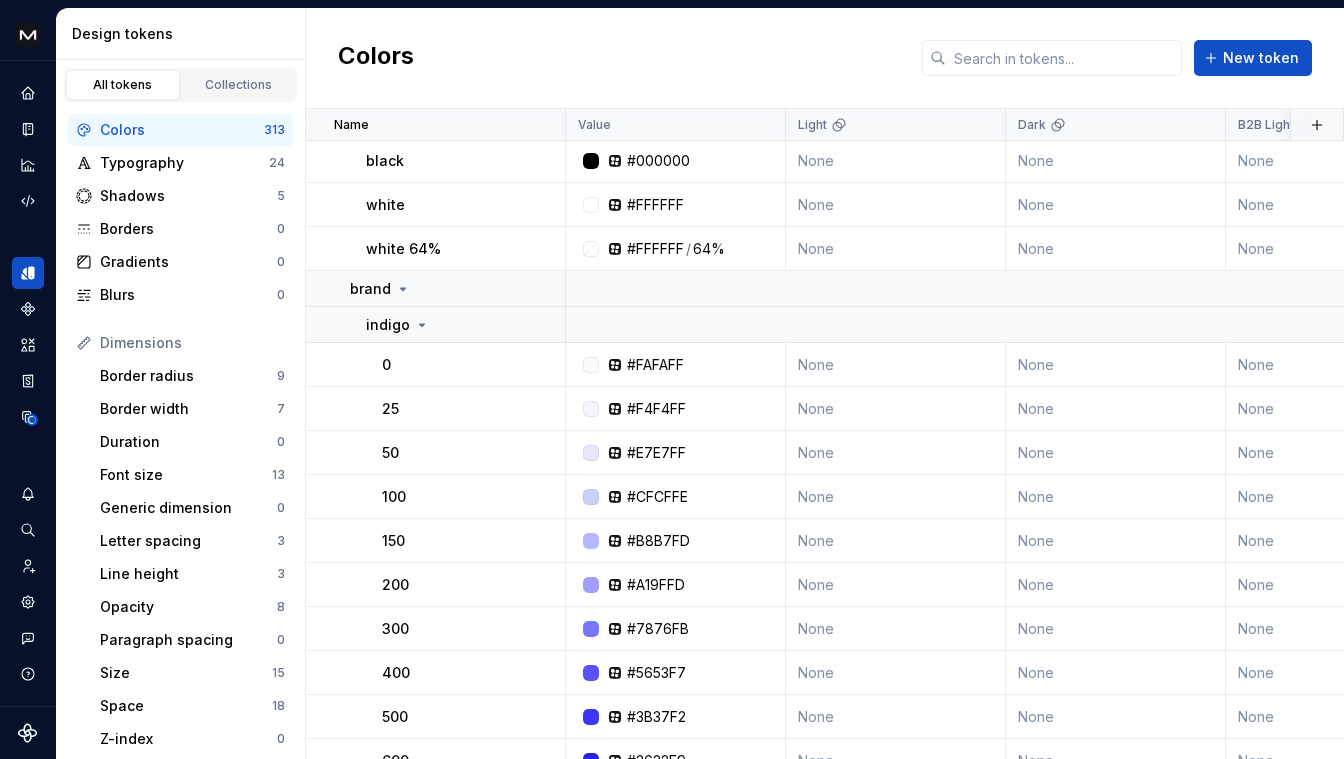 scroll, scrollTop: 0, scrollLeft: 0, axis: both 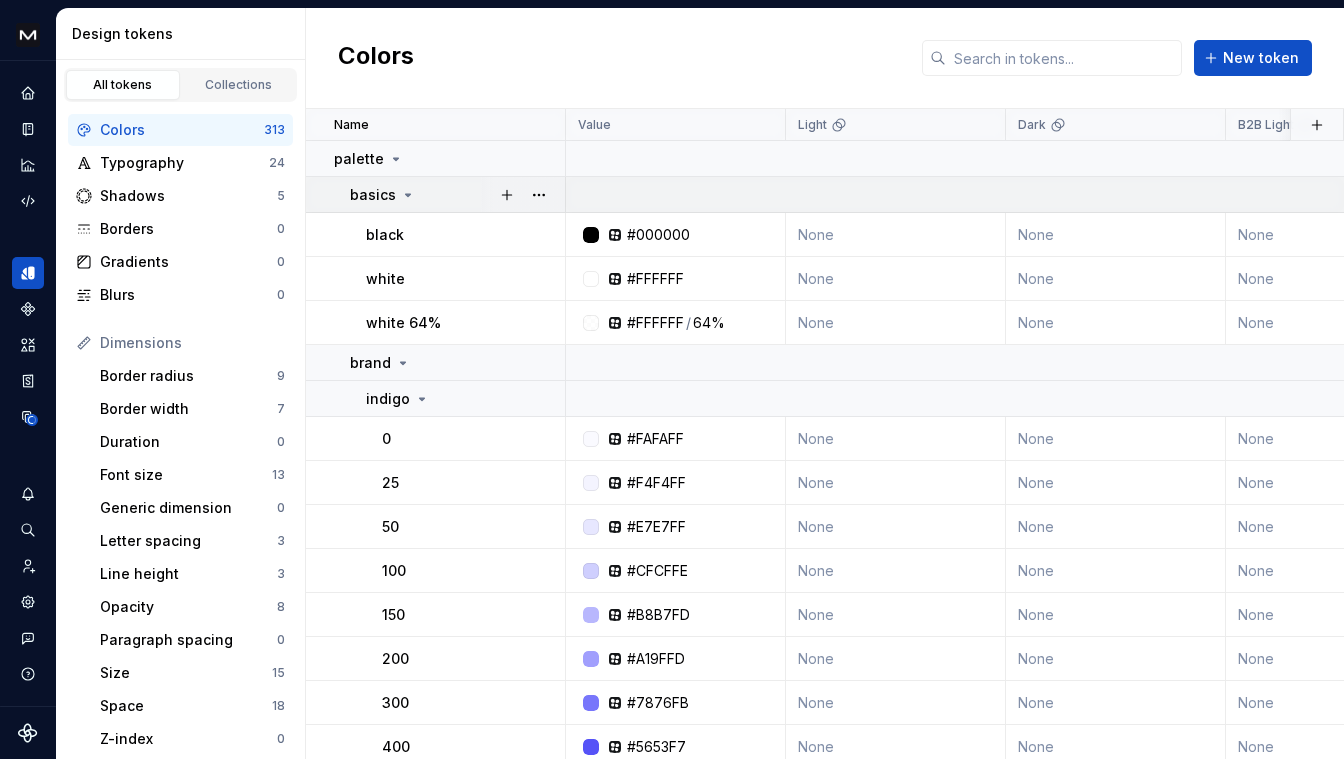 click 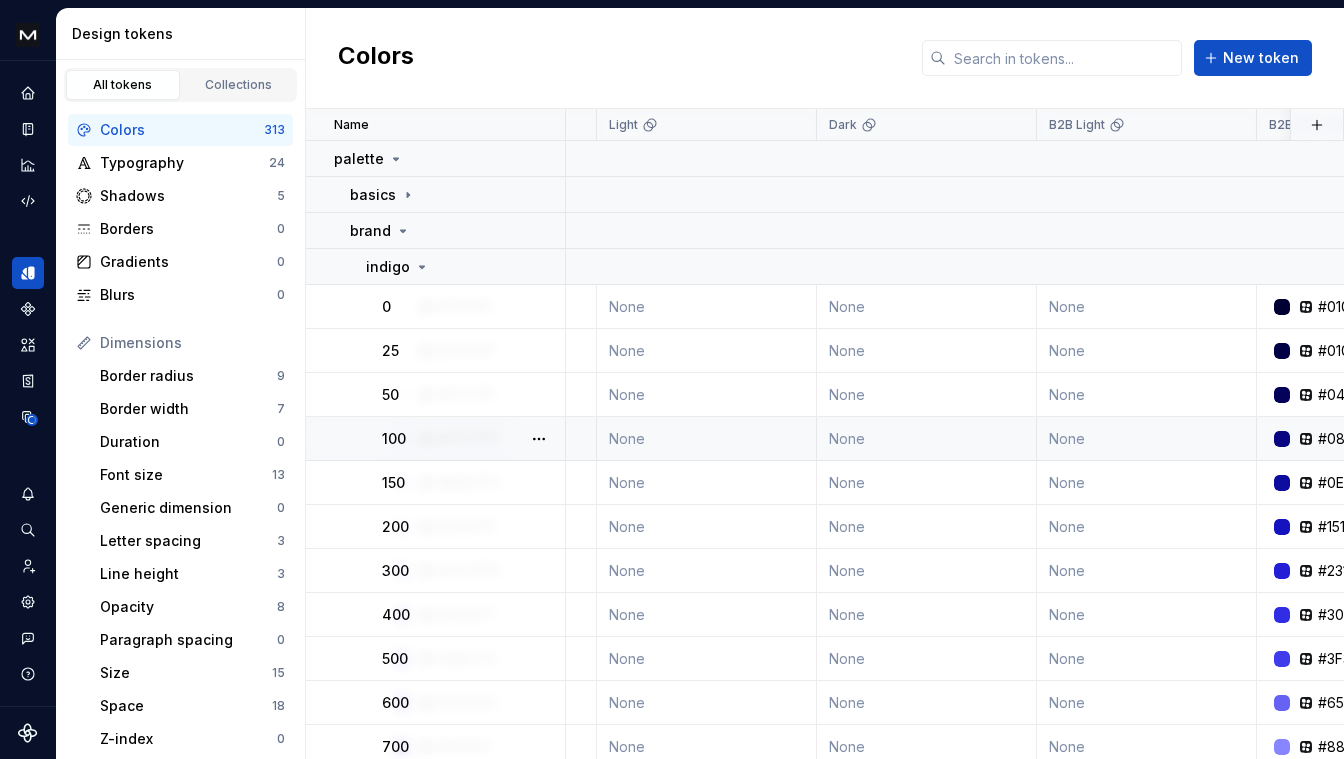 scroll, scrollTop: 0, scrollLeft: 0, axis: both 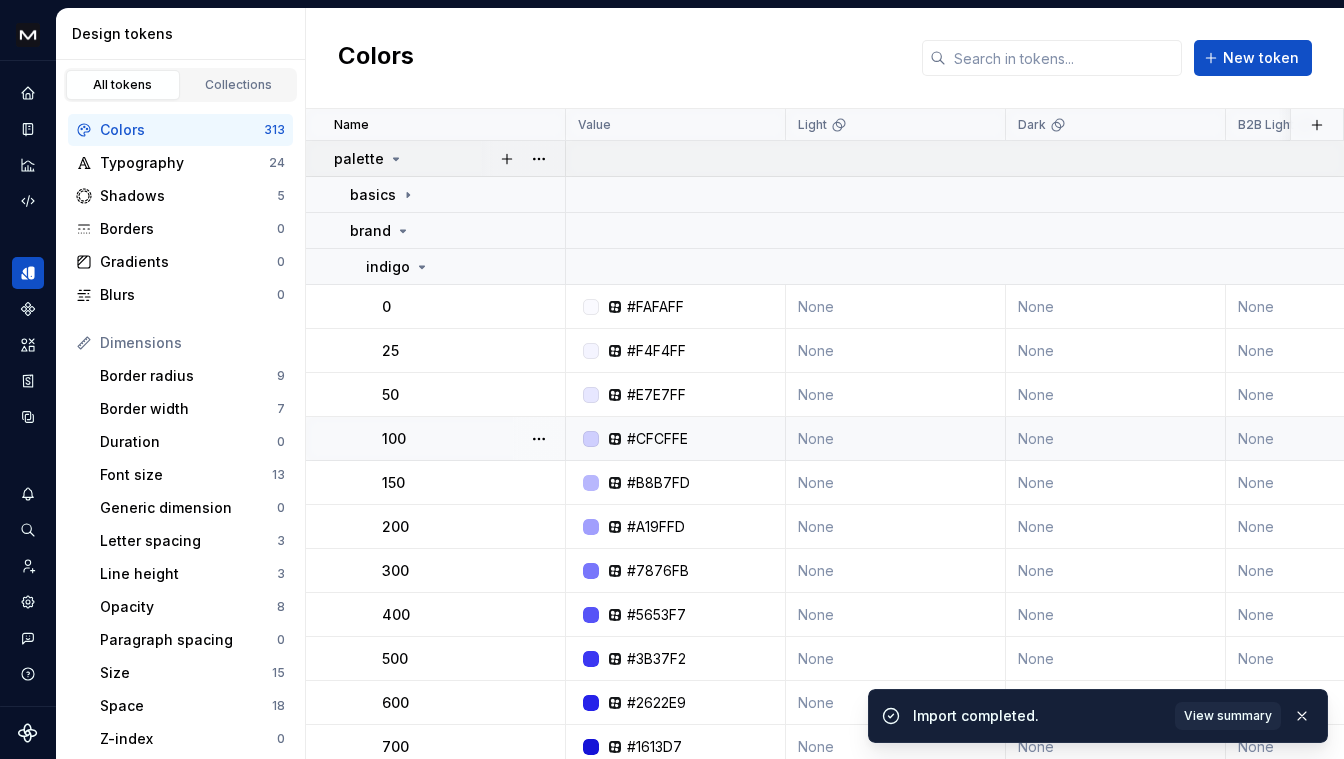 click 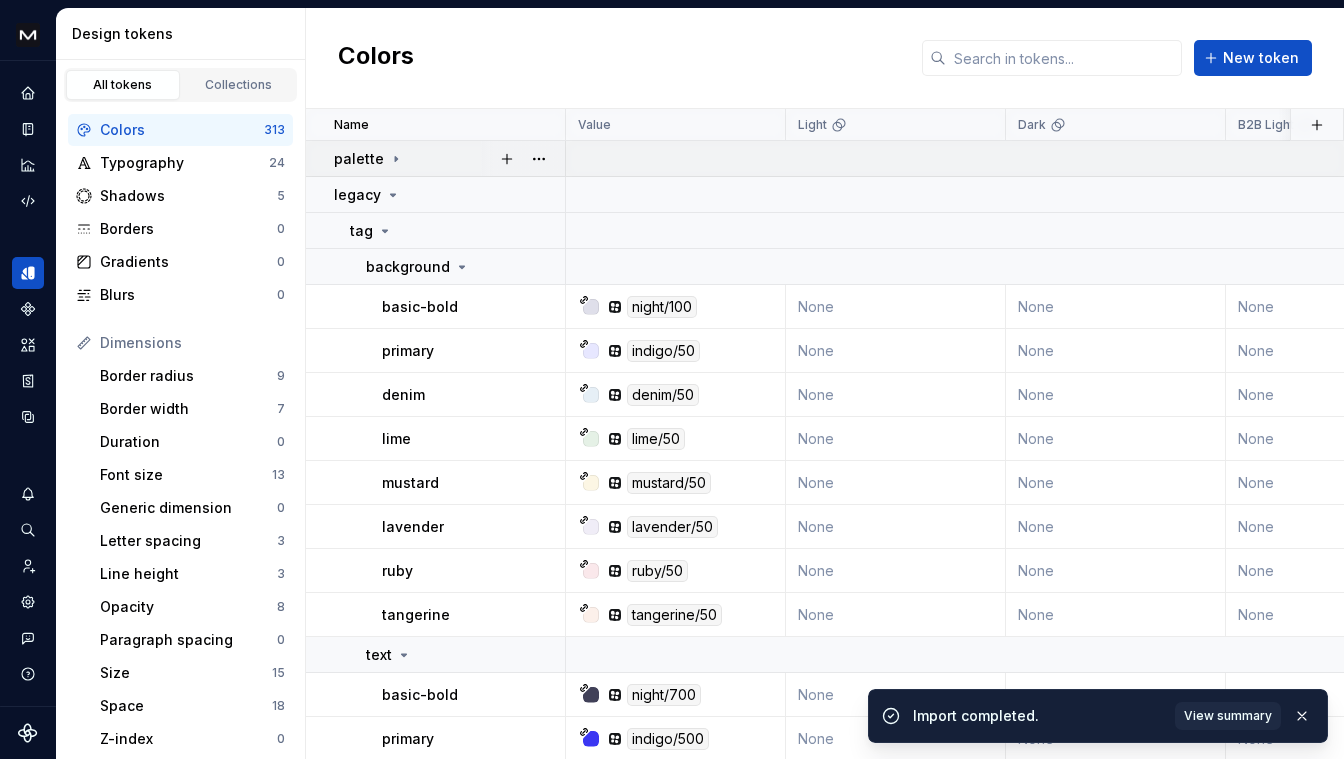 click 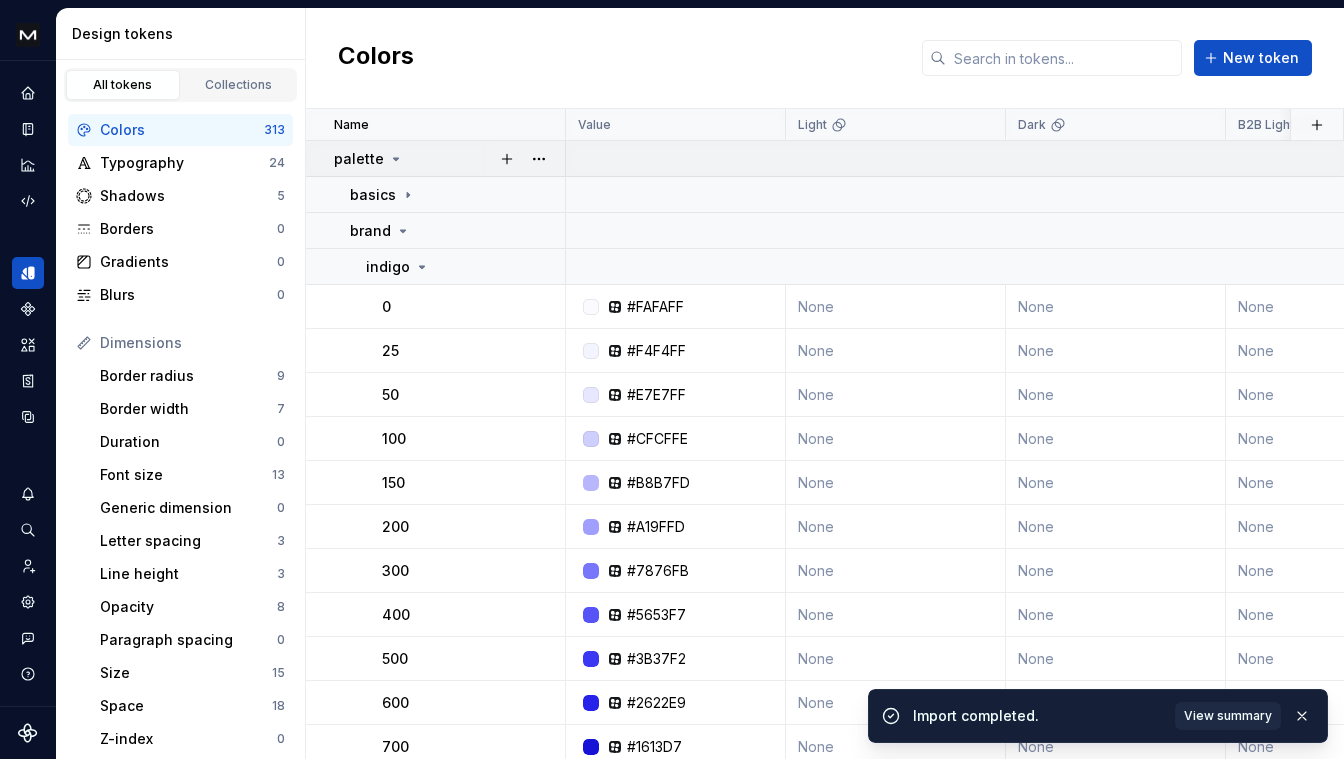 click on "palette" at bounding box center [449, 159] 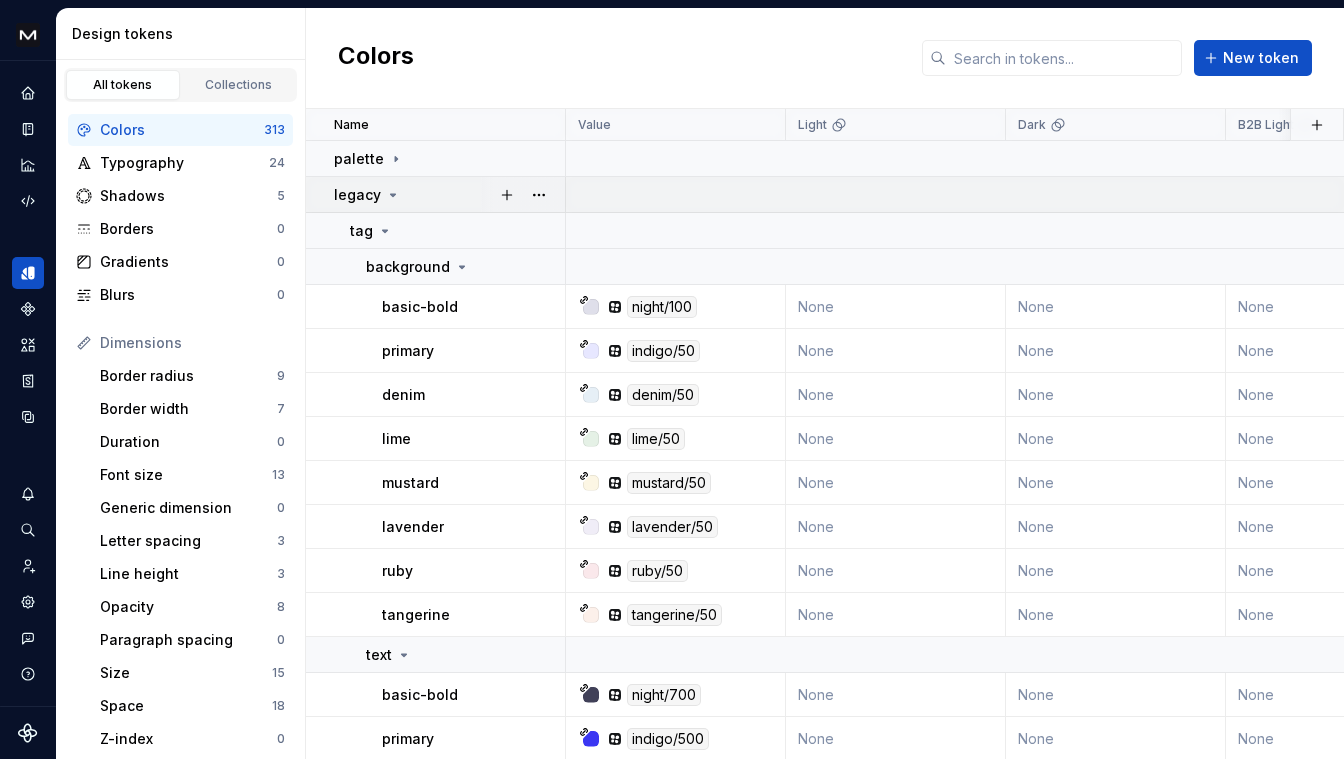 click 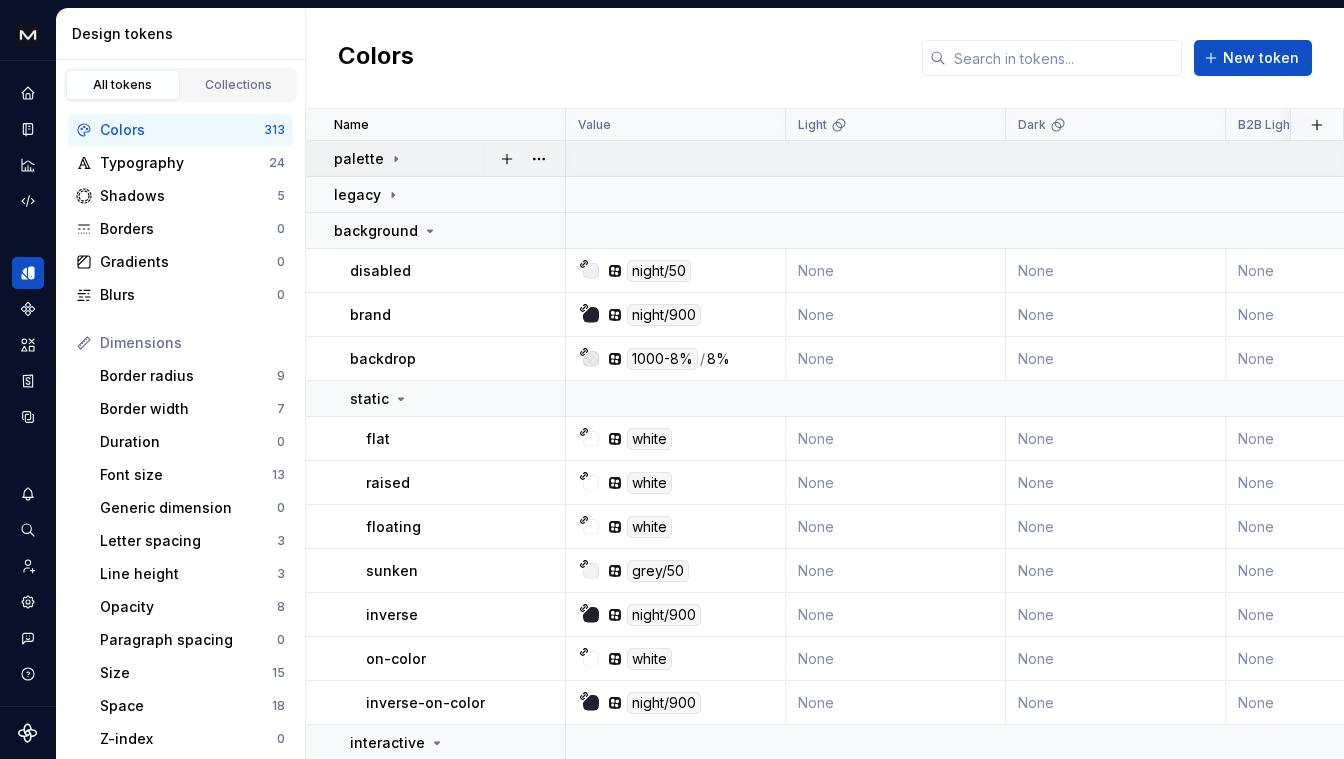 click 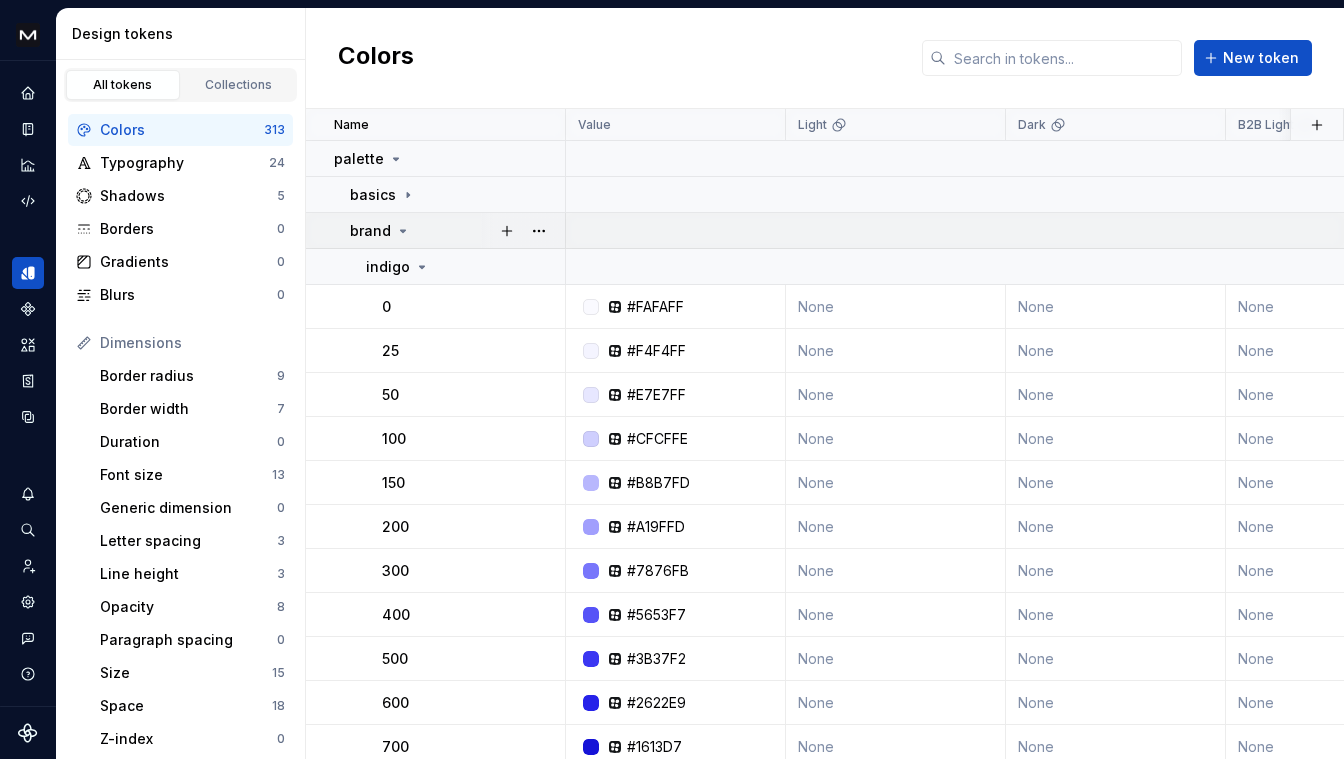 click 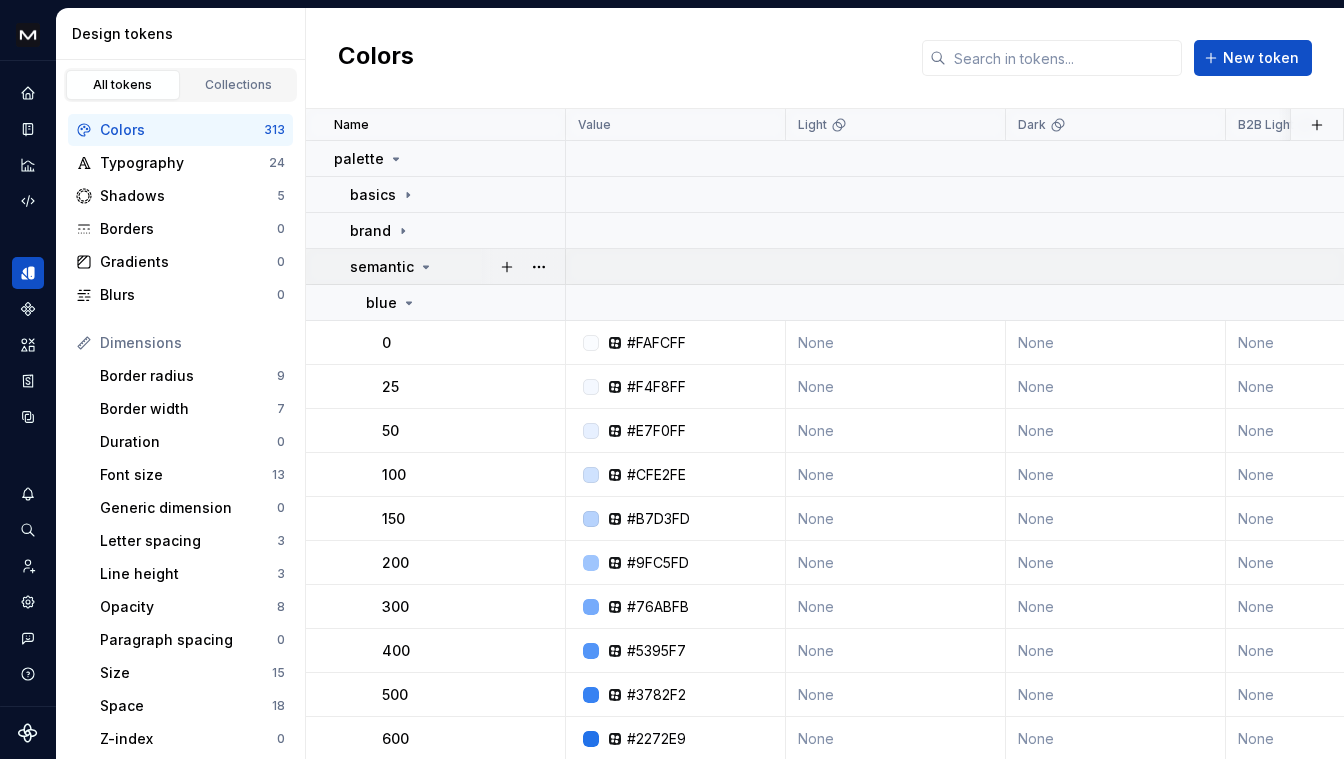 click 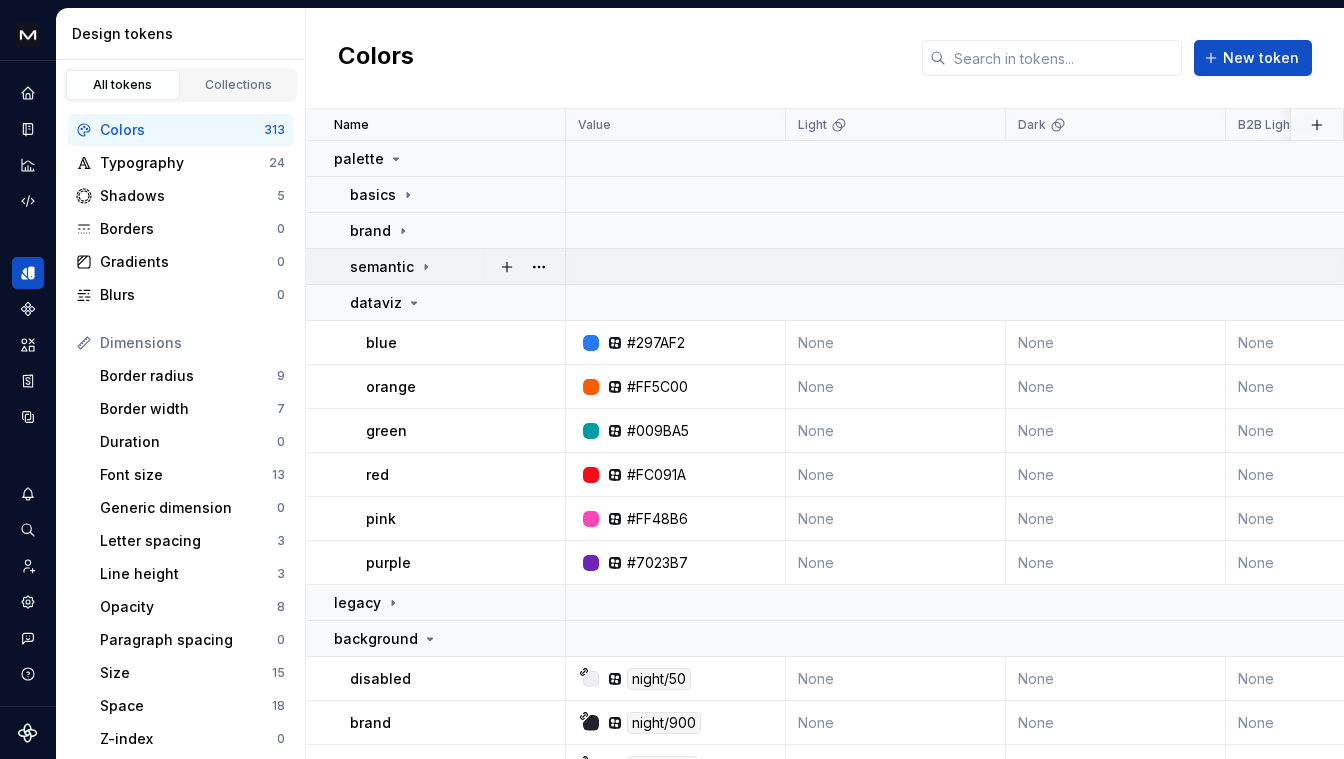click 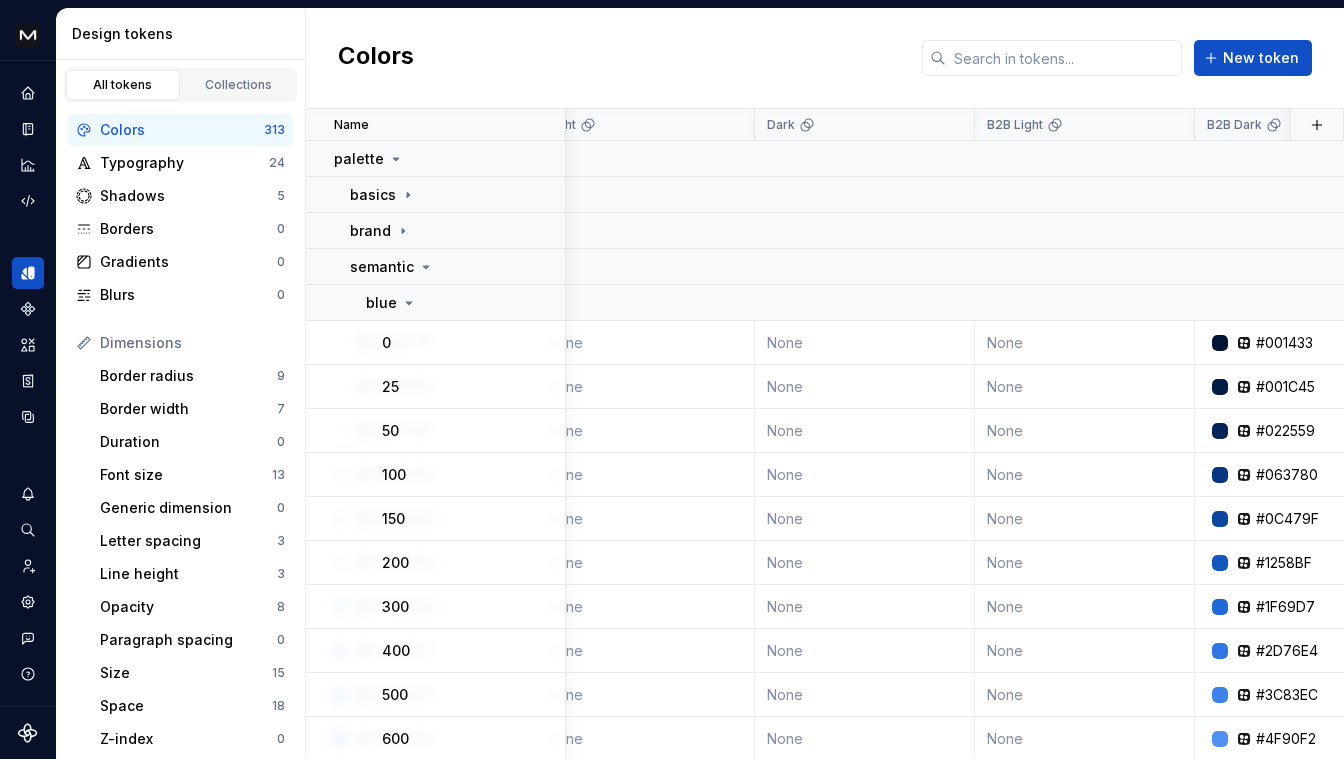 scroll, scrollTop: 0, scrollLeft: 0, axis: both 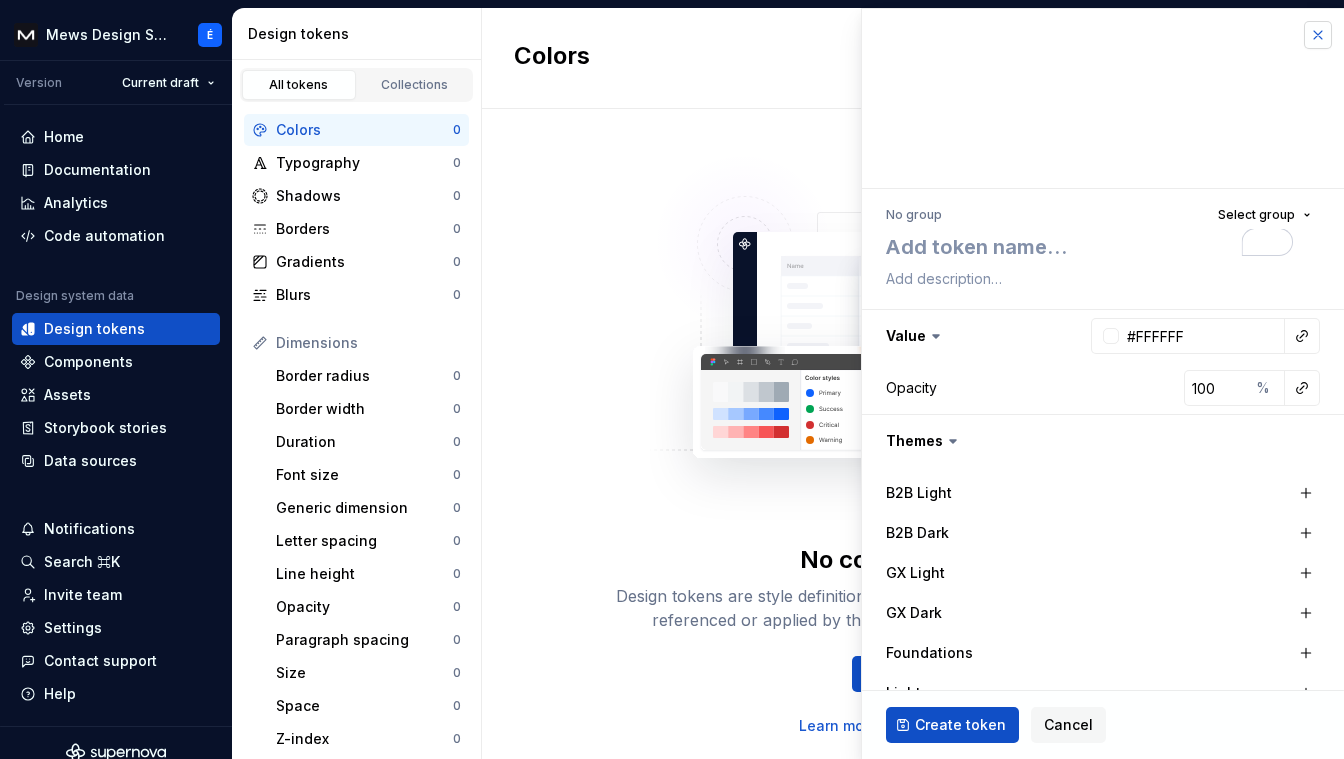 click at bounding box center [1318, 35] 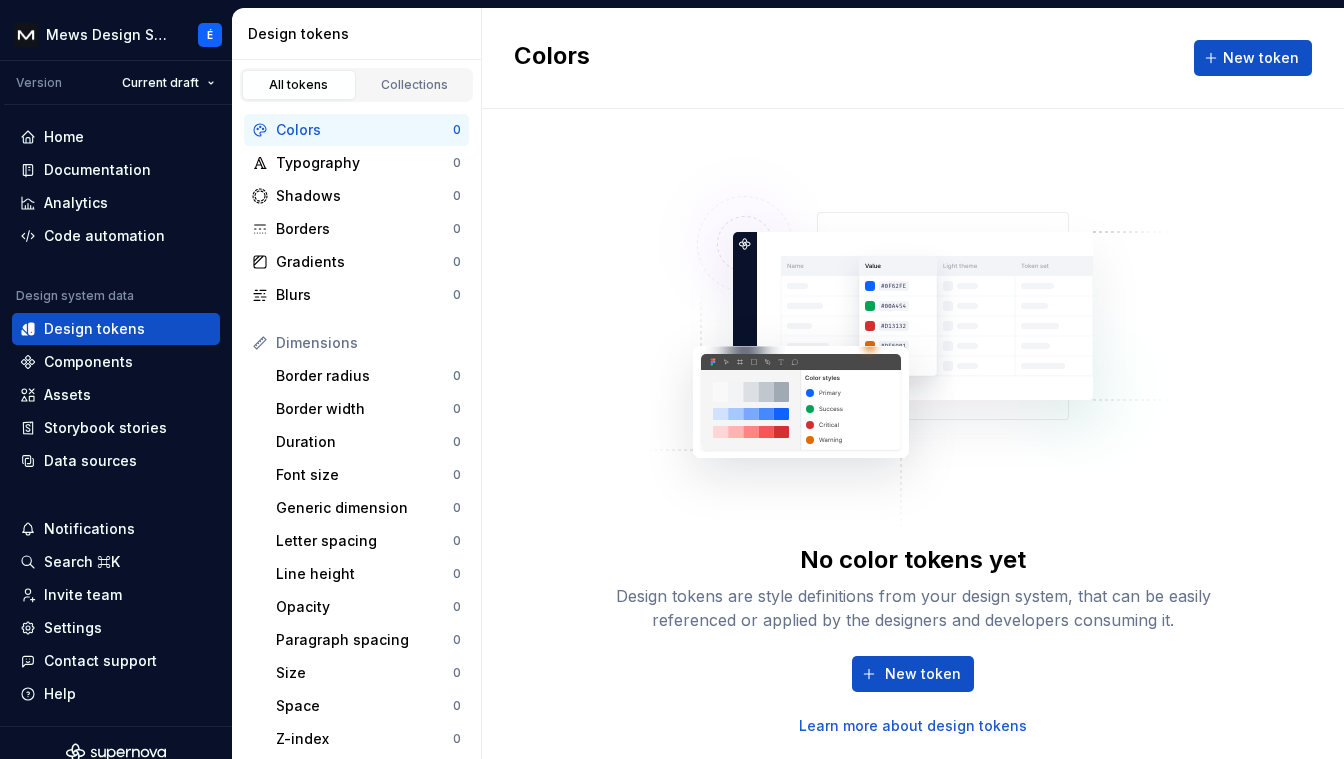 click on "Mews Design System É Version Current draft Home Documentation Analytics Code automation Design system data Design tokens Components Assets Storybook stories Data sources Notifications Search ⌘K Invite team Settings Contact support Help Design tokens All tokens Collections Colors 0 Typography 0 Shadows 0 Borders 0 Gradients 0 Blurs 0 Dimensions Border radius 0 Border width 0 Duration 0 Font size 0 Generic dimension 0 Letter spacing 0 Line height 0 Opacity 0 Paragraph spacing 0 Size 0 Space 0 Z-index 0 Options Text decoration 0 Text case 0 Visibility 0 Strings Font family 0 Font weight/style 0 Generic string 0 Product copy 0 Colors New token No color tokens yet Design tokens are style definitions from your design system, that can be easily referenced or applied by the designers and developers consuming it. New token Learn more about design tokens" at bounding box center [672, 379] 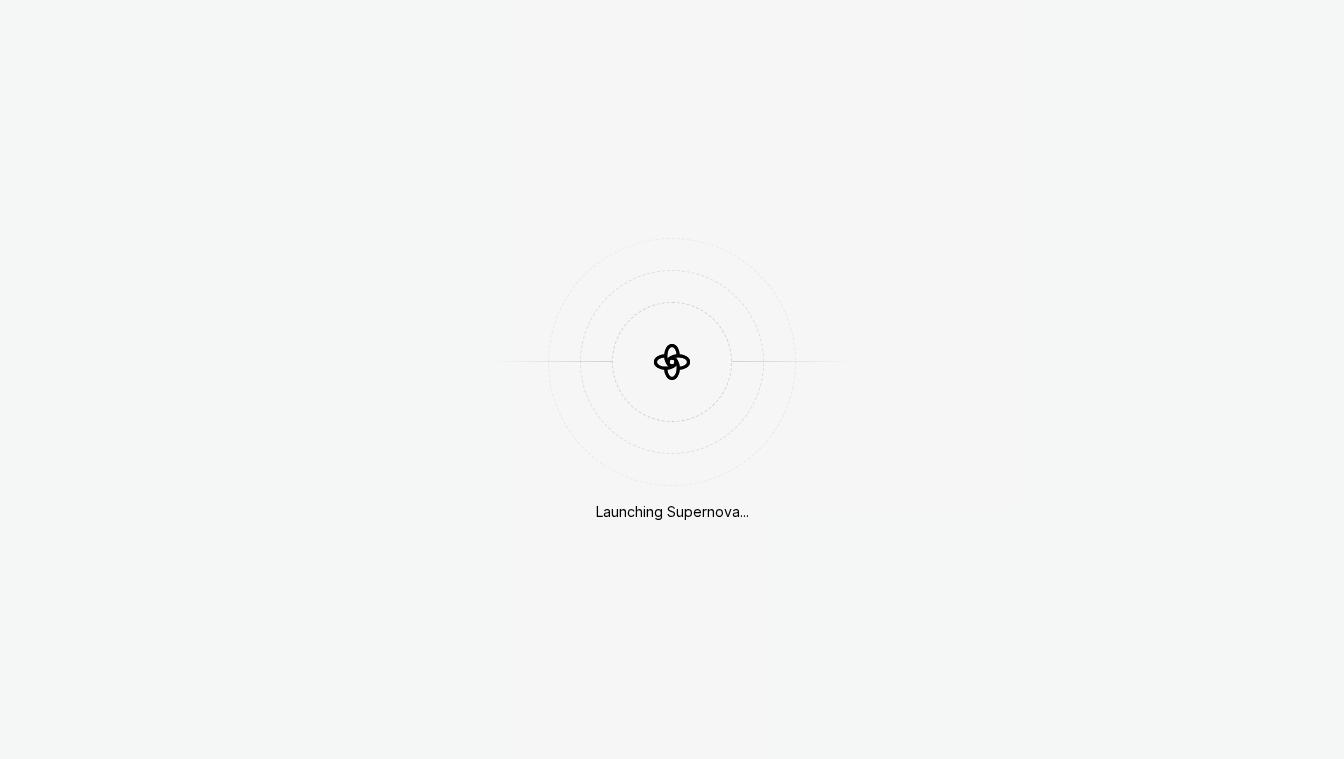 scroll, scrollTop: 0, scrollLeft: 0, axis: both 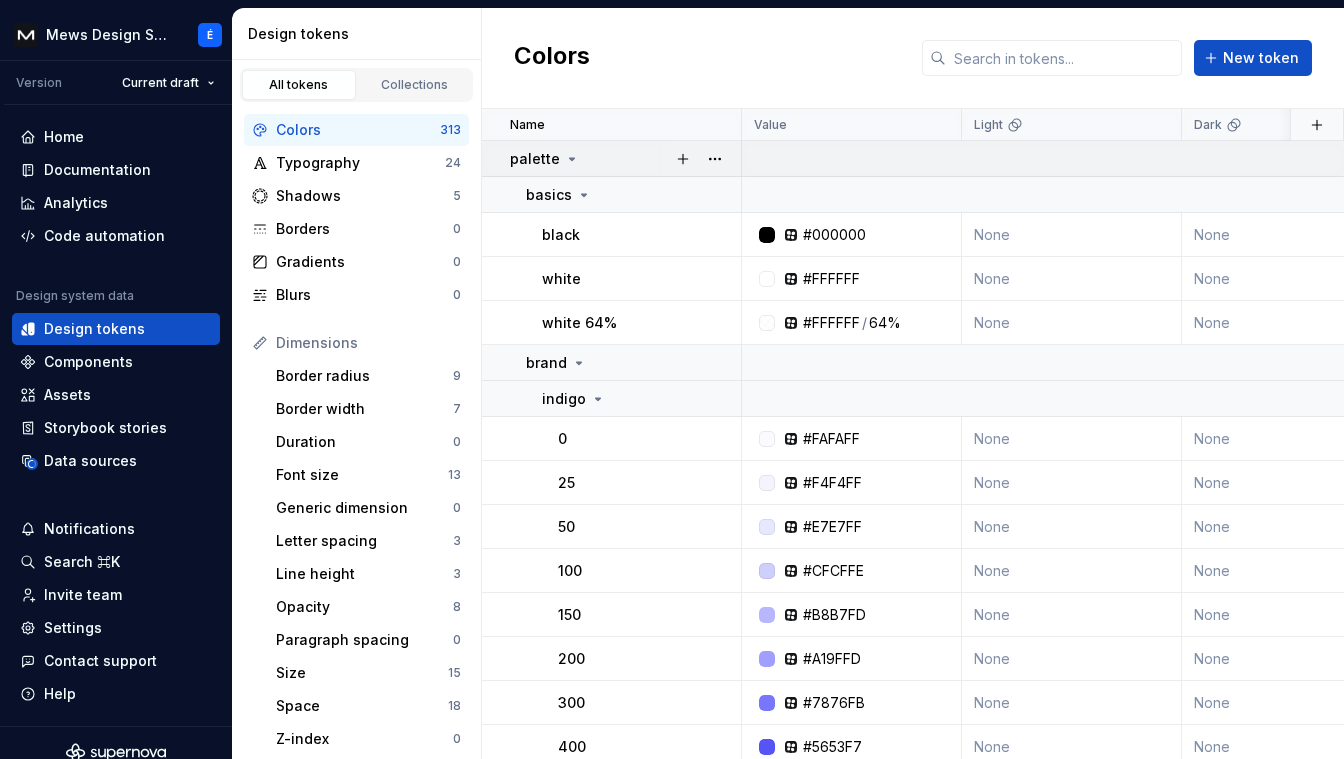 click 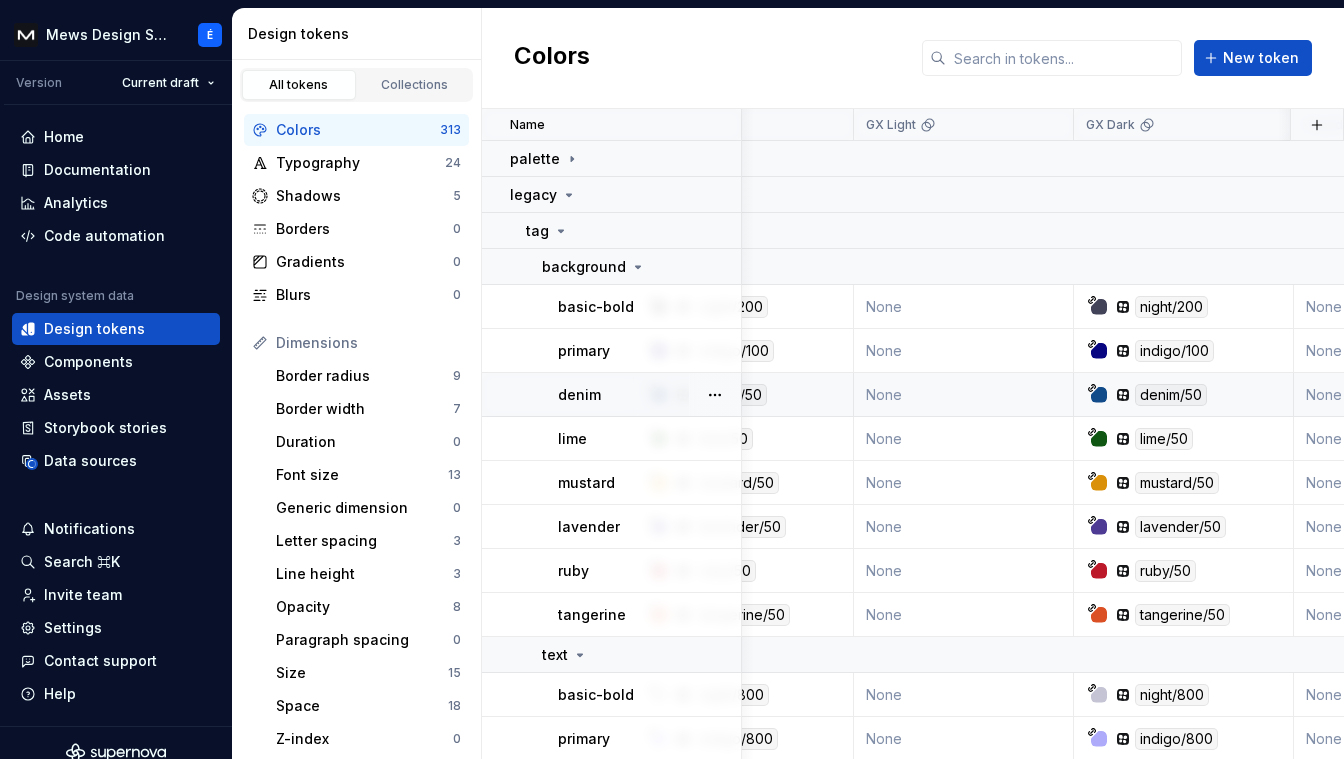scroll, scrollTop: 4, scrollLeft: 997, axis: both 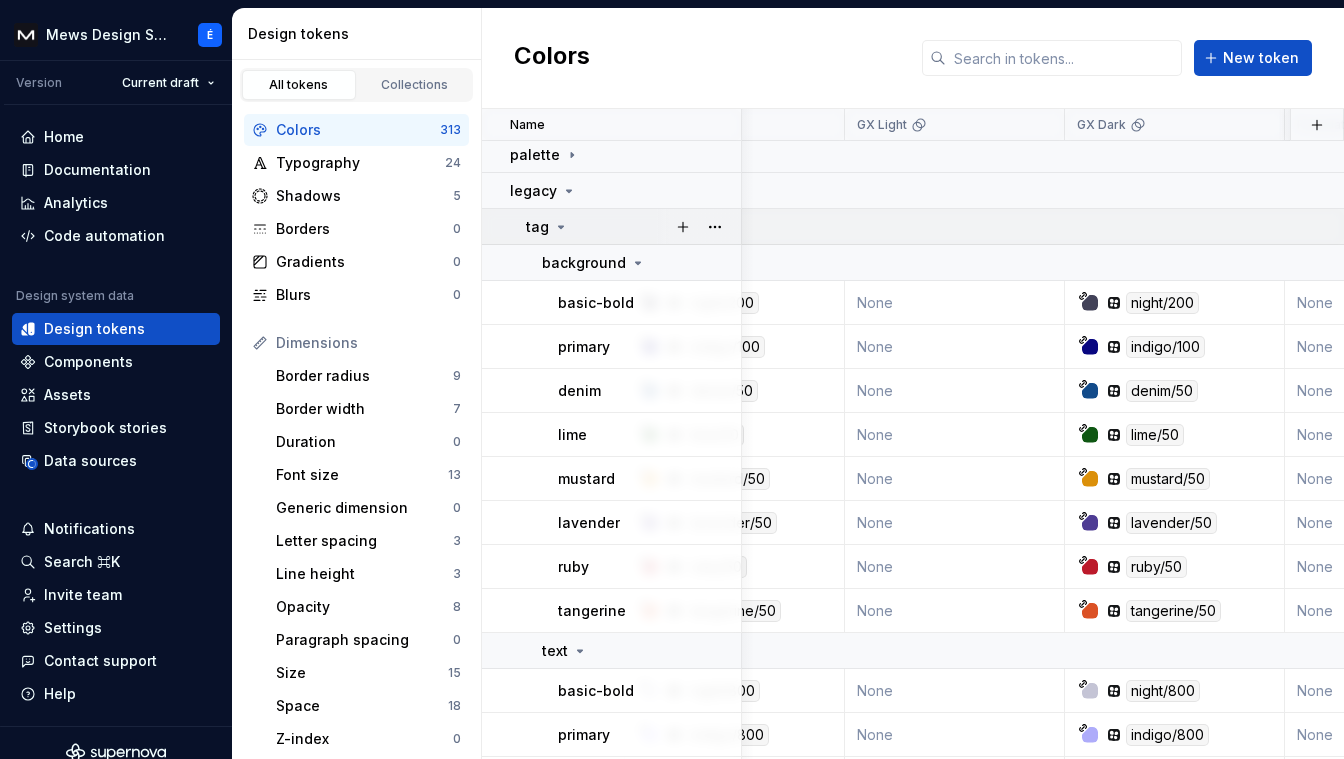 click 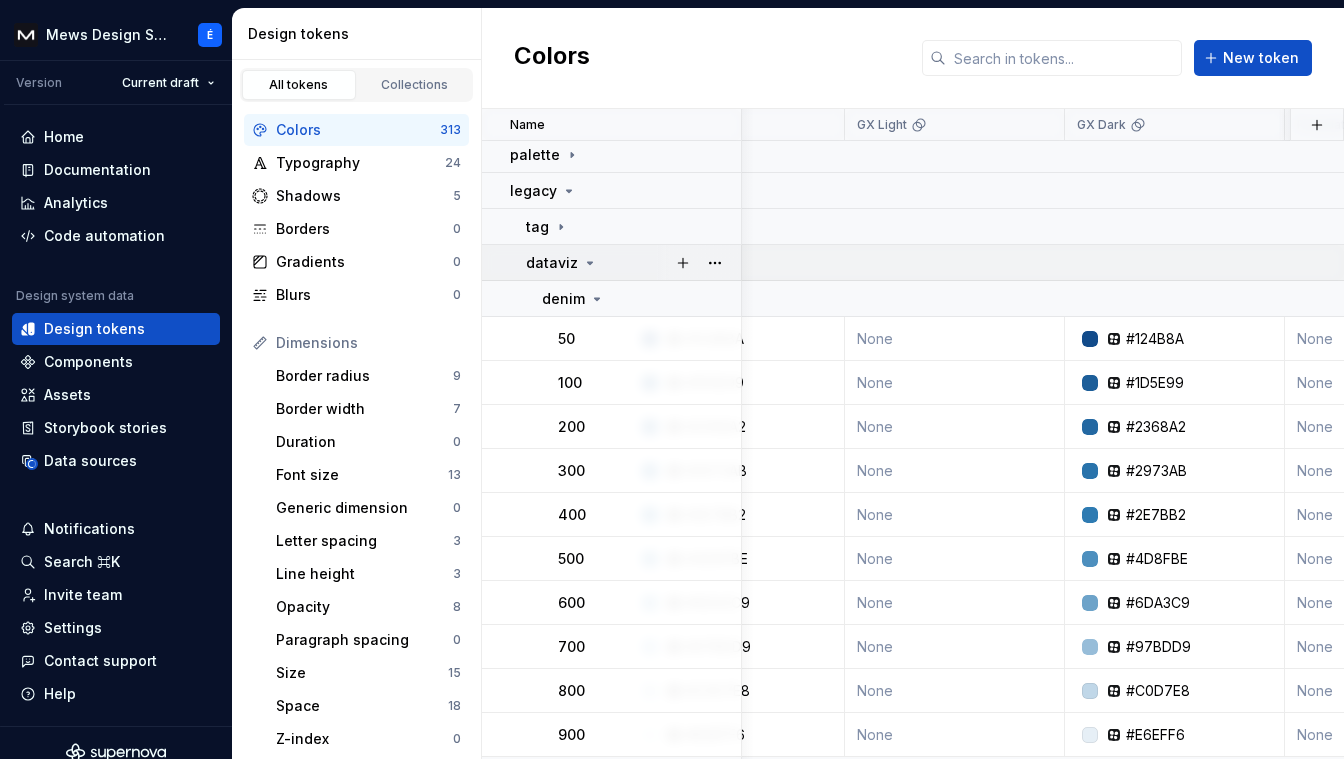 click 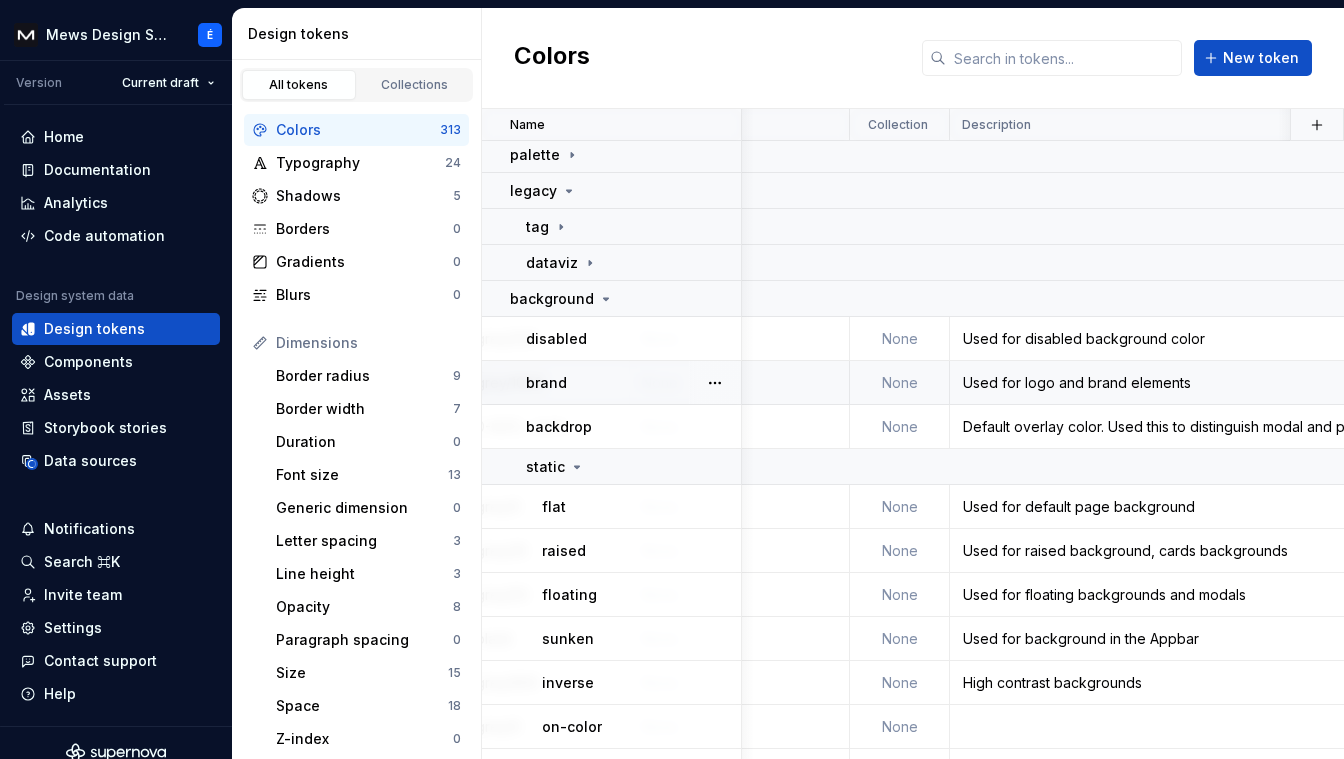 scroll, scrollTop: 4, scrollLeft: 1730, axis: both 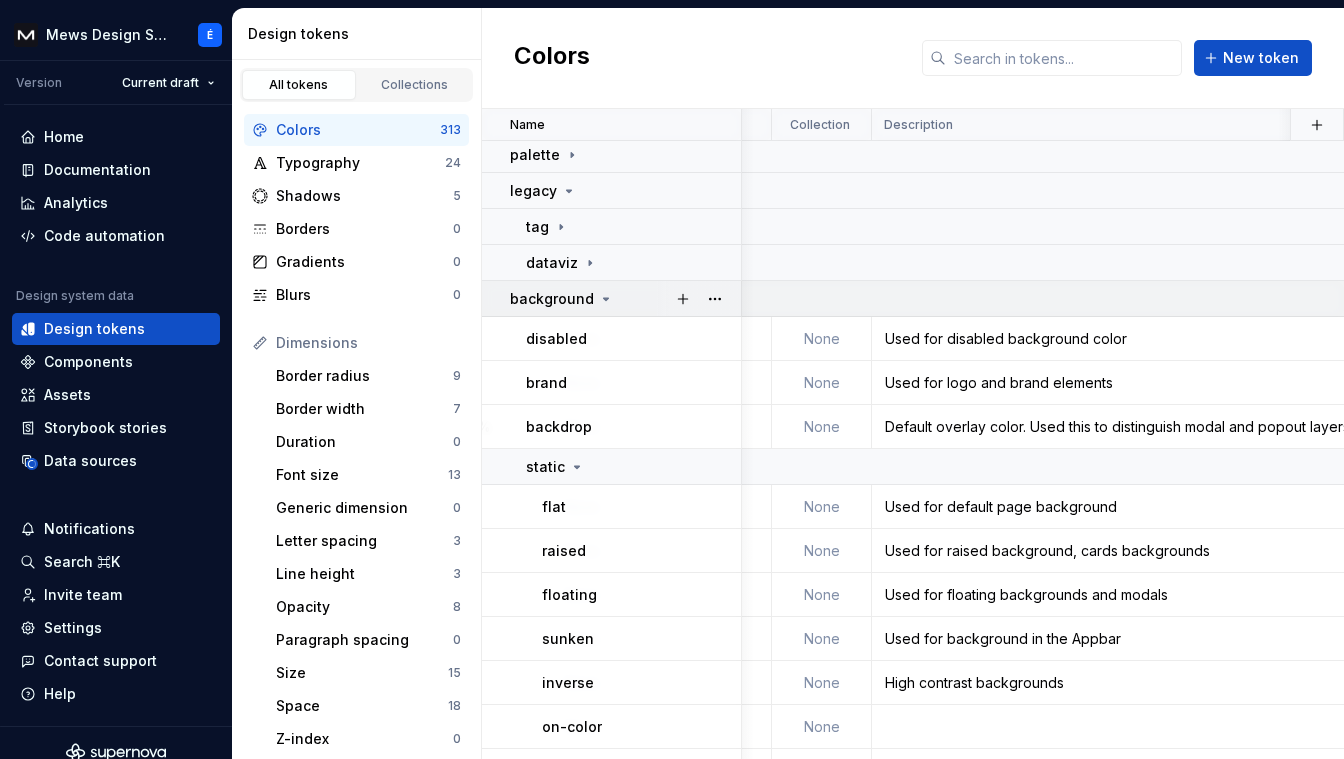 click 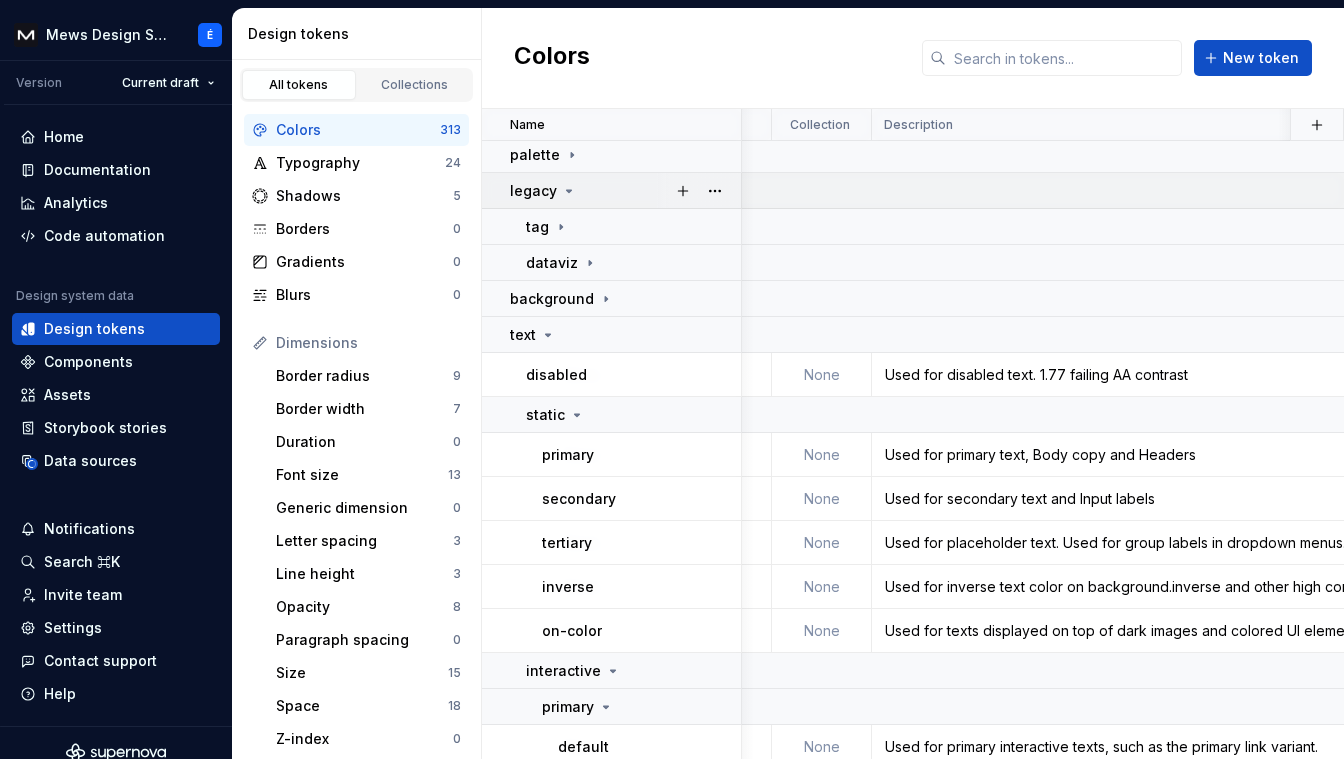 click 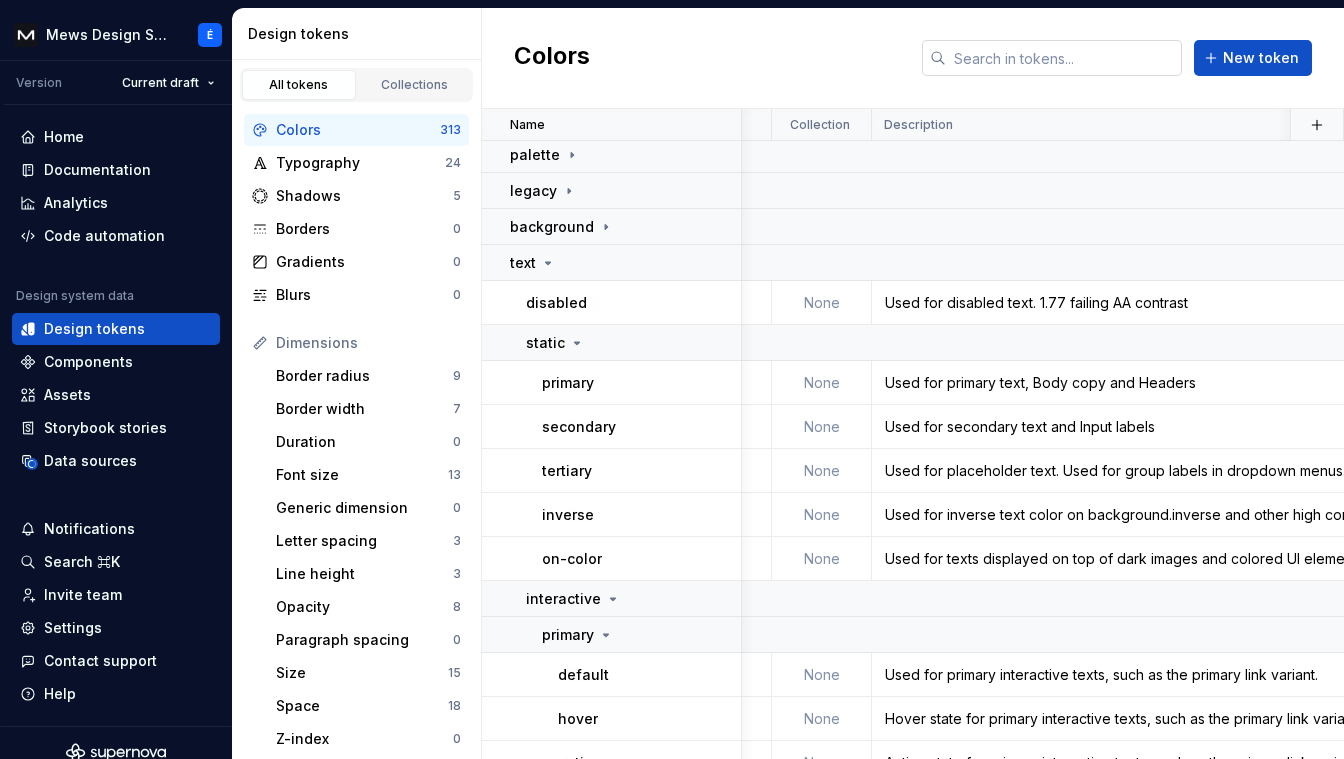 scroll, scrollTop: 0, scrollLeft: 1730, axis: horizontal 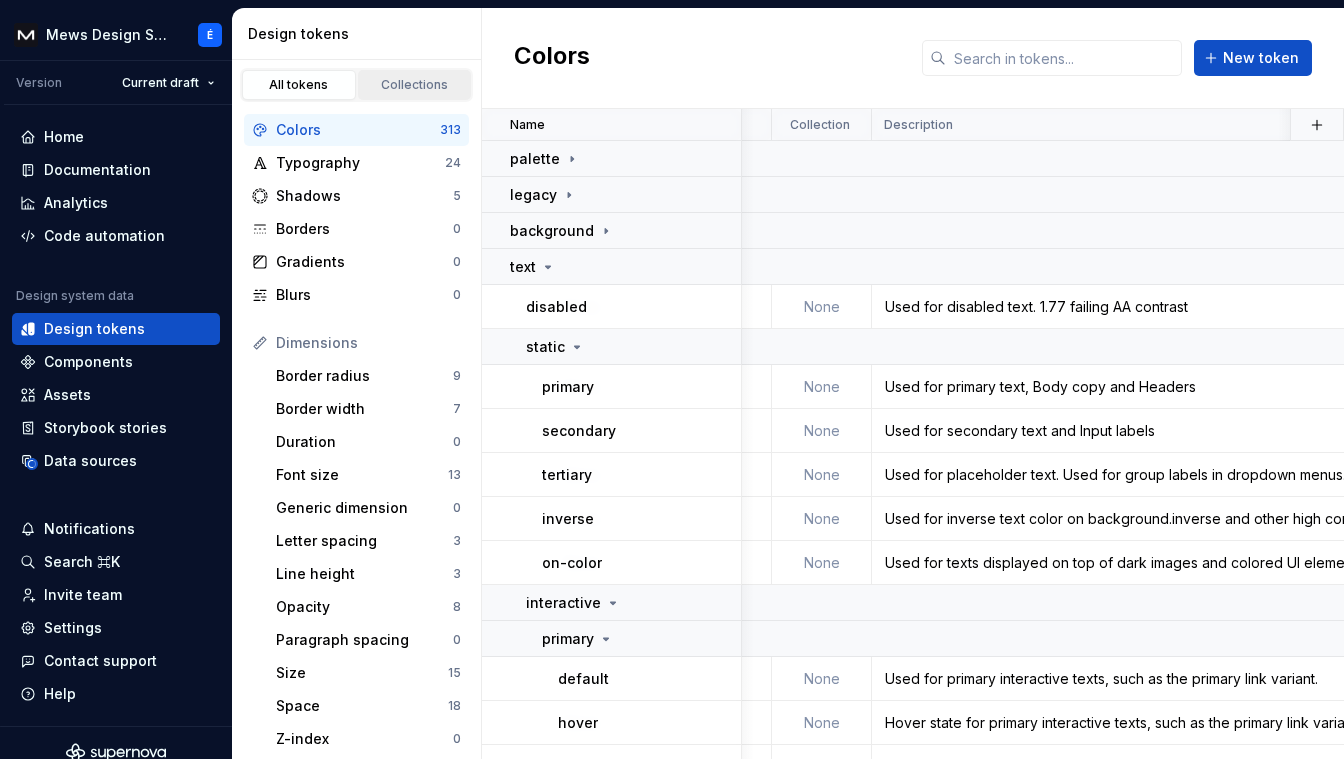 click on "Collections" at bounding box center [415, 85] 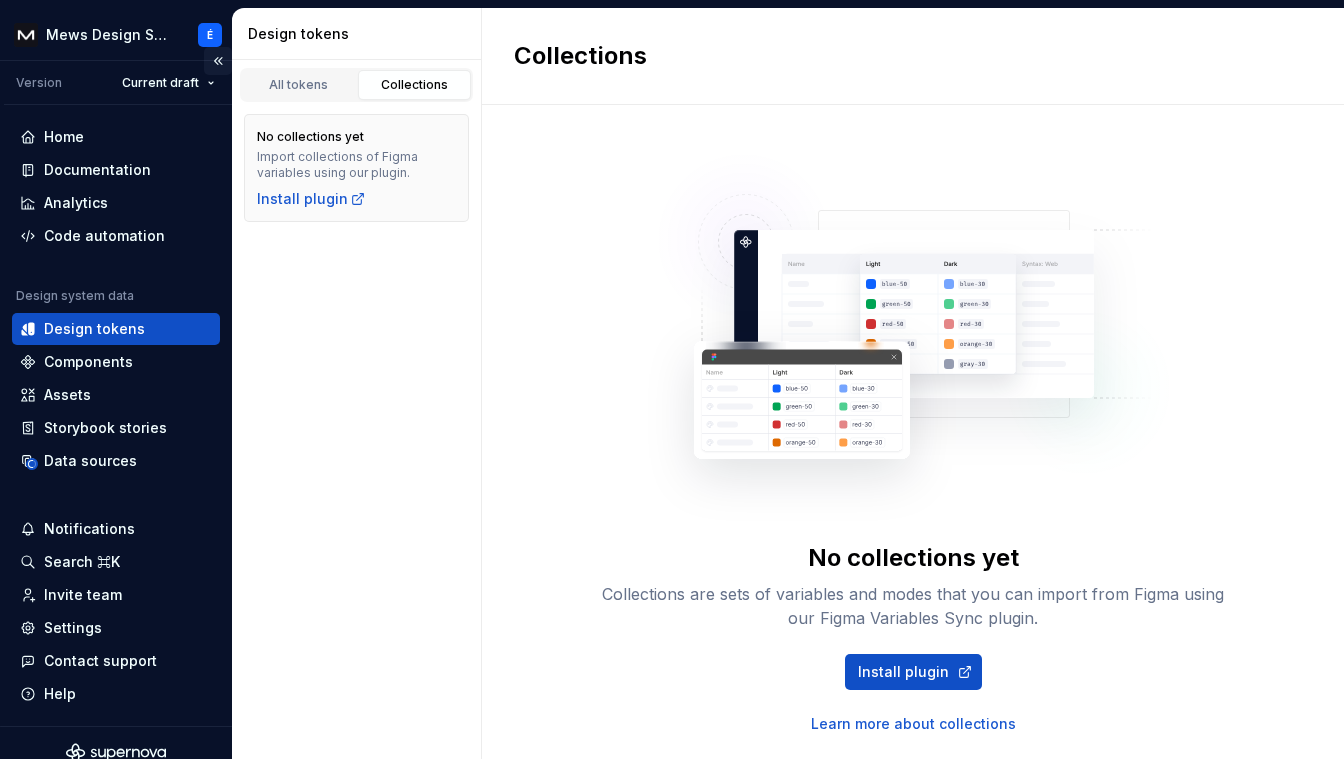 click at bounding box center [218, 61] 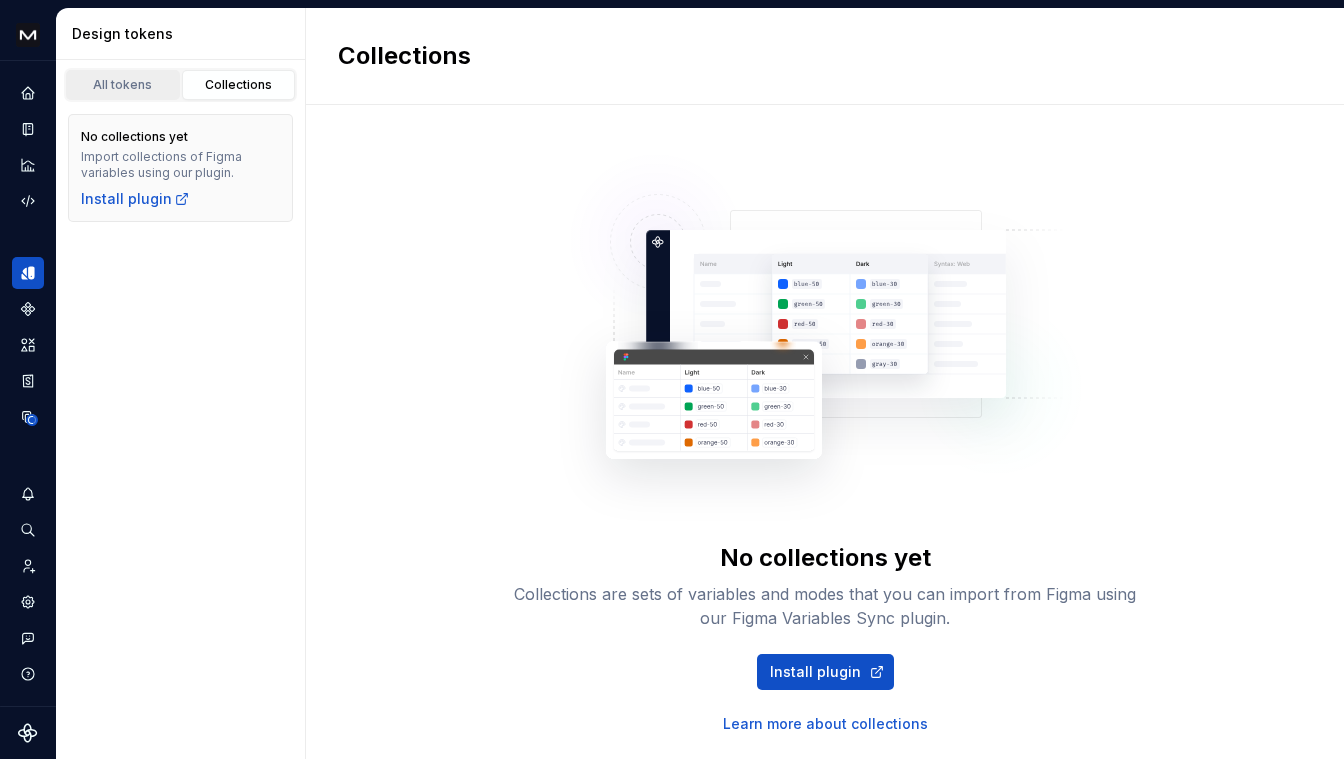 click on "All tokens" at bounding box center [123, 85] 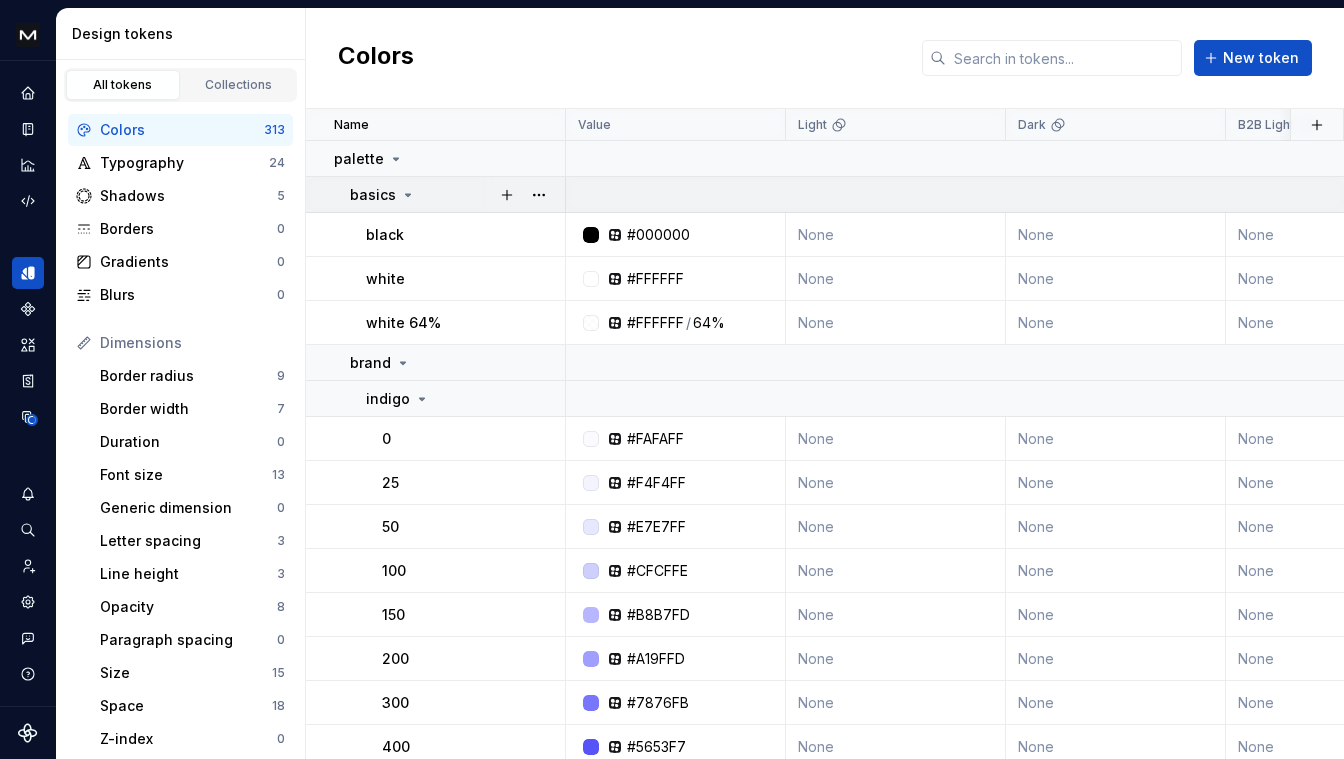 click 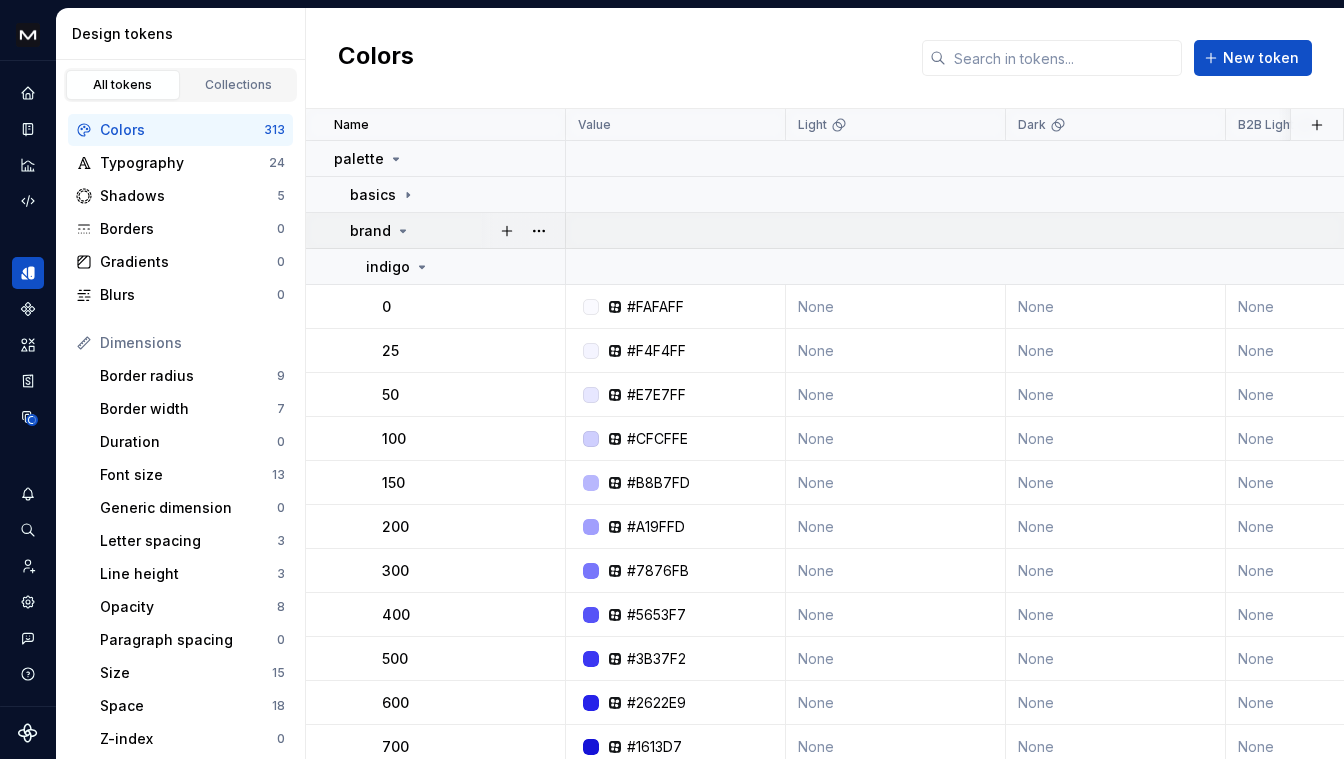 click 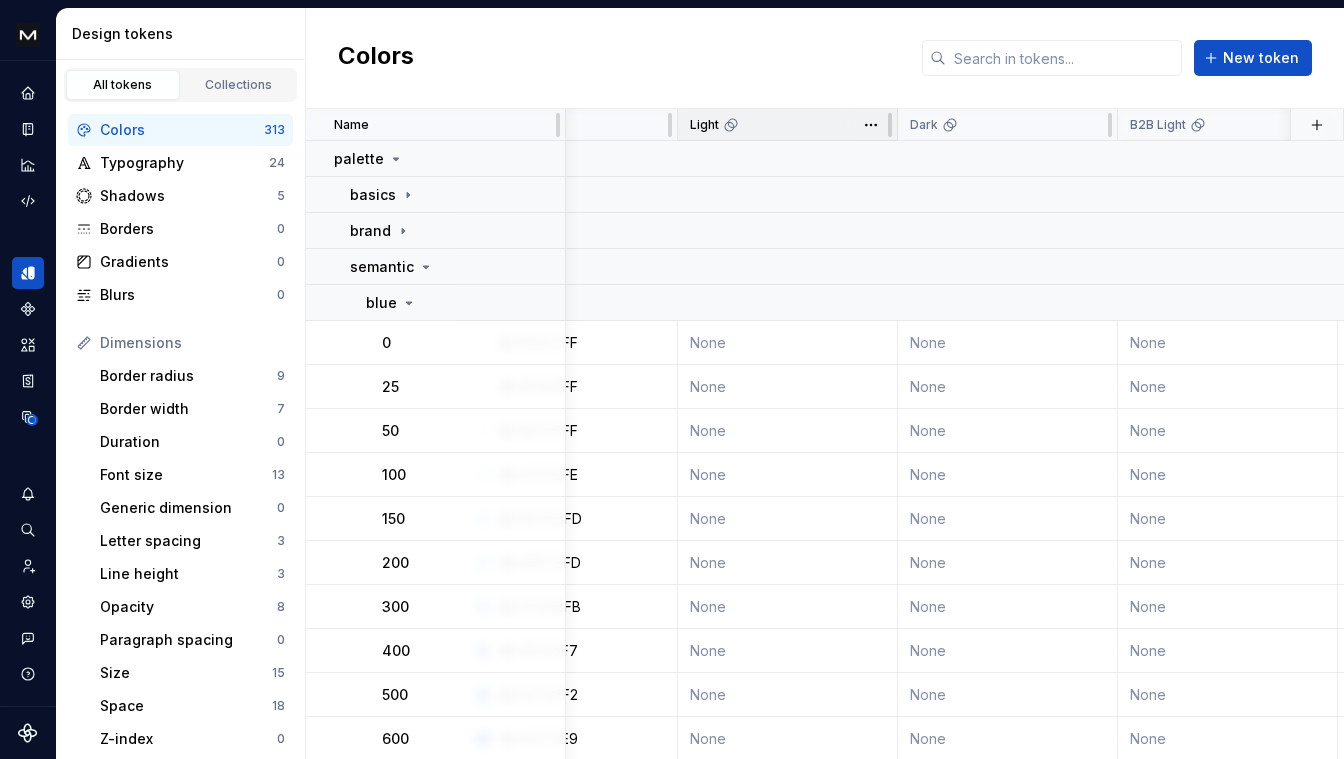 scroll, scrollTop: 0, scrollLeft: 94, axis: horizontal 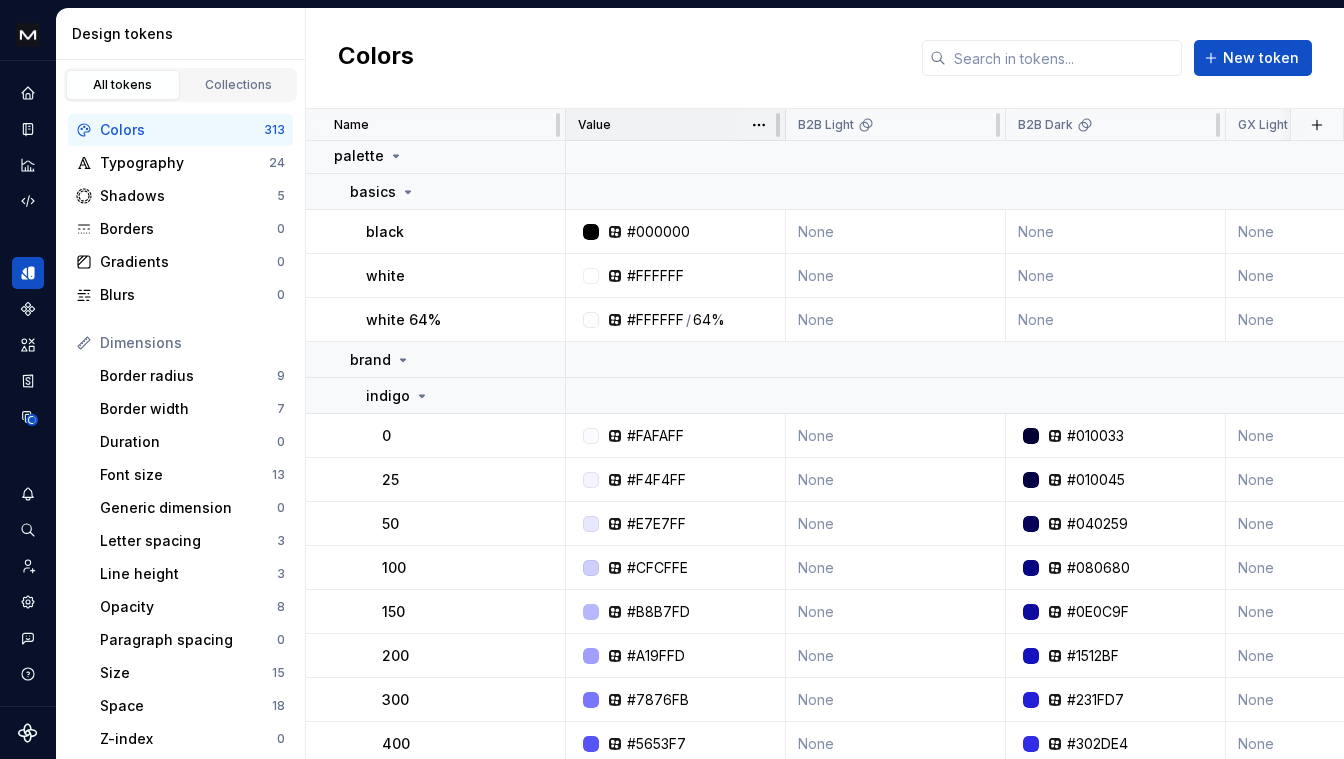 click on "Value" at bounding box center [675, 125] 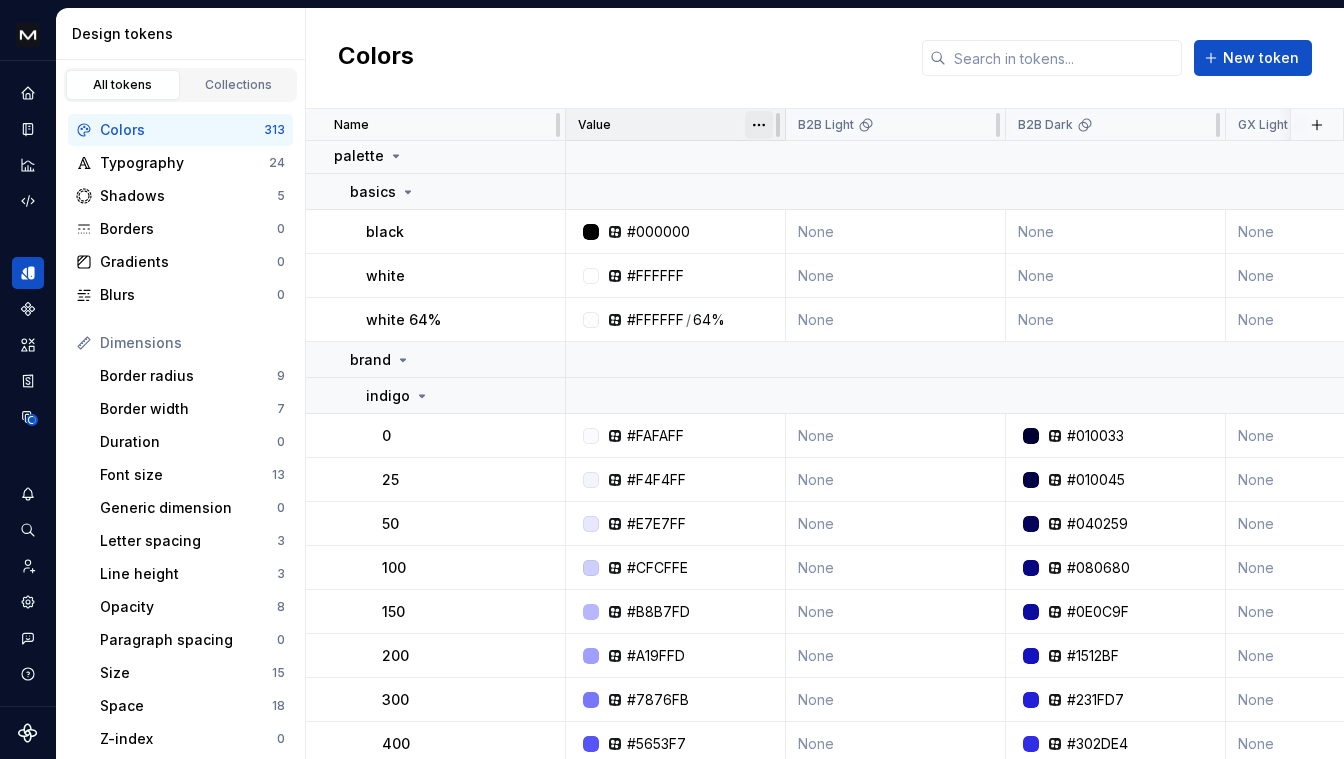 click on "Mews Design System É Design system data Design tokens All tokens Collections Colors 313 Typography 24 Shadows 5 Borders 0 Gradients 0 Blurs 0 Dimensions Border radius 9 Border width 7 Duration 0 Font size 13 Generic dimension 0 Letter spacing 3 Line height 3 Opacity 8 Paragraph spacing 0 Size 15 Space 18 Z-index 0 Options Text decoration 2 Text case 0 Visibility 0 Strings Font family 1 Font weight/style 4 Generic string 0 Product copy 0 Colors New token Name Value B2B Light B2B Dark GX Light GX Dark Dark Light Foundations Collection Description Last updated palette basics black #000000 None None None None None None None None 1 minute ago white #FFFFFF None None None None None None None None 1 minute ago white 64% #FFFFFF / 64% None None None None None None None None 1 minute ago brand indigo 0 #FAFAFF None #010033 None #010033 None None None None 1 minute ago 25 #F4F4FF None #010045 None #010045 None None None None 1 minute ago 50 #E7E7FF None #040259 None #040259 None None None None 1 minute ago 100 #CFCFFE" at bounding box center (672, 379) 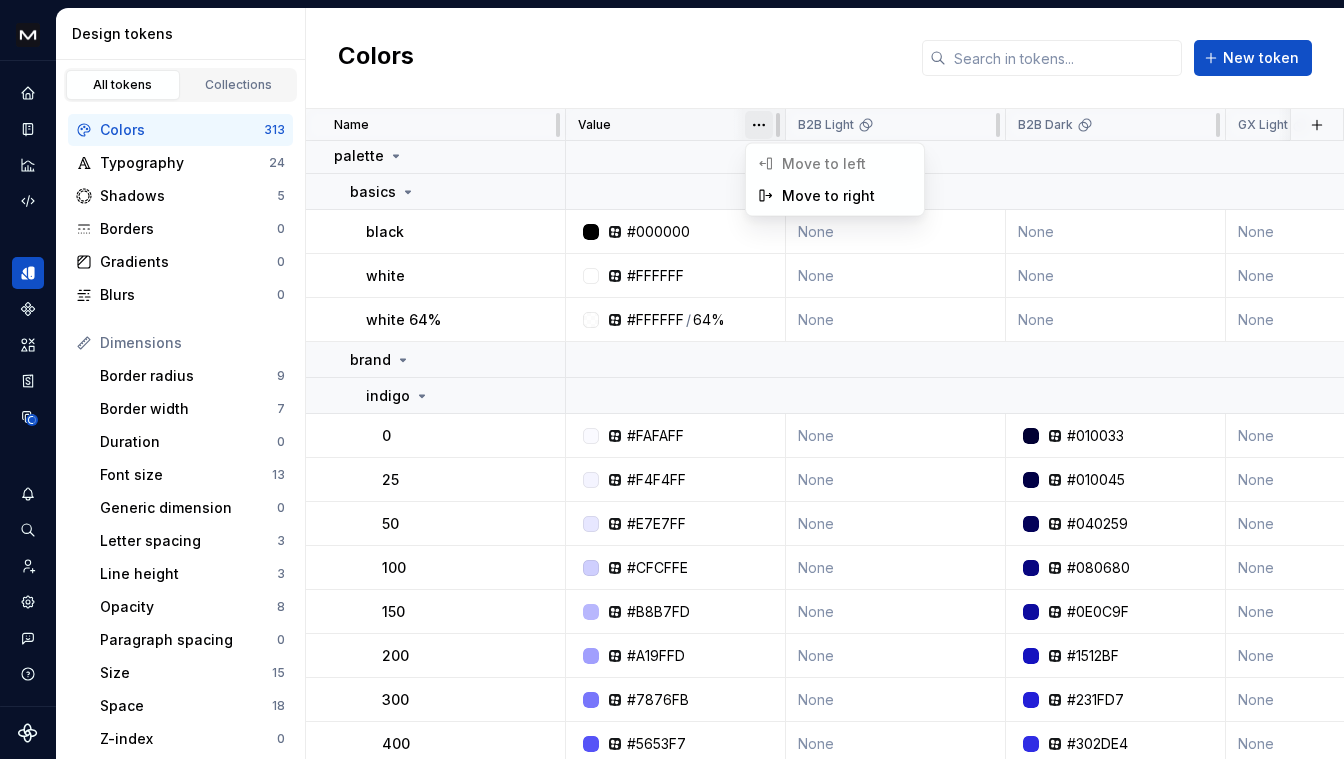 drag, startPoint x: 761, startPoint y: 122, endPoint x: 661, endPoint y: 126, distance: 100.07997 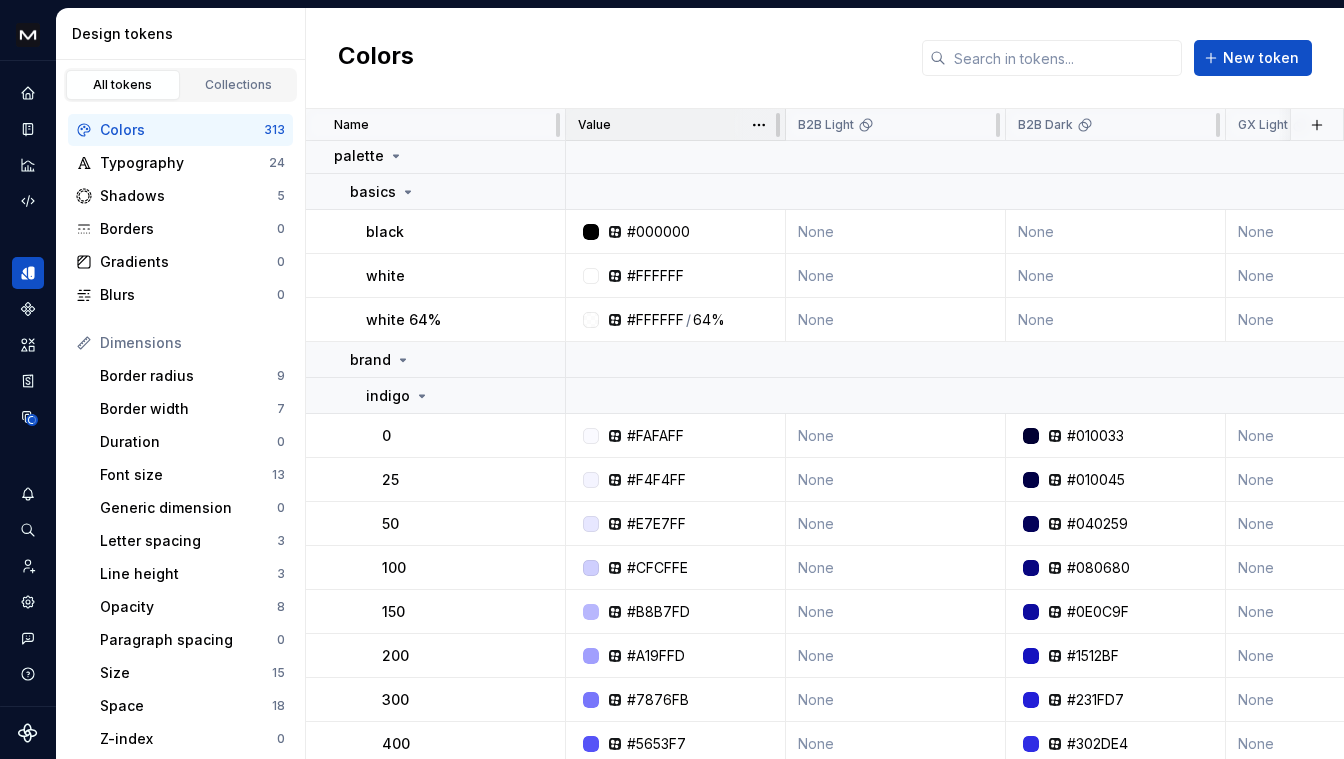 click on "Value" at bounding box center (594, 125) 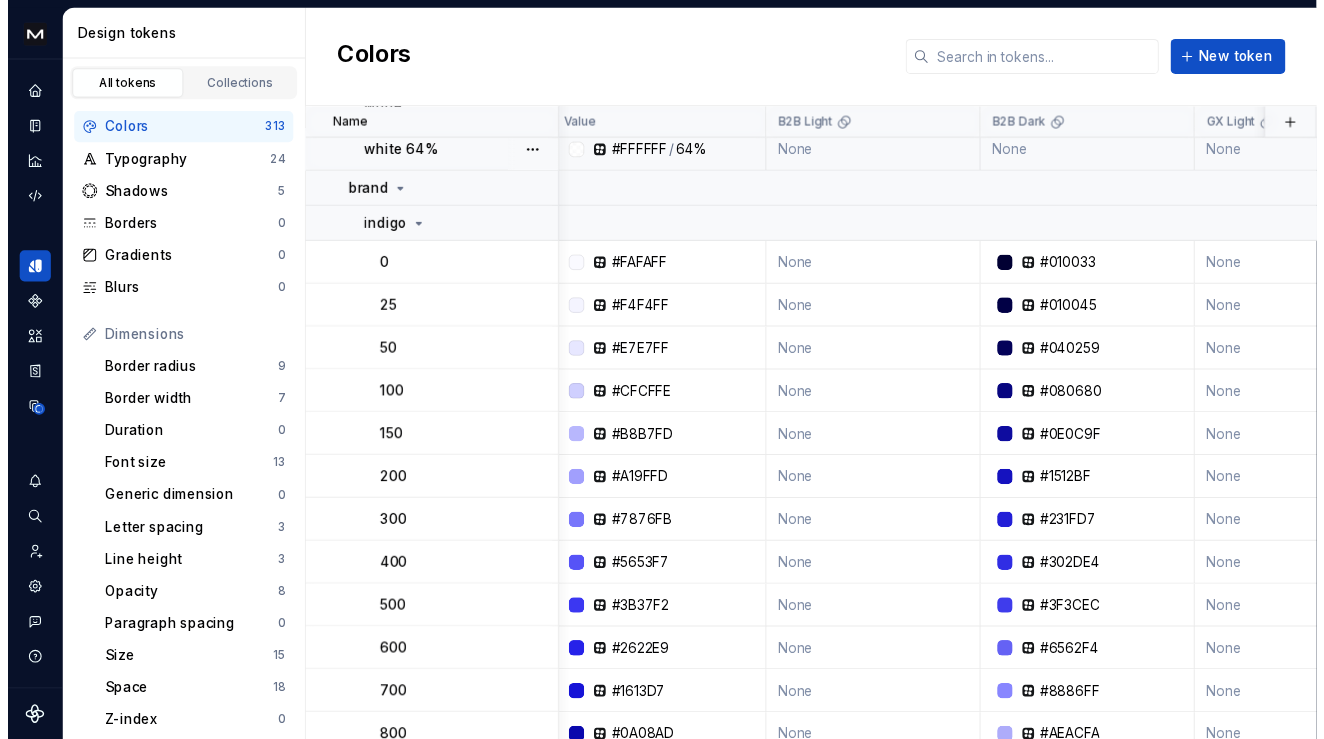 scroll, scrollTop: 170, scrollLeft: 0, axis: vertical 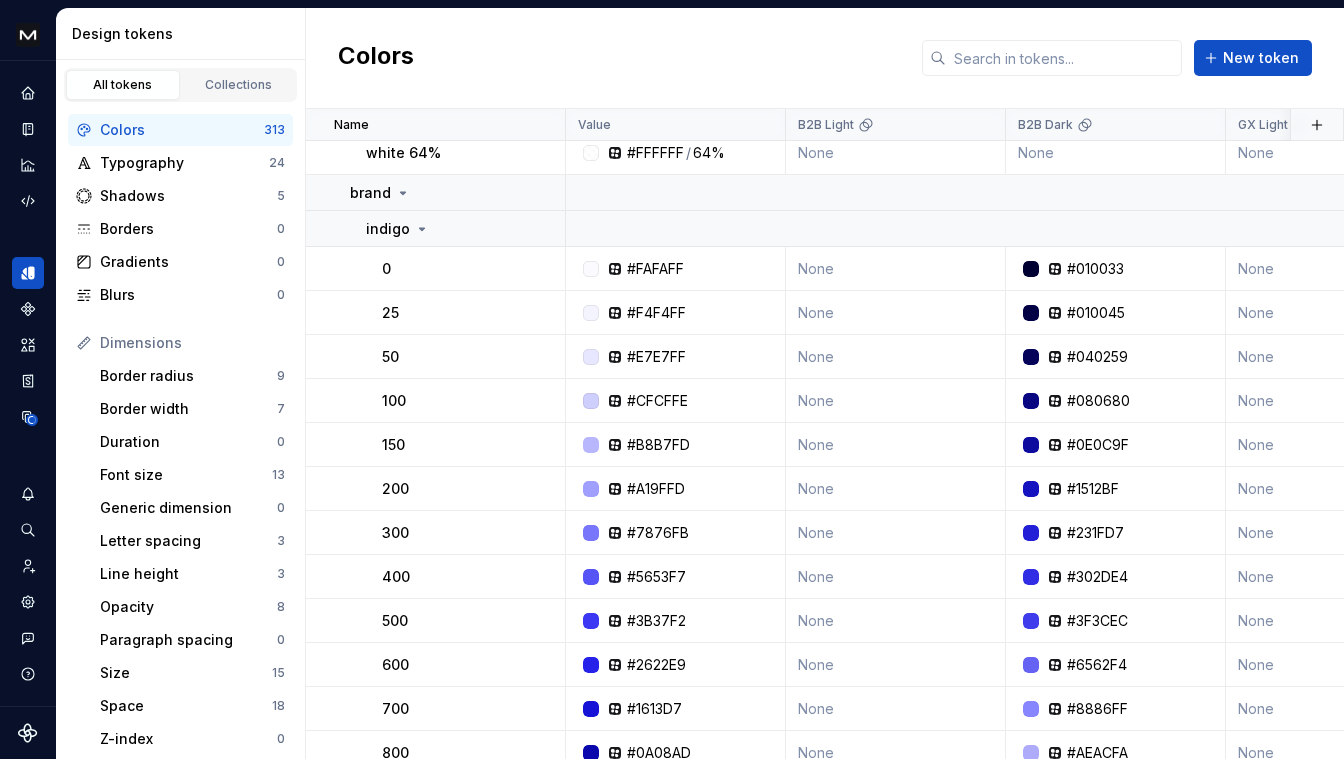 click on "Design tokens" at bounding box center (184, 34) 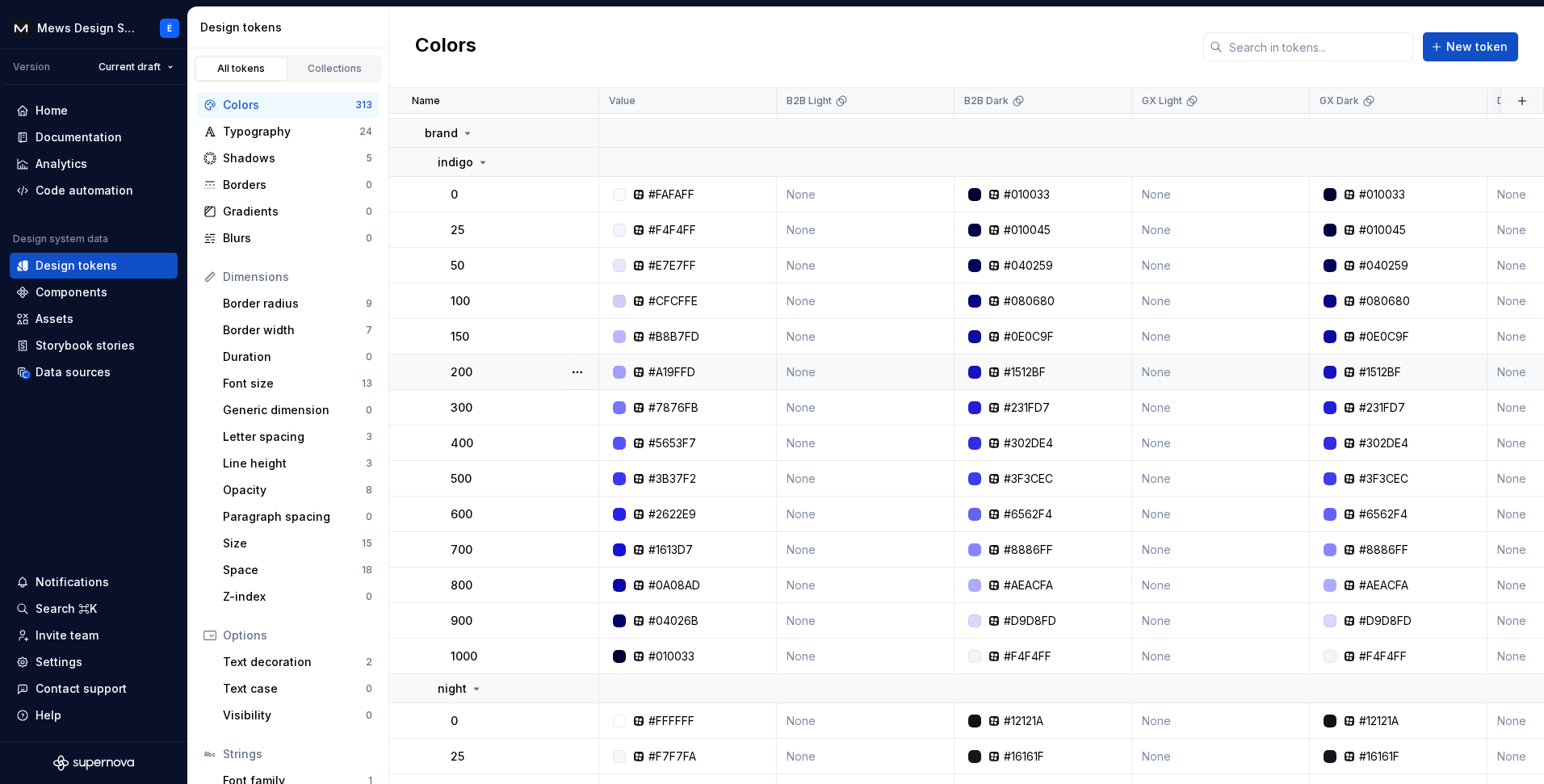 scroll, scrollTop: 166, scrollLeft: 0, axis: vertical 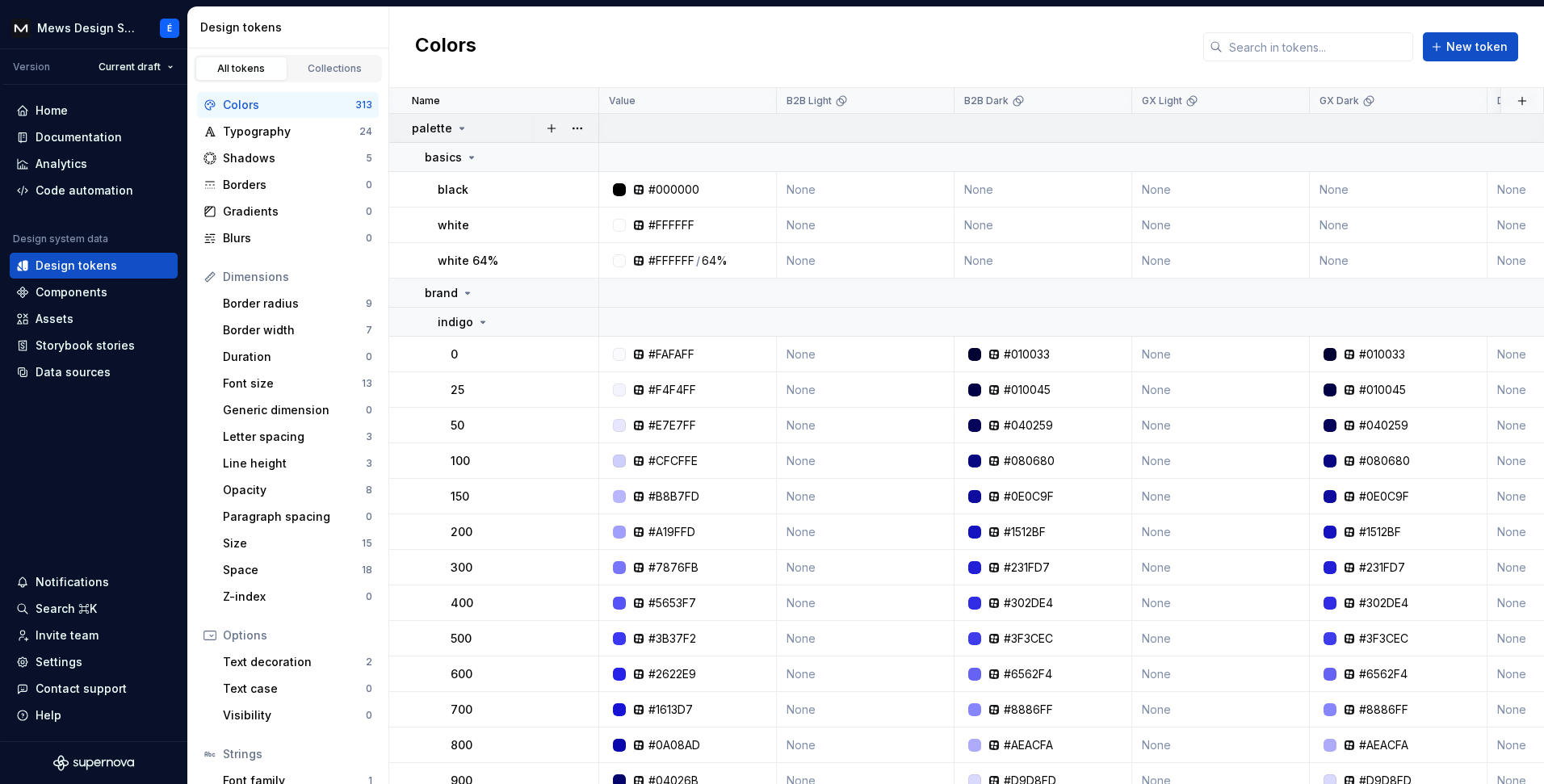 click 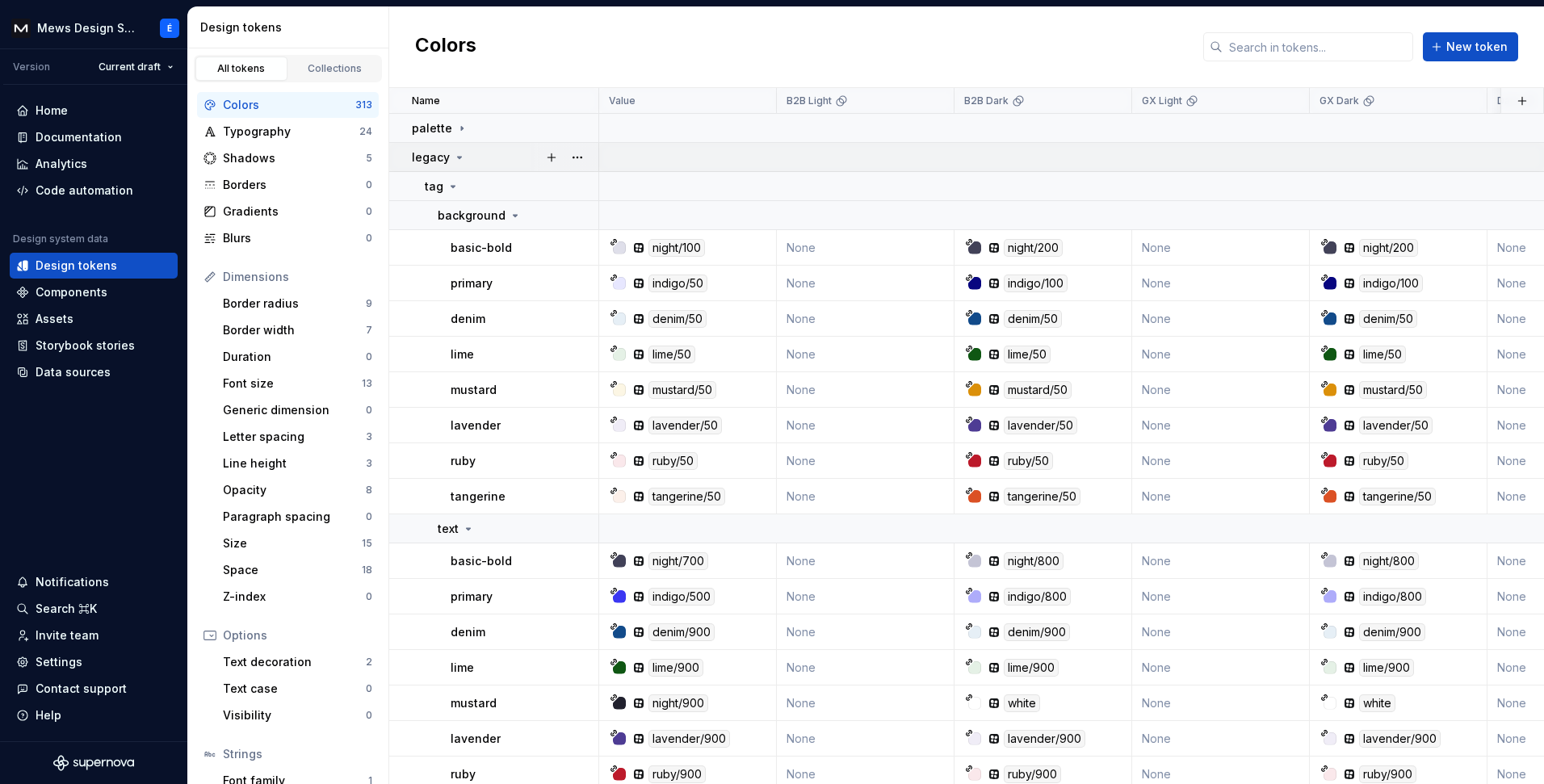 click 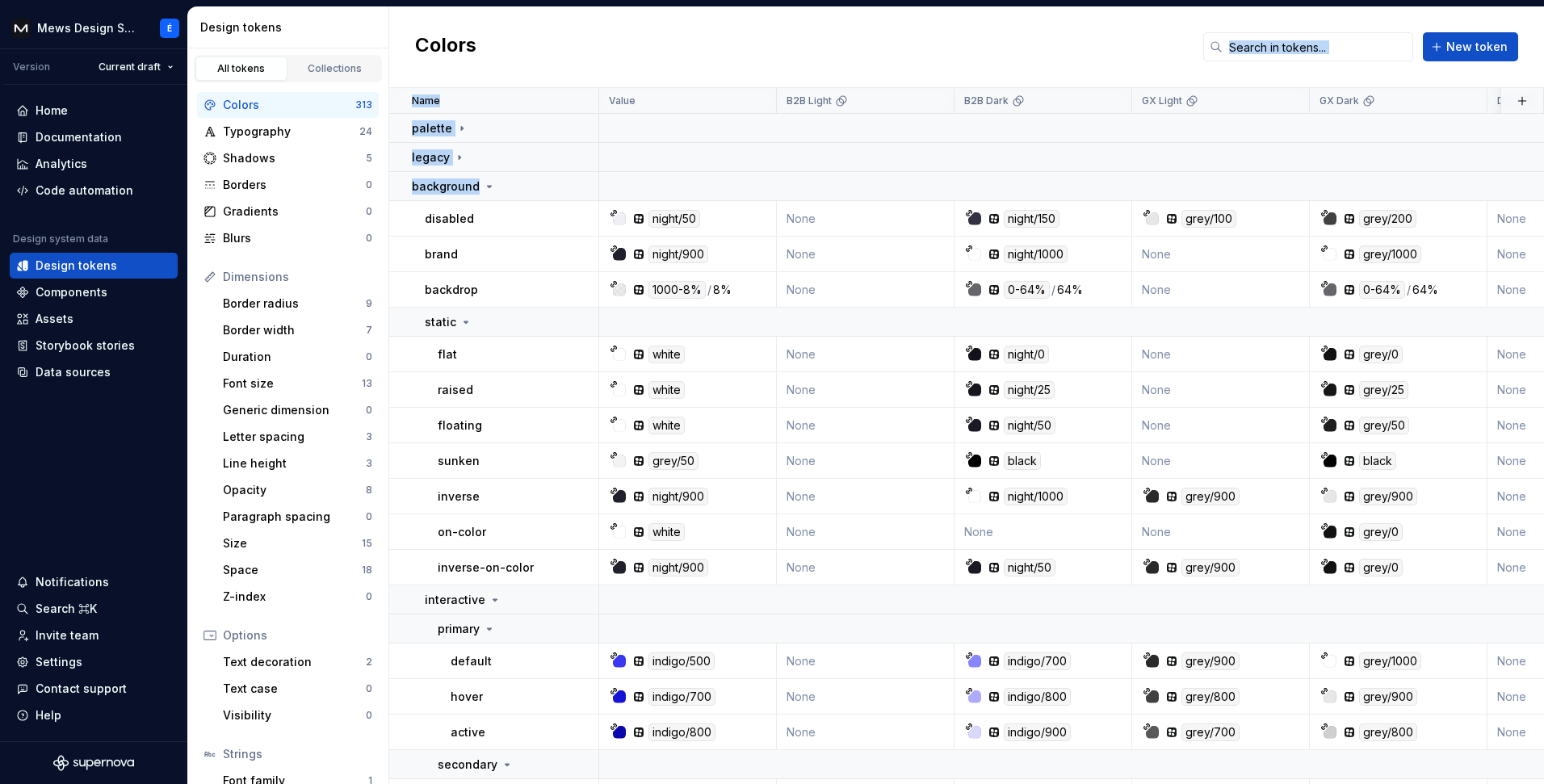 drag, startPoint x: 485, startPoint y: 189, endPoint x: 723, endPoint y: 32, distance: 285.11927 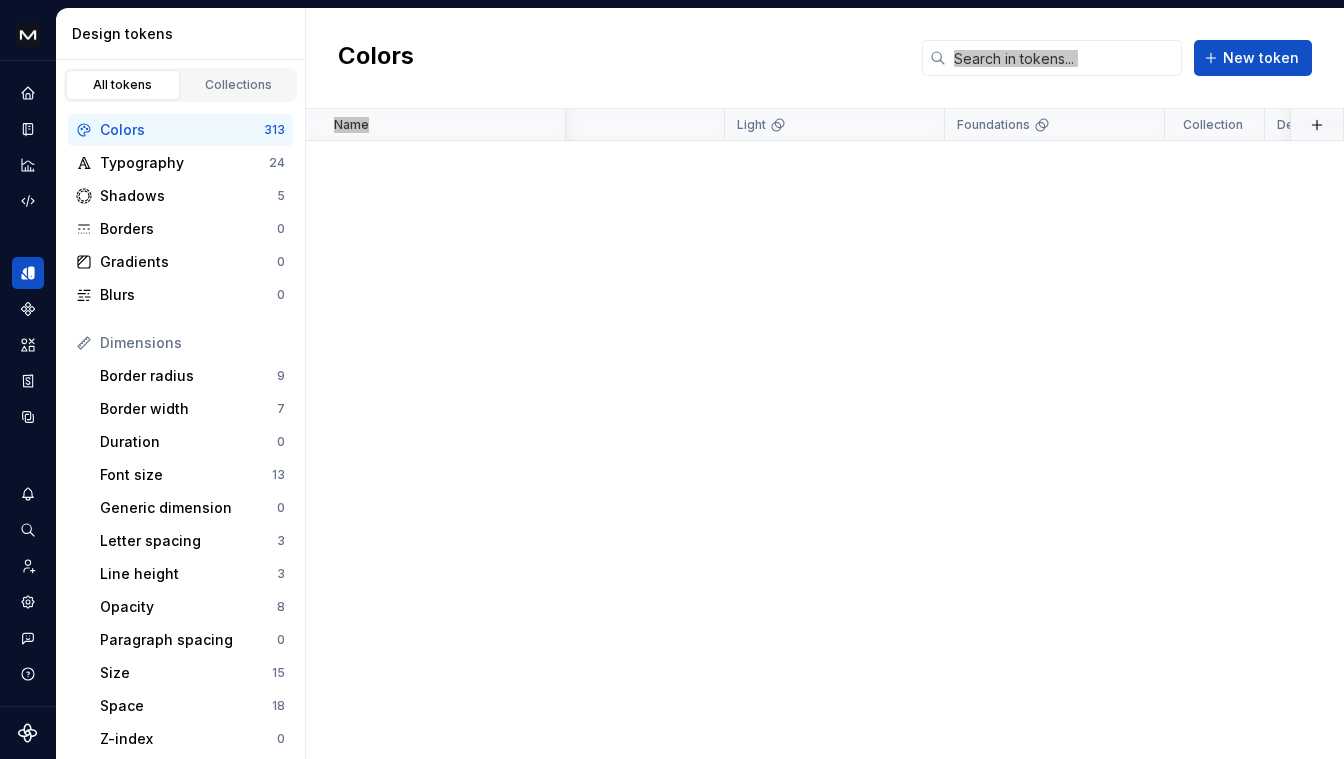 scroll, scrollTop: 0, scrollLeft: 1161, axis: horizontal 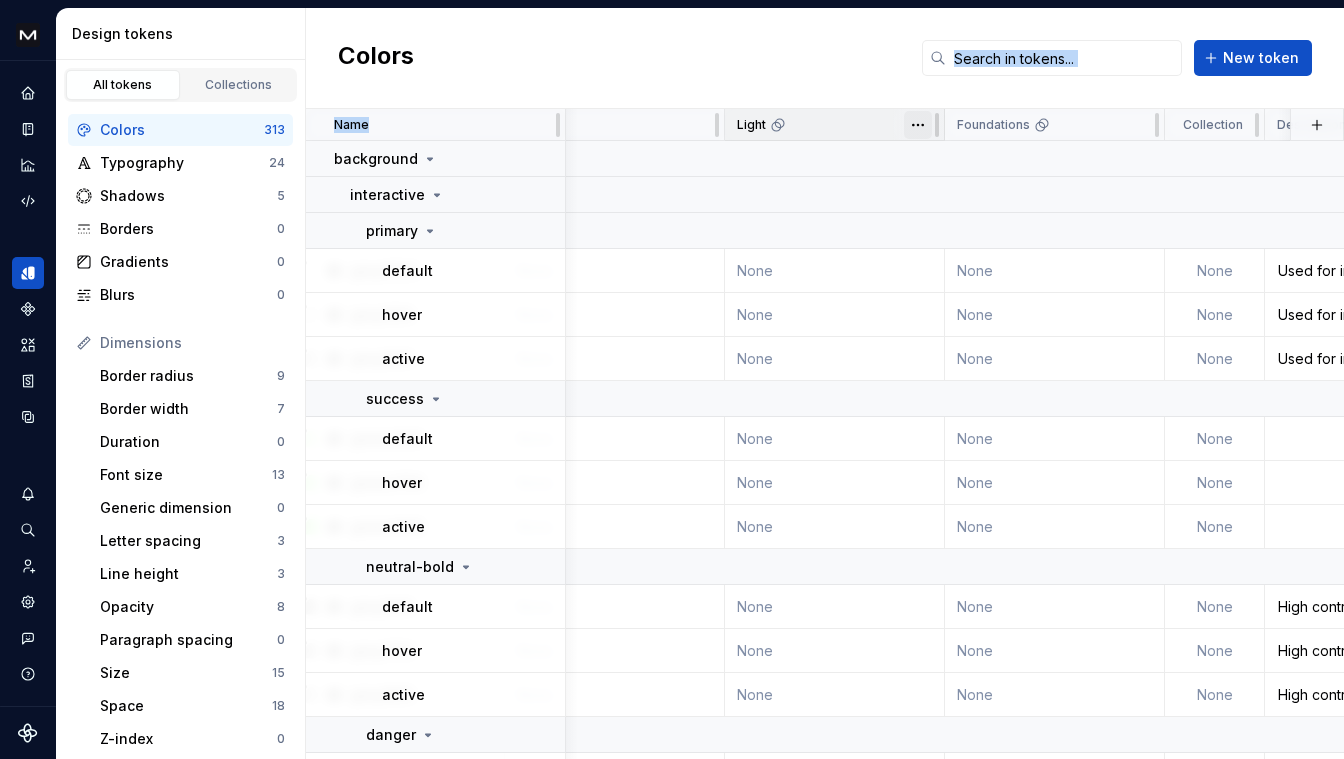 click on "Mews Design System É Design system data Design tokens All tokens Collections Colors 313 Typography 24 Shadows 5 Borders 0 Gradients 0 Blurs 0 Dimensions Border radius 9 Border width 7 Duration 0 Font size 13 Generic dimension 0 Letter spacing 3 Line height 3 Opacity 8 Paragraph spacing 0 Size 15 Space 18 Z-index 0 Options Text decoration 2 Text case 0 Visibility 0 Strings Font family 1 Font weight/style 4 Generic string 0 Product copy 0 Colors New token Name Value B2B Light B2B Dark GX Light GX Dark Dark Light Foundations Collection Description Last updated background interactive primary default indigo/500 None indigo/700 grey/900 grey/1000 None None None None Used for interactive primary background. Used for main actions like primary buttons 2 minutes ago hover indigo/700 None indigo/800 grey/800 grey/900 None None None None Used for interactive primary background hover 2 minutes ago active indigo/800 None indigo/900 grey/700 grey/800 None None None None Used for interactive primary background active None" at bounding box center [672, 379] 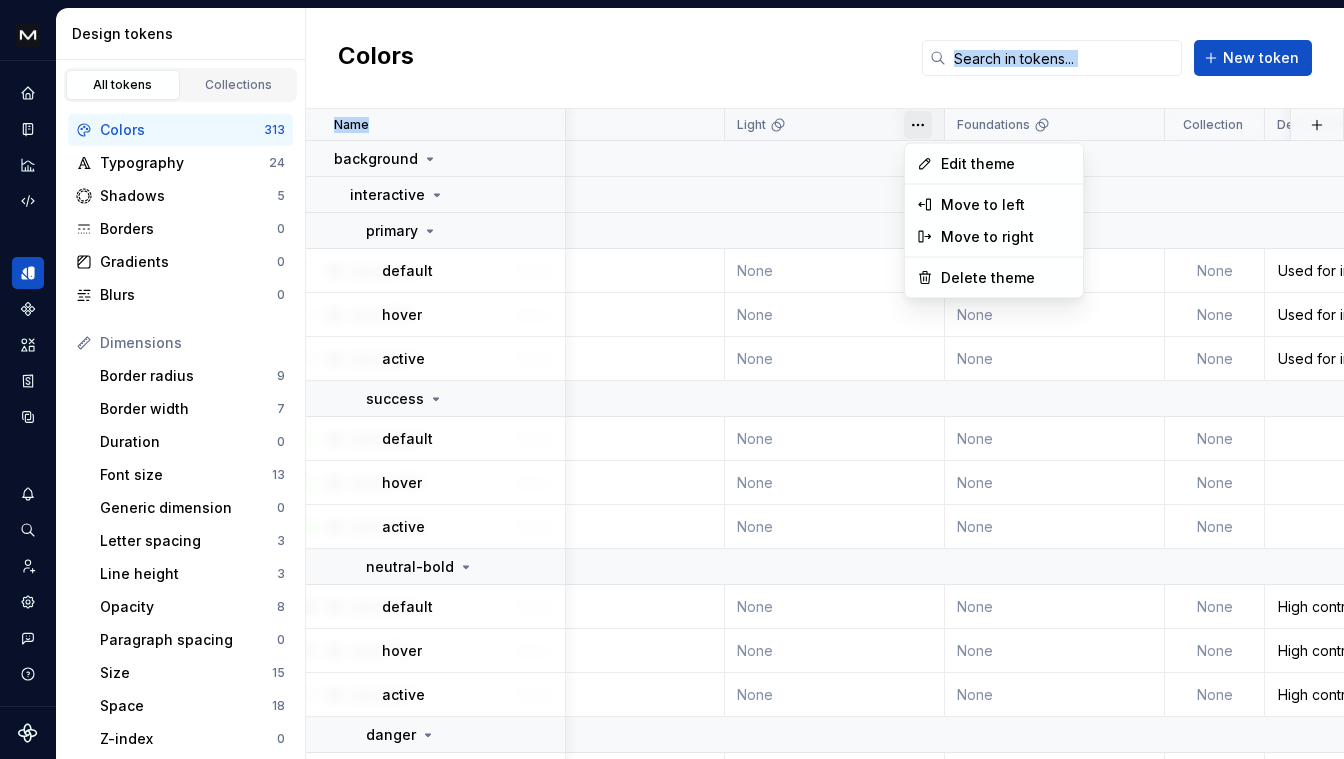 click on "Mews Design System É Design system data Design tokens All tokens Collections Colors 313 Typography 24 Shadows 5 Borders 0 Gradients 0 Blurs 0 Dimensions Border radius 9 Border width 7 Duration 0 Font size 13 Generic dimension 0 Letter spacing 3 Line height 3 Opacity 8 Paragraph spacing 0 Size 15 Space 18 Z-index 0 Options Text decoration 2 Text case 0 Visibility 0 Strings Font family 1 Font weight/style 4 Generic string 0 Product copy 0 Colors New token Name Value B2B Light B2B Dark GX Light GX Dark Dark Light Foundations Collection Description Last updated background interactive primary default indigo/500 None indigo/700 grey/900 grey/1000 None None None None Used for interactive primary background. Used for main actions like primary buttons 2 minutes ago hover indigo/700 None indigo/800 grey/800 grey/900 None None None None Used for interactive primary background hover 2 minutes ago active indigo/800 None indigo/900 grey/700 grey/800 None None None None Used for interactive primary background active None" at bounding box center (672, 379) 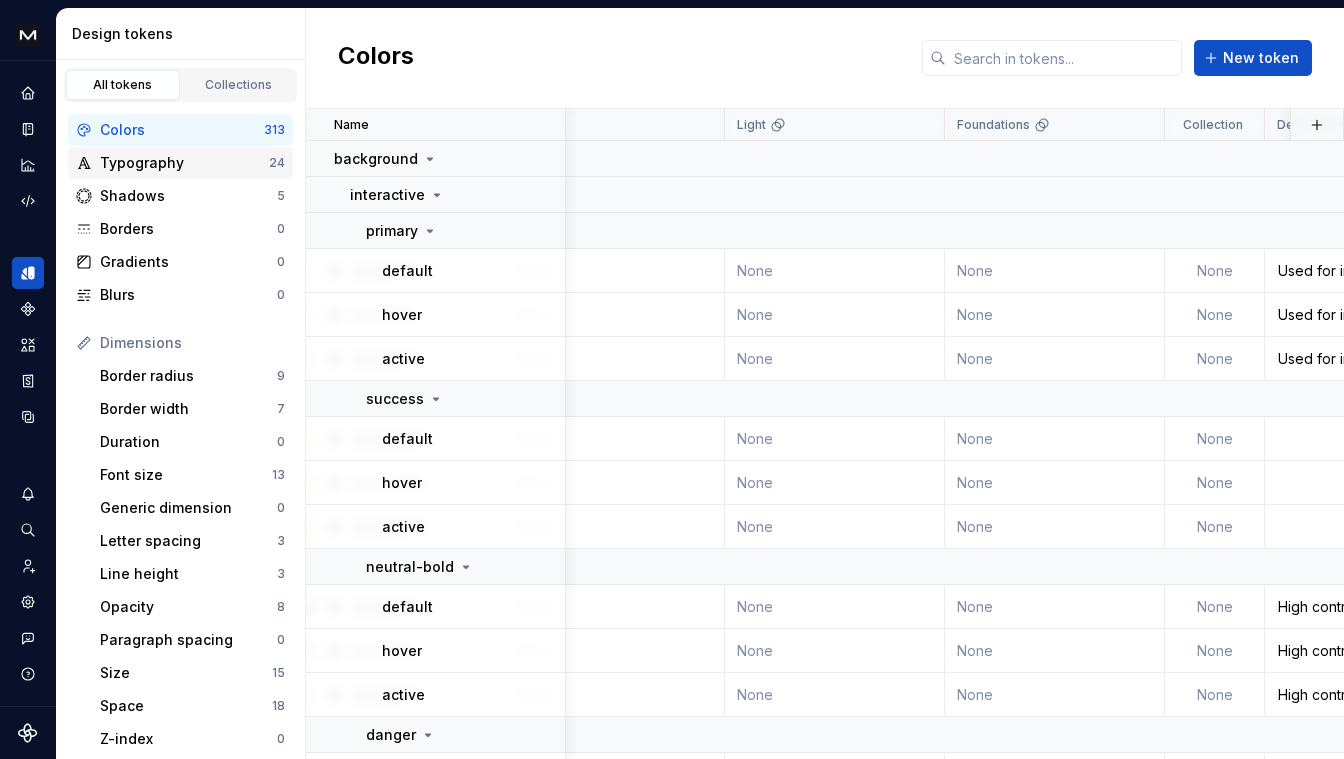 click on "Typography" at bounding box center [184, 163] 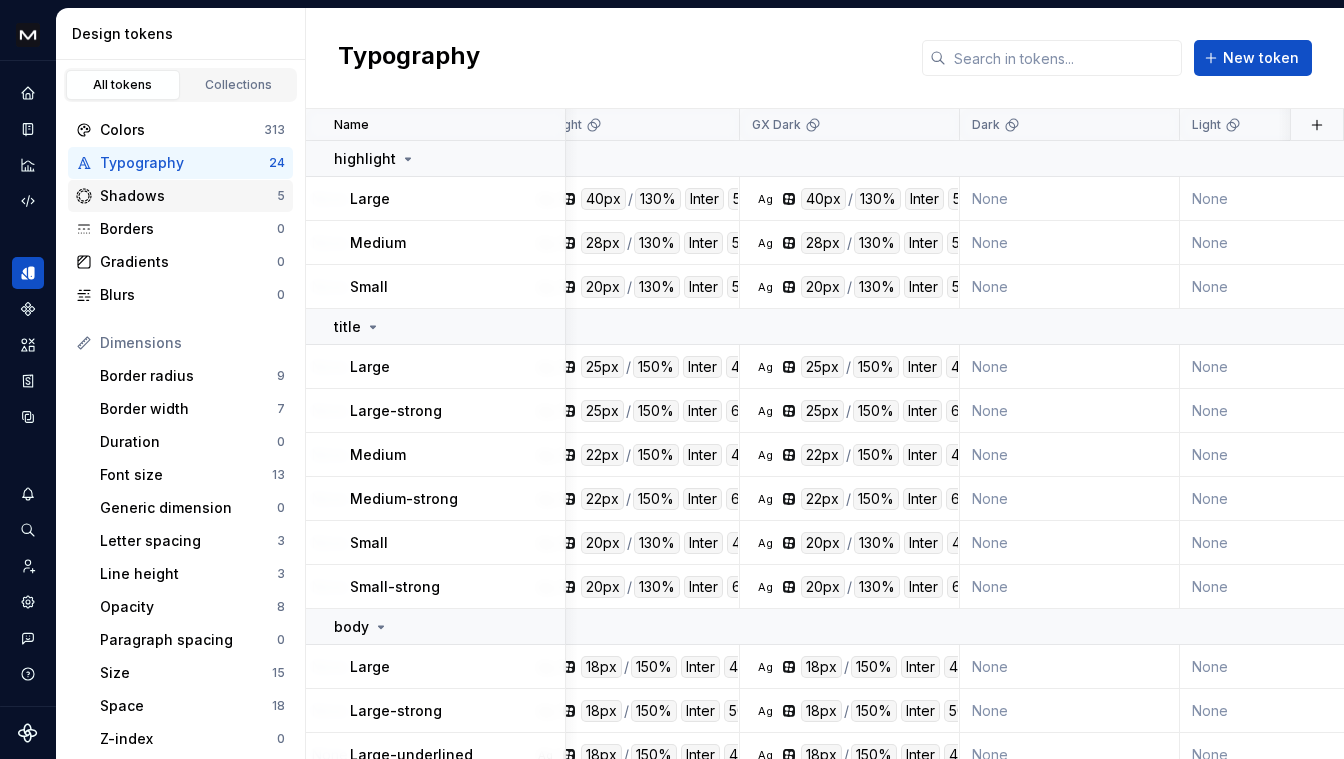 scroll, scrollTop: 0, scrollLeft: 707, axis: horizontal 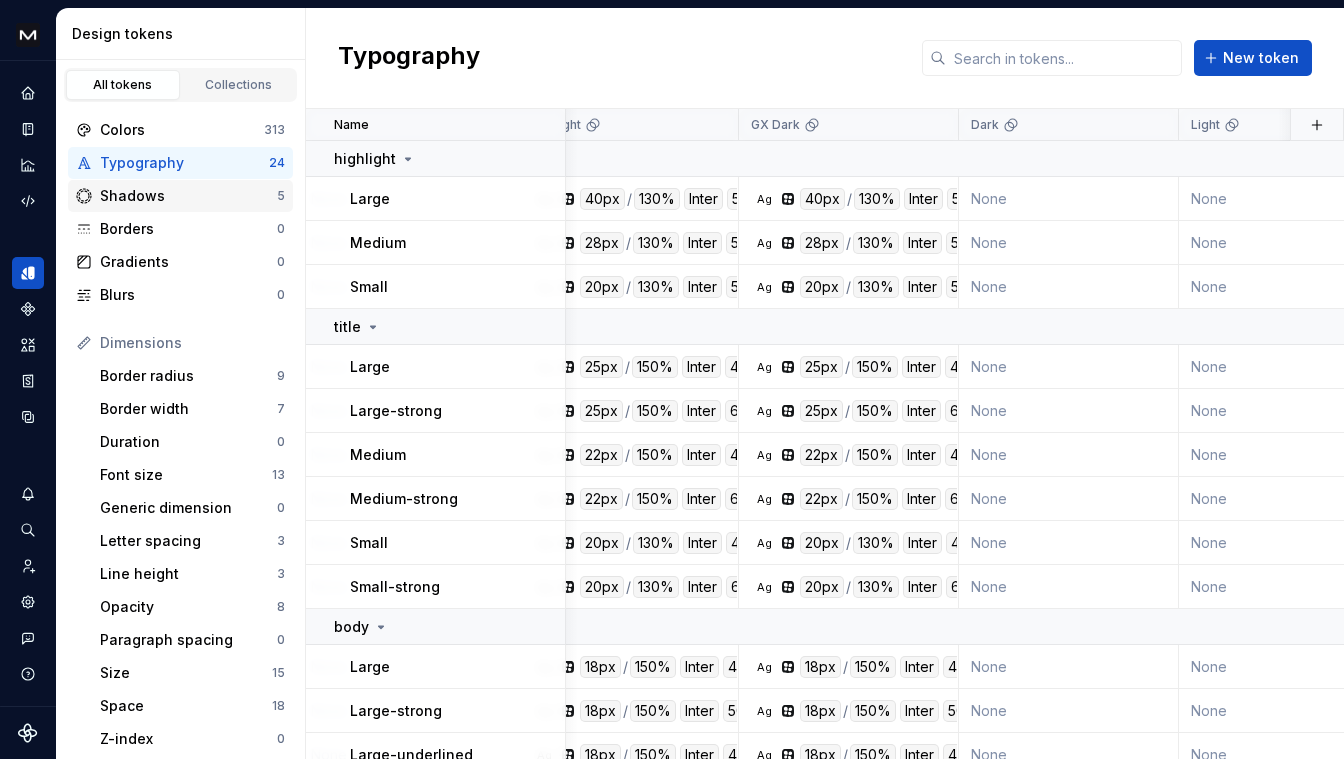 click on "Shadows" at bounding box center [188, 196] 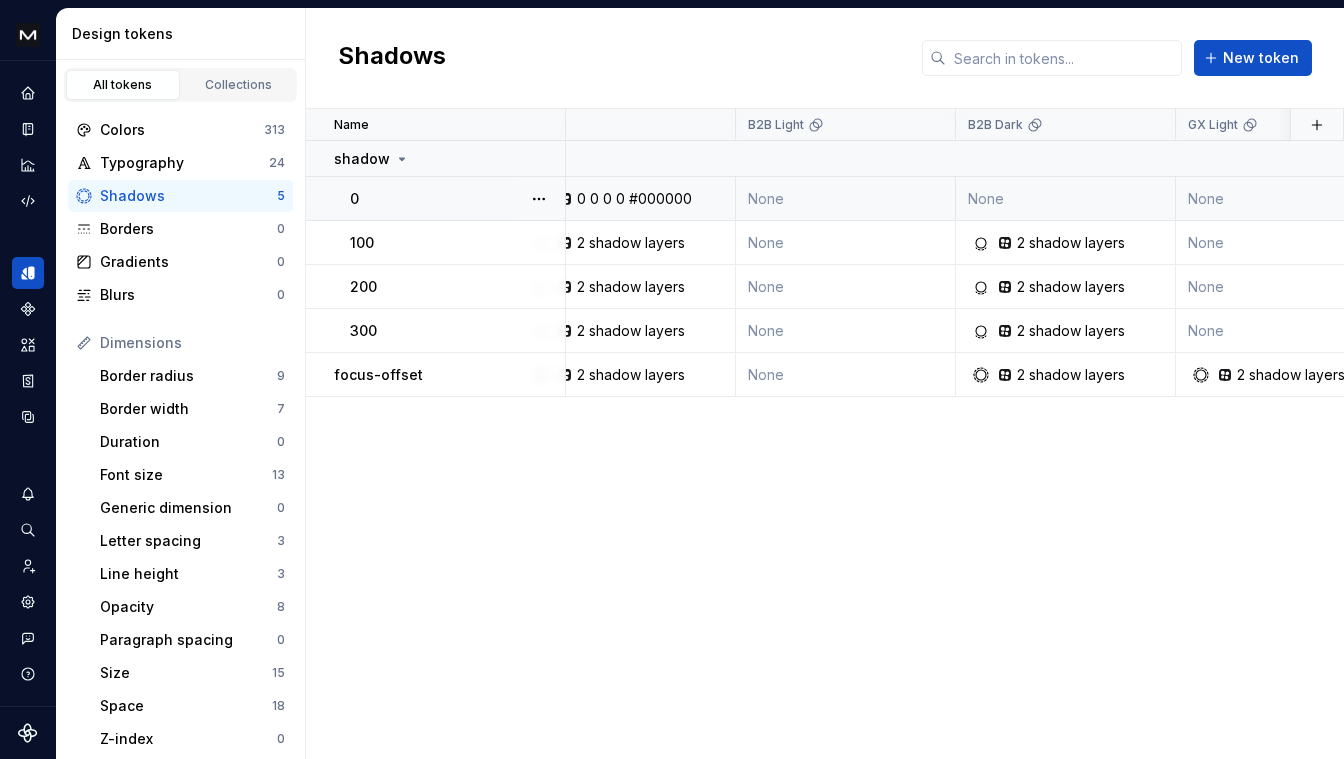 scroll, scrollTop: 0, scrollLeft: 0, axis: both 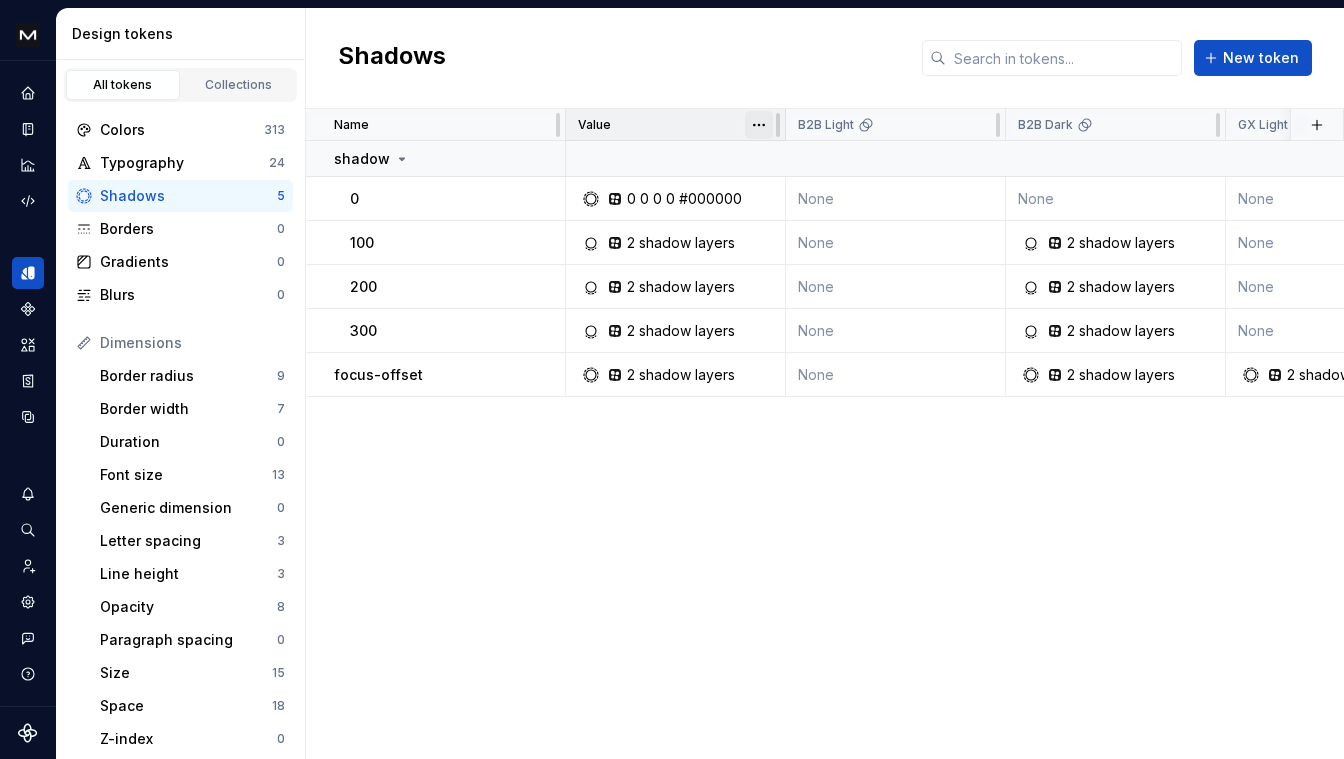 click on "Mews Design System É Design system data Design tokens All tokens Collections Colors 313 Typography 24 Shadows 5 Borders 0 Gradients 0 Blurs 0 Dimensions Border radius 9 Border width 7 Duration 0 Font size 13 Generic dimension 0 Letter spacing 3 Line height 3 Opacity 8 Paragraph spacing 0 Size 15 Space 18 Z-index 0 Options Text decoration 2 Text case 0 Visibility 0 Strings Font family 1 Font weight/style 4 Generic string 0 Product copy 0 Shadows New token Name Value B2B Light B2B Dark GX Light GX Dark Dark Light Foundations Collection Description Last updated shadow 0 0 0 0 0 #000000 None None None None None None None None Used with background.static.flat. Resting elevation for the majority of the UI components. Used when the component is distinguished from the background thanks to use of color, border or when that distinguishing is not desired (e.g. ghost buttons) 3 minutes ago 100 2 shadow layers None 2 shadow layers None 2 shadow layers None None None None 3 minutes ago 200 2 shadow layers None None None" at bounding box center [672, 379] 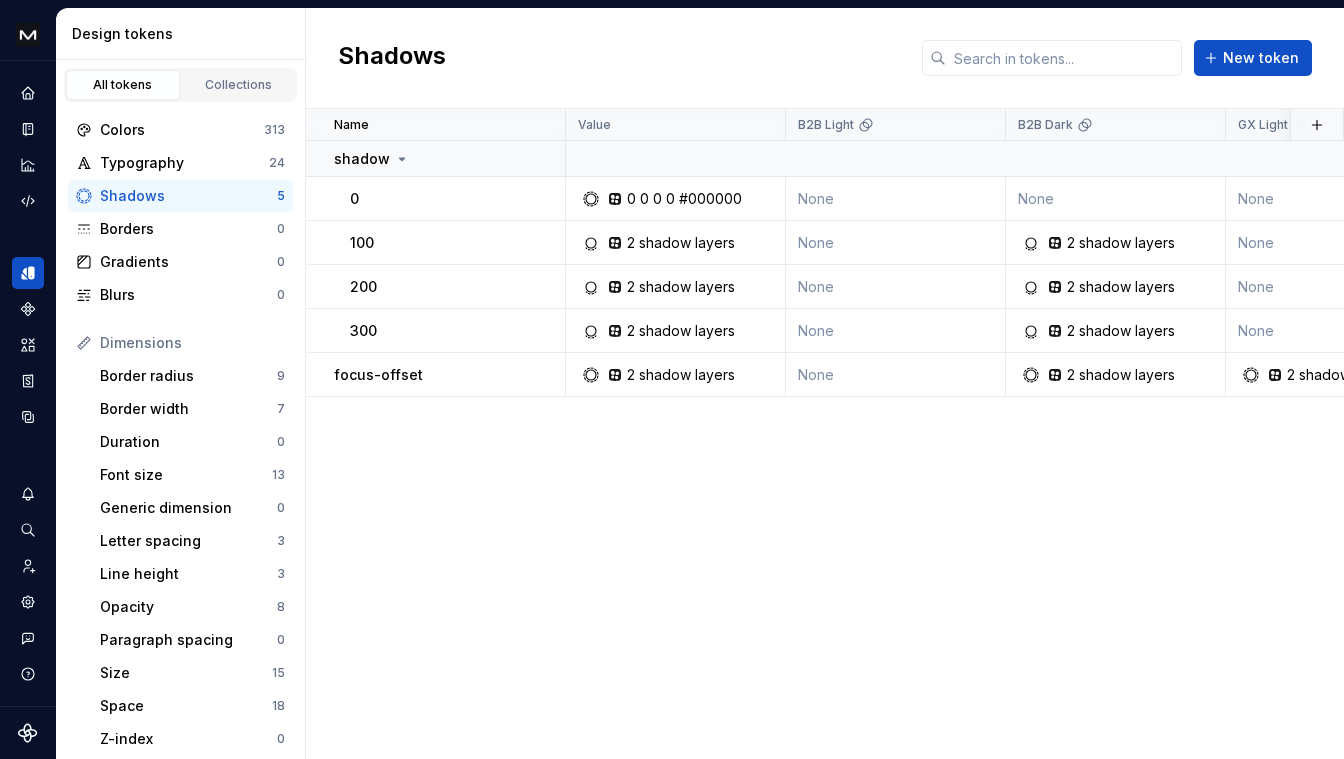 click on "Mews Design System É Design system data Design tokens All tokens Collections Colors 313 Typography 24 Shadows 5 Borders 0 Gradients 0 Blurs 0 Dimensions Border radius 9 Border width 7 Duration 0 Font size 13 Generic dimension 0 Letter spacing 3 Line height 3 Opacity 8 Paragraph spacing 0 Size 15 Space 18 Z-index 0 Options Text decoration 2 Text case 0 Visibility 0 Strings Font family 1 Font weight/style 4 Generic string 0 Product copy 0 Shadows New token Name Value B2B Light B2B Dark GX Light GX Dark Dark Light Foundations Collection Description Last updated shadow 0 0 0 0 0 #000000 None None None None None None None None Used with background.static.flat. Resting elevation for the majority of the UI components. Used when the component is distinguished from the background thanks to use of color, border or when that distinguishing is not desired (e.g. ghost buttons) 3 minutes ago 100 2 shadow layers None 2 shadow layers None 2 shadow layers None None None None 3 minutes ago 200 2 shadow layers None None None" at bounding box center [672, 379] 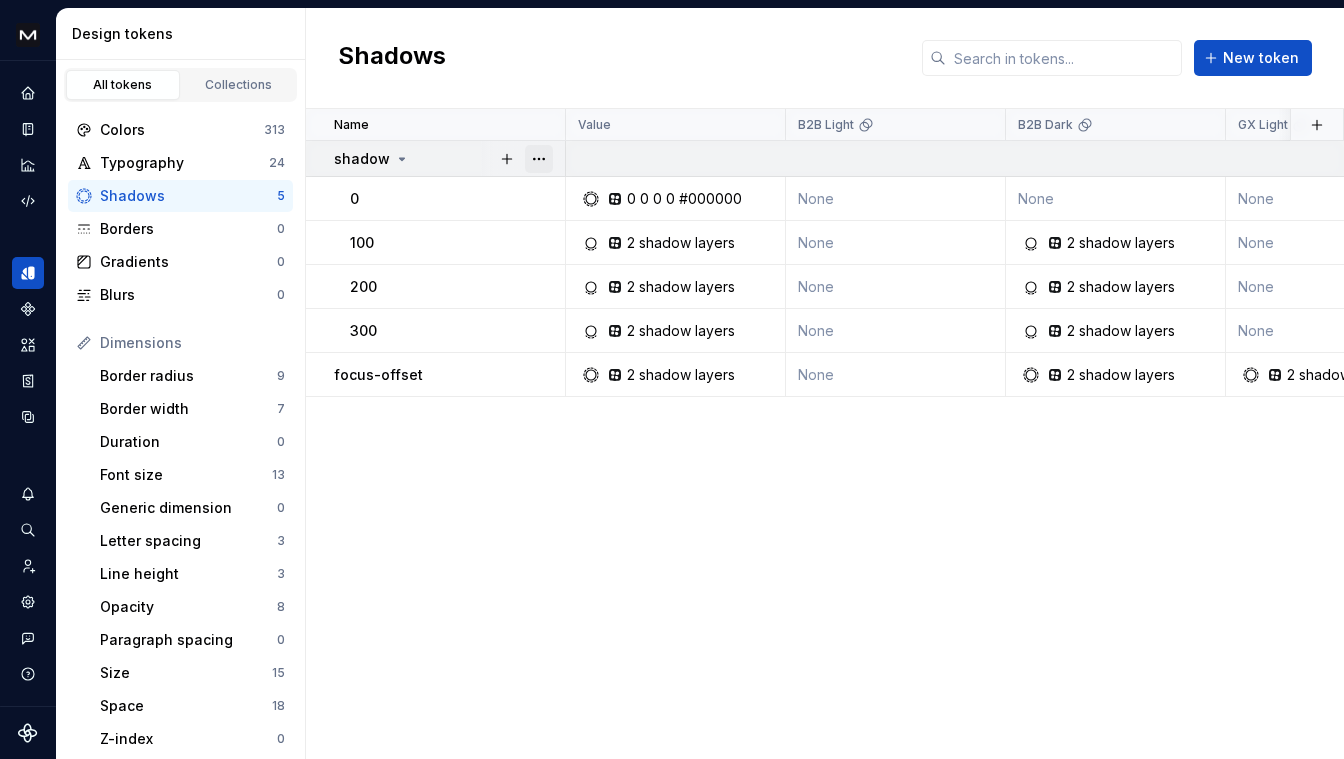 click at bounding box center [539, 159] 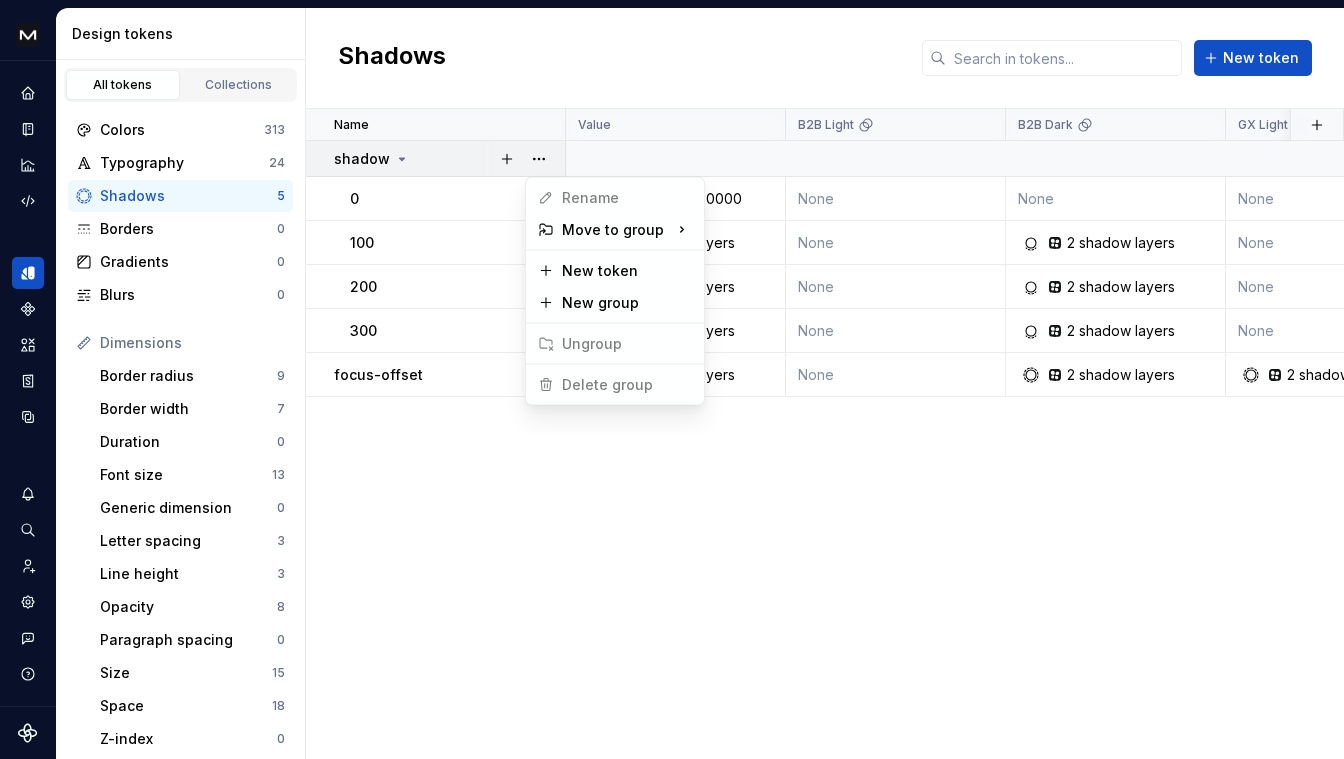 click on "Delete group" at bounding box center (595, 385) 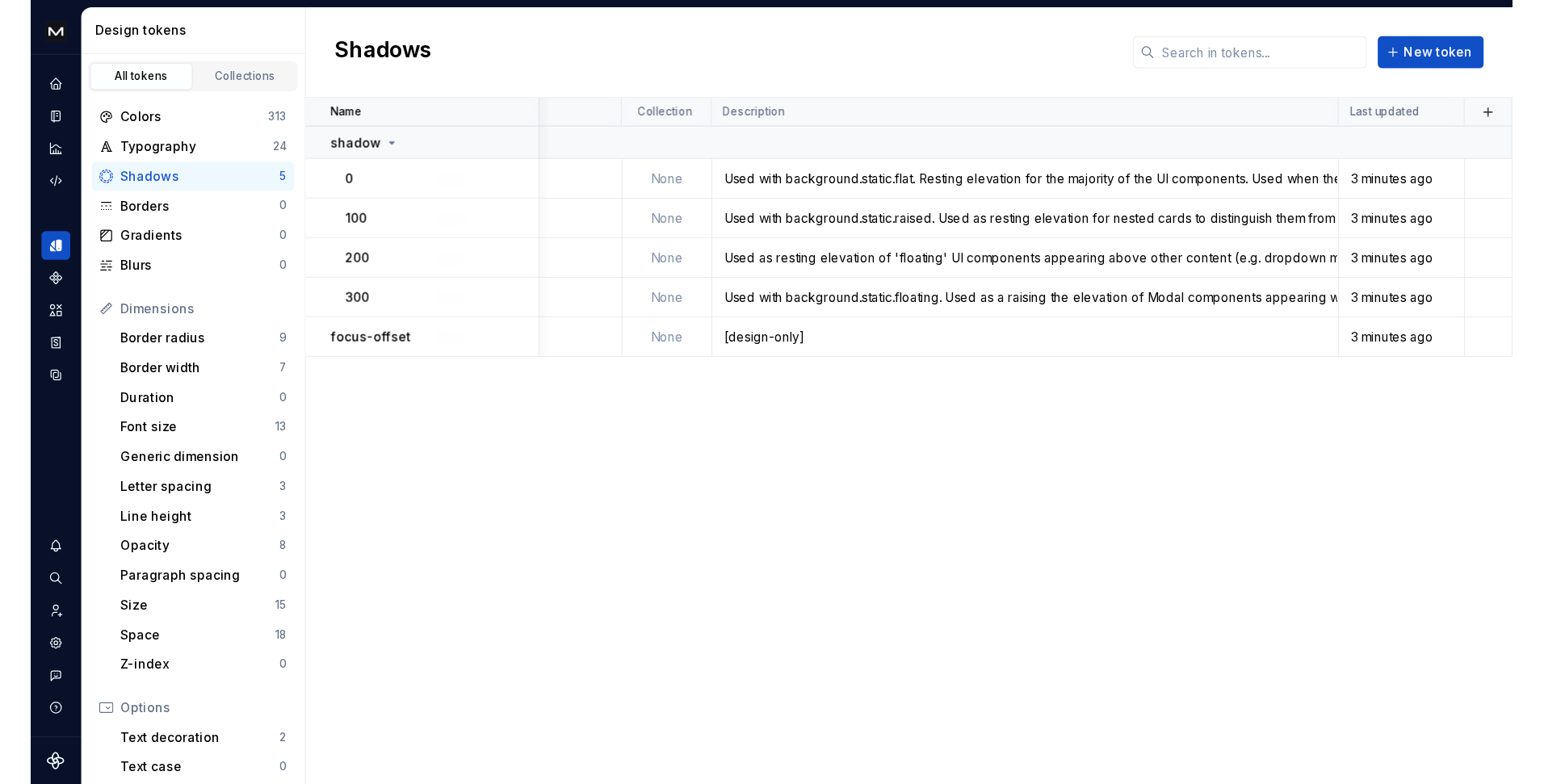 scroll, scrollTop: 0, scrollLeft: 1159, axis: horizontal 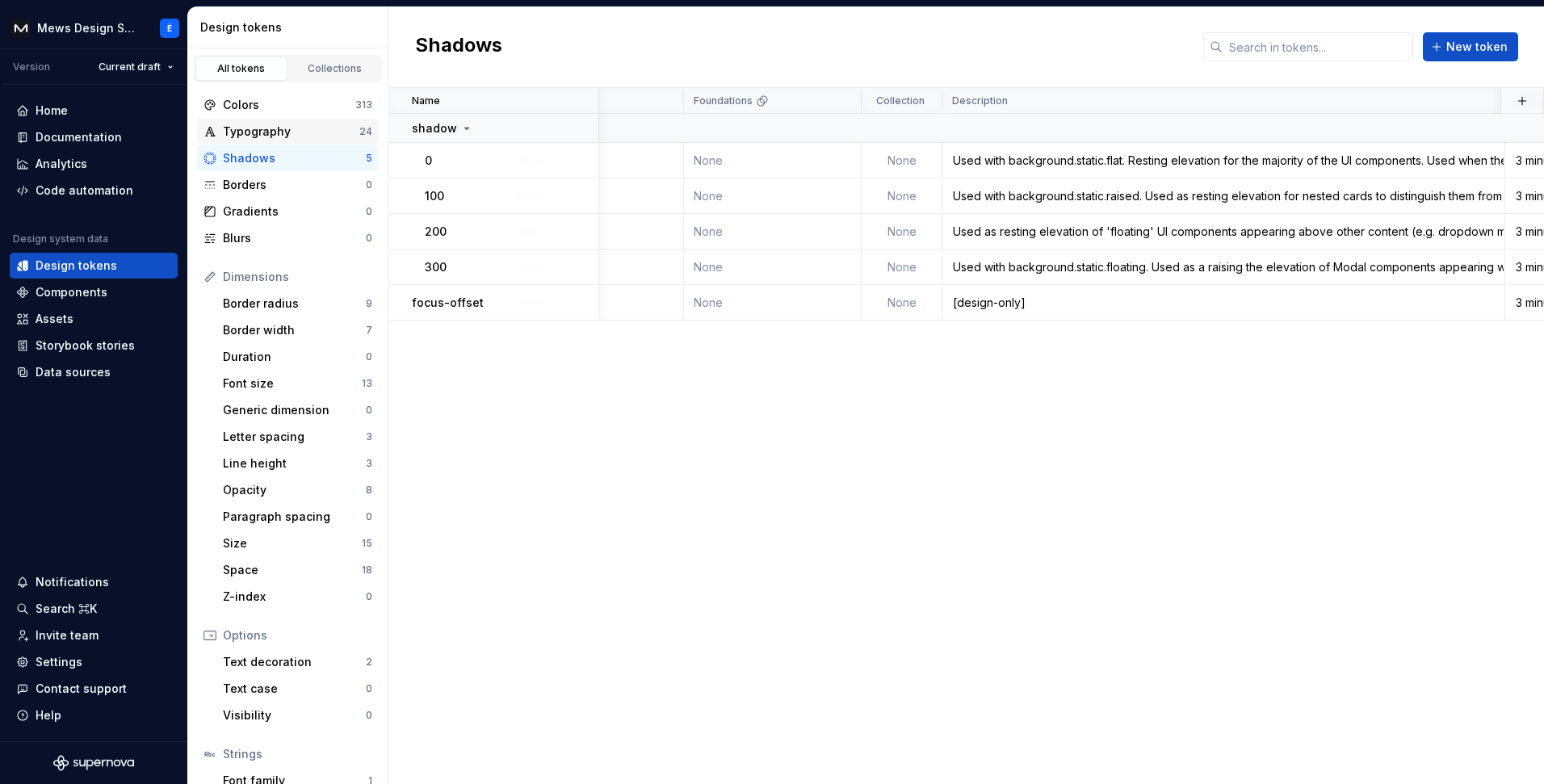 click on "Typography 24" at bounding box center (287, 132) 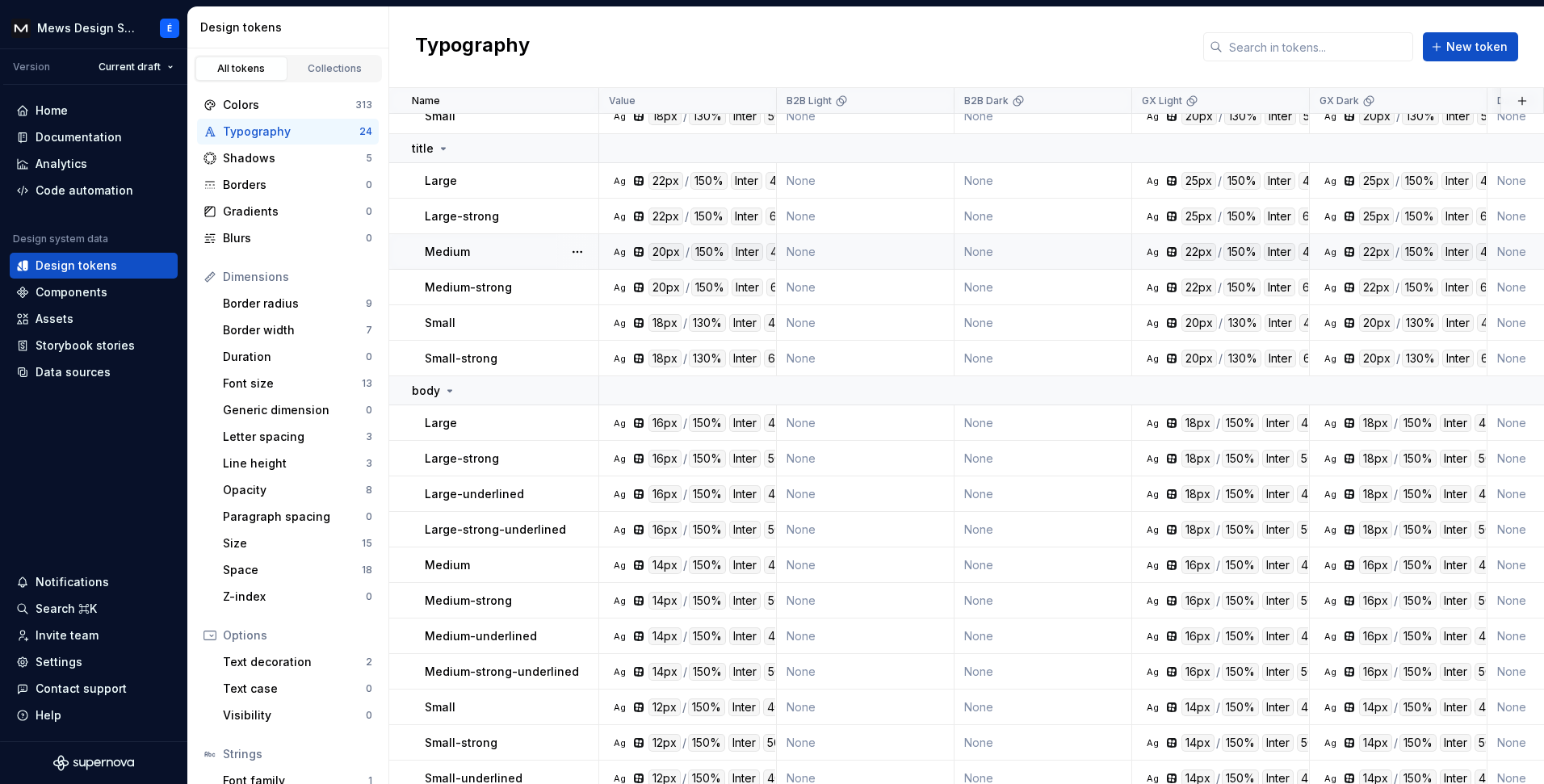 scroll, scrollTop: 0, scrollLeft: 0, axis: both 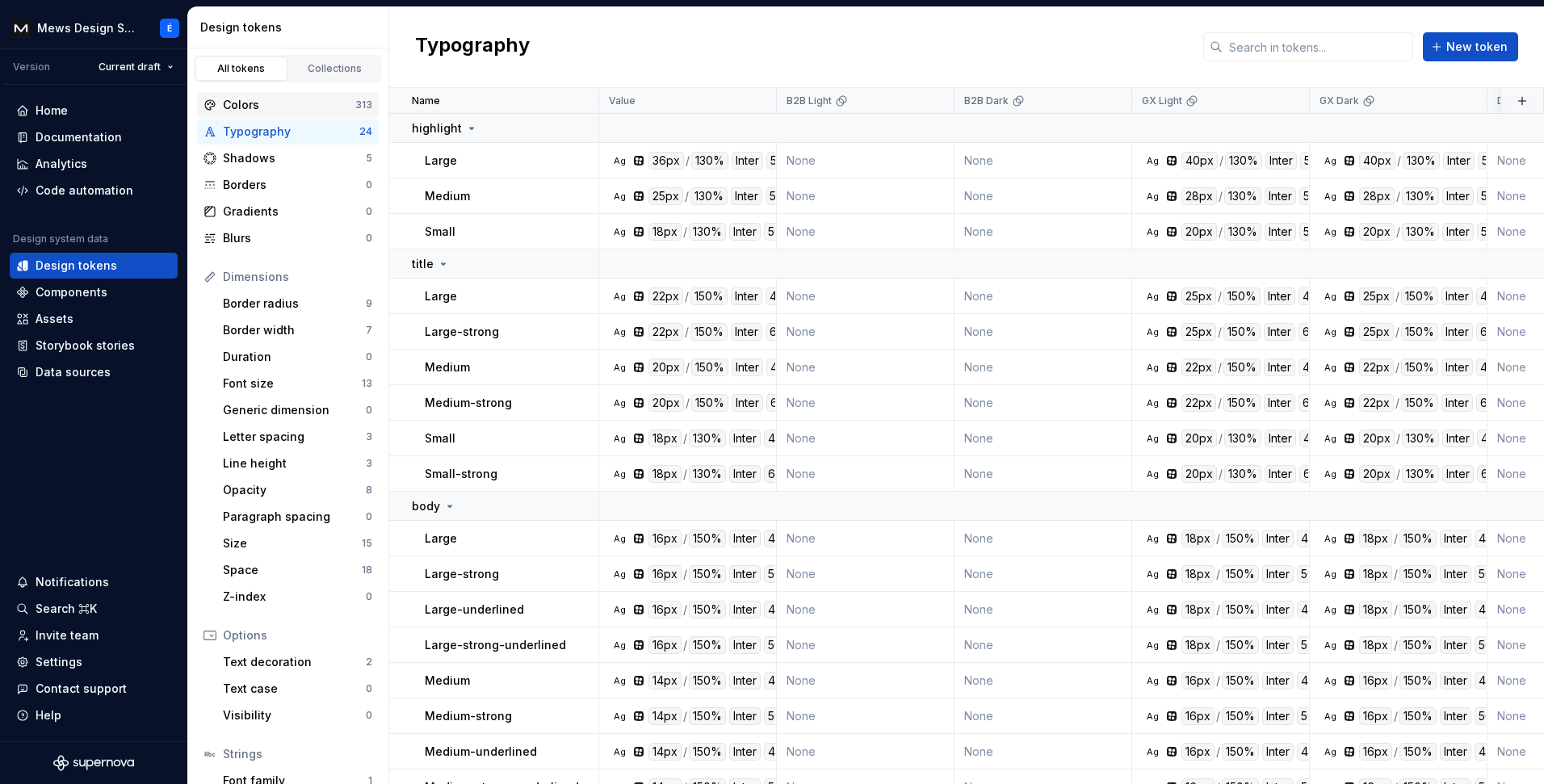 click on "Colors" at bounding box center [289, 105] 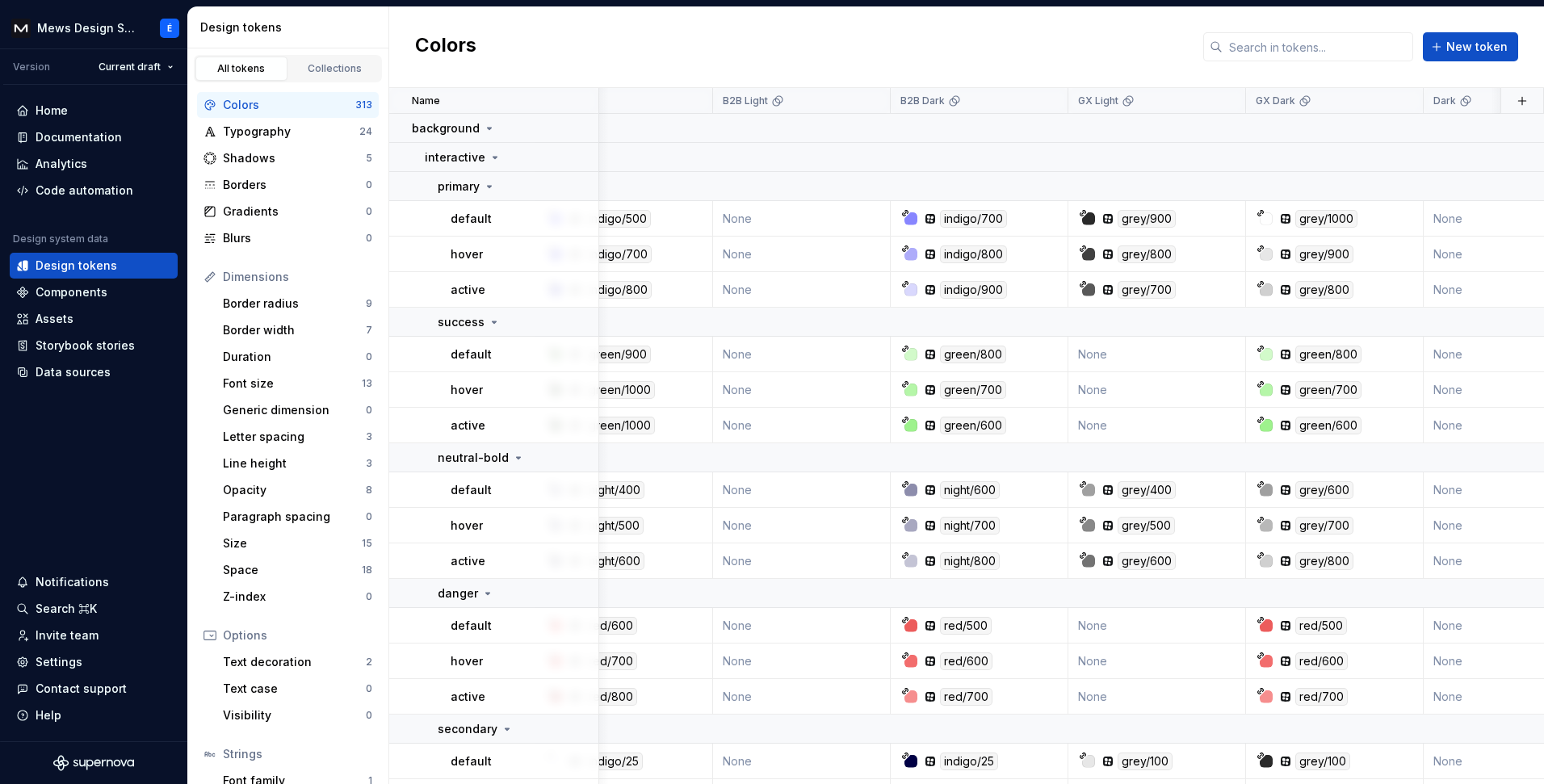 scroll, scrollTop: 0, scrollLeft: 0, axis: both 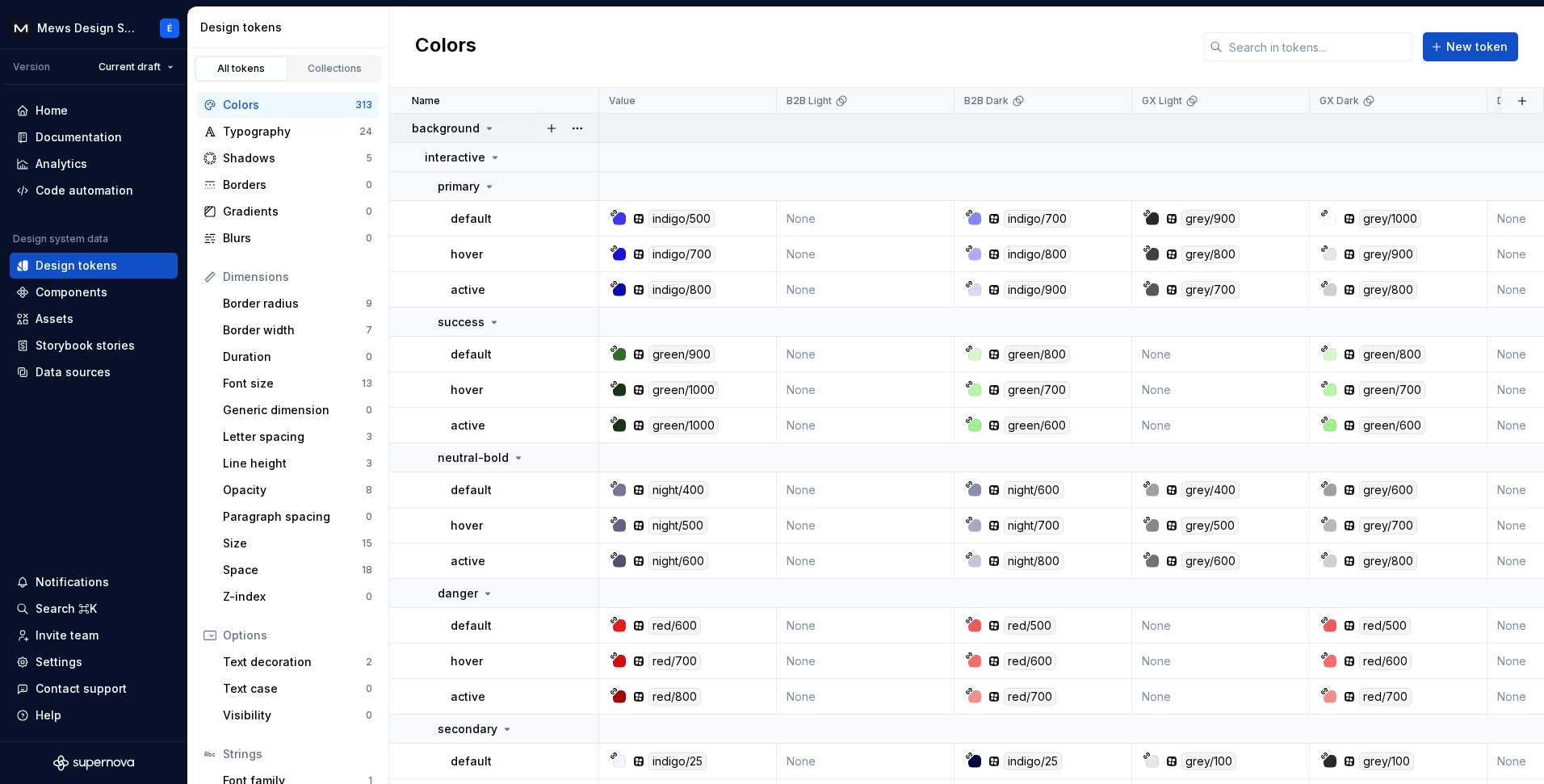 click 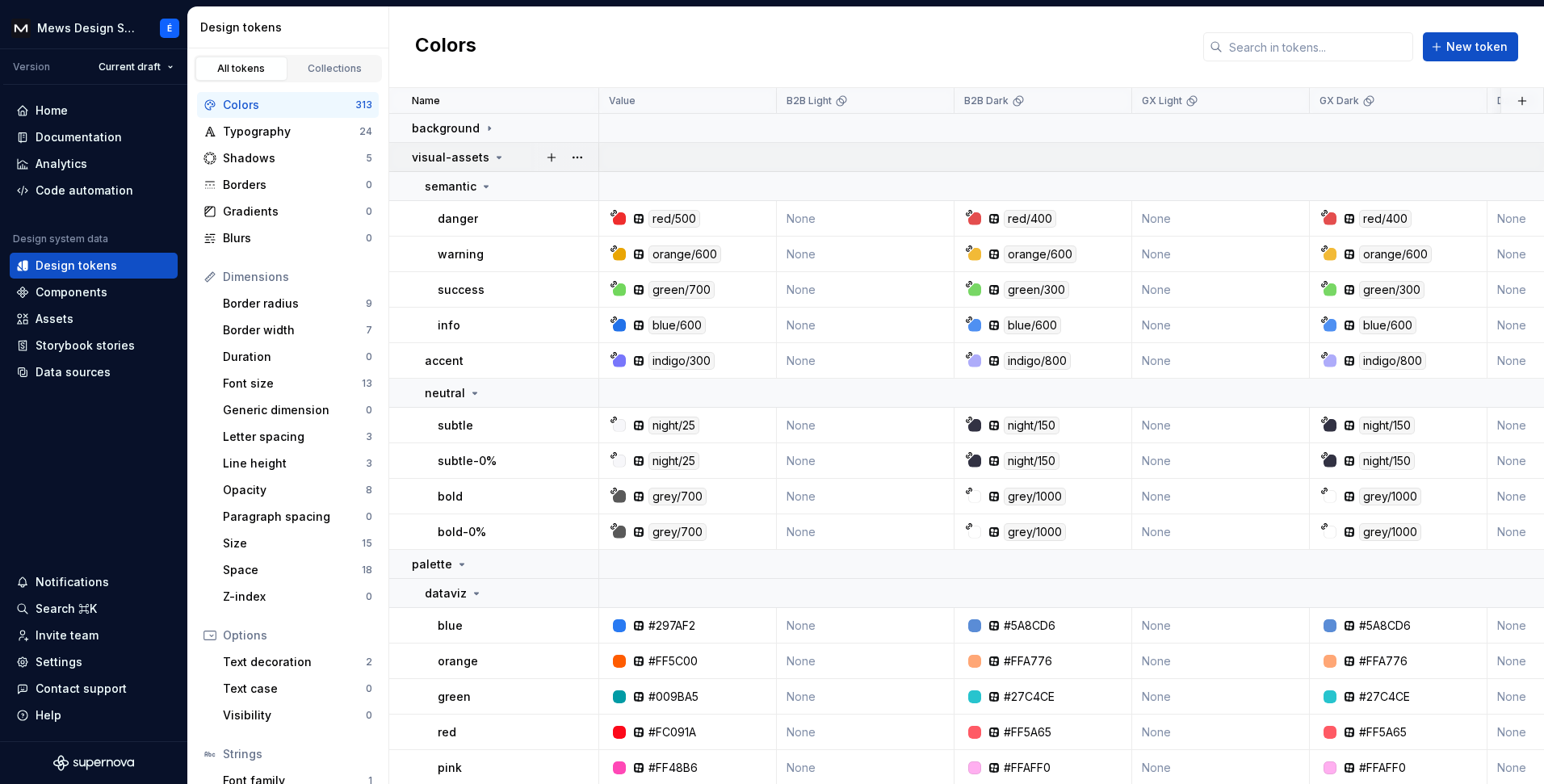 click 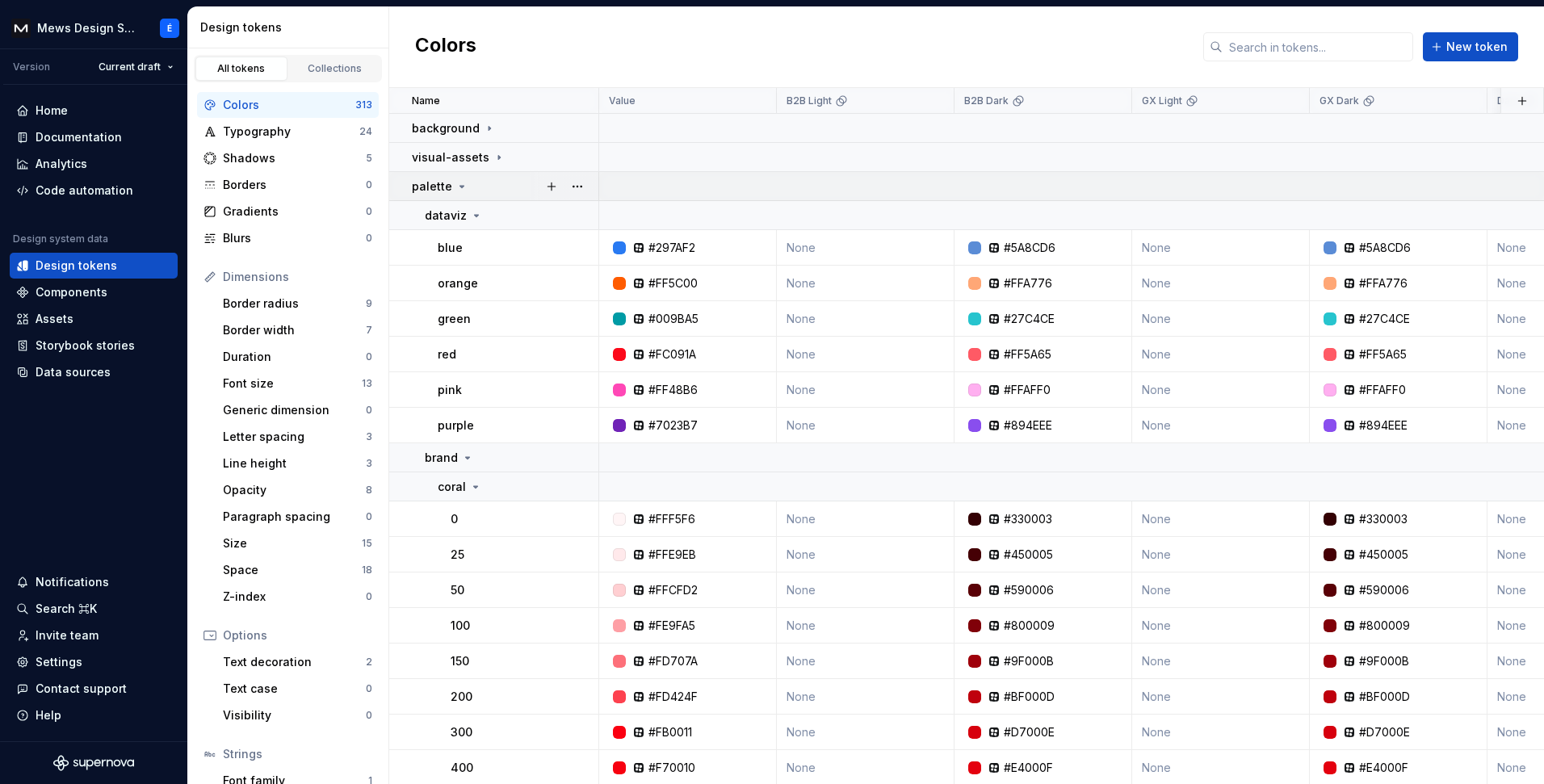 click 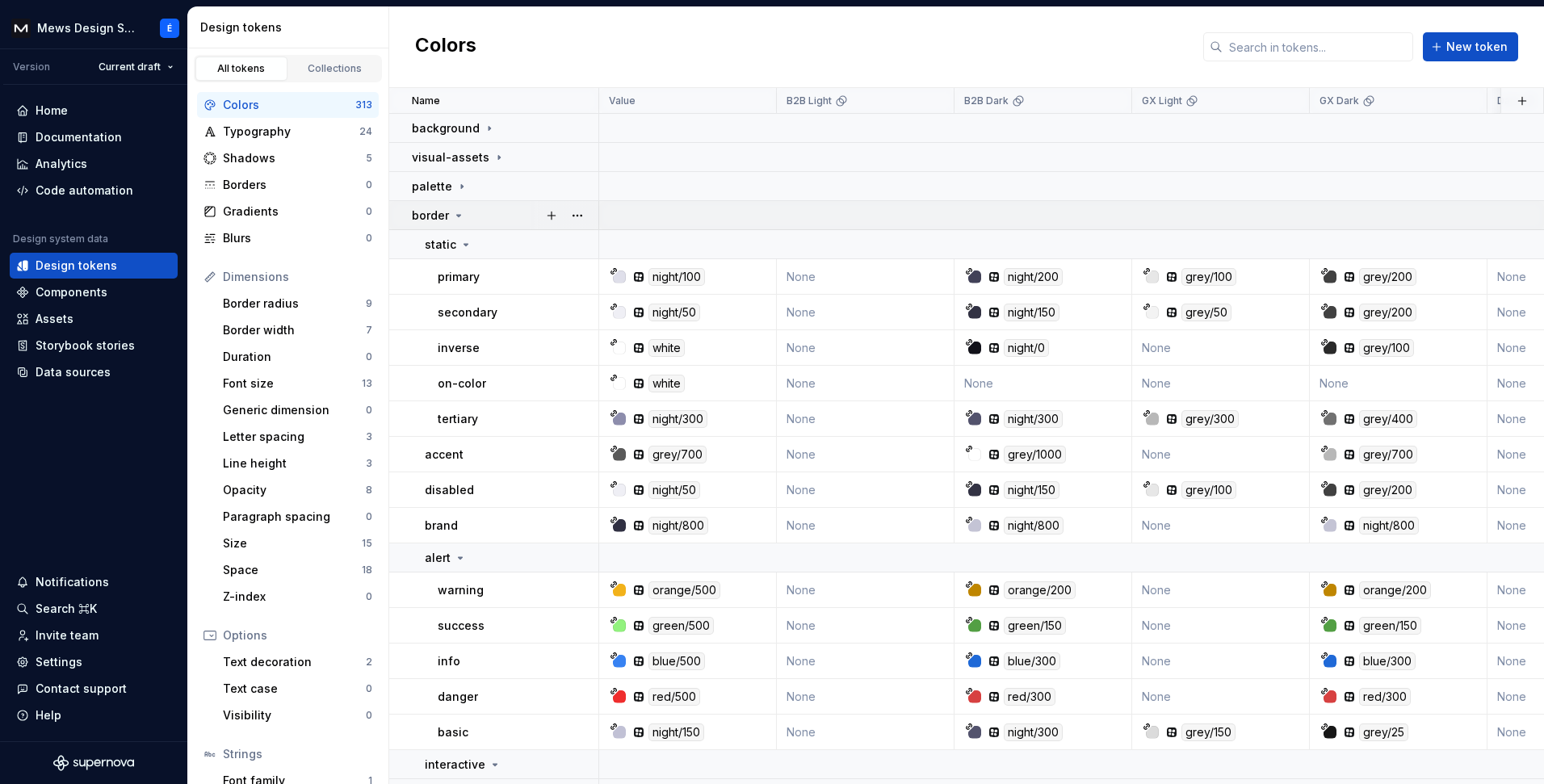 click 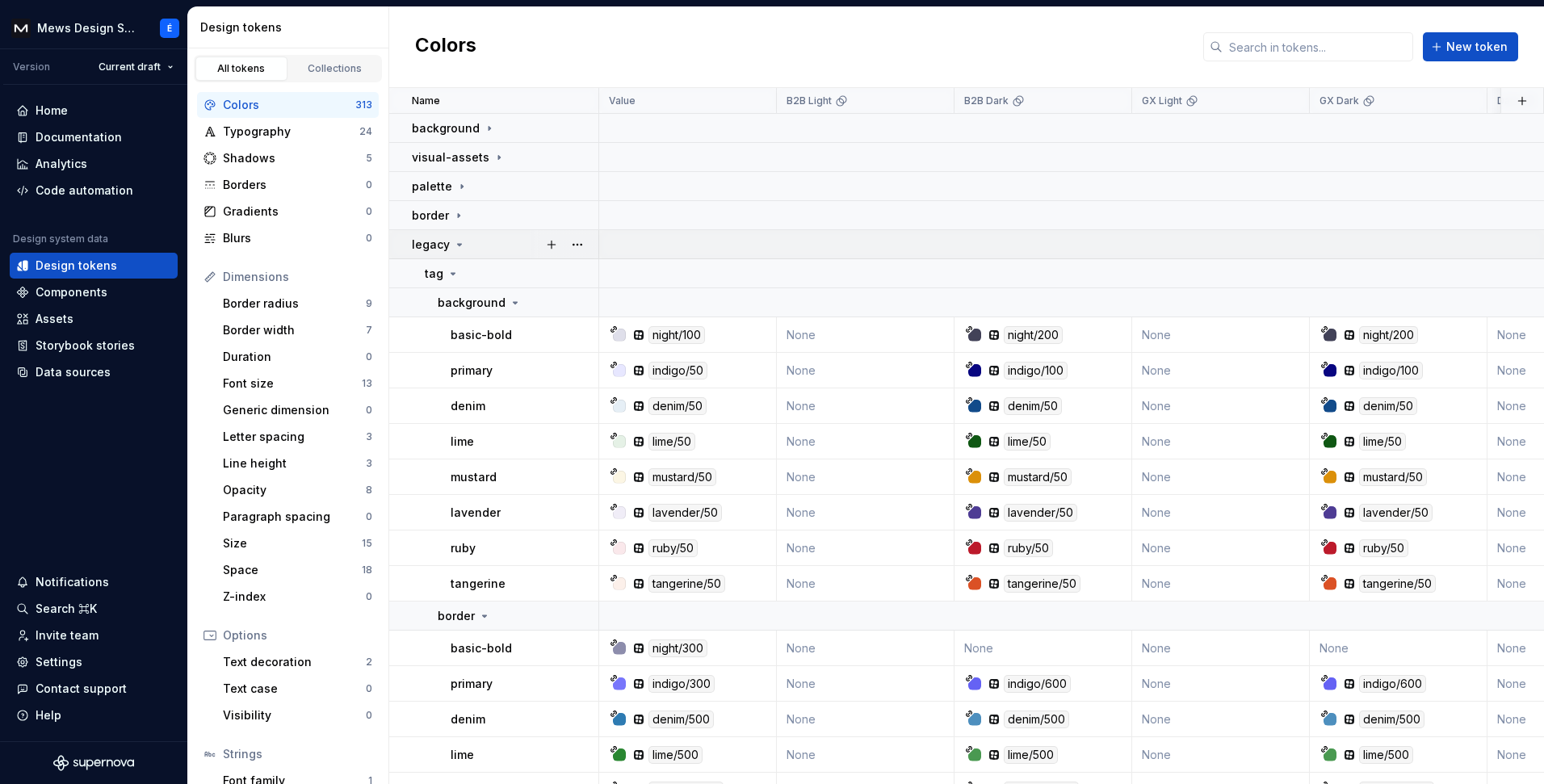 click 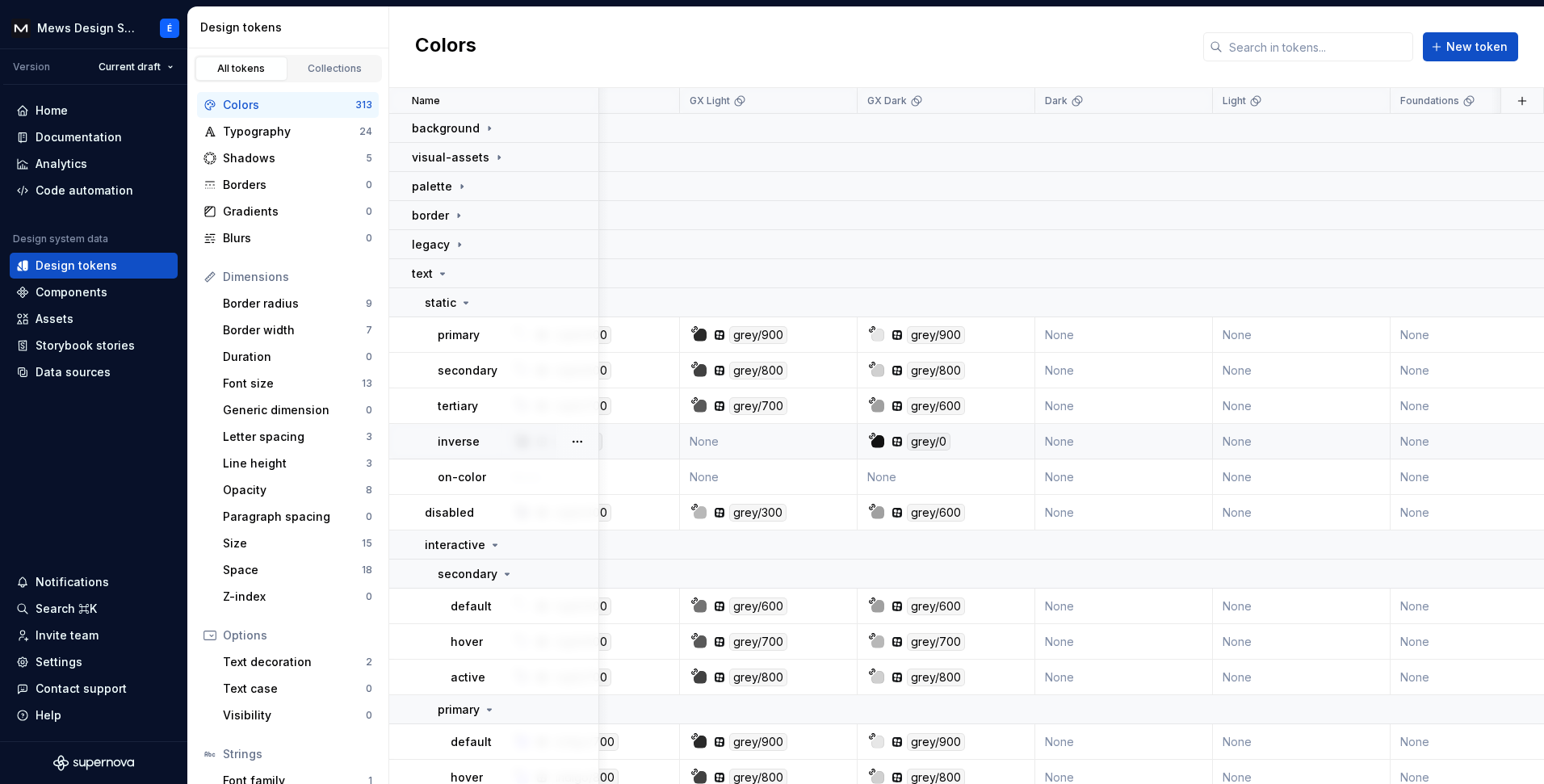 scroll, scrollTop: 0, scrollLeft: 0, axis: both 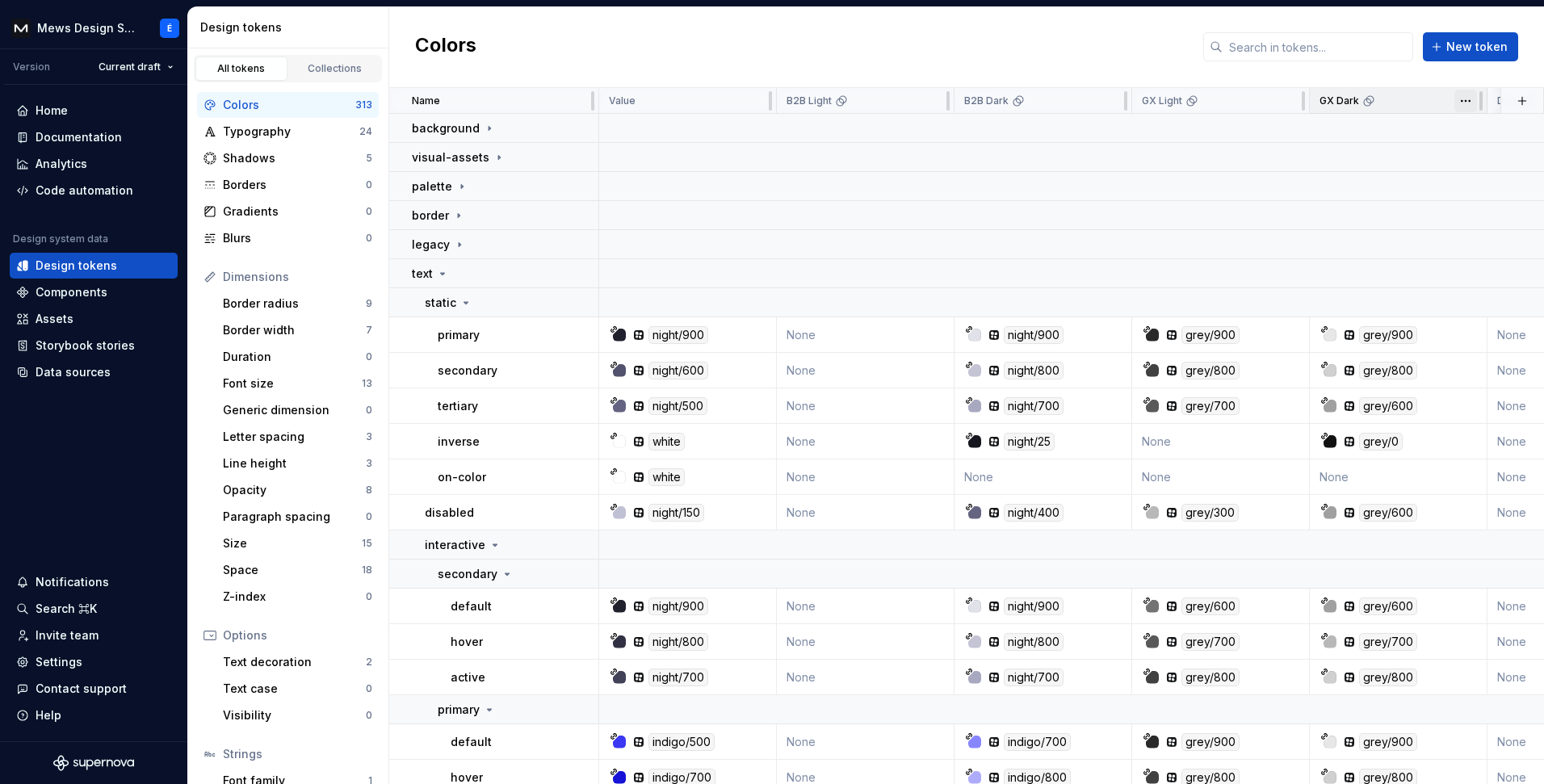 click on "Mews Design System É Version Current draft Home Documentation Analytics Code automation Design system data Design tokens Components Assets Storybook stories Data sources Notifications Search ⌘K Invite team Settings Contact support Help Design tokens All tokens Collections Colors 313 Typography 24 Shadows 5 Borders 0 Gradients 0 Blurs 0 Dimensions Border radius 9 Border width 7 Duration 0 Font size 13 Generic dimension 0 Letter spacing 3 Line height 3 Opacity 8 Paragraph spacing 0 Size 15 Space 18 Z-index 0 Options Text decoration 2 Text case 0 Visibility 0 Strings Font family 1 Font weight/style 4 Generic string 0 Product copy 0 Colors New token Name Value B2B Light B2B Dark GX Light GX Dark Dark Light Foundations Collection Description Last updated background visual-assets palette border legacy text static primary night/900 None night/900 grey/900 grey/900 None None None None Used for primary text, Body copy and Headers 8 minutes ago secondary night/600 None night/800 grey/800 grey/800 None None None None" at bounding box center [772, 392] 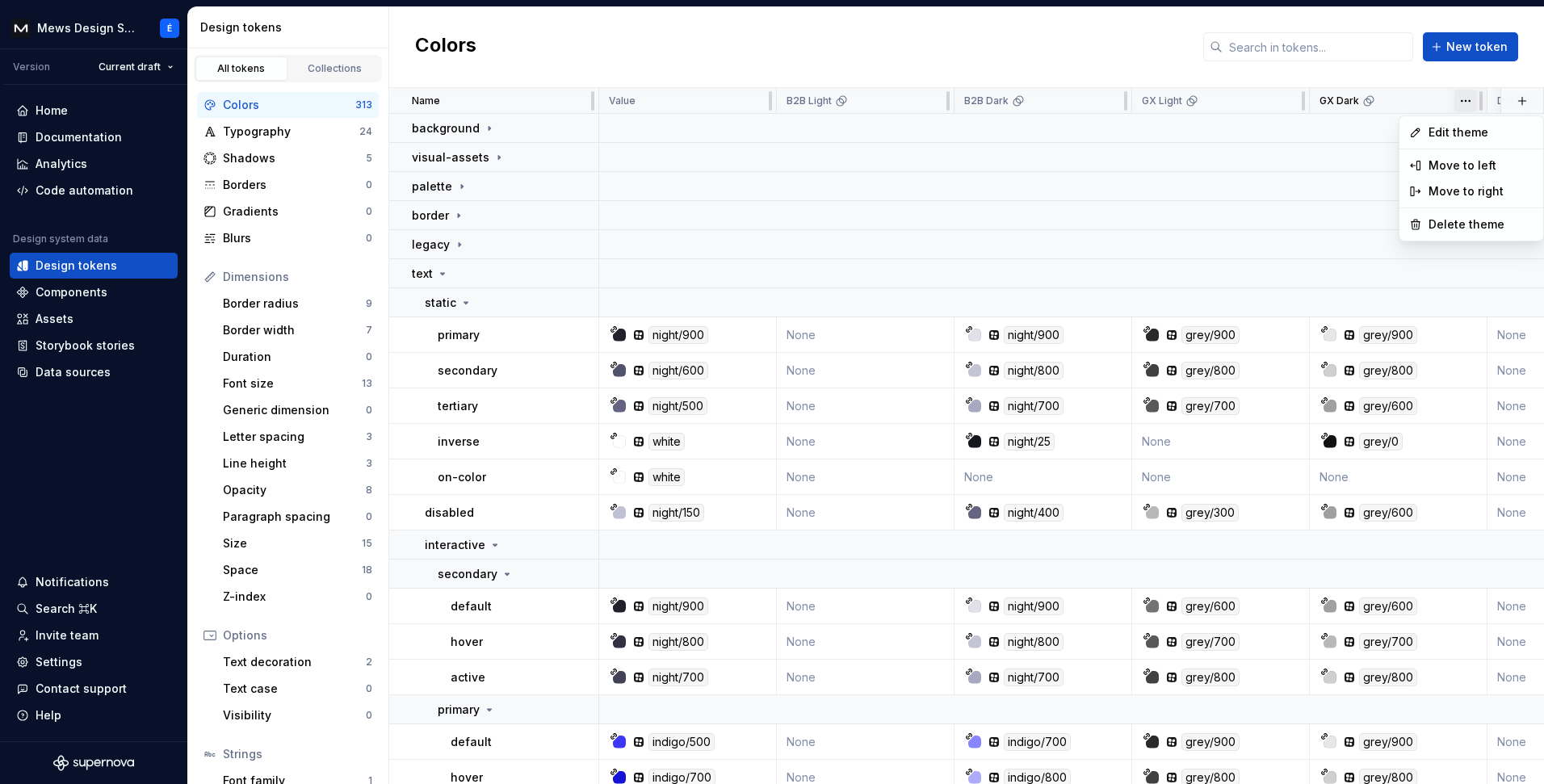 click on "Mews Design System É Version Current draft Home Documentation Analytics Code automation Design system data Design tokens Components Assets Storybook stories Data sources Notifications Search ⌘K Invite team Settings Contact support Help Design tokens All tokens Collections Colors 313 Typography 24 Shadows 5 Borders 0 Gradients 0 Blurs 0 Dimensions Border radius 9 Border width 7 Duration 0 Font size 13 Generic dimension 0 Letter spacing 3 Line height 3 Opacity 8 Paragraph spacing 0 Size 15 Space 18 Z-index 0 Options Text decoration 2 Text case 0 Visibility 0 Strings Font family 1 Font weight/style 4 Generic string 0 Product copy 0 Colors New token Name Value B2B Light B2B Dark GX Light GX Dark Dark Light Foundations Collection Description Last updated background visual-assets palette border legacy text static primary night/900 None night/900 grey/900 grey/900 None None None None Used for primary text, Body copy and Headers 8 minutes ago secondary night/600 None night/800 grey/800 grey/800 None None None None" at bounding box center [772, 392] 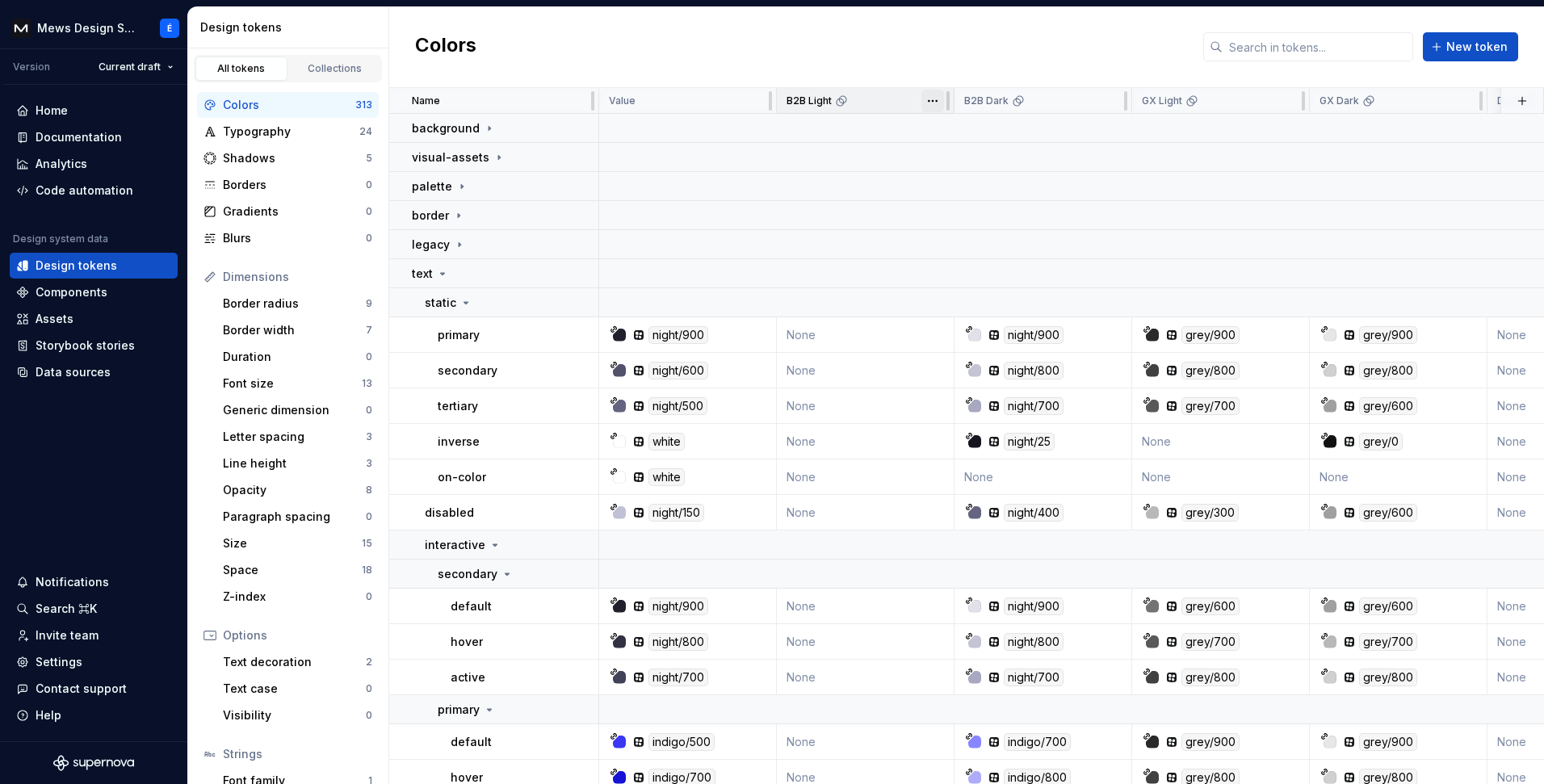 click on "Mews Design System É Version Current draft Home Documentation Analytics Code automation Design system data Design tokens Components Assets Storybook stories Data sources Notifications Search ⌘K Invite team Settings Contact support Help Design tokens All tokens Collections Colors 313 Typography 24 Shadows 5 Borders 0 Gradients 0 Blurs 0 Dimensions Border radius 9 Border width 7 Duration 0 Font size 13 Generic dimension 0 Letter spacing 3 Line height 3 Opacity 8 Paragraph spacing 0 Size 15 Space 18 Z-index 0 Options Text decoration 2 Text case 0 Visibility 0 Strings Font family 1 Font weight/style 4 Generic string 0 Product copy 0 Colors New token Name Value B2B Light B2B Dark GX Light GX Dark Dark Light Foundations Collection Description Last updated background visual-assets palette border legacy text static primary night/900 None night/900 grey/900 grey/900 None None None None Used for primary text, Body copy and Headers 8 minutes ago secondary night/600 None night/800 grey/800 grey/800 None None None None" at bounding box center [772, 392] 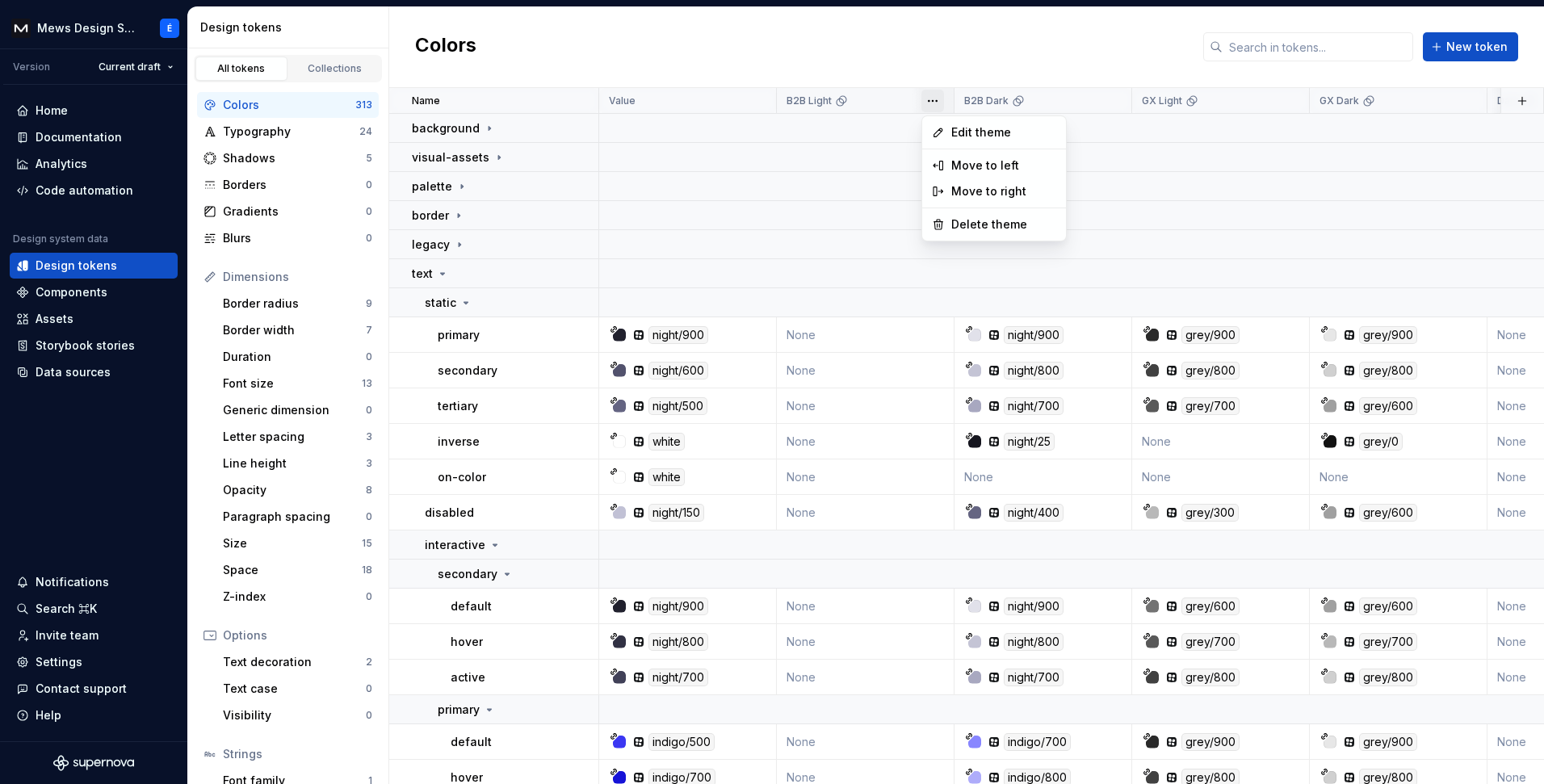 click on "Mews Design System É Version Current draft Home Documentation Analytics Code automation Design system data Design tokens Components Assets Storybook stories Data sources Notifications Search ⌘K Invite team Settings Contact support Help Design tokens All tokens Collections Colors 313 Typography 24 Shadows 5 Borders 0 Gradients 0 Blurs 0 Dimensions Border radius 9 Border width 7 Duration 0 Font size 13 Generic dimension 0 Letter spacing 3 Line height 3 Opacity 8 Paragraph spacing 0 Size 15 Space 18 Z-index 0 Options Text decoration 2 Text case 0 Visibility 0 Strings Font family 1 Font weight/style 4 Generic string 0 Product copy 0 Colors New token Name Value B2B Light B2B Dark GX Light GX Dark Dark Light Foundations Collection Description Last updated background visual-assets palette border legacy text static primary night/900 None night/900 grey/900 grey/900 None None None None Used for primary text, Body copy and Headers 8 minutes ago secondary night/600 None night/800 grey/800 grey/800 None None None None" at bounding box center [772, 392] 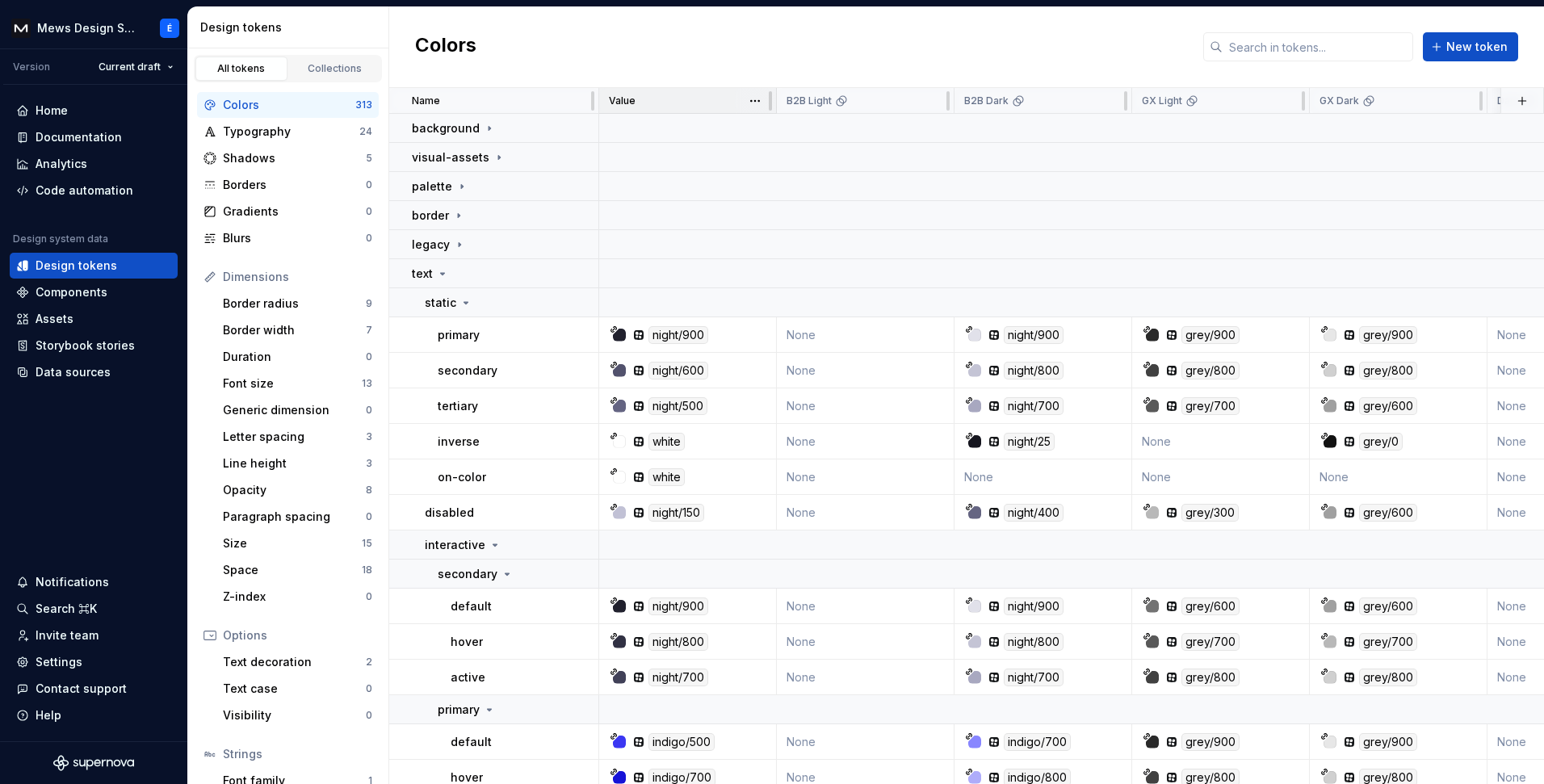 click at bounding box center [755, 100] 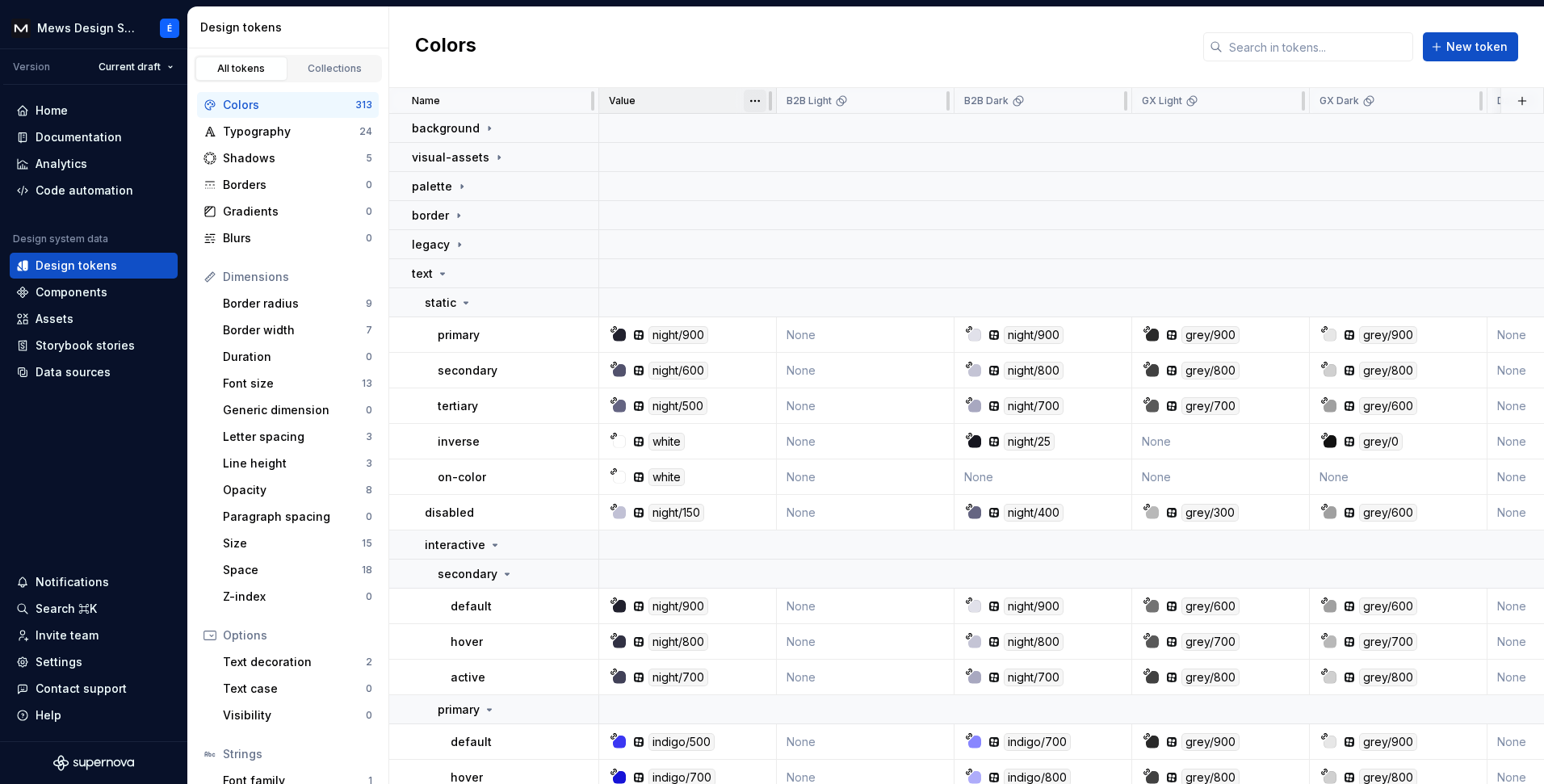 click on "Mews Design System É Version Current draft Home Documentation Analytics Code automation Design system data Design tokens Components Assets Storybook stories Data sources Notifications Search ⌘K Invite team Settings Contact support Help Design tokens All tokens Collections Colors 313 Typography 24 Shadows 5 Borders 0 Gradients 0 Blurs 0 Dimensions Border radius 9 Border width 7 Duration 0 Font size 13 Generic dimension 0 Letter spacing 3 Line height 3 Opacity 8 Paragraph spacing 0 Size 15 Space 18 Z-index 0 Options Text decoration 2 Text case 0 Visibility 0 Strings Font family 1 Font weight/style 4 Generic string 0 Product copy 0 Colors New token Name Value B2B Light B2B Dark GX Light GX Dark Dark Light Foundations Collection Description Last updated background visual-assets palette border legacy text static primary night/900 None night/900 grey/900 grey/900 None None None None Used for primary text, Body copy and Headers 8 minutes ago secondary night/600 None night/800 grey/800 grey/800 None None None None" at bounding box center [772, 392] 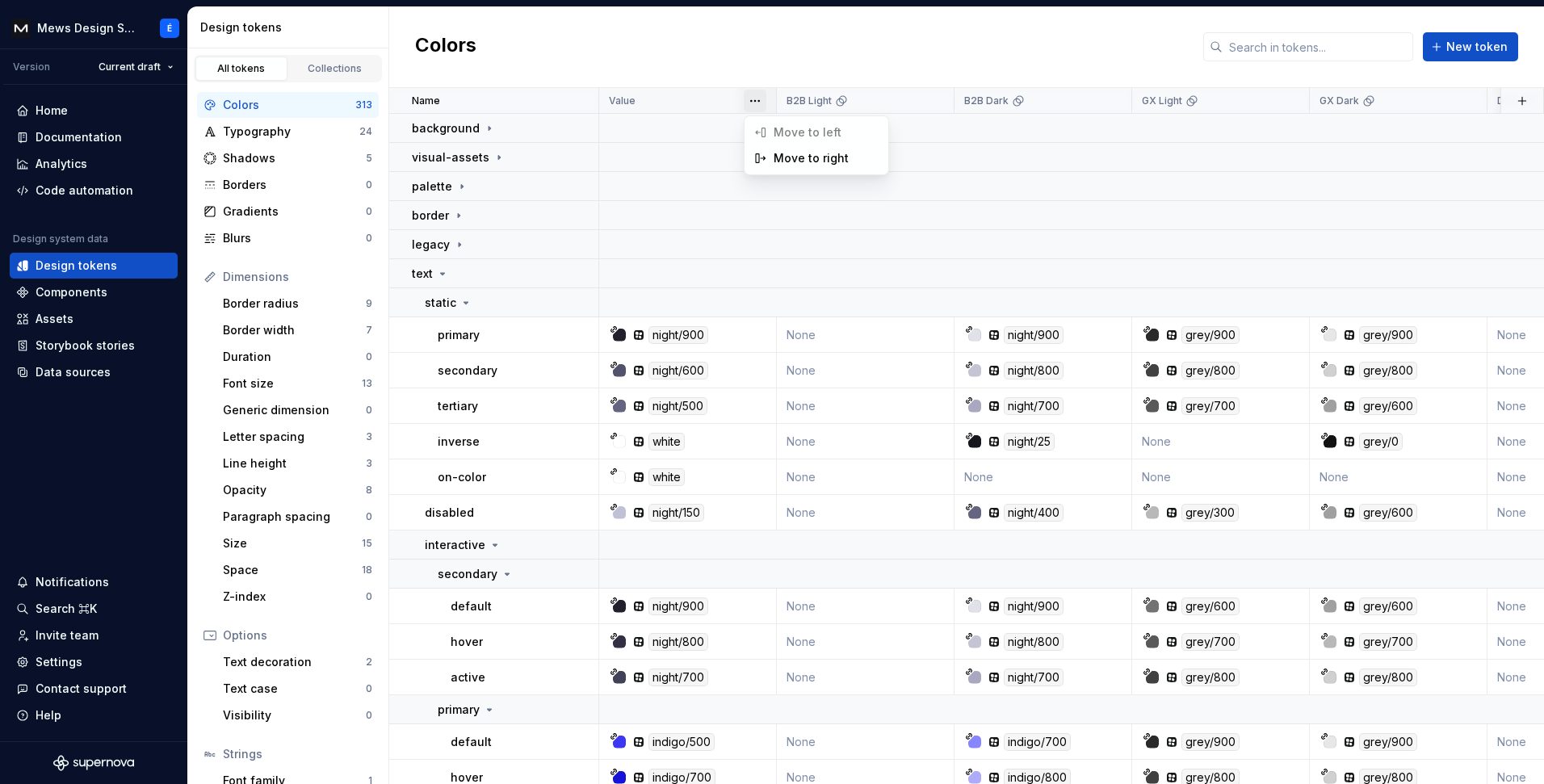 click on "Mews Design System É Version Current draft Home Documentation Analytics Code automation Design system data Design tokens Components Assets Storybook stories Data sources Notifications Search ⌘K Invite team Settings Contact support Help Design tokens All tokens Collections Colors 313 Typography 24 Shadows 5 Borders 0 Gradients 0 Blurs 0 Dimensions Border radius 9 Border width 7 Duration 0 Font size 13 Generic dimension 0 Letter spacing 3 Line height 3 Opacity 8 Paragraph spacing 0 Size 15 Space 18 Z-index 0 Options Text decoration 2 Text case 0 Visibility 0 Strings Font family 1 Font weight/style 4 Generic string 0 Product copy 0 Colors New token Name Value B2B Light B2B Dark GX Light GX Dark Dark Light Foundations Collection Description Last updated background visual-assets palette border legacy text static primary night/900 None night/900 grey/900 grey/900 None None None None Used for primary text, Body copy and Headers 8 minutes ago secondary night/600 None night/800 grey/800 grey/800 None None None None" at bounding box center (772, 392) 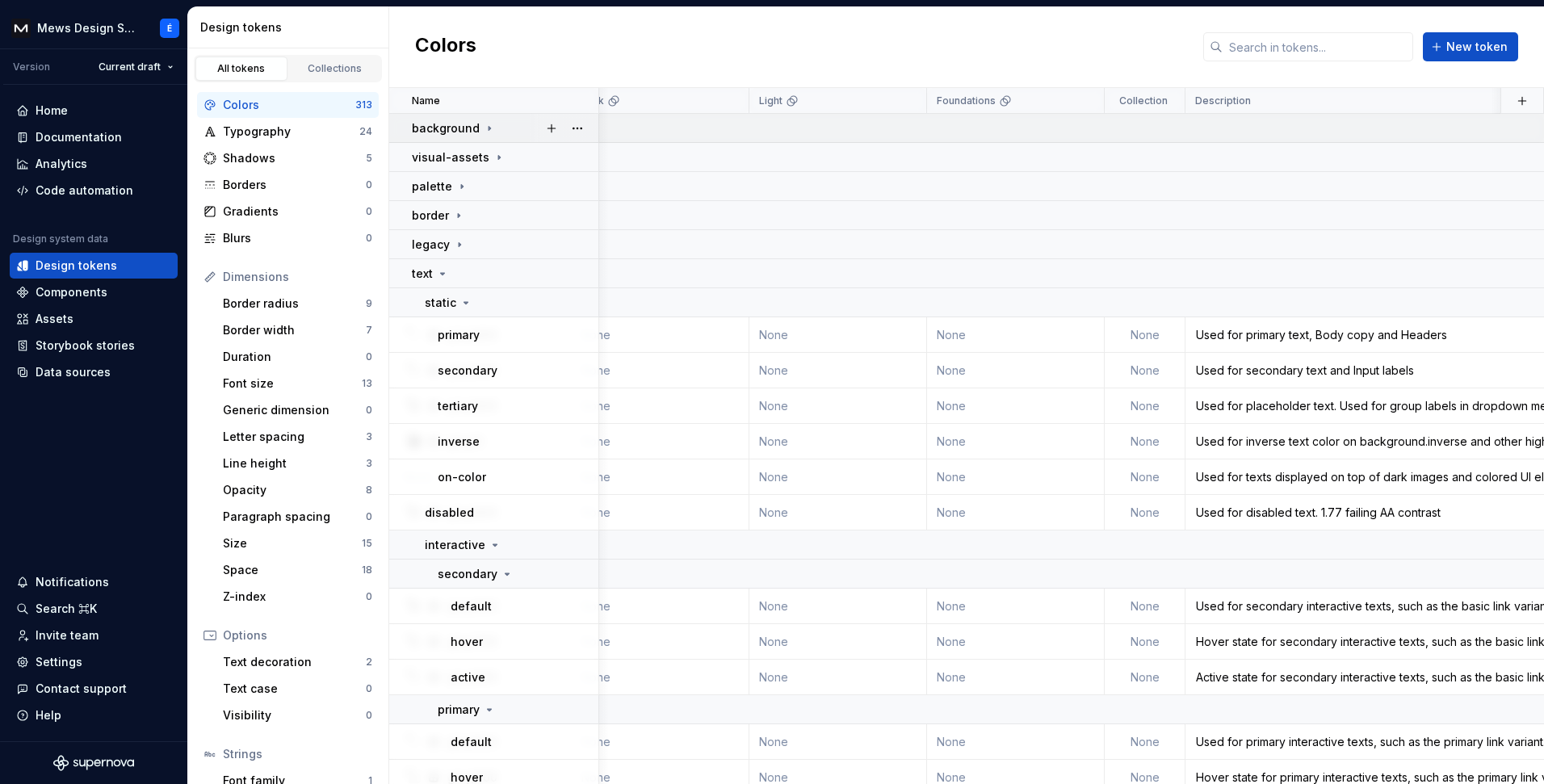 scroll, scrollTop: 0, scrollLeft: 1015, axis: horizontal 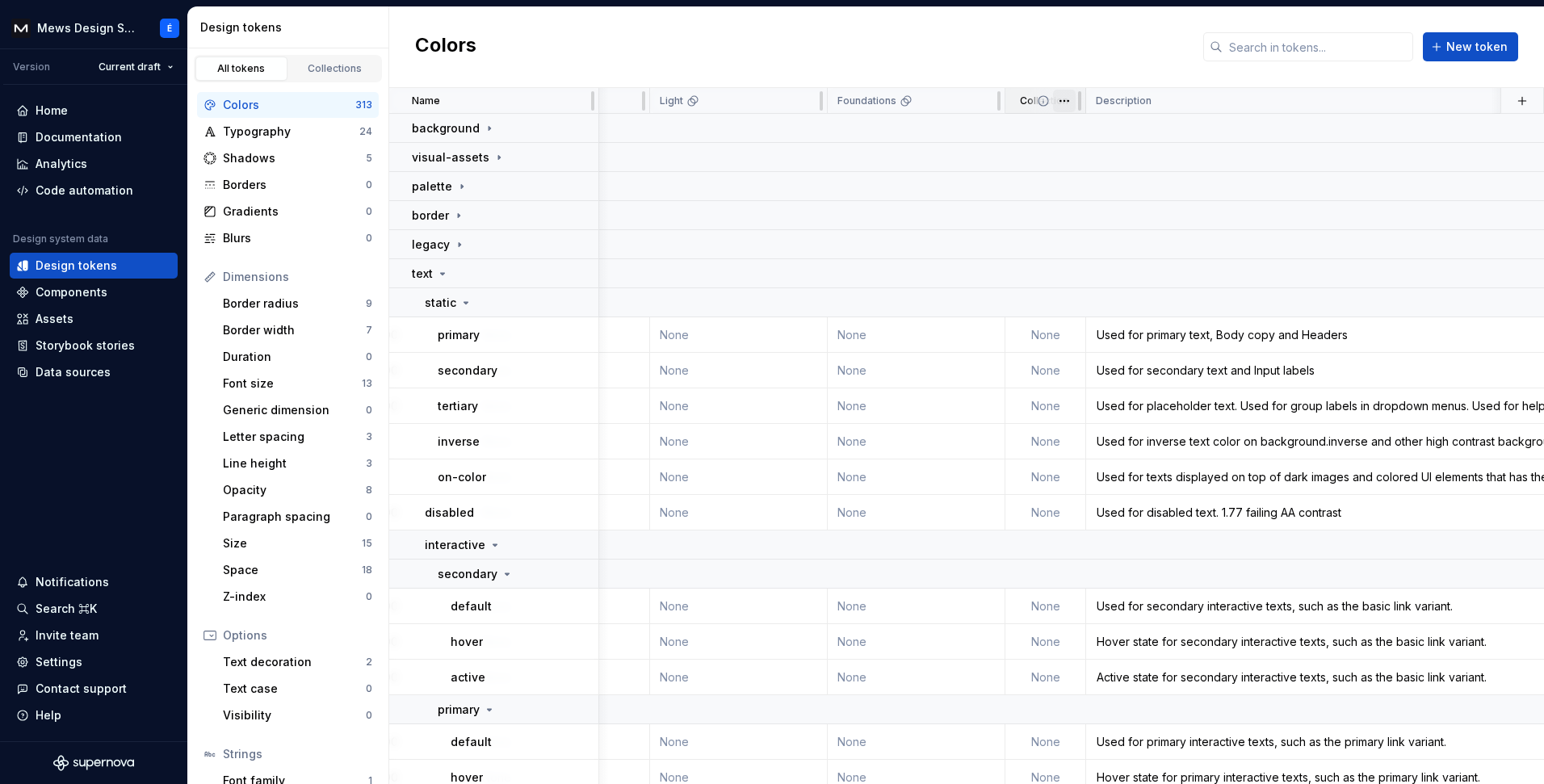 click on "Mews Design System É Version Current draft Home Documentation Analytics Code automation Design system data Design tokens Components Assets Storybook stories Data sources Notifications Search ⌘K Invite team Settings Contact support Help Design tokens All tokens Collections Colors 313 Typography 24 Shadows 5 Borders 0 Gradients 0 Blurs 0 Dimensions Border radius 9 Border width 7 Duration 0 Font size 13 Generic dimension 0 Letter spacing 3 Line height 3 Opacity 8 Paragraph spacing 0 Size 15 Space 18 Z-index 0 Options Text decoration 2 Text case 0 Visibility 0 Strings Font family 1 Font weight/style 4 Generic string 0 Product copy 0 Colors New token Name Value B2B Light B2B Dark GX Light GX Dark Dark Light Foundations Collection Description Last updated background visual-assets palette border legacy text static primary night/900 None night/900 grey/900 grey/900 None None None None Used for primary text, Body copy and Headers 8 minutes ago secondary night/600 None night/800 grey/800 grey/800 None None None None" at bounding box center [772, 392] 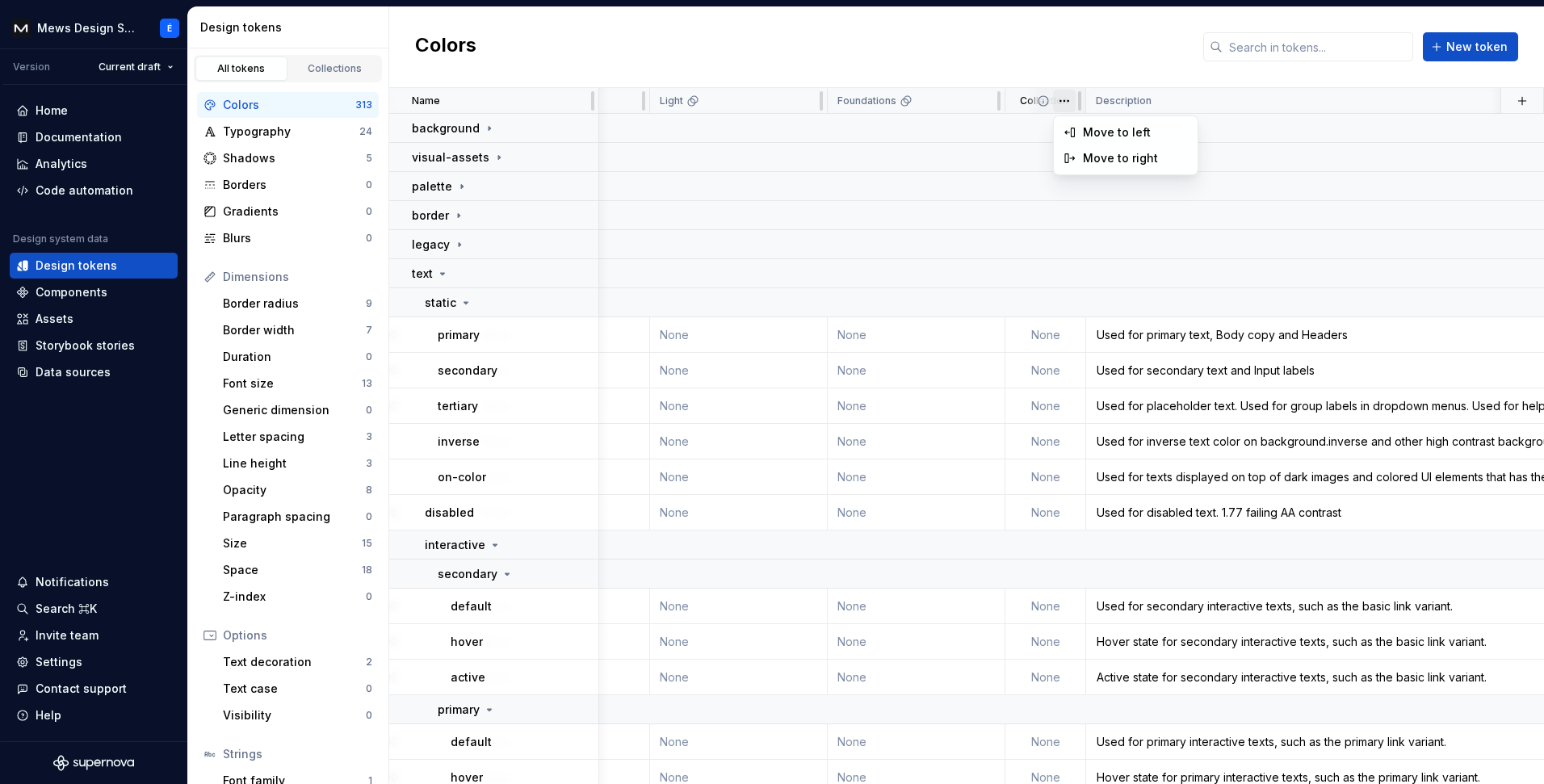 click on "Mews Design System É Version Current draft Home Documentation Analytics Code automation Design system data Design tokens Components Assets Storybook stories Data sources Notifications Search ⌘K Invite team Settings Contact support Help Design tokens All tokens Collections Colors 313 Typography 24 Shadows 5 Borders 0 Gradients 0 Blurs 0 Dimensions Border radius 9 Border width 7 Duration 0 Font size 13 Generic dimension 0 Letter spacing 3 Line height 3 Opacity 8 Paragraph spacing 0 Size 15 Space 18 Z-index 0 Options Text decoration 2 Text case 0 Visibility 0 Strings Font family 1 Font weight/style 4 Generic string 0 Product copy 0 Colors New token Name Value B2B Light B2B Dark GX Light GX Dark Dark Light Foundations Collection Description Last updated background visual-assets palette border legacy text static primary night/900 None night/900 grey/900 grey/900 None None None None Used for primary text, Body copy and Headers 8 minutes ago secondary night/600 None night/800 grey/800 grey/800 None None None None" at bounding box center [772, 392] 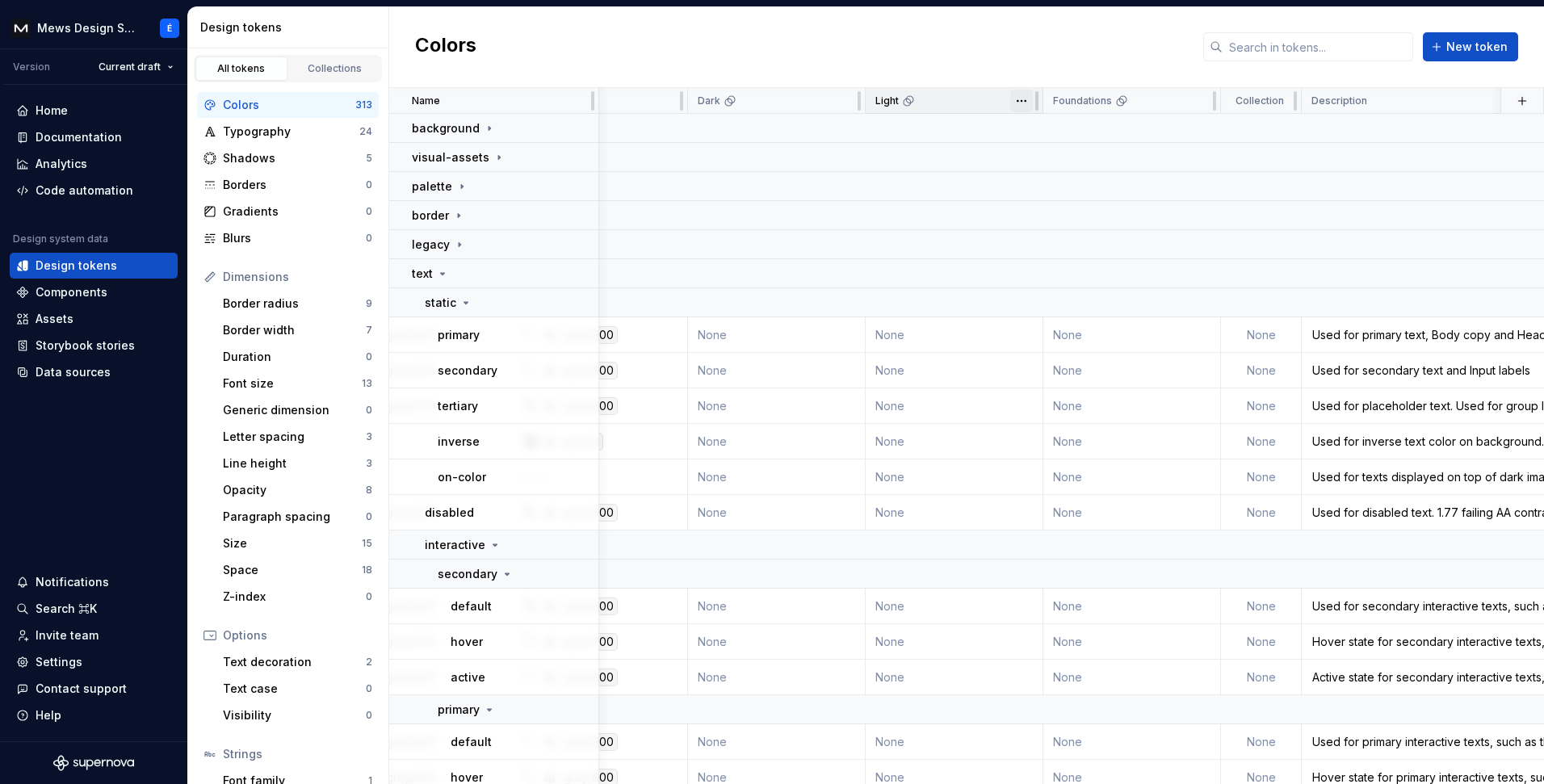 scroll, scrollTop: 0, scrollLeft: 786, axis: horizontal 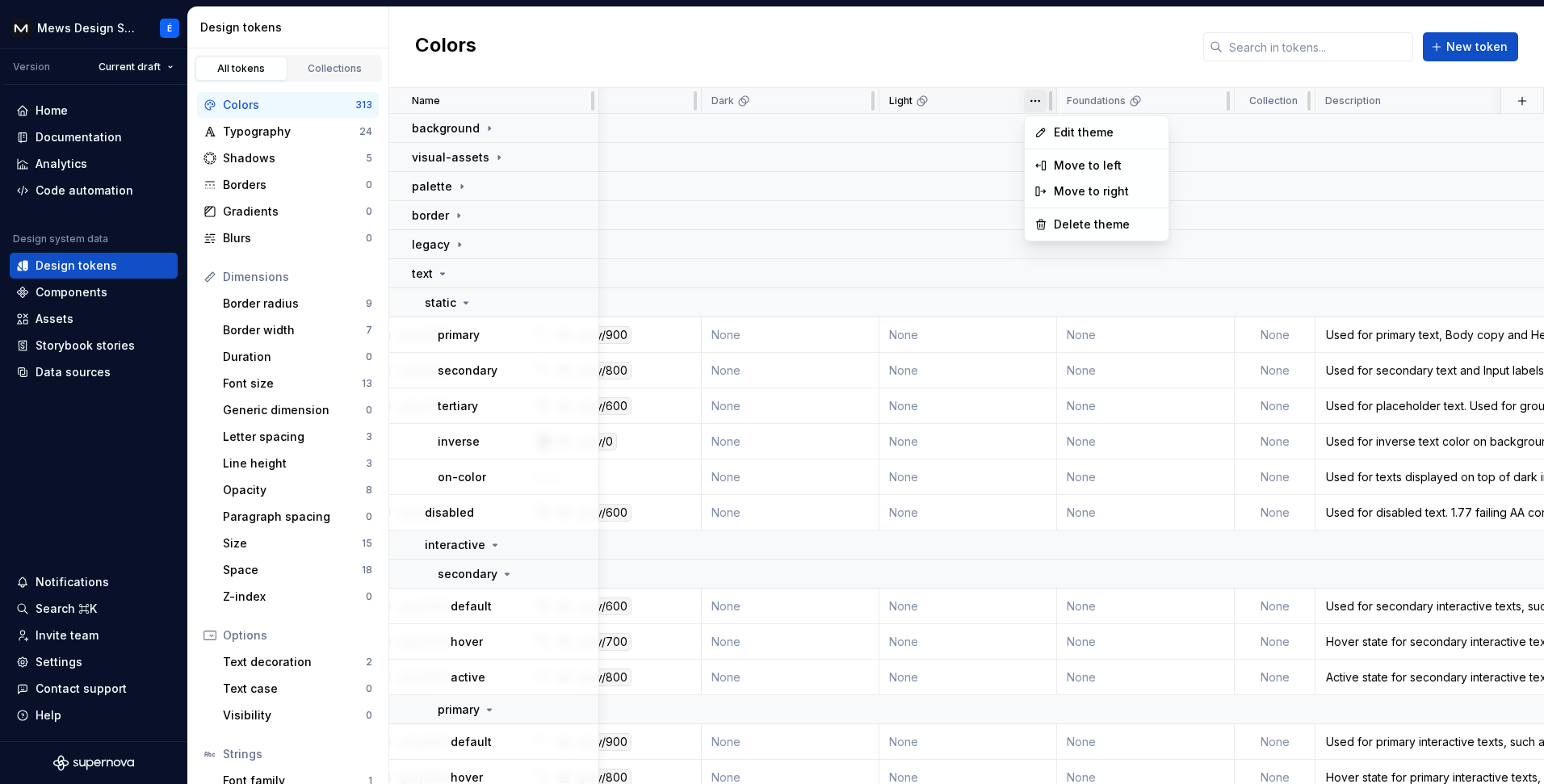 click on "Mews Design System É Version Current draft Home Documentation Analytics Code automation Design system data Design tokens Components Assets Storybook stories Data sources Notifications Search ⌘K Invite team Settings Contact support Help Design tokens All tokens Collections Colors 313 Typography 24 Shadows 5 Borders 0 Gradients 0 Blurs 0 Dimensions Border radius 9 Border width 7 Duration 0 Font size 13 Generic dimension 0 Letter spacing 3 Line height 3 Opacity 8 Paragraph spacing 0 Size 15 Space 18 Z-index 0 Options Text decoration 2 Text case 0 Visibility 0 Strings Font family 1 Font weight/style 4 Generic string 0 Product copy 0 Colors New token Name Value B2B Light B2B Dark GX Light GX Dark Dark Light Foundations Collection Description Last updated background visual-assets palette border legacy text static primary night/900 None night/900 grey/900 grey/900 None None None None Used for primary text, Body copy and Headers 8 minutes ago secondary night/600 None night/800 grey/800 grey/800 None None None None" at bounding box center (772, 392) 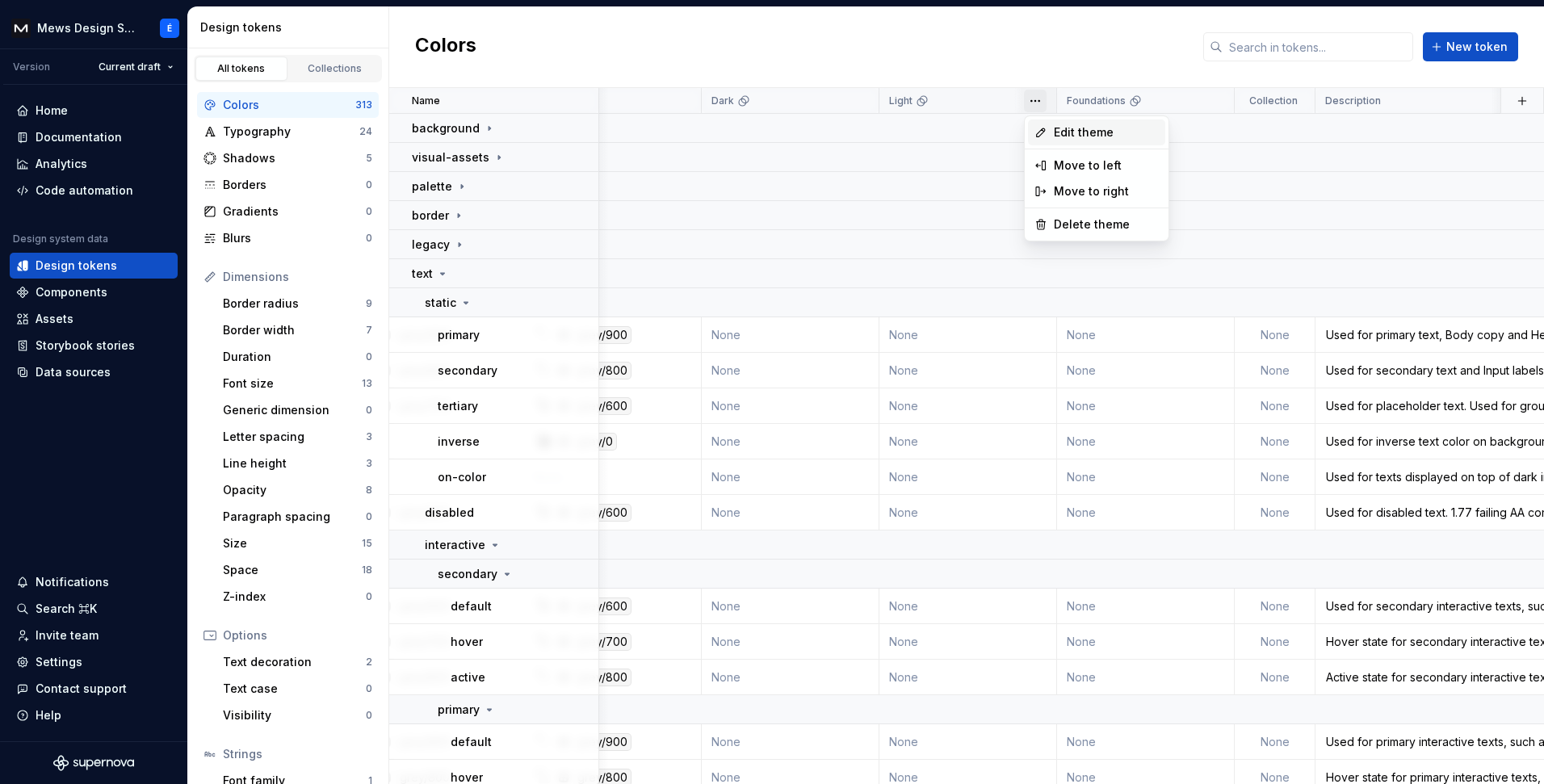 click on "Edit theme" at bounding box center (1106, 132) 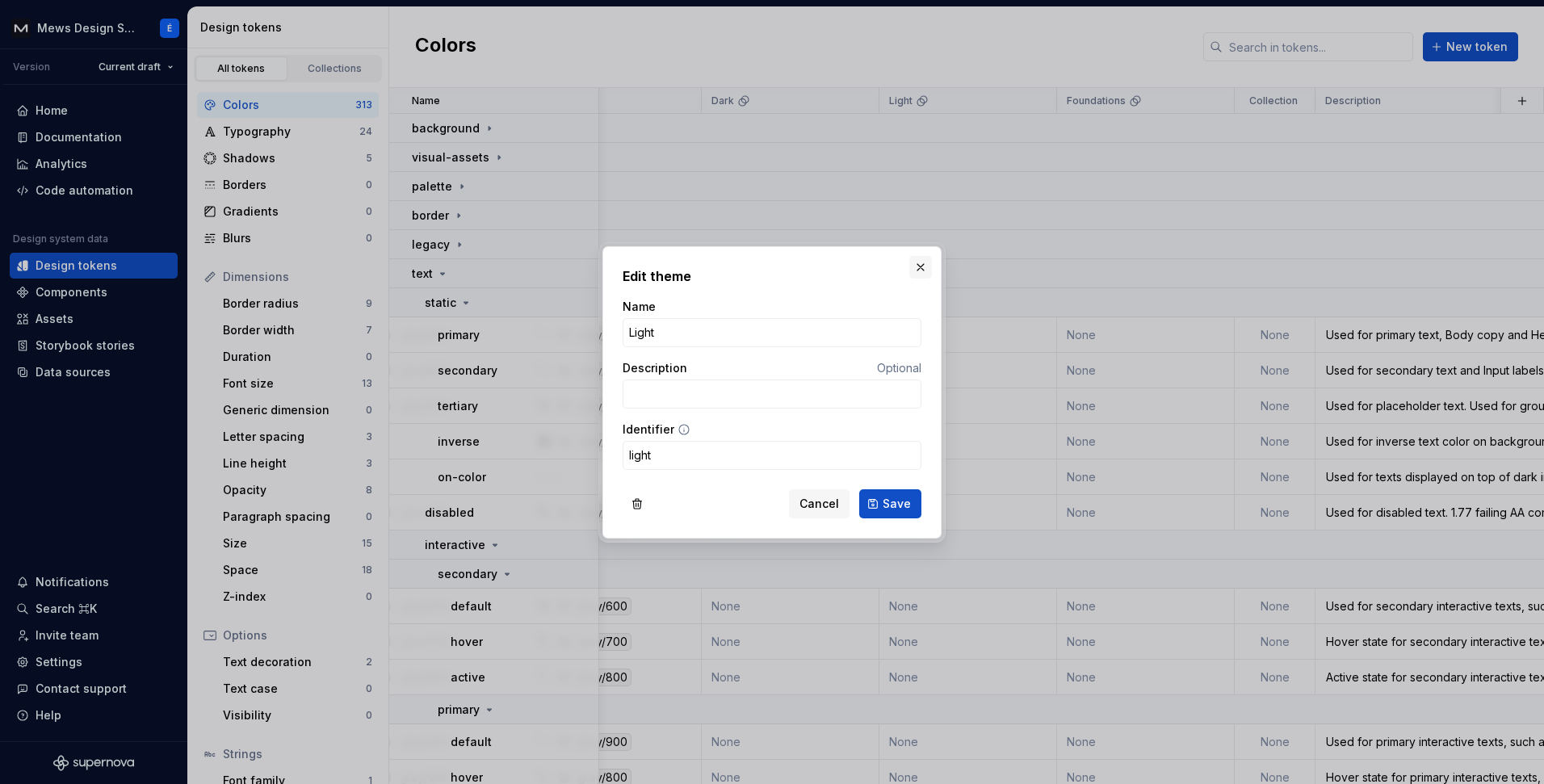 click at bounding box center (921, 267) 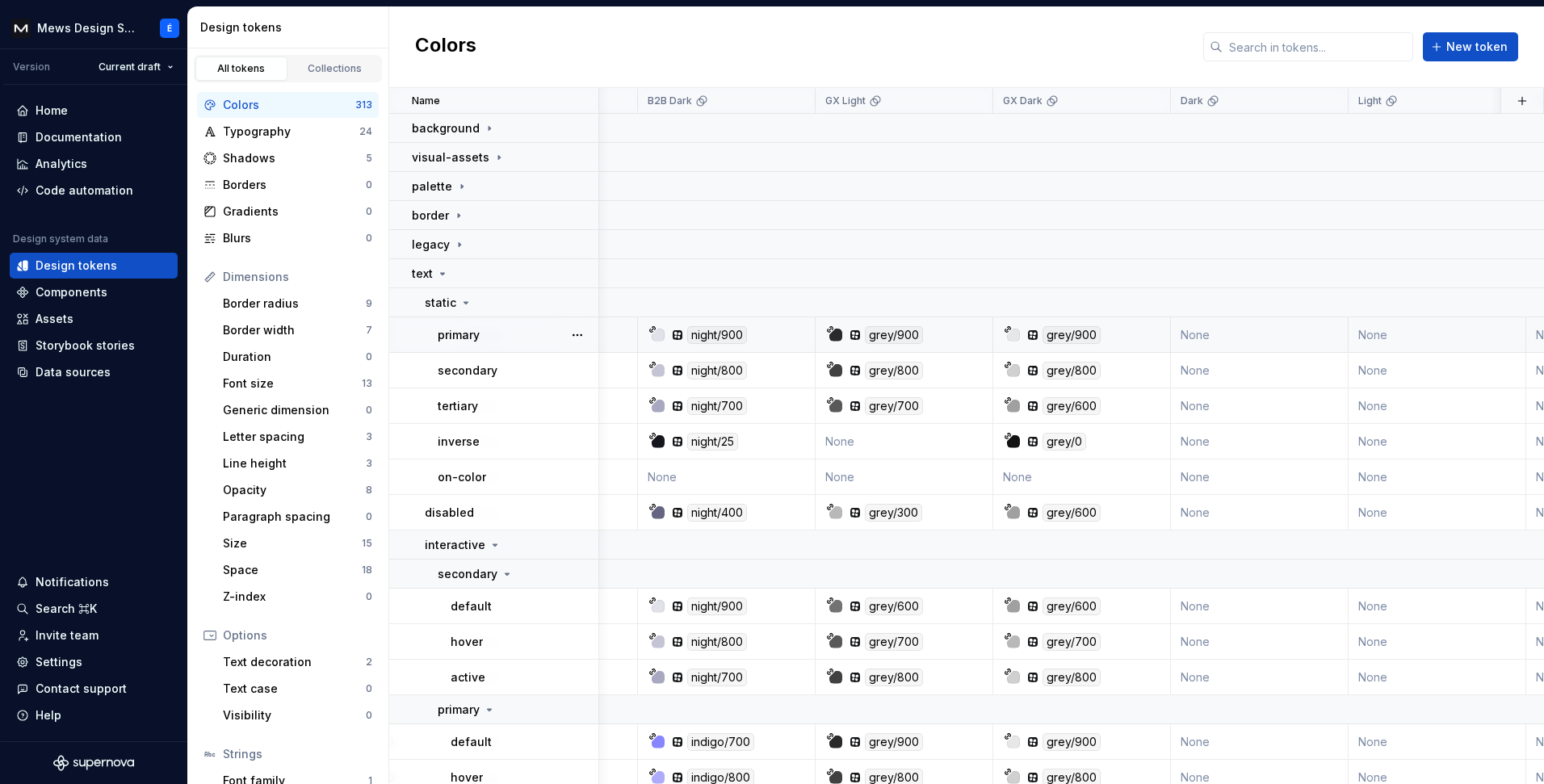 scroll, scrollTop: 0, scrollLeft: 0, axis: both 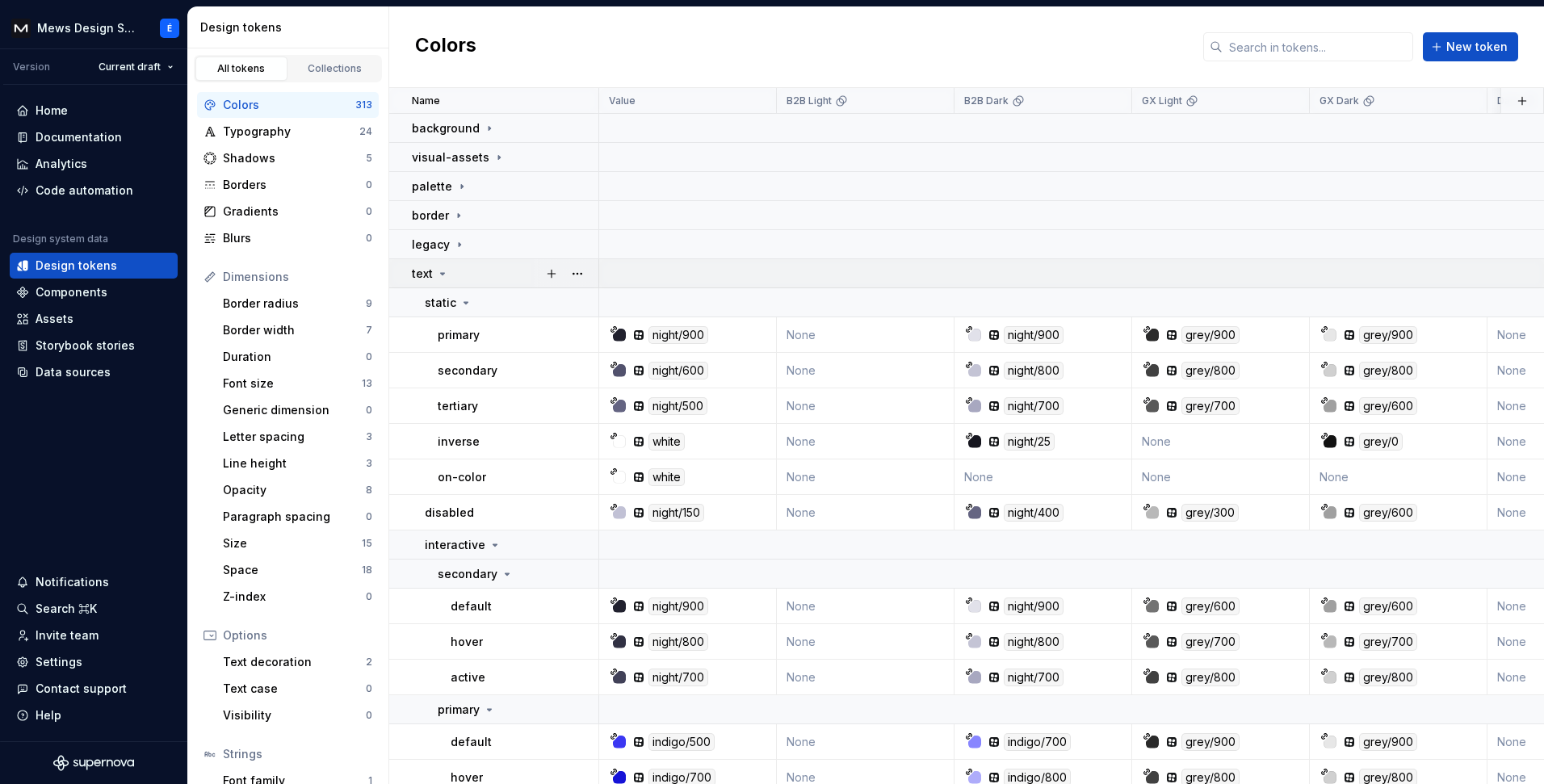 click 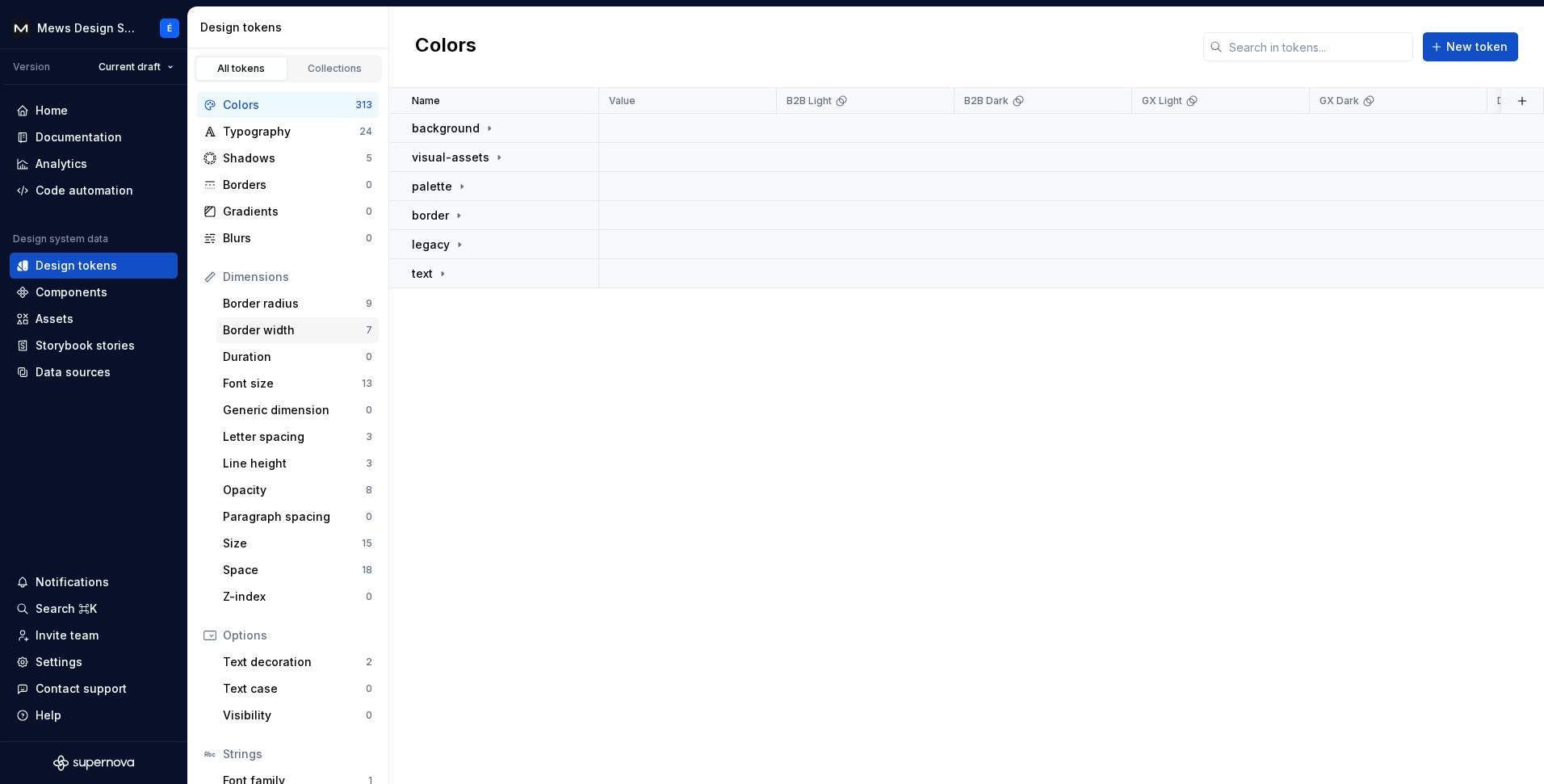 click on "Border width" at bounding box center [294, 330] 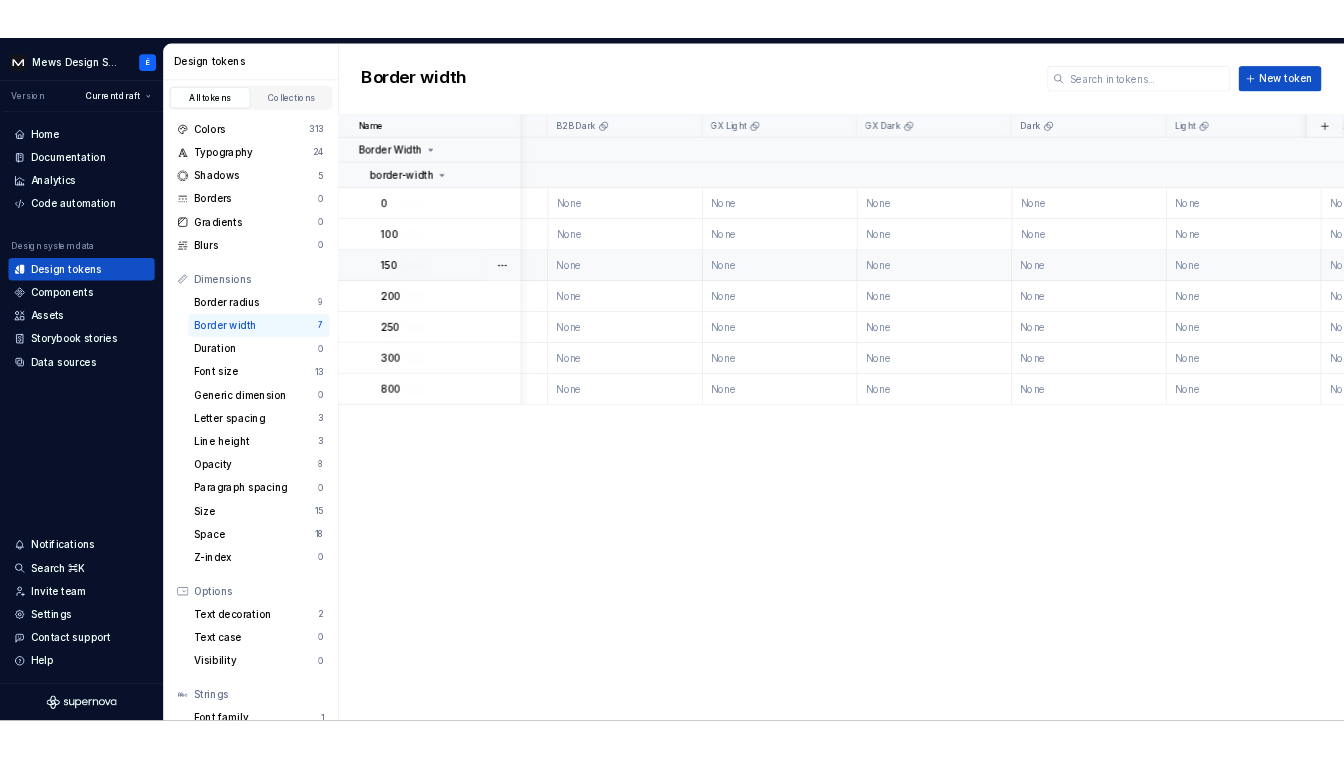 scroll, scrollTop: 0, scrollLeft: 0, axis: both 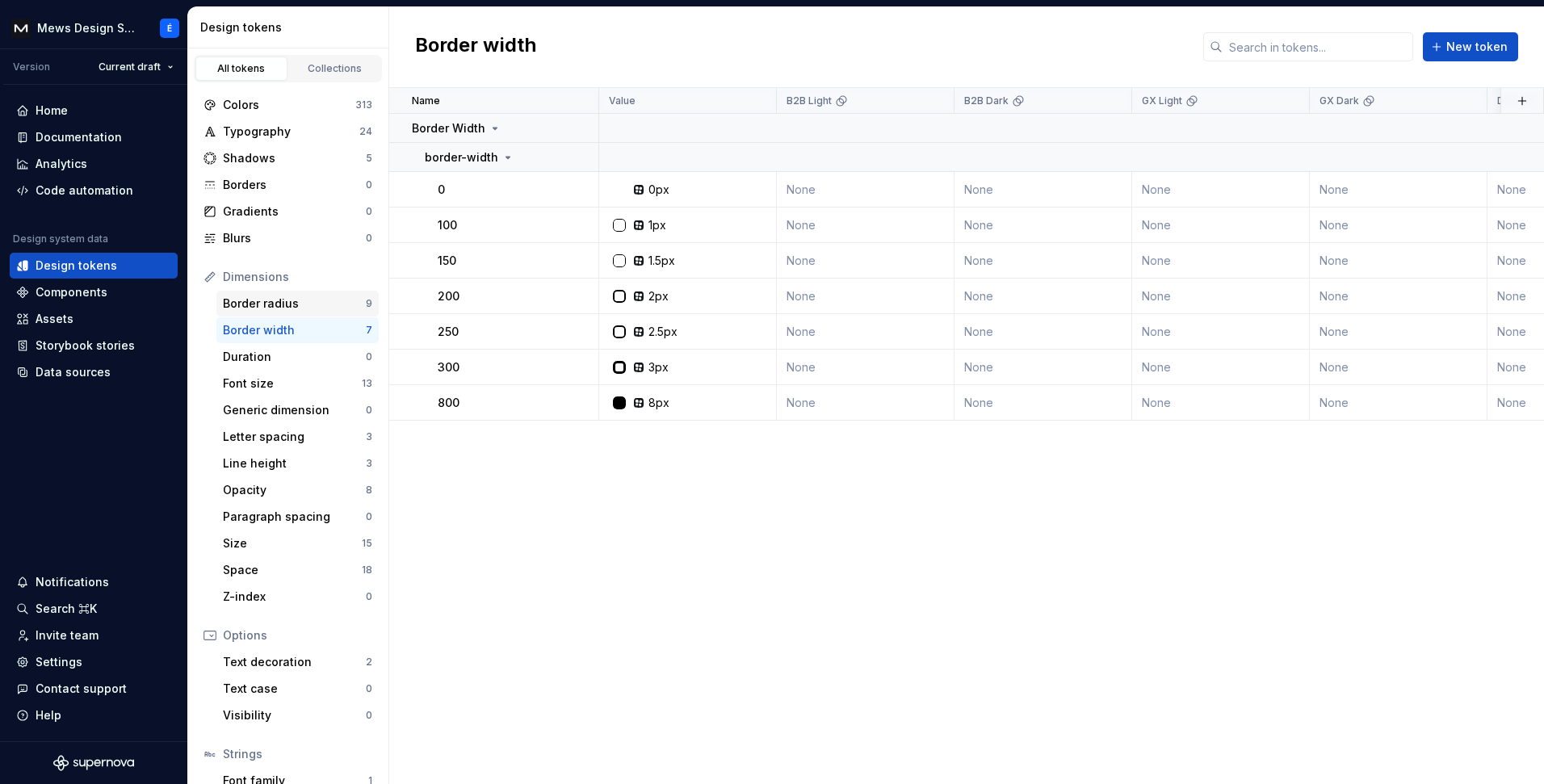 click on "Border radius" at bounding box center [294, 304] 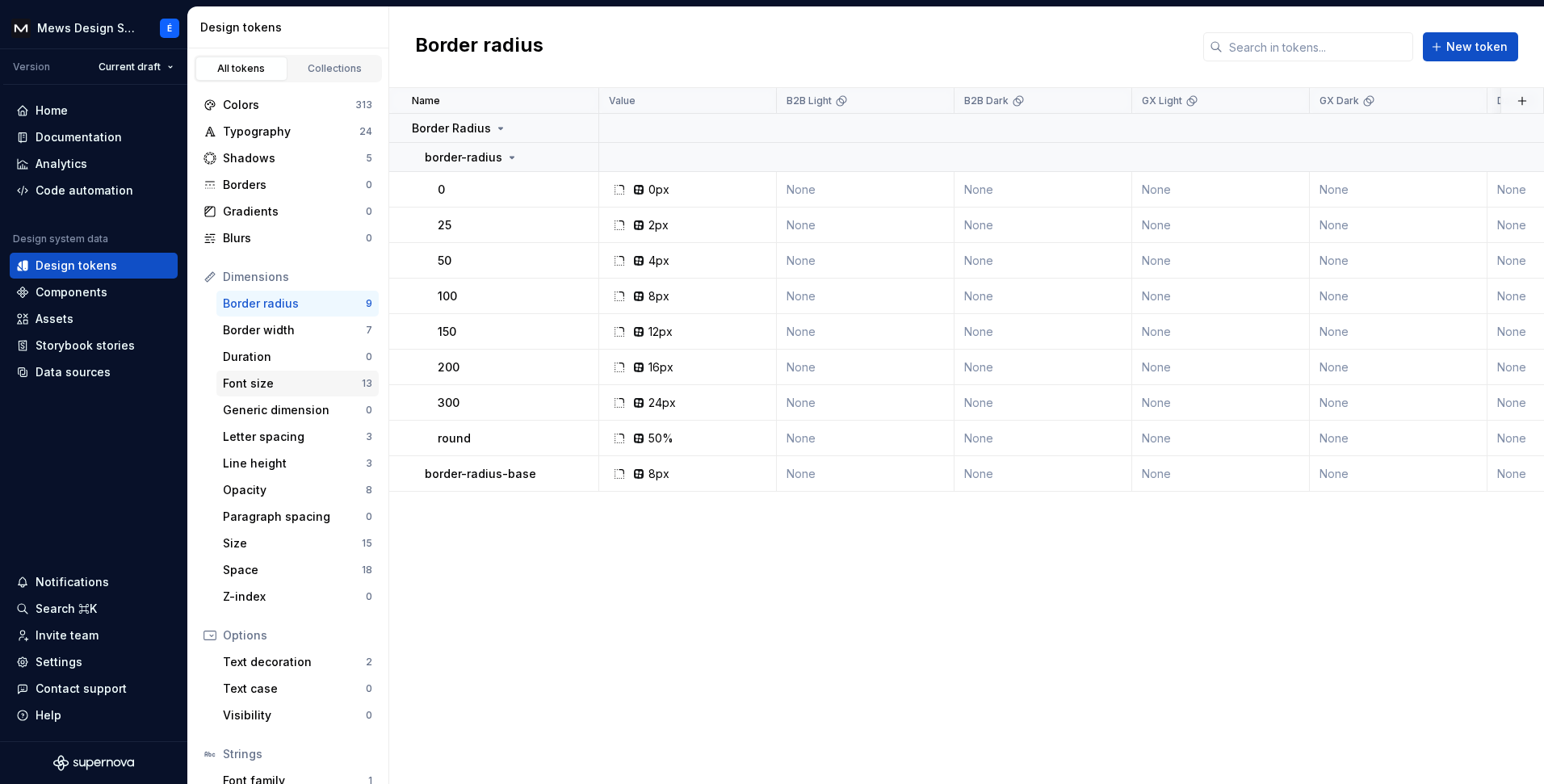 click on "Font size" at bounding box center (292, 384) 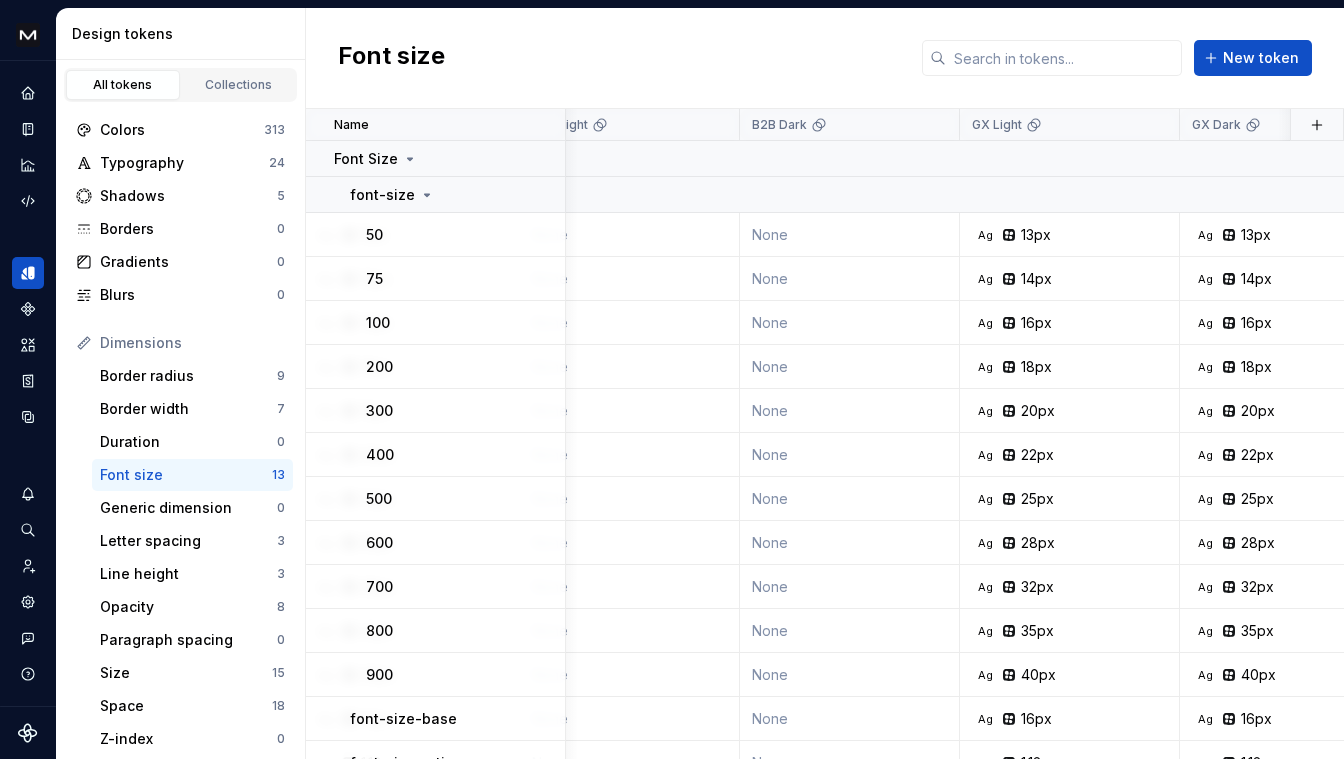 scroll, scrollTop: 0, scrollLeft: 0, axis: both 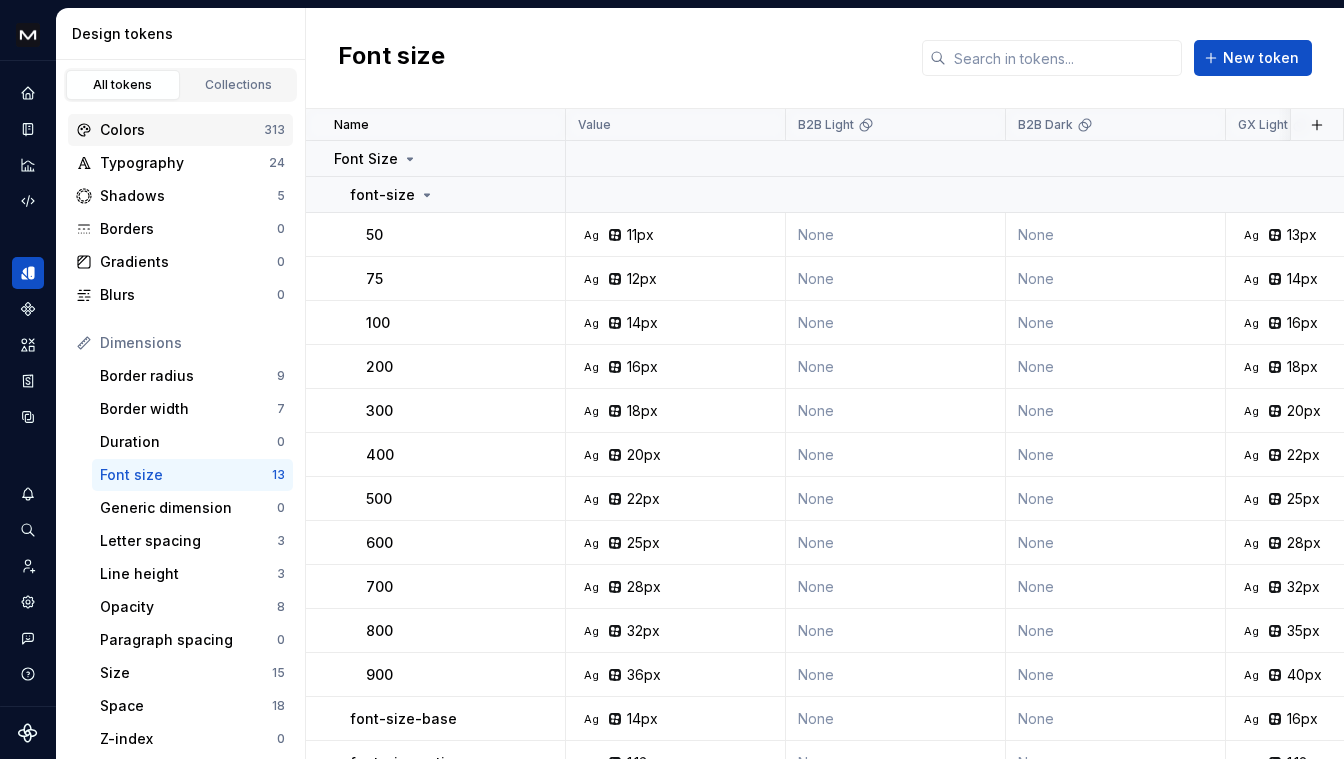 click on "Colors" at bounding box center [182, 130] 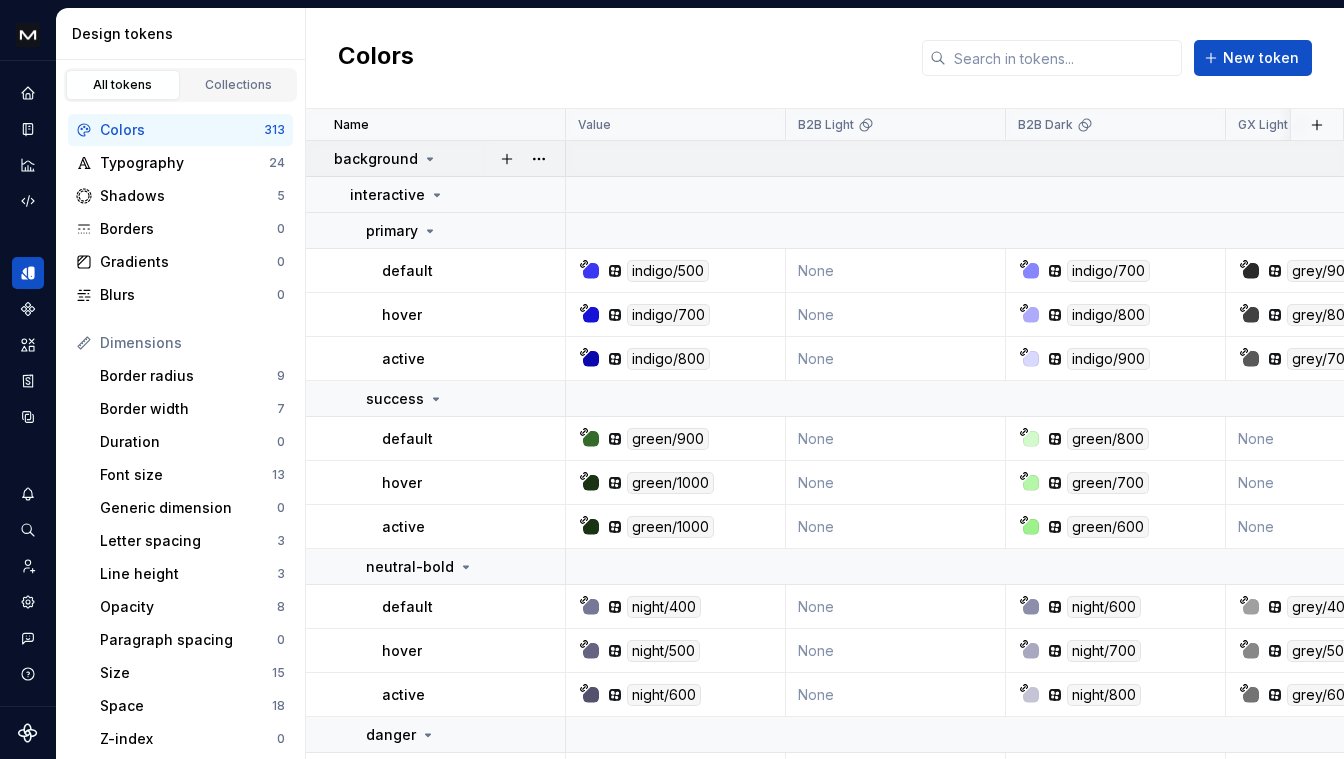 click 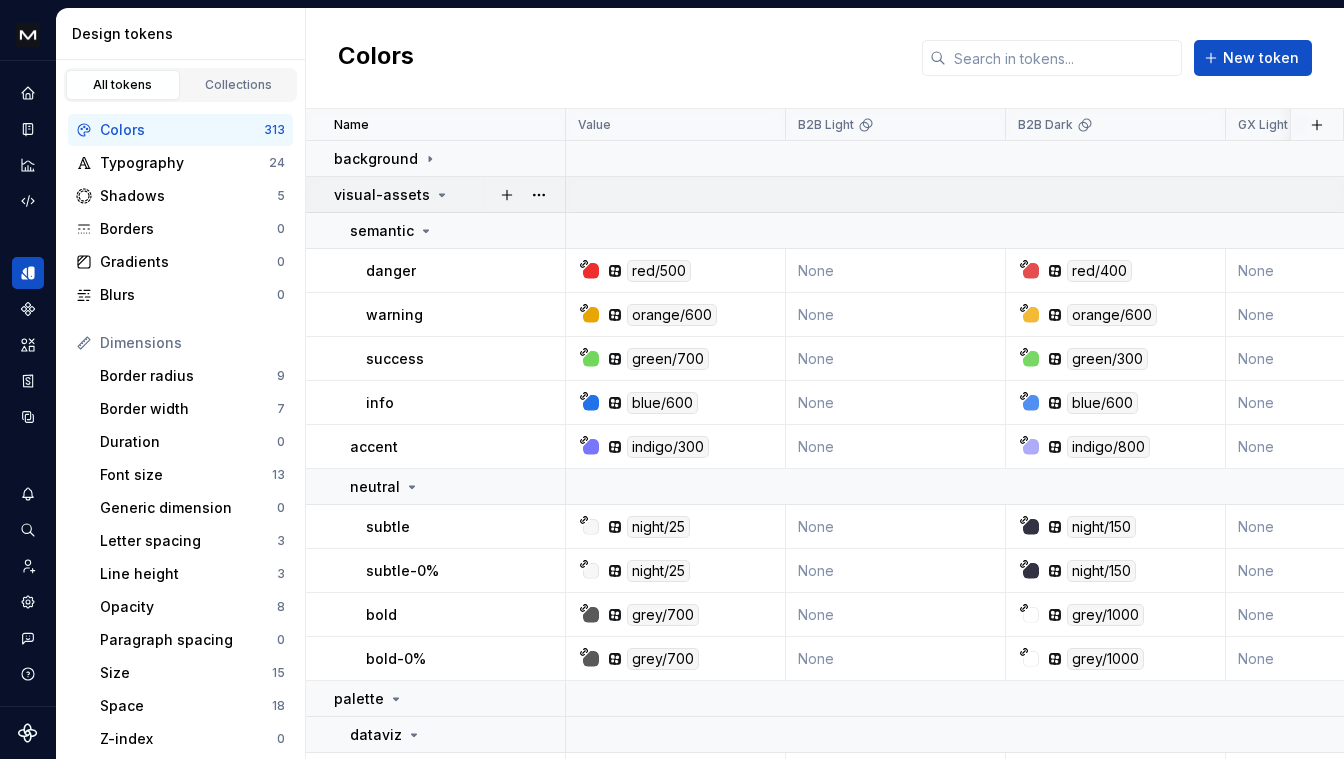 click 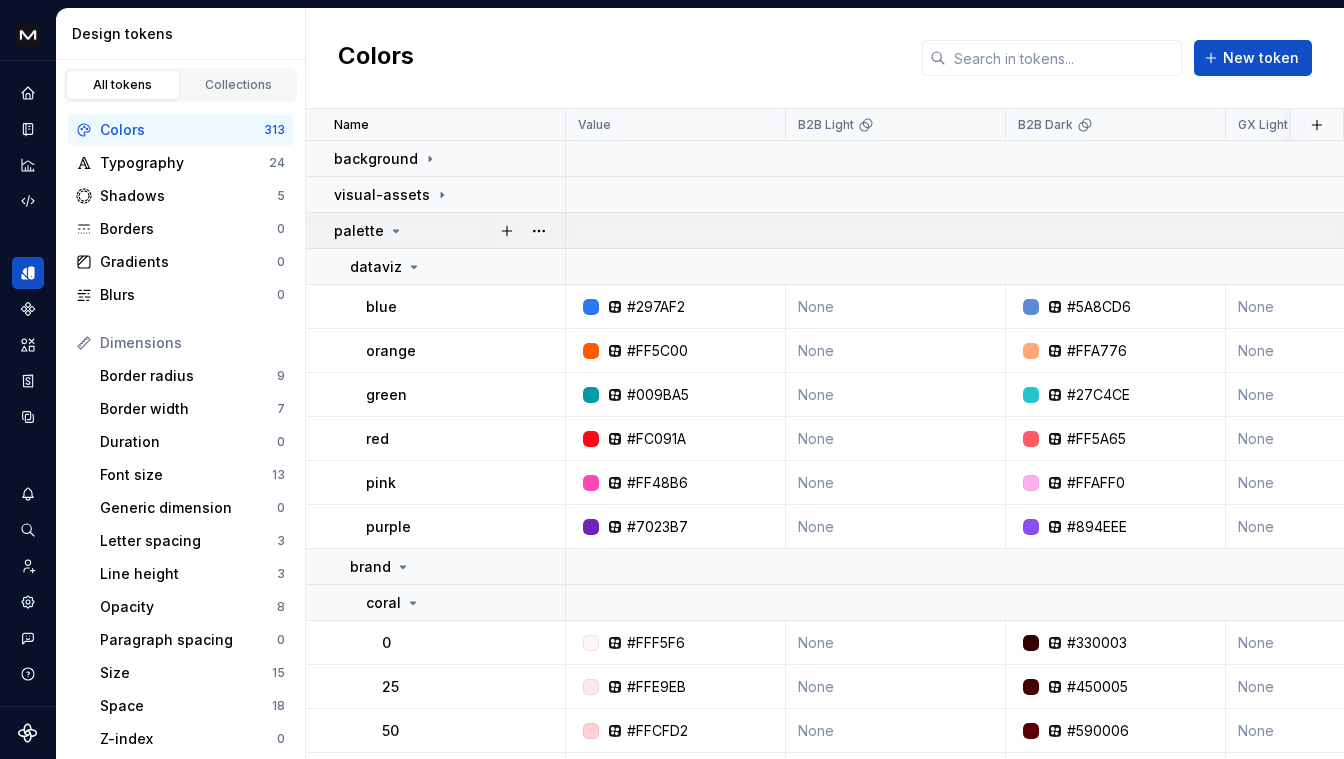click 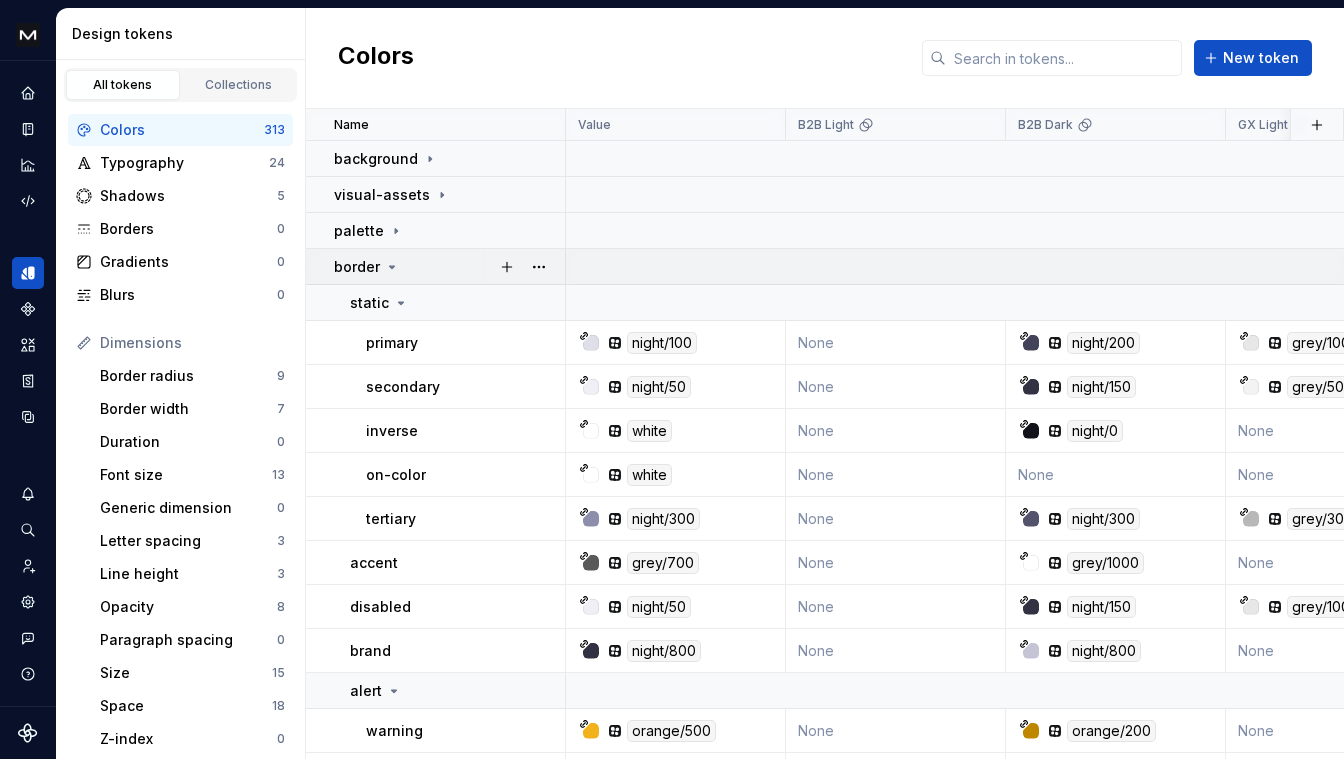 click 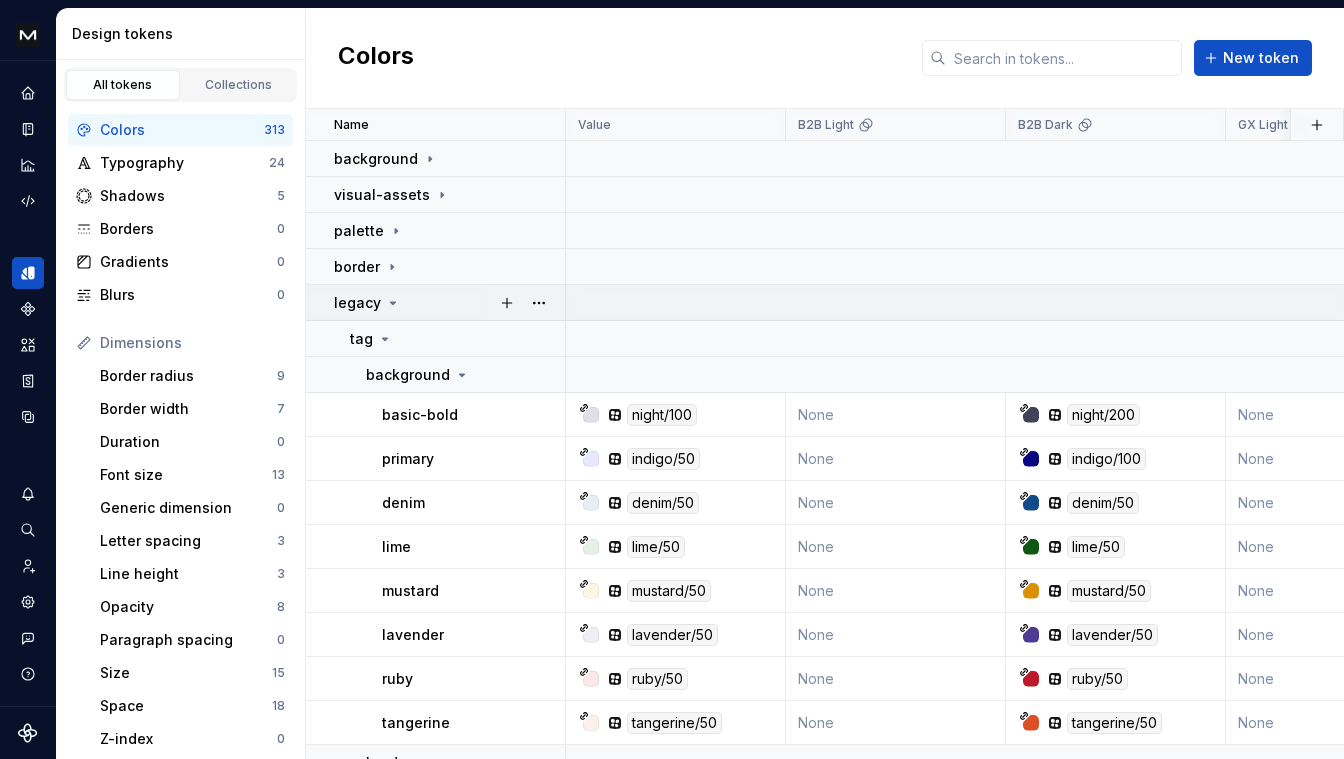 click 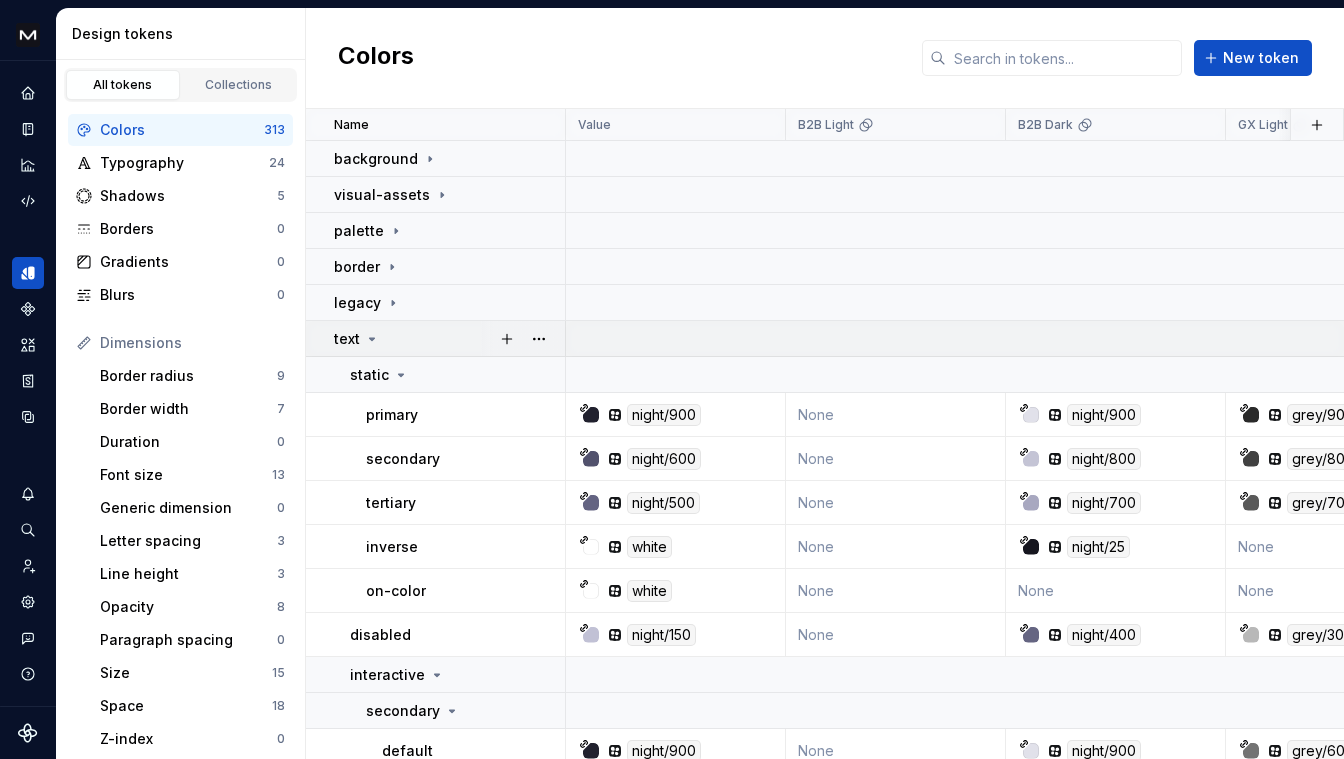 click 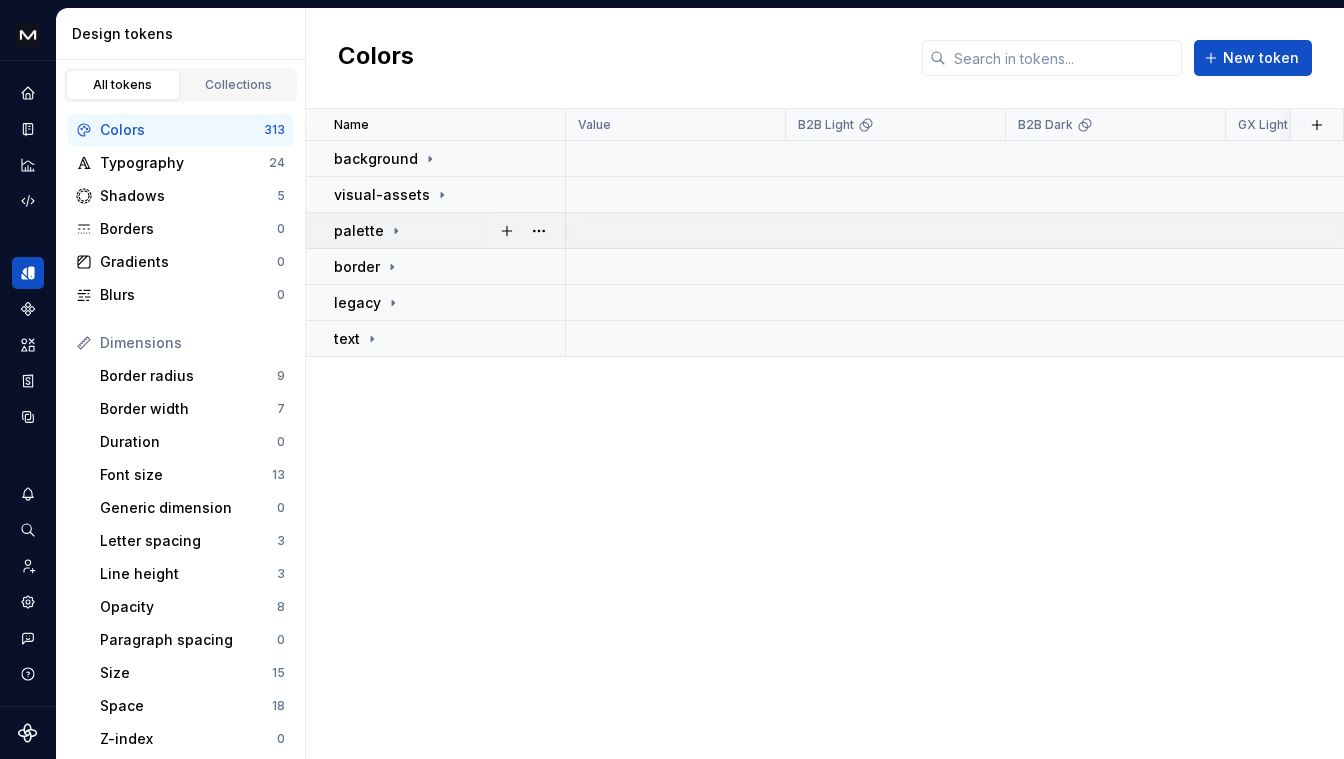 click 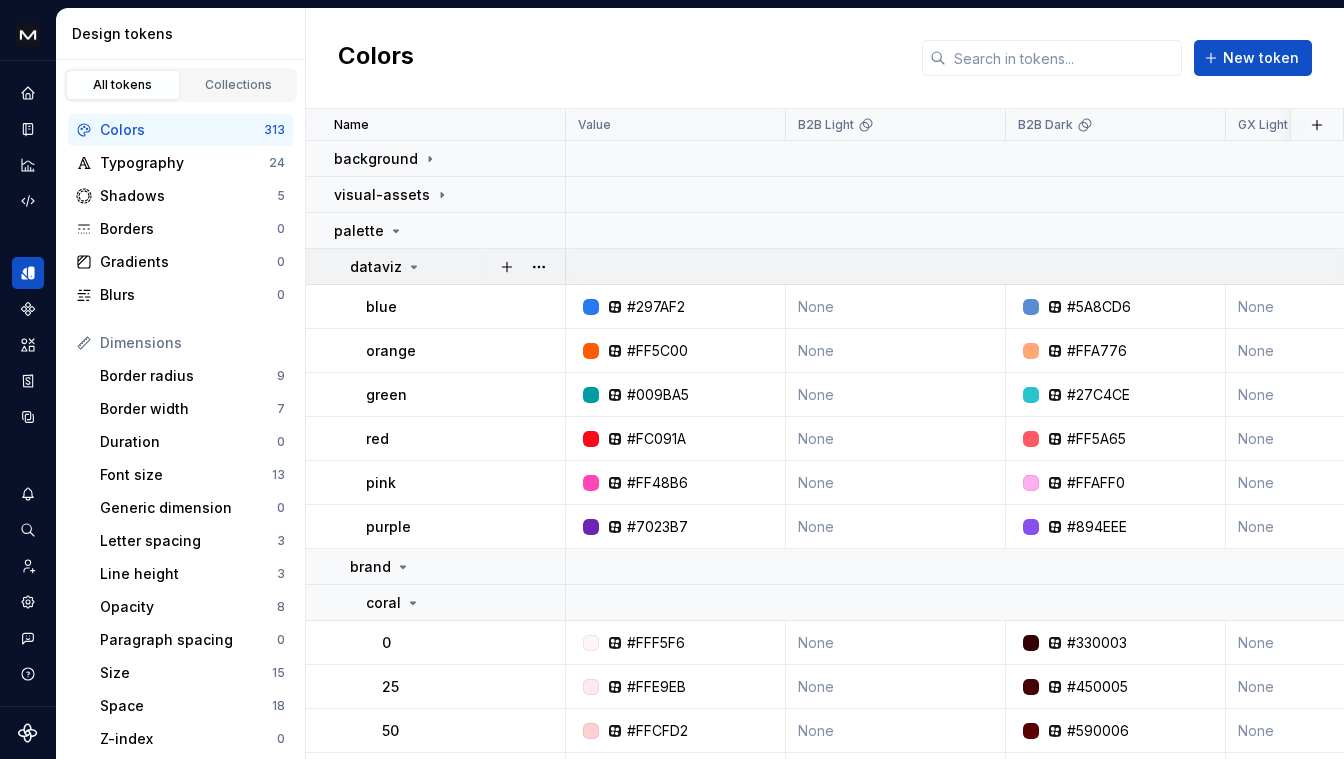 click 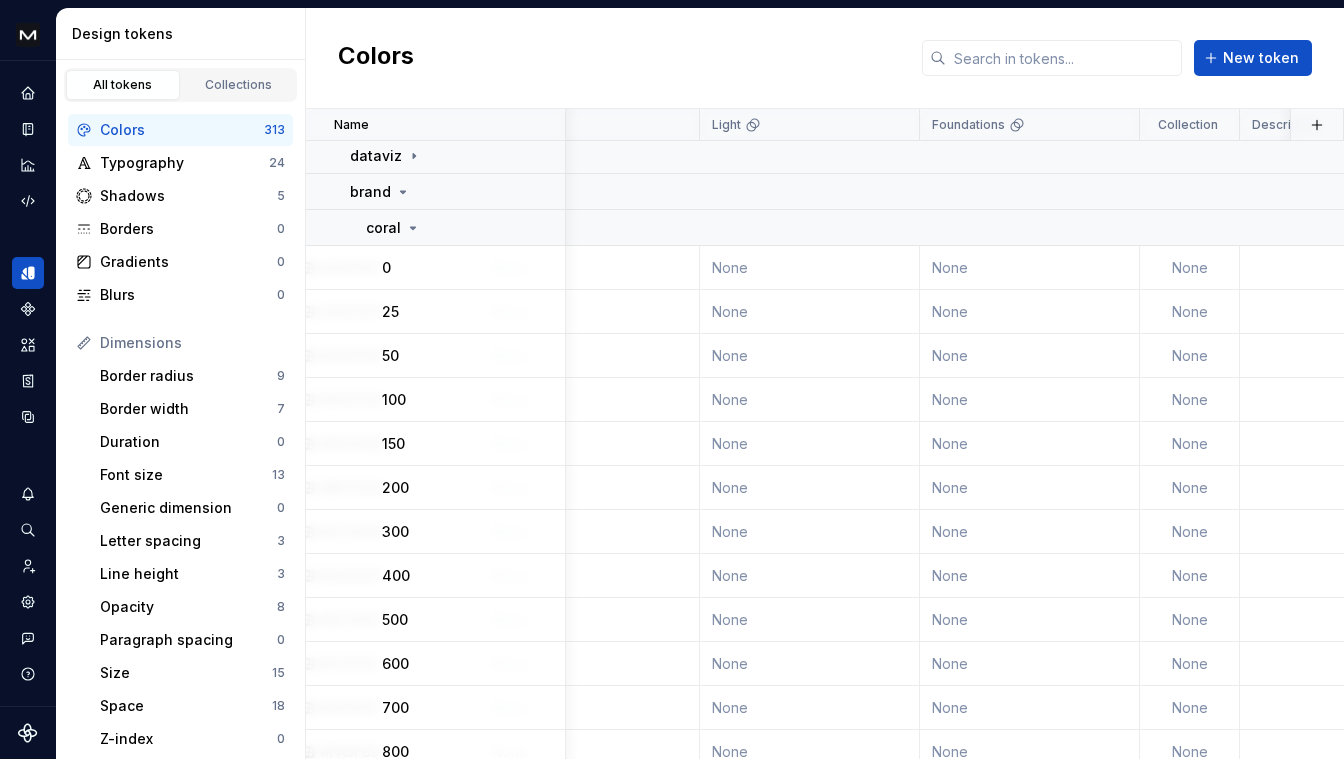 scroll, scrollTop: 0, scrollLeft: 1186, axis: horizontal 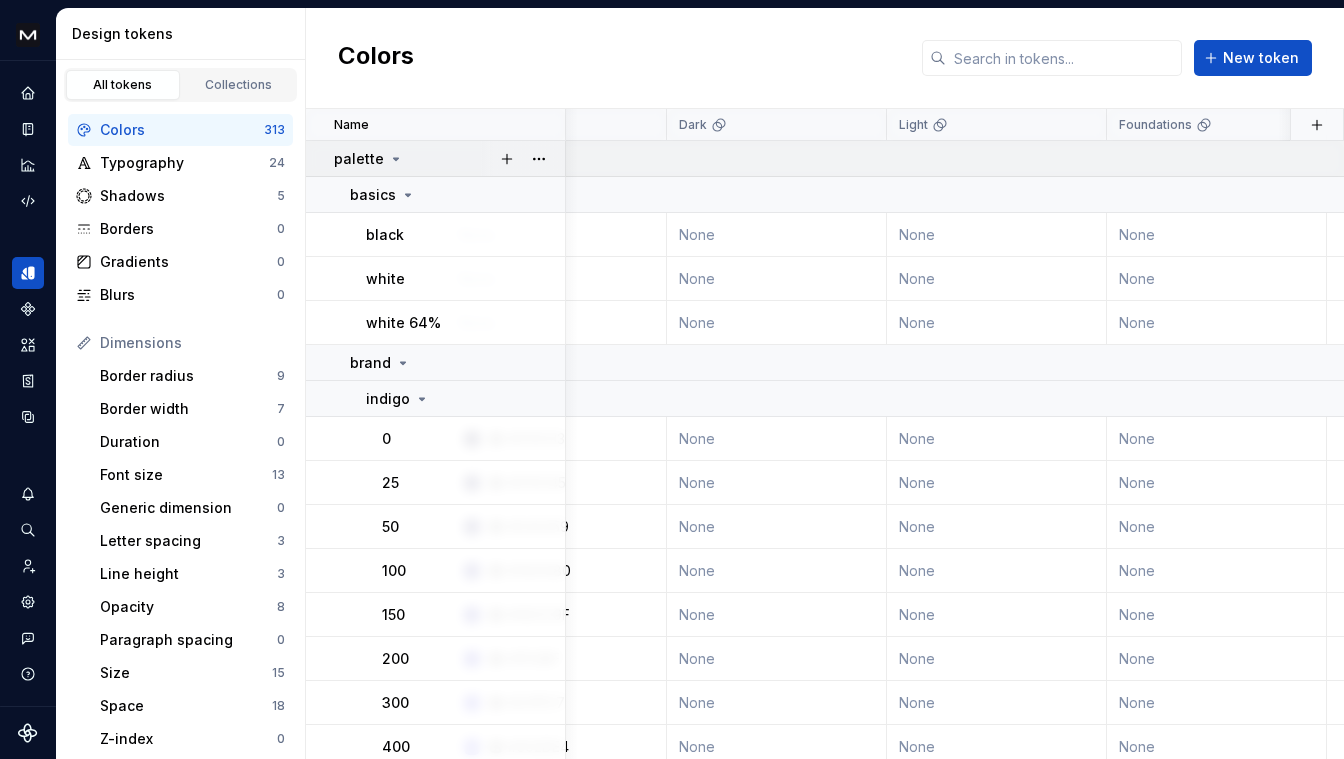 click 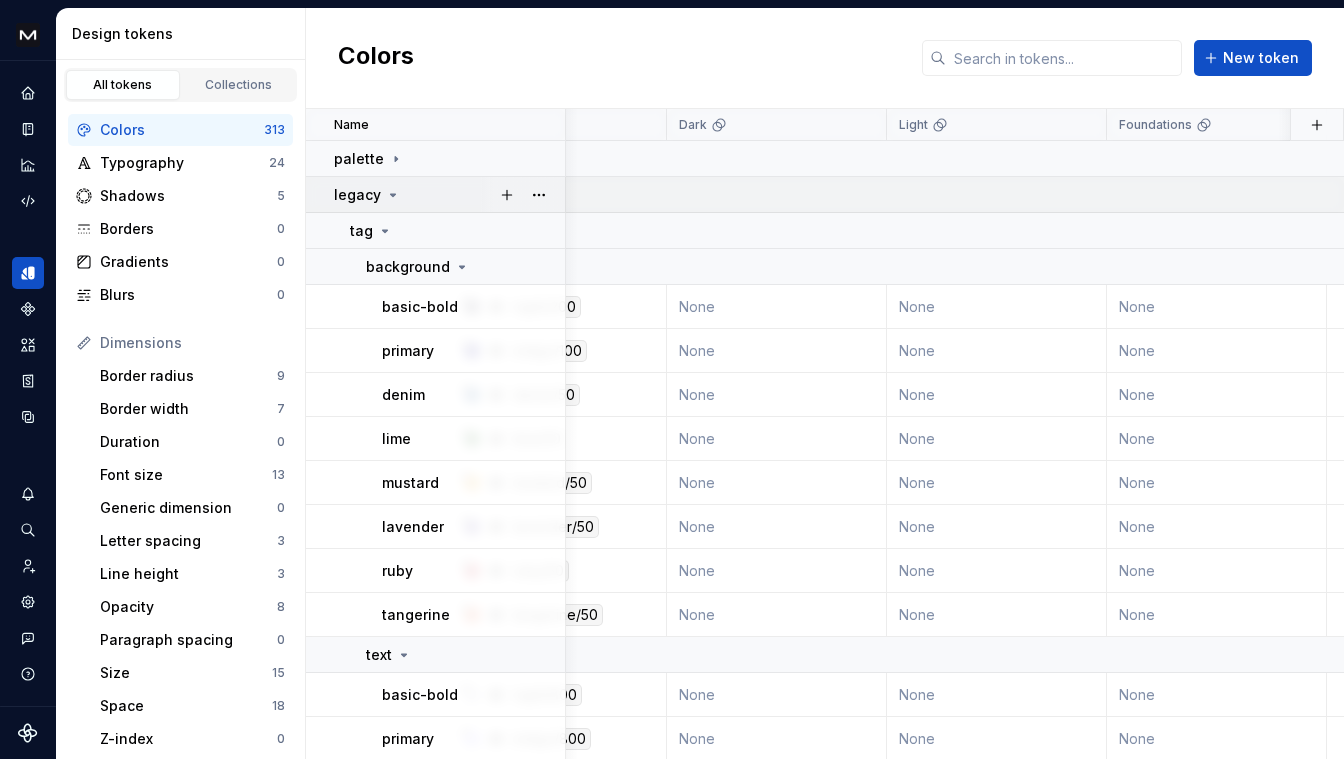 click 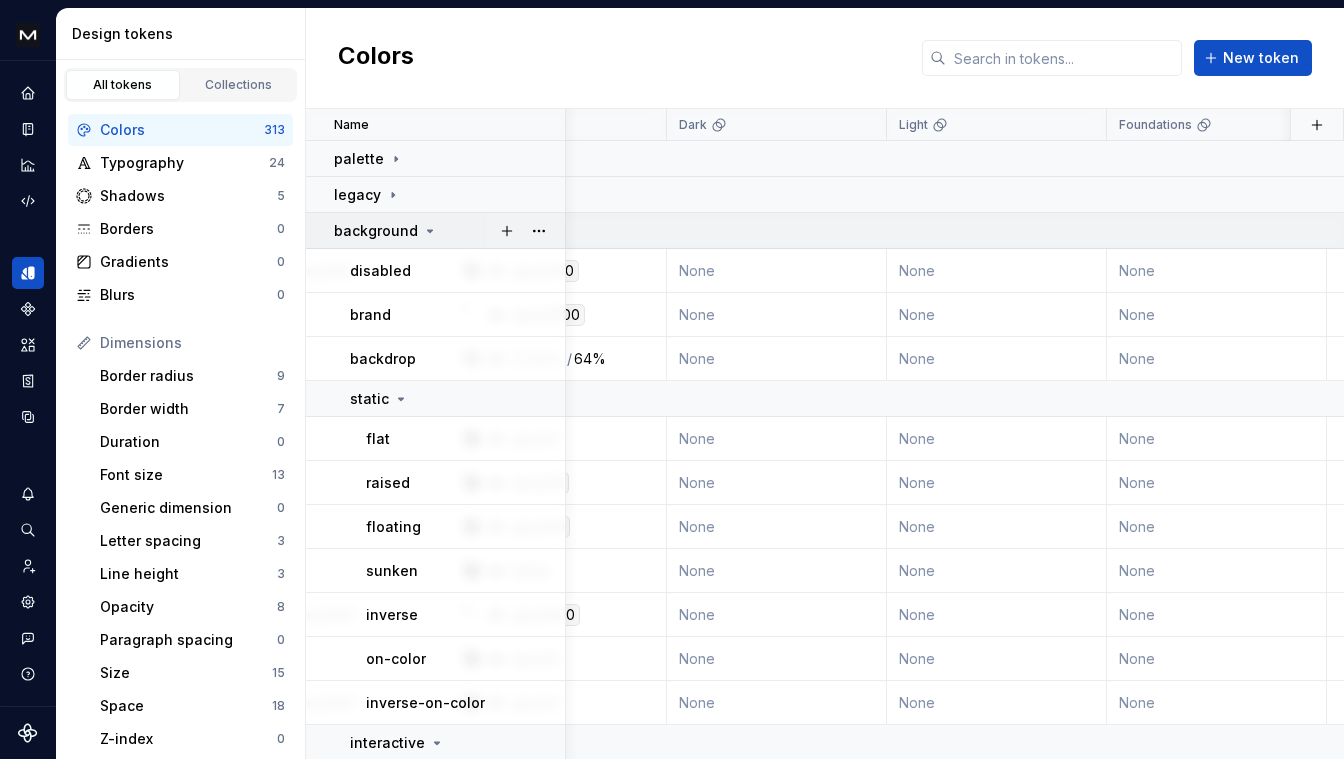 click 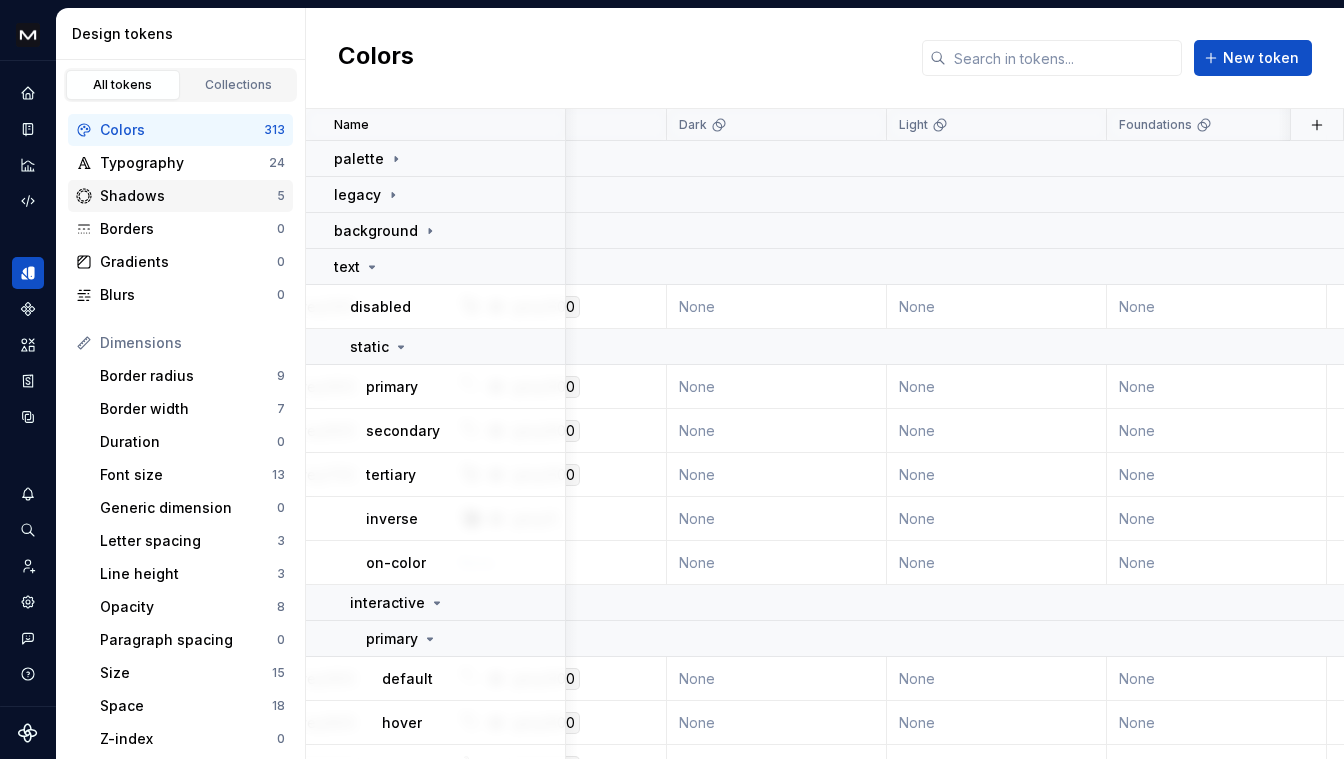click on "Shadows" at bounding box center (188, 196) 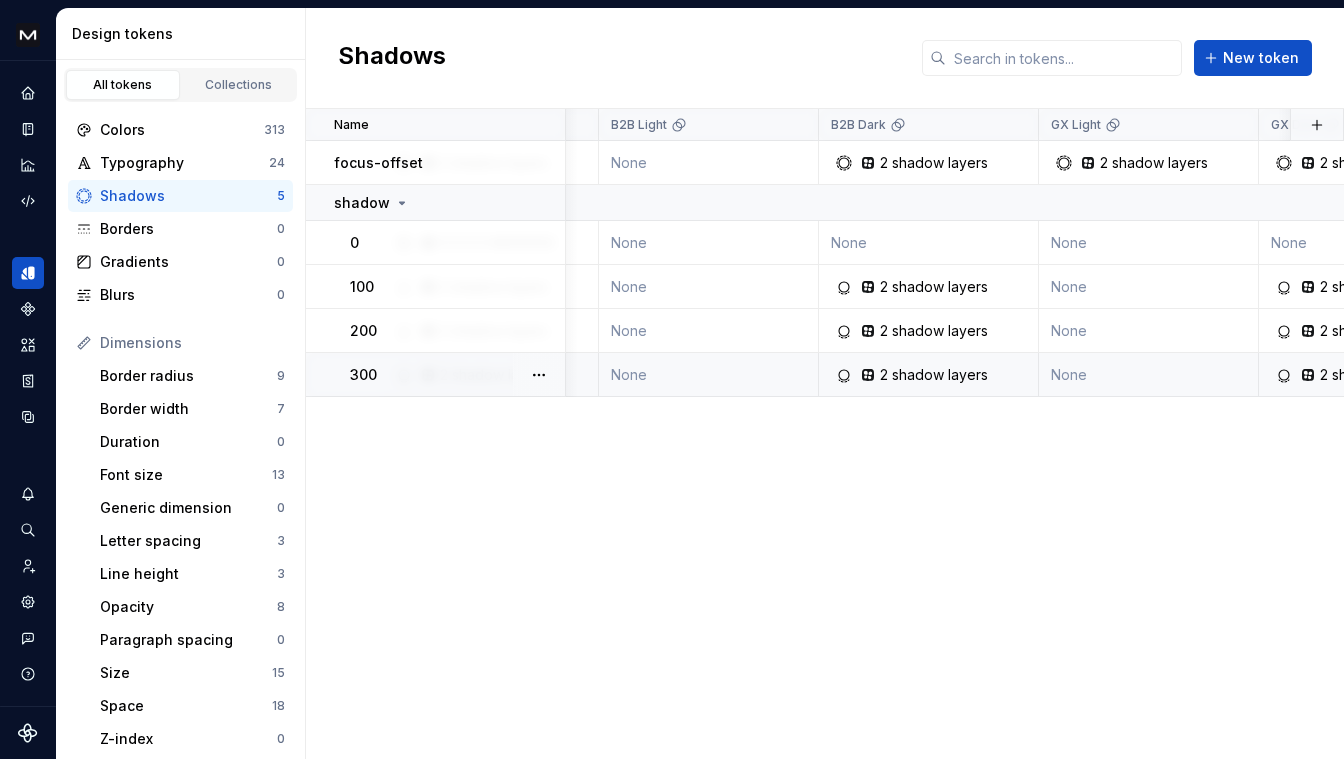 scroll, scrollTop: 0, scrollLeft: 0, axis: both 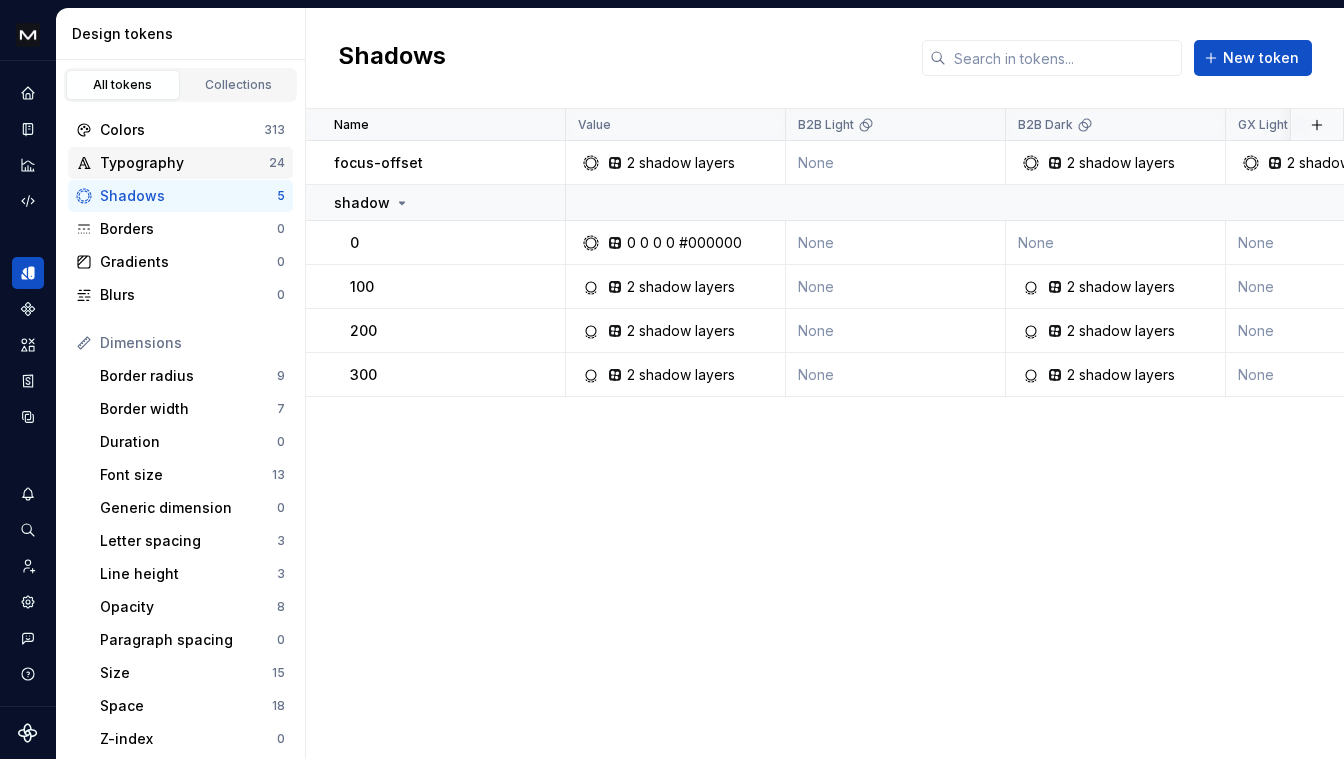 click on "Typography 24" at bounding box center (180, 163) 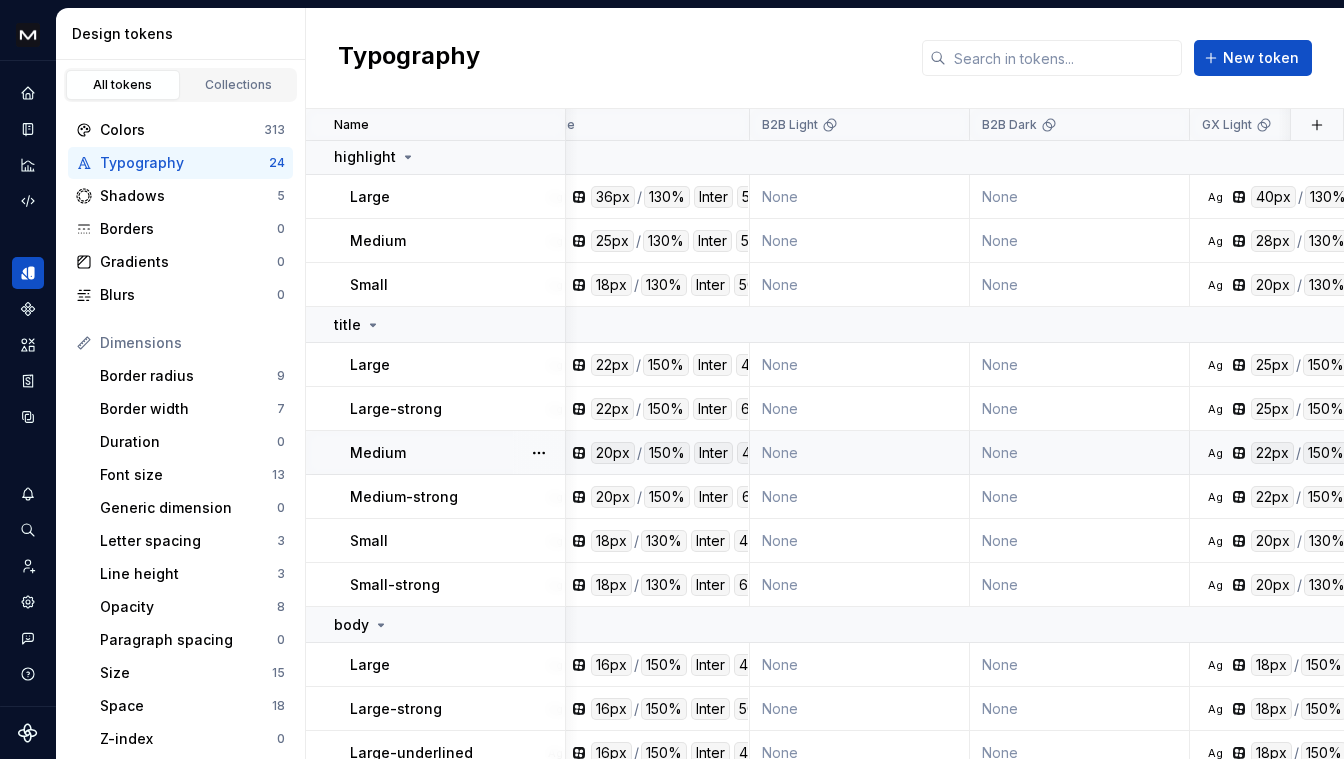 scroll, scrollTop: 2, scrollLeft: 0, axis: vertical 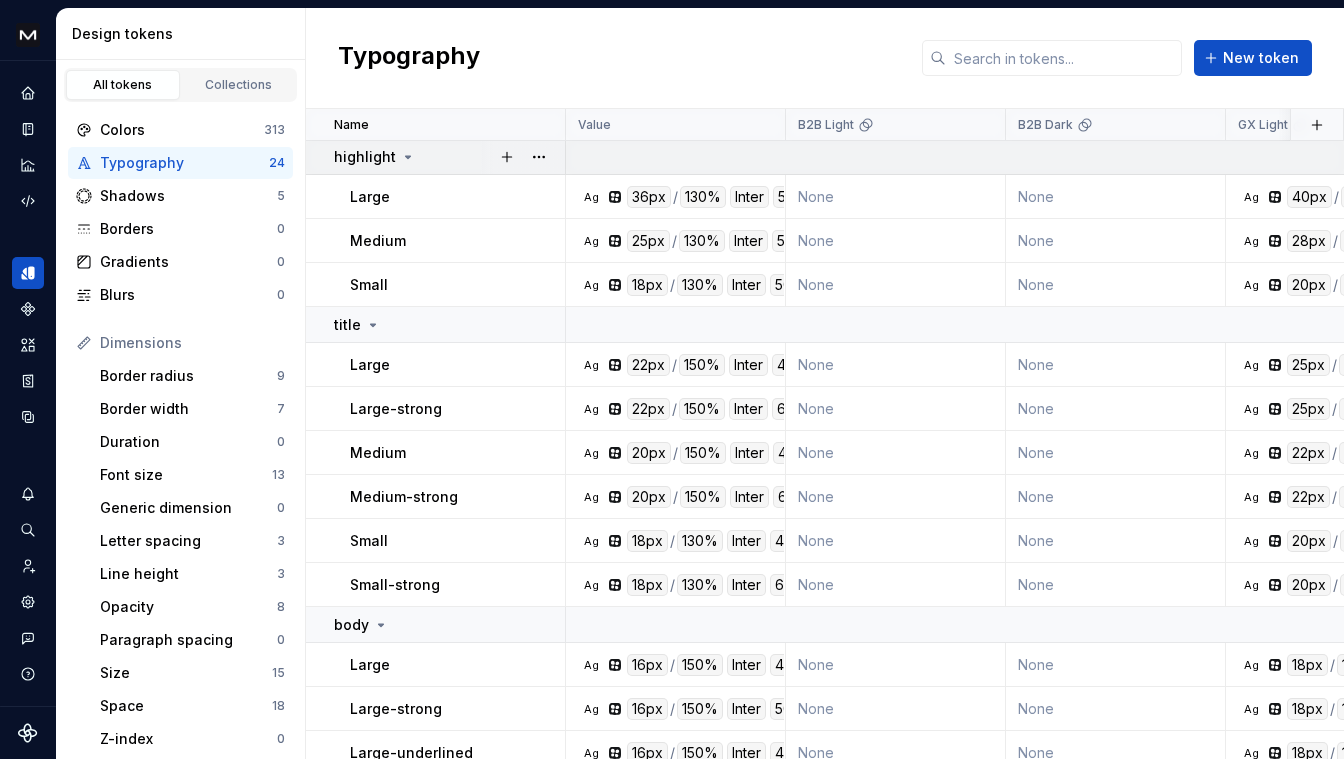 click on "highlight" at bounding box center [449, 157] 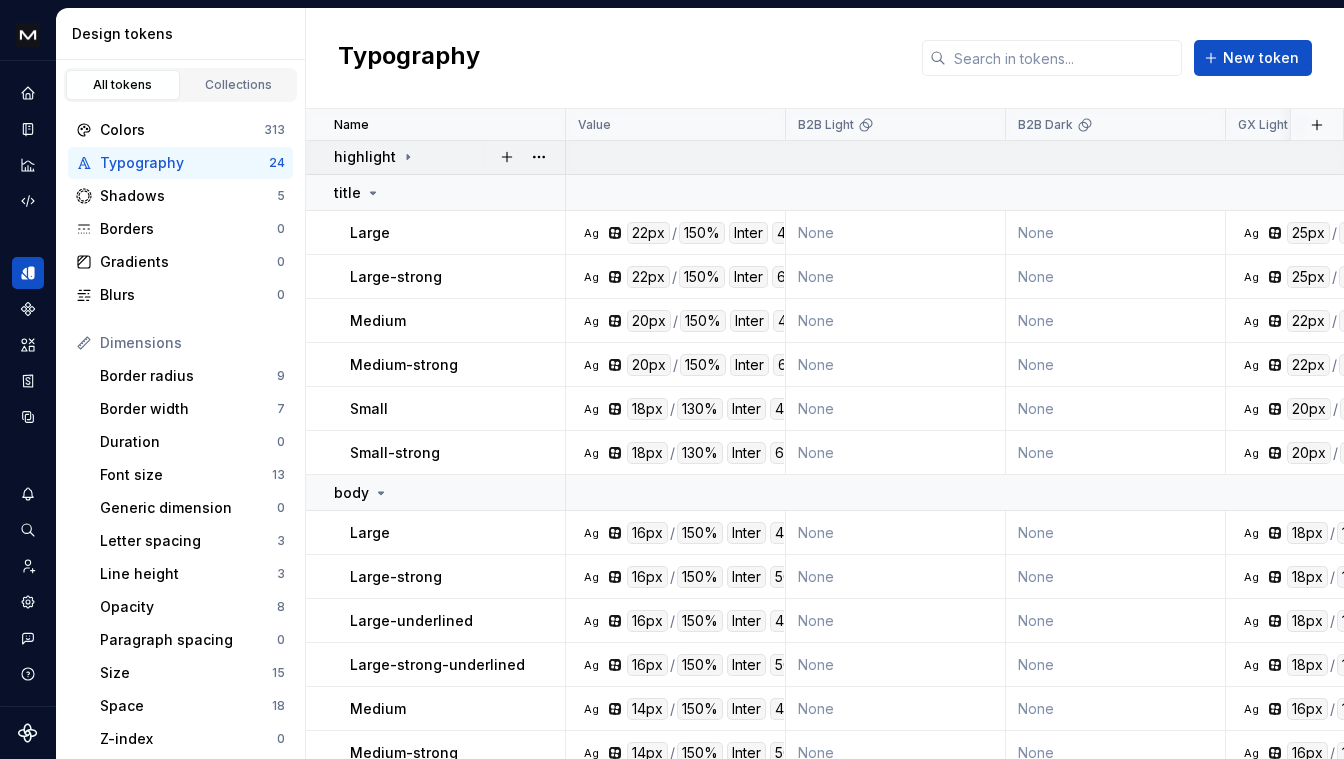 click on "highlight" at bounding box center [449, 157] 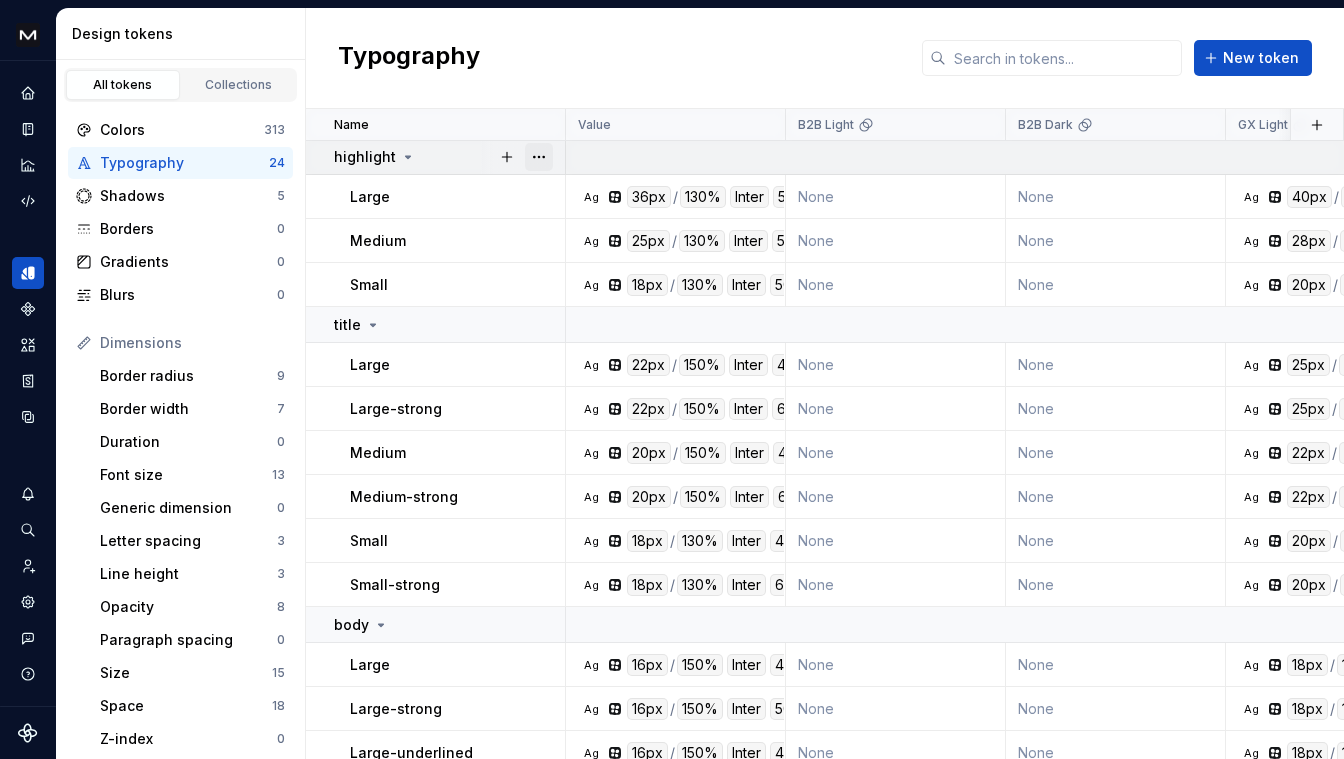 click at bounding box center (539, 157) 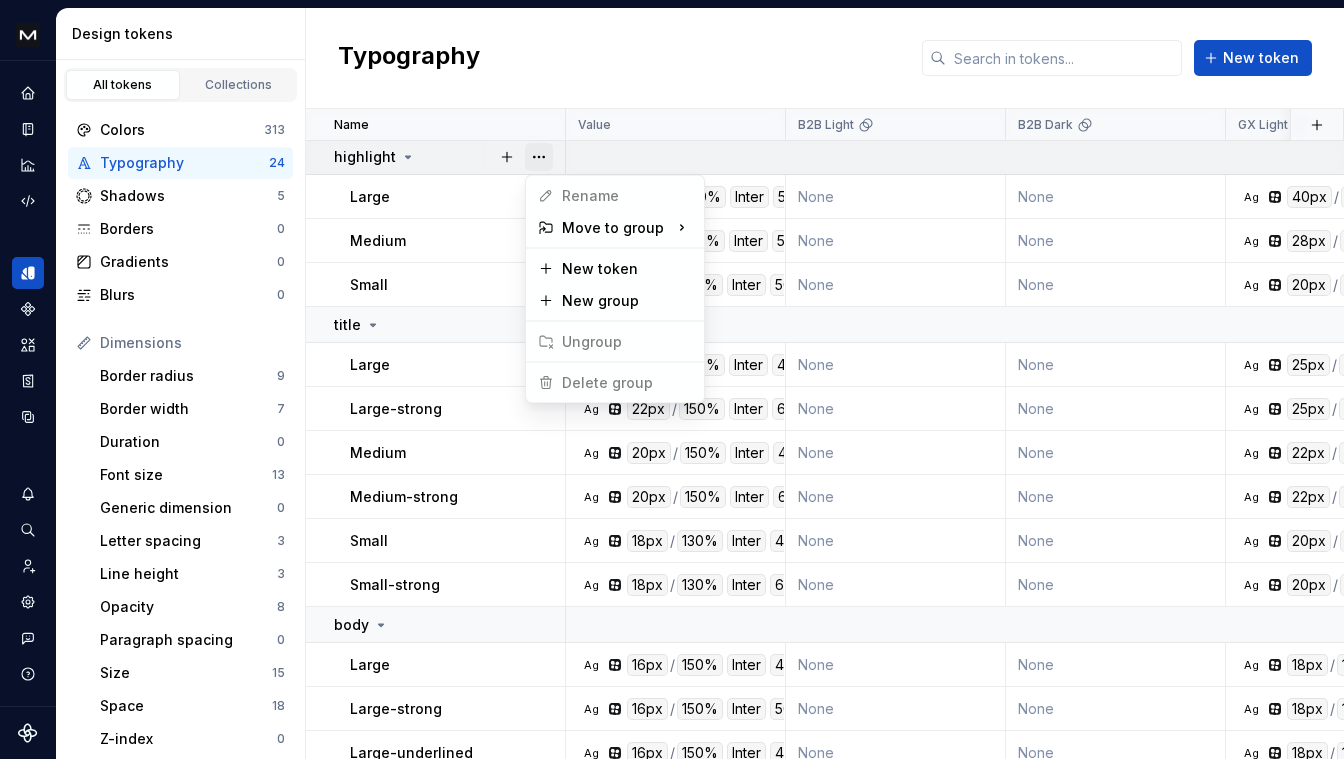 click at bounding box center (539, 157) 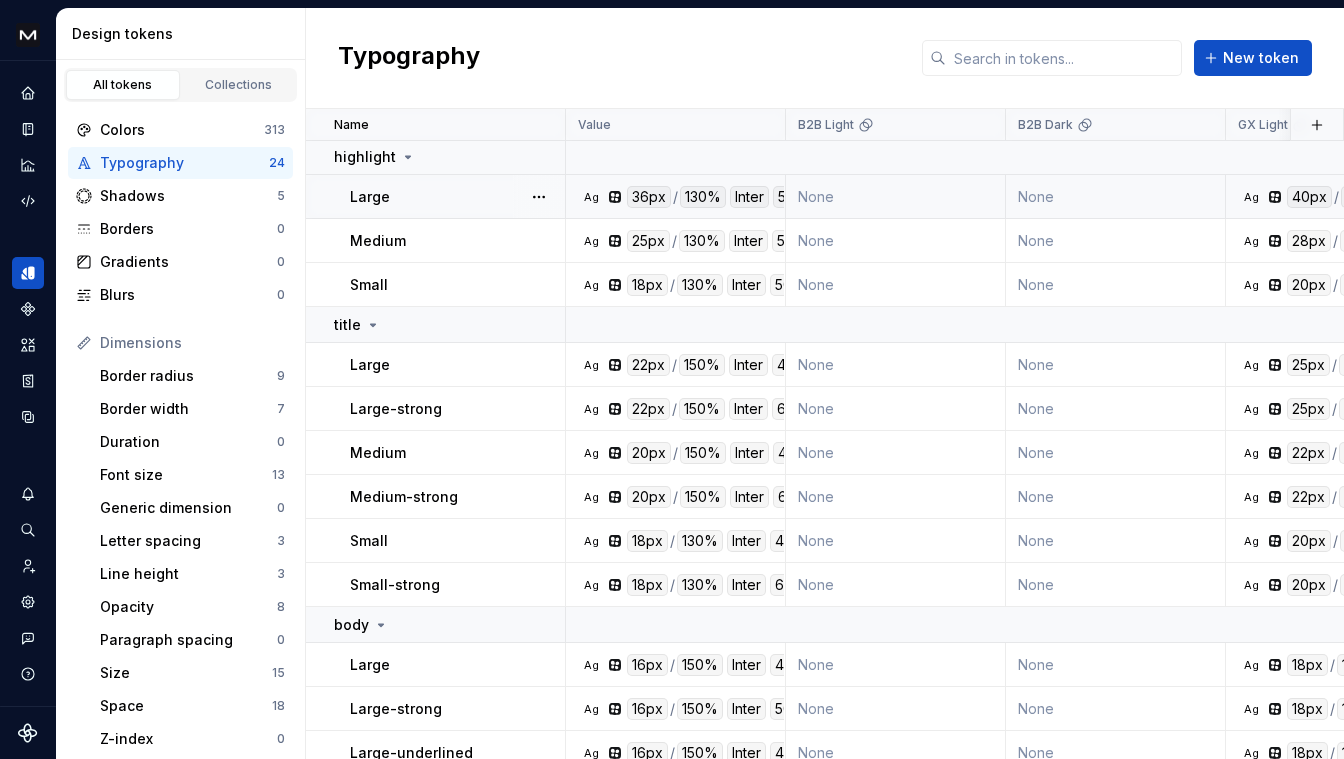 click on "Large" at bounding box center (457, 197) 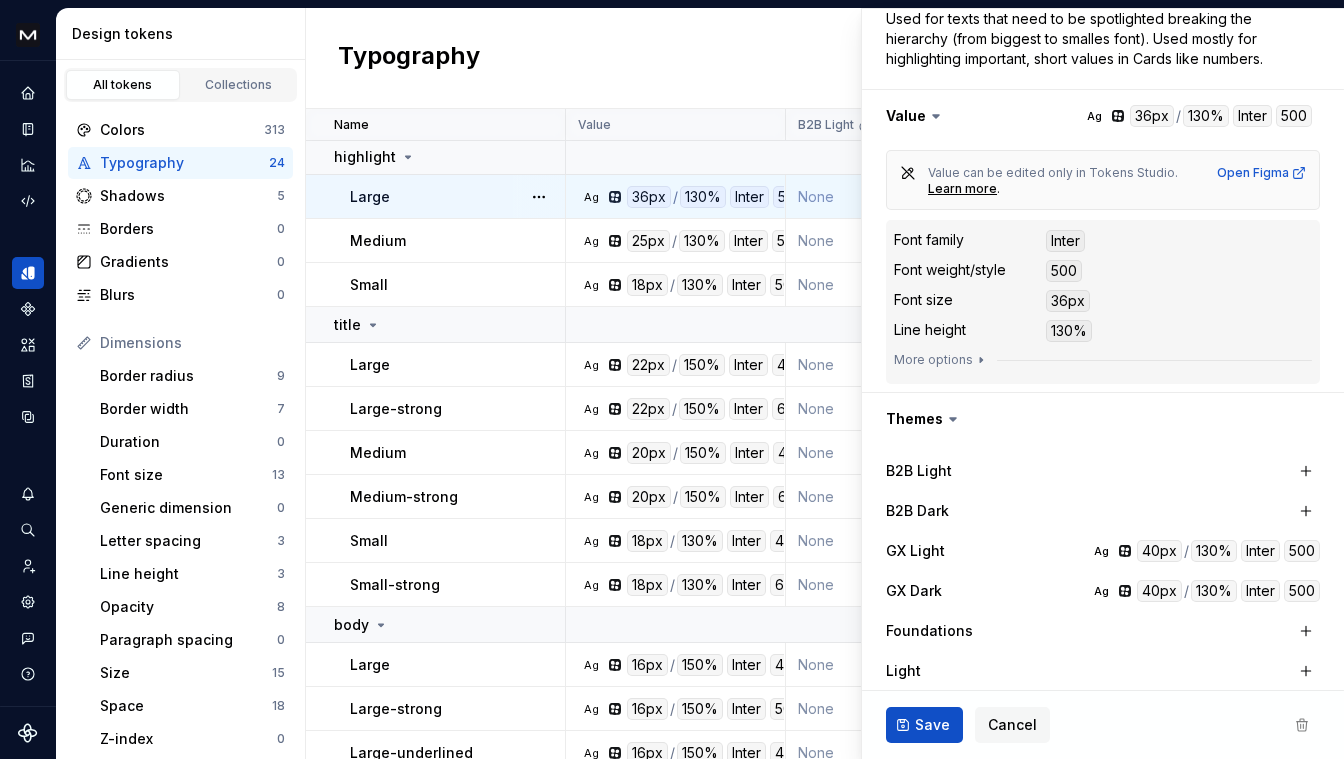 scroll, scrollTop: 466, scrollLeft: 0, axis: vertical 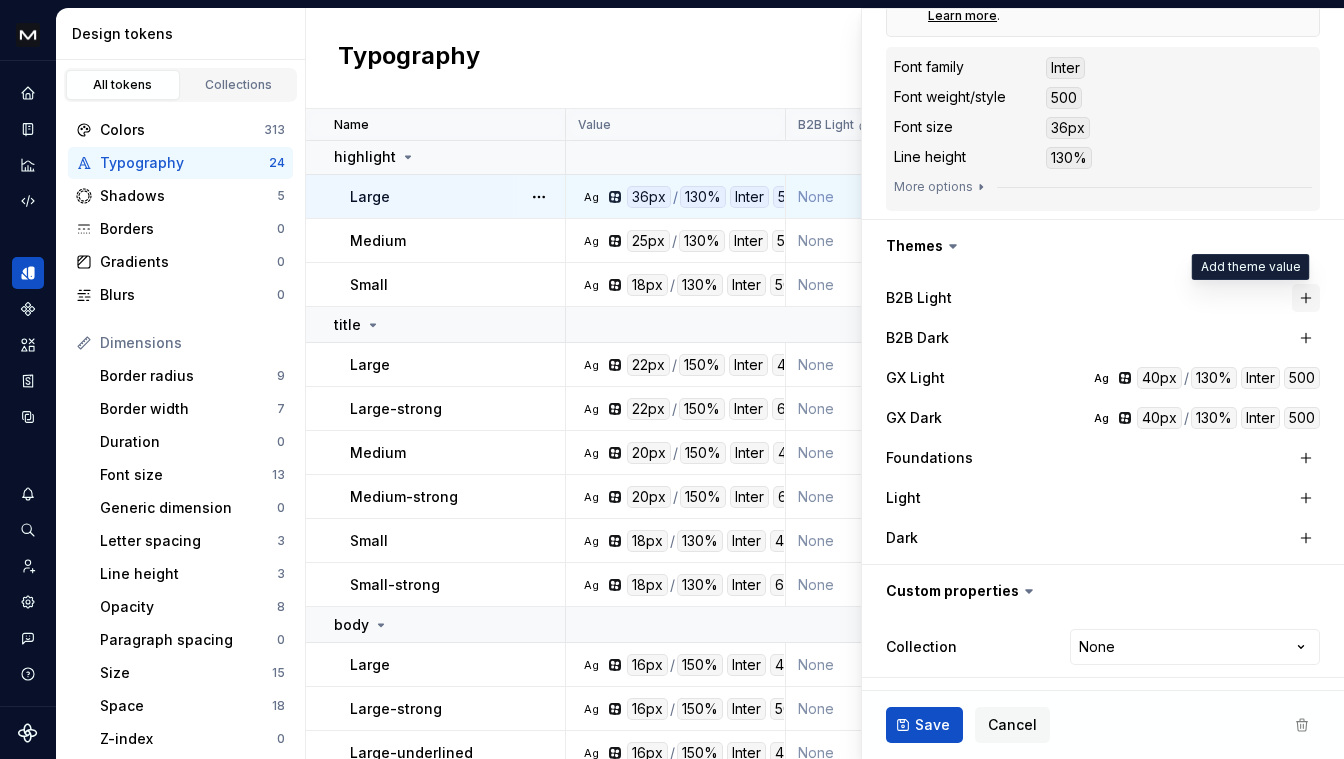 click at bounding box center (1306, 298) 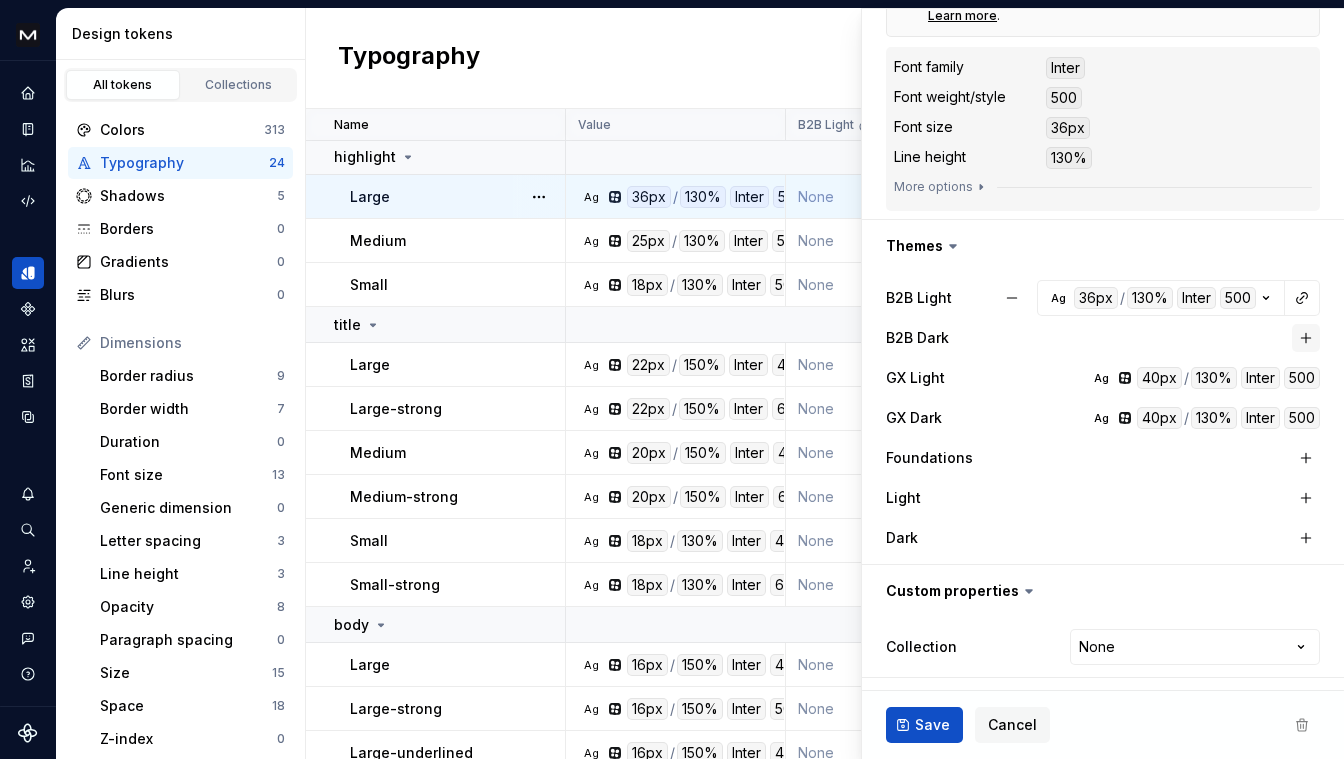 click at bounding box center [1306, 338] 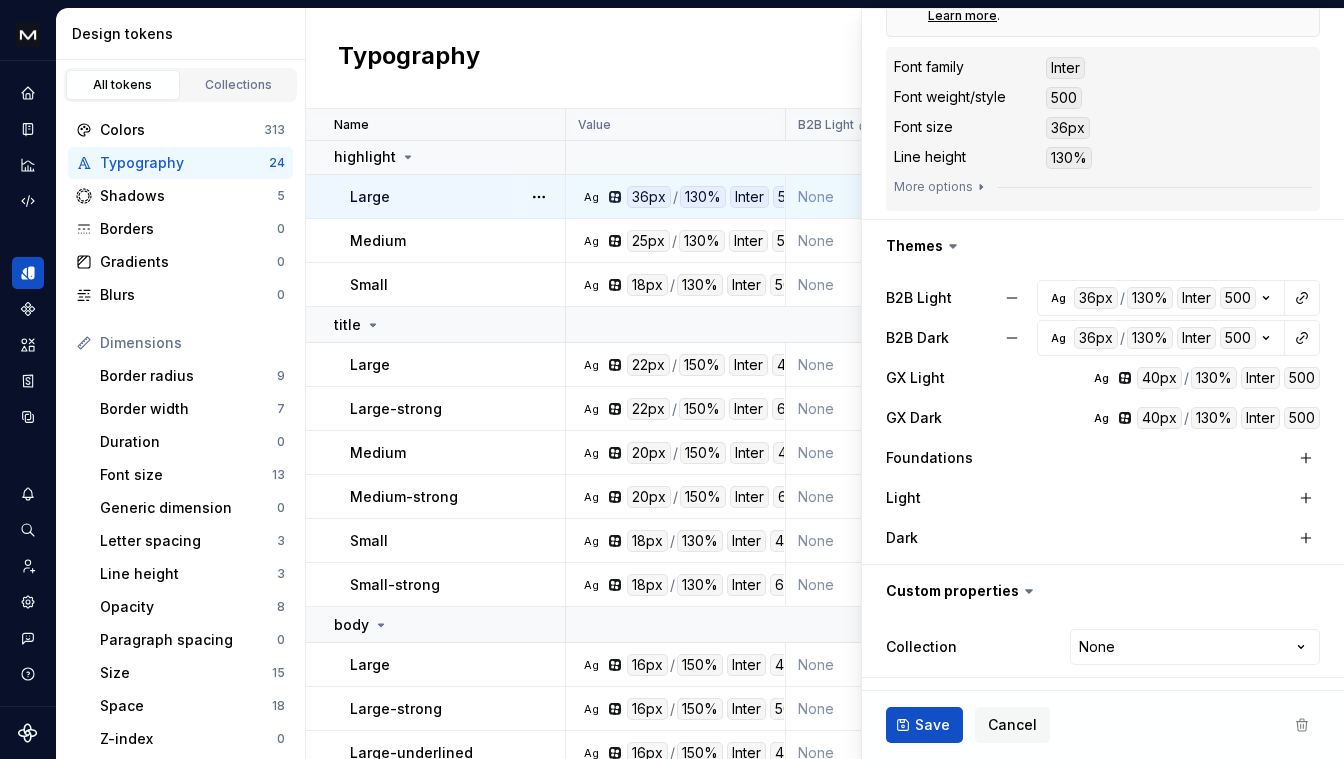 click on "Save" at bounding box center (932, 725) 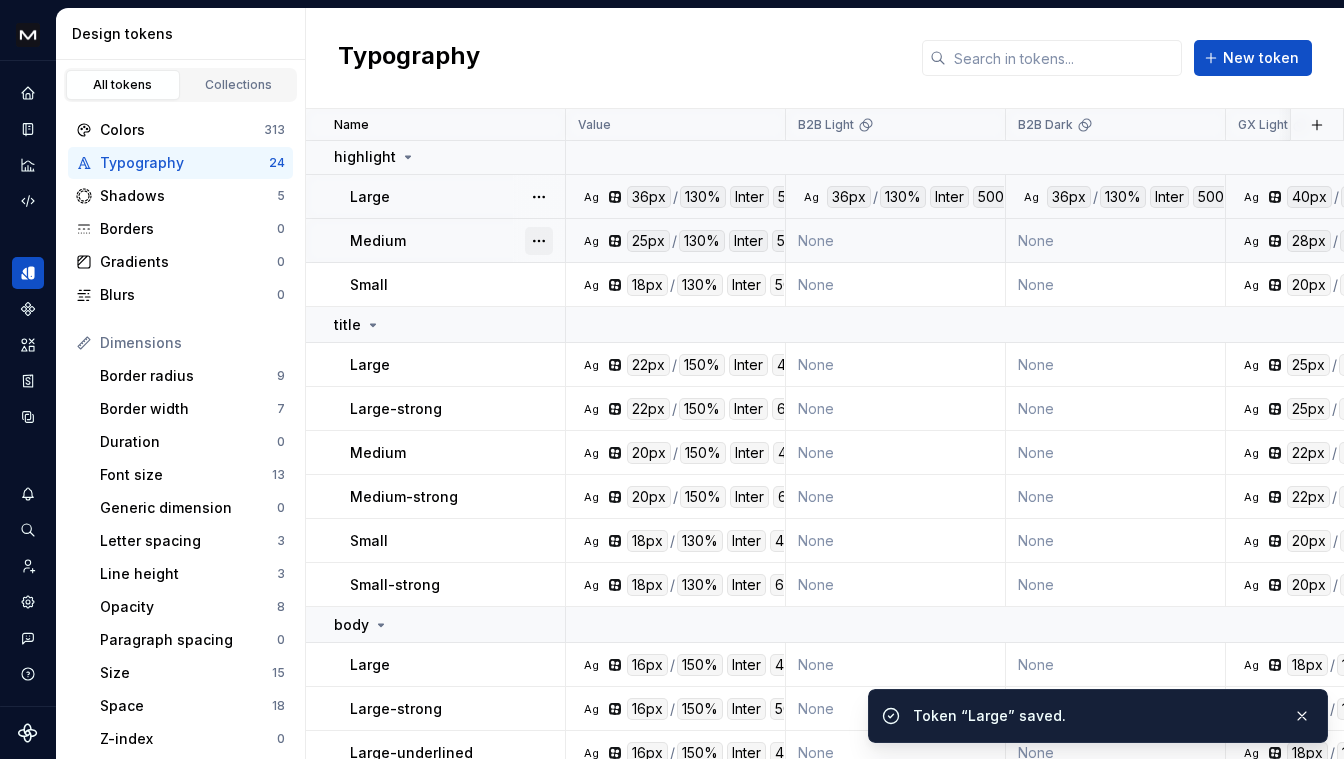 click at bounding box center (539, 241) 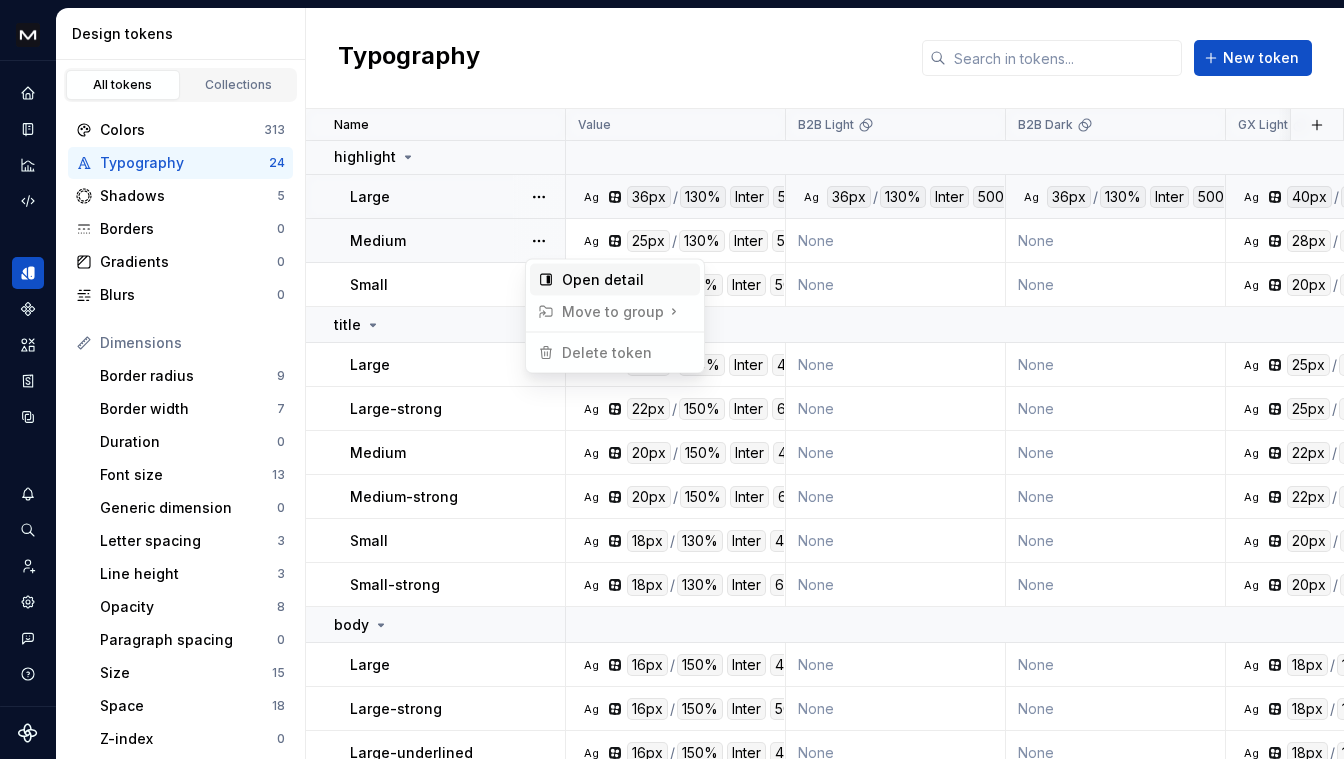 click on "Open detail" at bounding box center (627, 280) 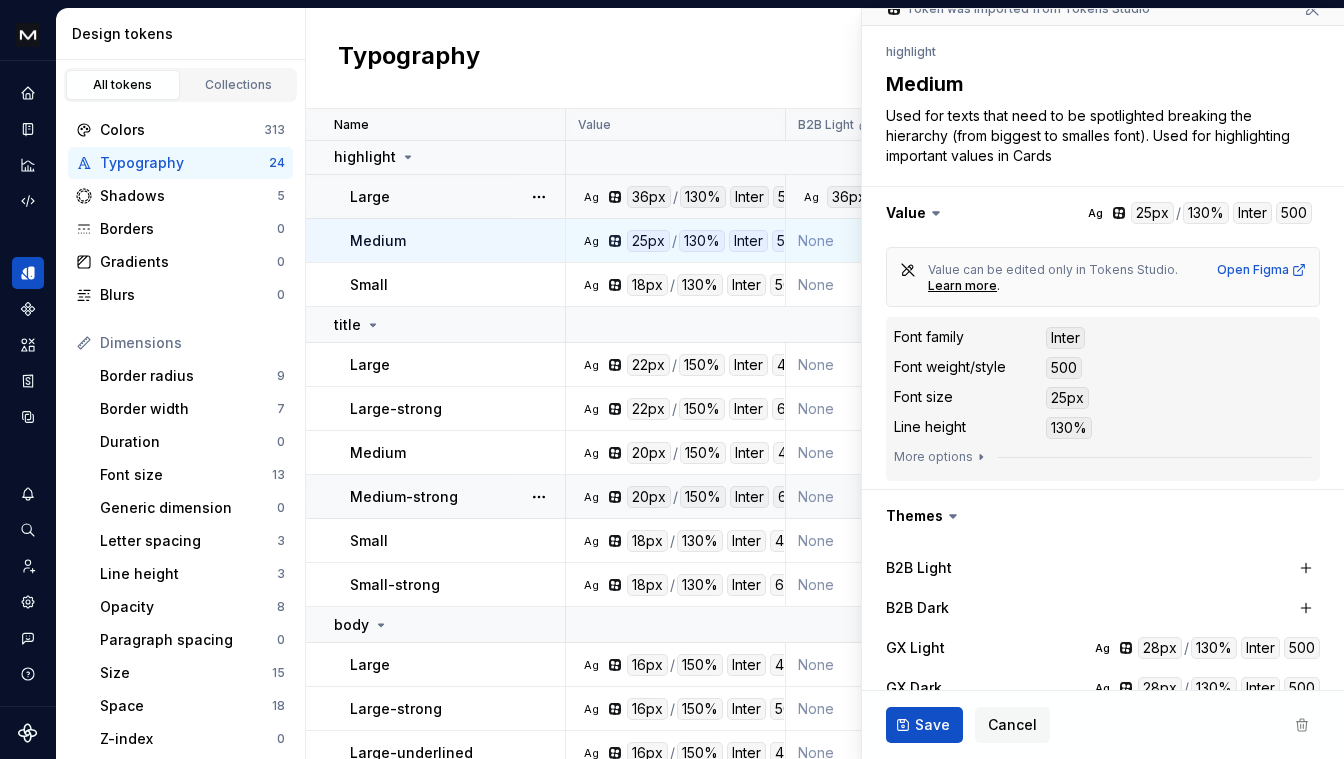scroll, scrollTop: 359, scrollLeft: 0, axis: vertical 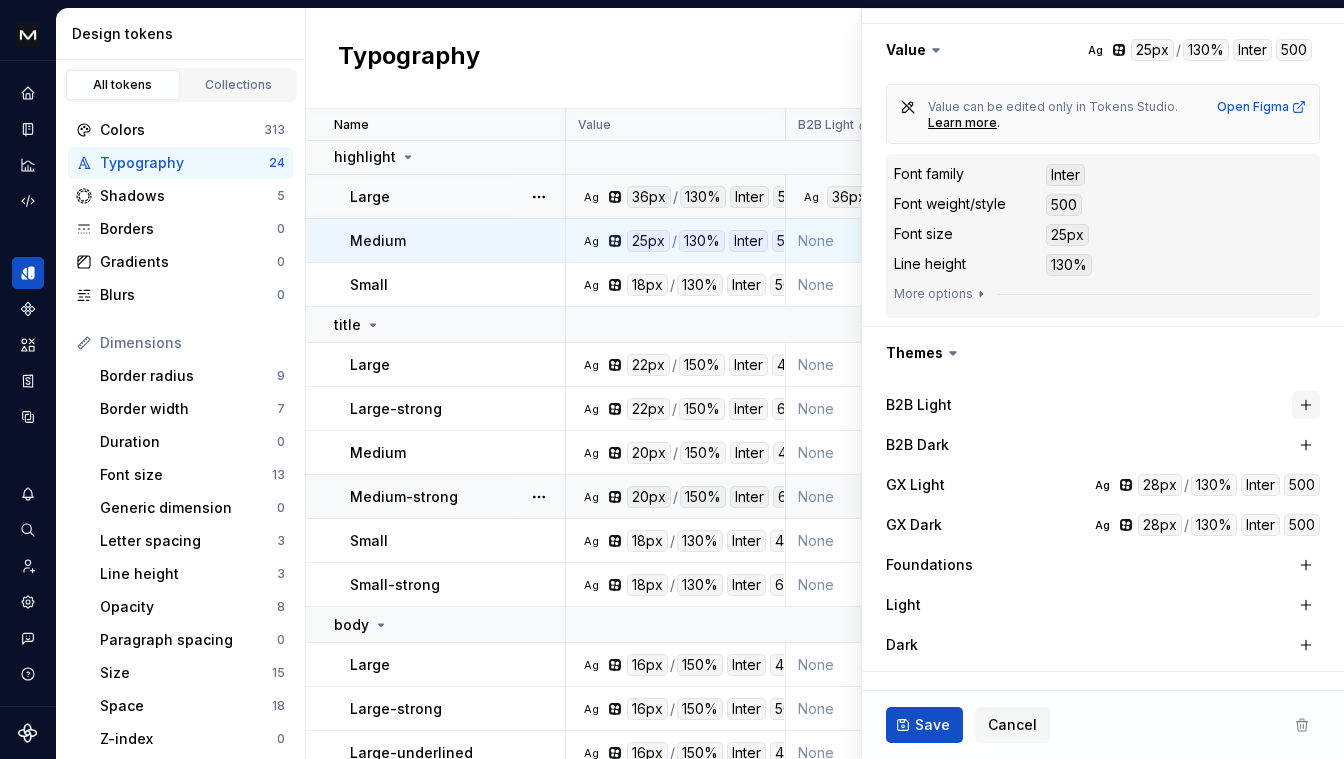 click at bounding box center [1306, 405] 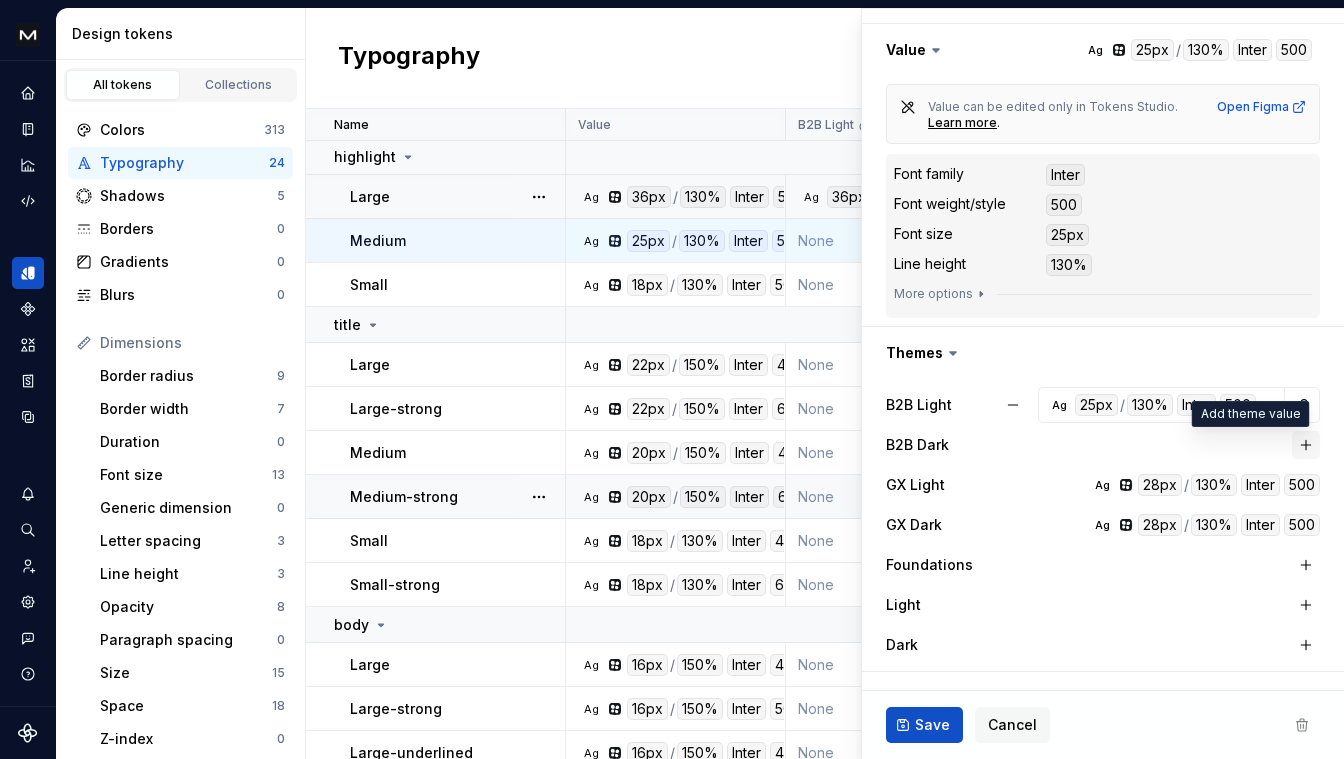 click at bounding box center [1306, 445] 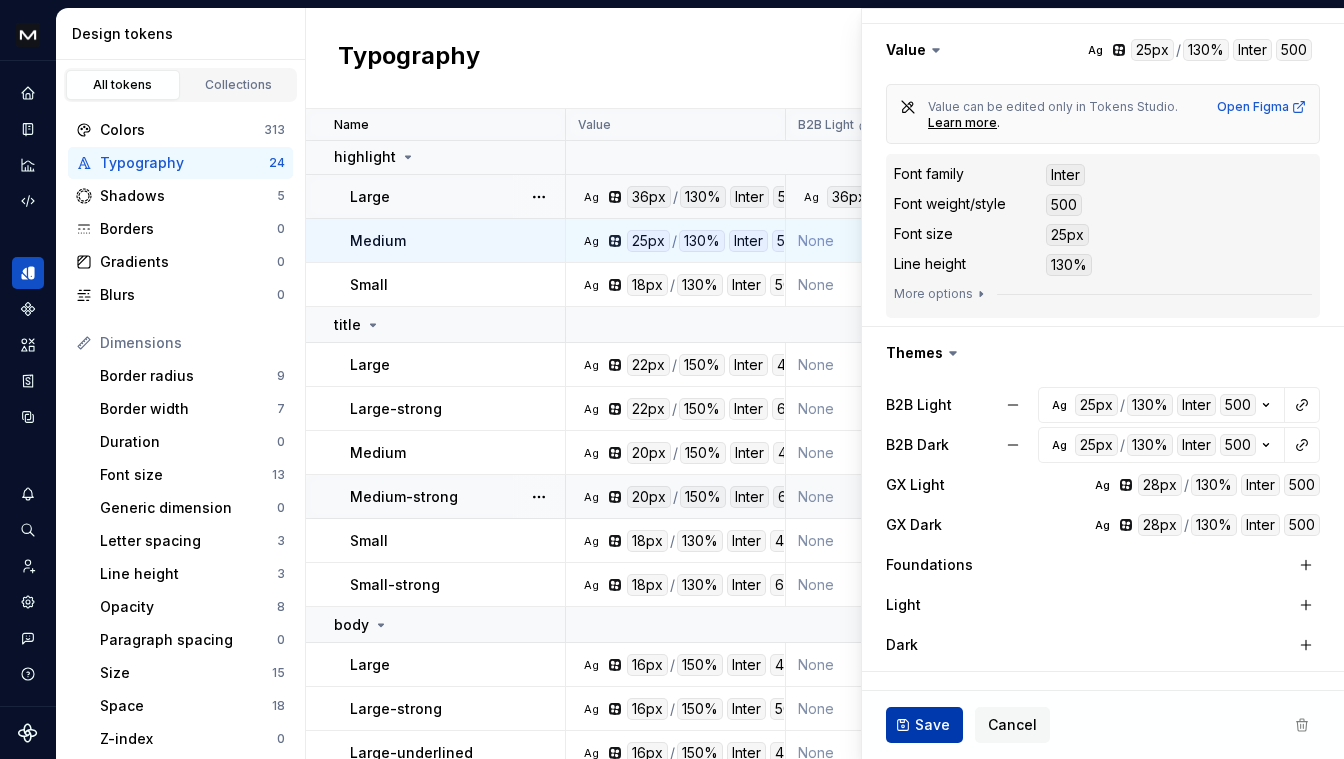 click on "Save" at bounding box center [932, 725] 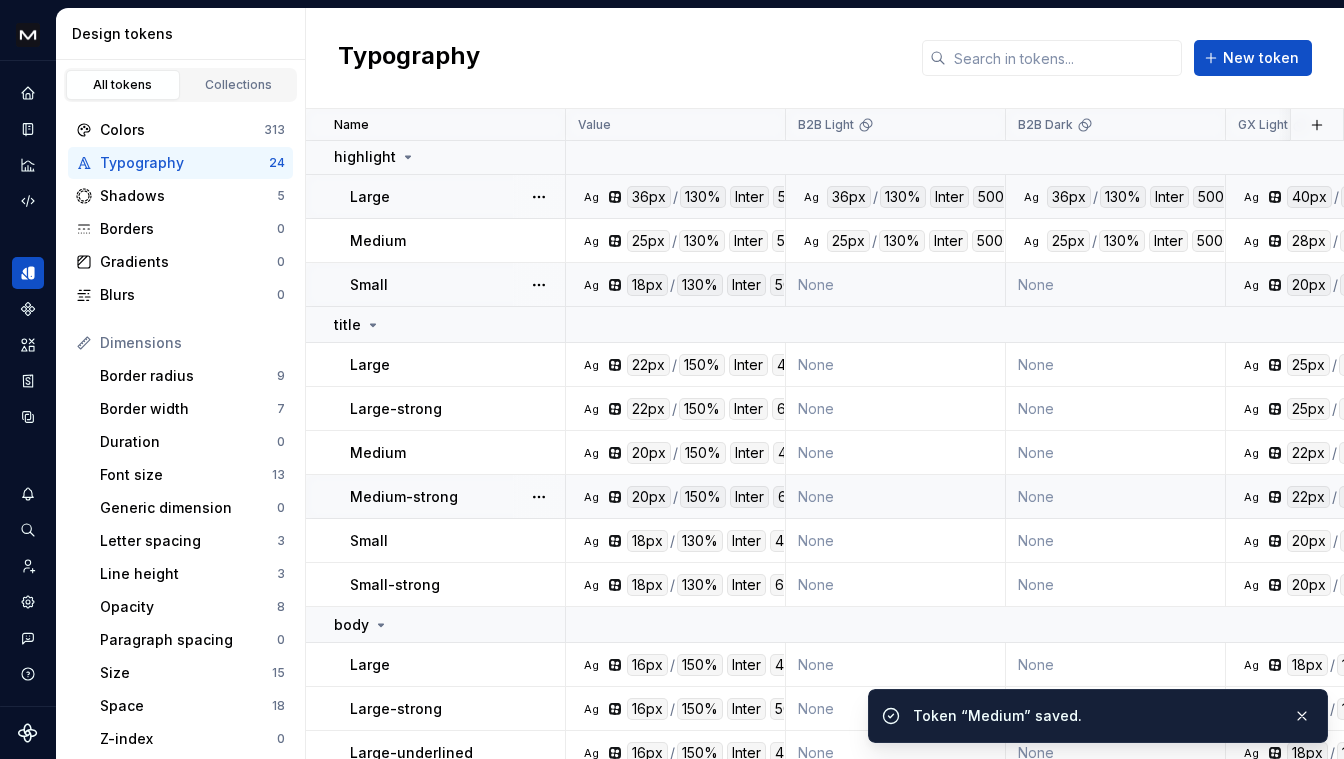 click on "Small" at bounding box center [436, 285] 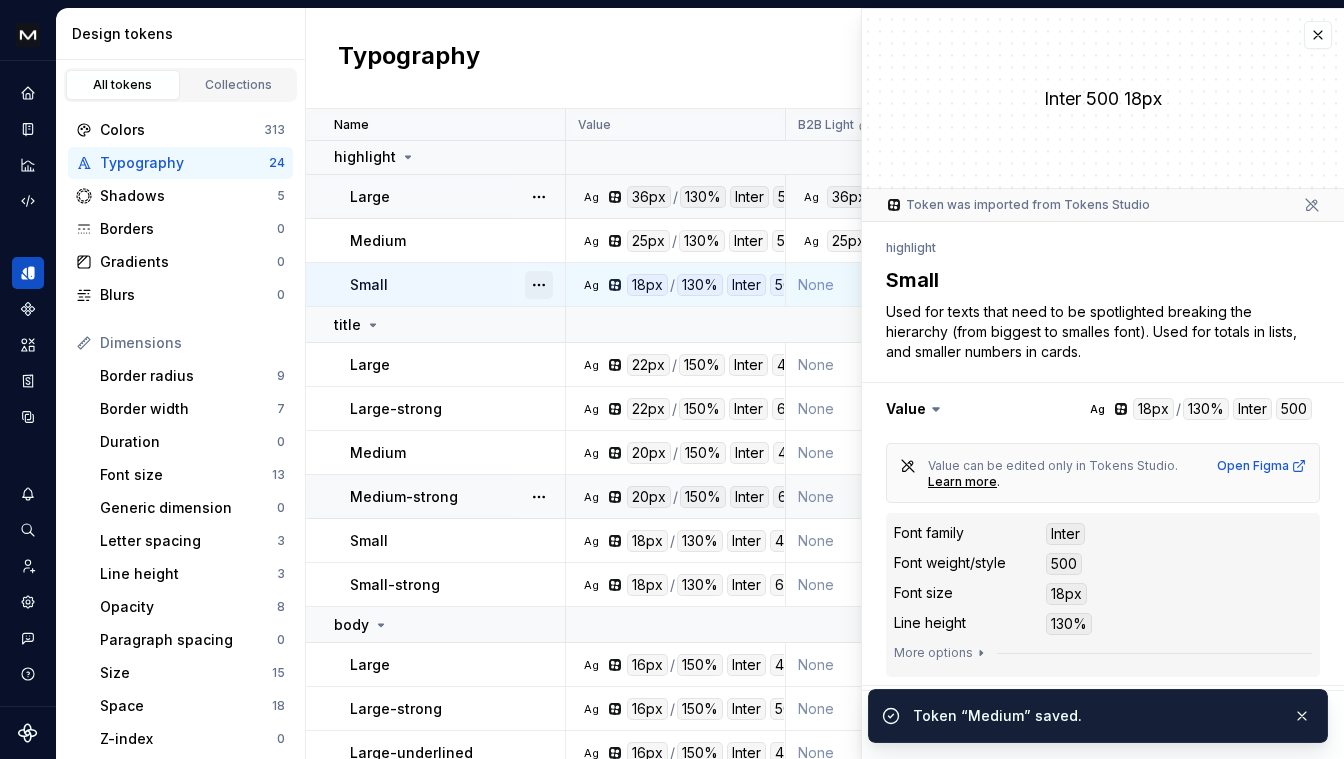 click at bounding box center [539, 285] 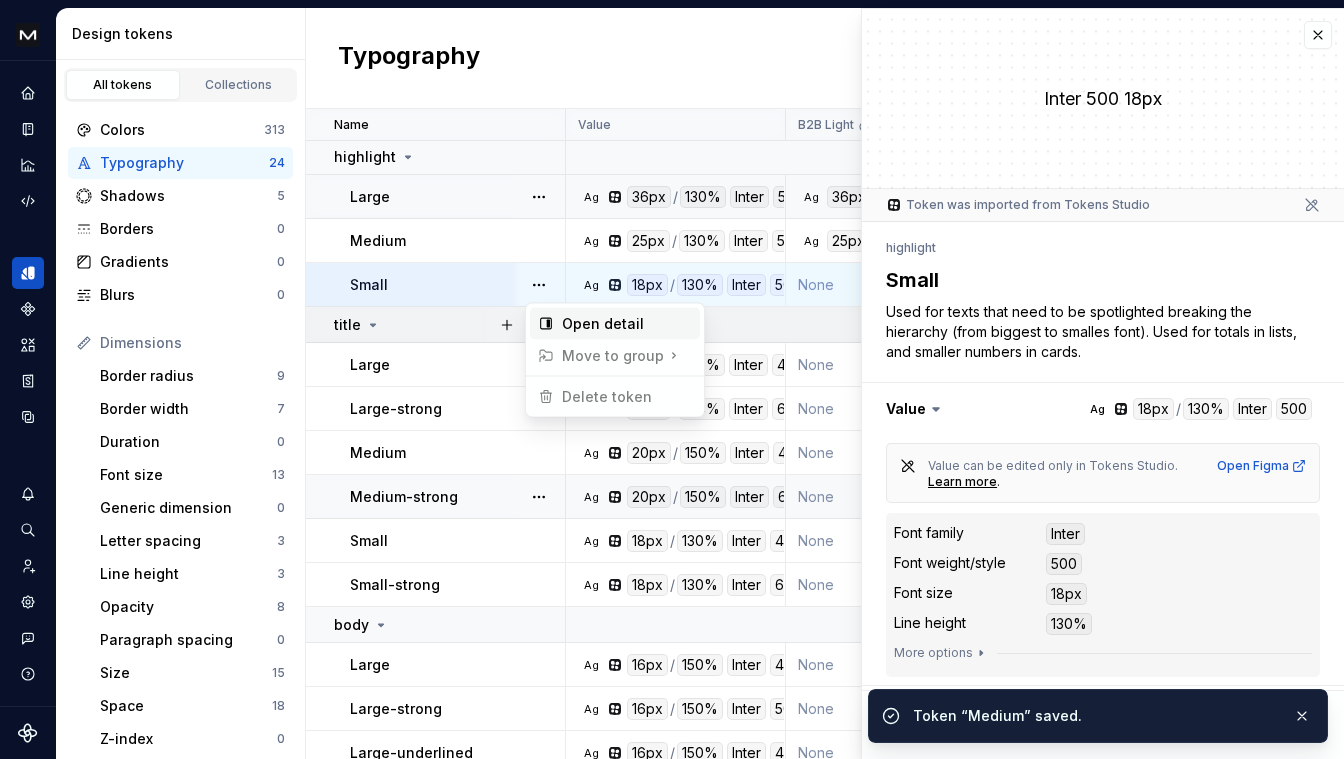 click on "Open detail" at bounding box center [627, 324] 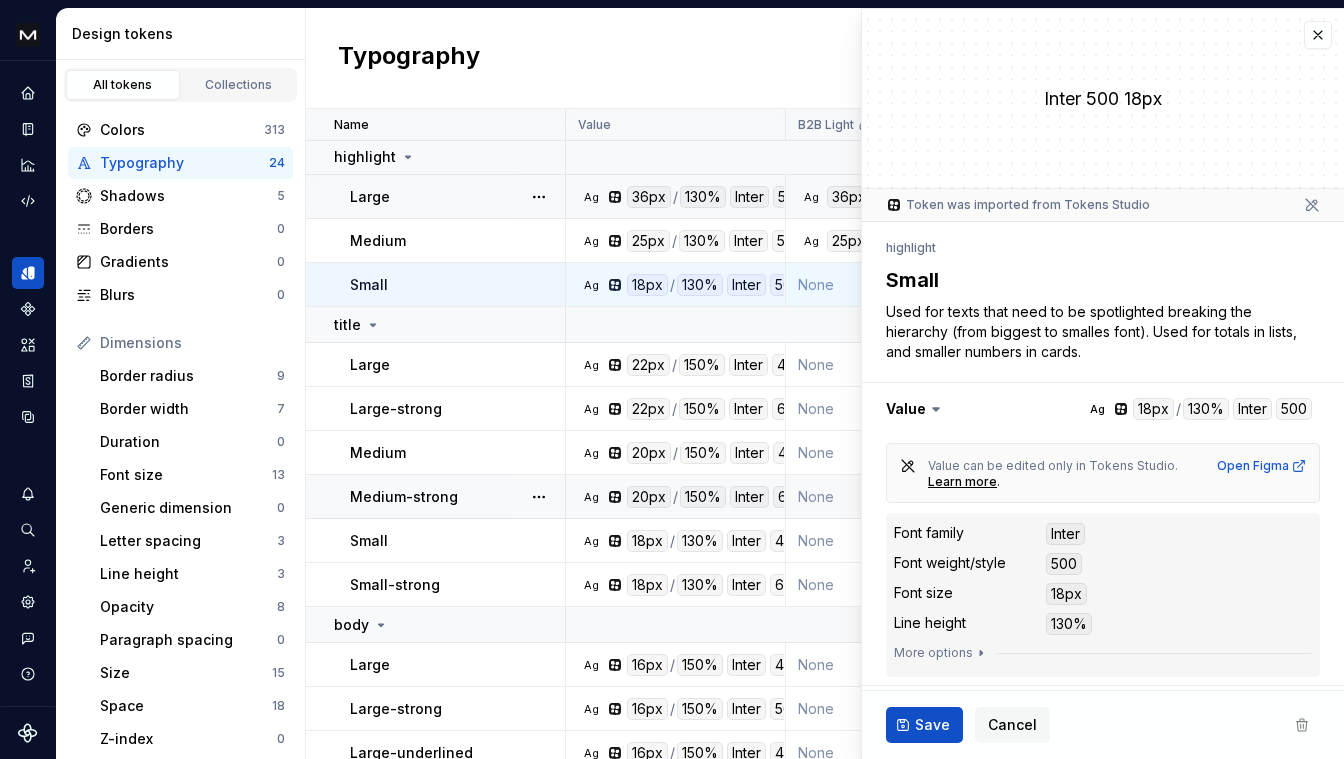 scroll, scrollTop: 466, scrollLeft: 0, axis: vertical 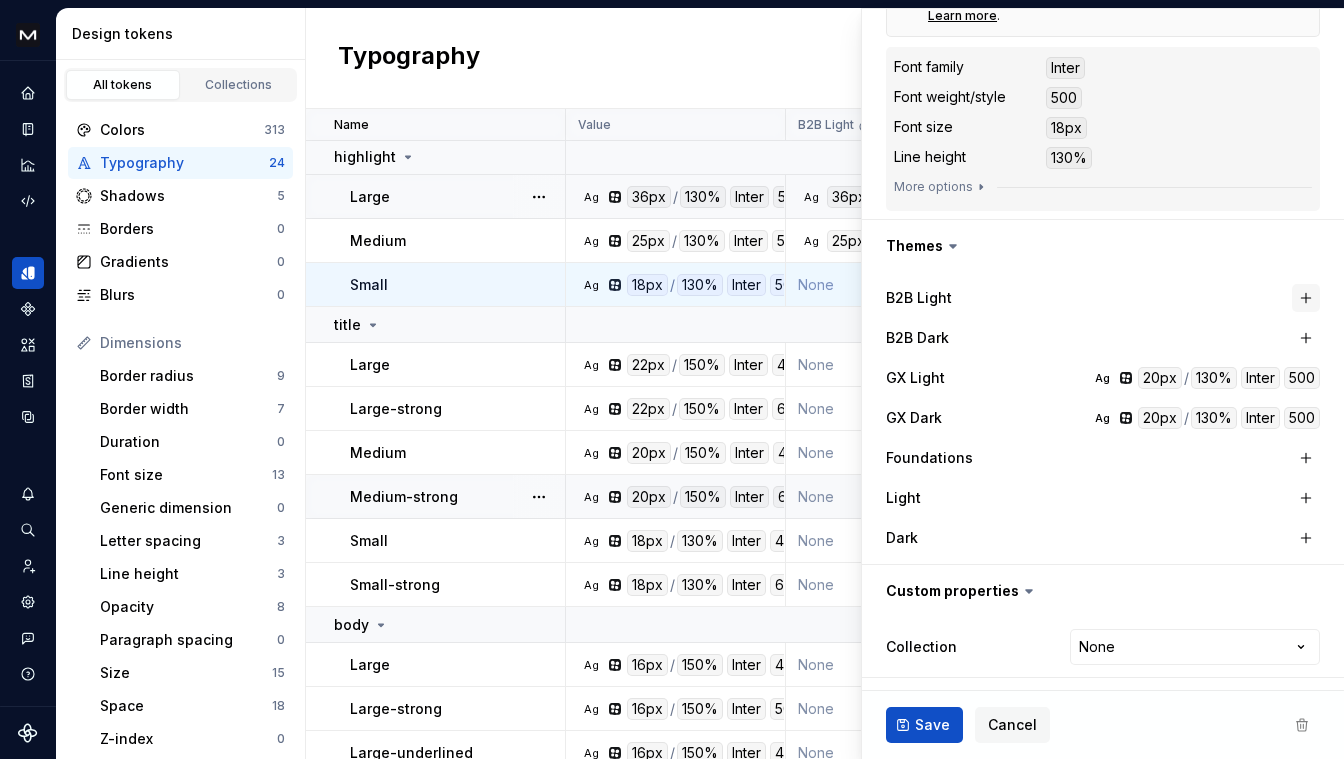 click at bounding box center [1306, 298] 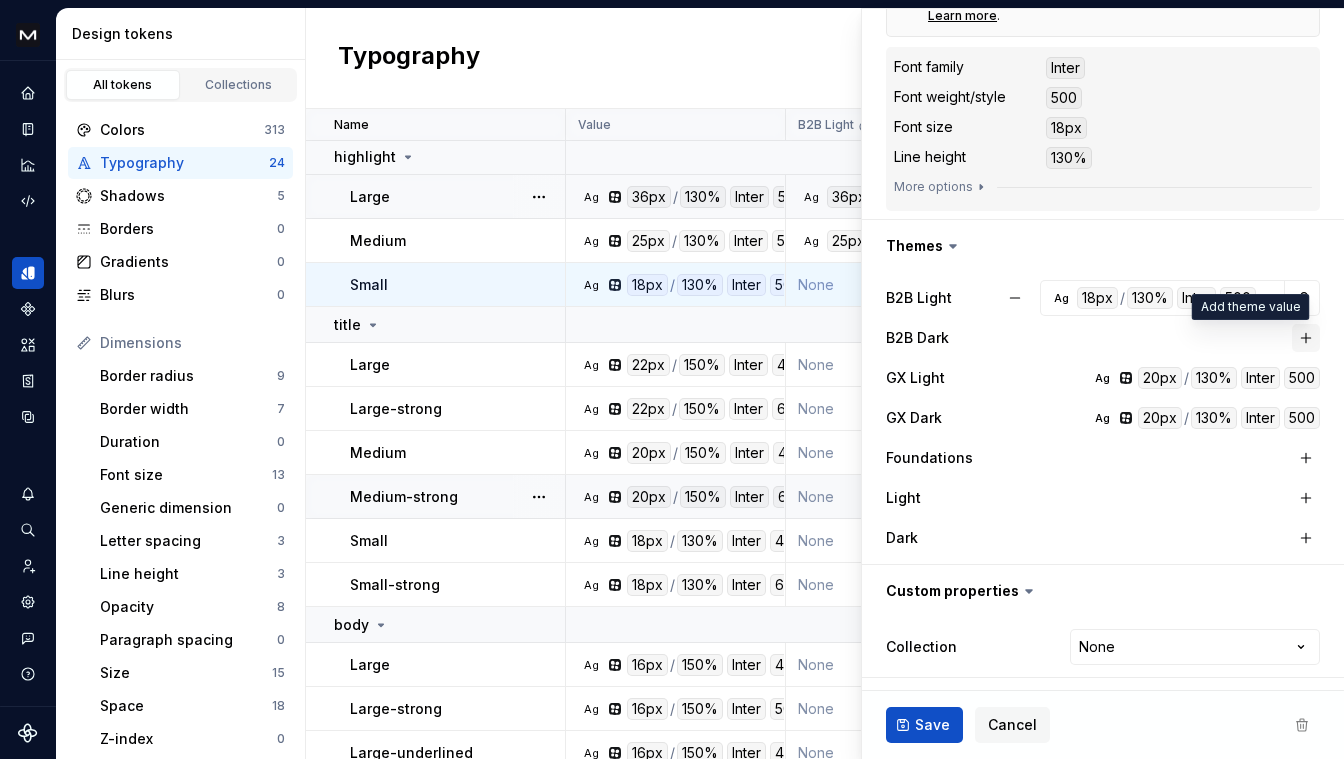 click at bounding box center (1306, 338) 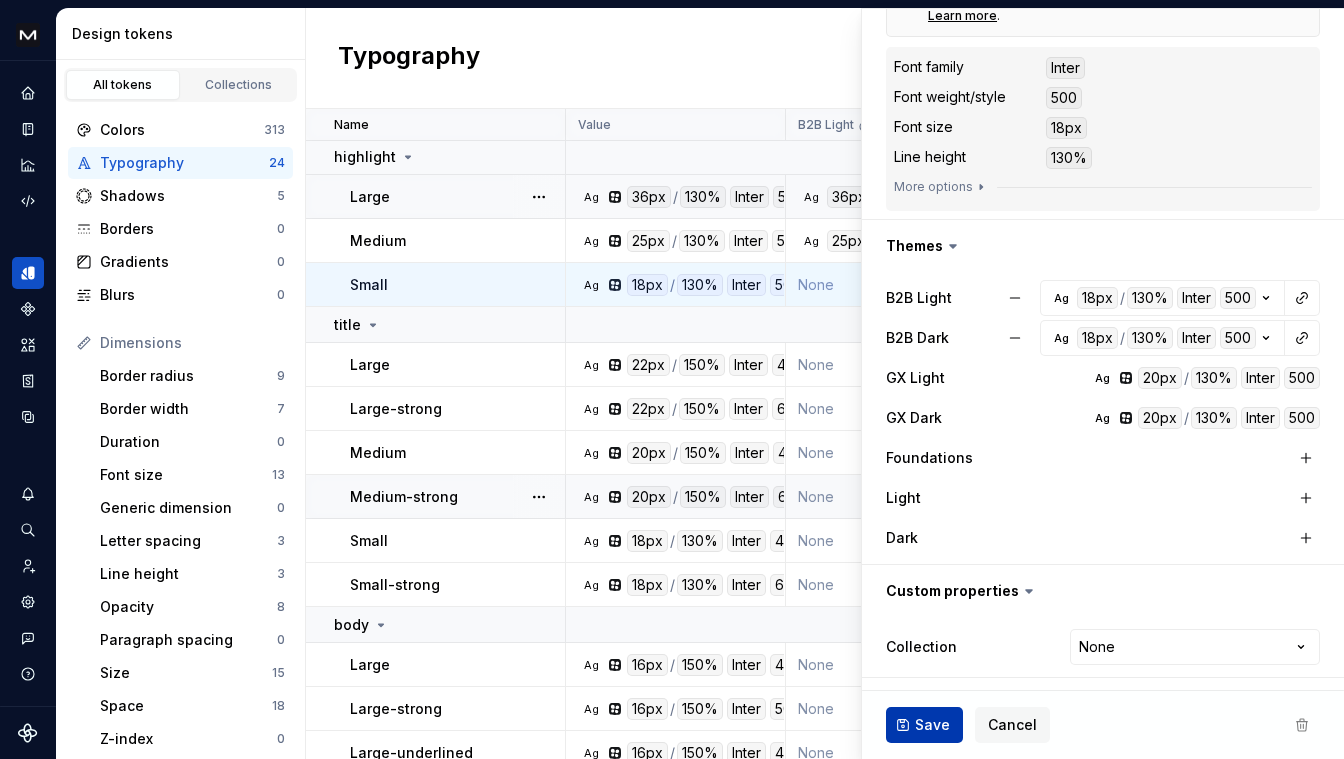 click on "Save" at bounding box center [932, 725] 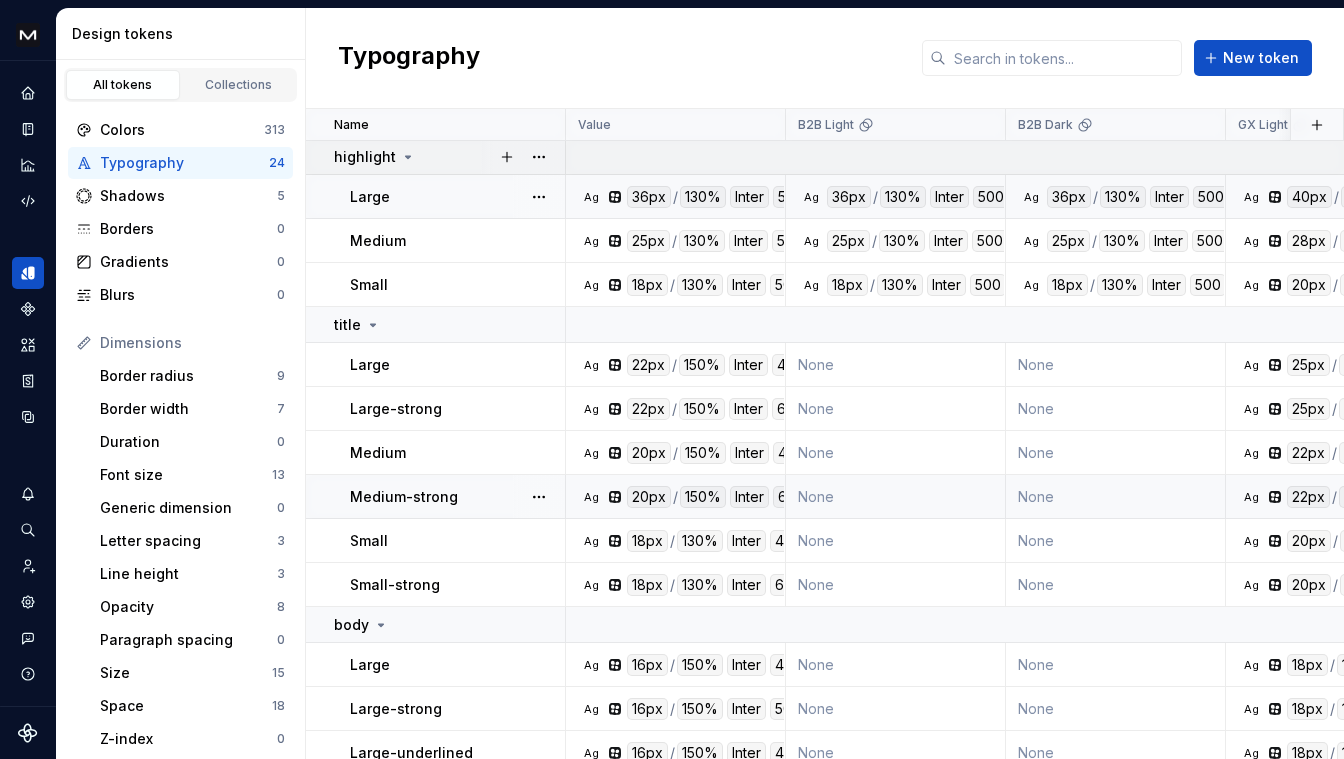click 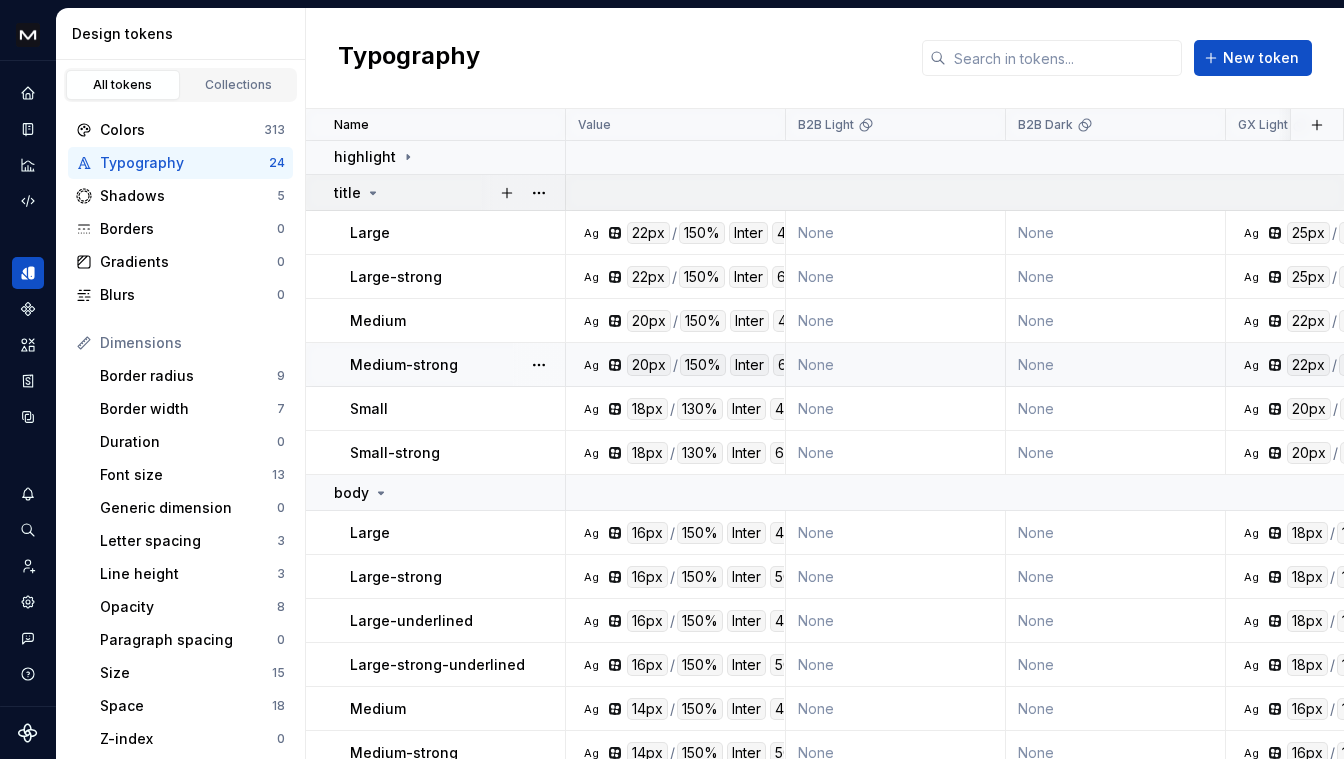 click 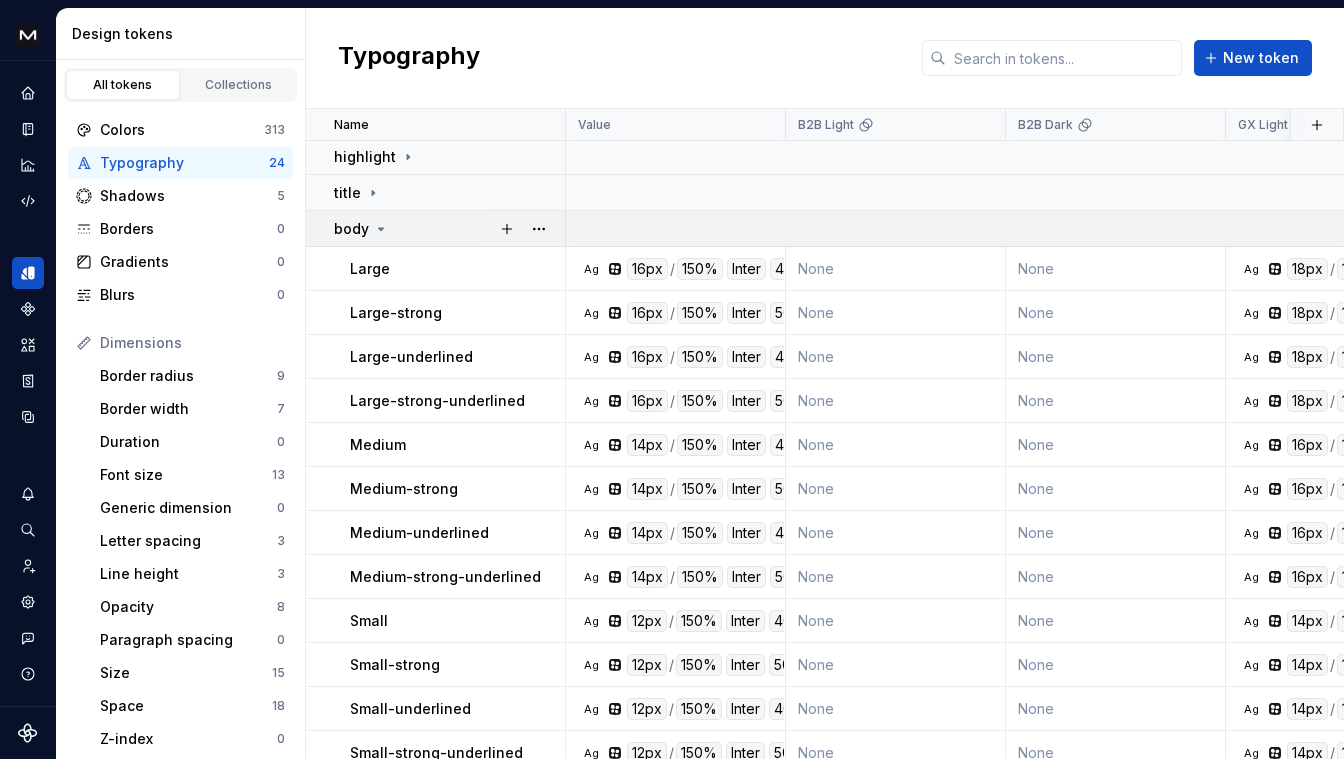 click 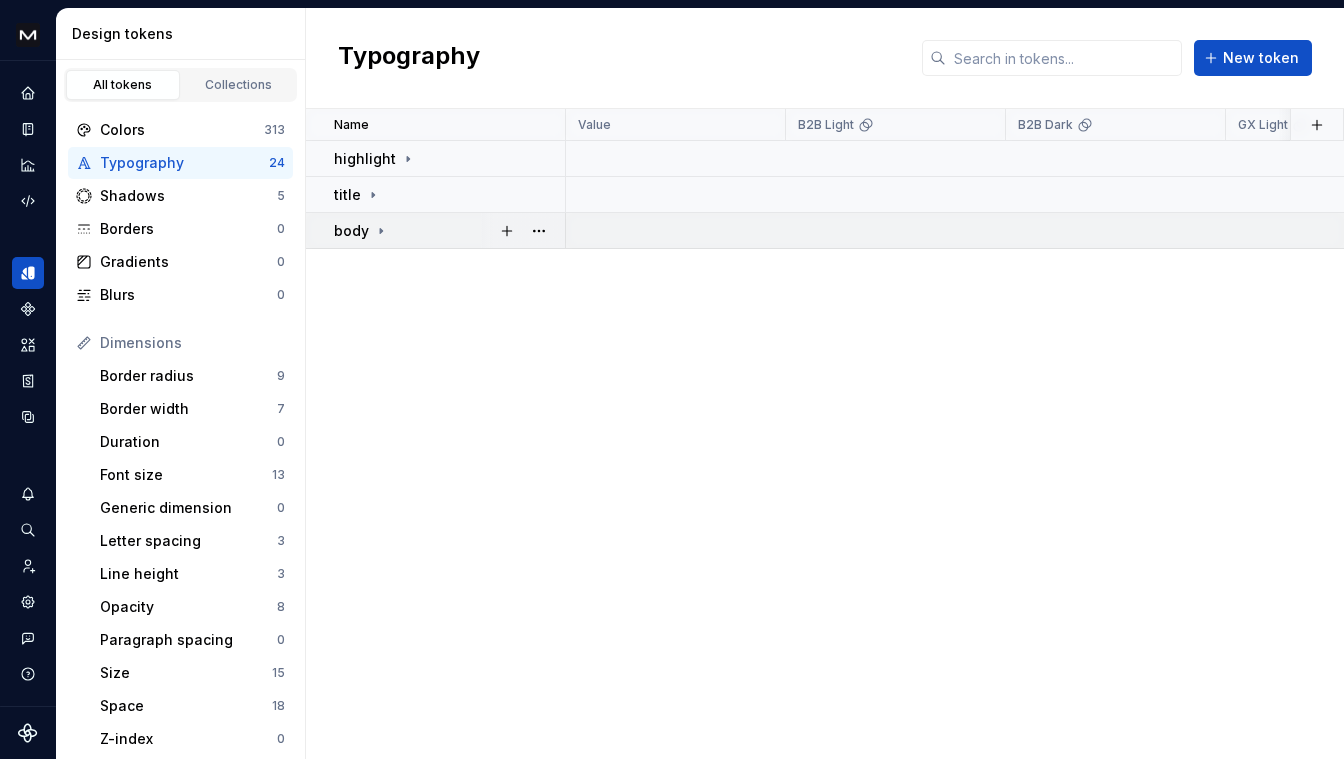 scroll, scrollTop: 0, scrollLeft: 0, axis: both 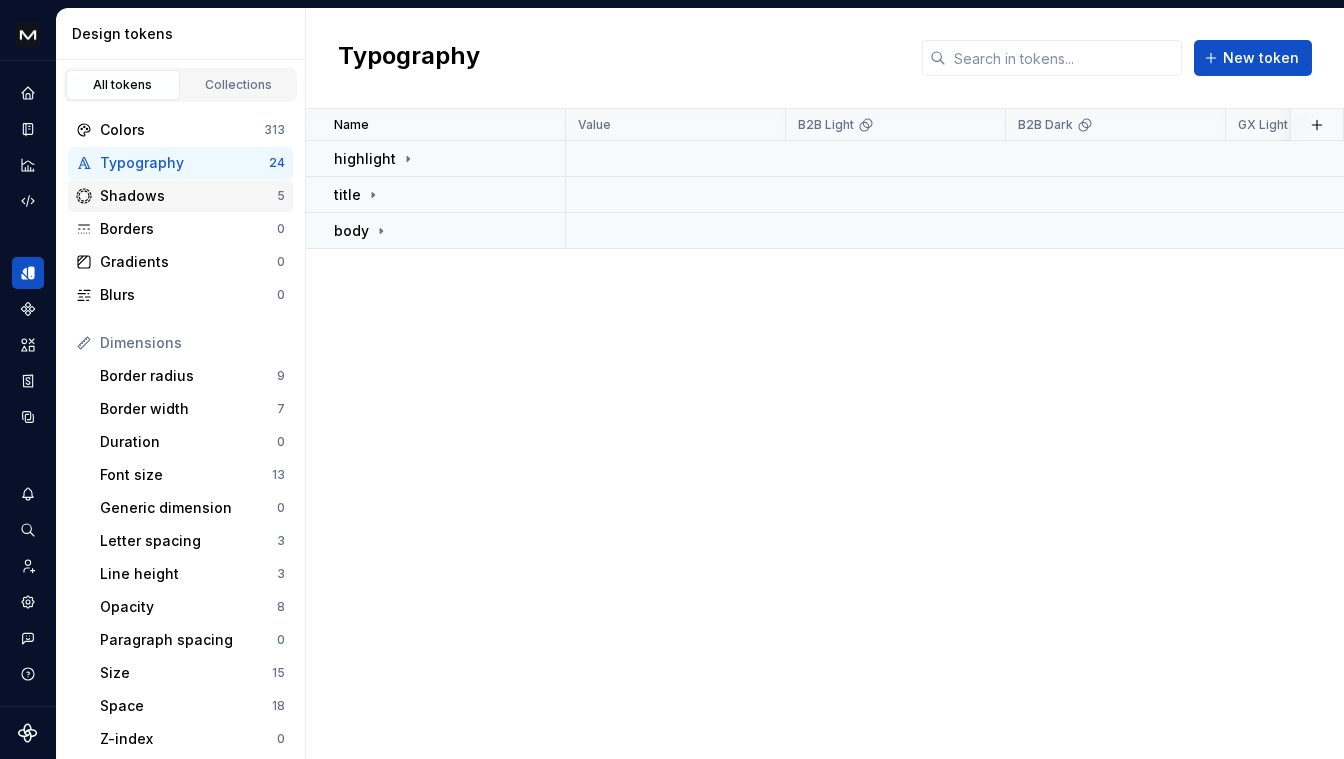 click on "Shadows" at bounding box center (188, 196) 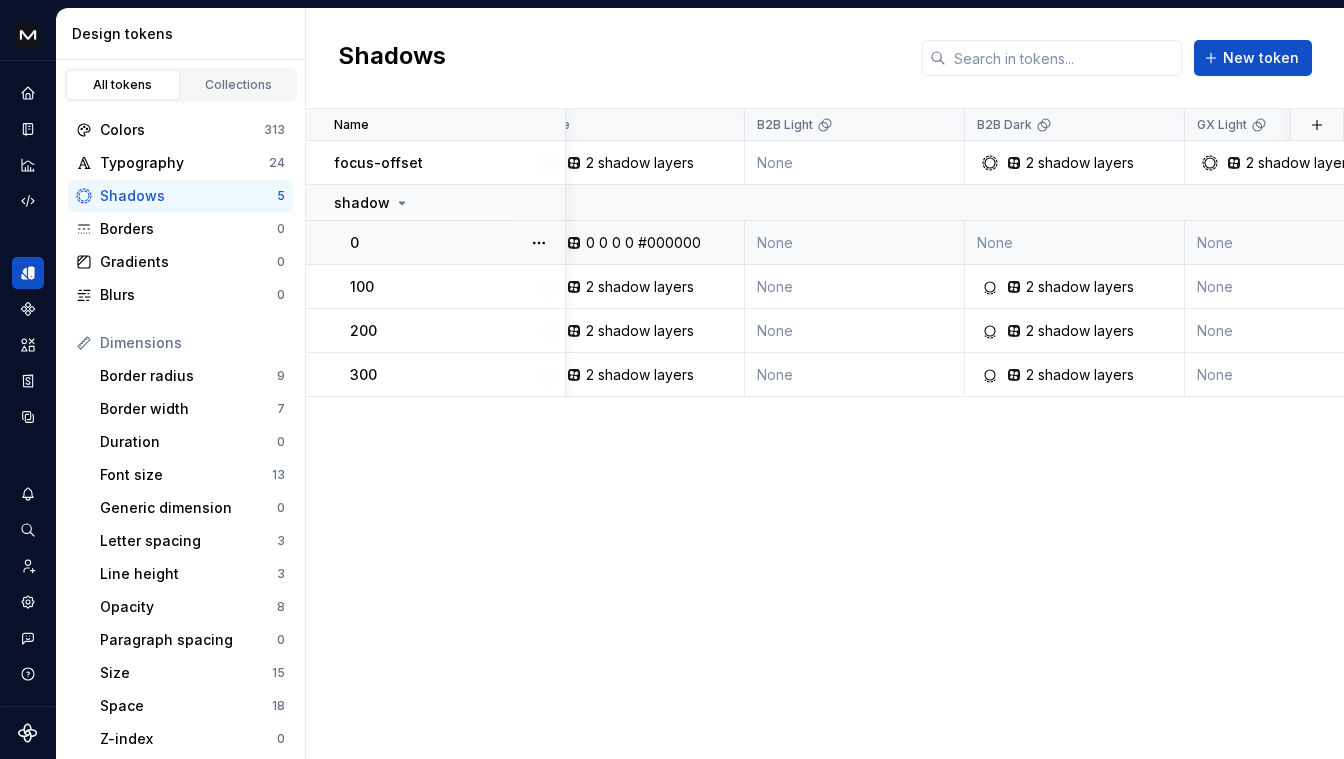 scroll, scrollTop: 0, scrollLeft: 0, axis: both 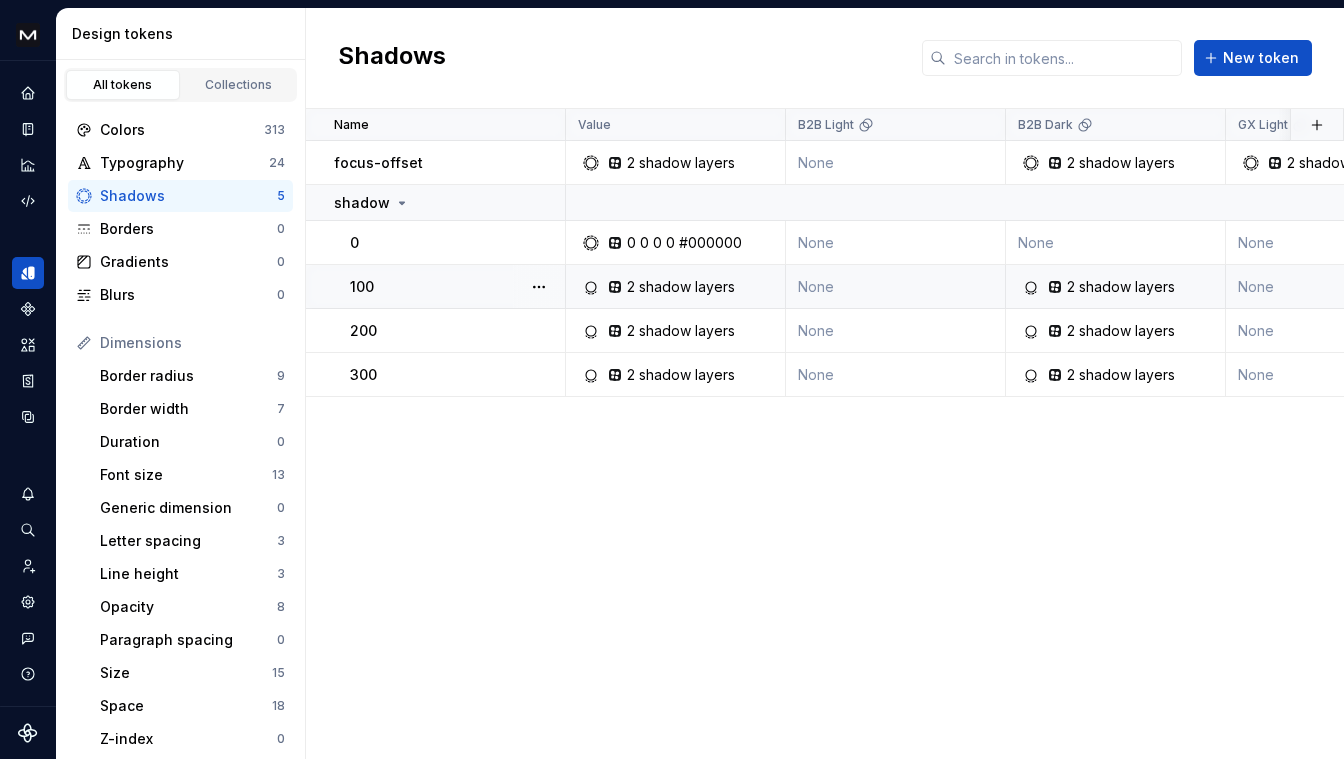 click 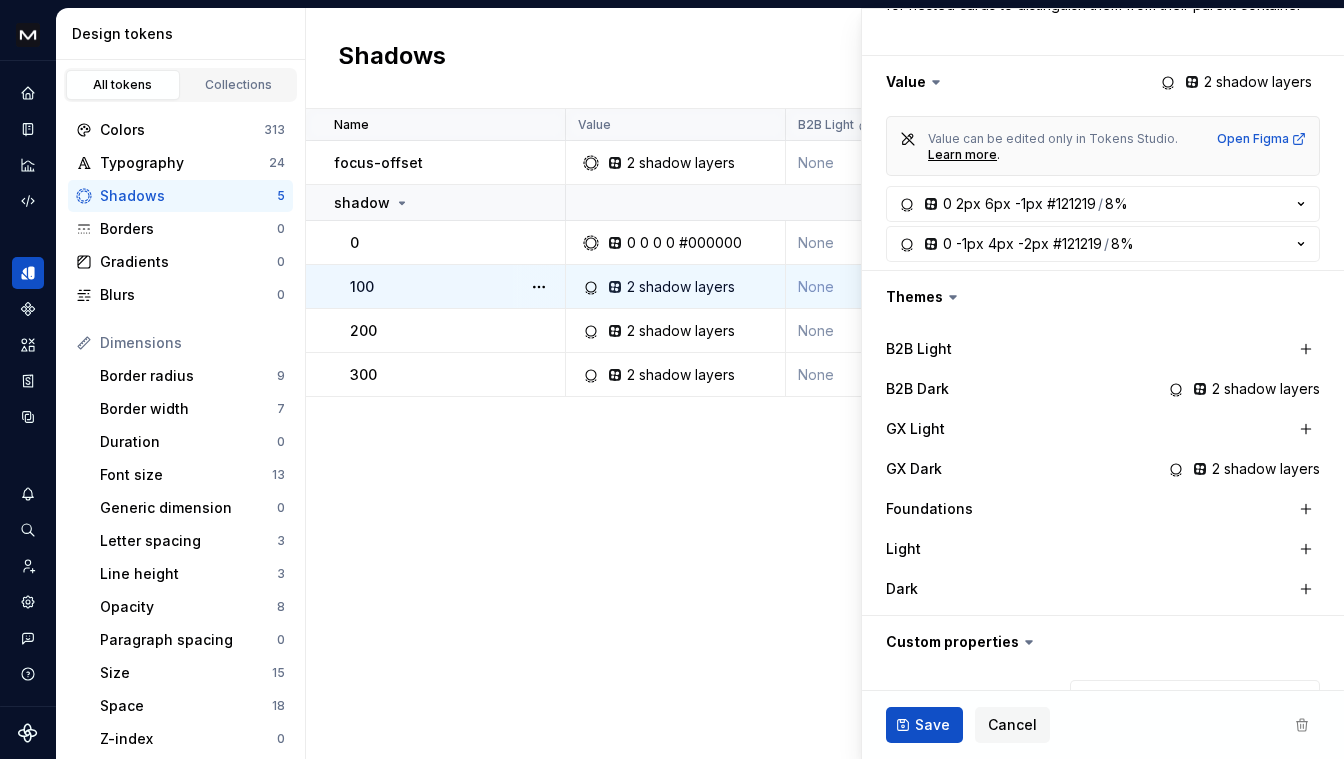 scroll, scrollTop: 376, scrollLeft: 0, axis: vertical 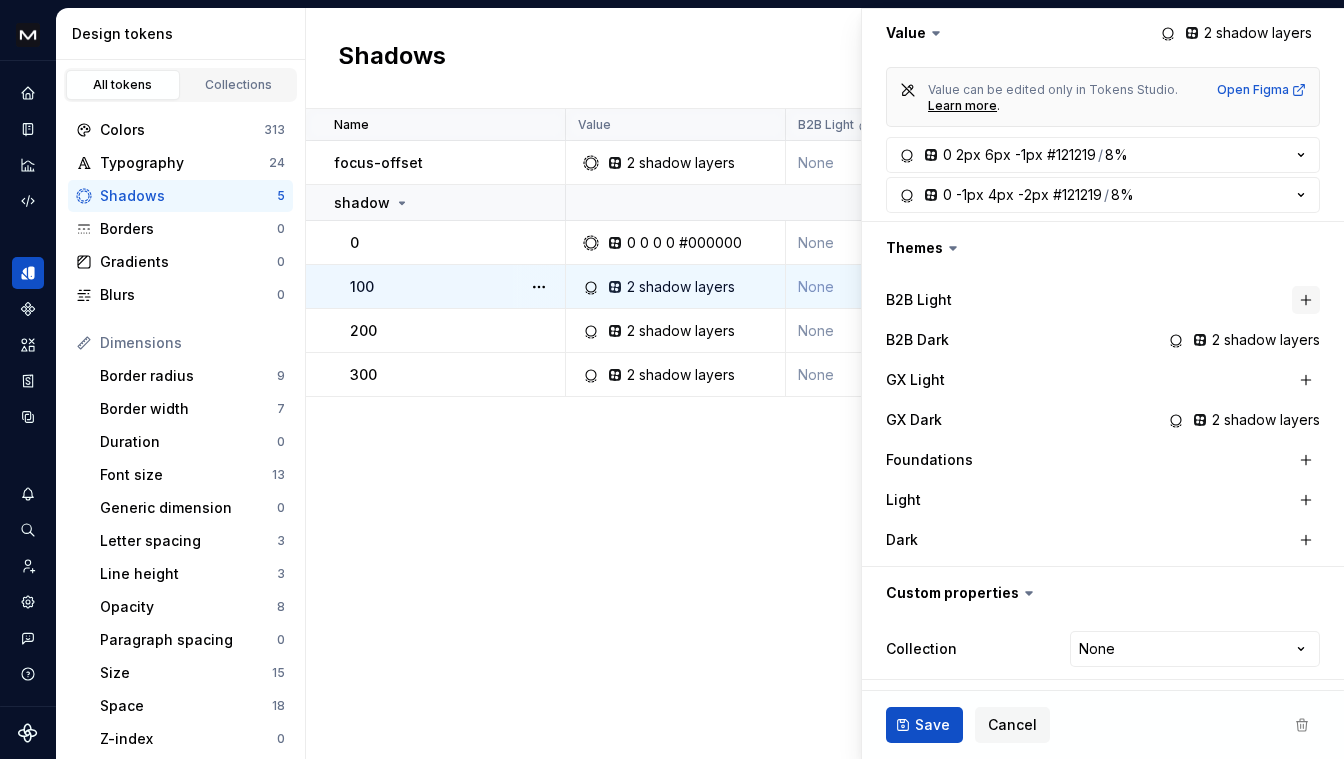 click at bounding box center [1306, 300] 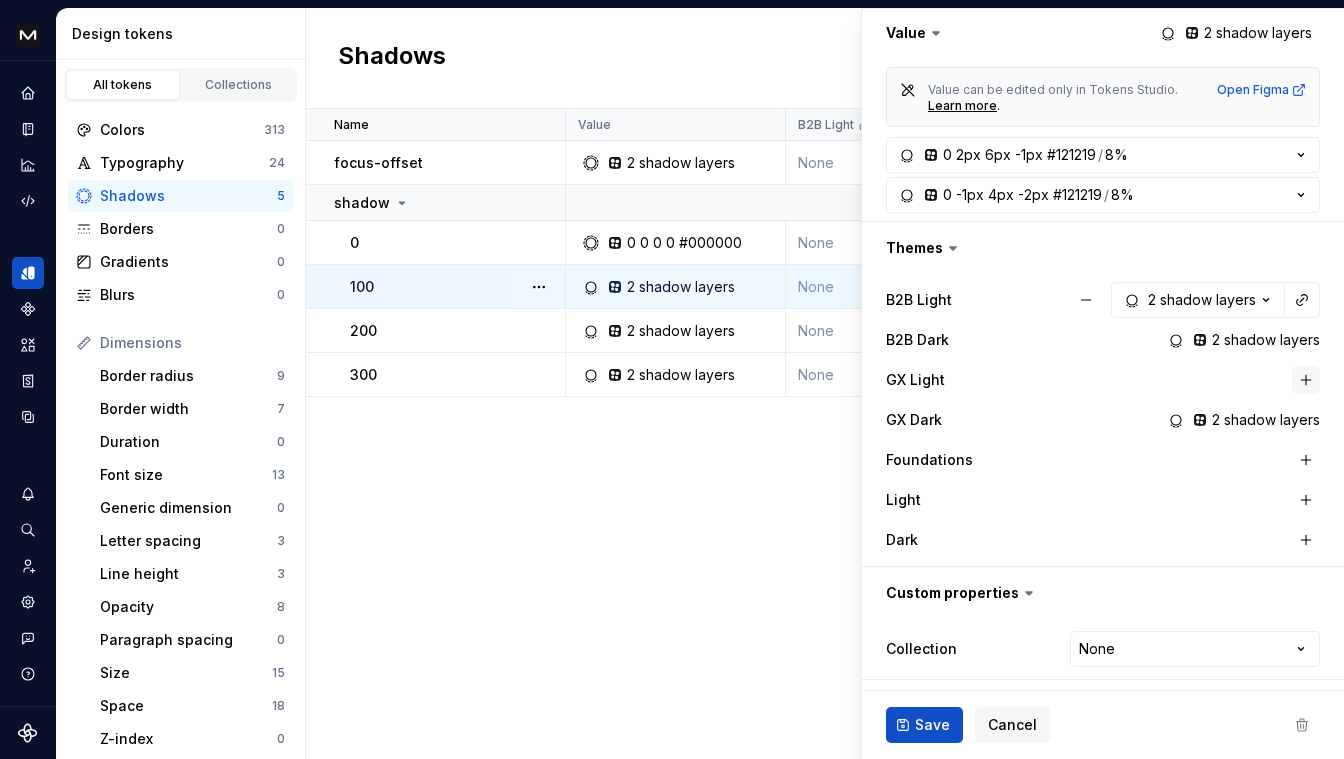 click at bounding box center (1306, 380) 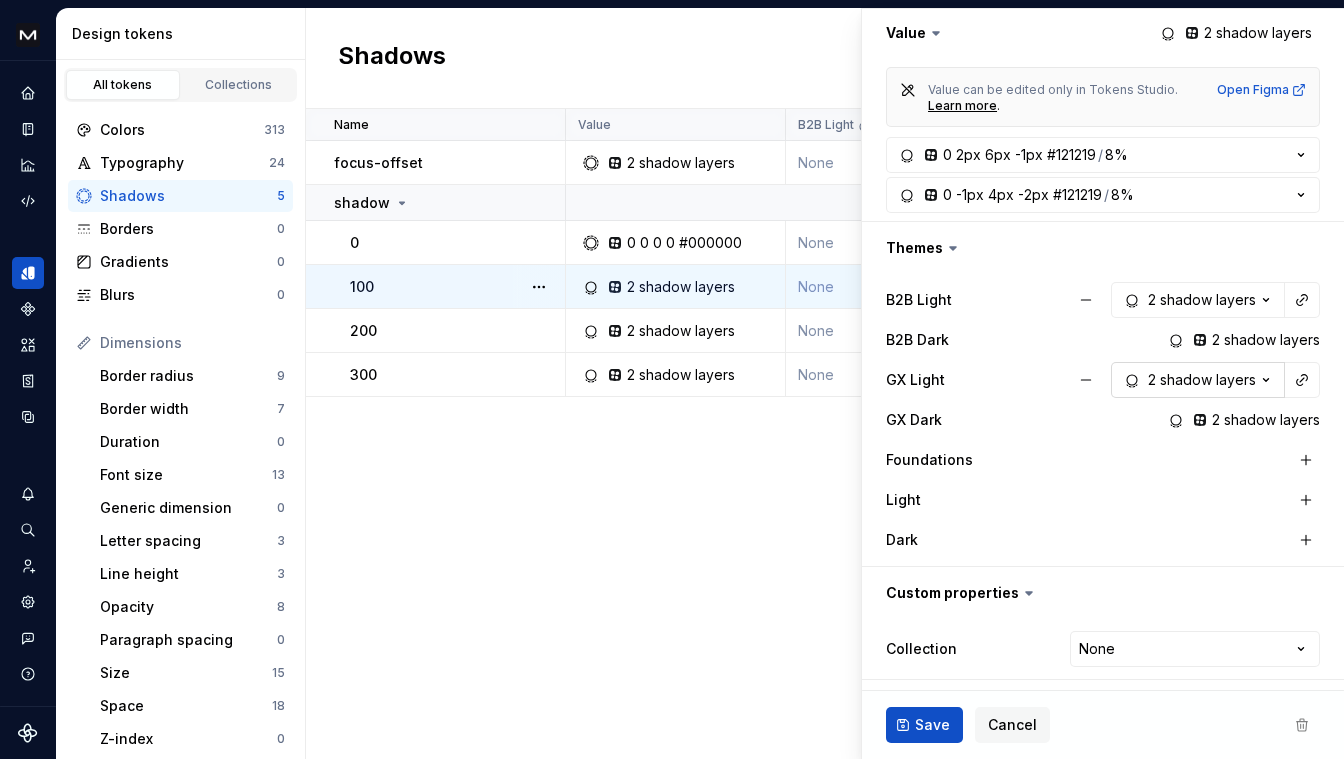 click 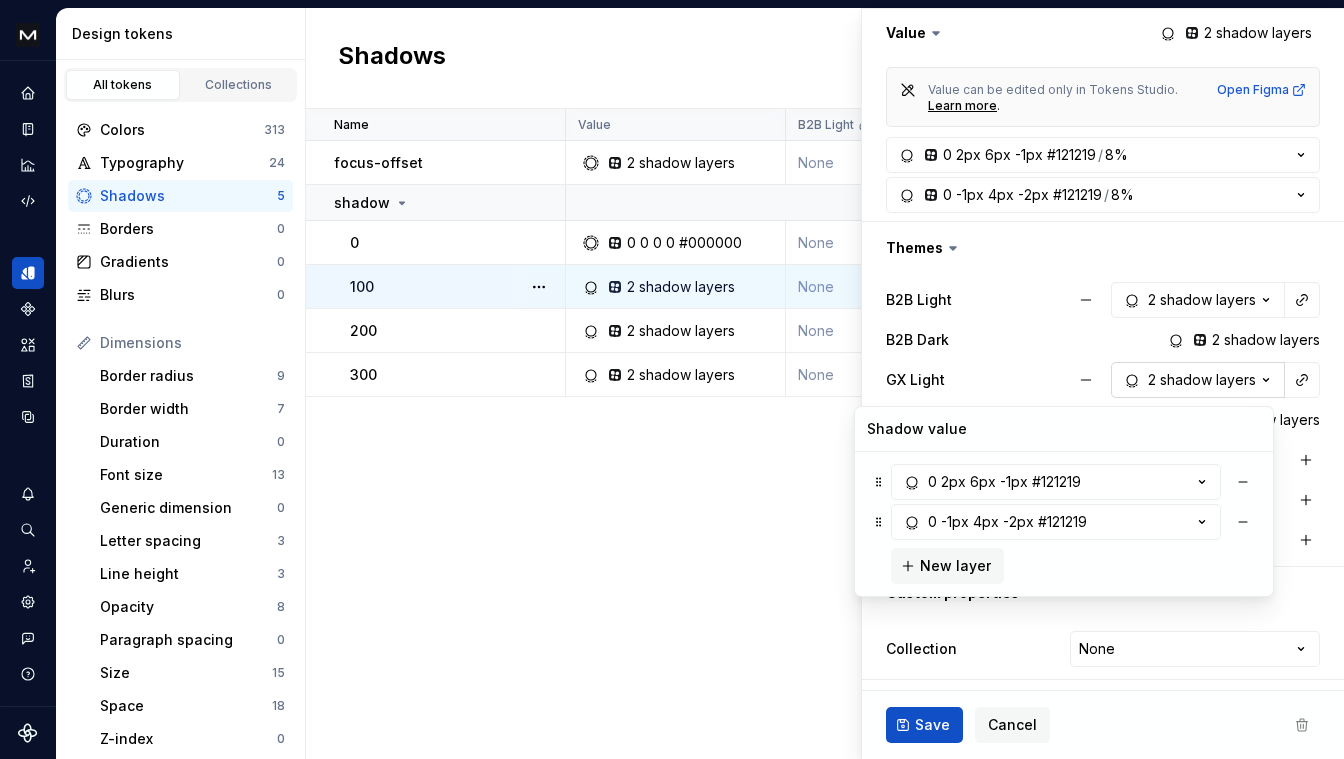 click 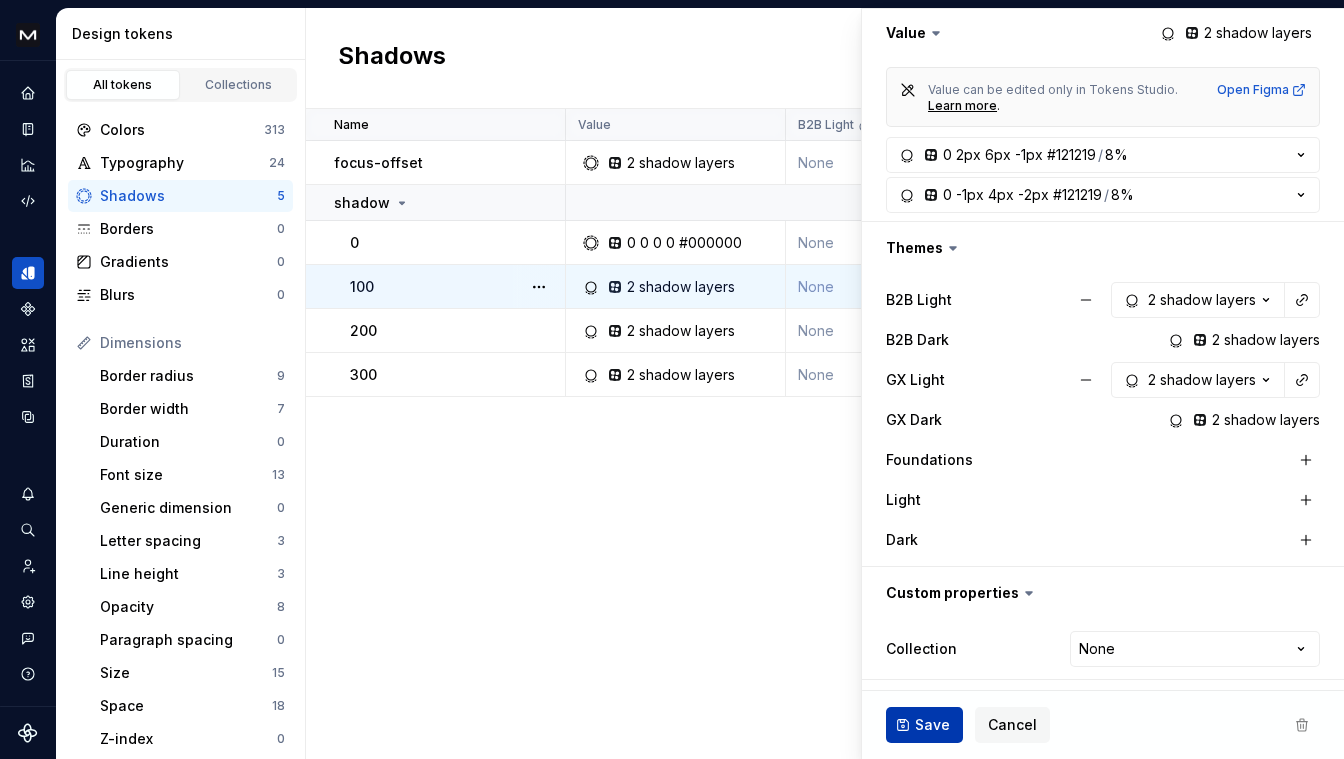 click on "Save" at bounding box center [932, 725] 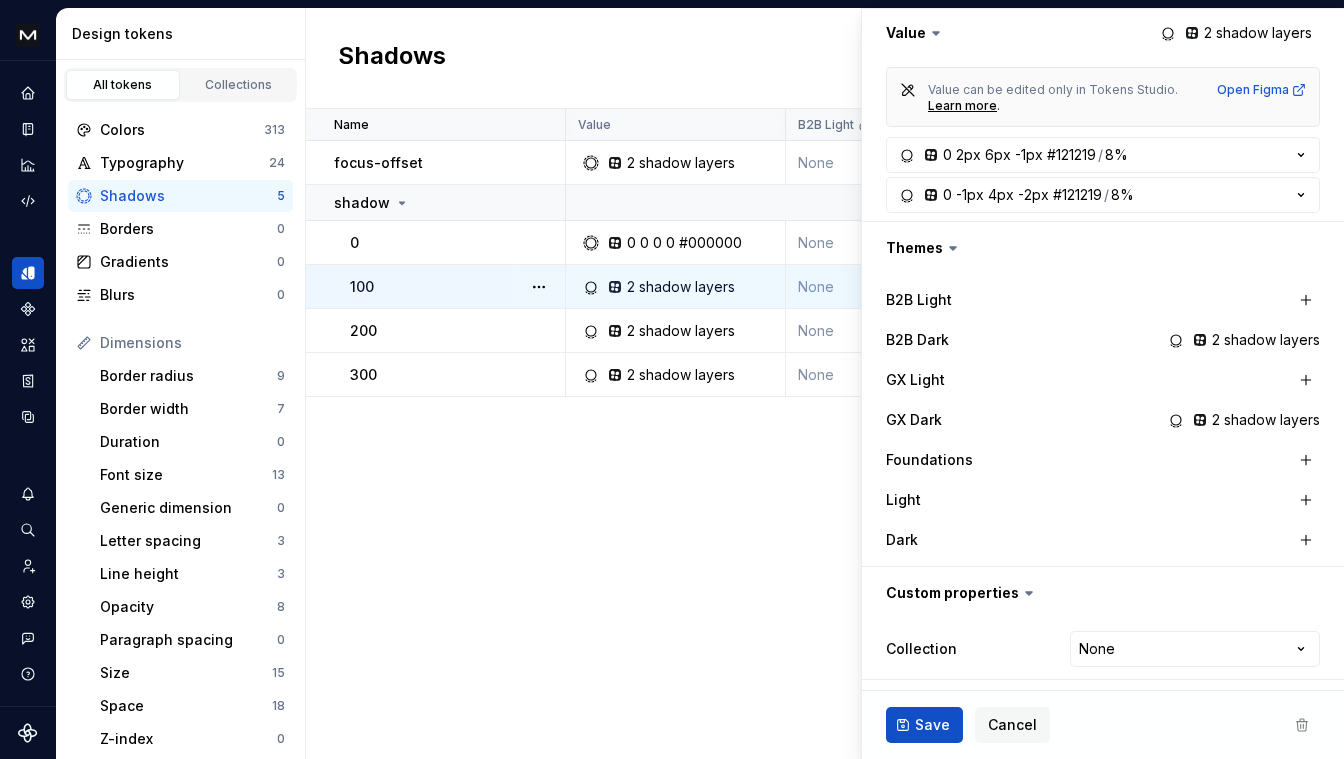 type on "*" 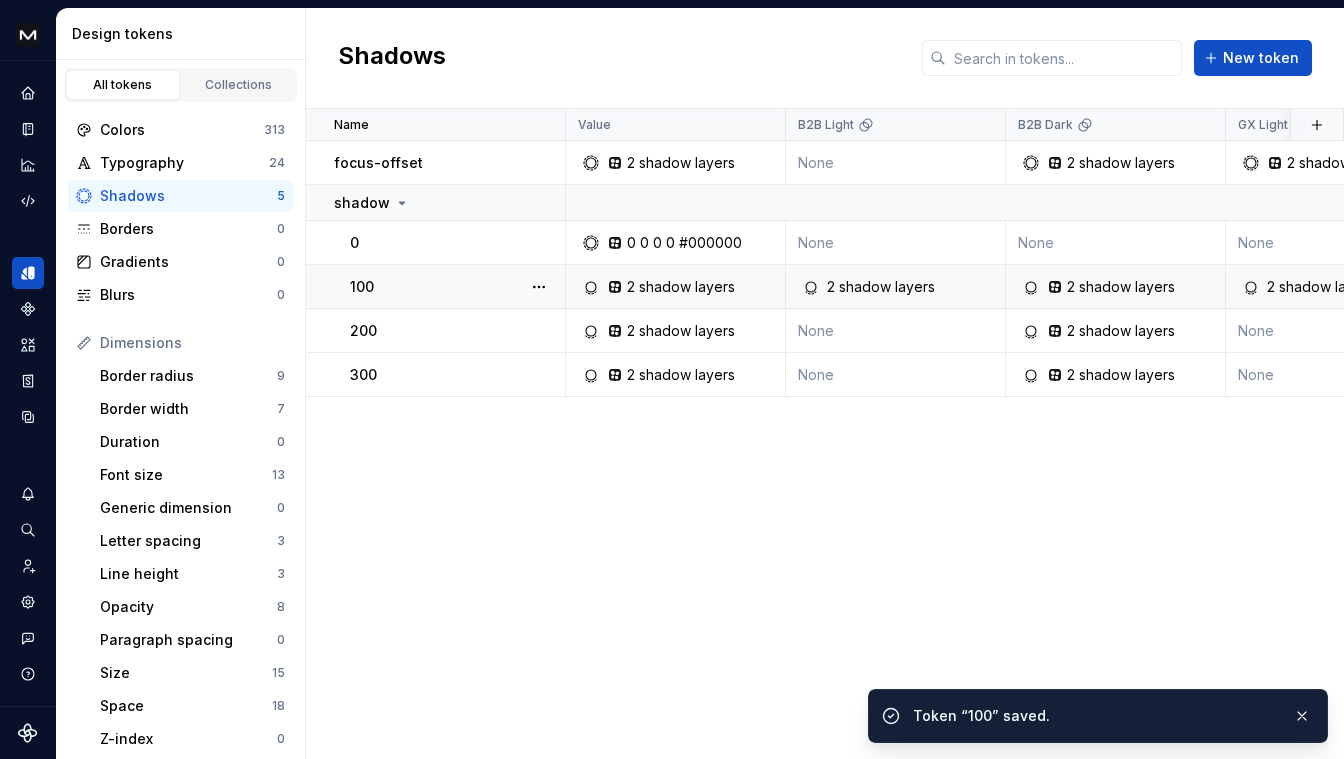 click on "Name Value B2B Light B2B Dark GX Light GX Dark Dark Light Foundations Collection Description Last updated focus-offset 2 shadow layers None 2 shadow layers 2 shadow layers 2 shadow layers None None None None [design-only] 2 minutes ago shadow 0 0 0 0 0 #000000 None None None None None None None None Used with background.static.flat. Resting elevation for the majority of the UI components. Used when the component is distinguished from the background thanks to use of color, border or when that distinguishing is not desired (e.g. ghost buttons) 2 minutes ago 100 2 shadow layers 2 shadow layers 2 shadow layers 2 shadow layers 2 shadow layers None None None None Used with background.static.raised. Used as resting elevation for nested cards to distinguish them from their parent container 2 minutes ago 200 2 shadow layers None 2 shadow layers None 2 shadow layers None None None None 2 minutes ago 300 2 shadow layers None 2 shadow layers None 2 shadow layers None None None None 2 minutes ago" at bounding box center (825, 434) 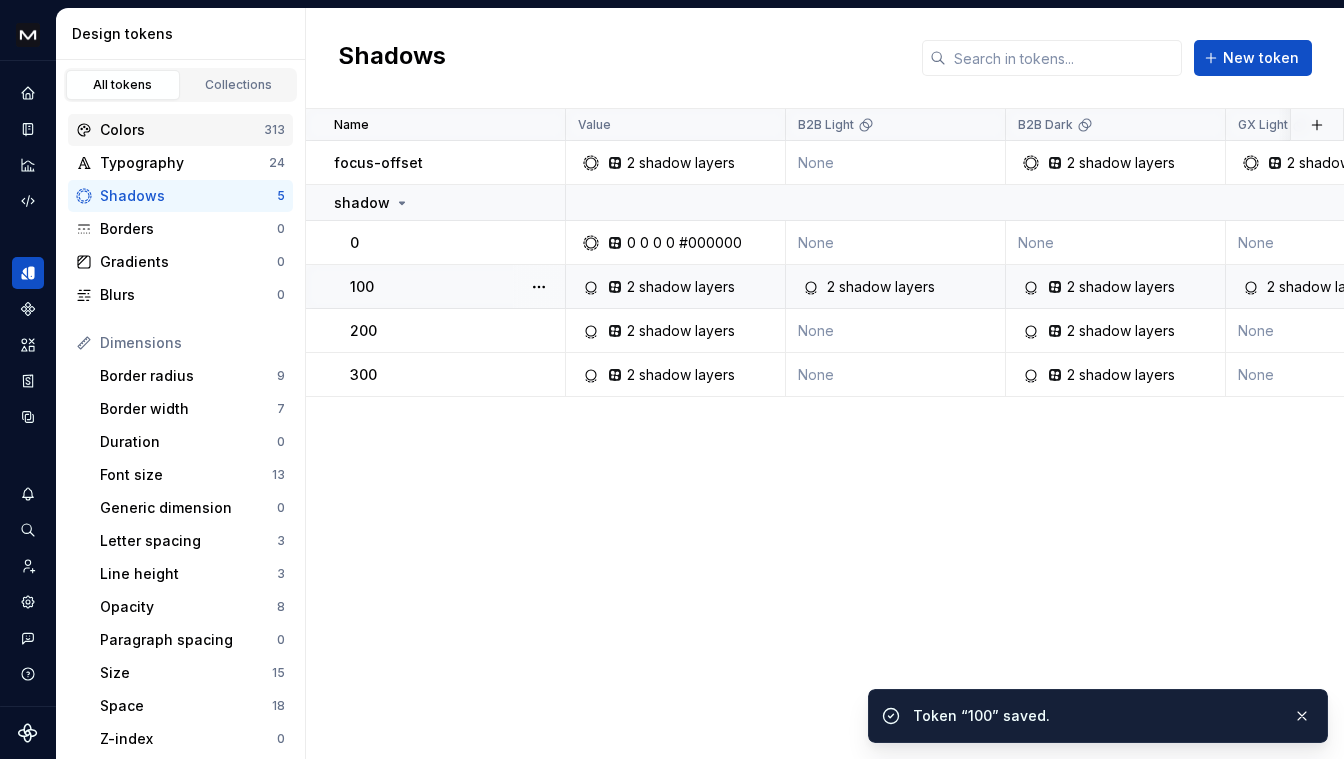 click on "Colors" at bounding box center [182, 130] 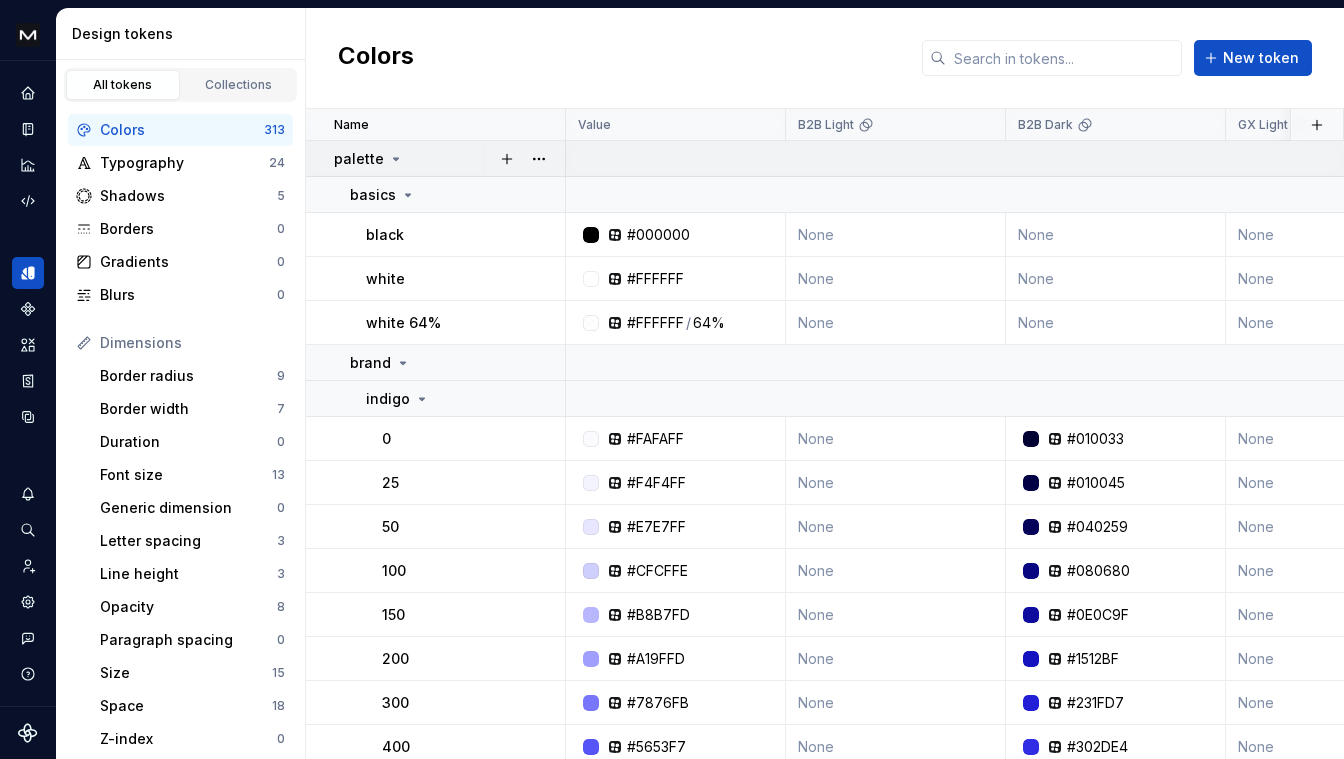 click 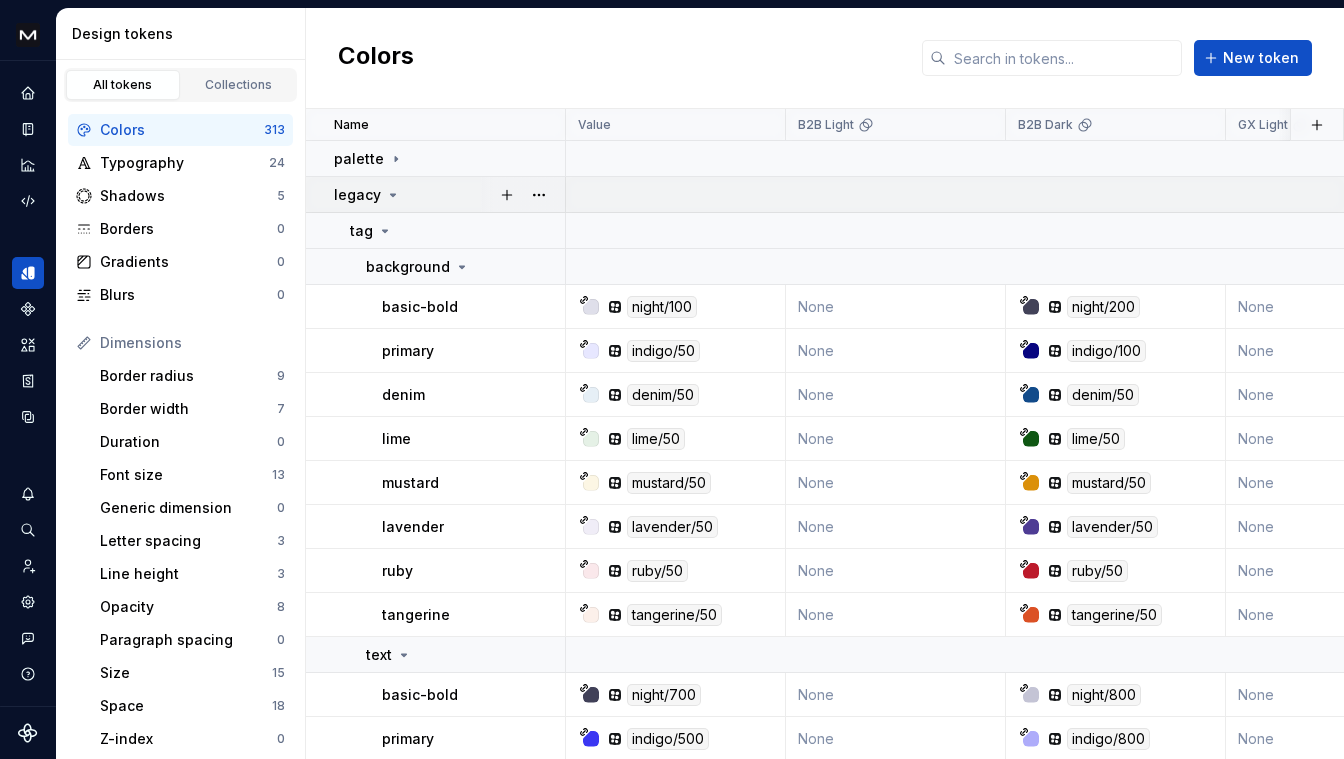 click 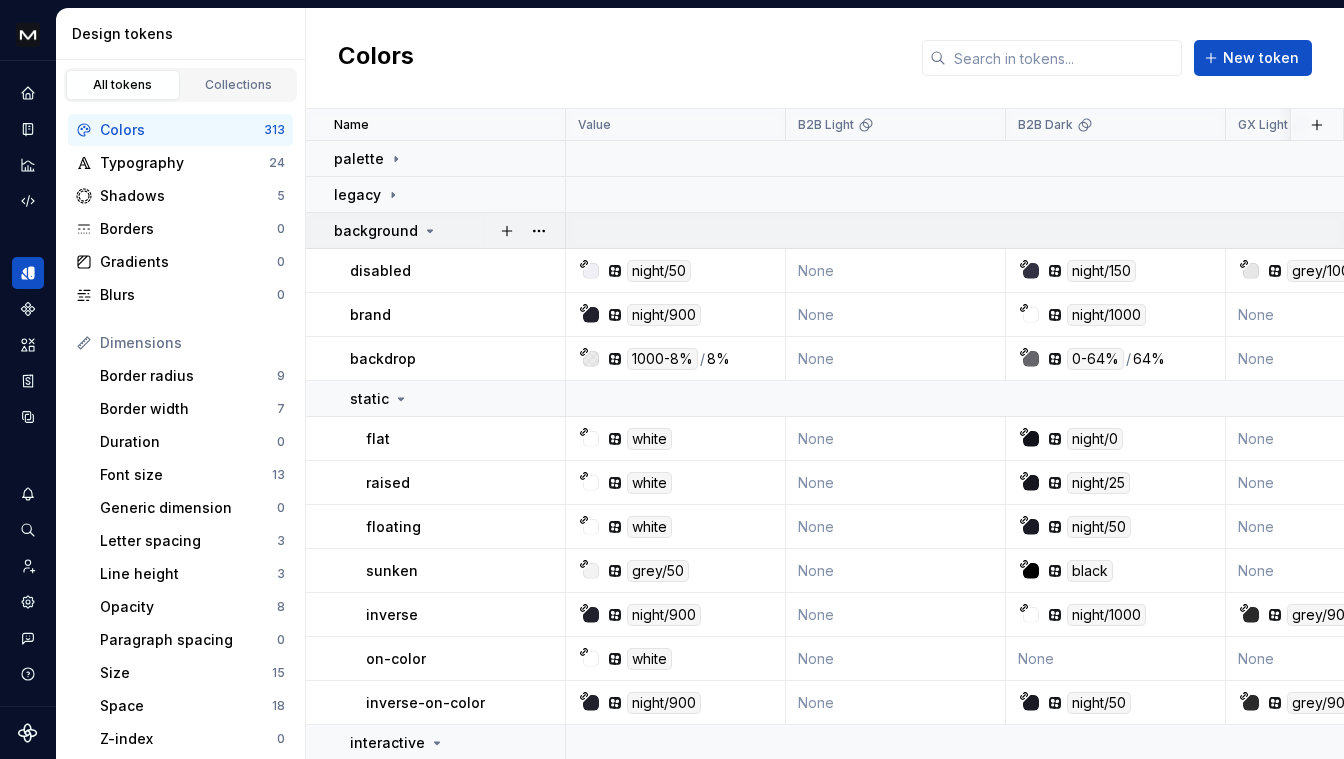 click 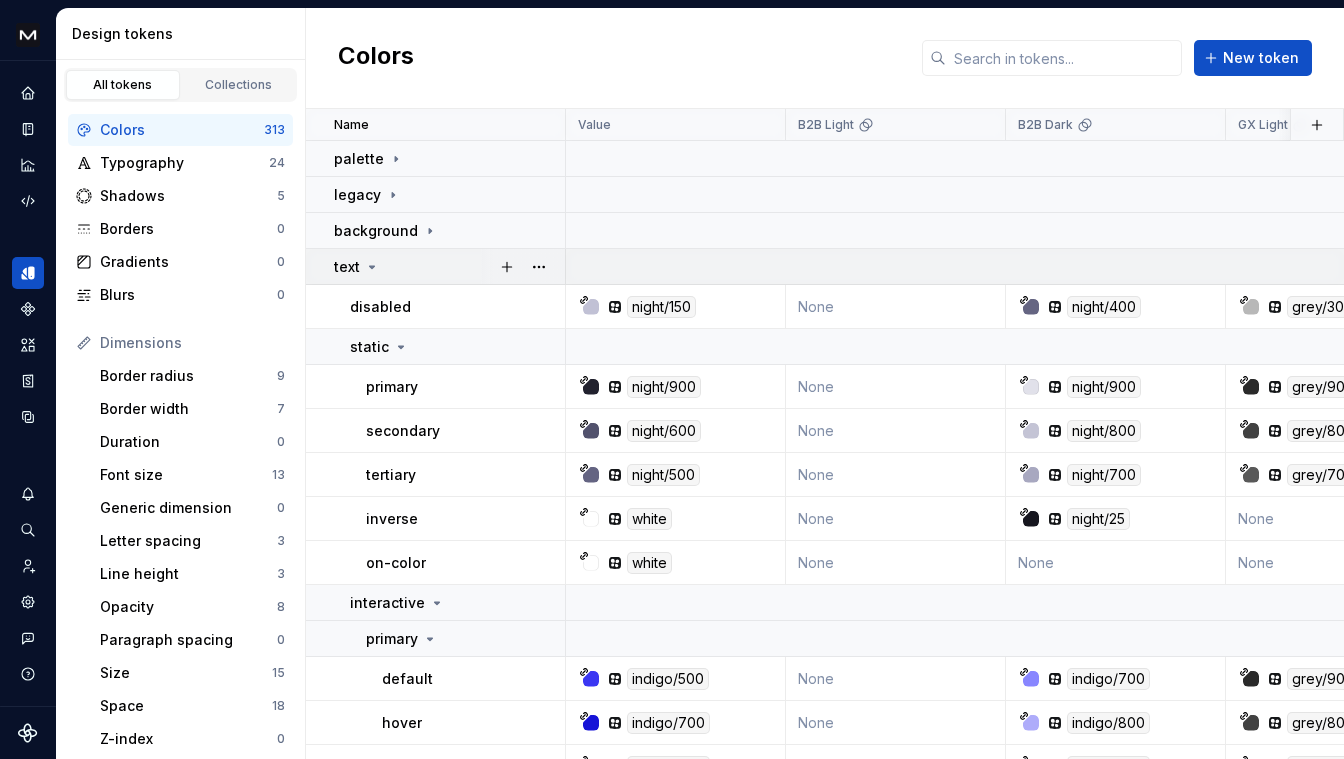 click 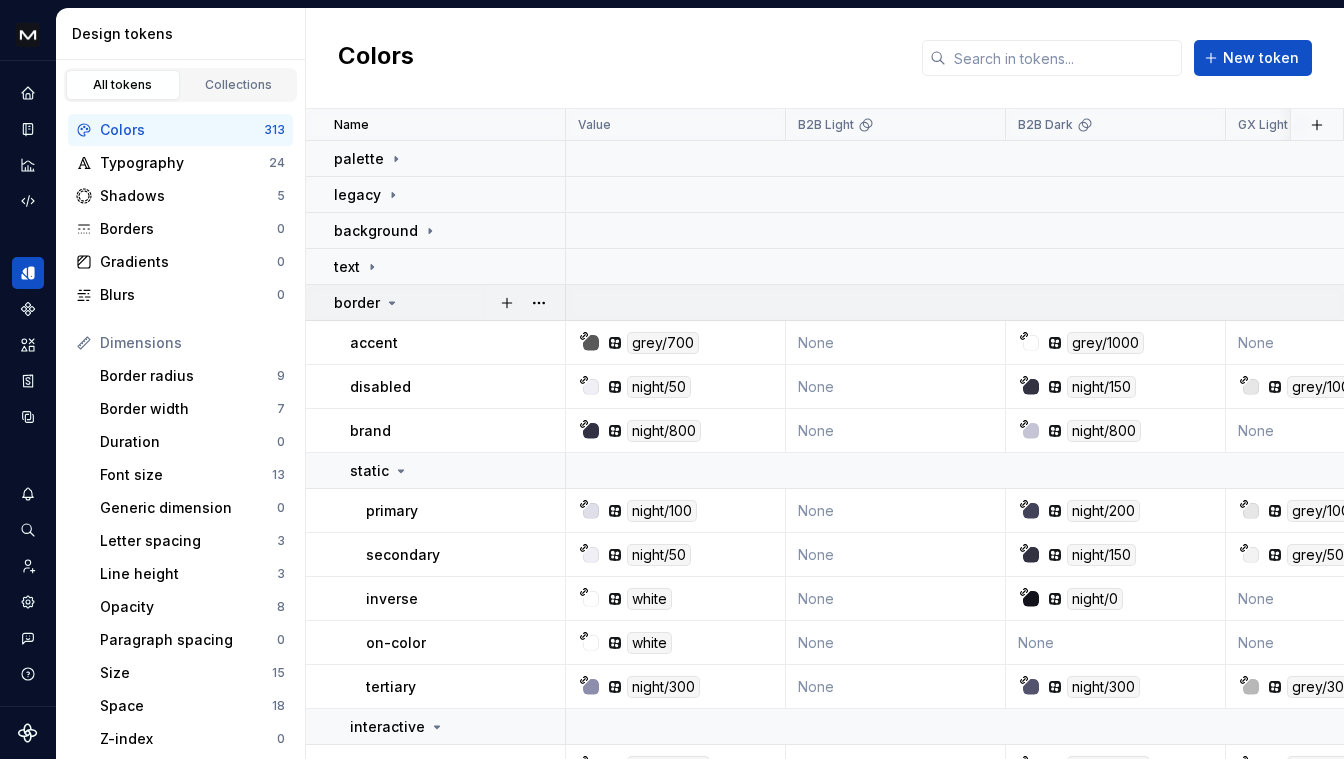 click 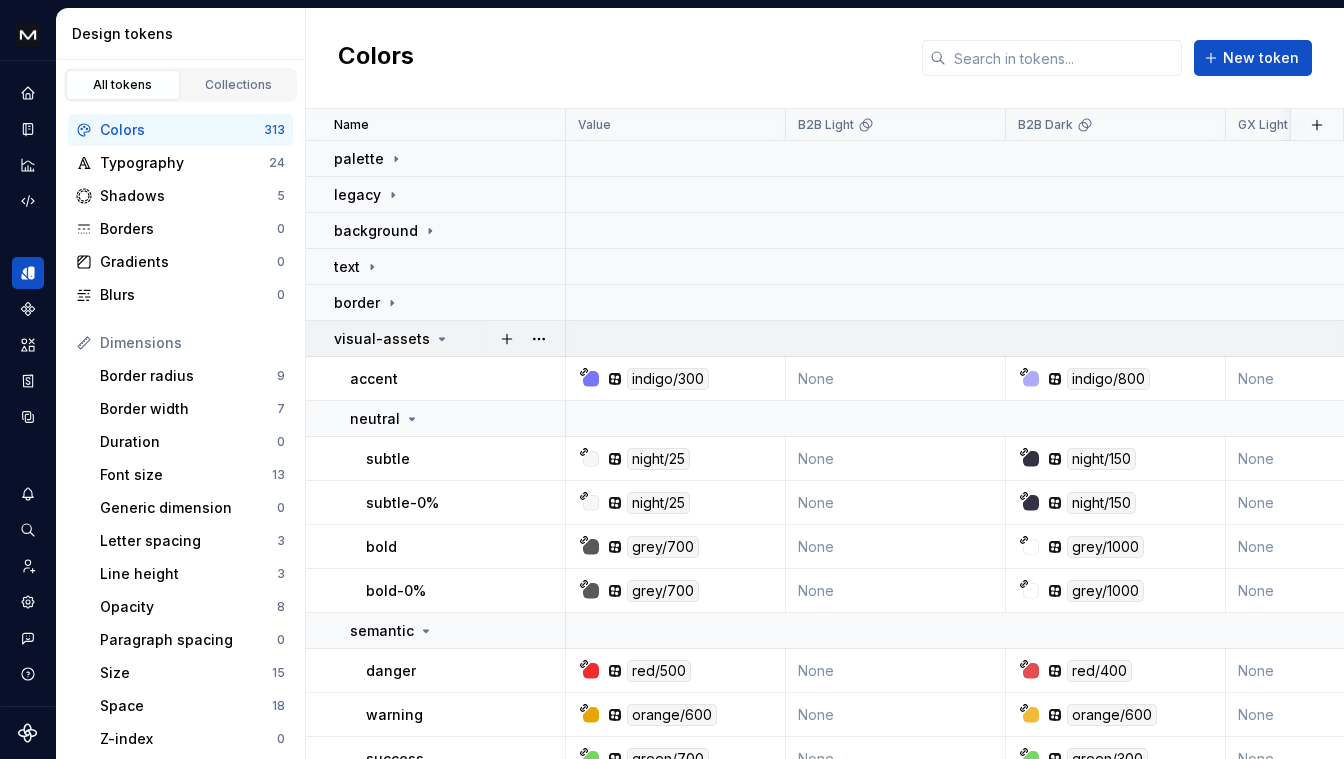 click 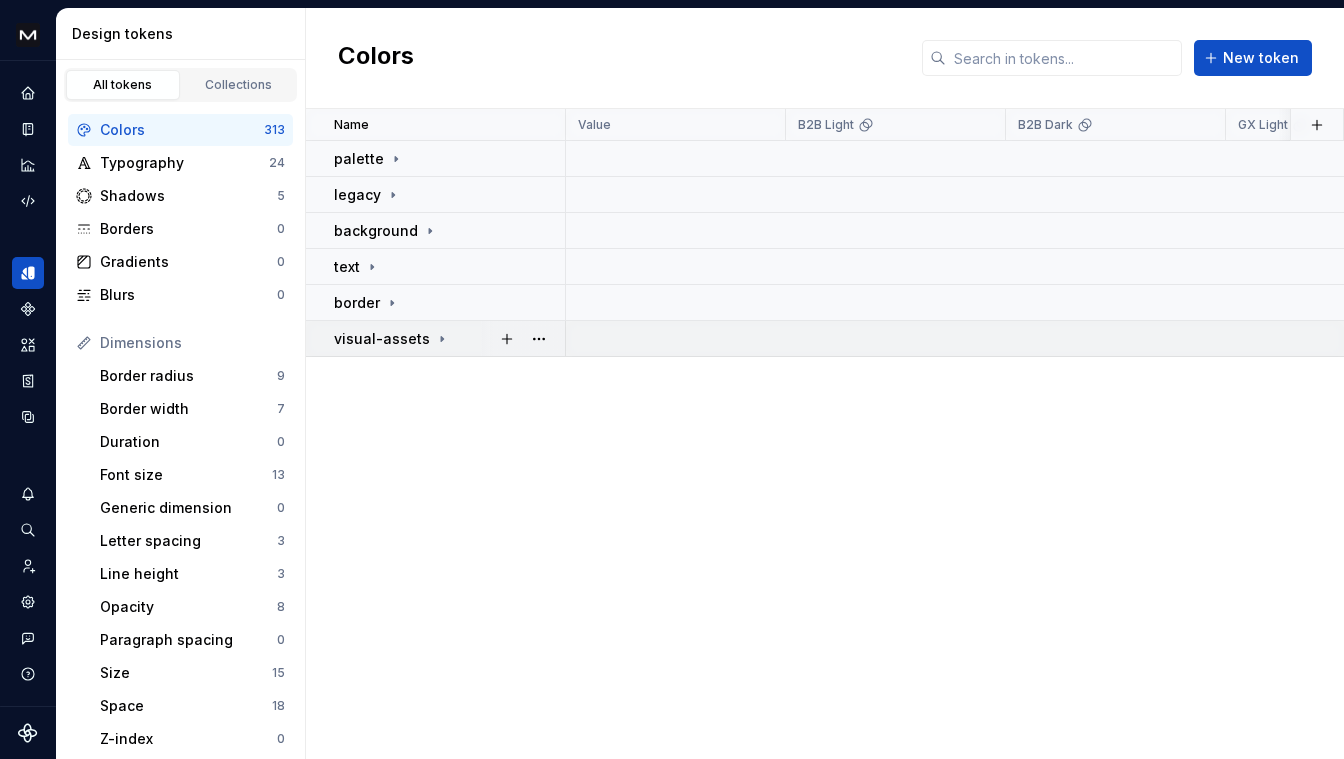 click 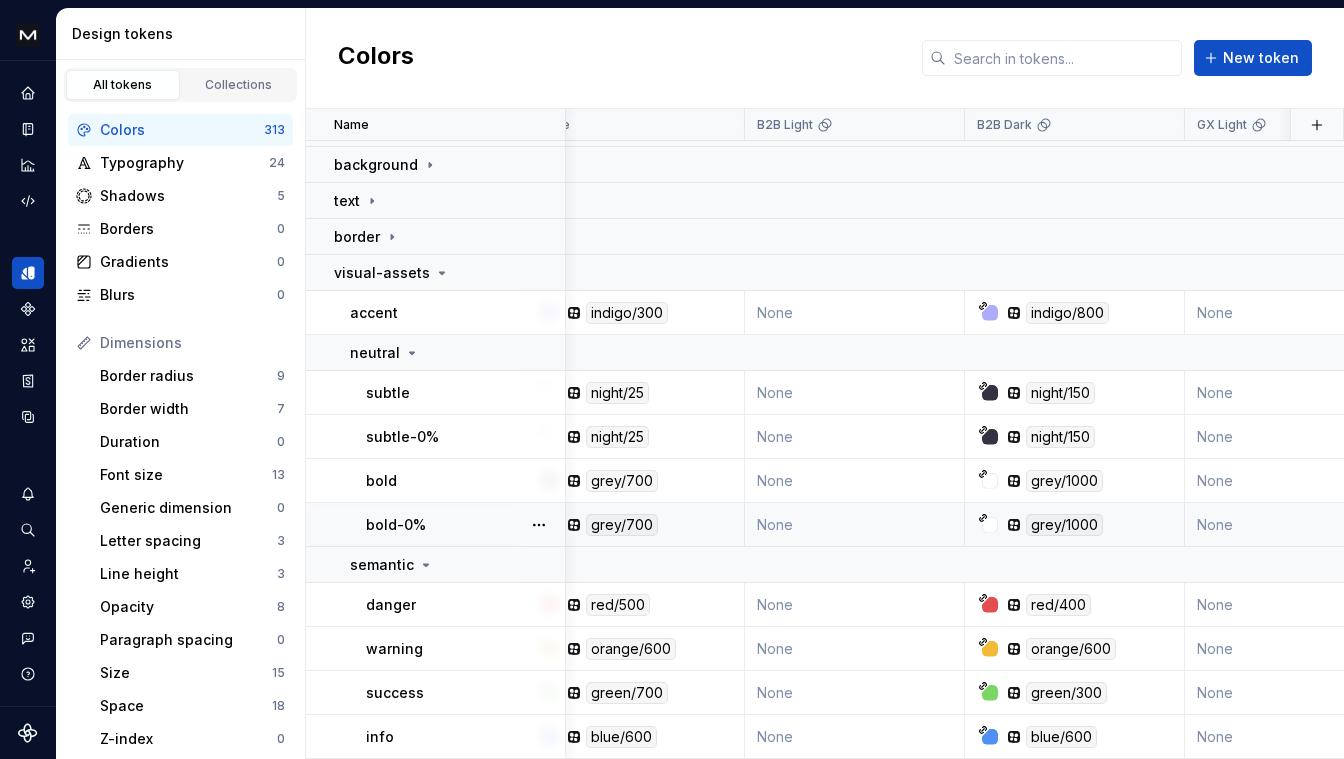 scroll, scrollTop: 77, scrollLeft: 0, axis: vertical 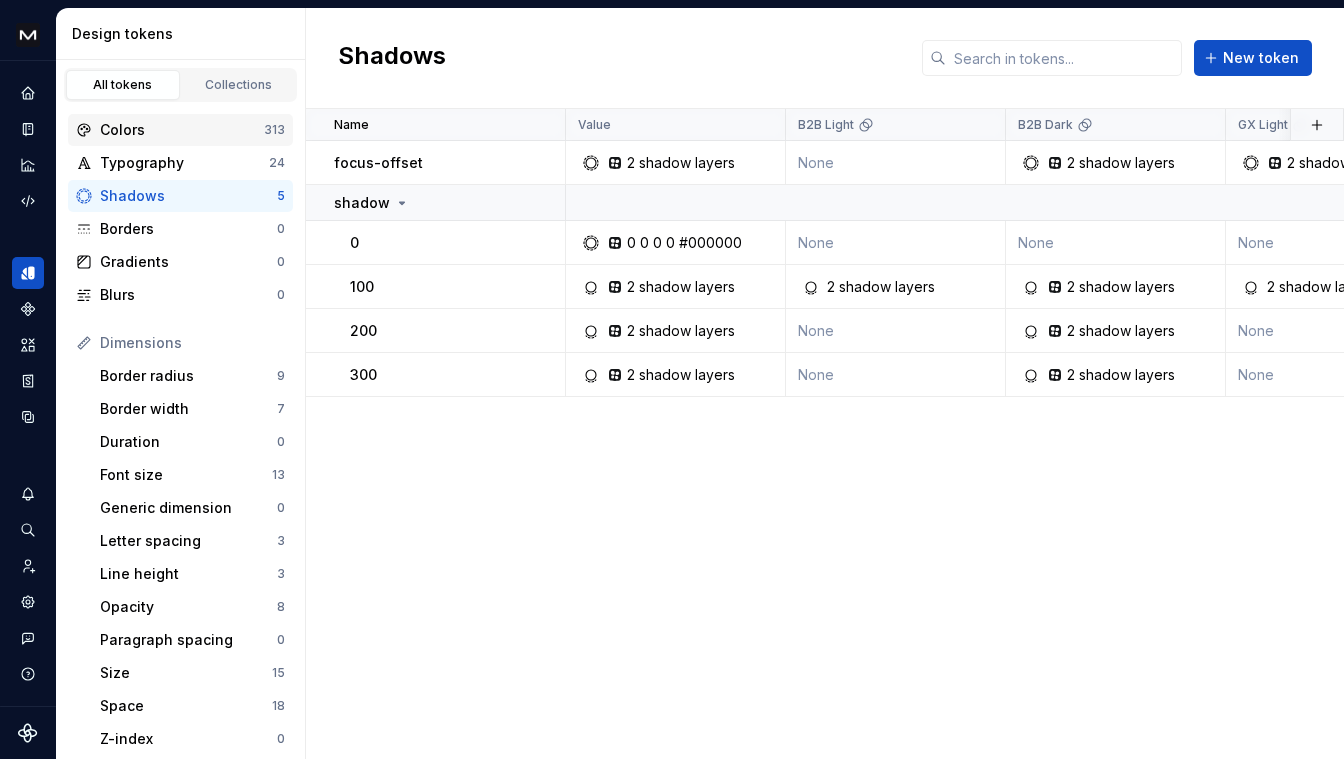 click on "Colors" at bounding box center [182, 130] 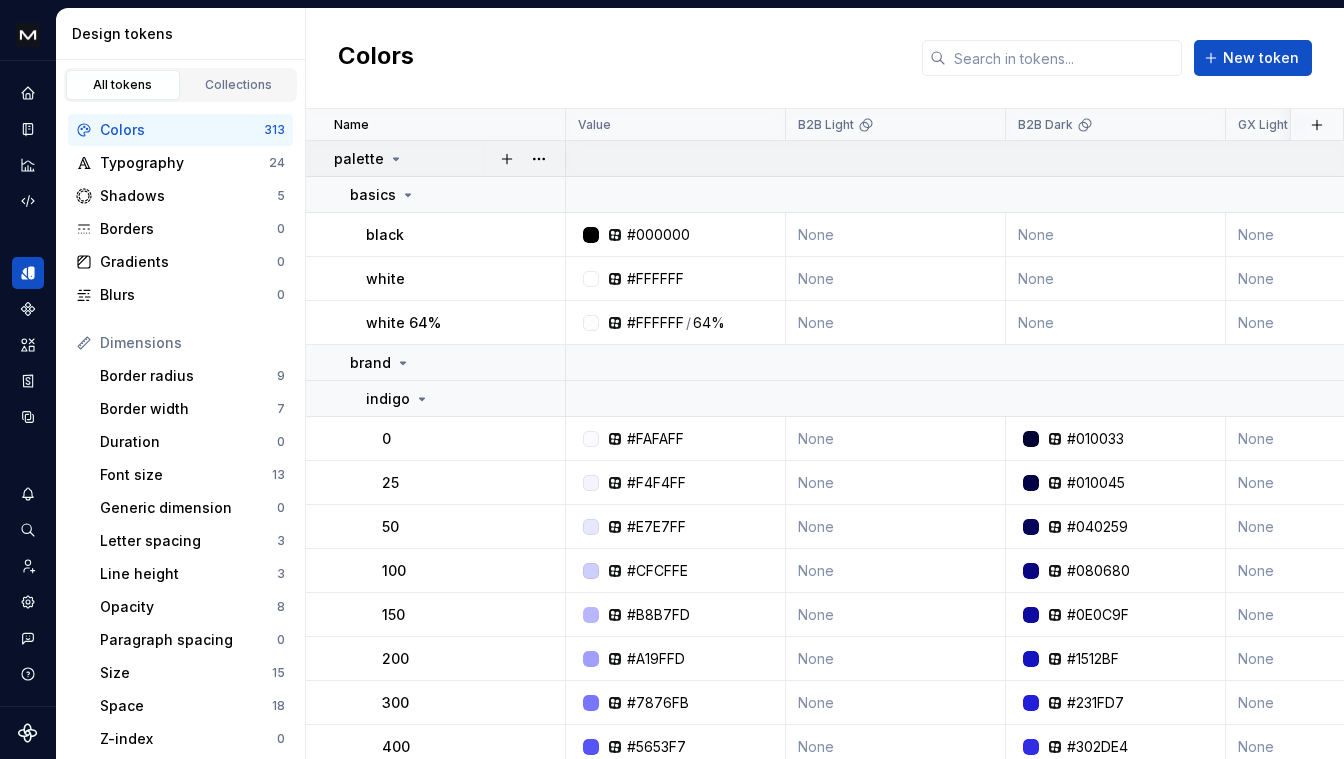 click 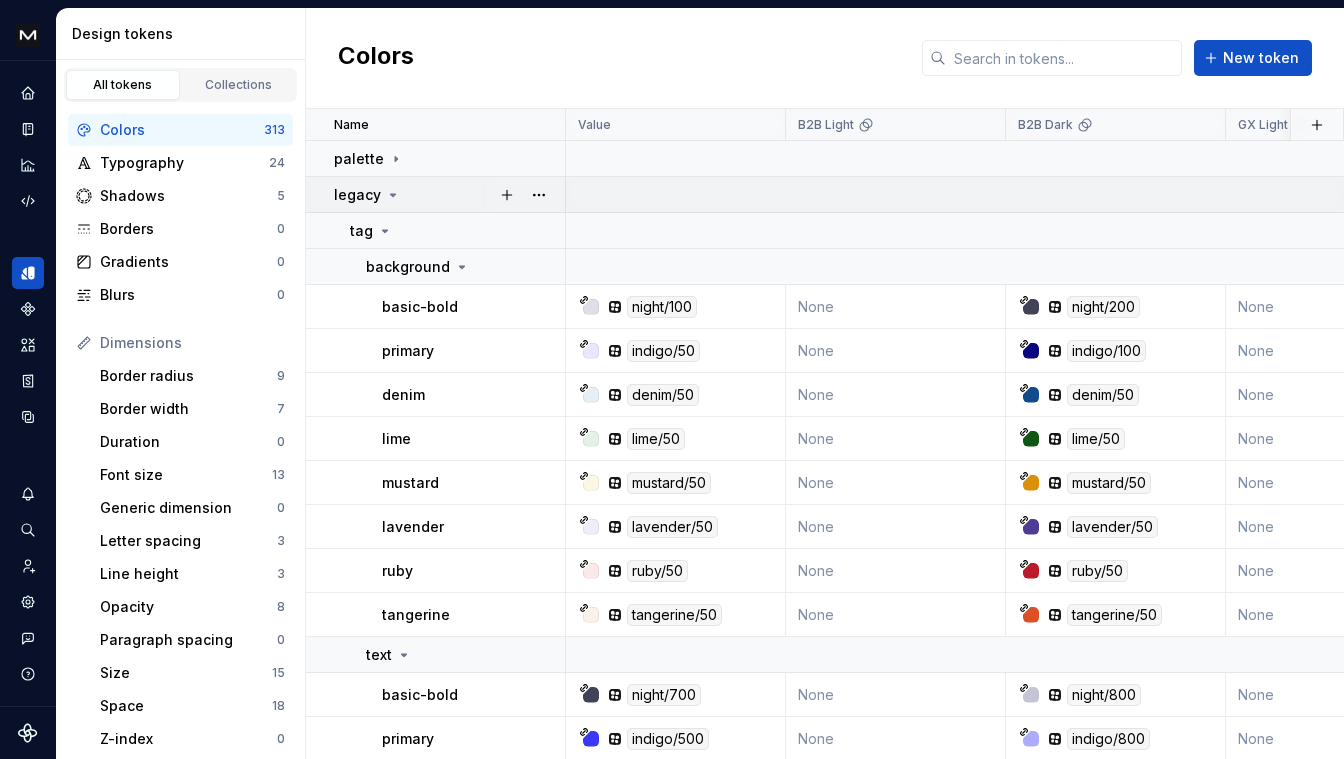 click 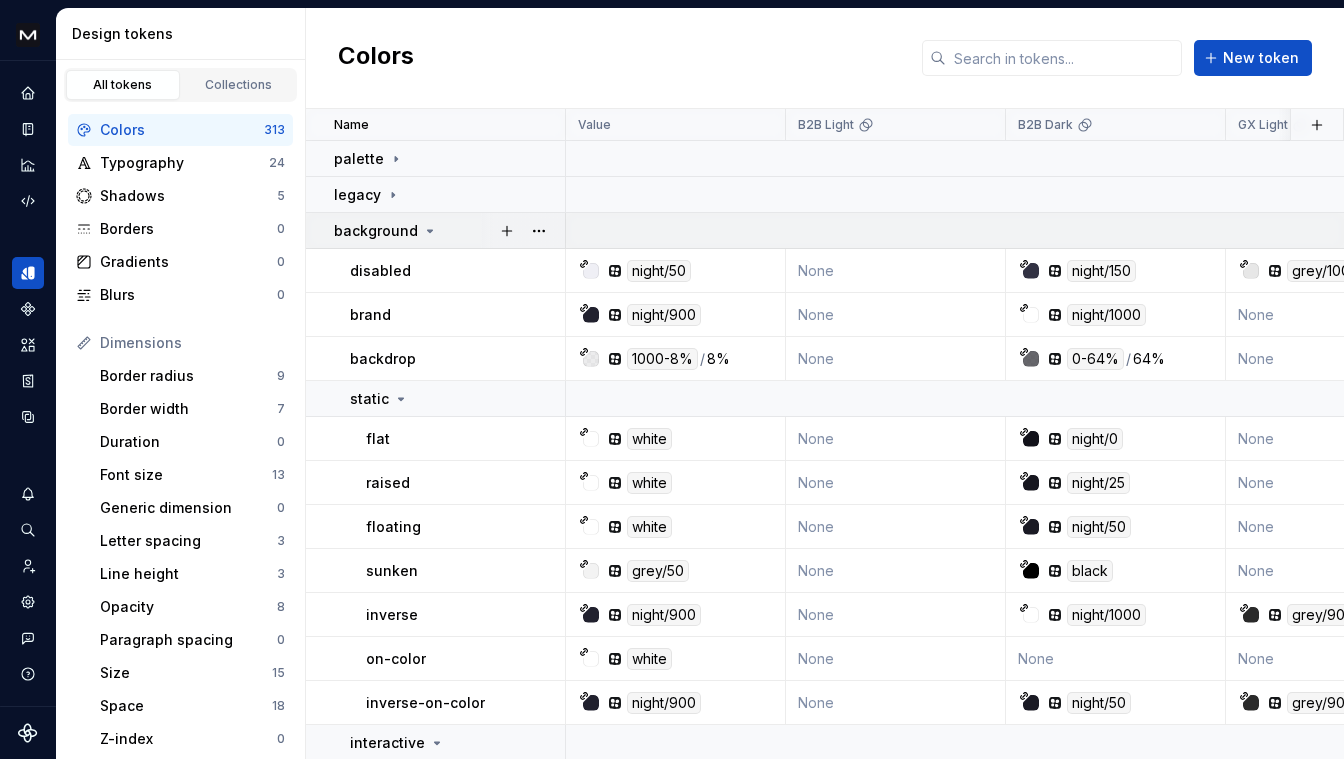 click on "background" at bounding box center (386, 231) 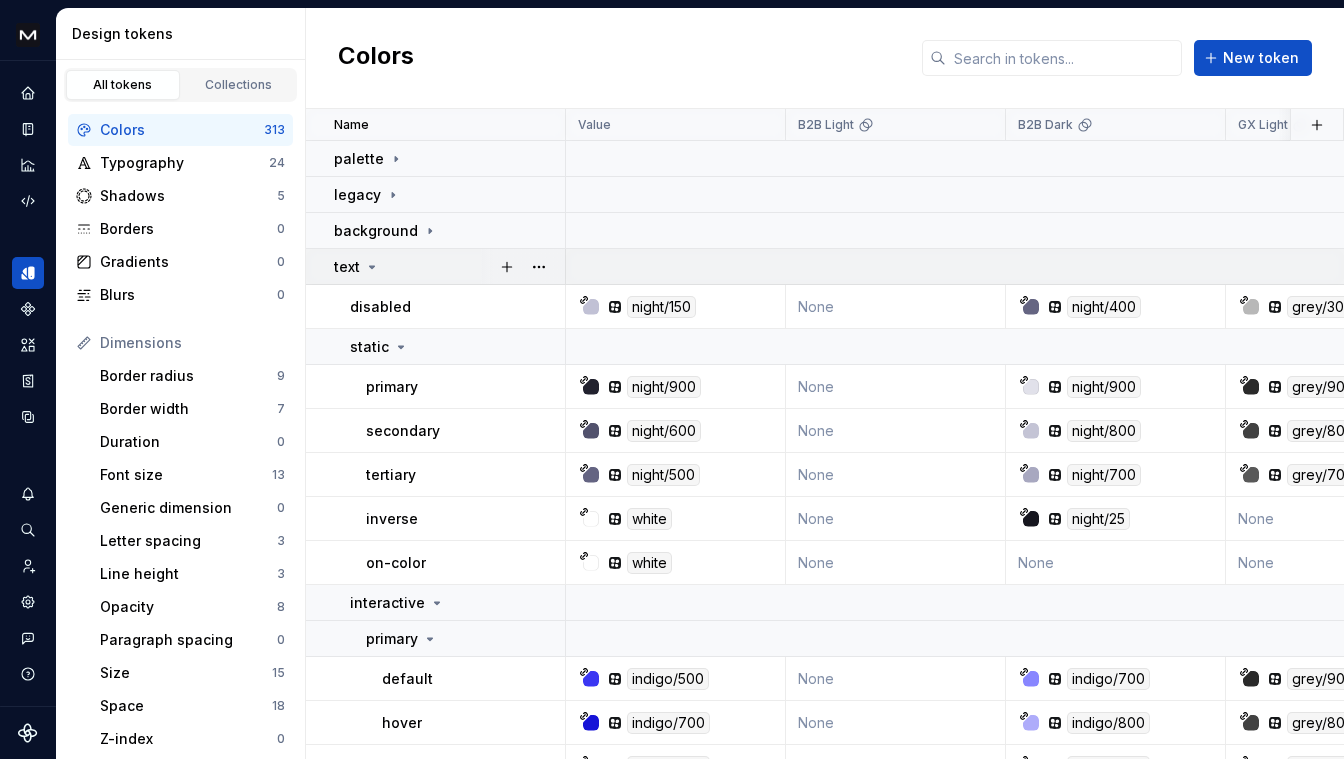 click 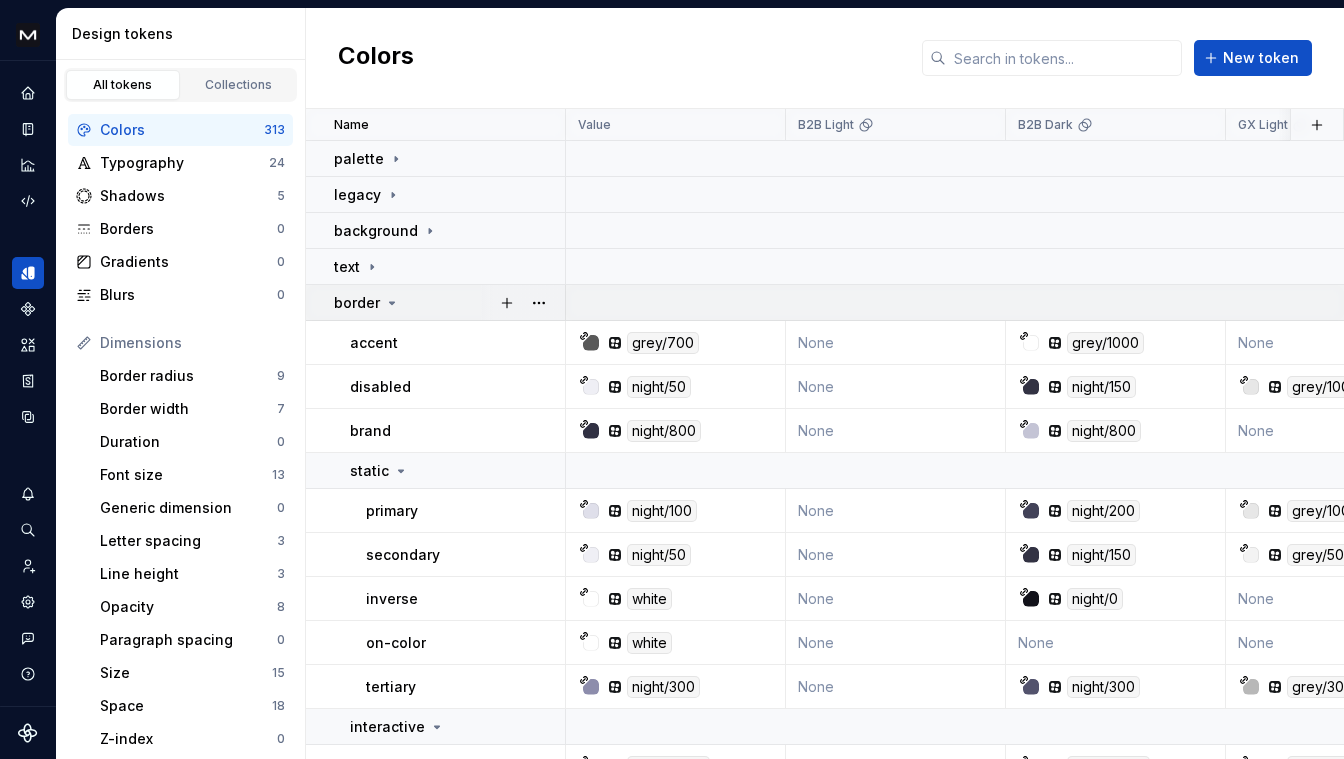 click 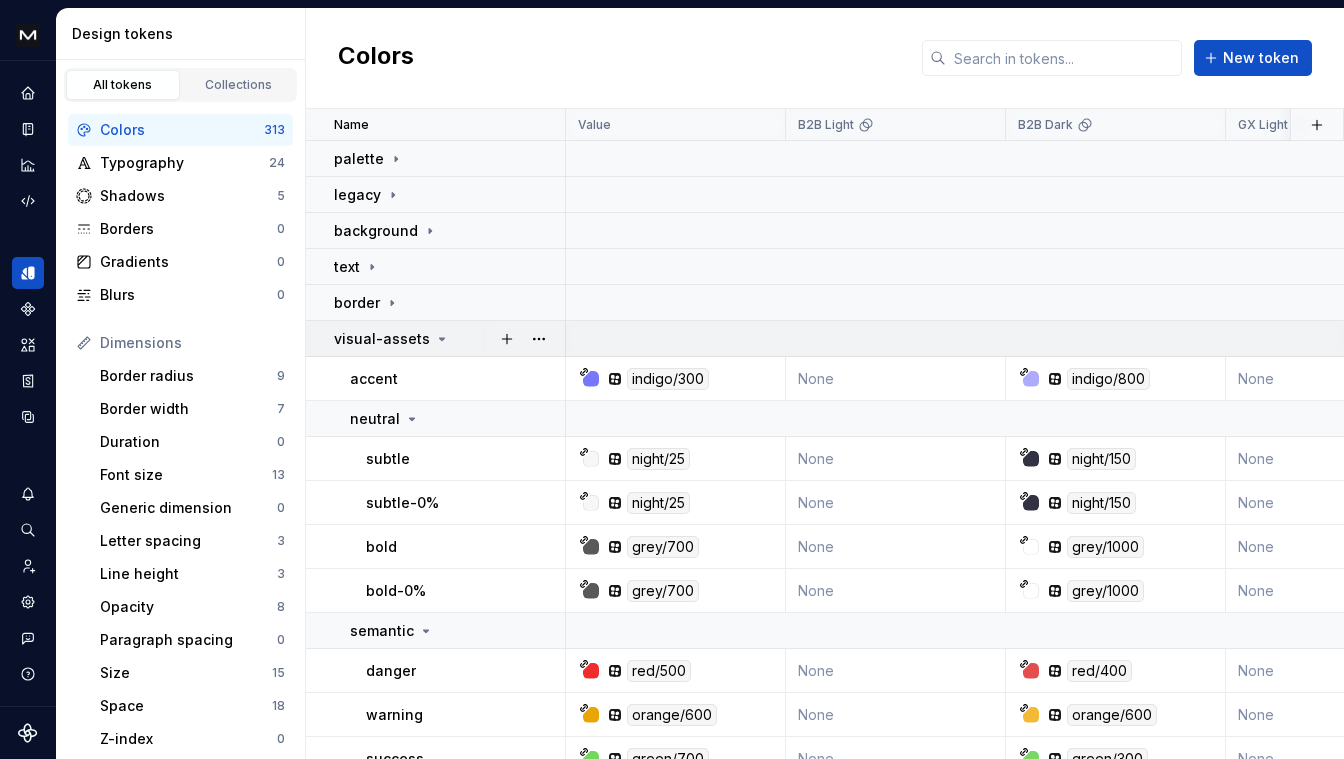 click on "visual-assets" at bounding box center [382, 339] 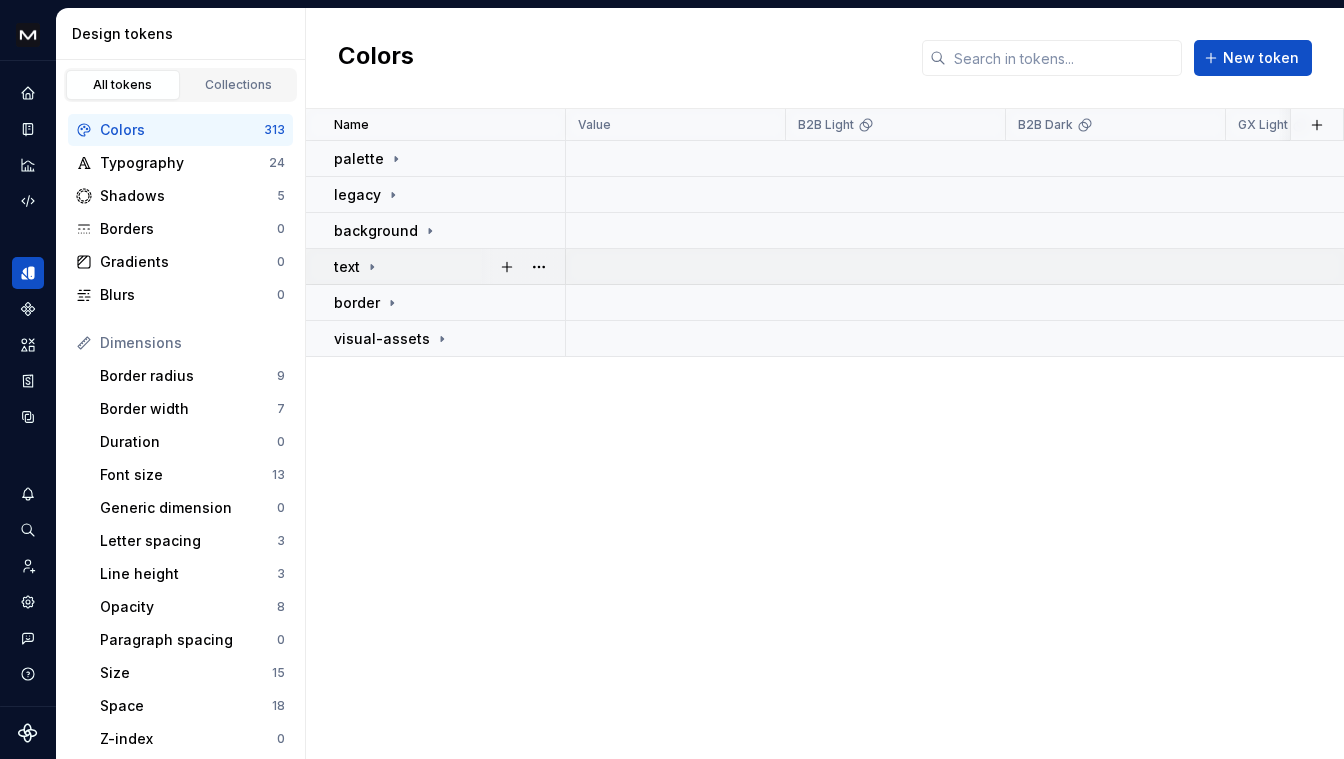 click 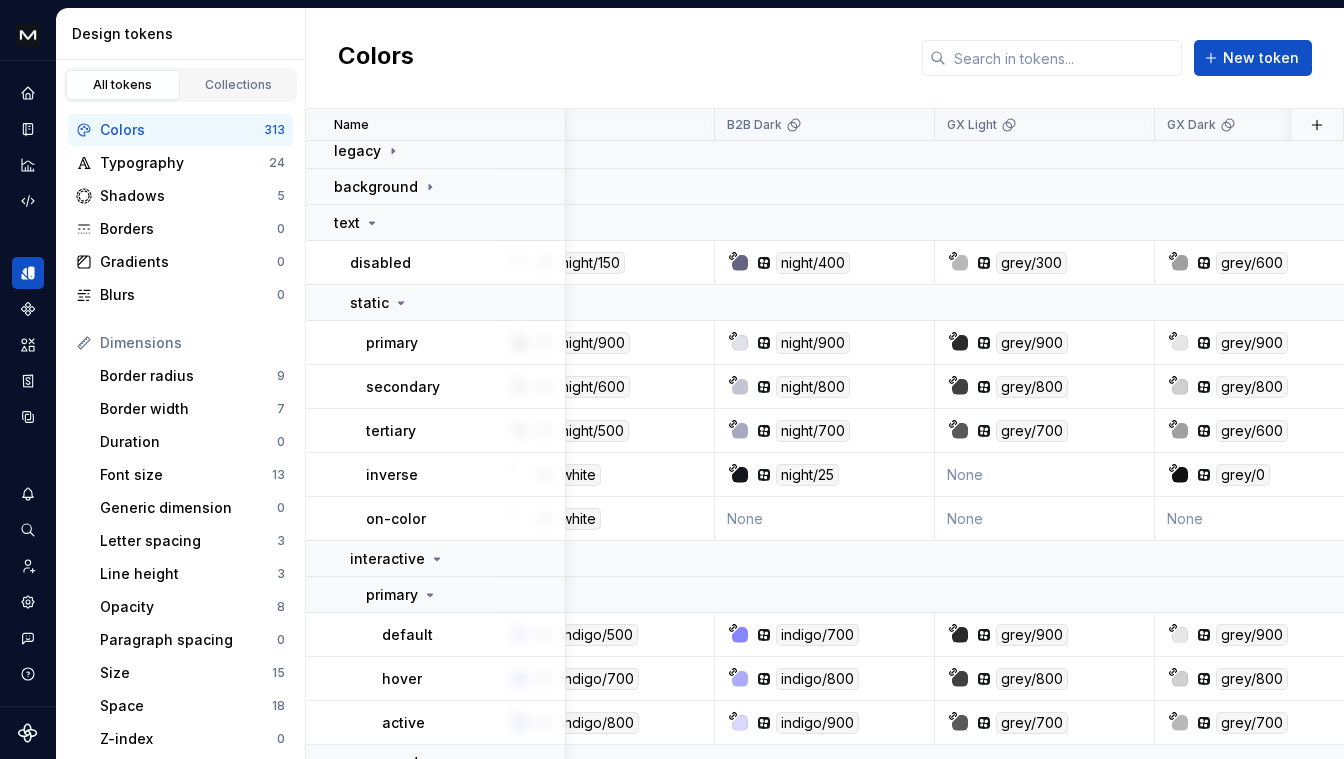 scroll, scrollTop: 27, scrollLeft: 71, axis: both 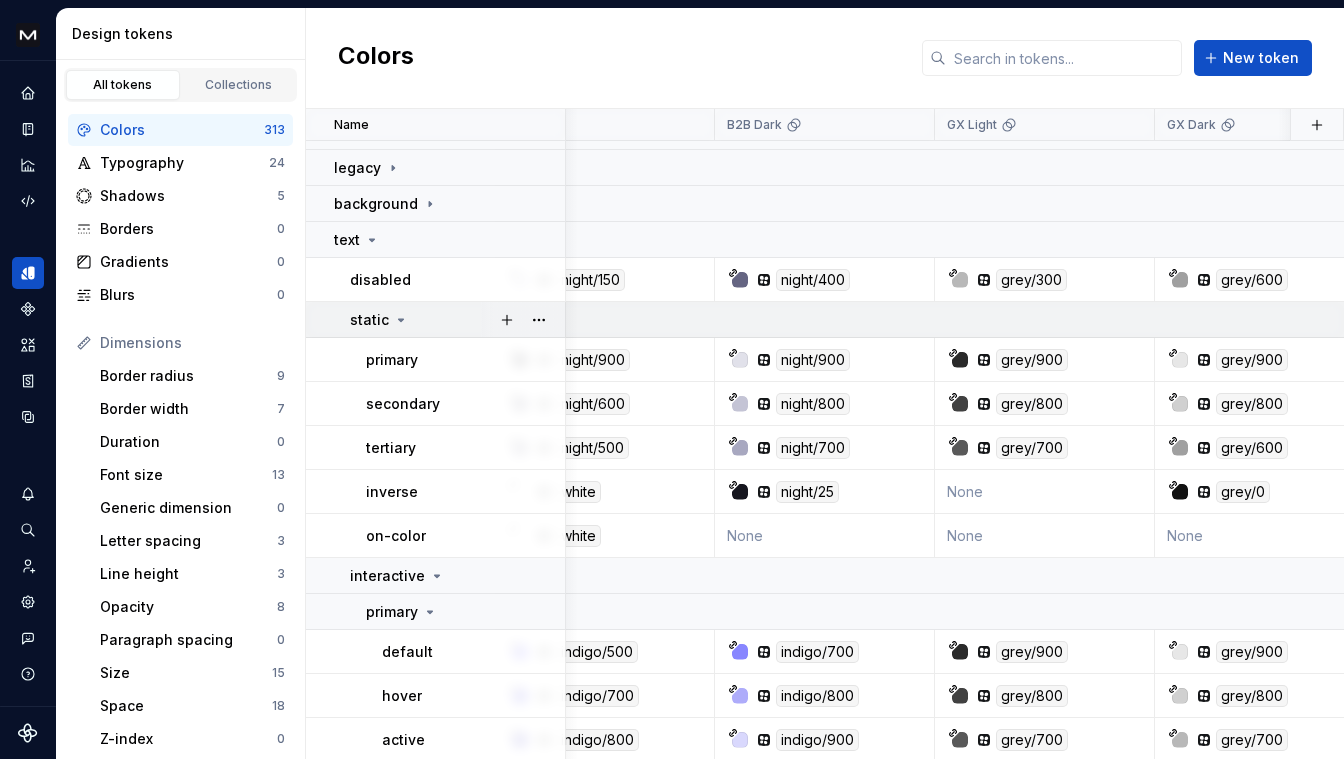 click 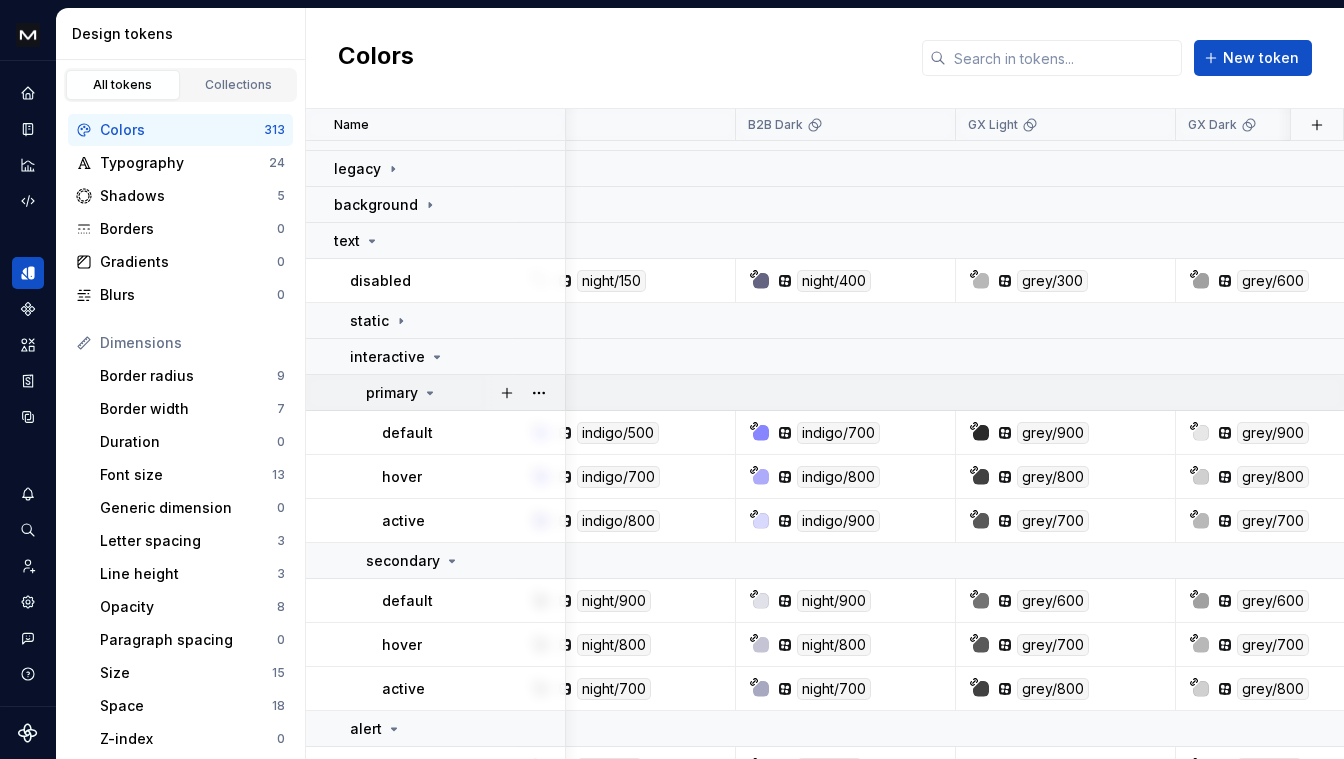 scroll, scrollTop: 26, scrollLeft: 37, axis: both 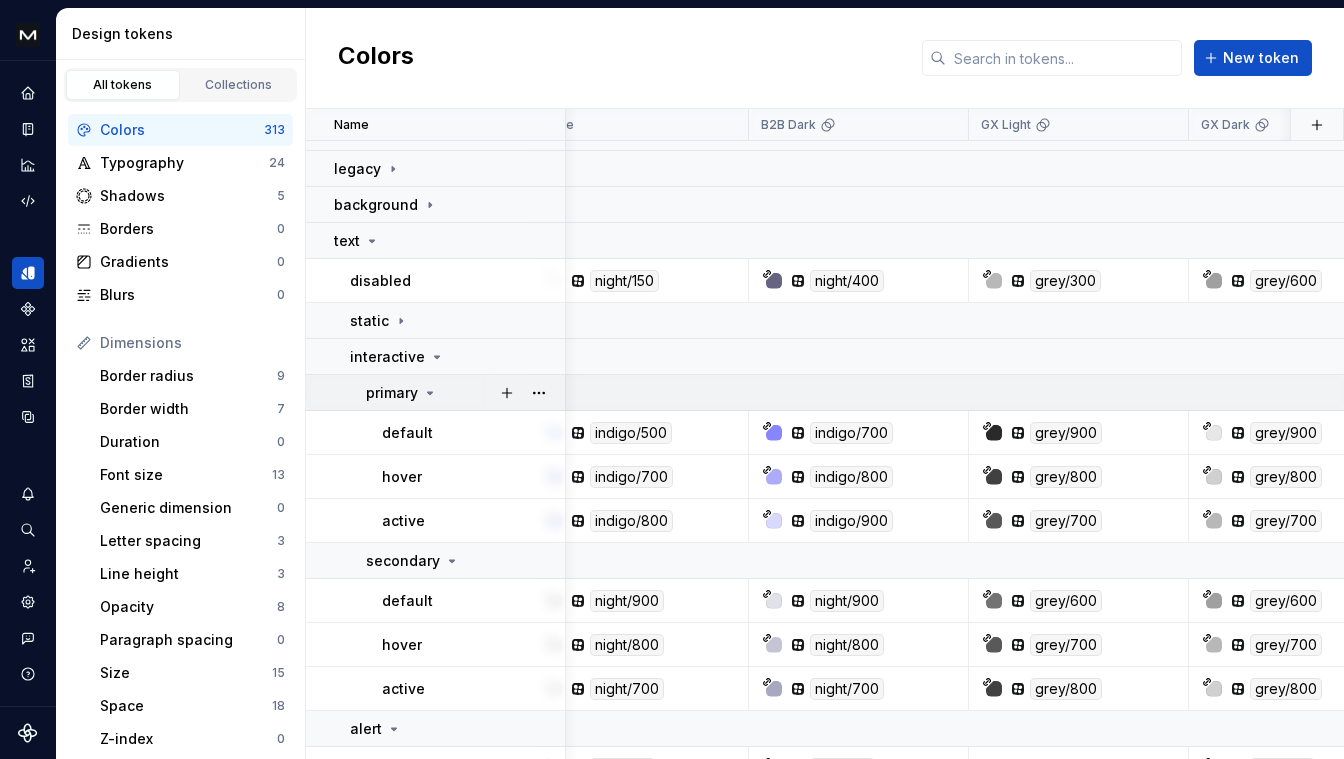 click 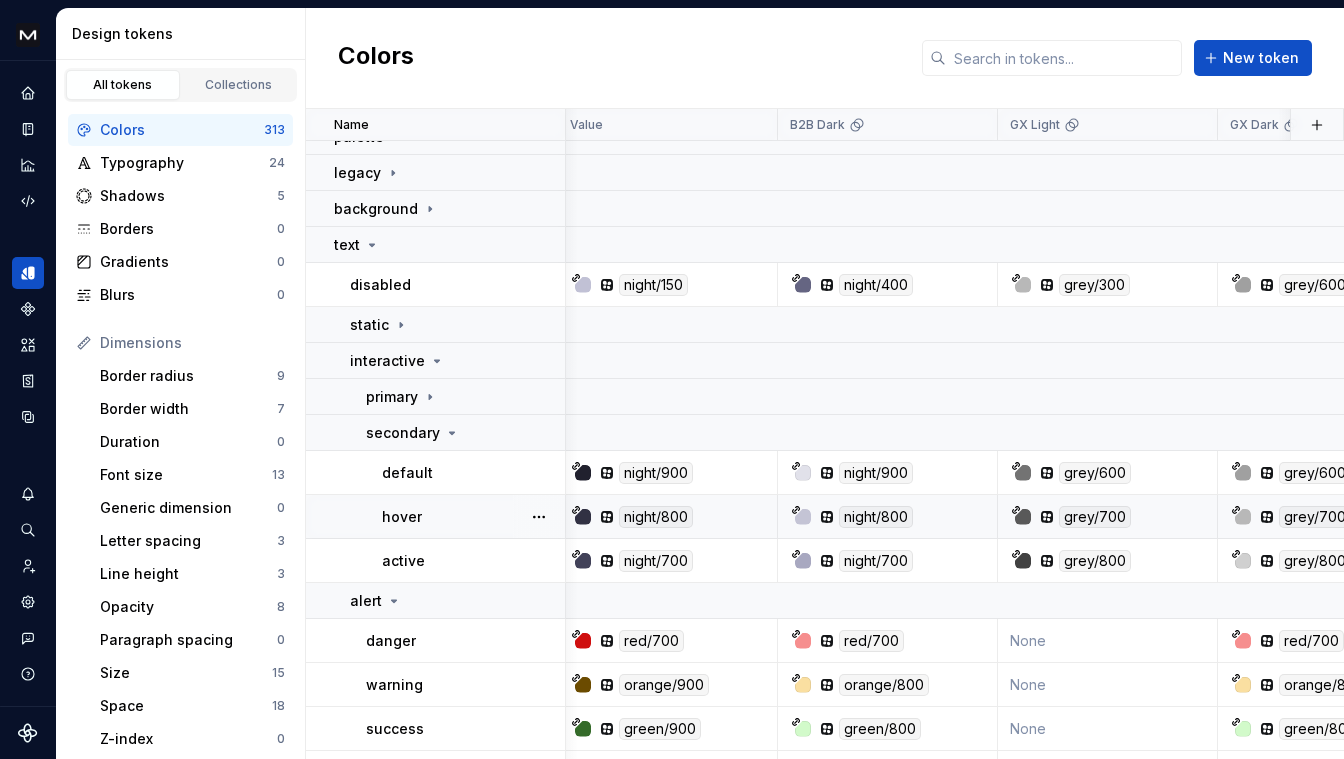 scroll, scrollTop: 22, scrollLeft: 10, axis: both 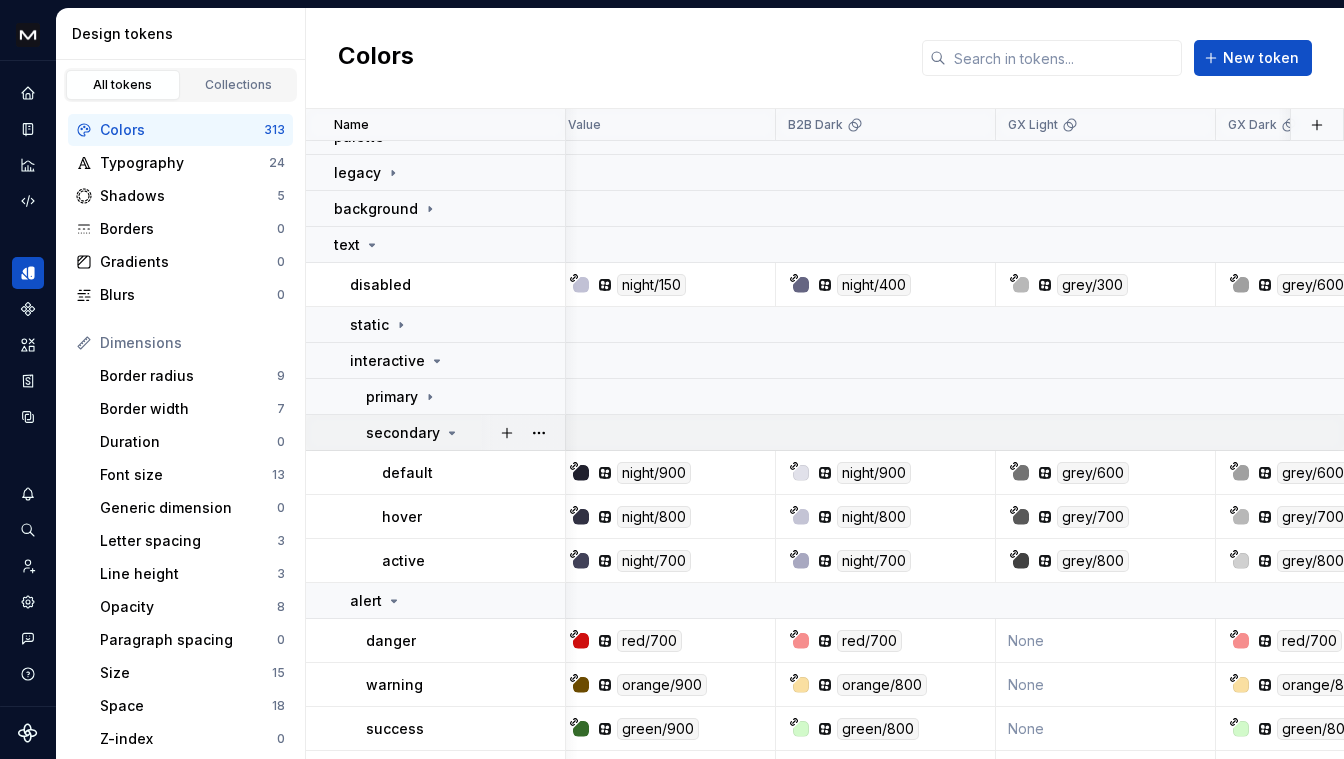 click 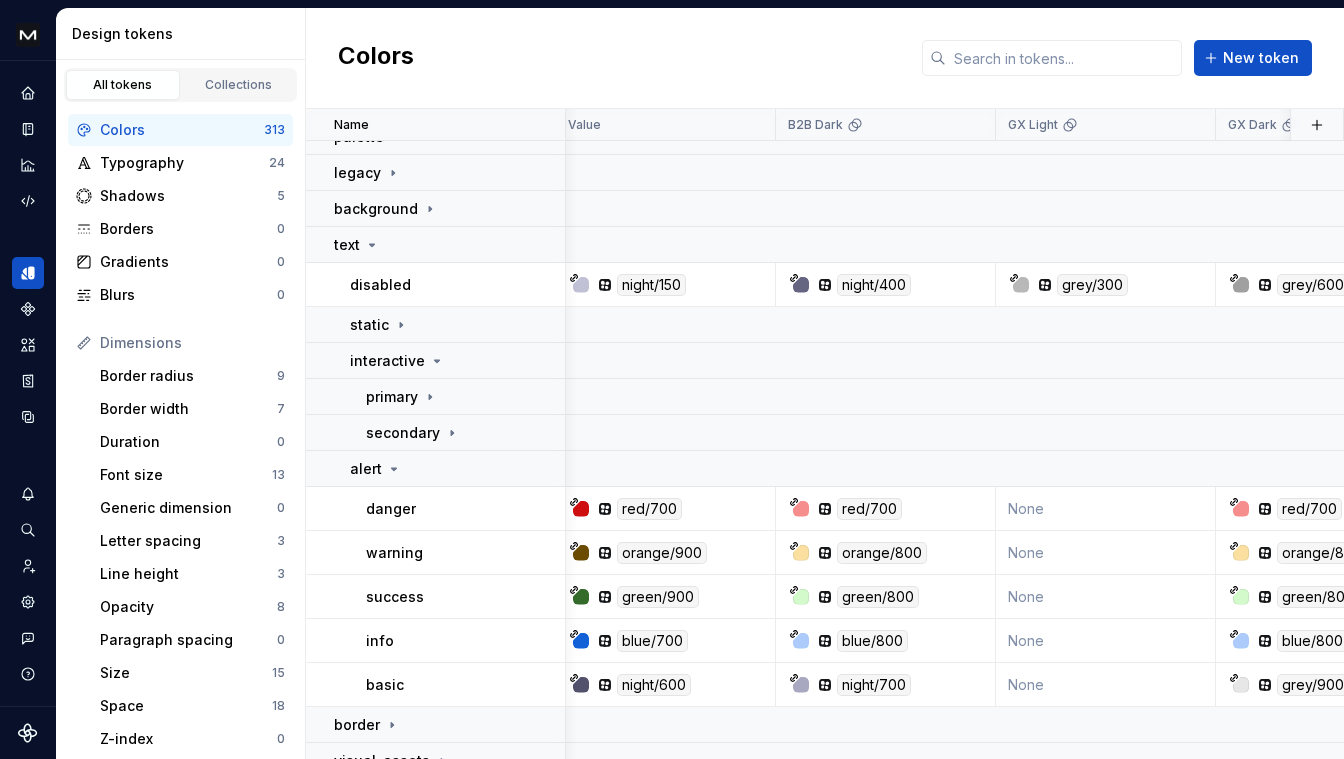 scroll, scrollTop: 53, scrollLeft: 10, axis: both 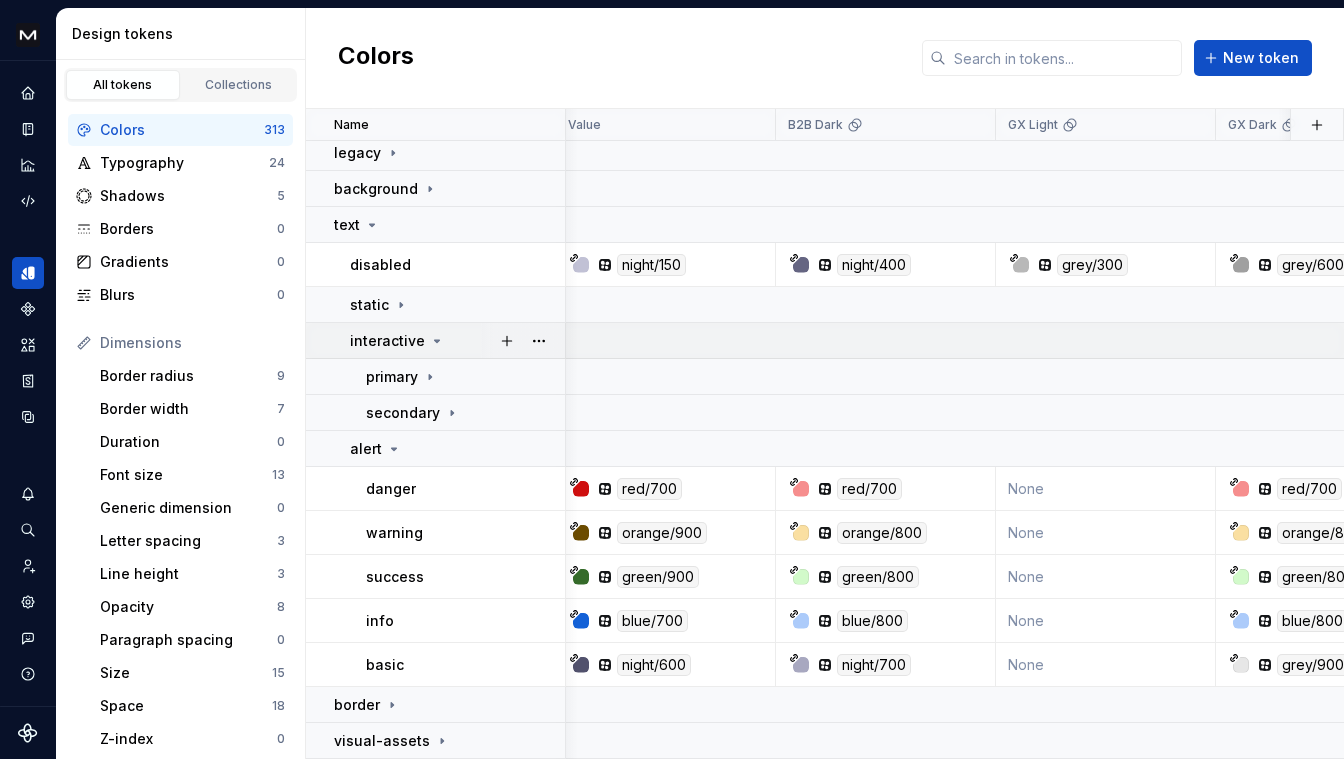 click 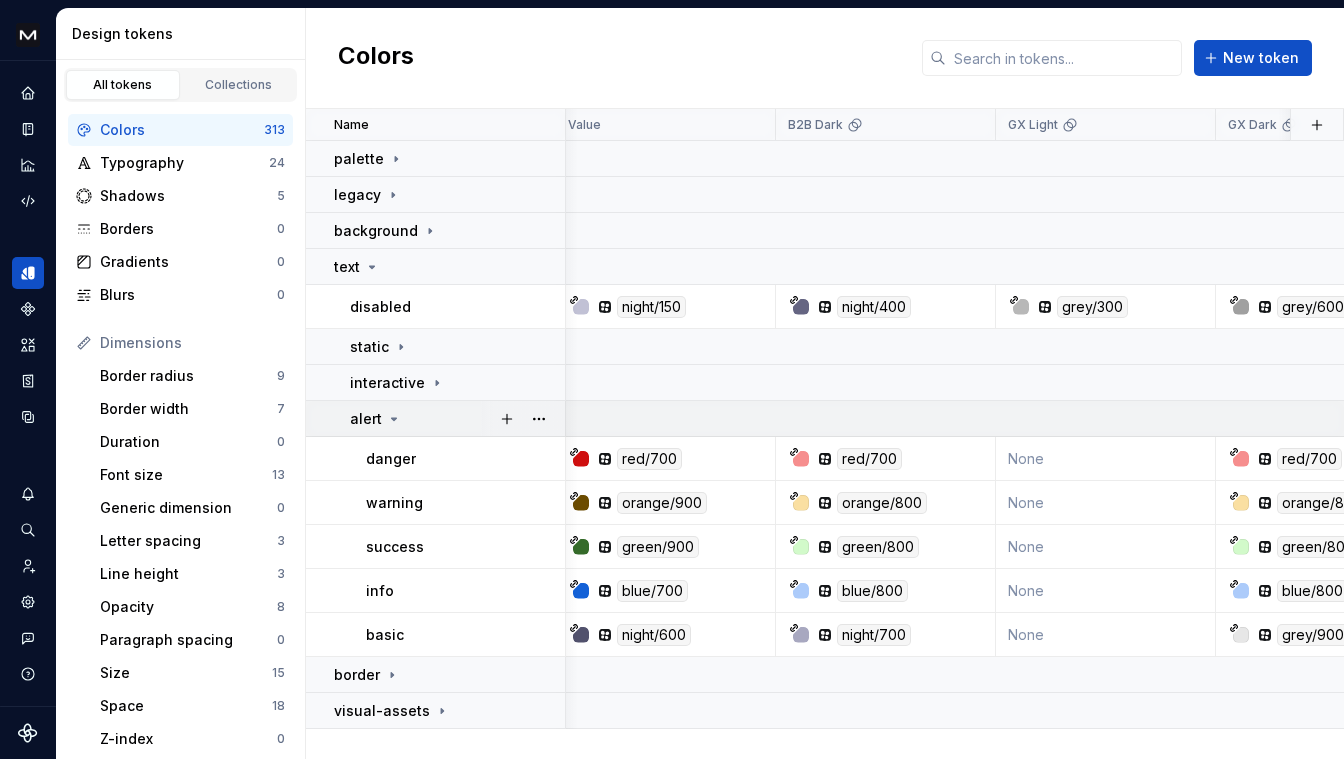 click 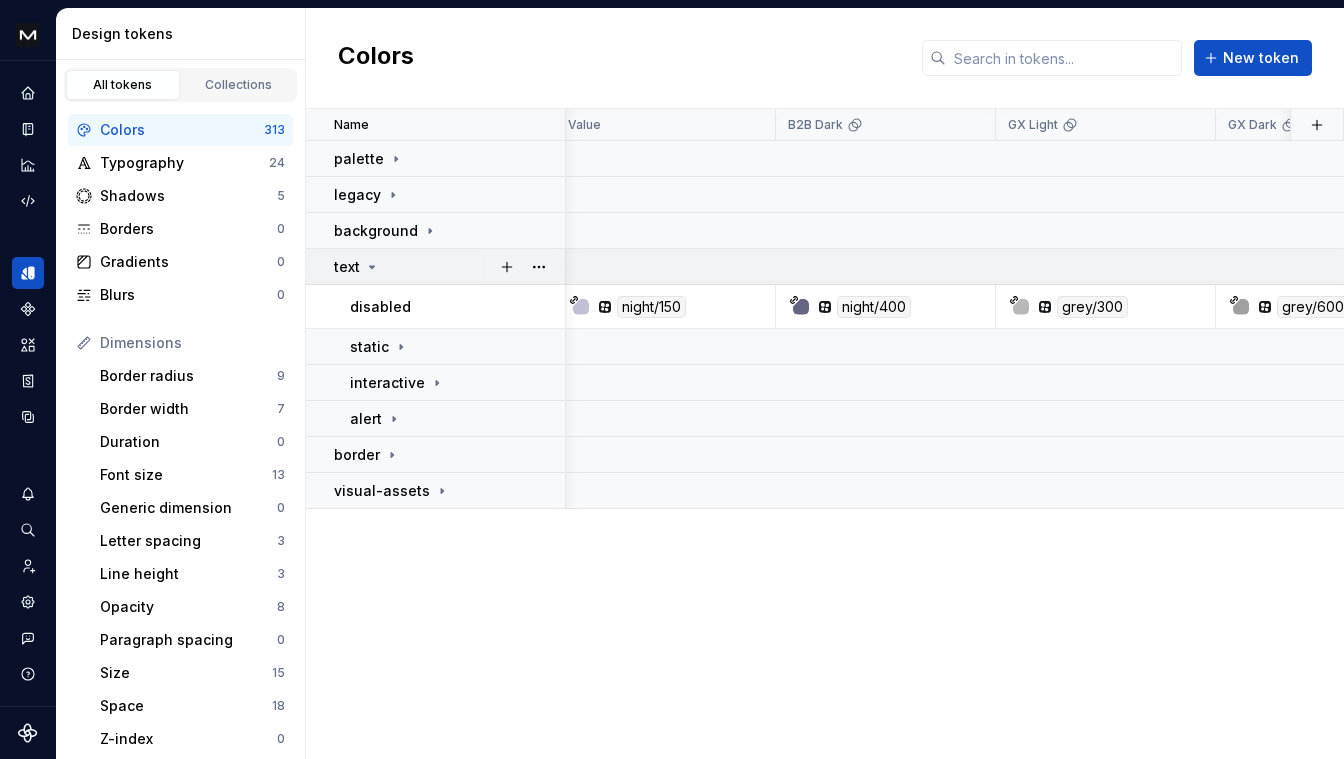 click 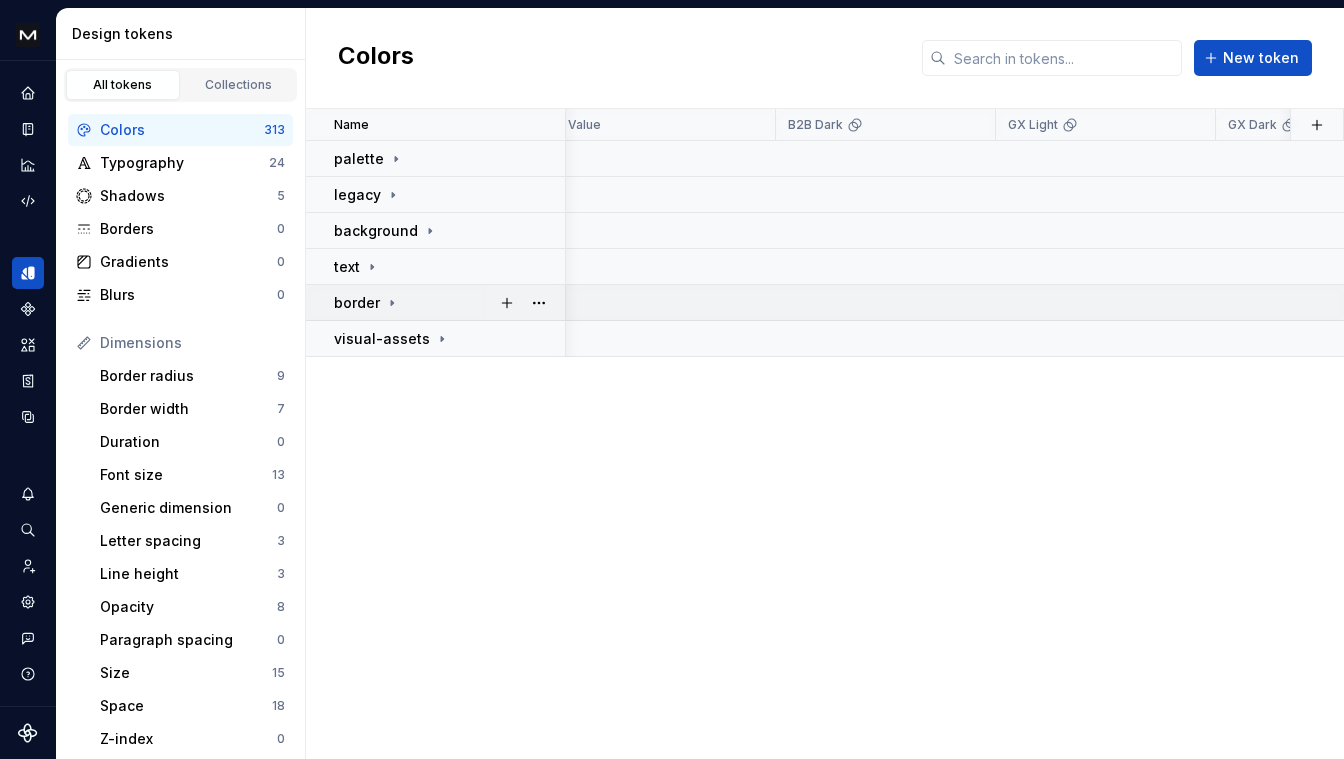 click 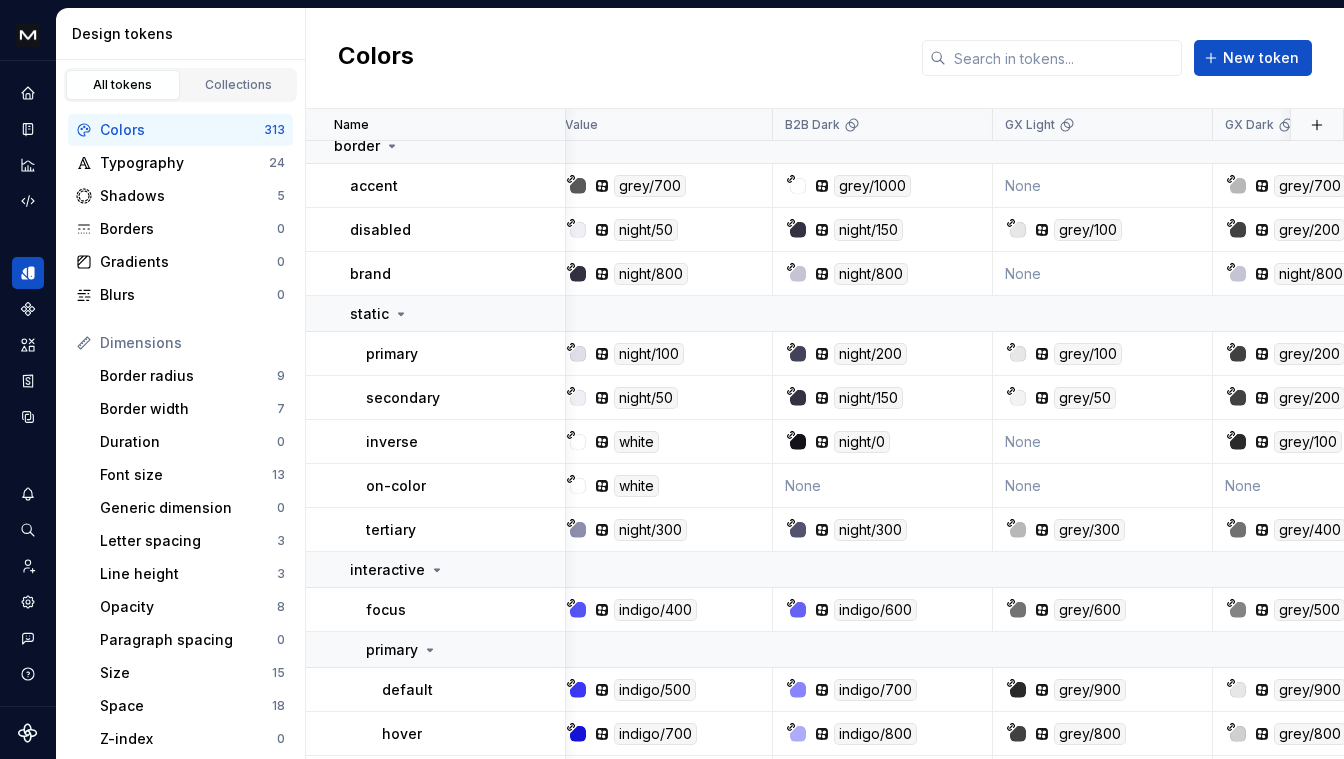 scroll, scrollTop: 157, scrollLeft: 0, axis: vertical 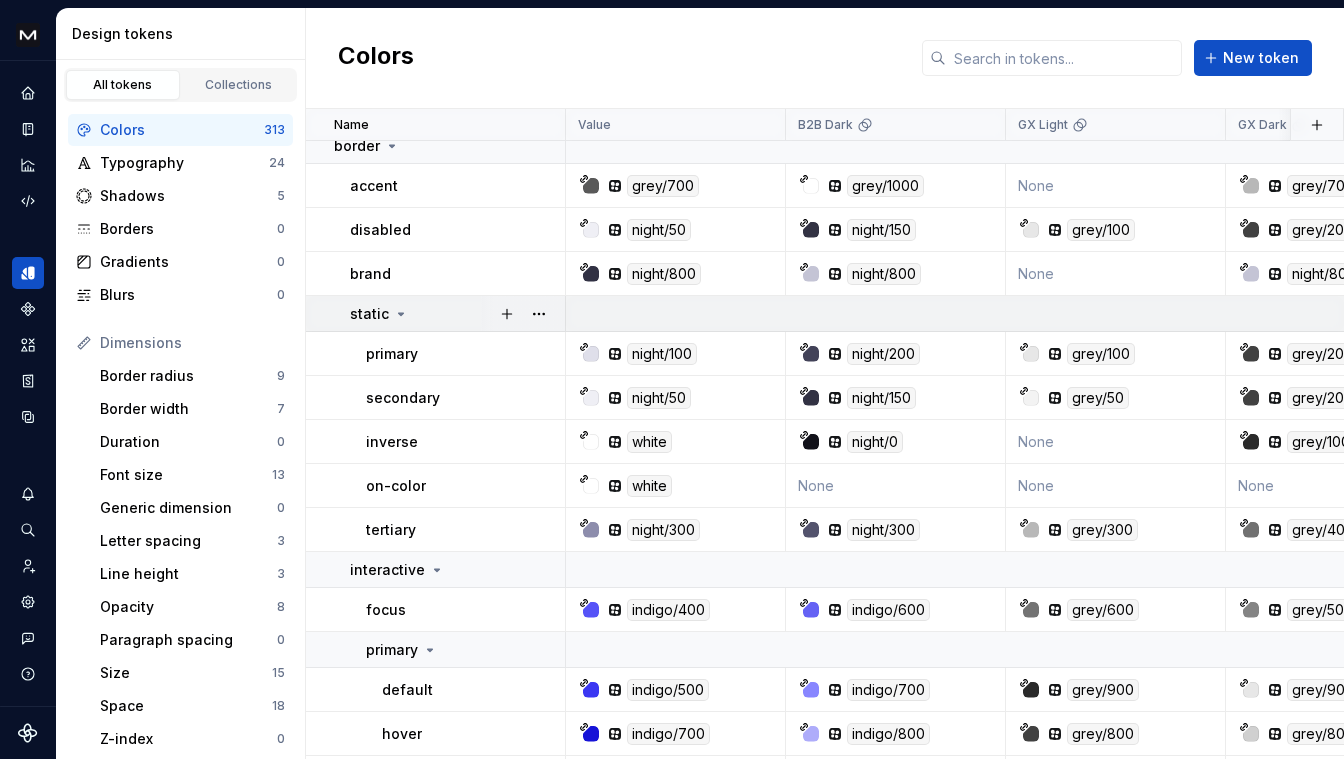 click 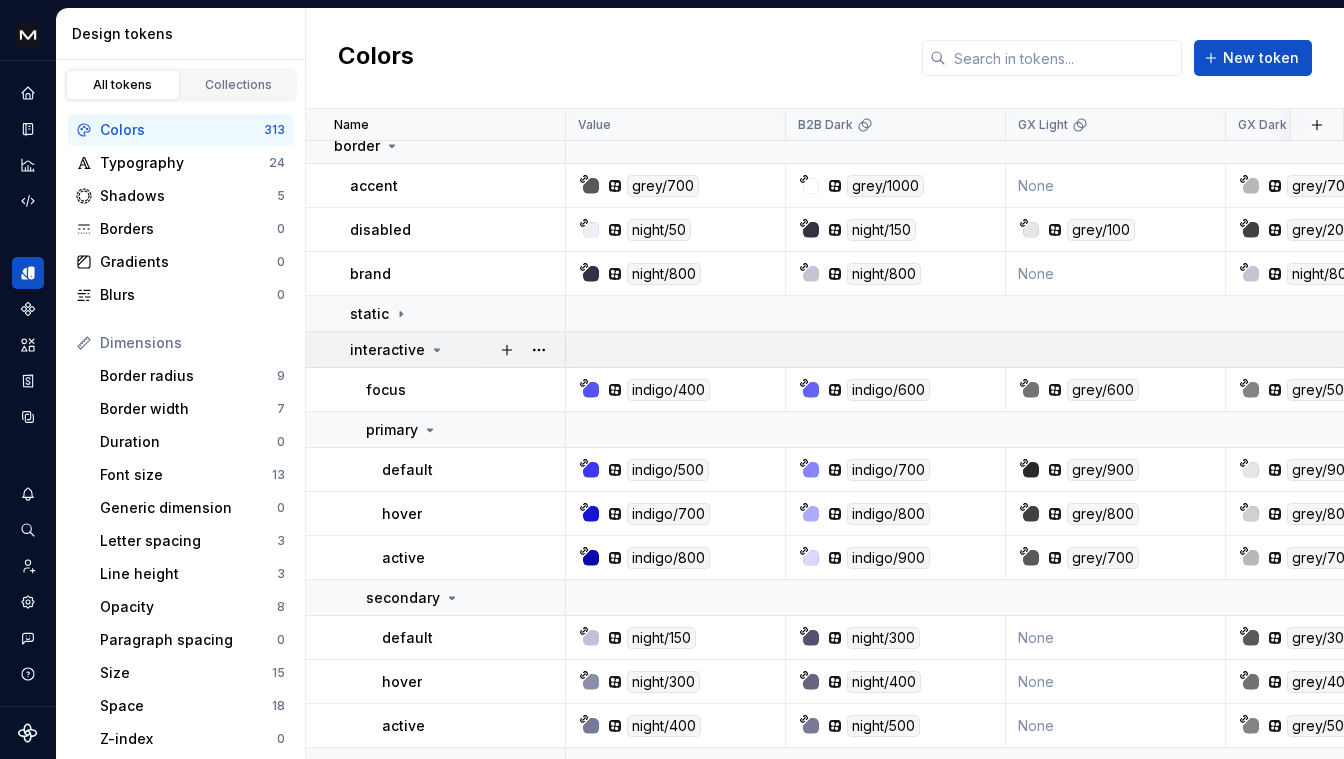 click 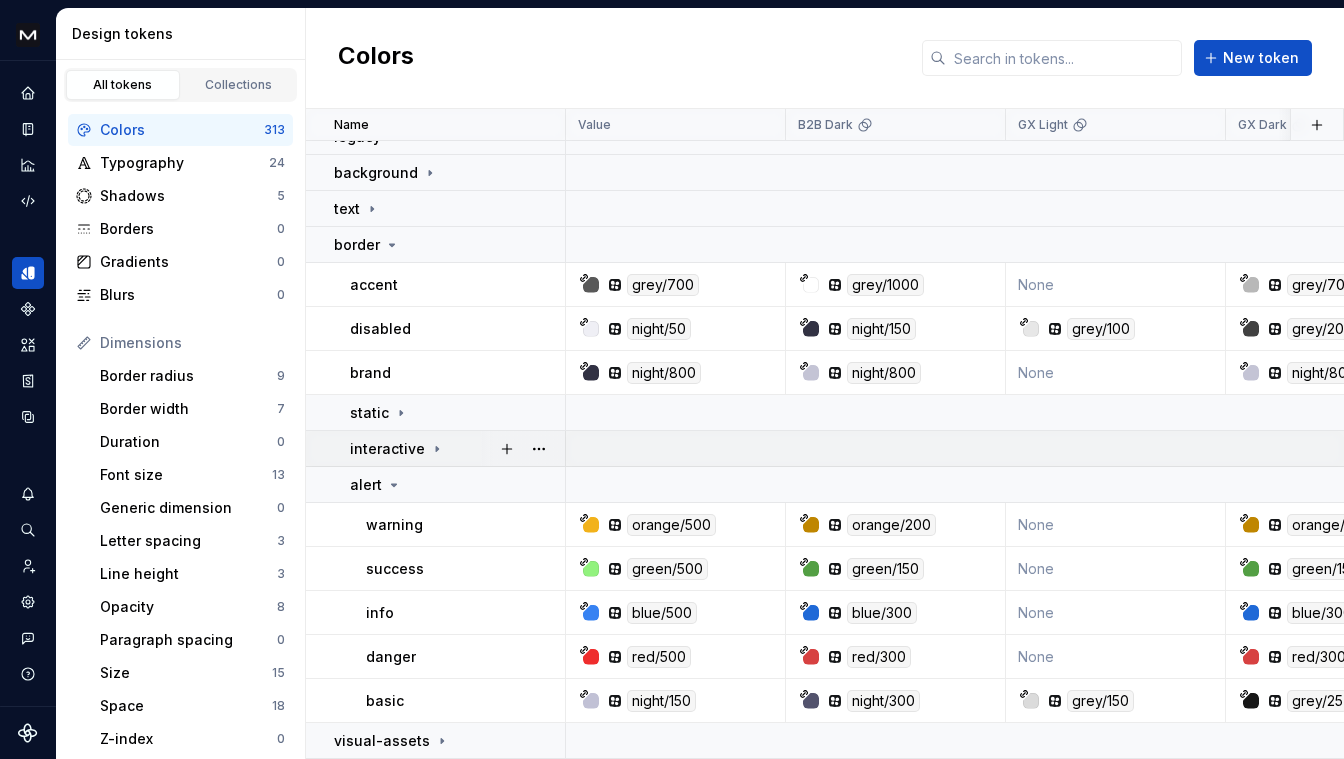 scroll, scrollTop: 69, scrollLeft: 0, axis: vertical 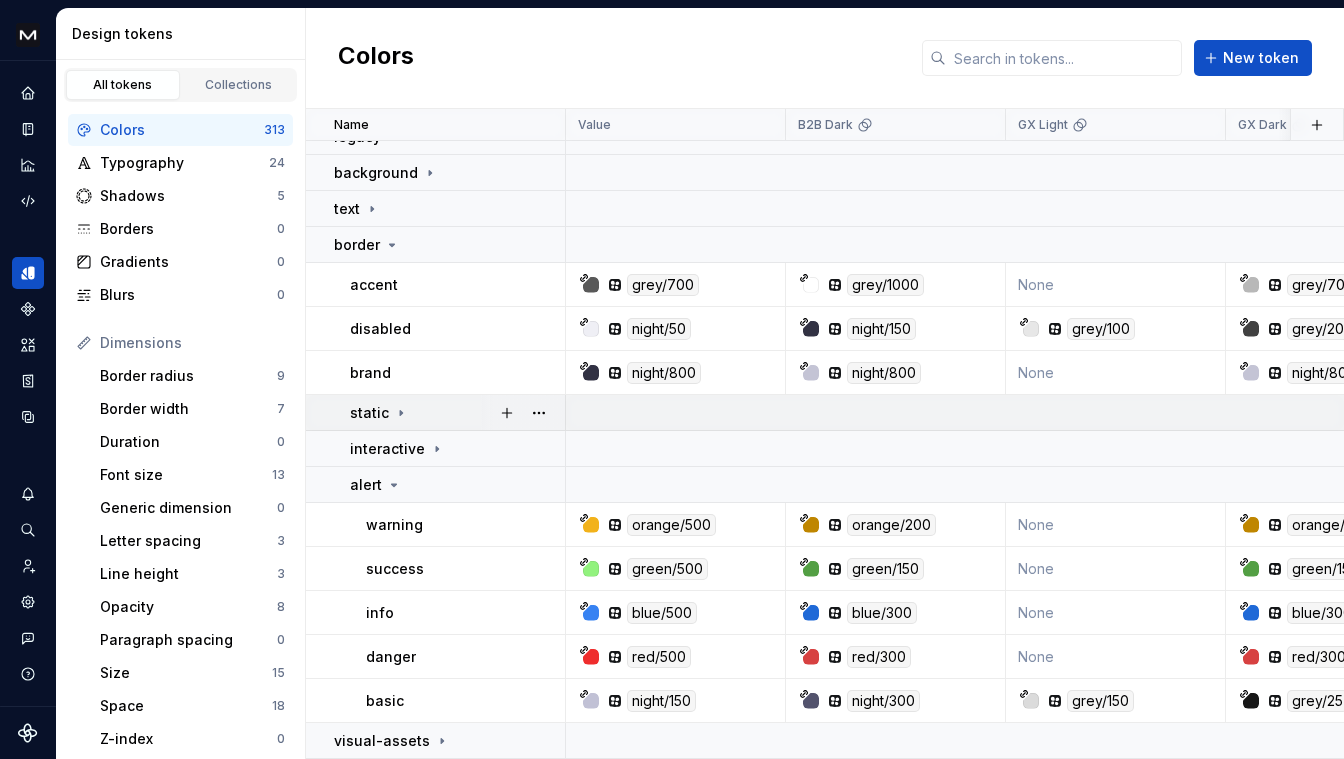 click on "alert" at bounding box center (457, 485) 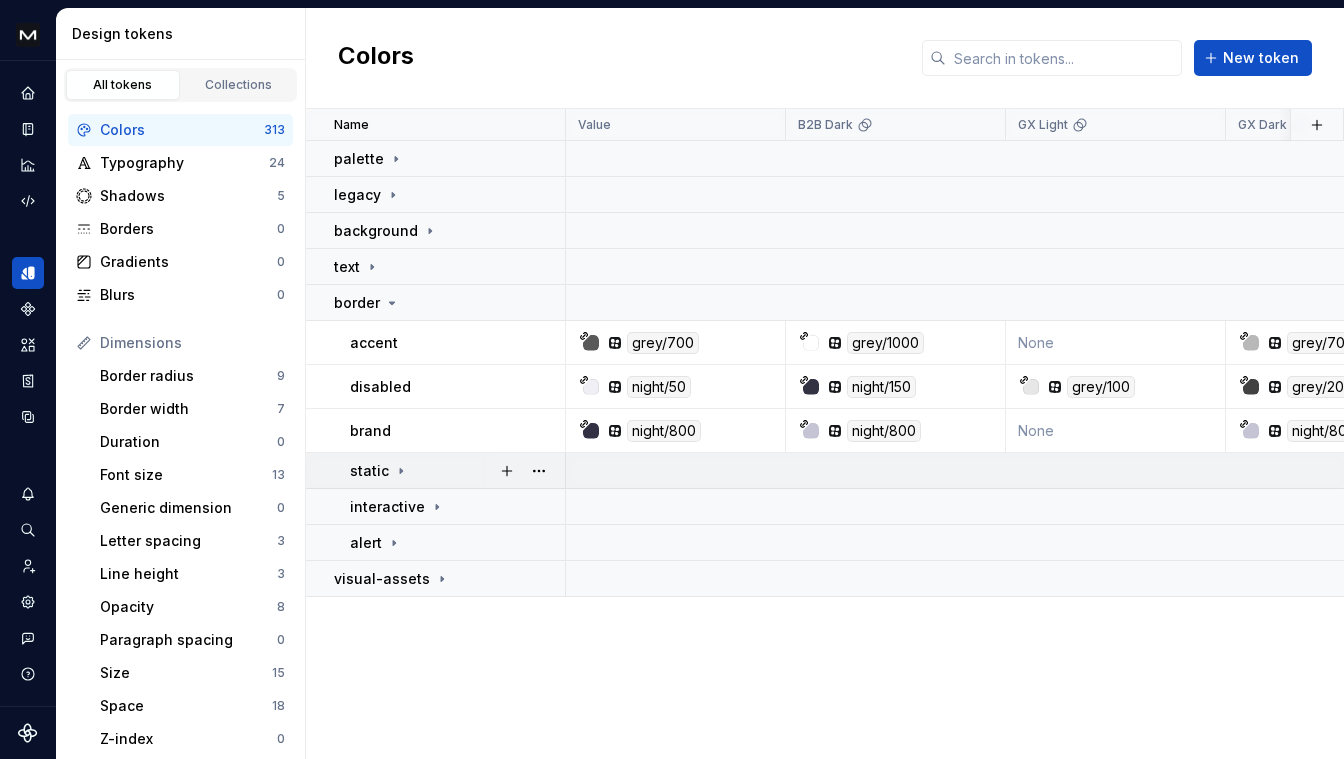scroll, scrollTop: 0, scrollLeft: 0, axis: both 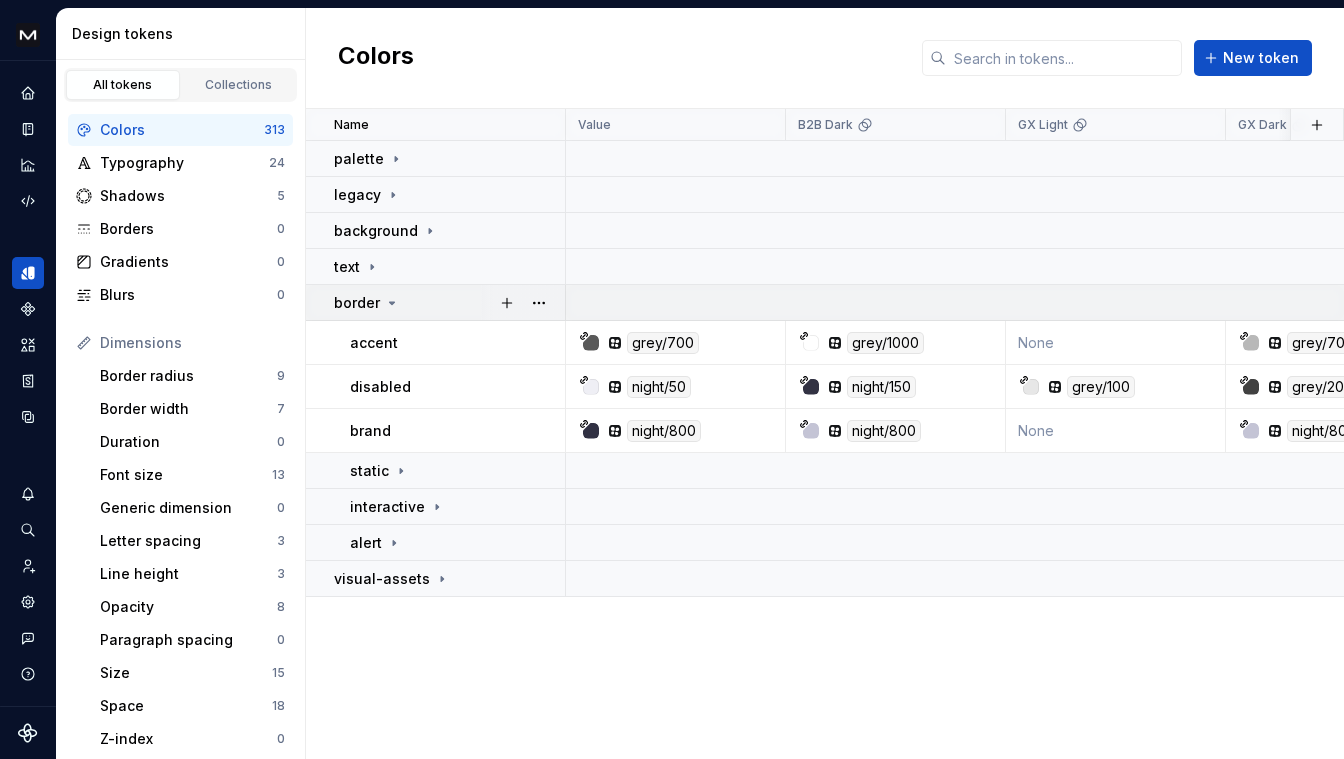 click 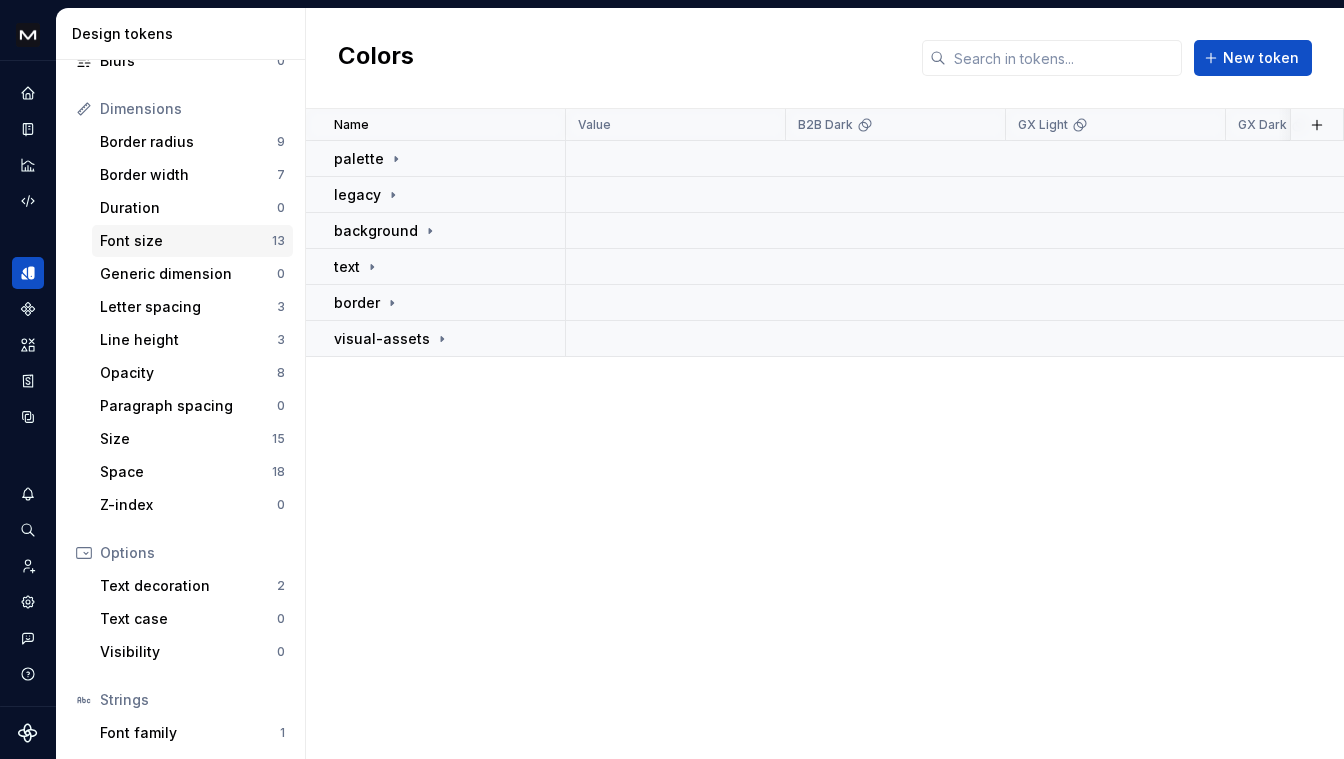 scroll, scrollTop: 0, scrollLeft: 0, axis: both 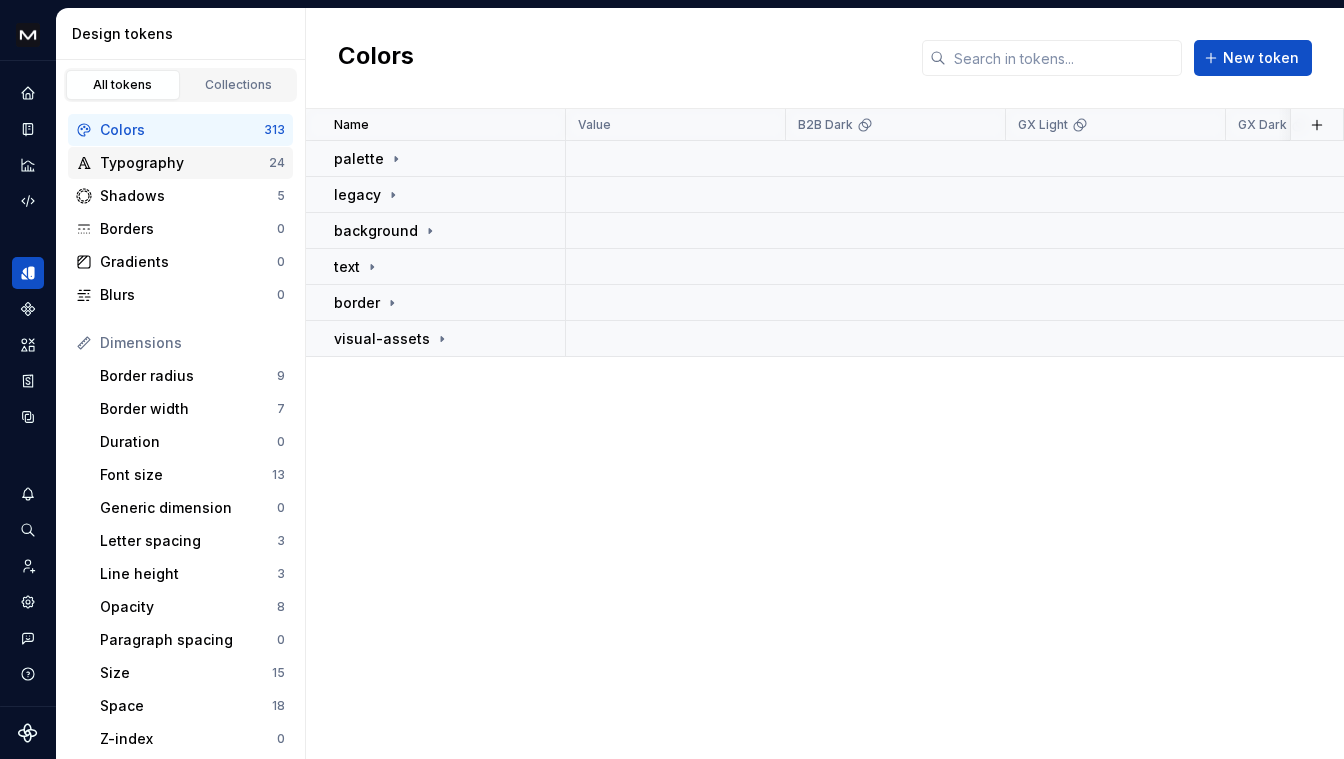 click on "Typography" at bounding box center [184, 163] 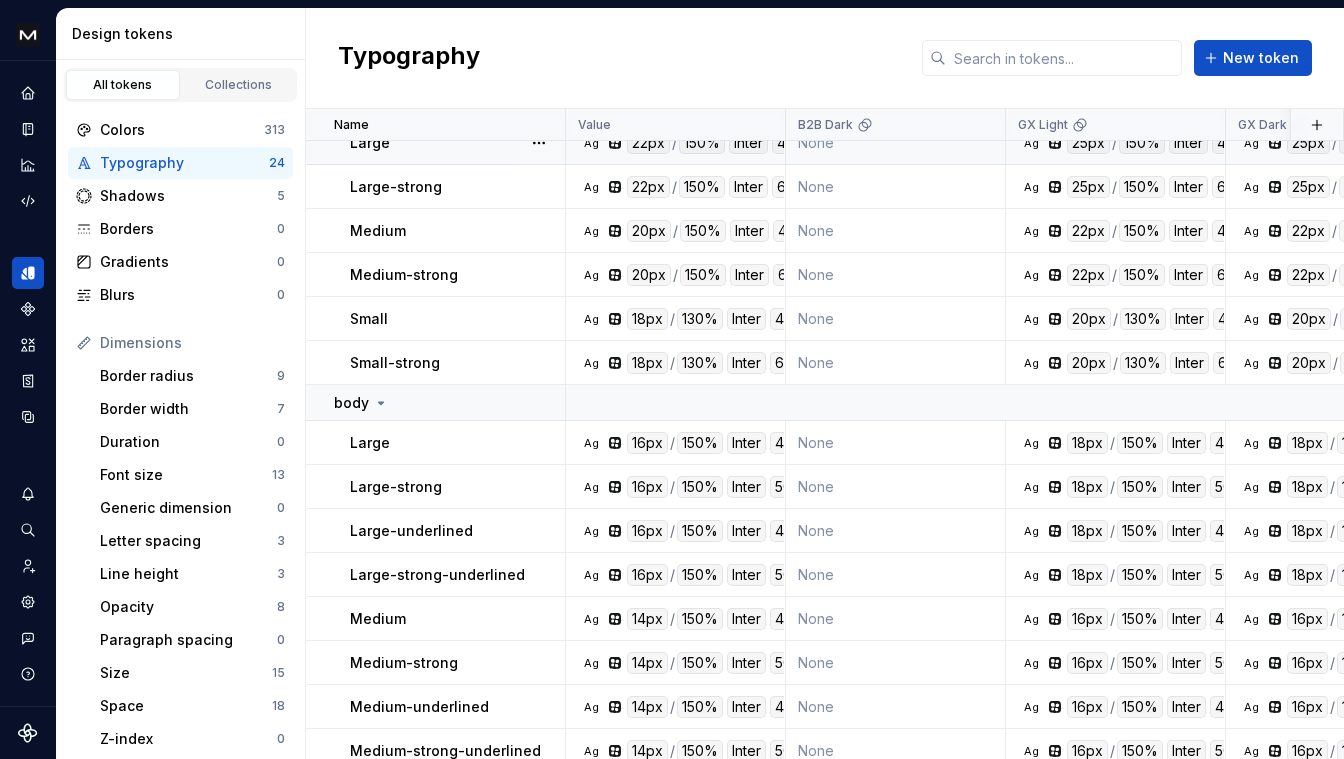 scroll, scrollTop: 0, scrollLeft: 0, axis: both 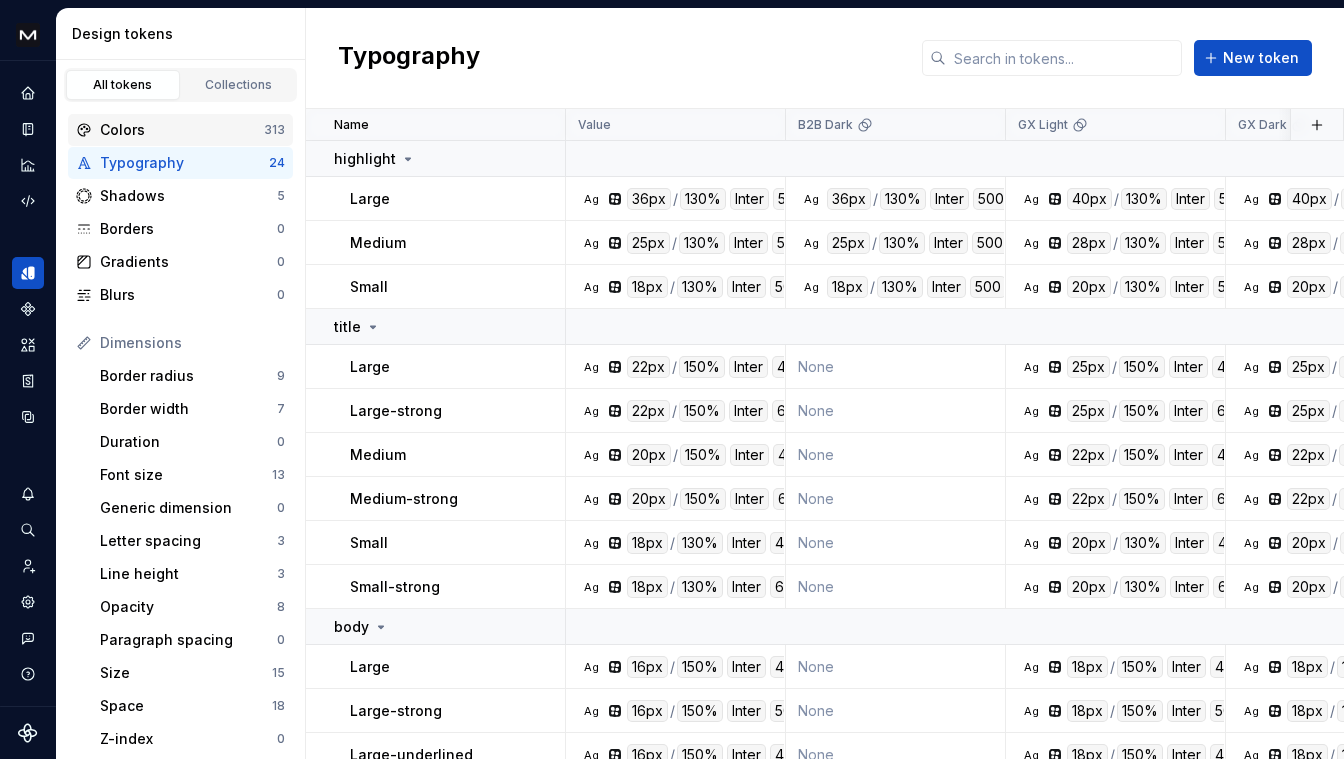 click on "Colors" at bounding box center [182, 130] 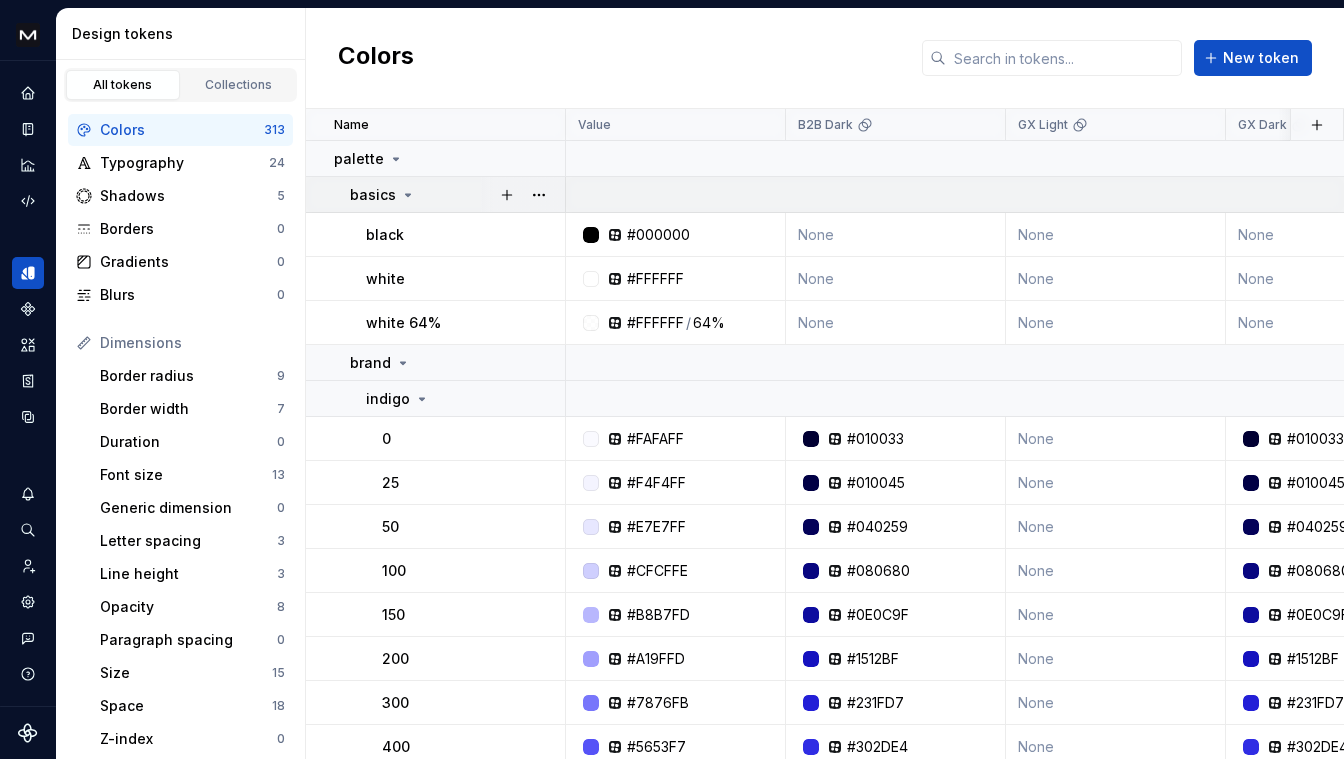 click 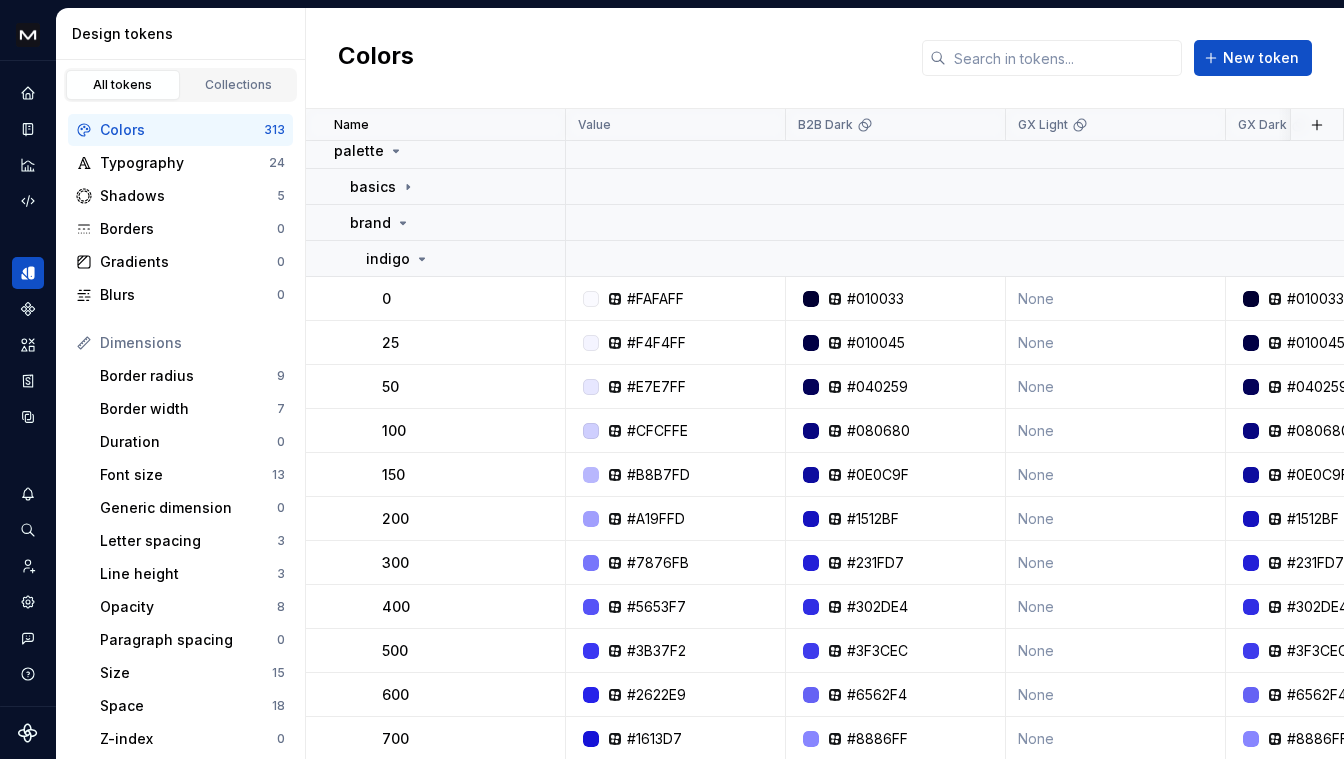 scroll, scrollTop: 0, scrollLeft: 0, axis: both 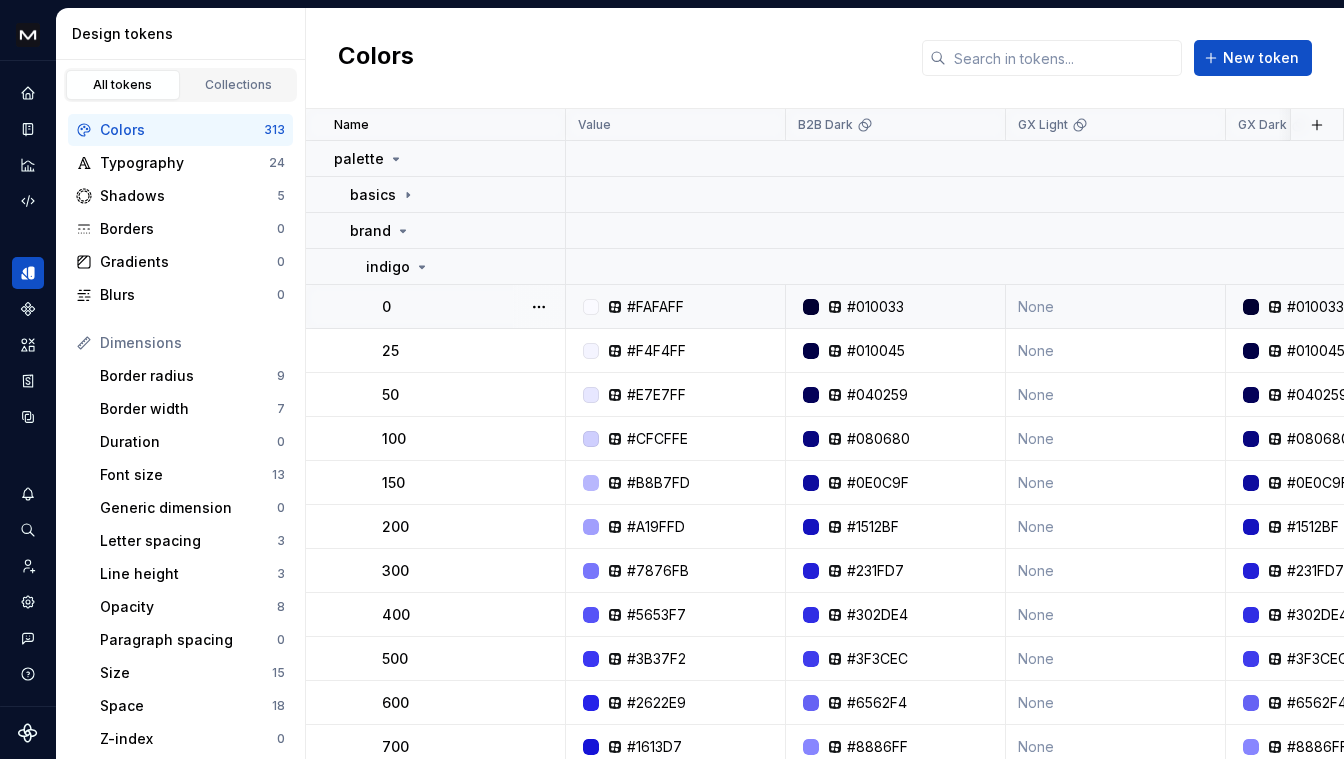 click on "None" at bounding box center (1116, 307) 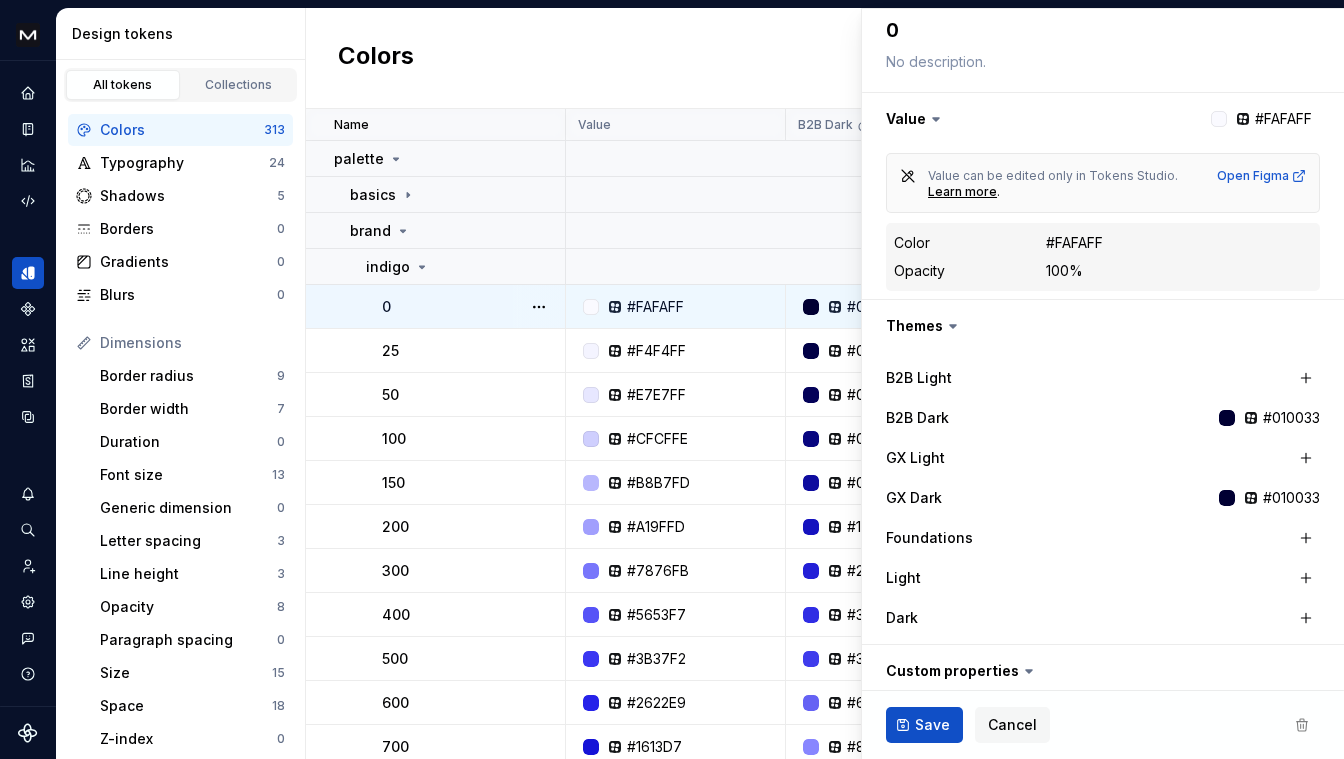 scroll, scrollTop: 330, scrollLeft: 0, axis: vertical 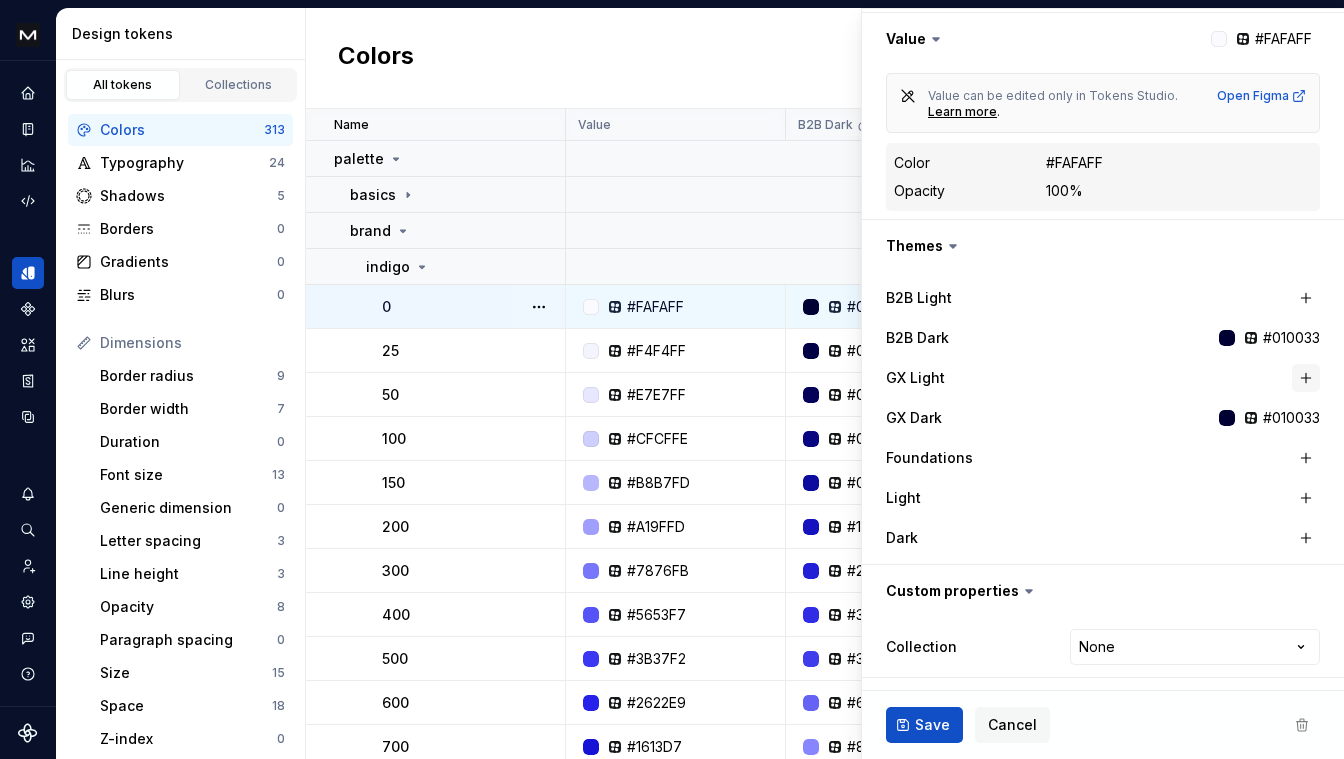 click at bounding box center (1306, 378) 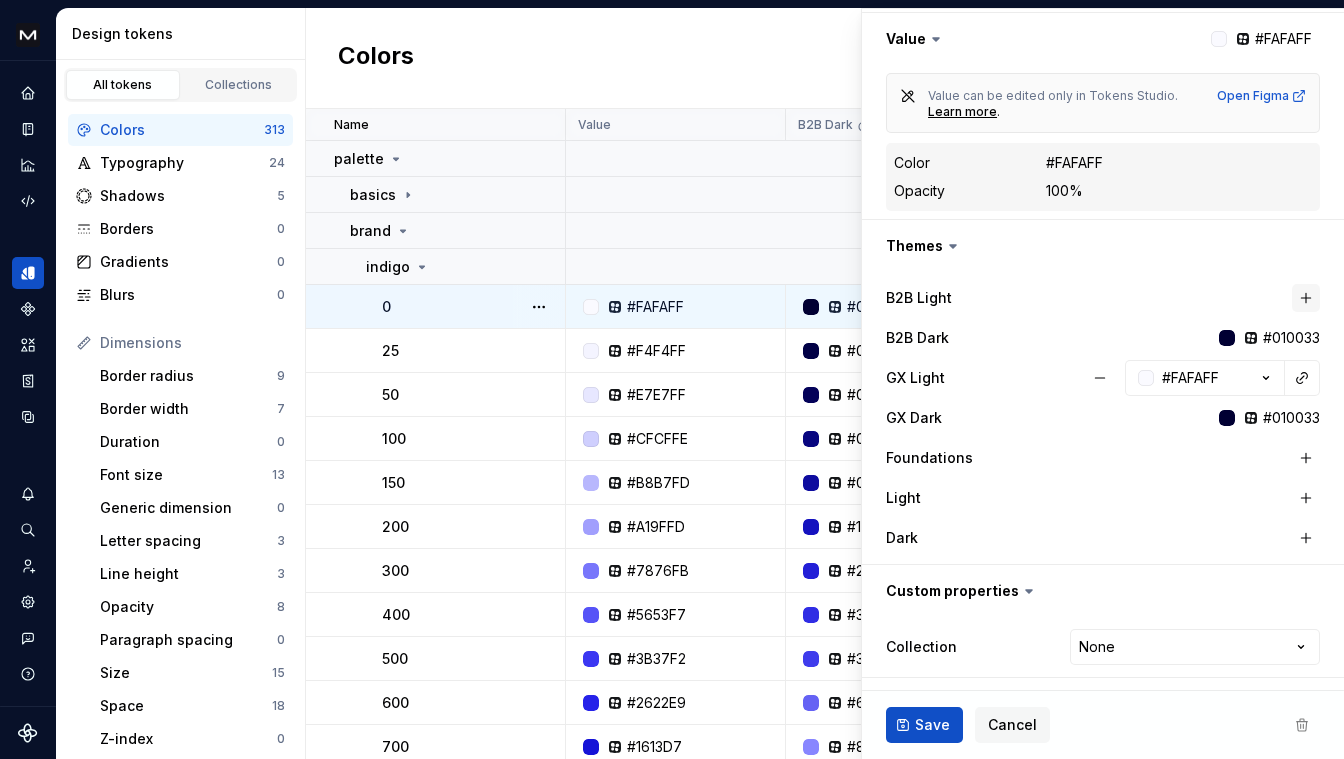 click at bounding box center [1306, 298] 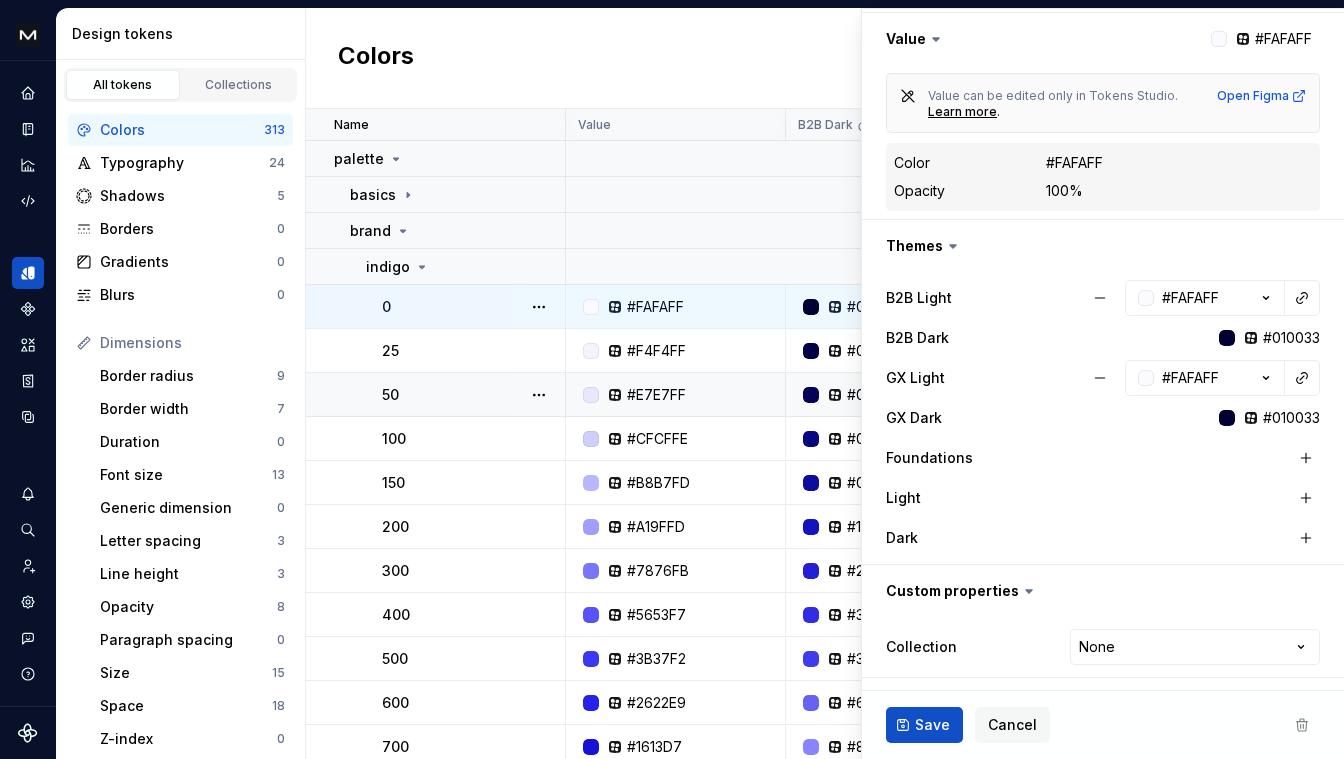 click on "#E7E7FF" at bounding box center [681, 395] 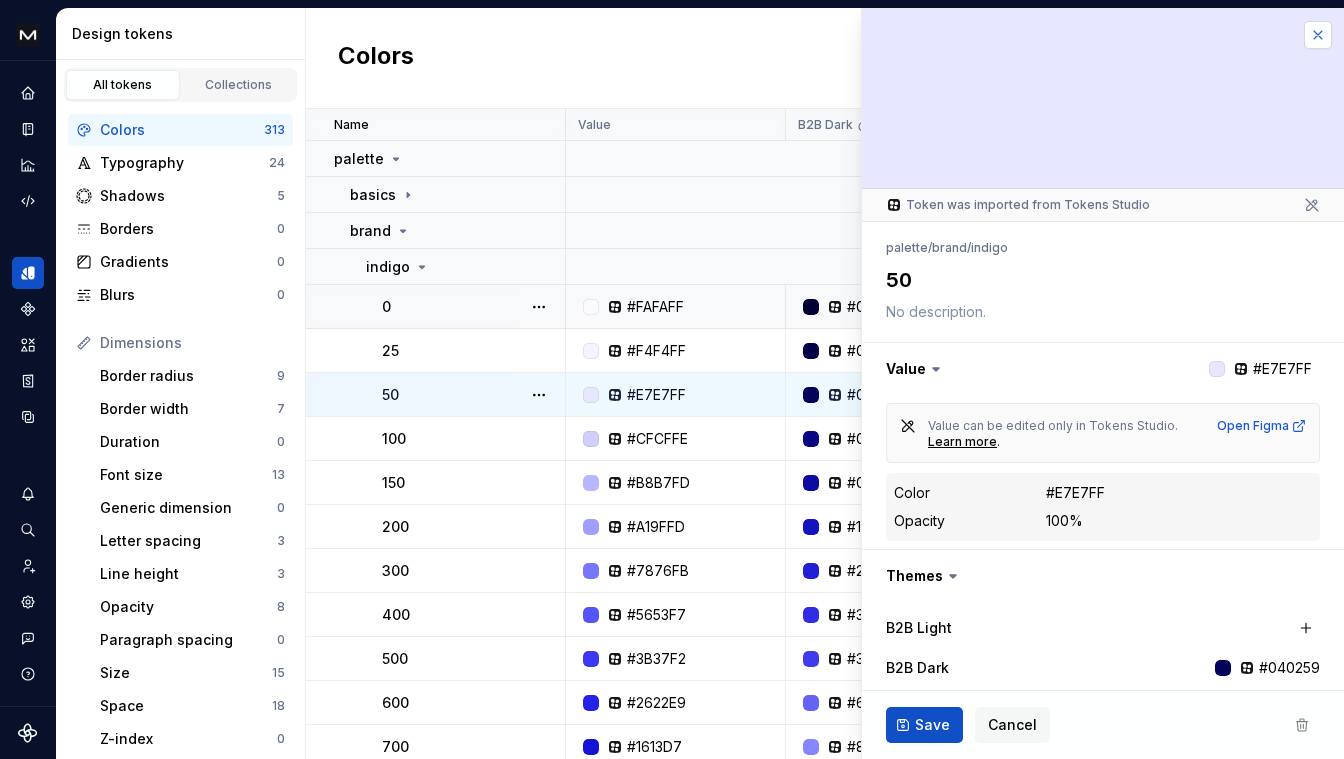 click at bounding box center (1318, 35) 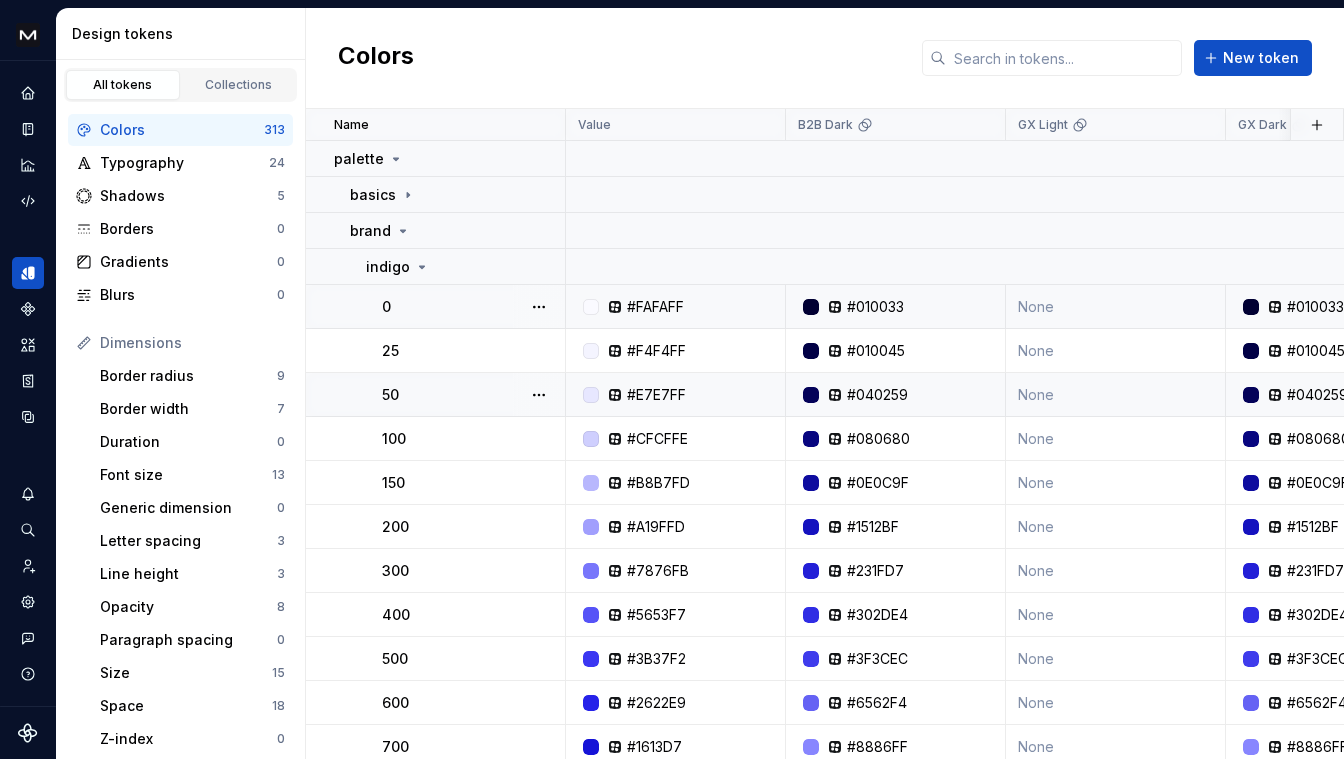 click on "None" at bounding box center (1116, 307) 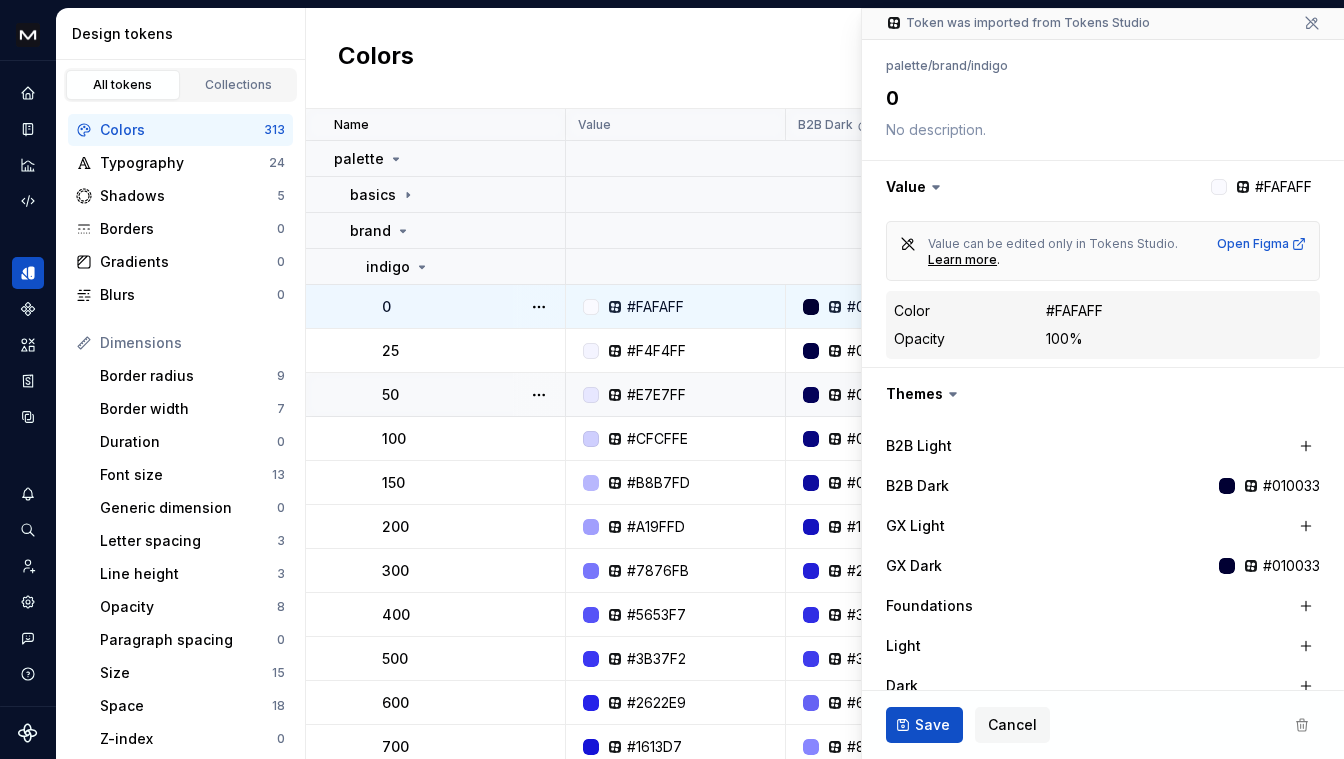 scroll, scrollTop: 220, scrollLeft: 0, axis: vertical 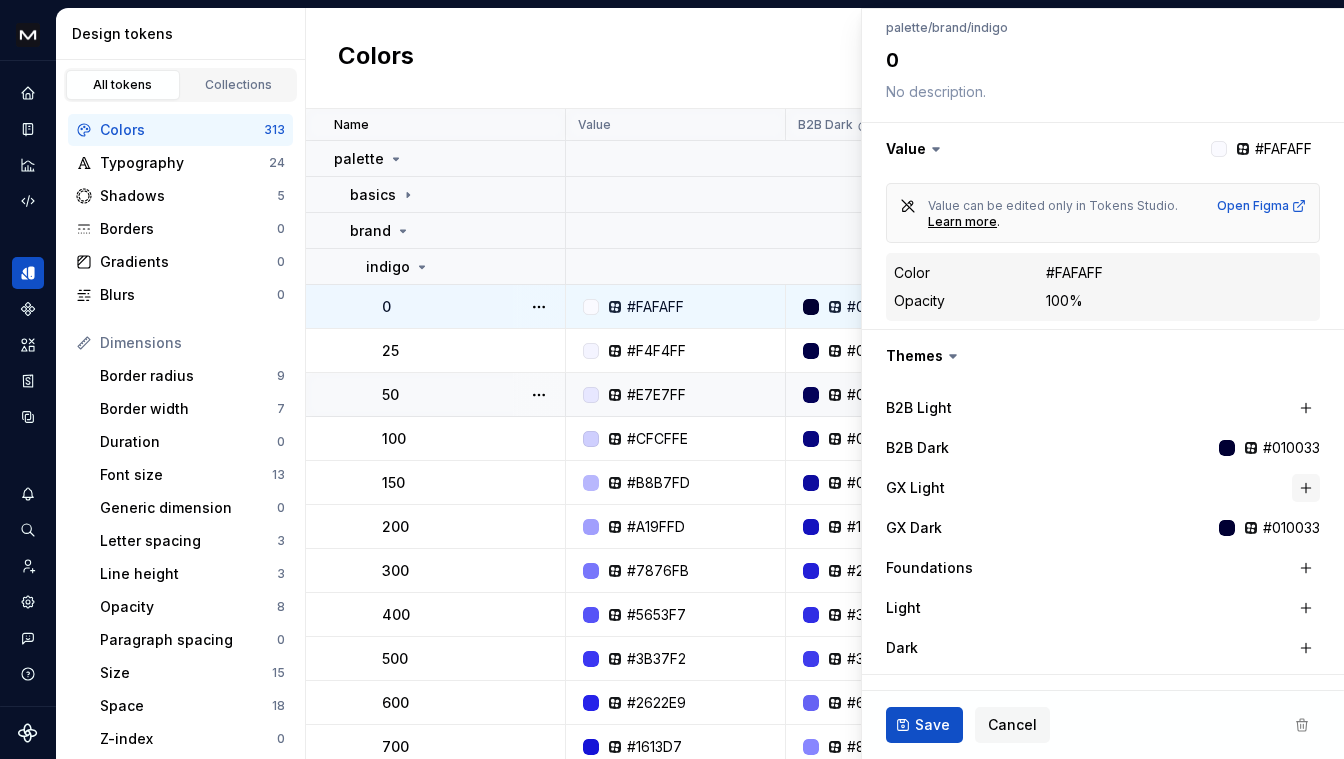 drag, startPoint x: 1289, startPoint y: 407, endPoint x: 1289, endPoint y: 482, distance: 75 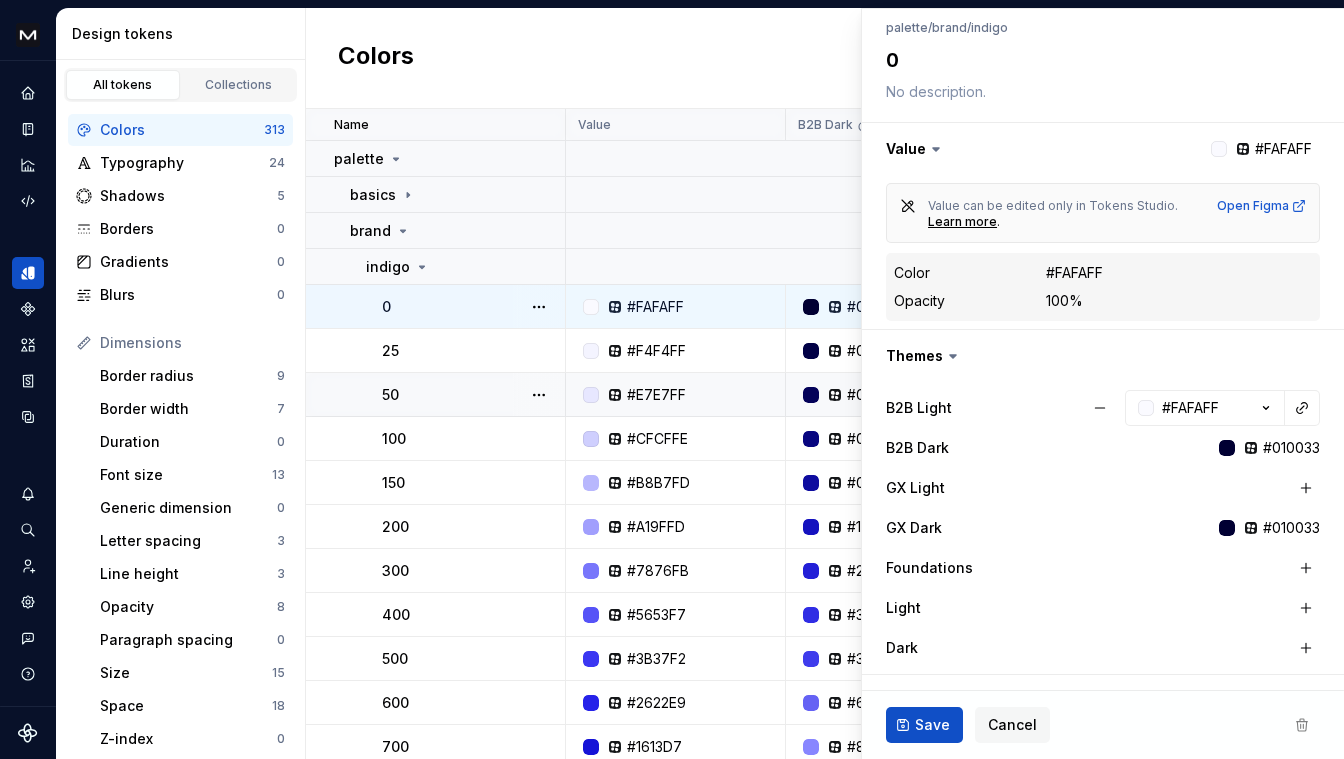 click on "GX Light" at bounding box center (1103, 488) 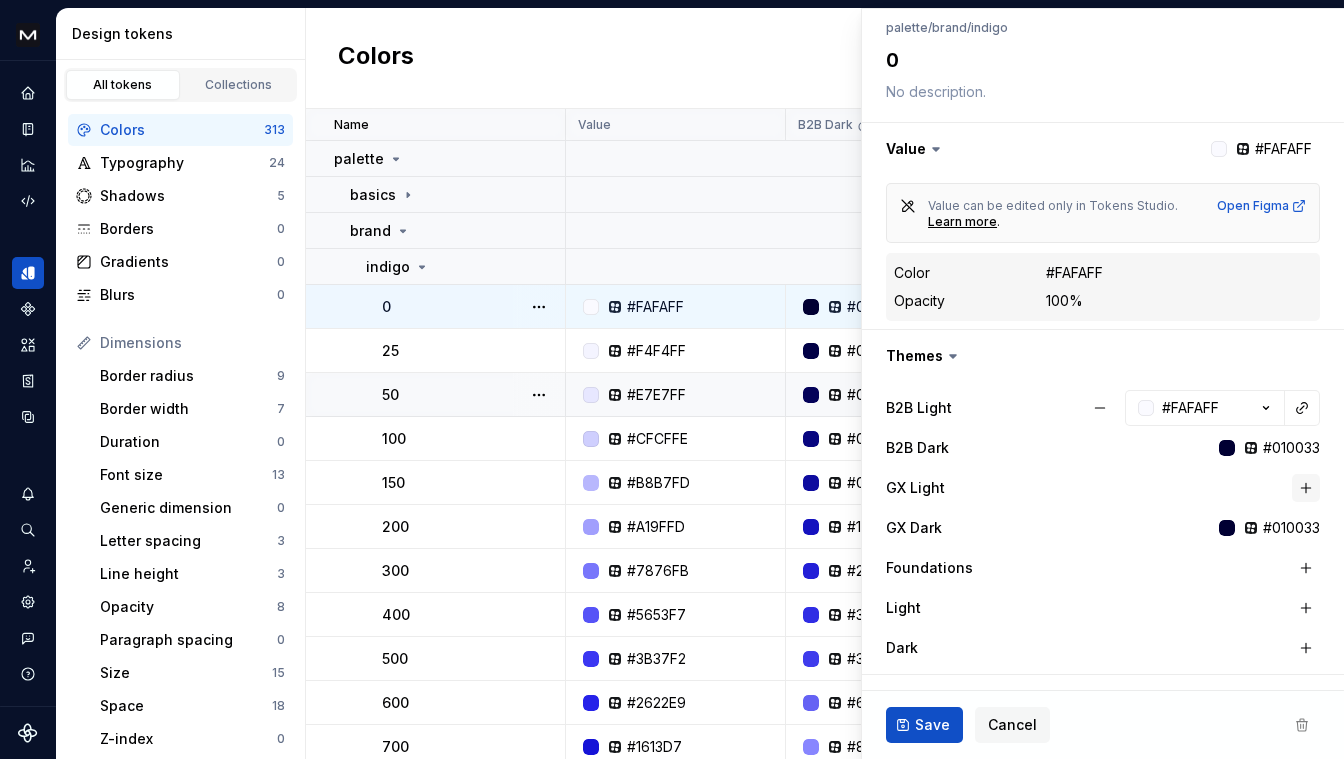 click at bounding box center (1306, 488) 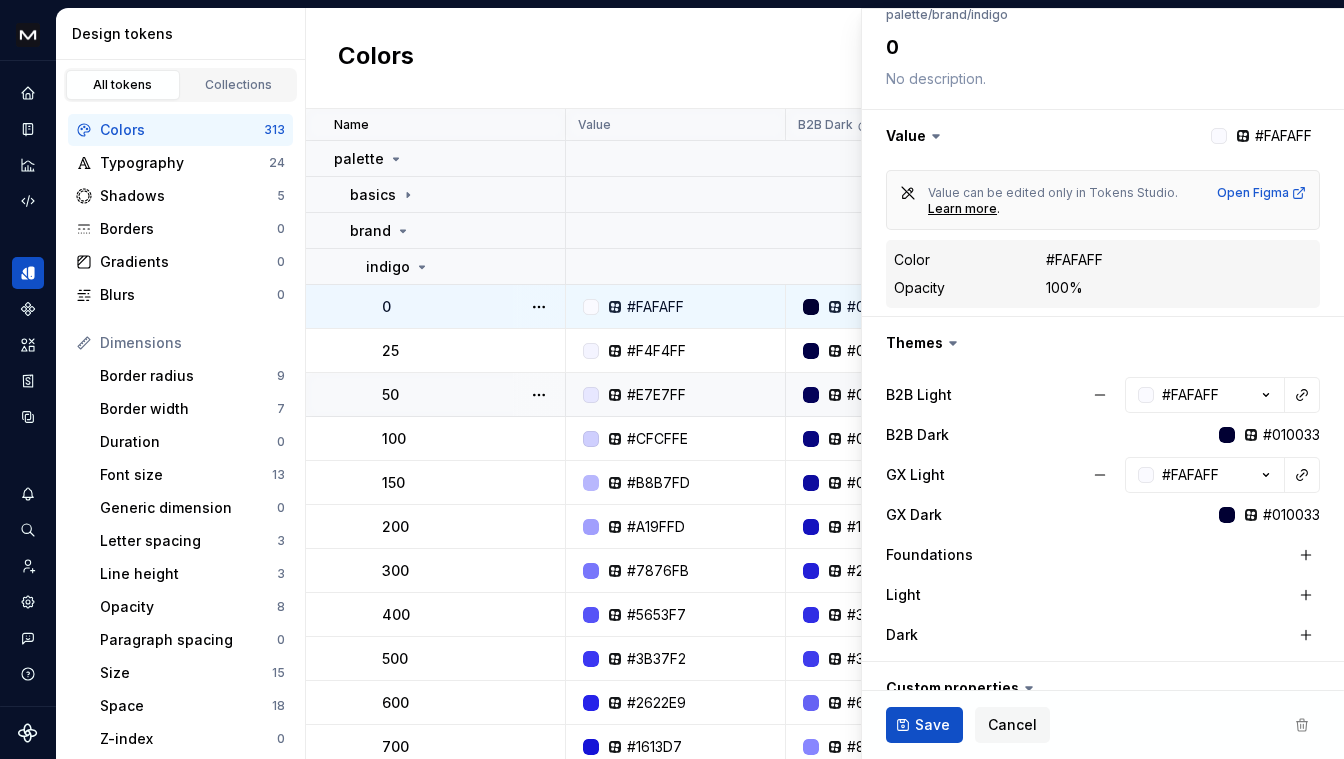 scroll, scrollTop: 238, scrollLeft: 0, axis: vertical 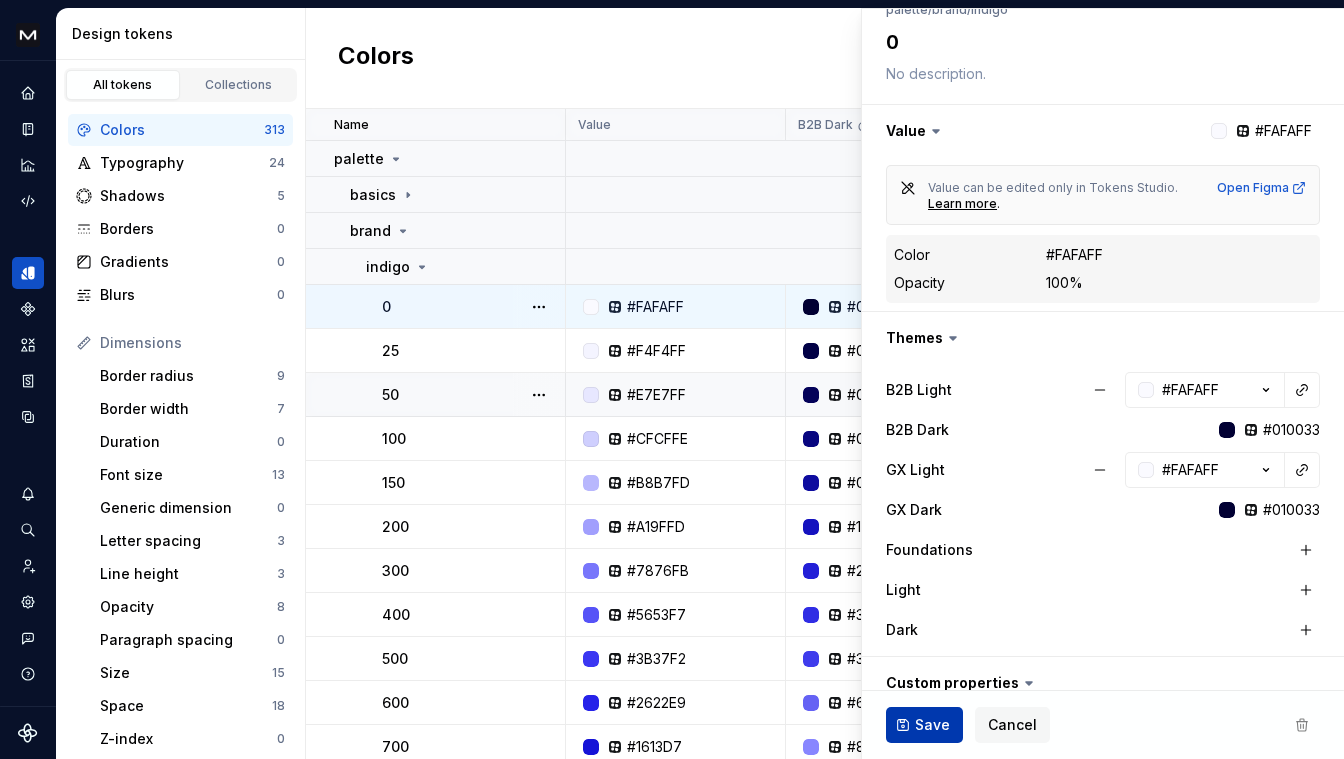 click on "Save" at bounding box center [932, 725] 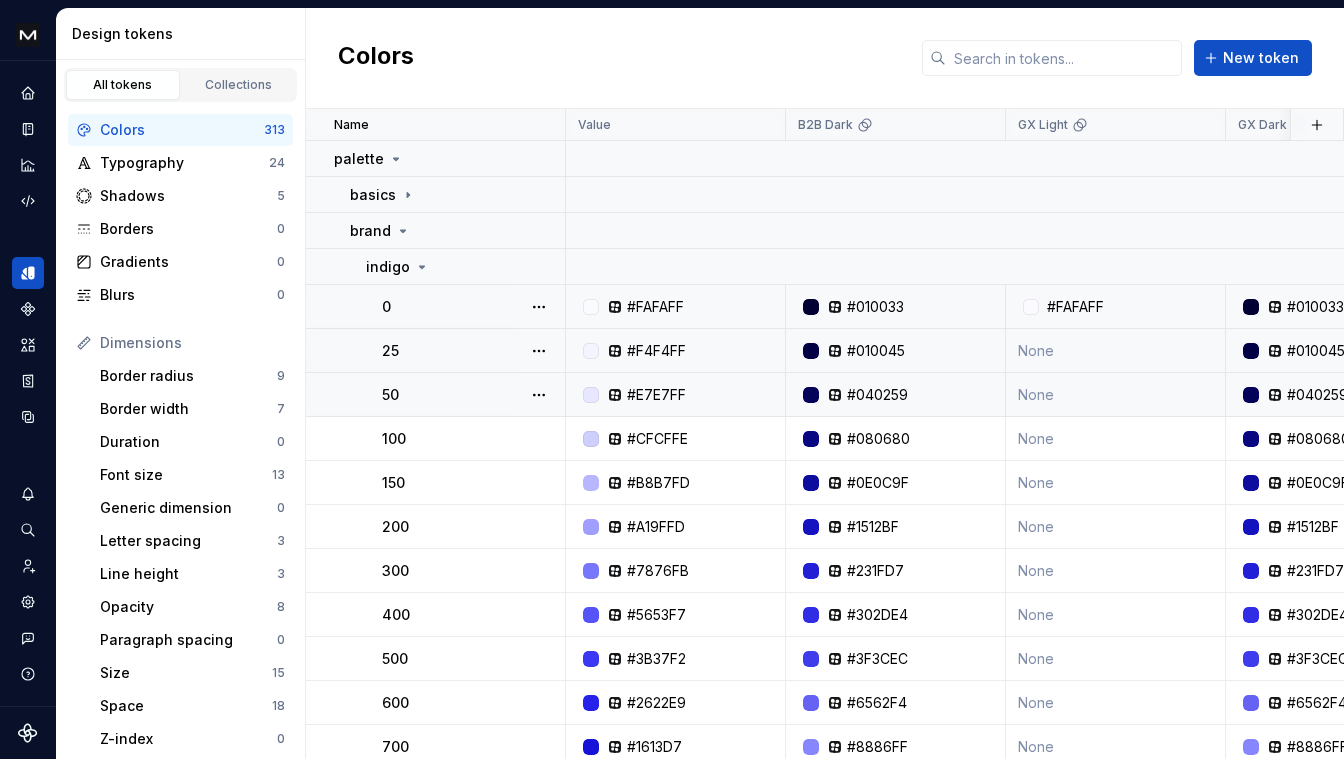 click on "None" at bounding box center (1116, 351) 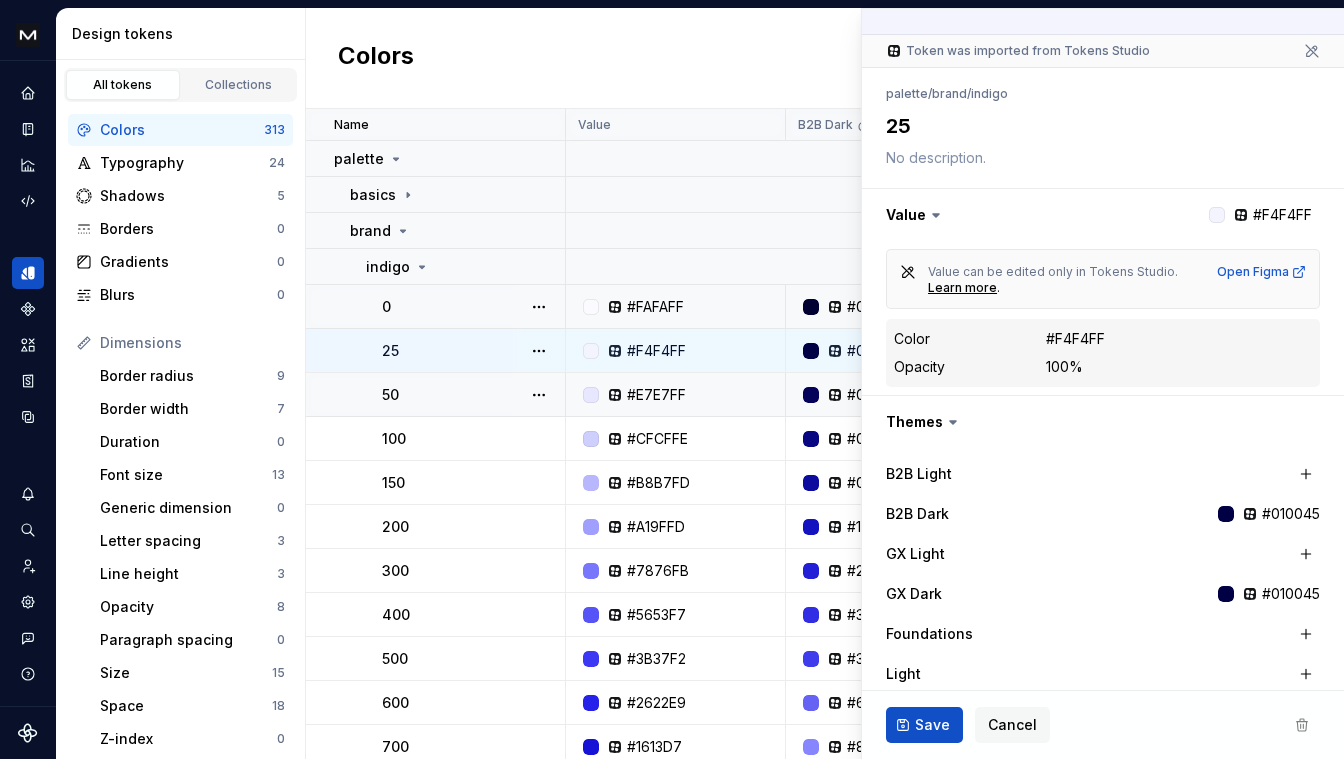 scroll, scrollTop: 281, scrollLeft: 0, axis: vertical 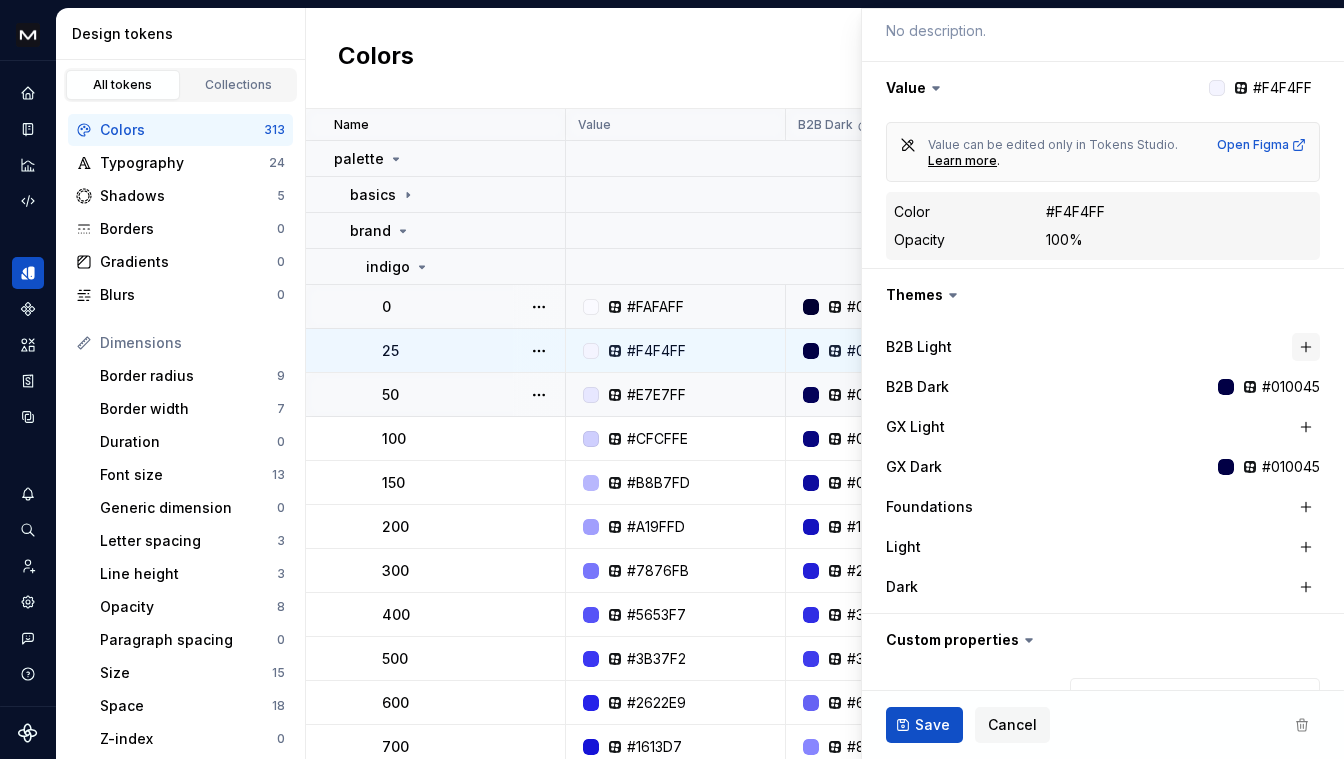 click at bounding box center [1306, 347] 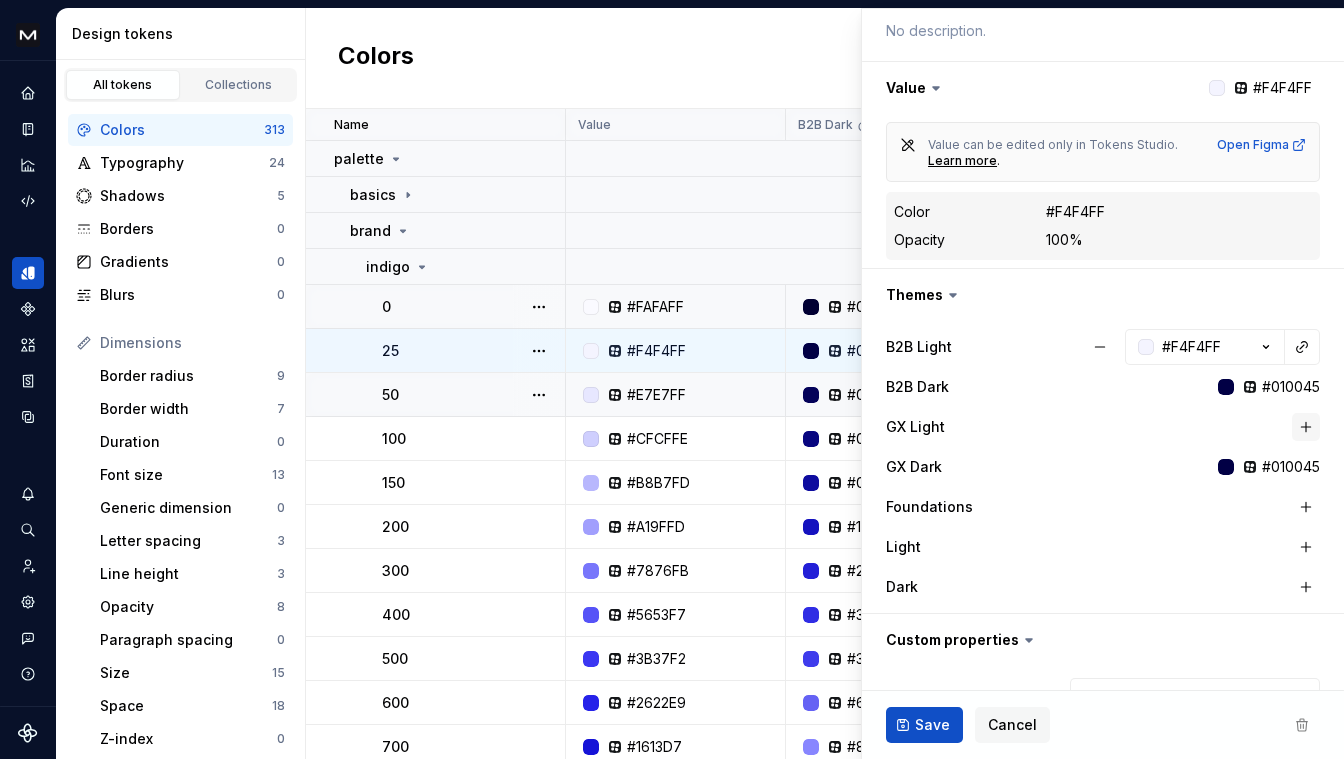 click at bounding box center [1306, 427] 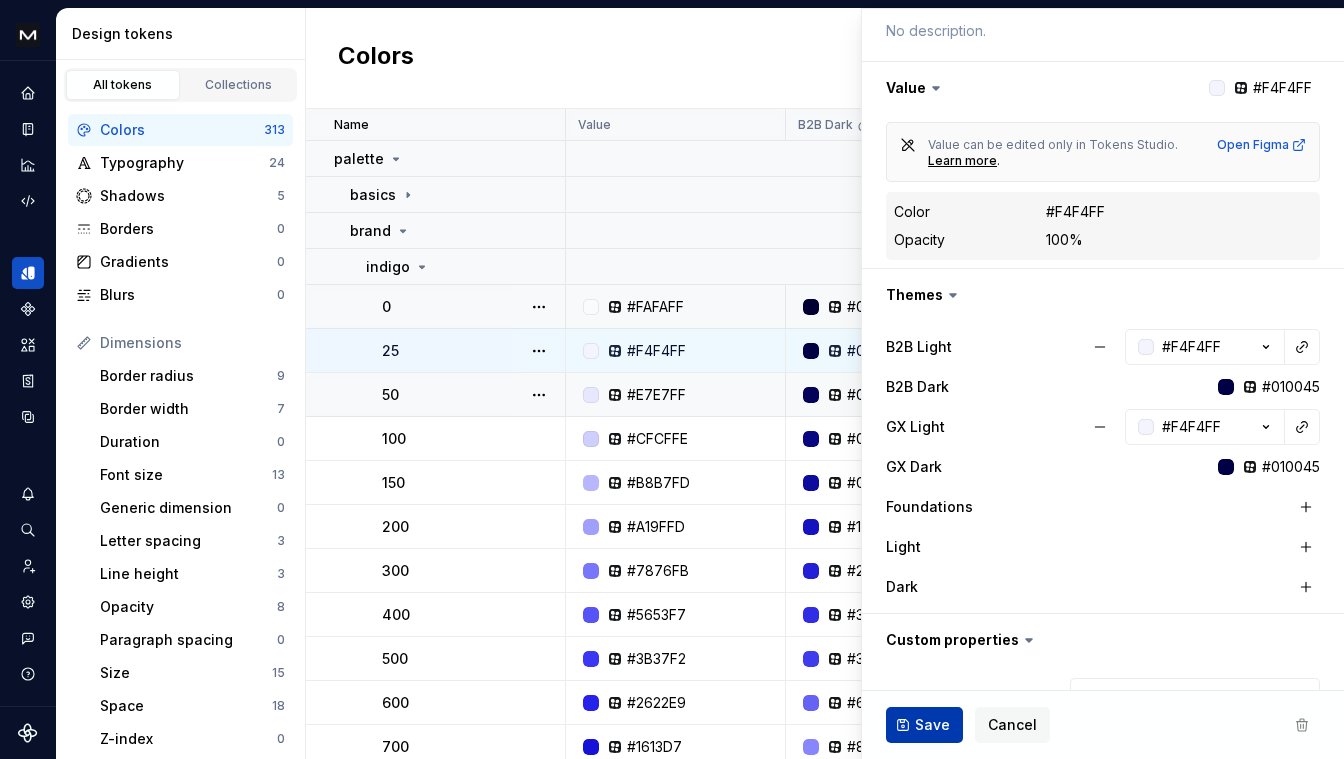 click on "Save" at bounding box center (924, 725) 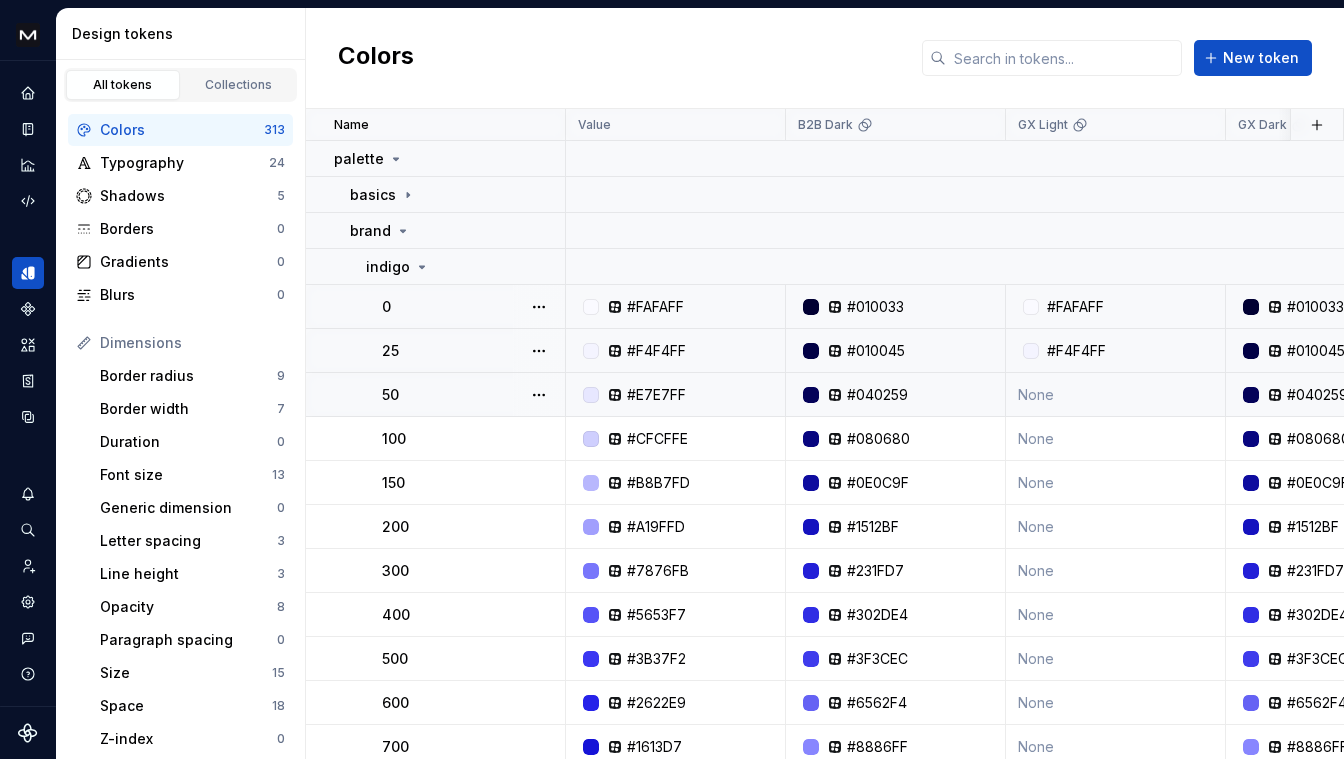 click on "None" at bounding box center [1116, 395] 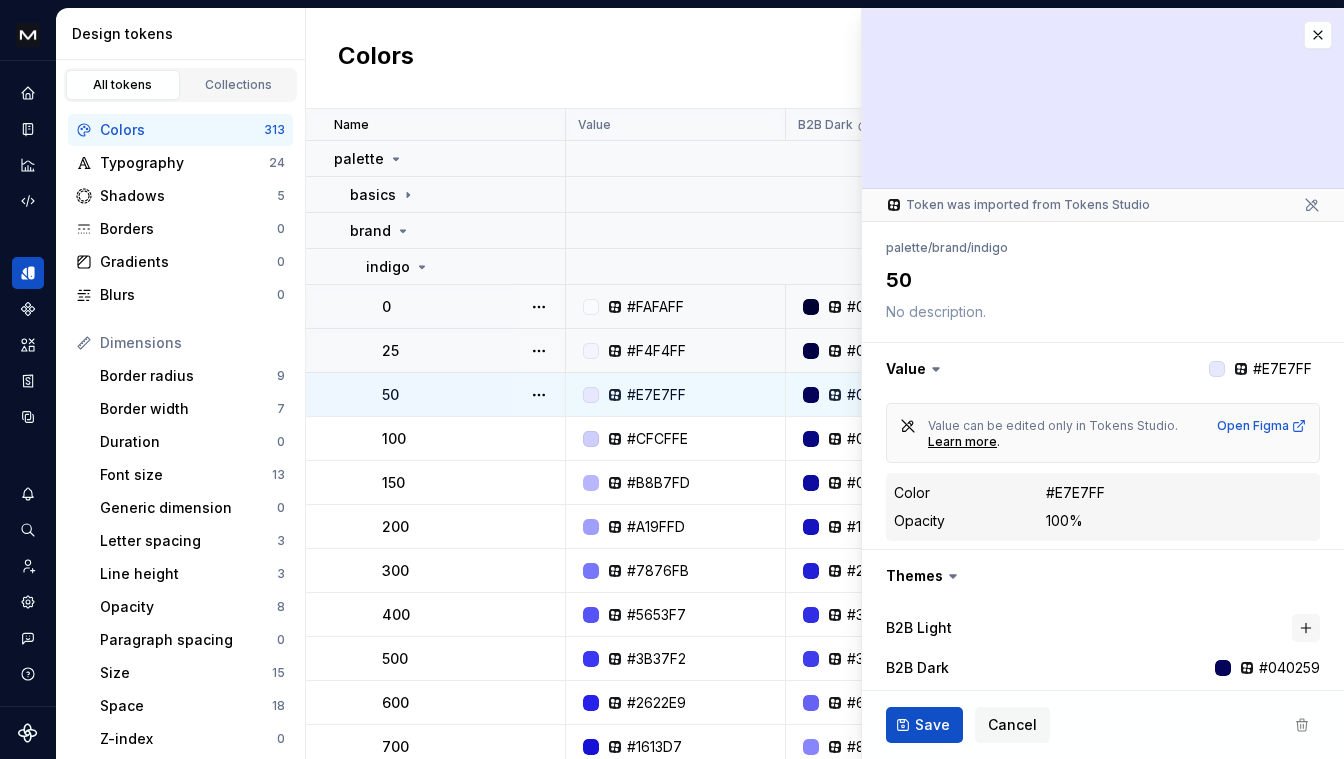 click at bounding box center [1306, 628] 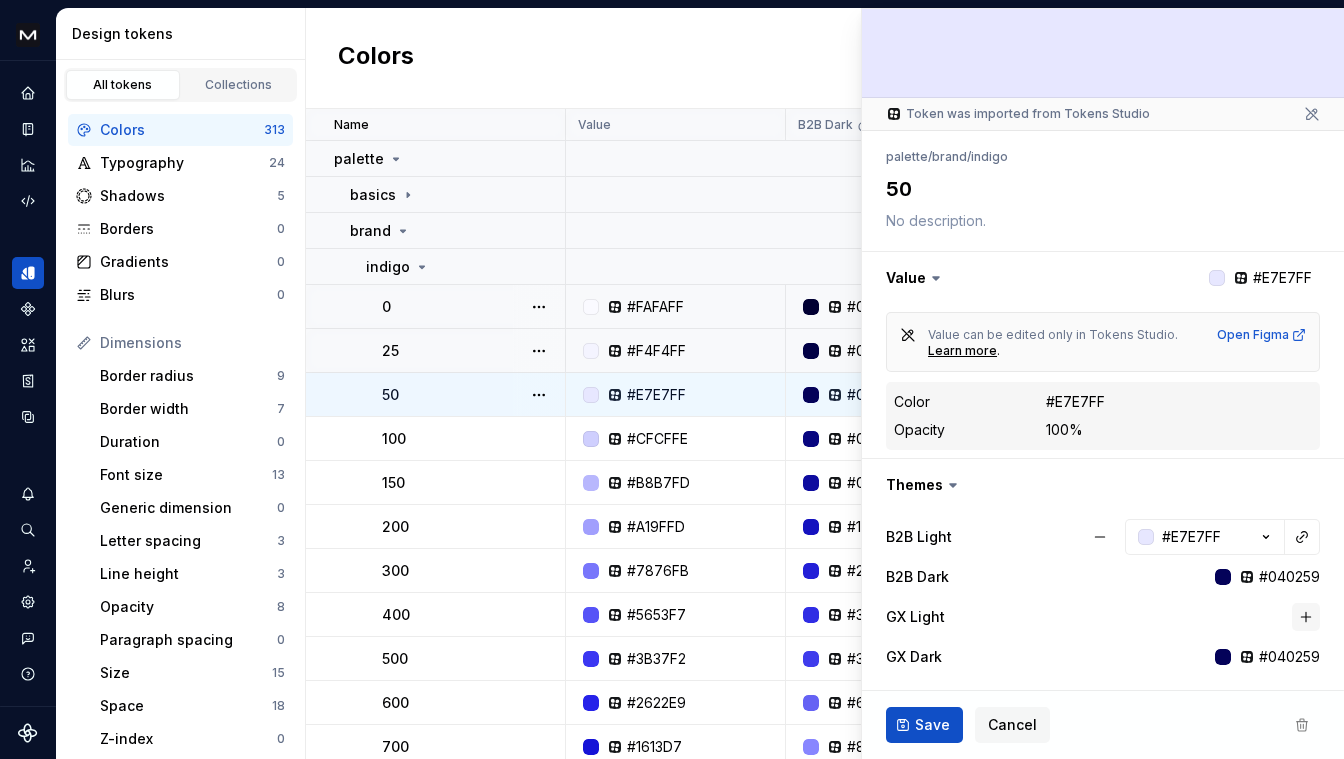 click at bounding box center (1306, 617) 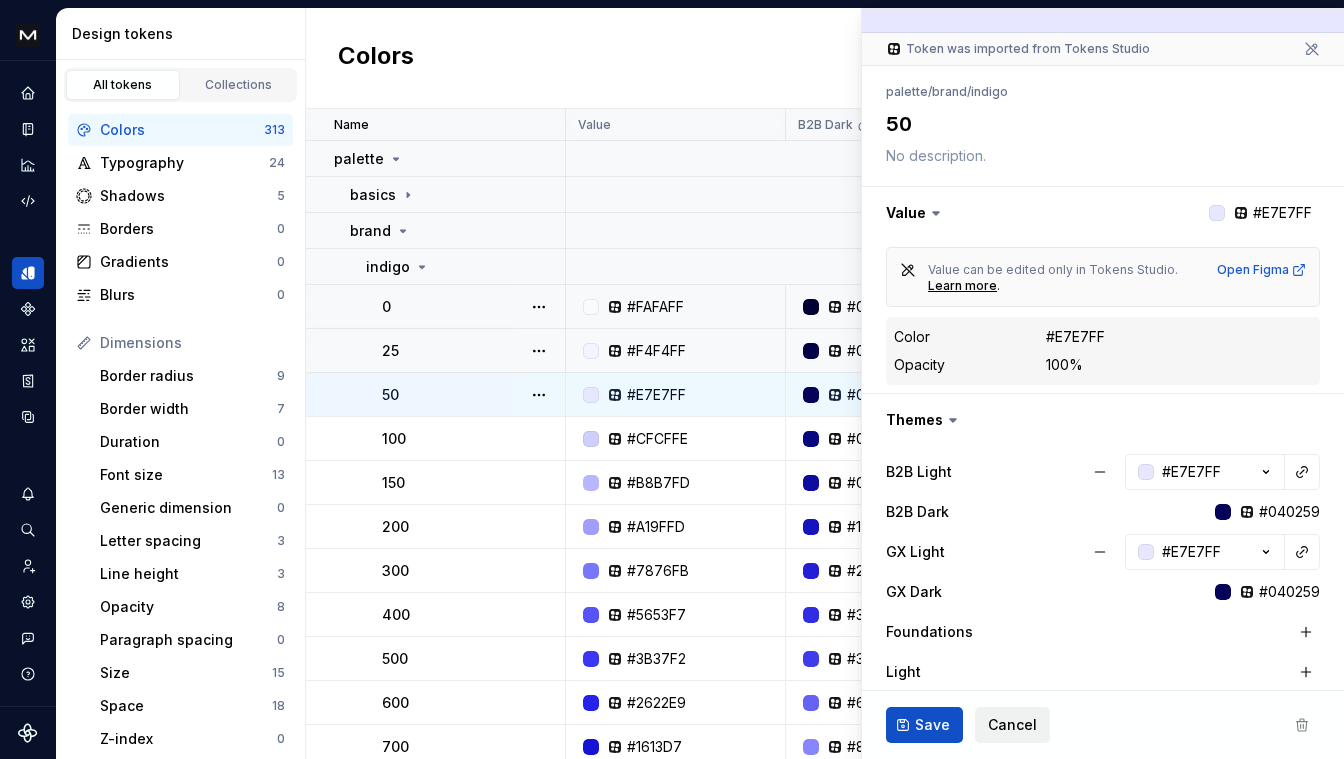 scroll, scrollTop: 223, scrollLeft: 0, axis: vertical 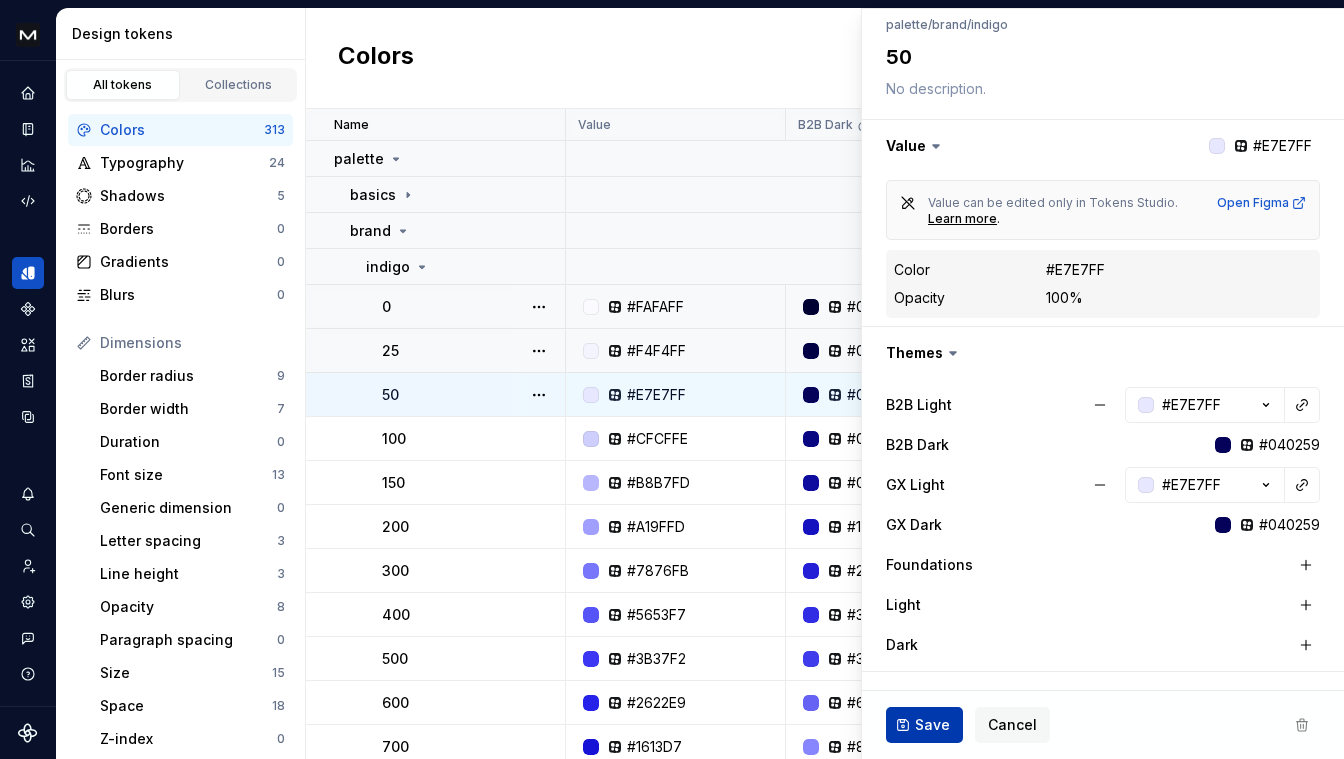 click on "Save" at bounding box center (932, 725) 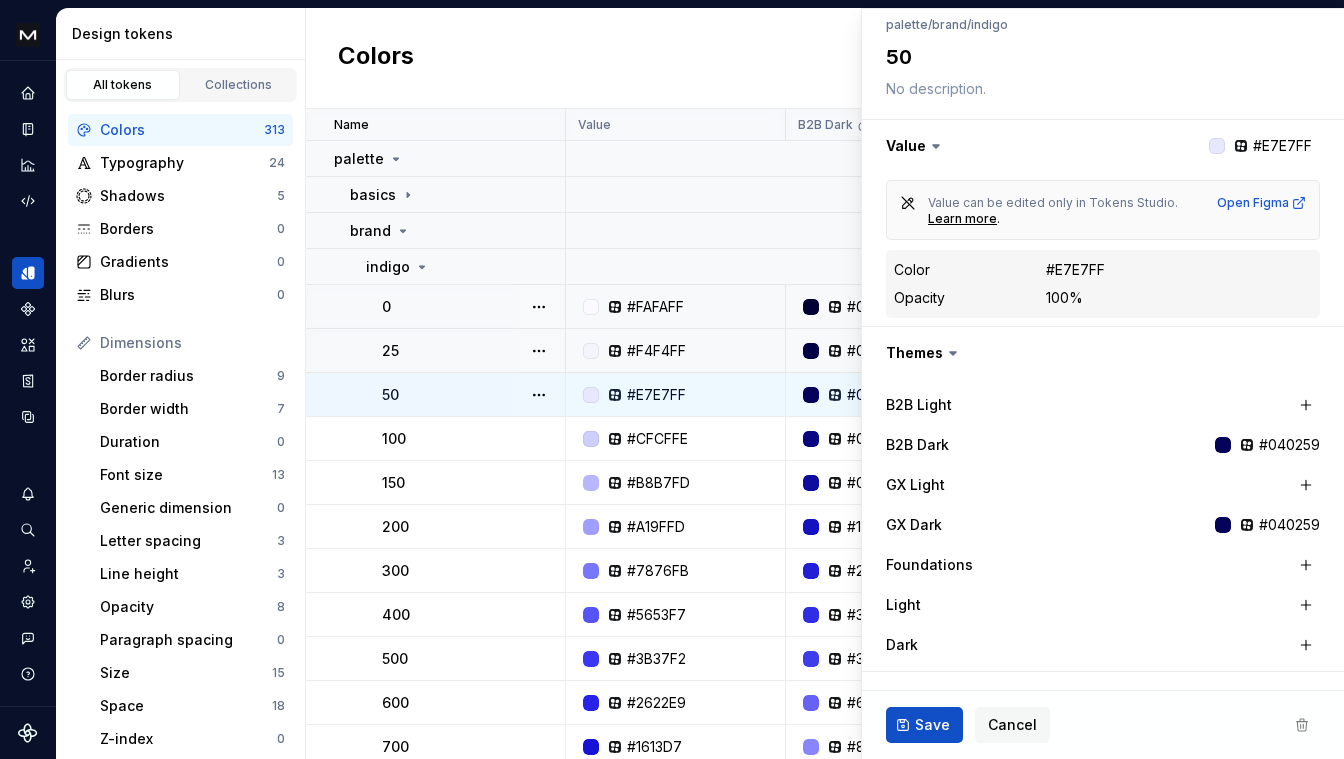 type on "*" 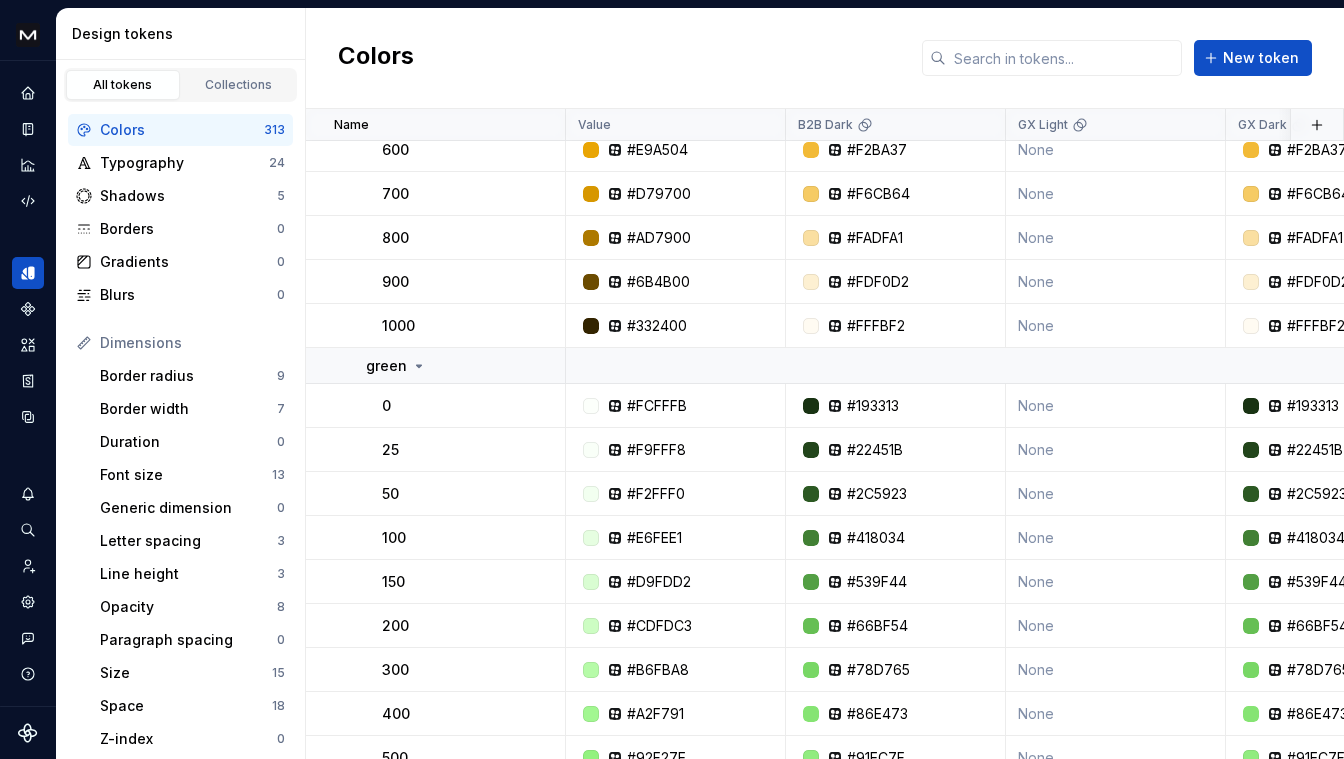 scroll, scrollTop: 3031, scrollLeft: 0, axis: vertical 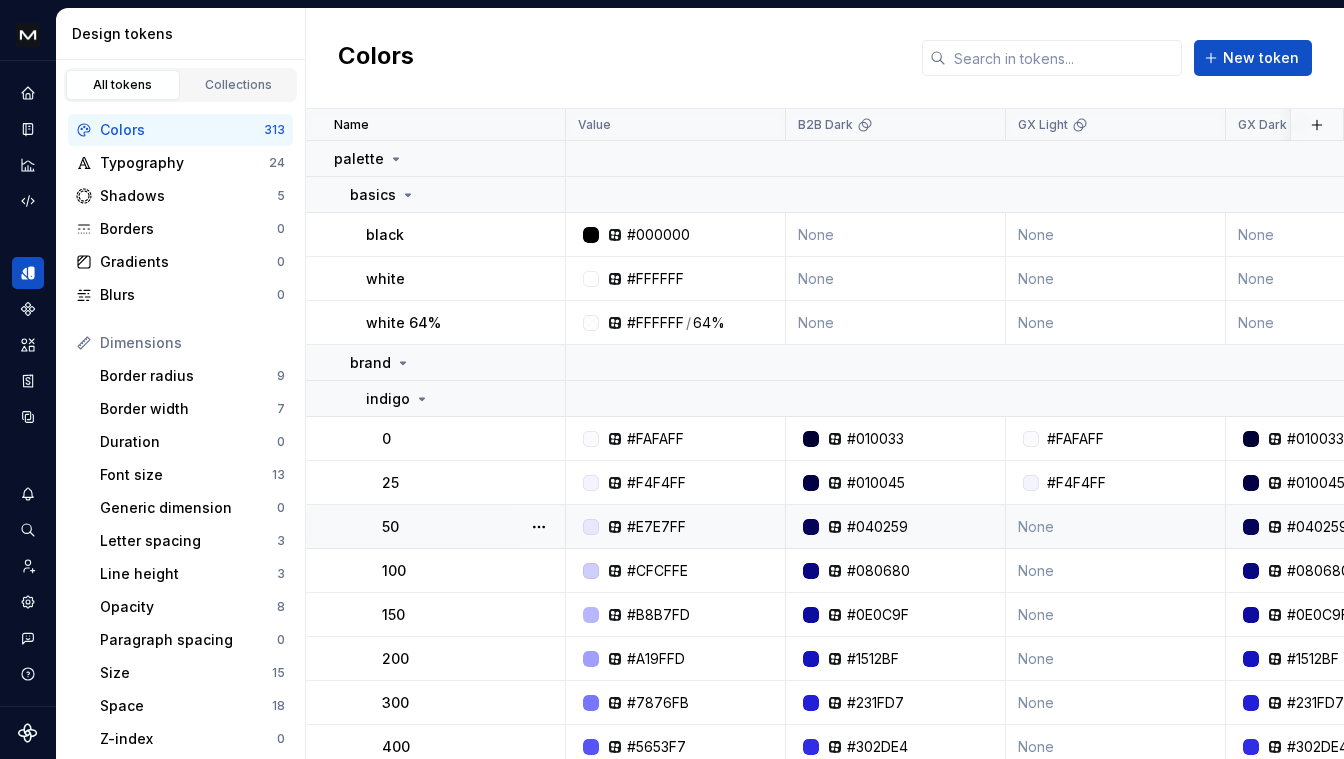click on "None" at bounding box center (1116, 527) 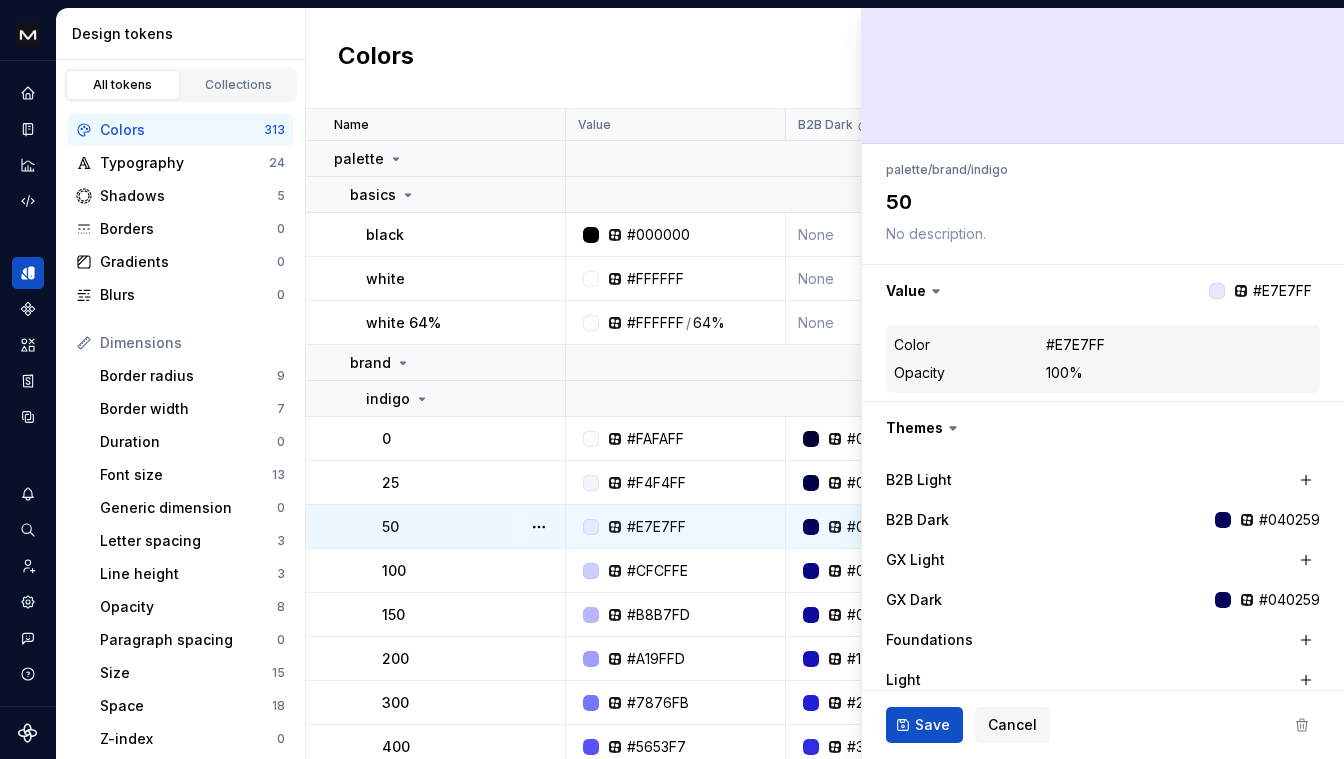 scroll, scrollTop: 47, scrollLeft: 0, axis: vertical 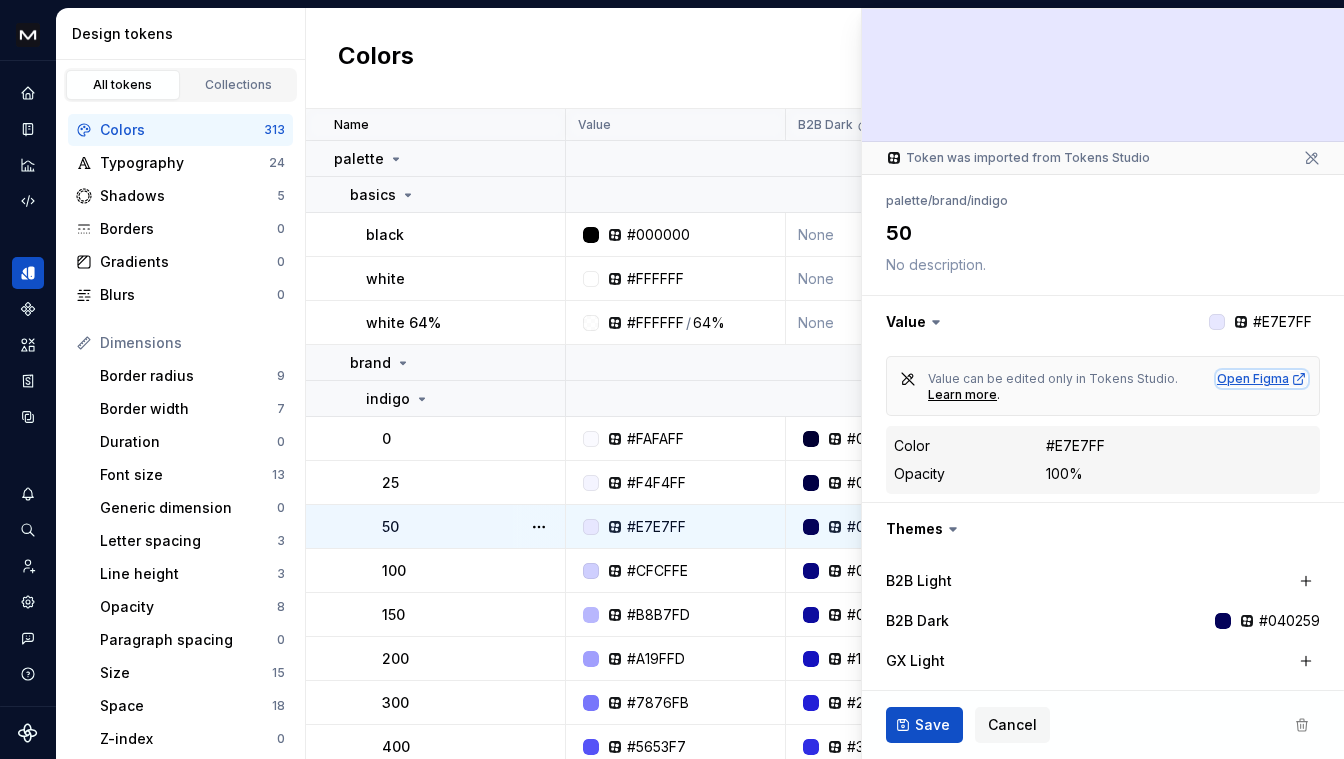 click on "Open Figma" at bounding box center (1262, 379) 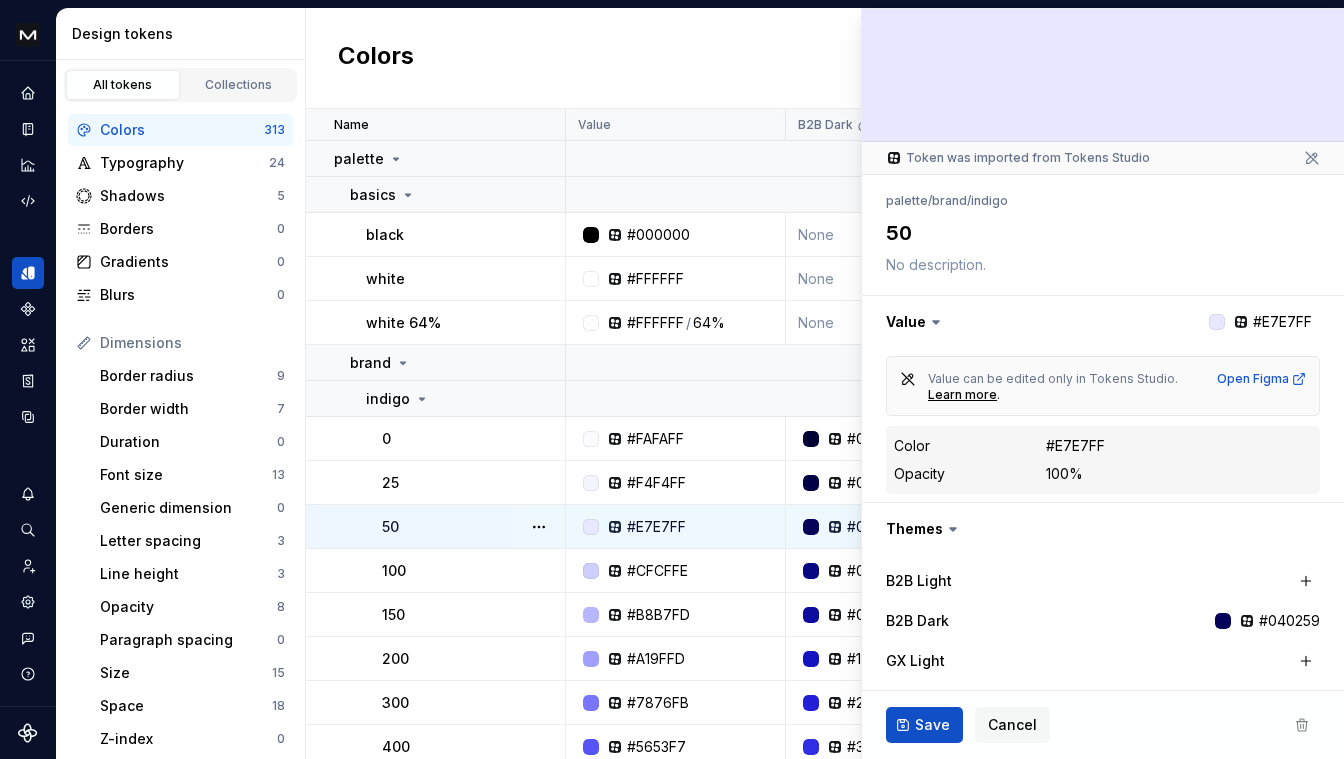 type on "*" 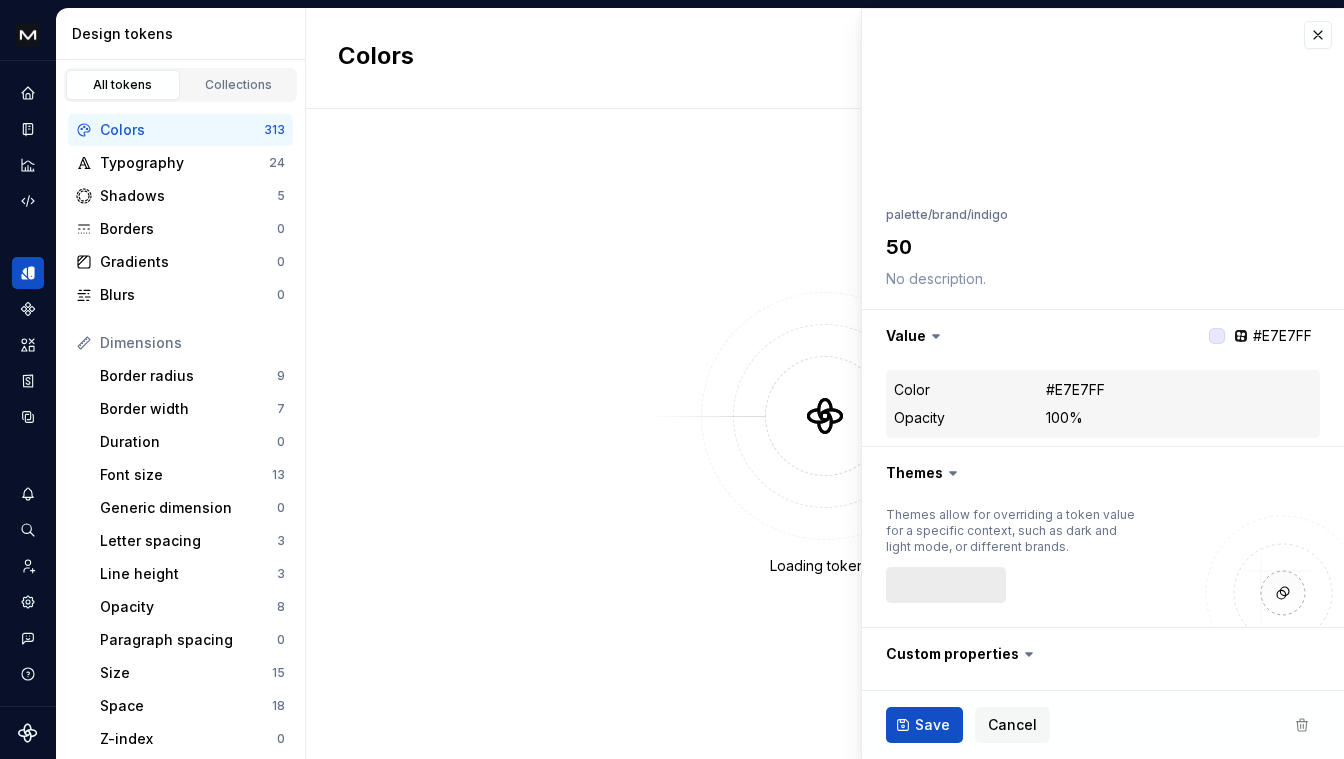 scroll, scrollTop: 0, scrollLeft: 0, axis: both 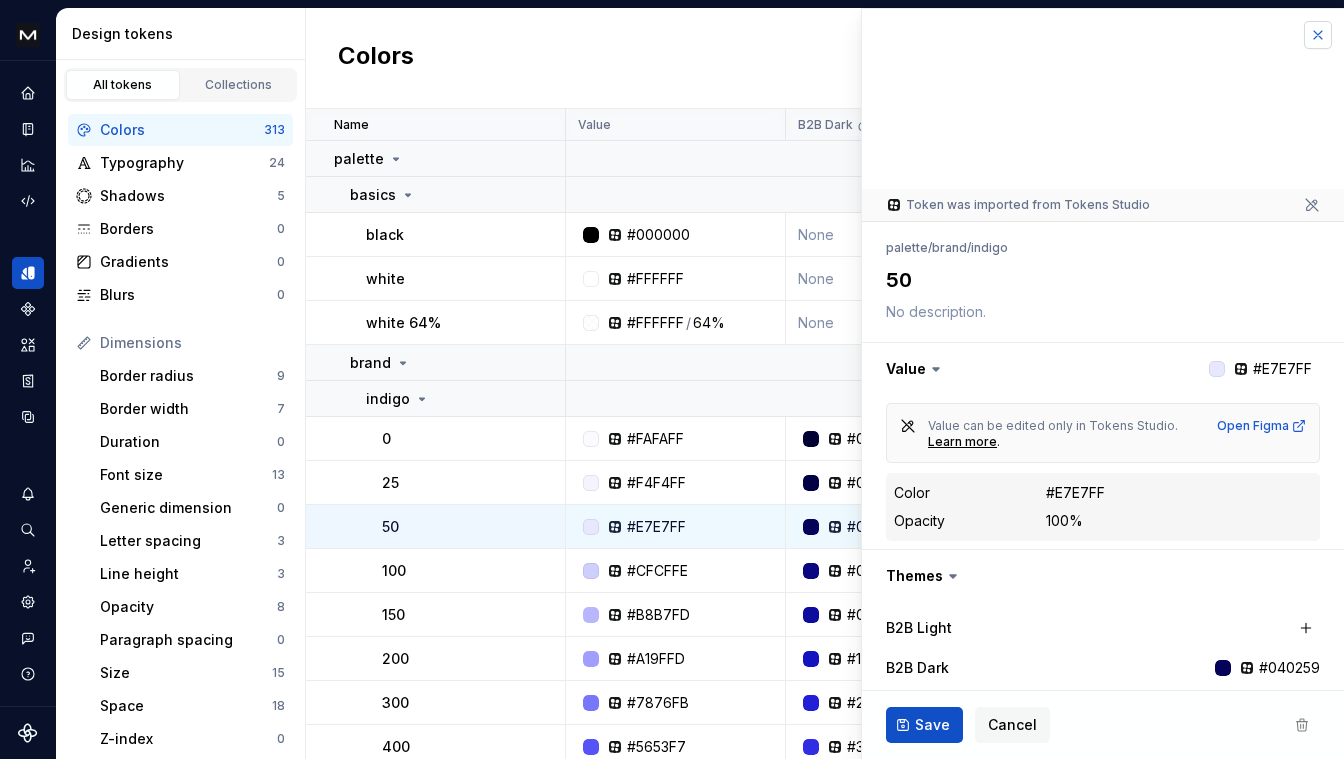 click at bounding box center [1318, 35] 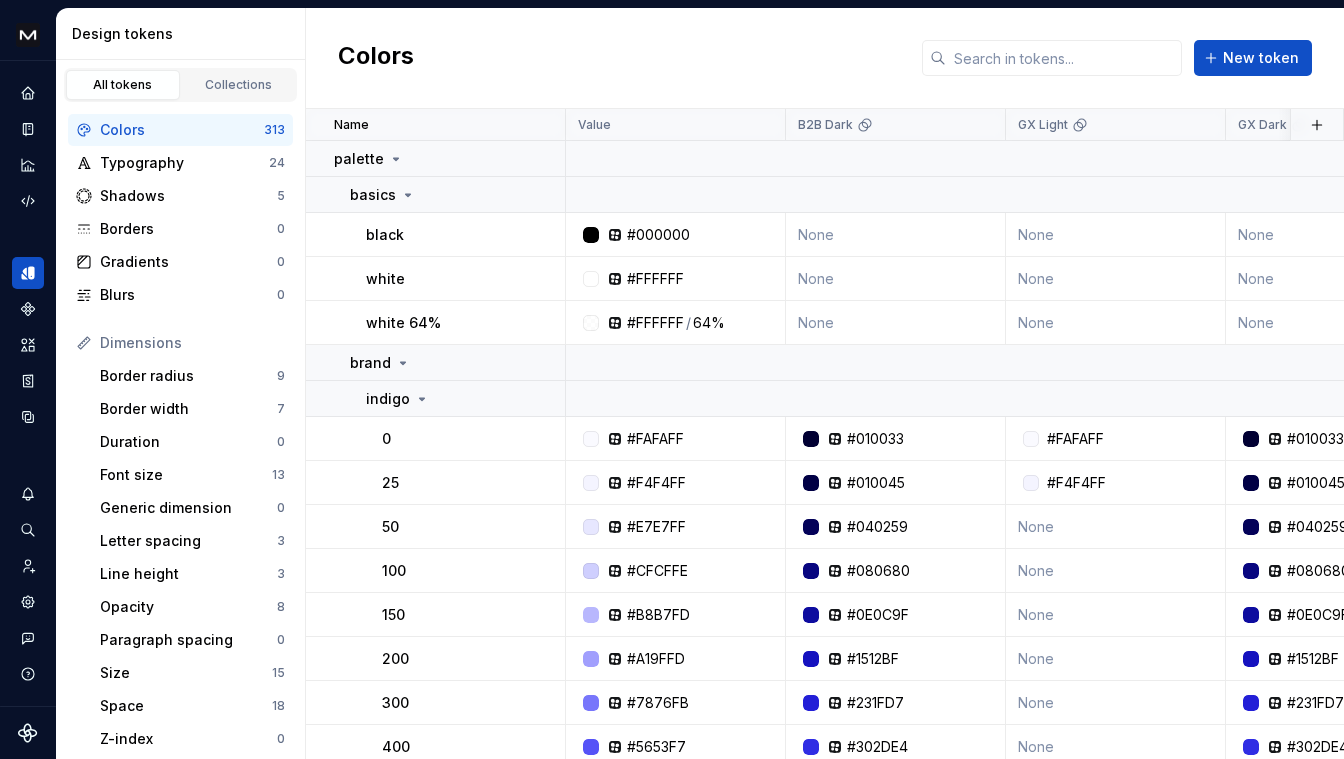 click on "Colors New token" at bounding box center [825, 58] 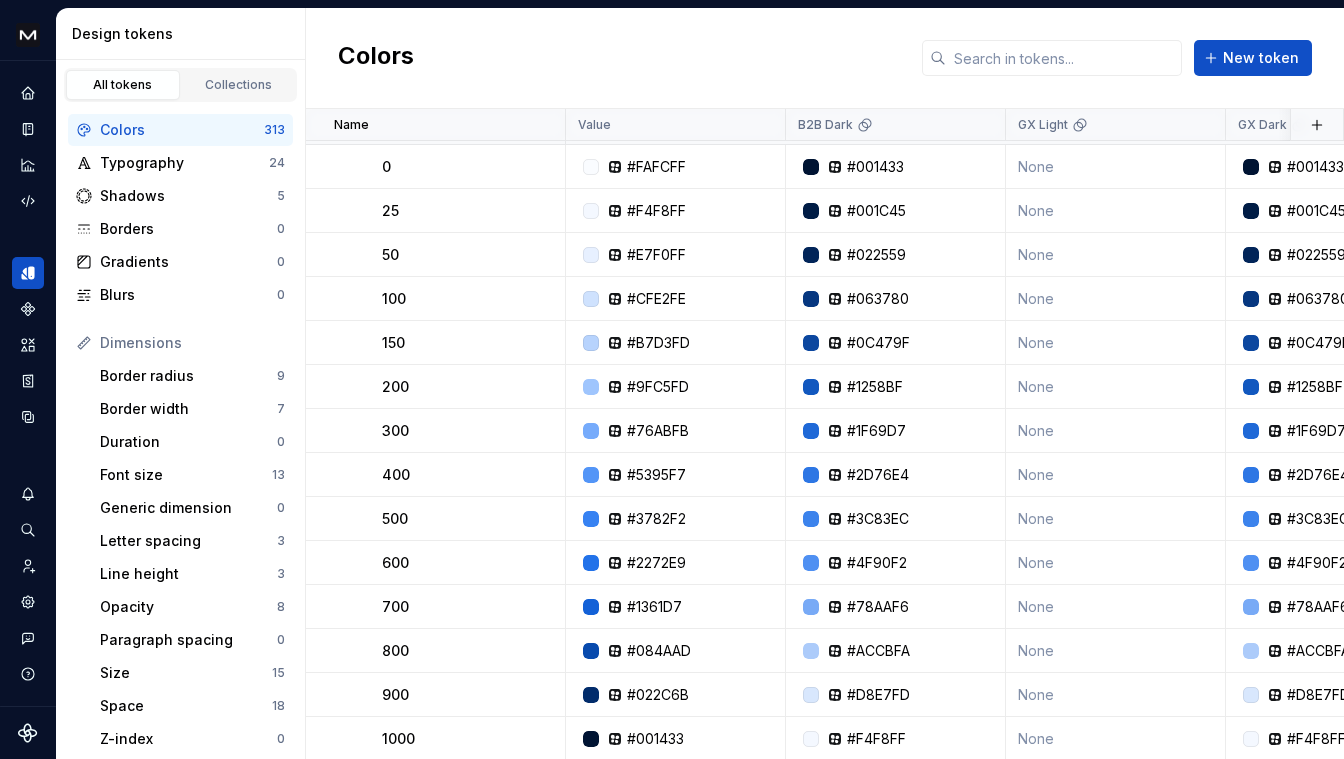 scroll, scrollTop: 2793, scrollLeft: 0, axis: vertical 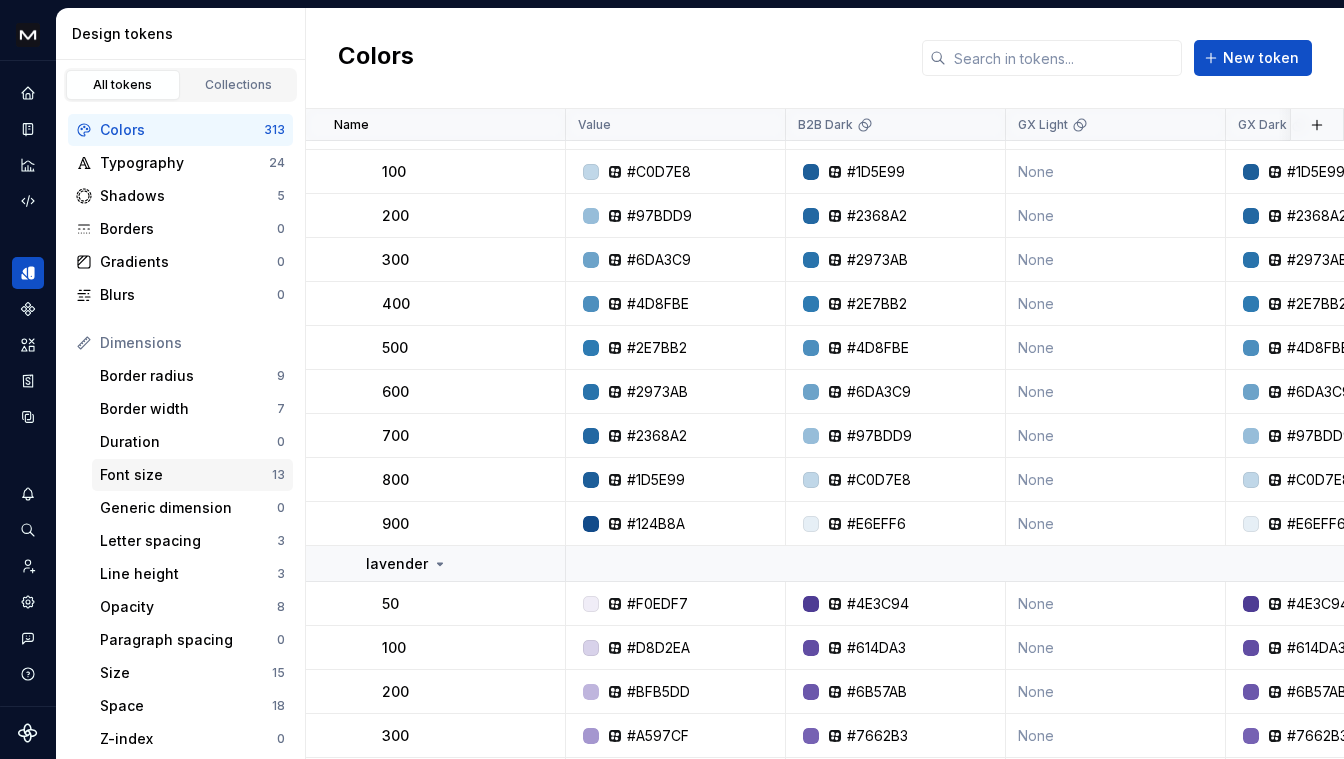 click on "Font size 13" at bounding box center [192, 475] 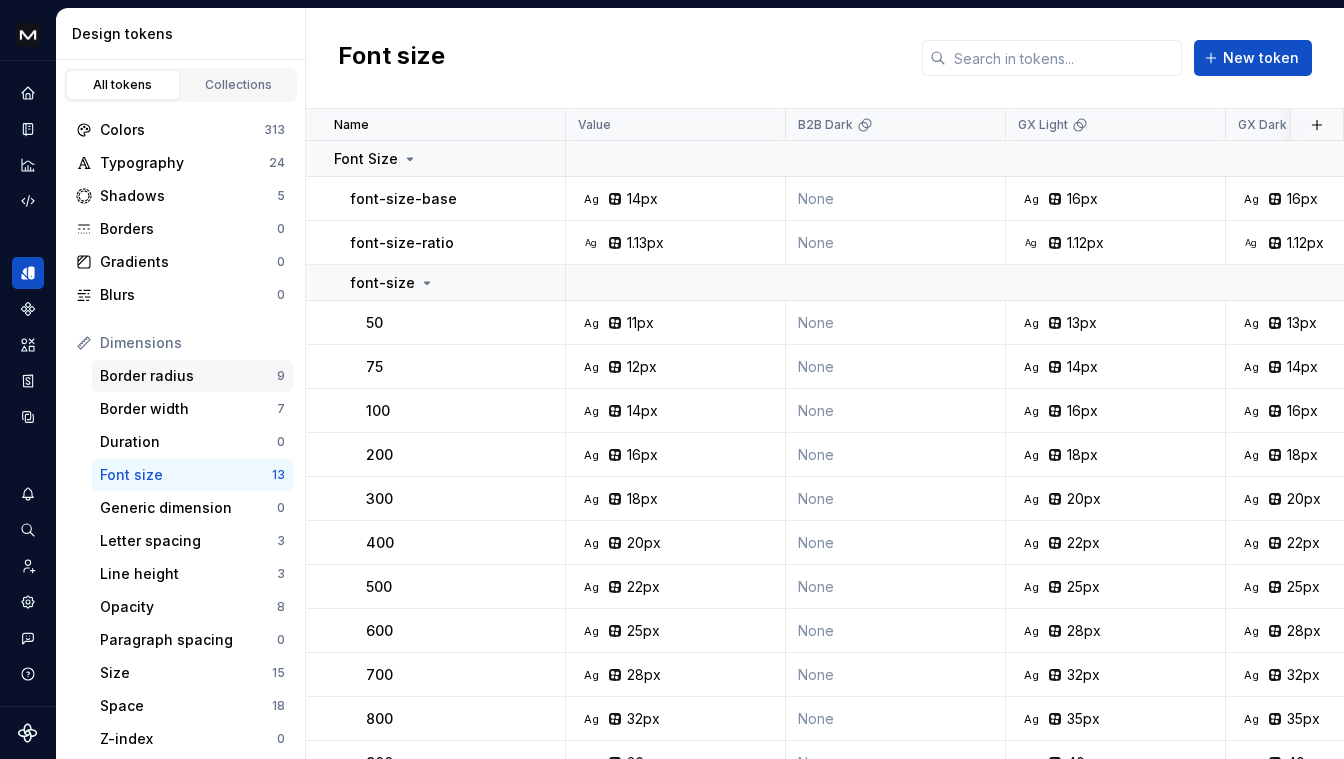click on "Border radius" at bounding box center (188, 376) 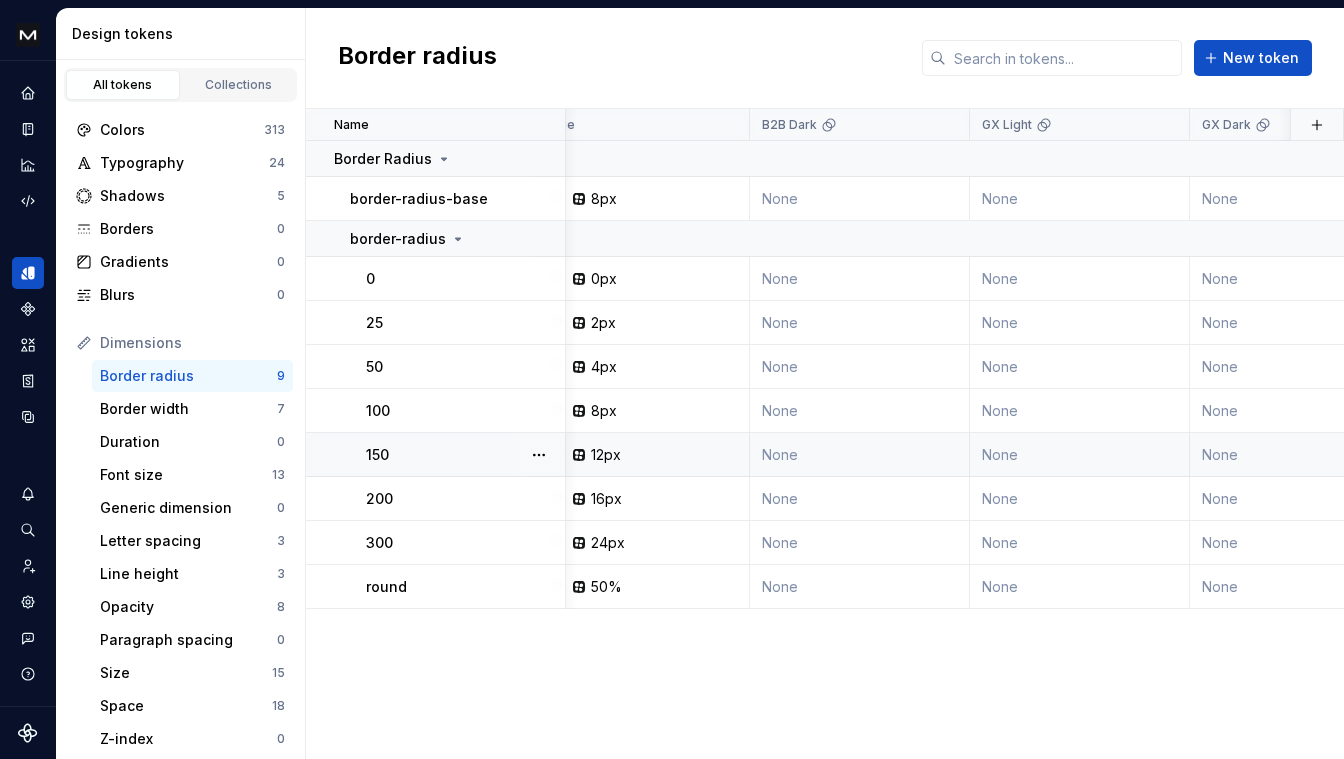 scroll, scrollTop: 0, scrollLeft: 0, axis: both 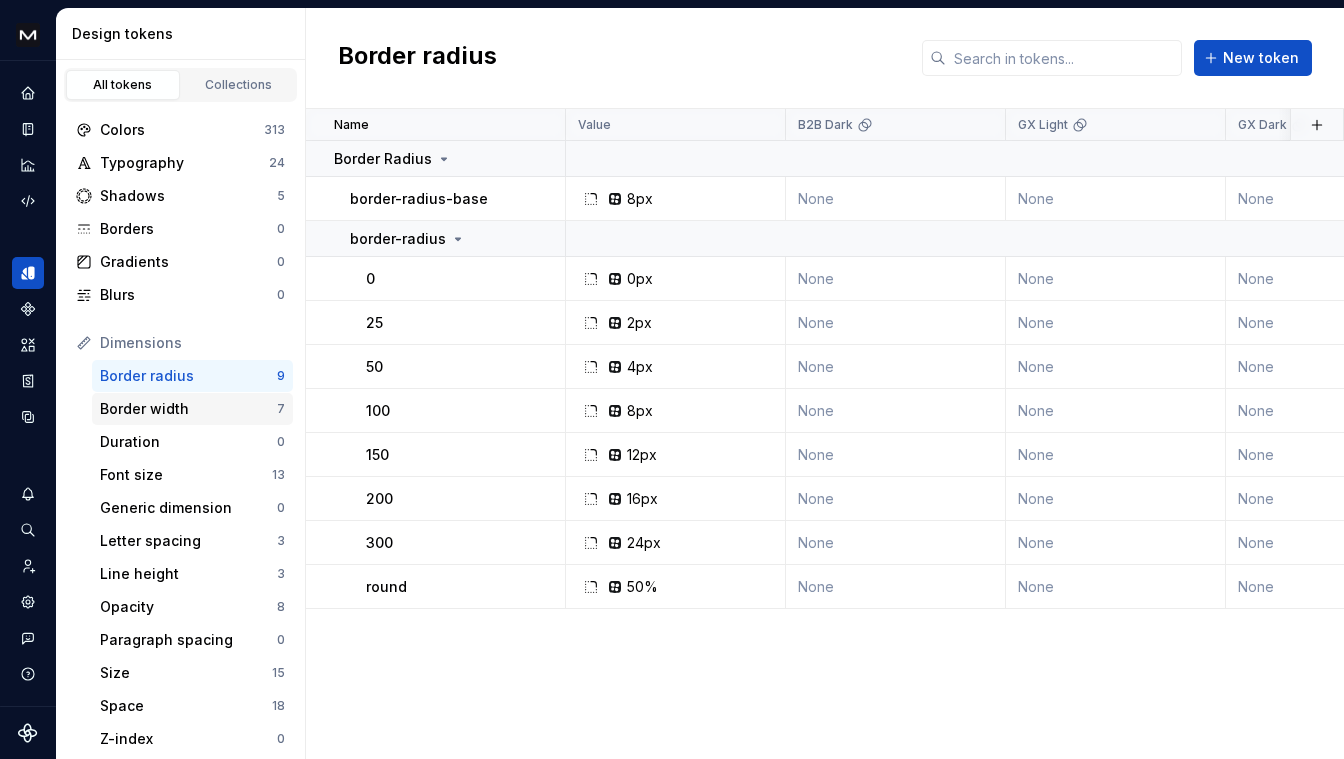 click on "Border width" at bounding box center [188, 409] 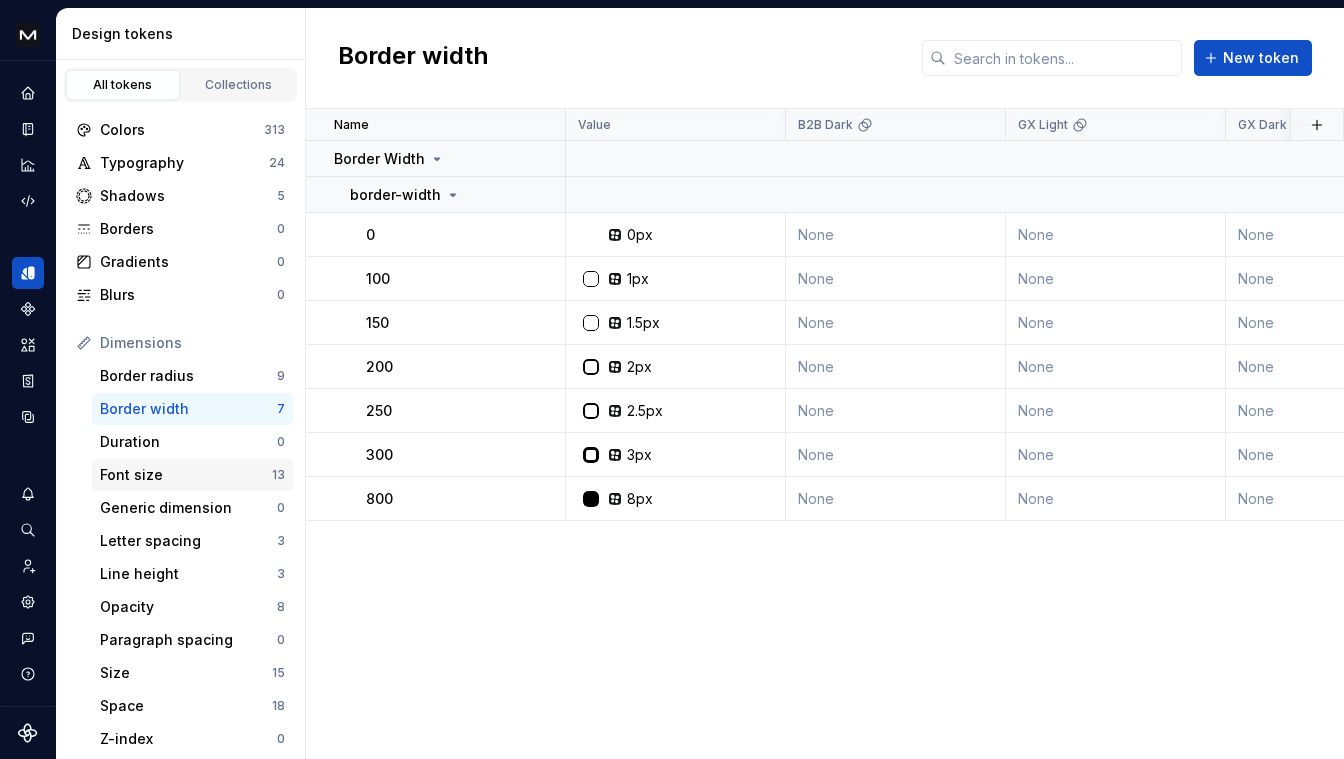 click on "Font size" at bounding box center (186, 475) 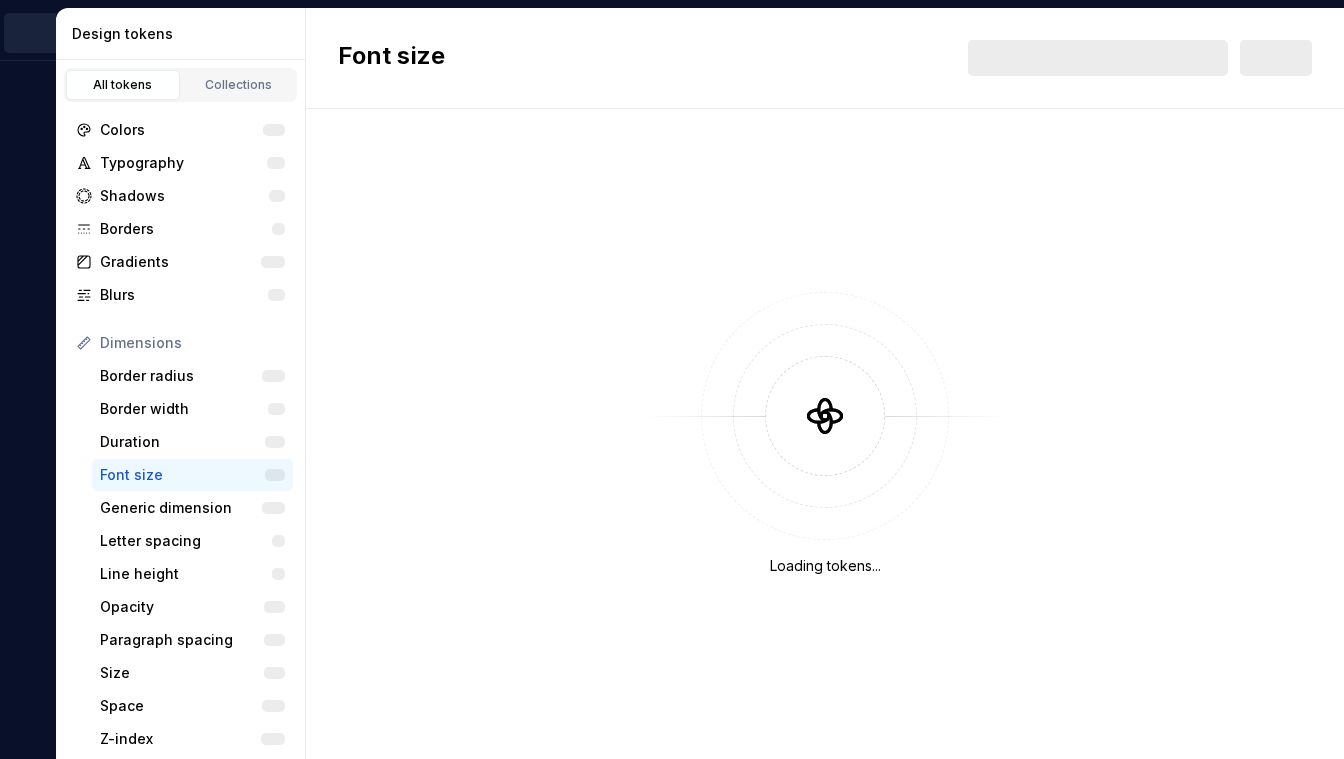 scroll, scrollTop: 0, scrollLeft: 0, axis: both 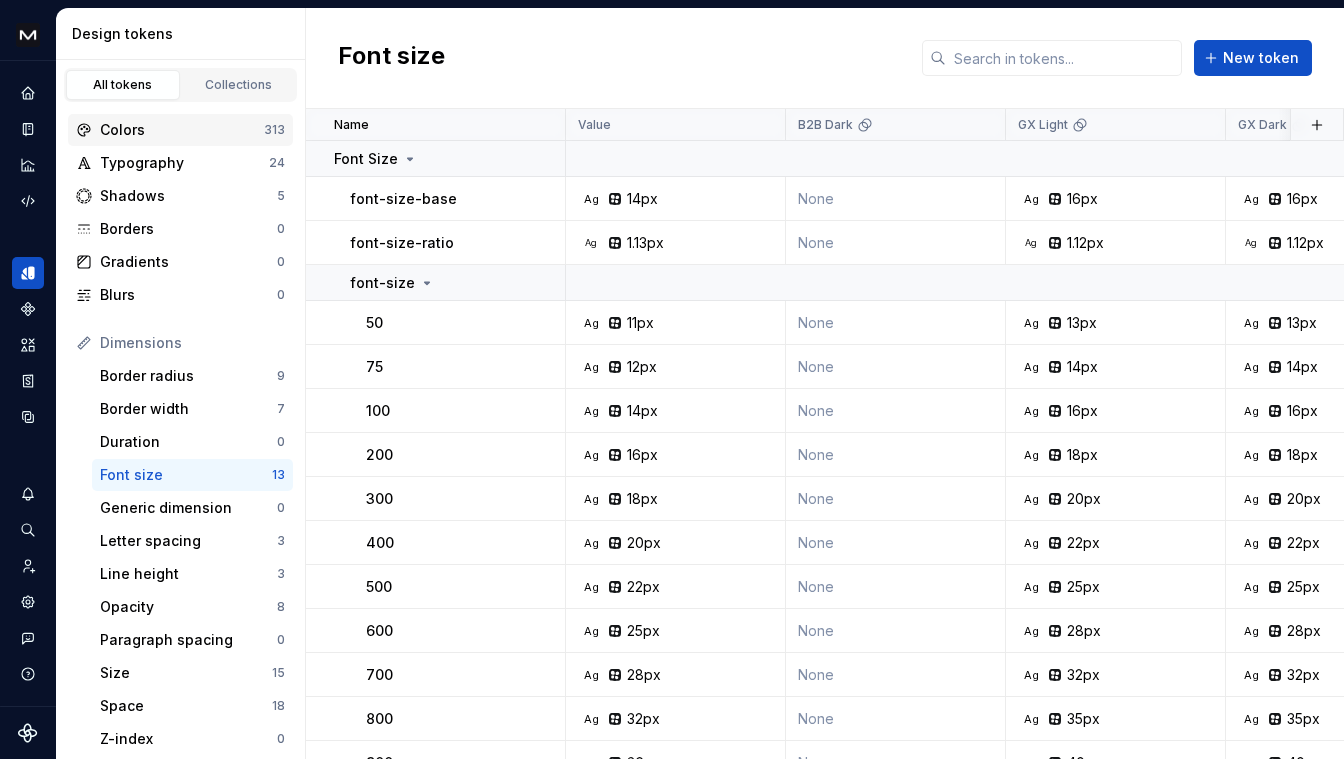 click on "Colors" at bounding box center [182, 130] 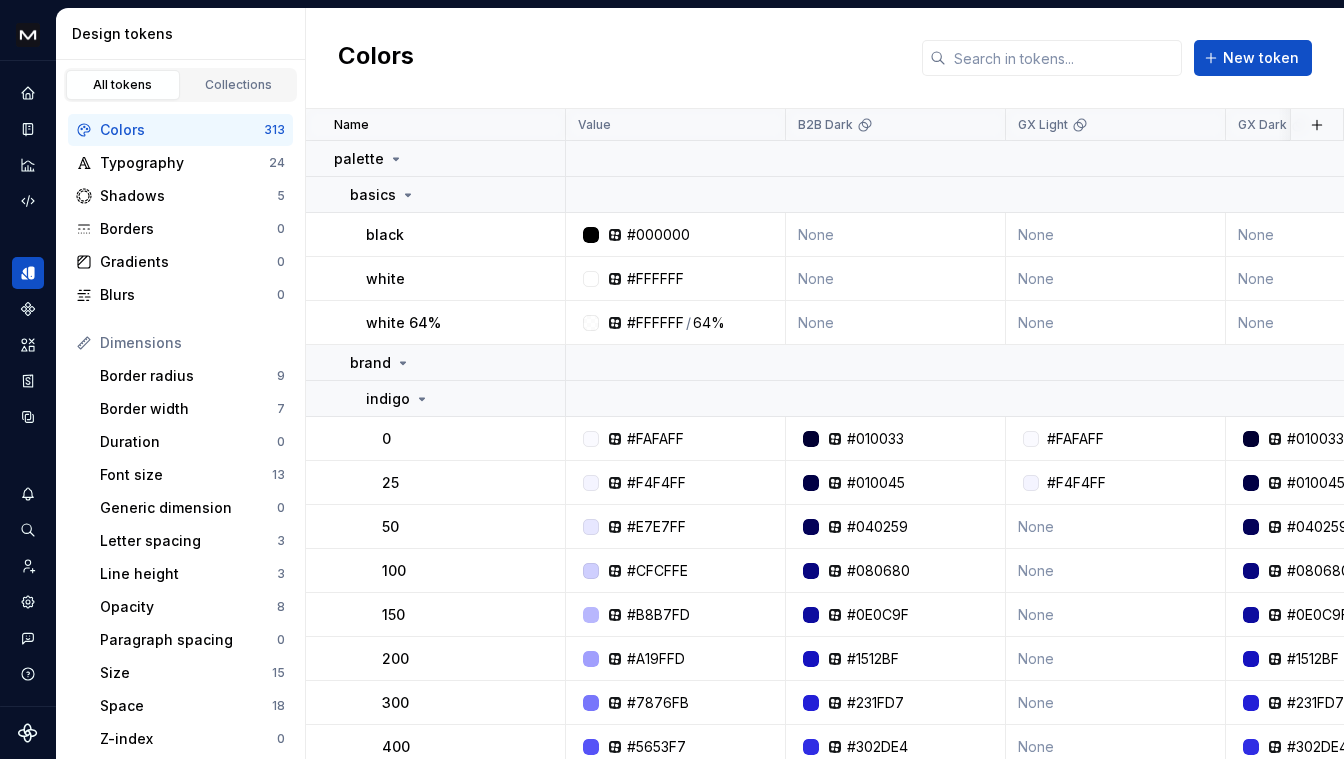 scroll, scrollTop: 0, scrollLeft: 0, axis: both 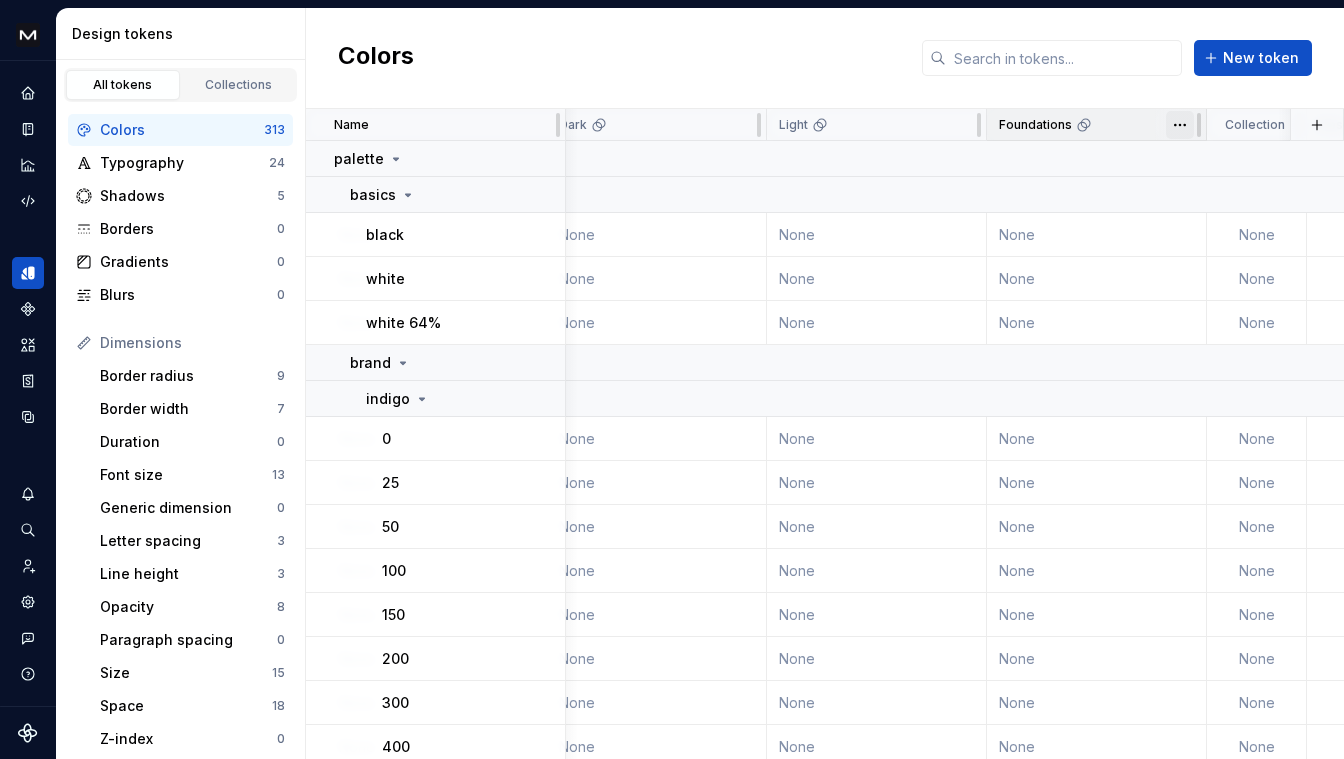 click on "Mews Design System É Design system data Design tokens All tokens Collections Colors 313 Typography 24 Shadows 5 Borders 0 Gradients 0 Blurs 0 Dimensions Border radius 9 Border width 7 Duration 0 Font size 13 Generic dimension 0 Letter spacing 3 Line height 3 Opacity 8 Paragraph spacing 0 Size 15 Space 18 Z-index 0 Options Text decoration 2 Text case 0 Visibility 0 Strings Font family 1 Font weight/style 4 Generic string 0 Product copy 0 Colors New token Name Value B2B Dark GX Light GX Dark B2B Light Dark Light Foundations Collection Description Last updated palette basics black [HEX] None None None None None None None None less than a minute ago white [HEX] None None None None None None None None less than a minute ago white 64% [HEX] / 64% None None None None None None None None less than a minute ago brand indigo 0 [HEX] [HEX] [HEX] [HEX] None None None None None less than a minute ago 25 [HEX] [HEX] [HEX] [HEX] None None None None None less than a minute ago 50 [HEX] [HEX] [HEX] 0" at bounding box center (672, 379) 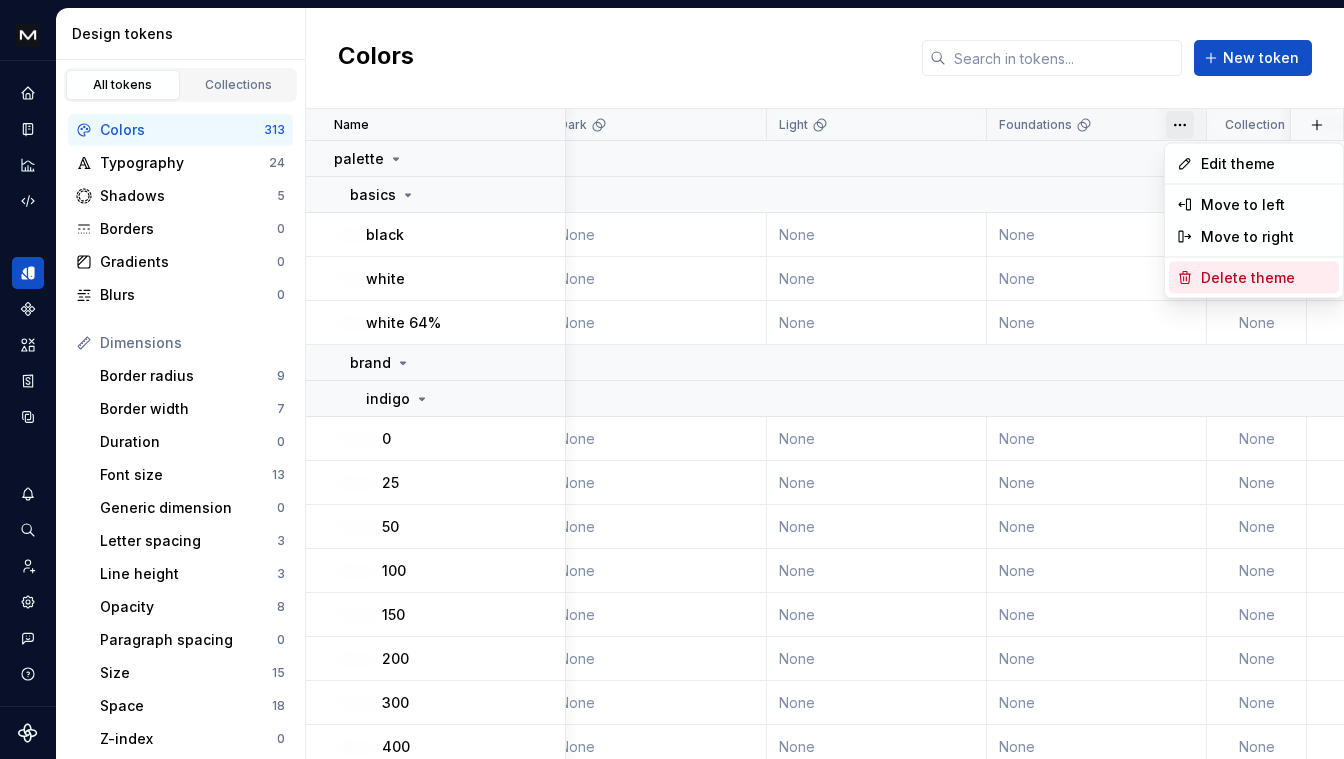 click on "Delete theme" at bounding box center (1254, 278) 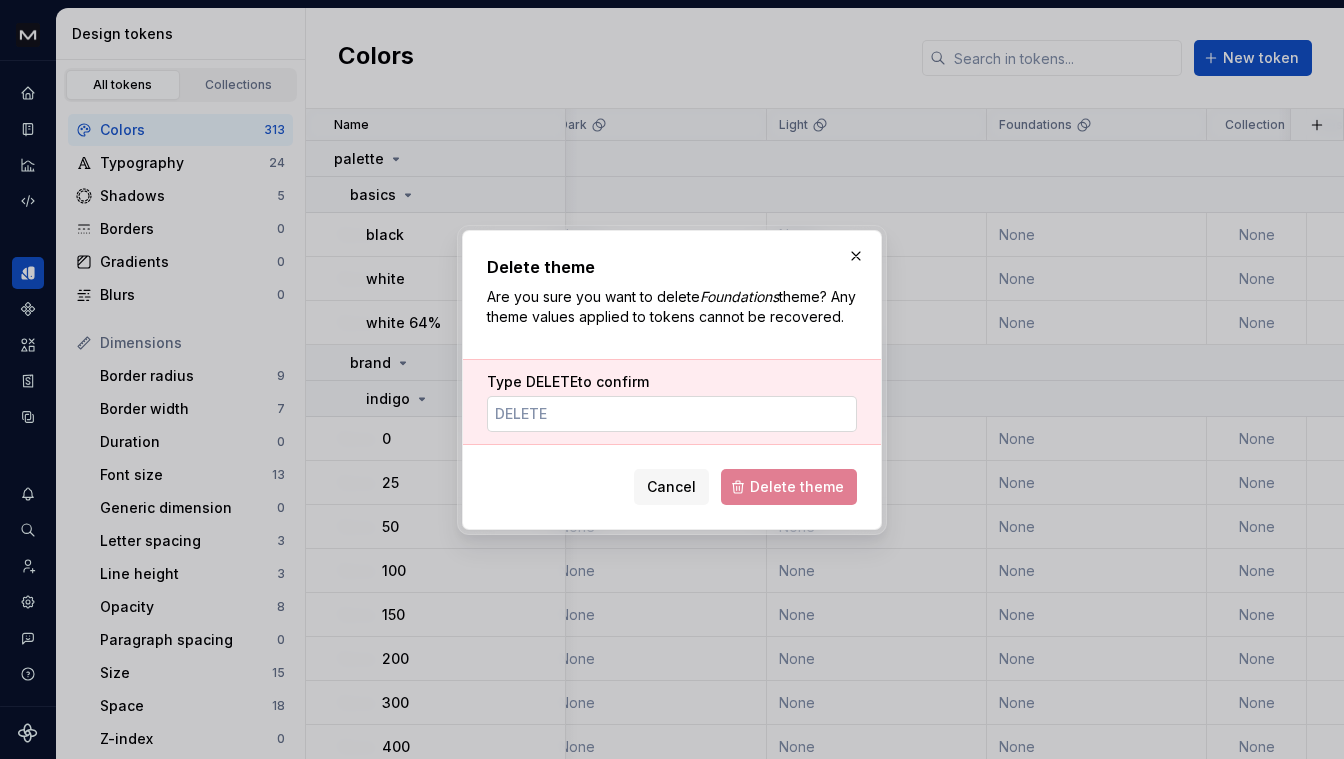 click on "Type   DELETE  to confirm" at bounding box center (672, 414) 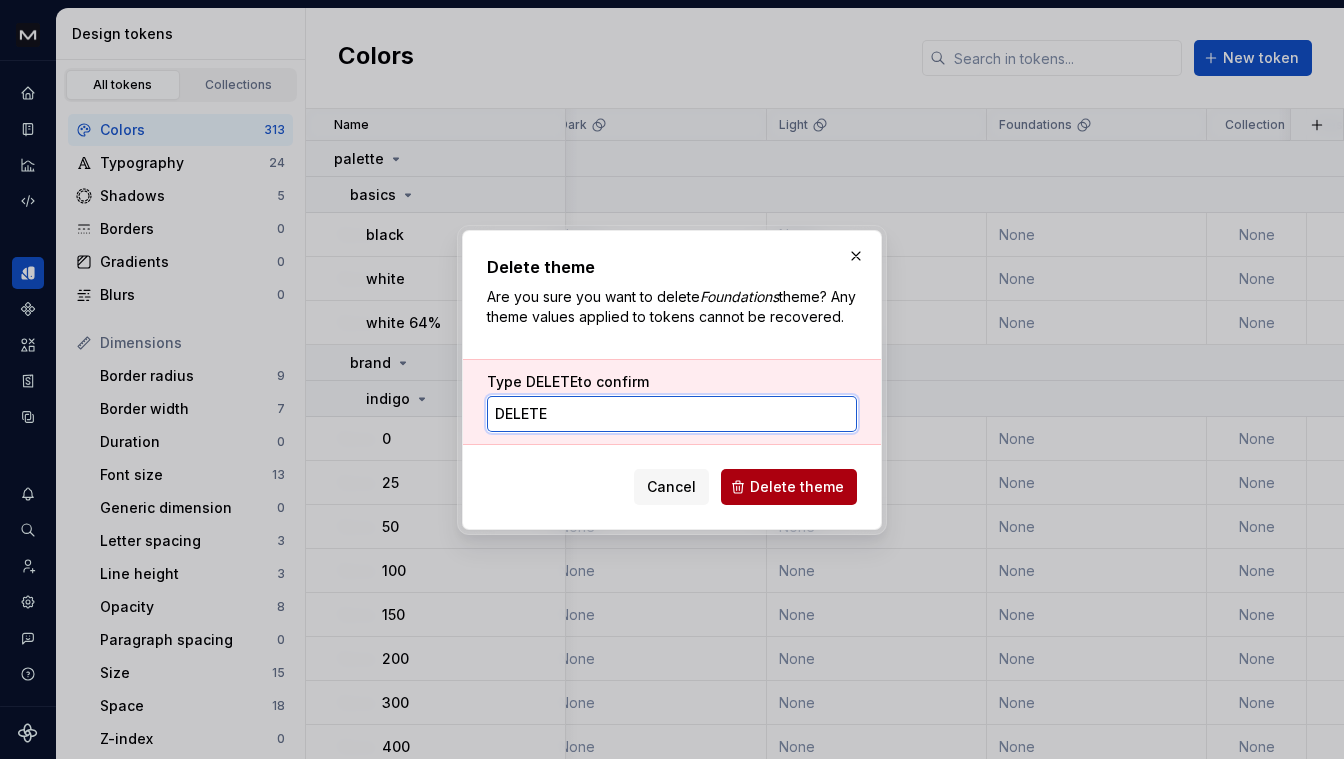 type on "DELETE" 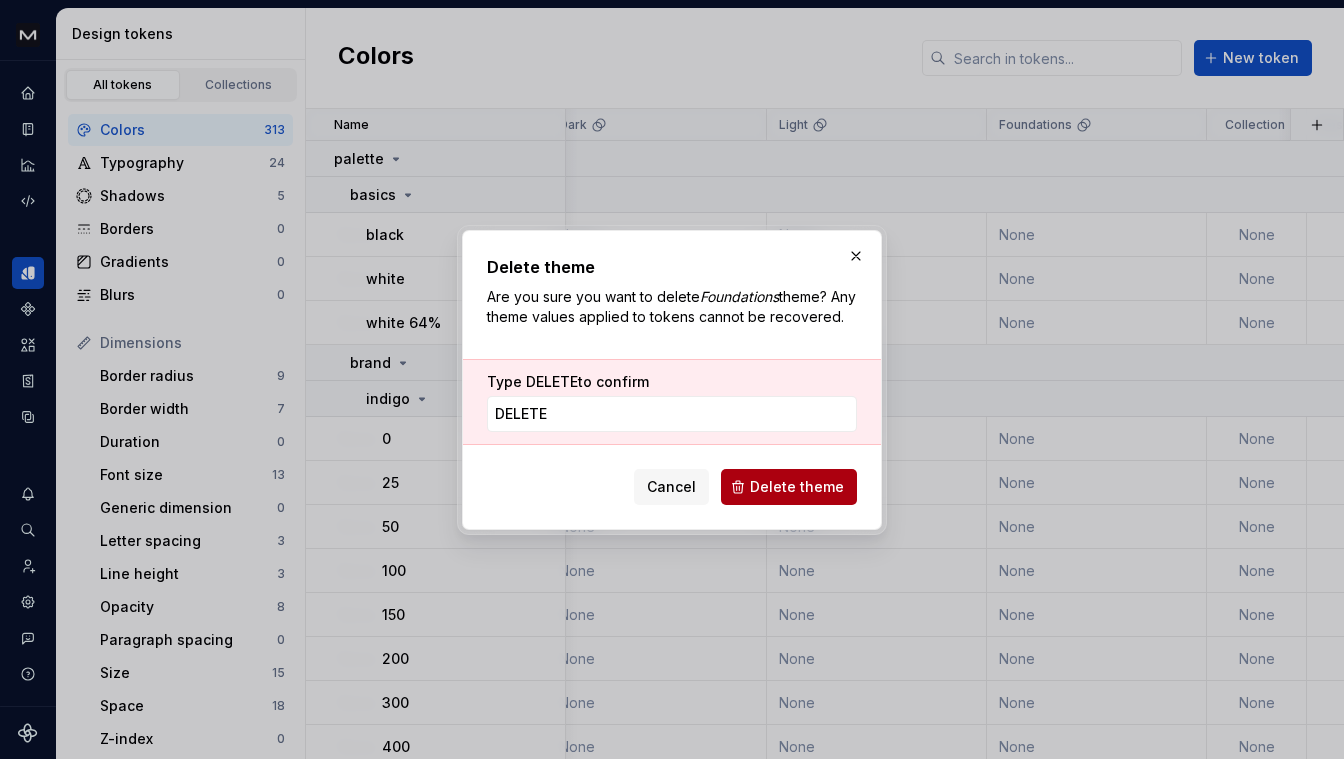 click on "Delete theme" at bounding box center (789, 487) 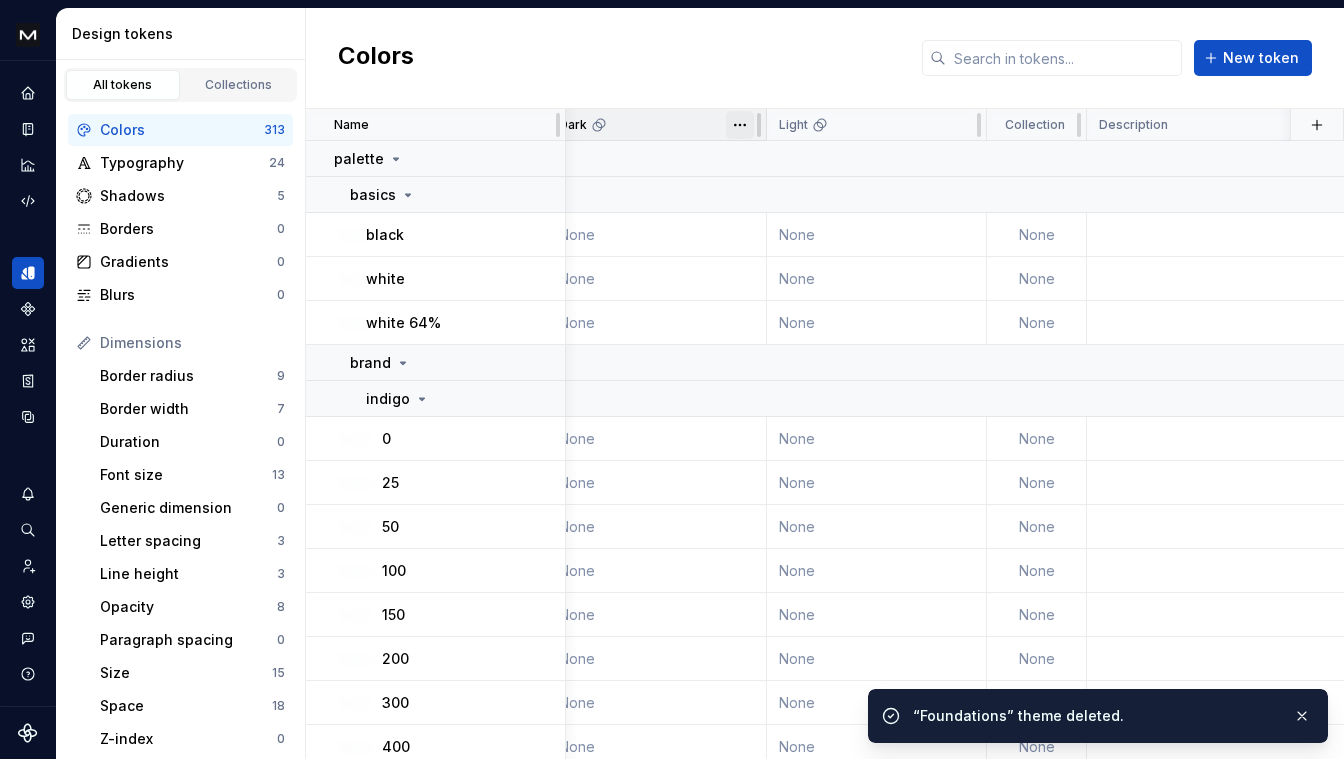 click on "Mews Design System É Design system data Design tokens All tokens Collections Colors 313 Typography 24 Shadows 5 Borders 0 Gradients 0 Blurs 0 Dimensions Border radius 9 Border width 7 Duration 0 Font size 13 Generic dimension 0 Letter spacing 3 Line height 3 Opacity 8 Paragraph spacing 0 Size 15 Space 18 Z-index 0 Options Text decoration 2 Text case 0 Visibility 0 Strings Font family 1 Font weight/style 4 Generic string 0 Product copy 0 Colors New token Name Value B2B Dark GX Light GX Dark B2B Light Dark Collection Description Last updated palette basics black [HEX] None None None None None None None 1 minute ago white [HEX] None None None None None None None 1 minute ago white 64% [HEX] / 64% None None None None None None None 1 minute ago brand indigo 0 [HEX] [HEX] [HEX] [HEX] None None None None 1 minute ago 25 [HEX] [HEX] [HEX] [HEX] None None None None 1 minute ago 50 [HEX] [HEX] [HEX] None None None None 1 minute ago 100 [HEX] [HEX] None [HEX] None None None" at bounding box center [672, 379] 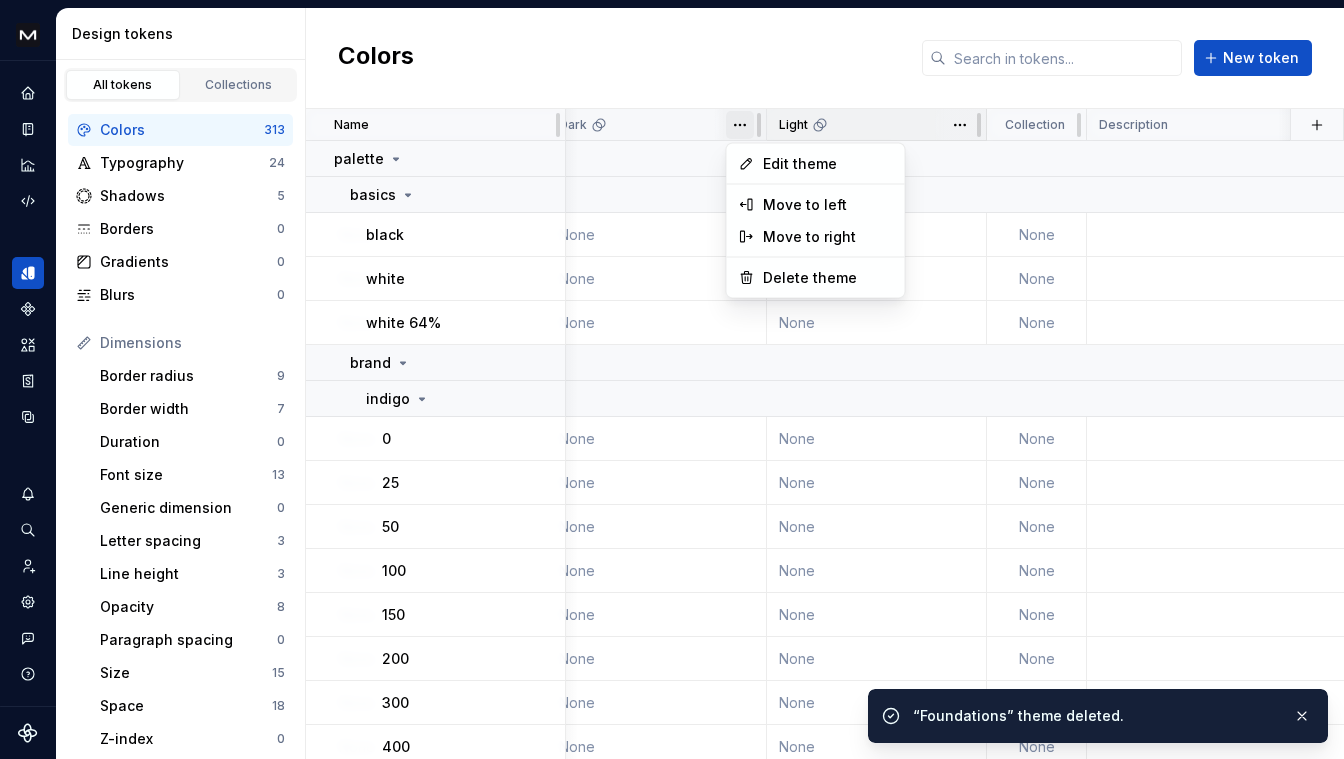 drag, startPoint x: 736, startPoint y: 123, endPoint x: 774, endPoint y: 126, distance: 38.118237 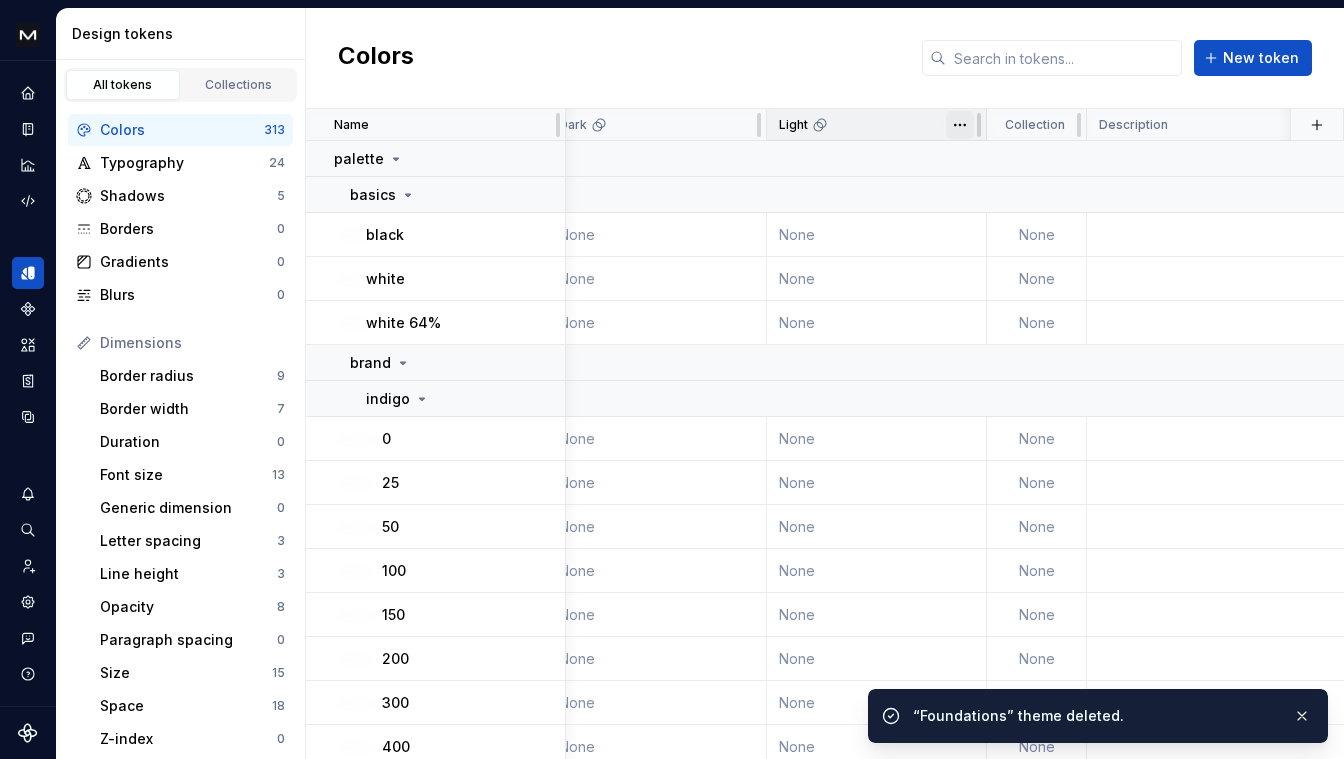 click on "Mews Design System É Design system data Design tokens All tokens Collections Colors 313 Typography 24 Shadows 5 Borders 0 Gradients 0 Blurs 0 Dimensions Border radius 9 Border width 7 Duration 0 Font size 13 Generic dimension 0 Letter spacing 3 Line height 3 Opacity 8 Paragraph spacing 0 Size 15 Space 18 Z-index 0 Options Text decoration 2 Text case 0 Visibility 0 Strings Font family 1 Font weight/style 4 Generic string 0 Product copy 0 Colors New token Name Value B2B Dark GX Light GX Dark B2B Light Dark Light Collection Description Last updated palette basics black #000000 None None None None None None None 1 minute ago white #FFFFFF None None None None None None None 1 minute ago white 64% #FFFFFF / 64% None None None None None None None 1 minute ago brand indigo 0 #FAFAFF #010033 #FAFAFF #010033 None None None None 1 minute ago 25 #F4F4FF #010045 #F4F4FF #010045 None None None None 1 minute ago 50 #E7E7FF #040259 None #040259 None None None None 1 minute ago 100 #CFCFFE #080680 None #080680 None None None" at bounding box center (672, 379) 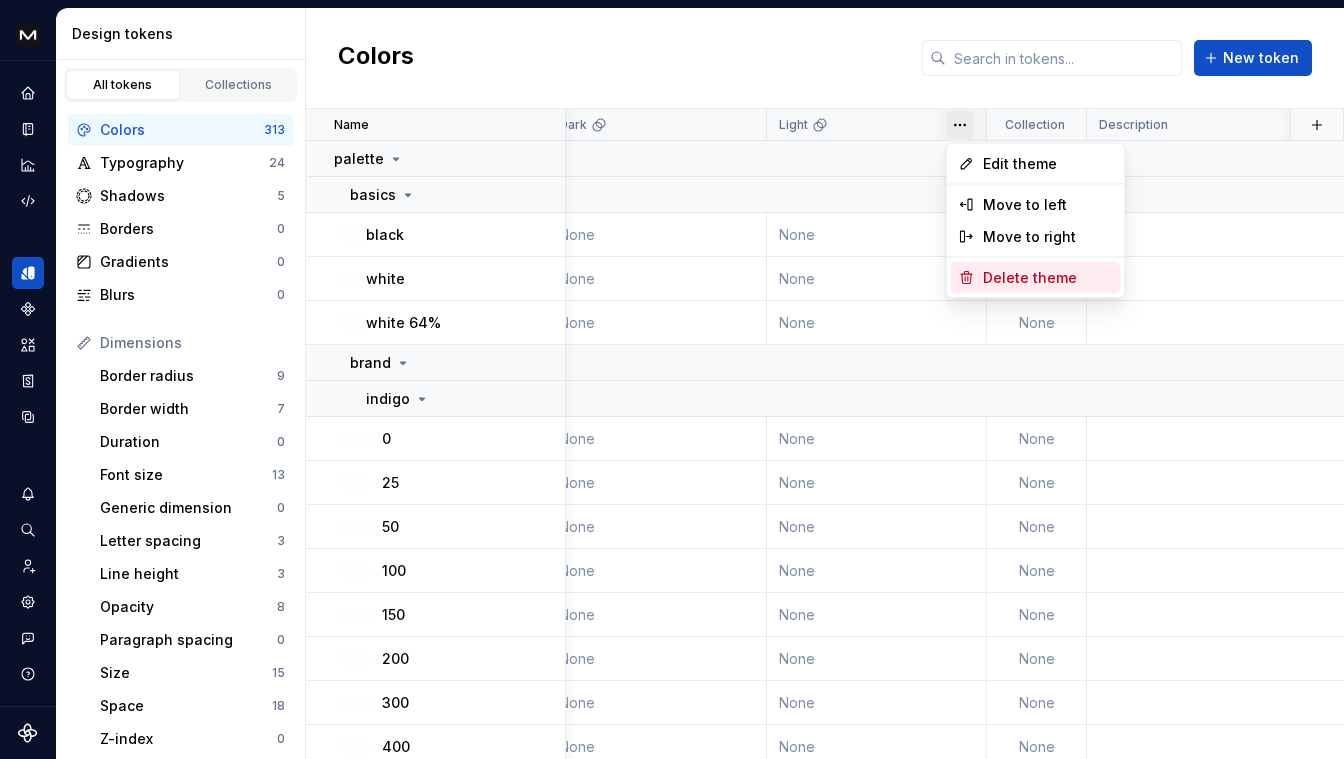 click on "Delete theme" at bounding box center (1048, 278) 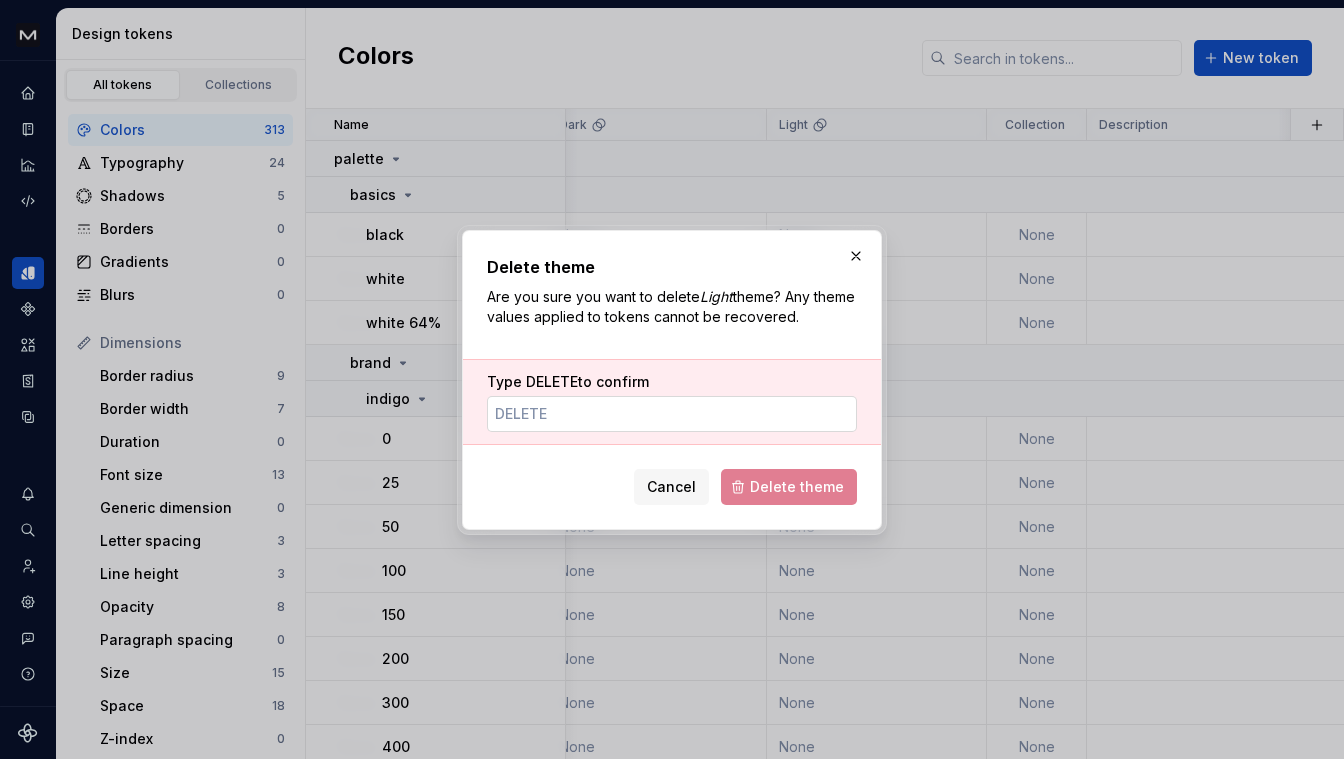 click on "Type   DELETE  to confirm" at bounding box center (672, 414) 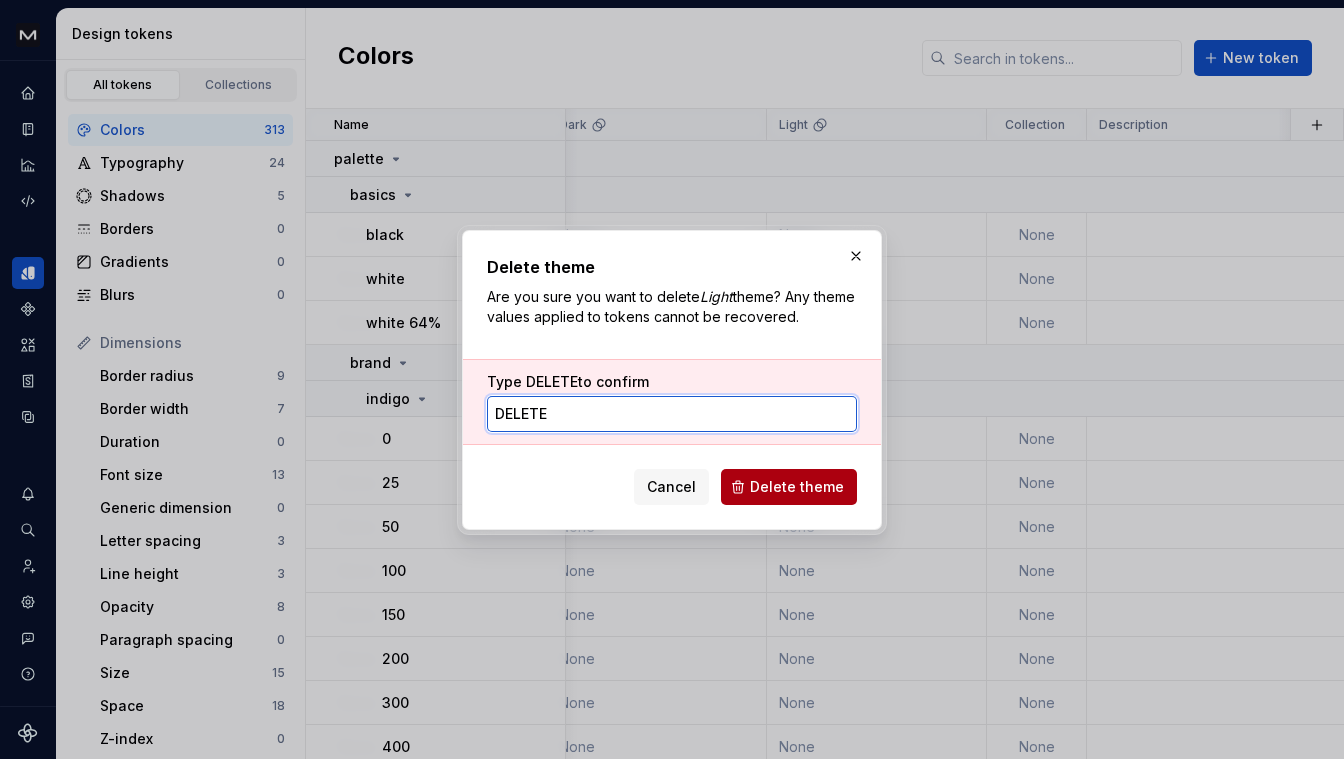 type on "DELETE" 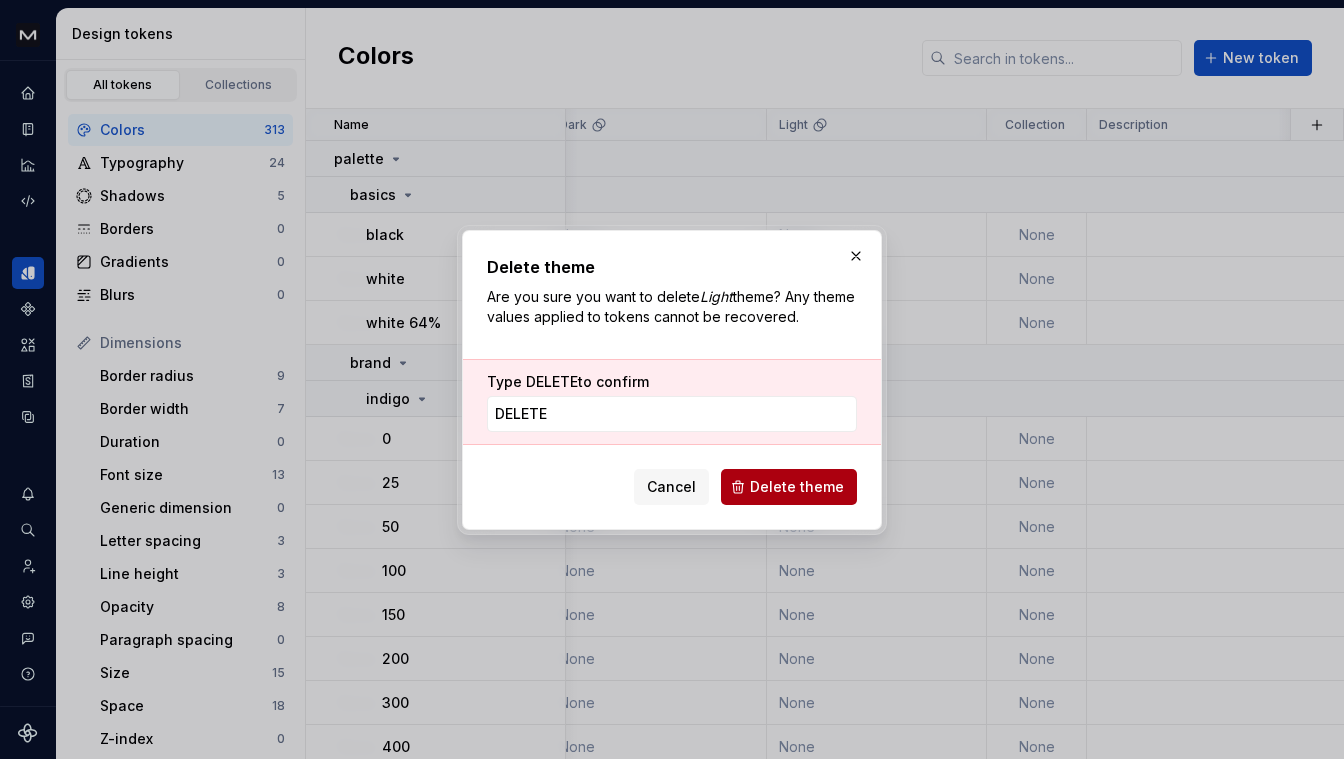 click on "Delete theme" at bounding box center [797, 487] 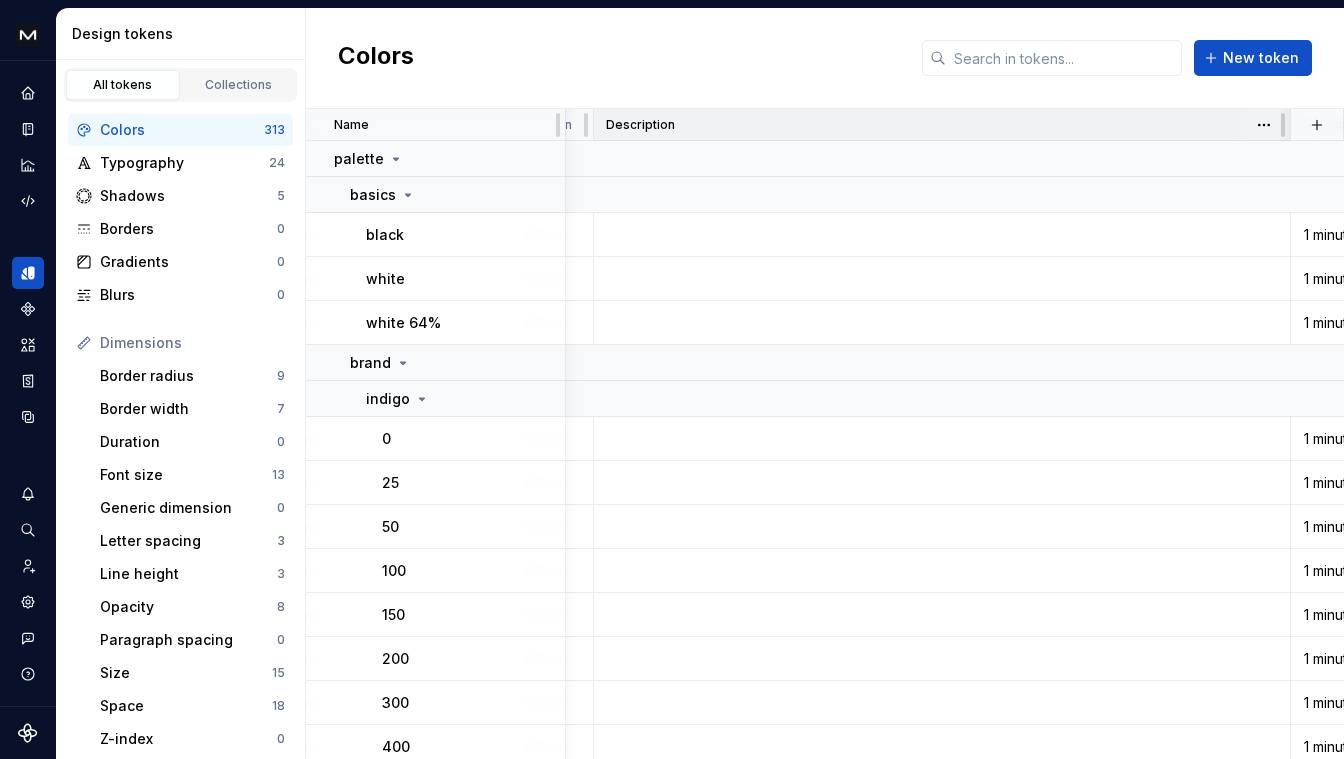 scroll, scrollTop: 0, scrollLeft: 1399, axis: horizontal 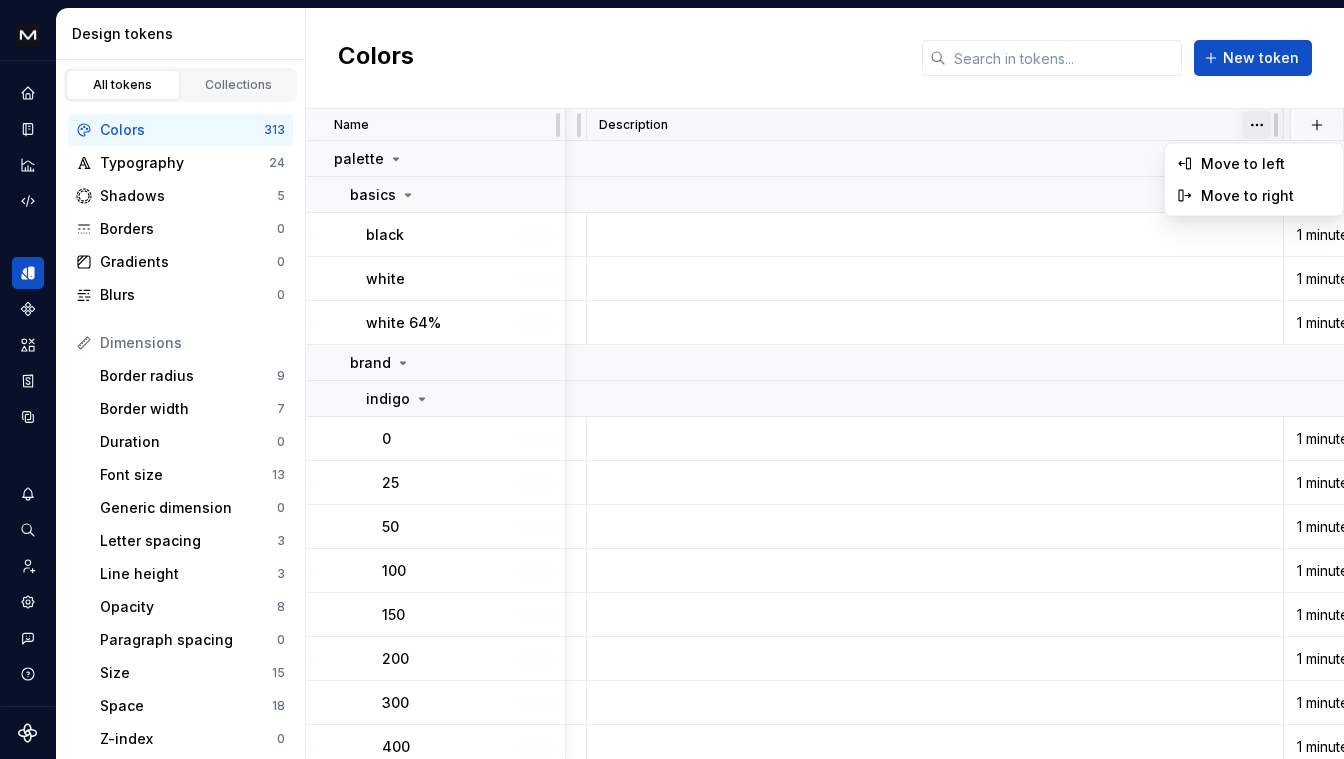 click on "Mews Design System É Design system data Design tokens All tokens Collections Colors 313 Typography 24 Shadows 5 Borders 0 Gradients 0 Blurs 0 Dimensions Border radius 9 Border width 7 Duration 0 Font size 13 Generic dimension 0 Letter spacing 3 Line height 3 Opacity 8 Paragraph spacing 0 Size 15 Space 18 Z-index 0 Options Text decoration 2 Text case 0 Visibility 0 Strings Font family 1 Font weight/style 4 Generic string 0 Product copy 0 Colors New token Name Value B2B Dark GX Light GX Dark B2B Light Dark Collection Description Last updated palette basics black #000000 None None None None None None 1 minute ago white #FFFFFF None None None None None None 1 minute ago white 64% #FFFFFF / 64% None None None None None None 1 minute ago brand indigo 0 #FAFAFF #010033 #FAFAFF #010033 None None None 1 minute ago 25 #F4F4FF #010045 #F4F4FF #010045 None None None 1 minute ago 50 #E7E7FF #040259 None #040259 None None None 1 minute ago 100 #CFCFFE #080680 None #080680 None None None 1 minute ago 150 #B8B7FD #0E0C9F 0" at bounding box center [672, 379] 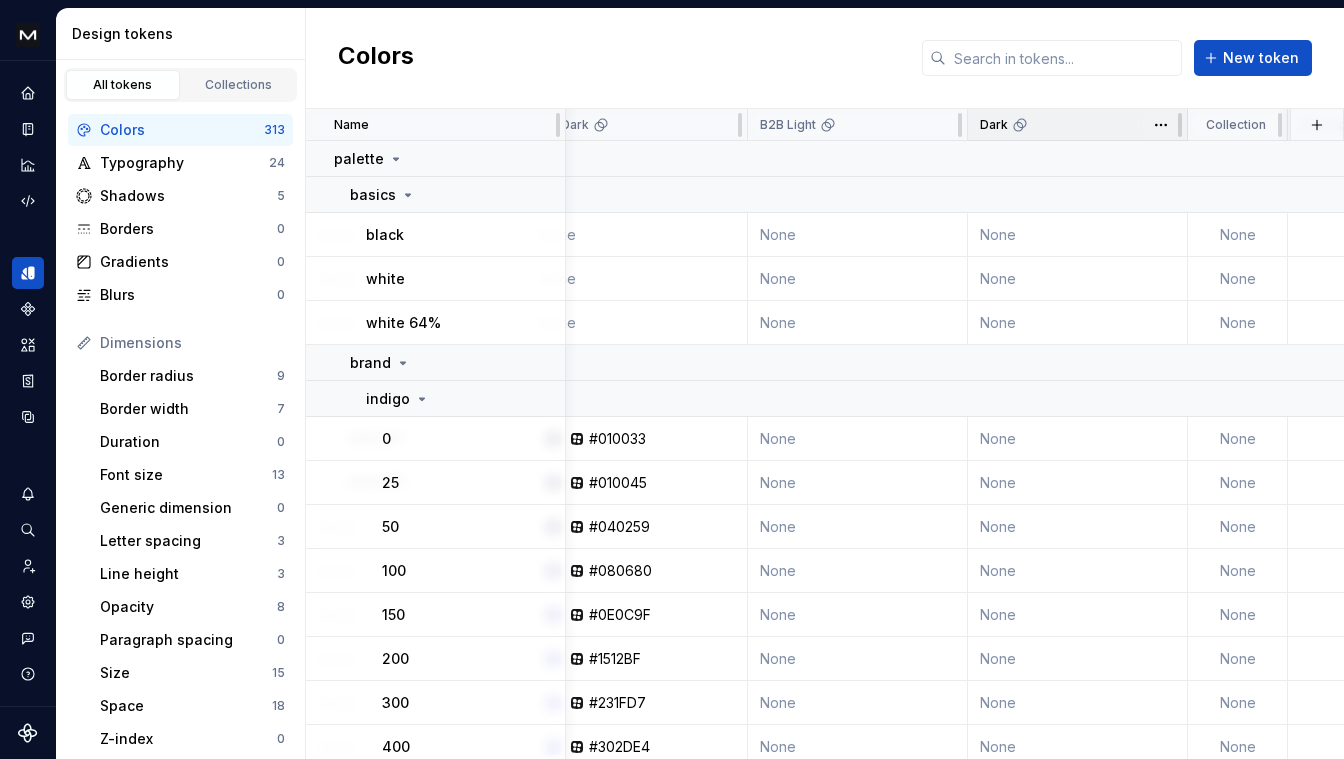 scroll, scrollTop: 0, scrollLeft: 670, axis: horizontal 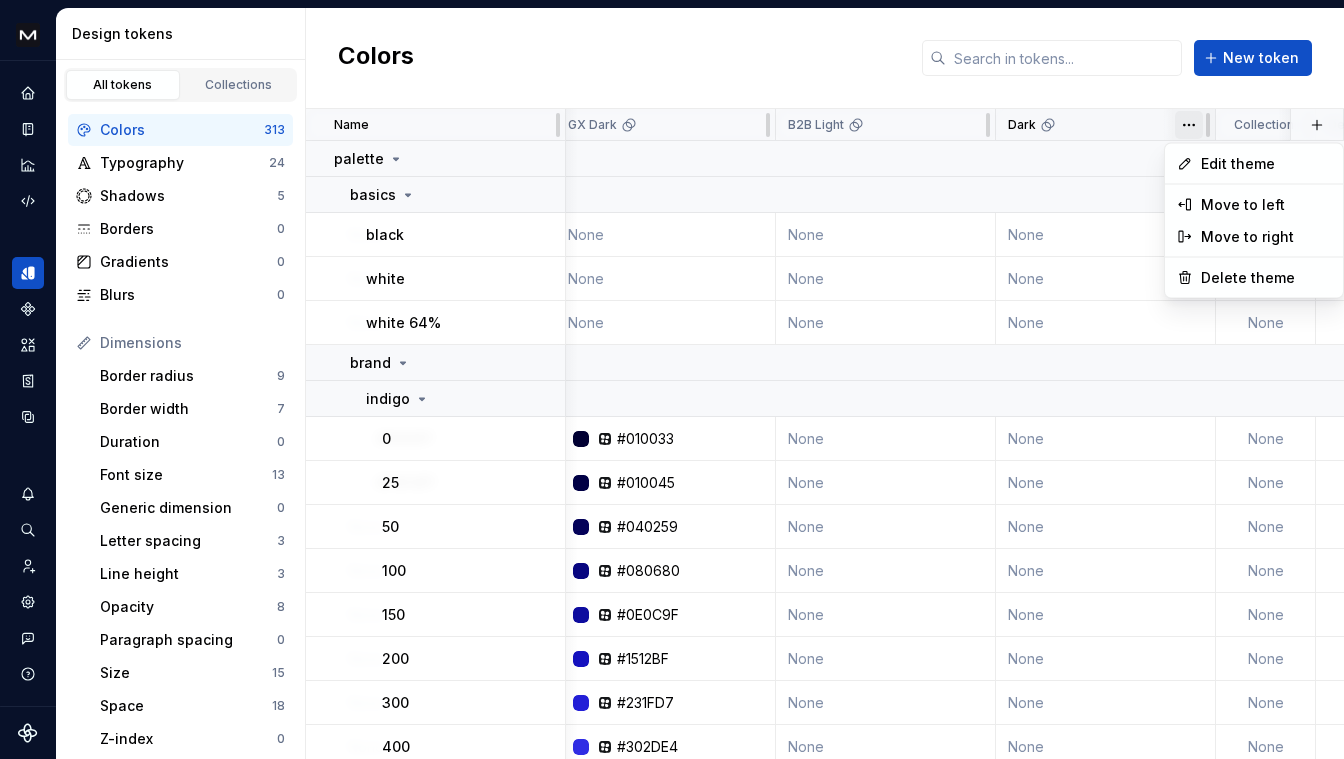 click on "Mews Design System É Design system data Design tokens All tokens Collections Colors 313 Typography 24 Shadows 5 Borders 0 Gradients 0 Blurs 0 Dimensions Border radius 9 Border width 7 Duration 0 Font size 13 Generic dimension 0 Letter spacing 3 Line height 3 Opacity 8 Paragraph spacing 0 Size 15 Space 18 Z-index 0 Options Text decoration 2 Text case 0 Visibility 0 Strings Font family 1 Font weight/style 4 Generic string 0 Product copy 0 Colors New token Name Value B2B Dark GX Light GX Dark B2B Light Dark Collection Description Last updated palette basics black #000000 None None None None None None 1 minute ago white #FFFFFF None None None None None None 1 minute ago white 64% #FFFFFF / 64% None None None None None None 1 minute ago brand indigo 0 #FAFAFF #010033 #FAFAFF #010033 None None None 1 minute ago 25 #F4F4FF #010045 #F4F4FF #010045 None None None 1 minute ago 50 #E7E7FF #040259 None #040259 None None None 1 minute ago 100 #CFCFFE #080680 None #080680 None None None 1 minute ago 150 #B8B7FD #0E0C9F 0" at bounding box center [672, 379] 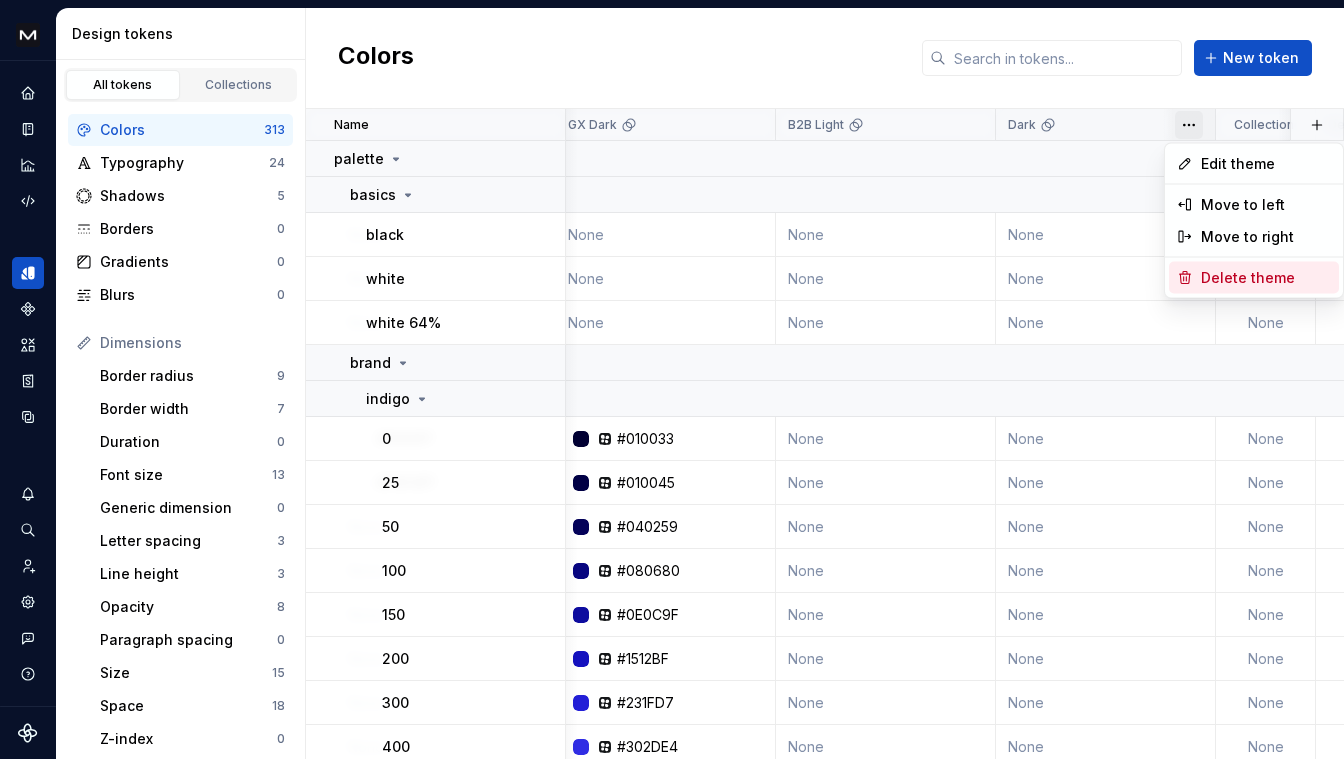 click on "Delete theme" at bounding box center (1266, 278) 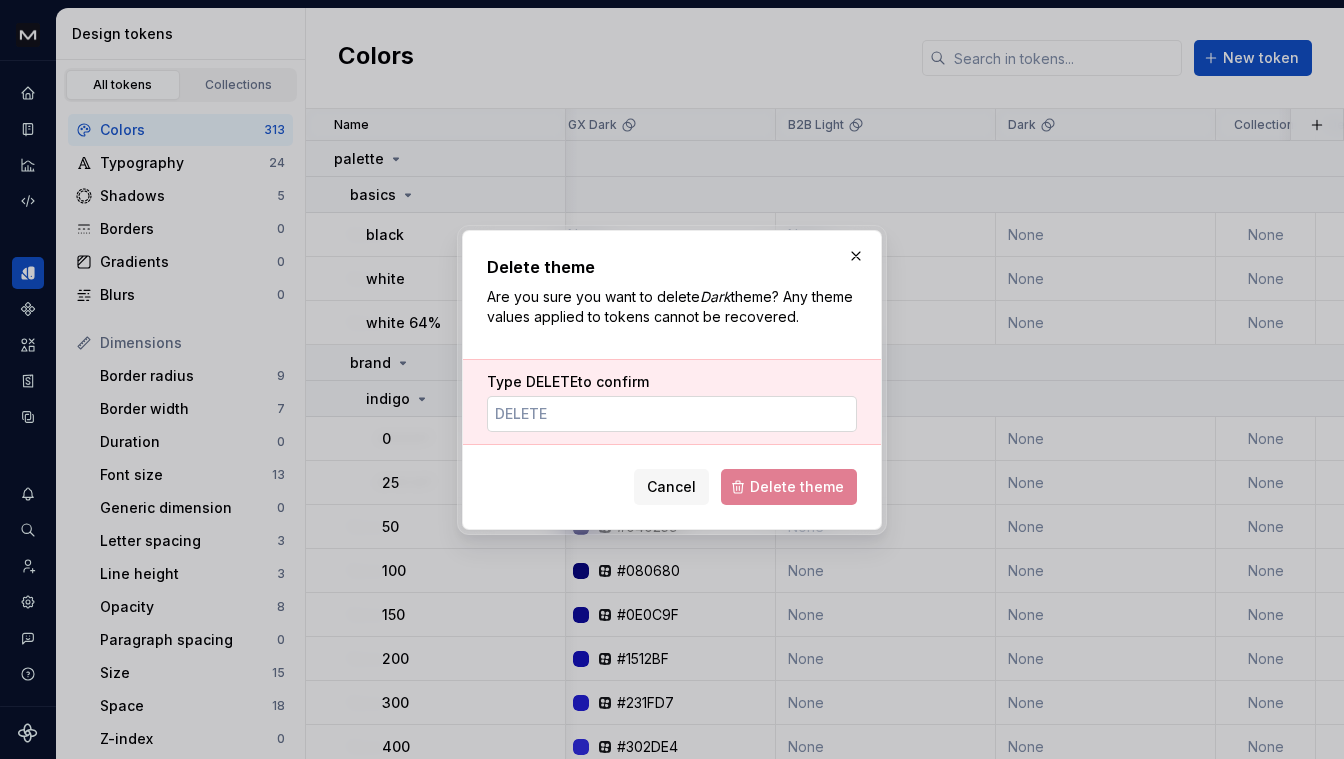 click on "Type   DELETE  to confirm" at bounding box center [672, 414] 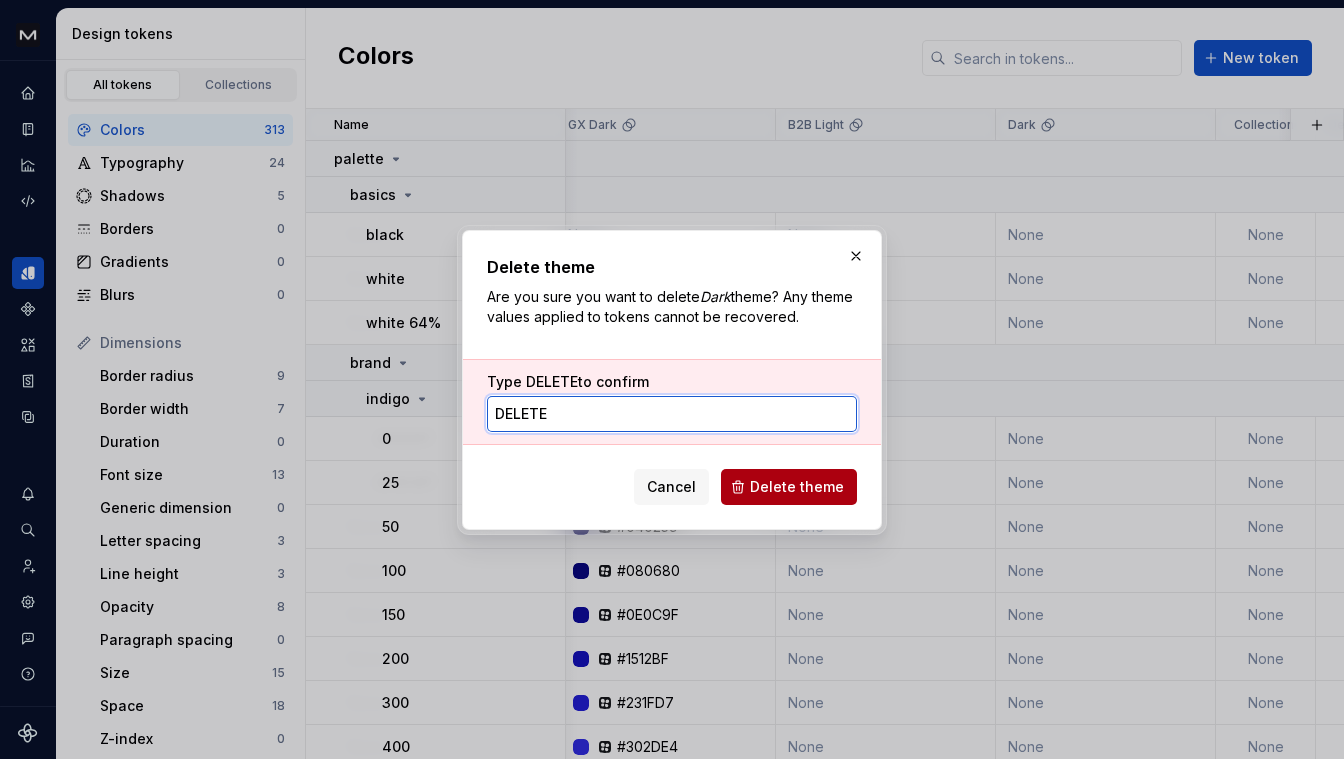 type on "DELETE" 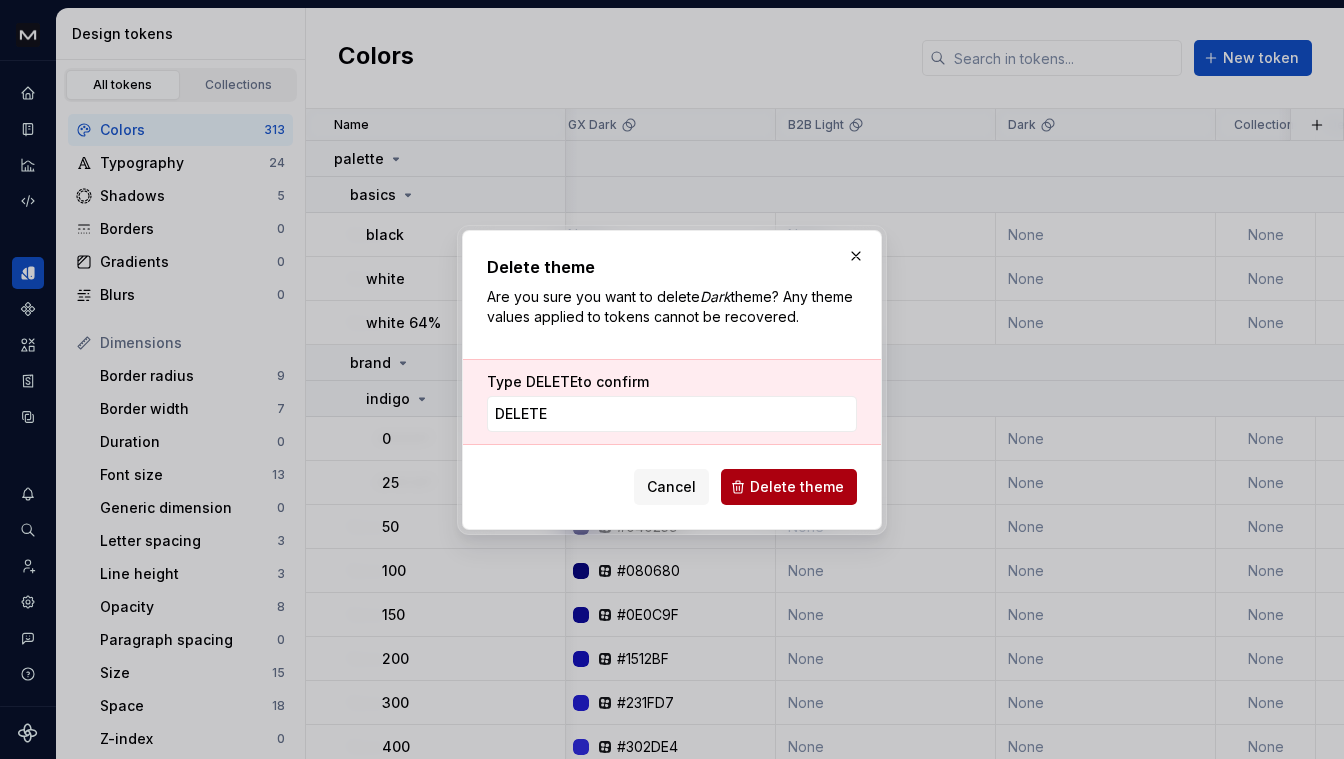 click on "Delete theme" at bounding box center (797, 487) 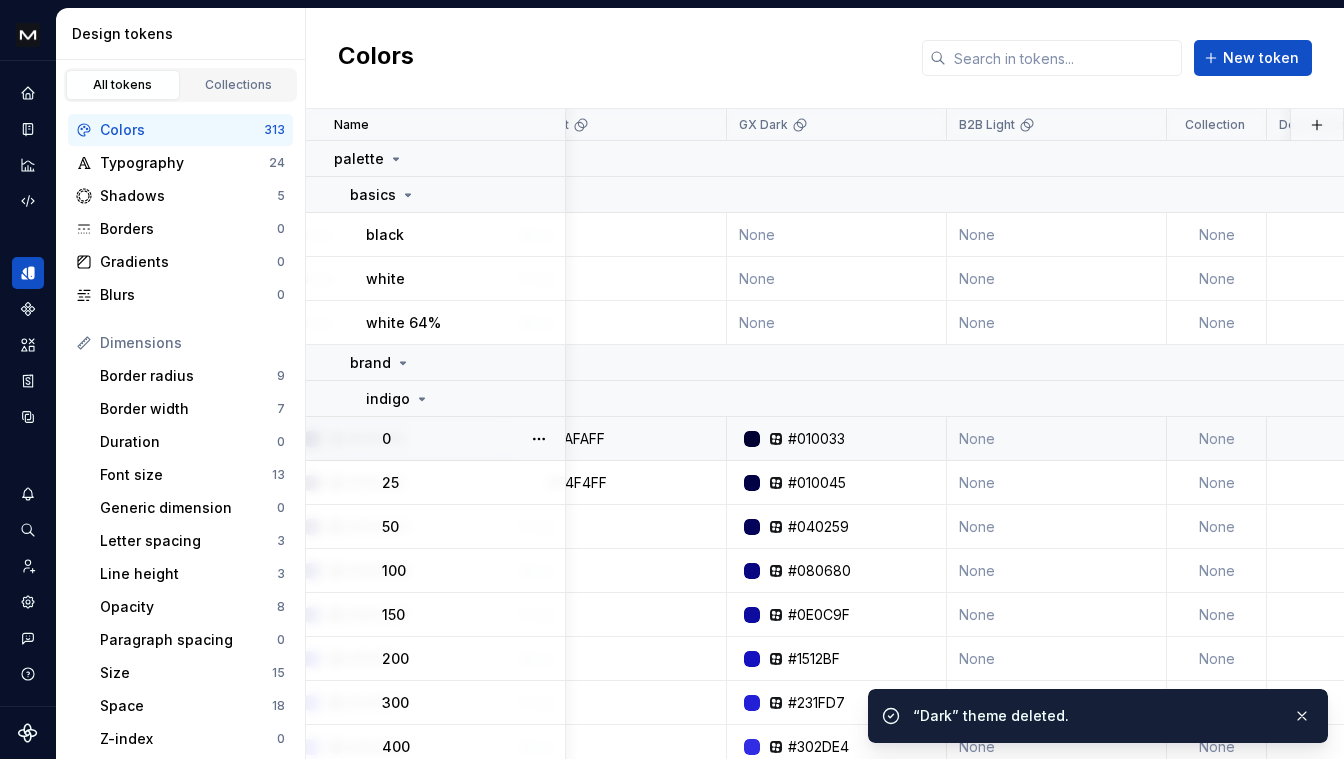 scroll, scrollTop: 0, scrollLeft: 0, axis: both 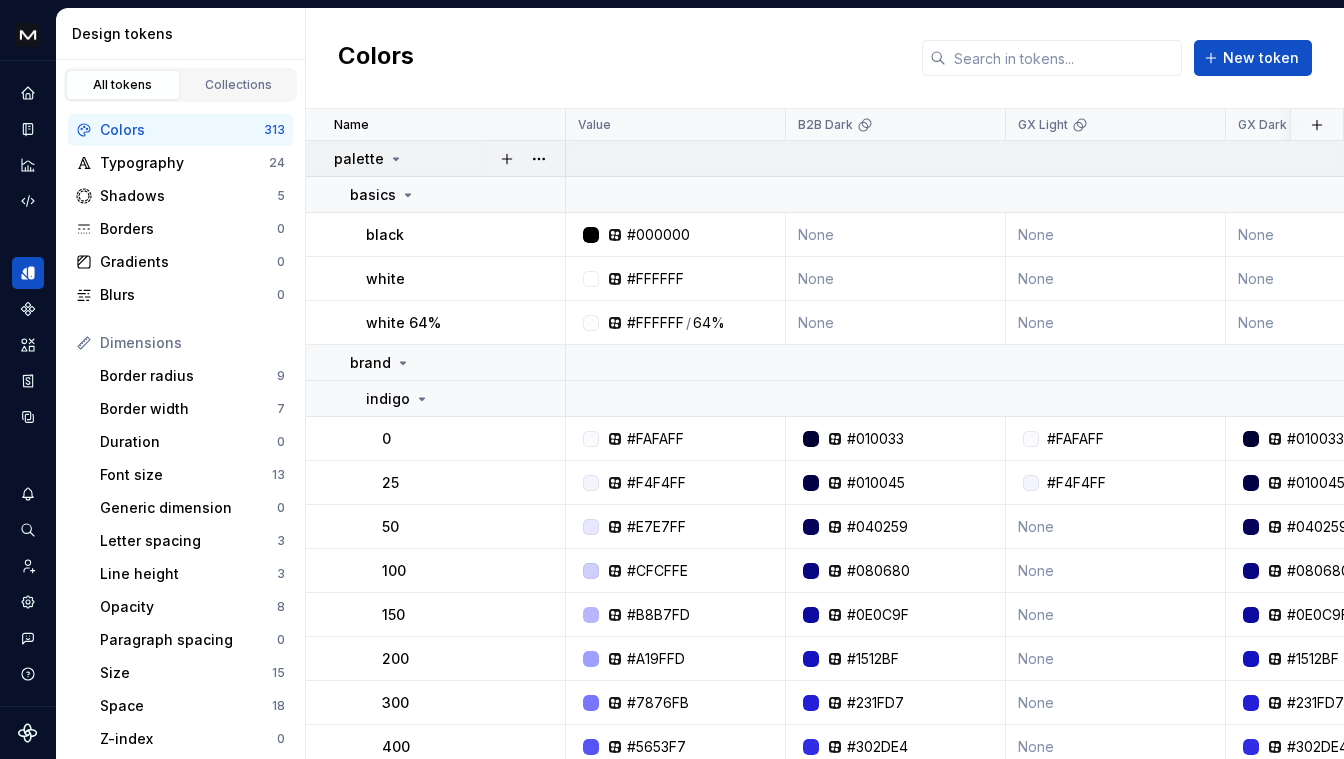 click 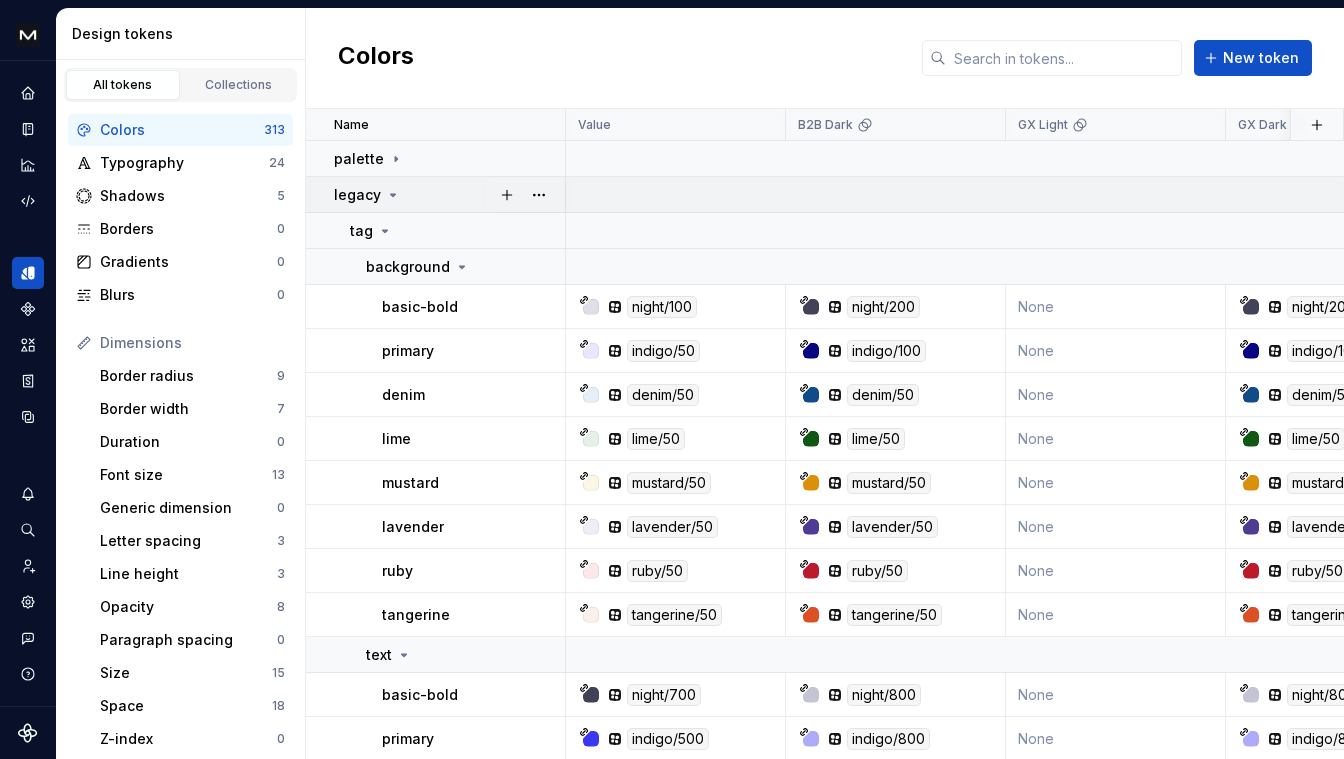 click 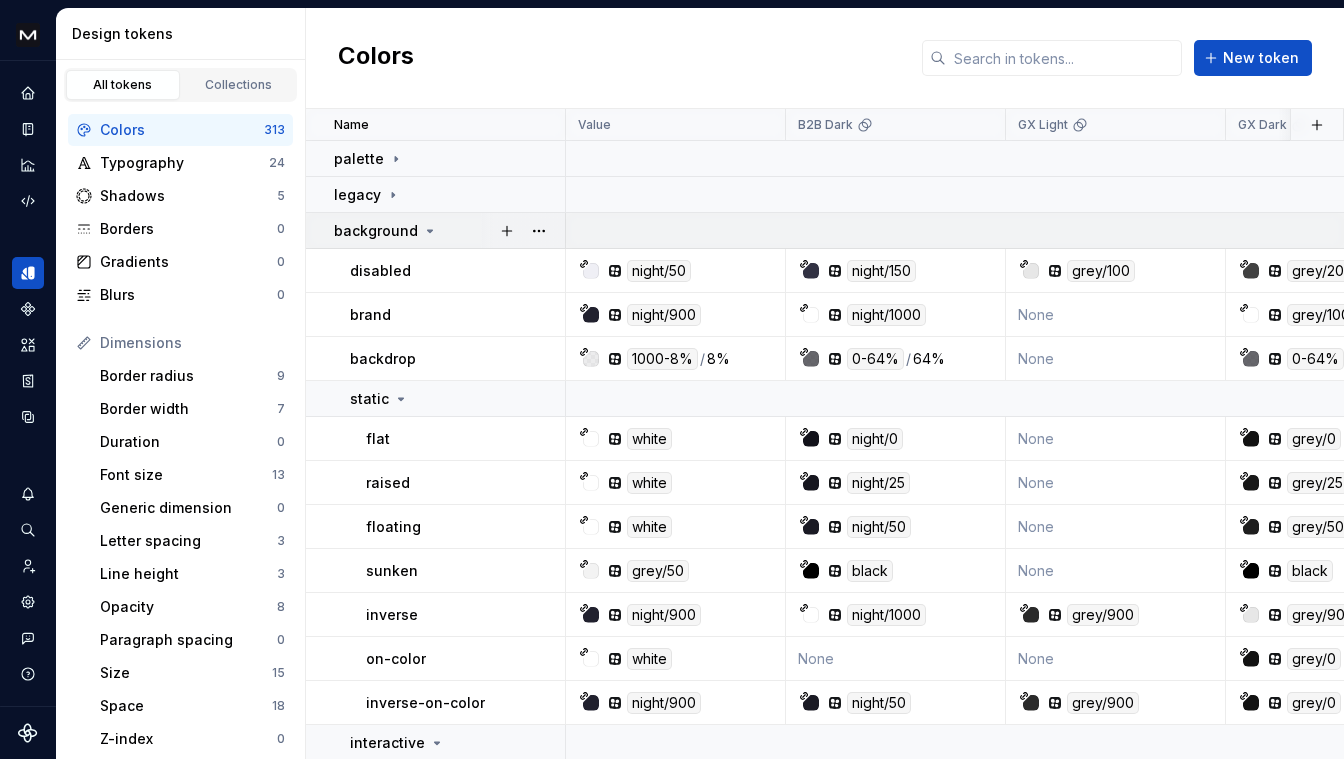 click 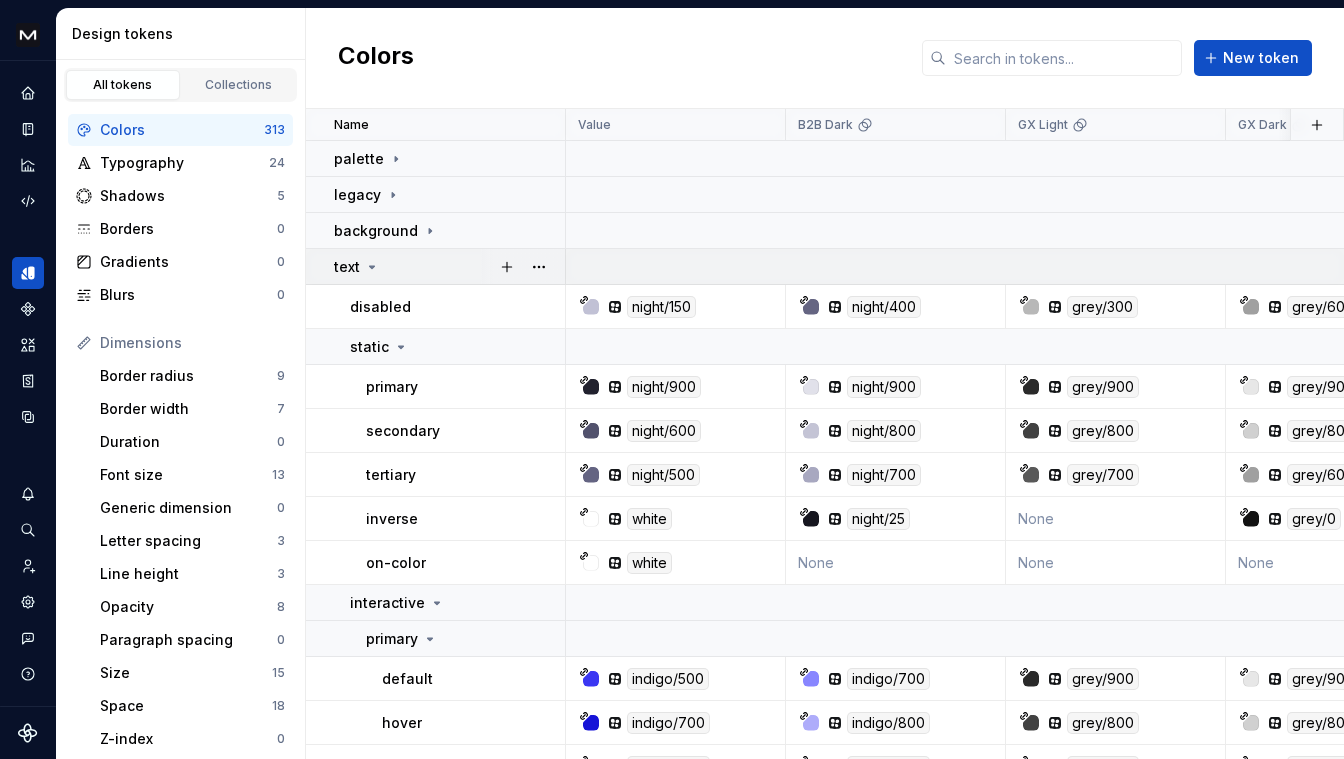 click 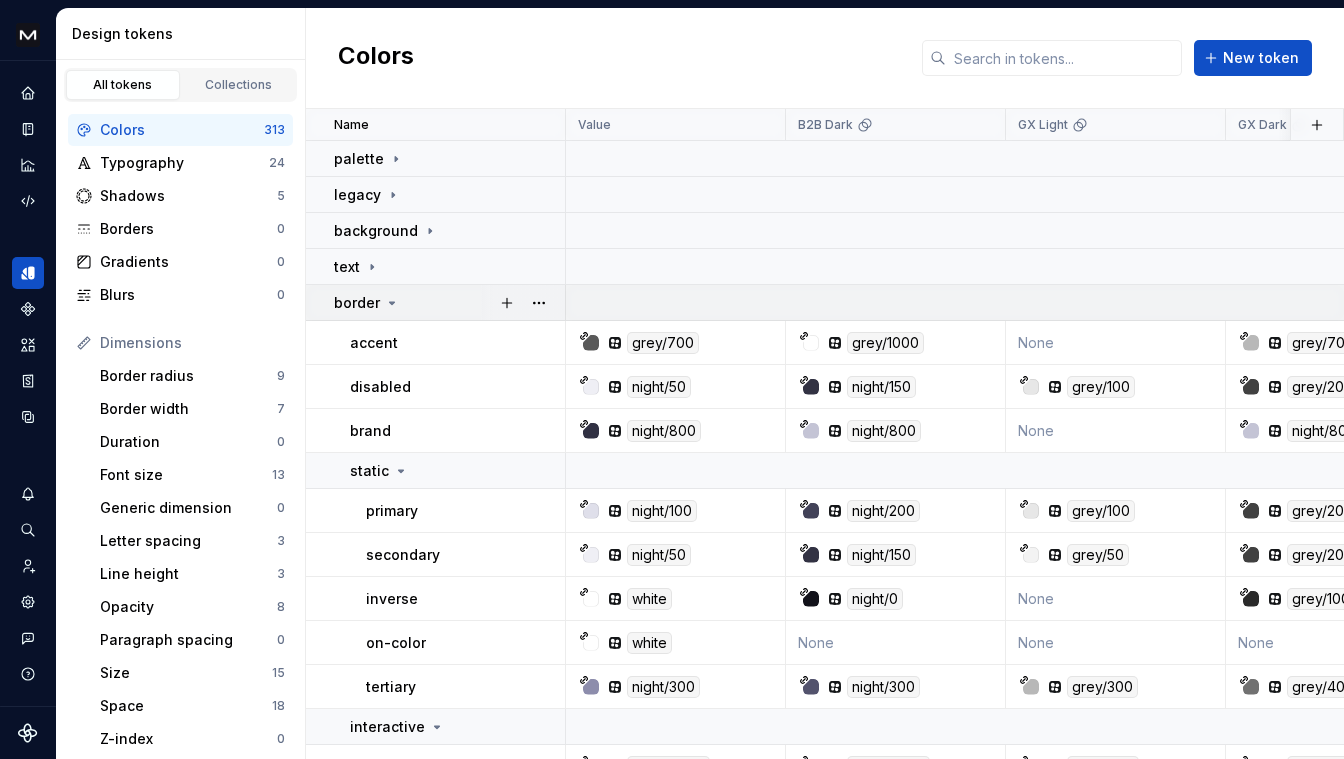 click 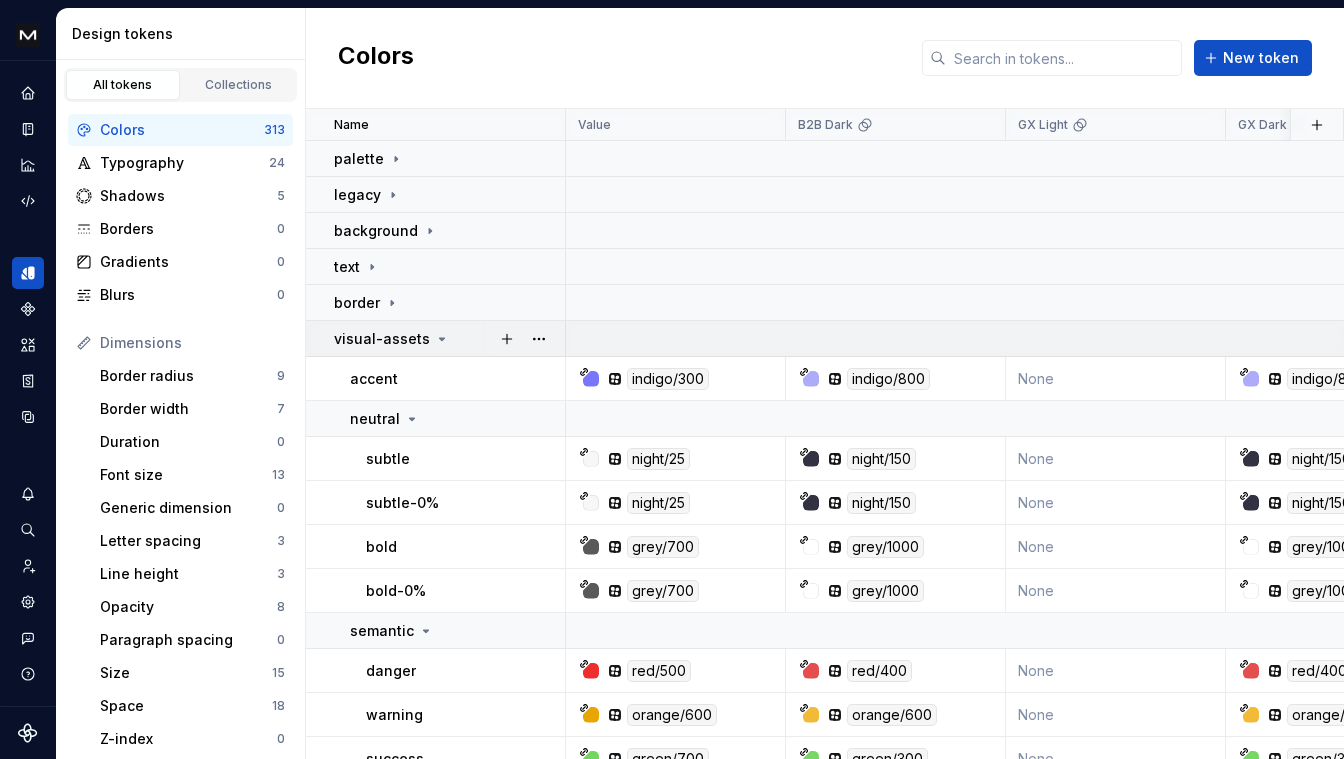 click 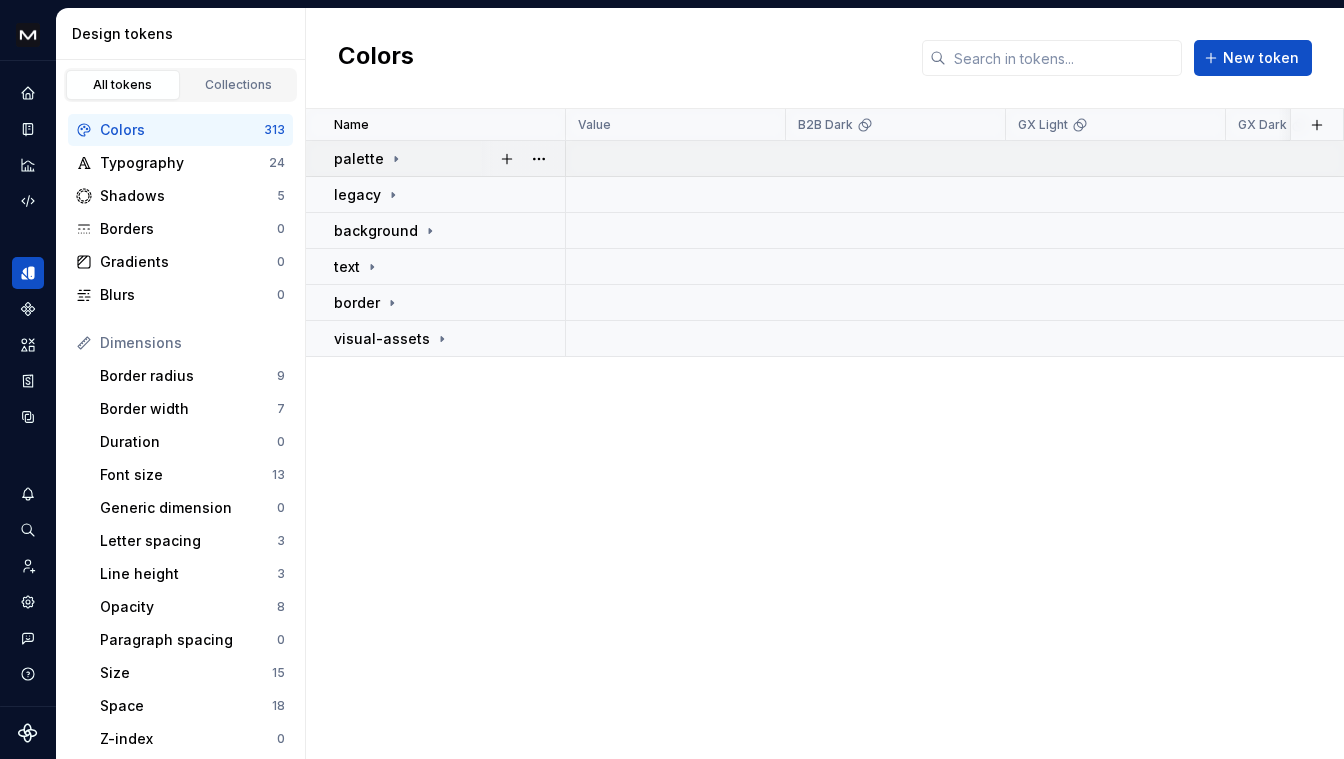 click on "palette" at bounding box center [369, 159] 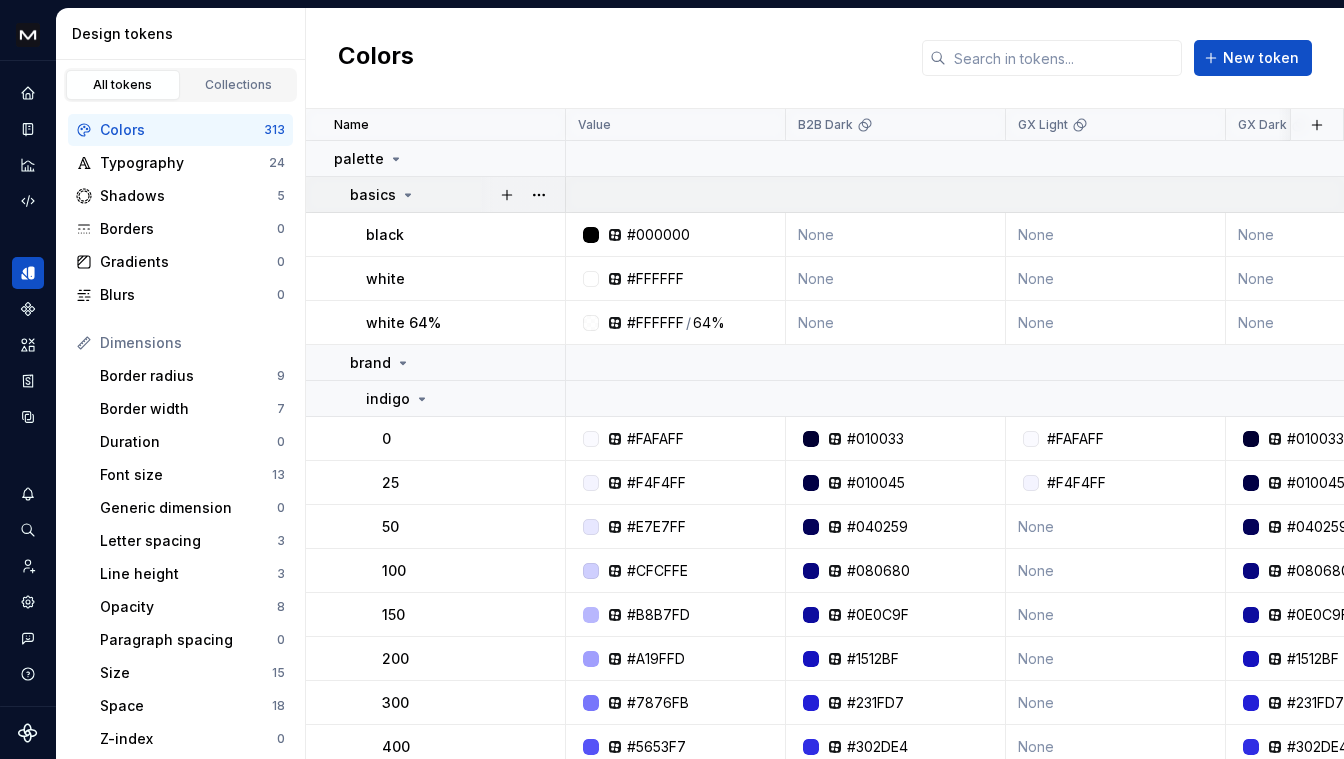 click 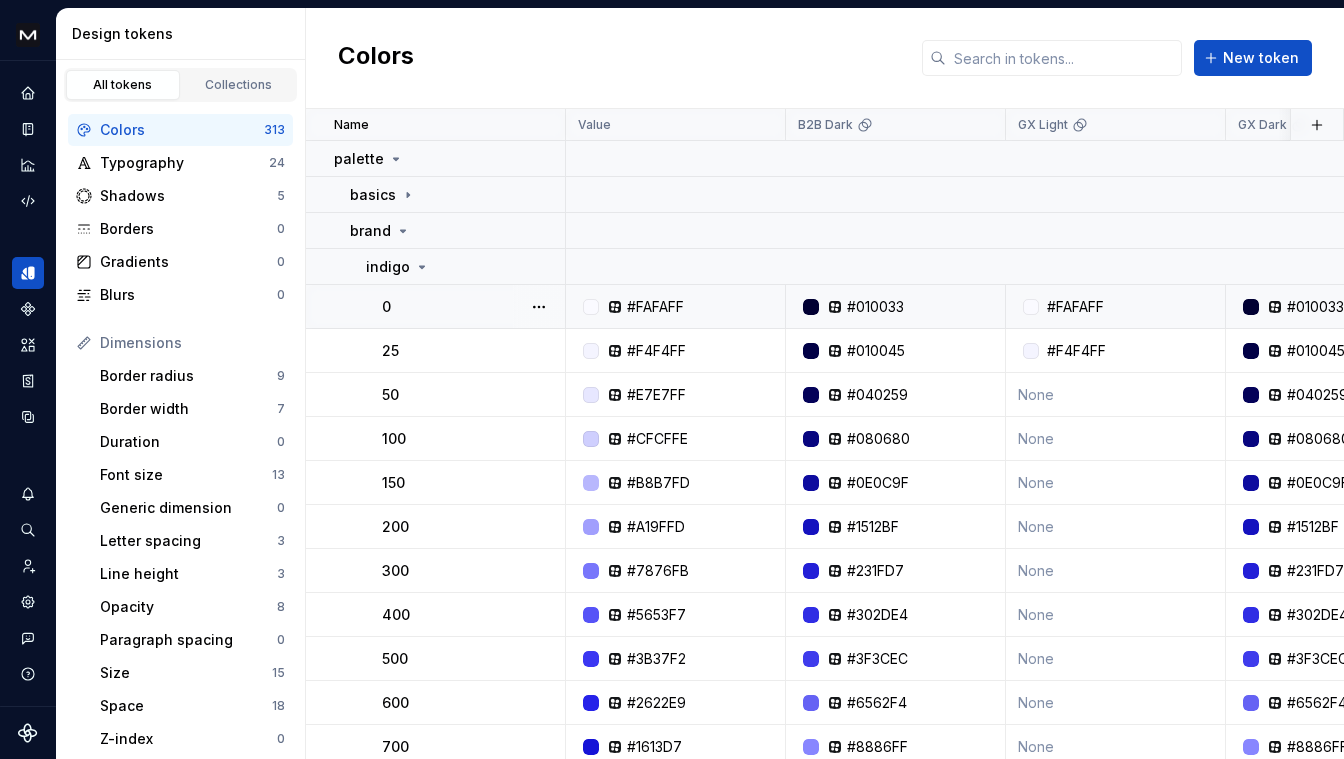 click on "#FAFAFF" at bounding box center (1116, 307) 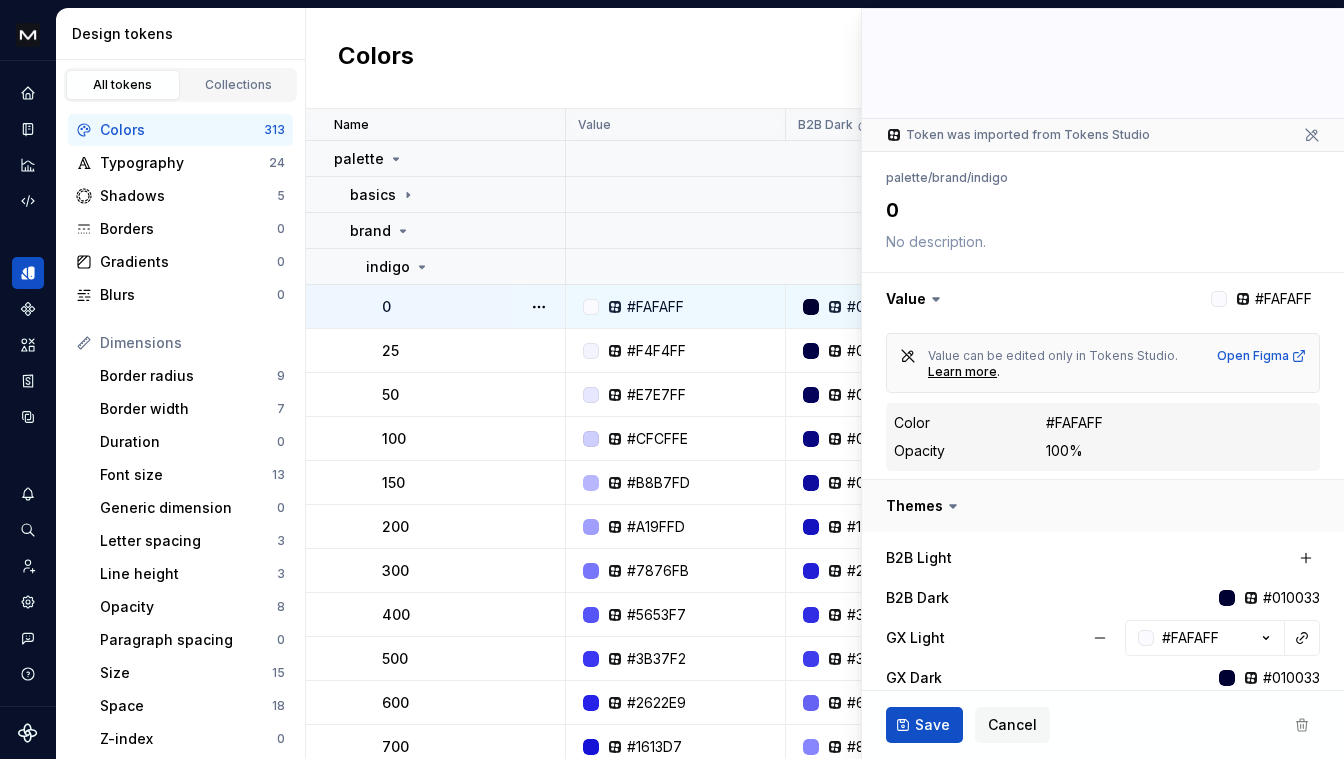 scroll, scrollTop: 210, scrollLeft: 0, axis: vertical 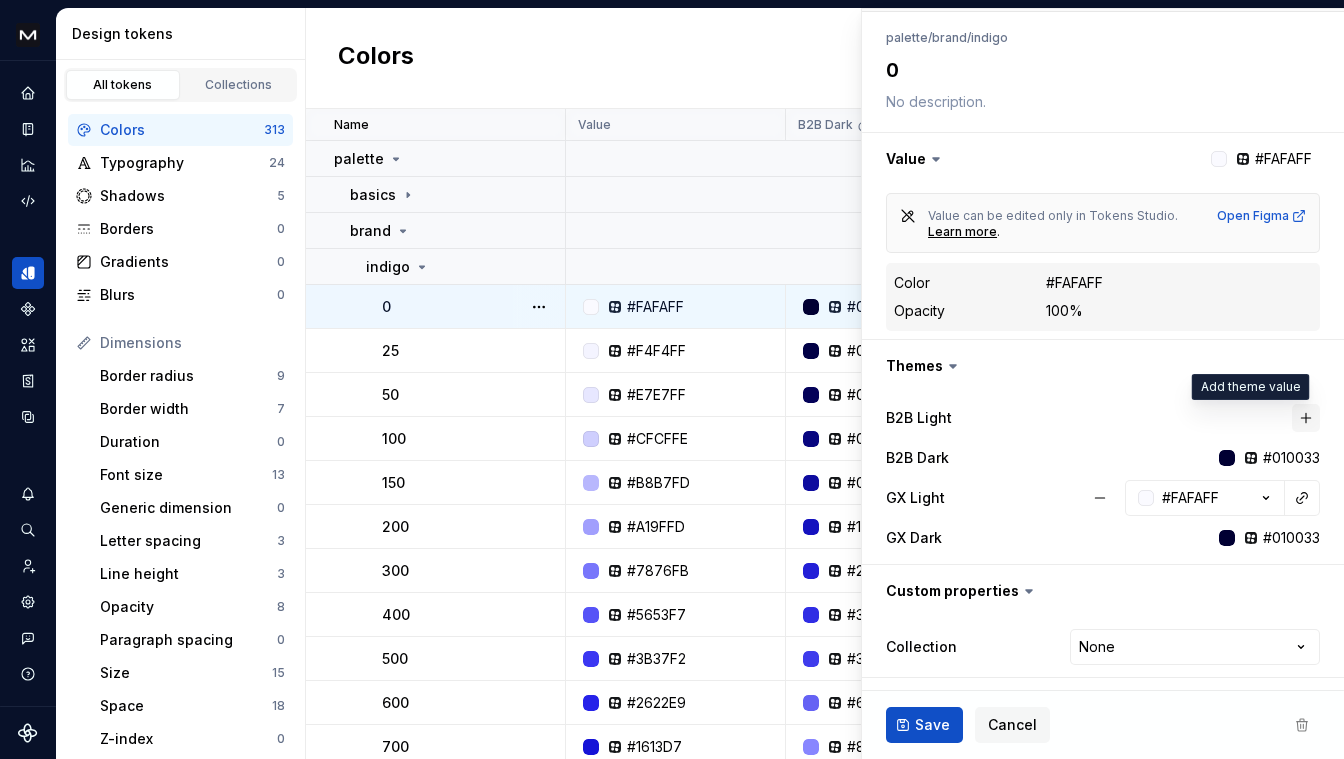 click at bounding box center [1306, 418] 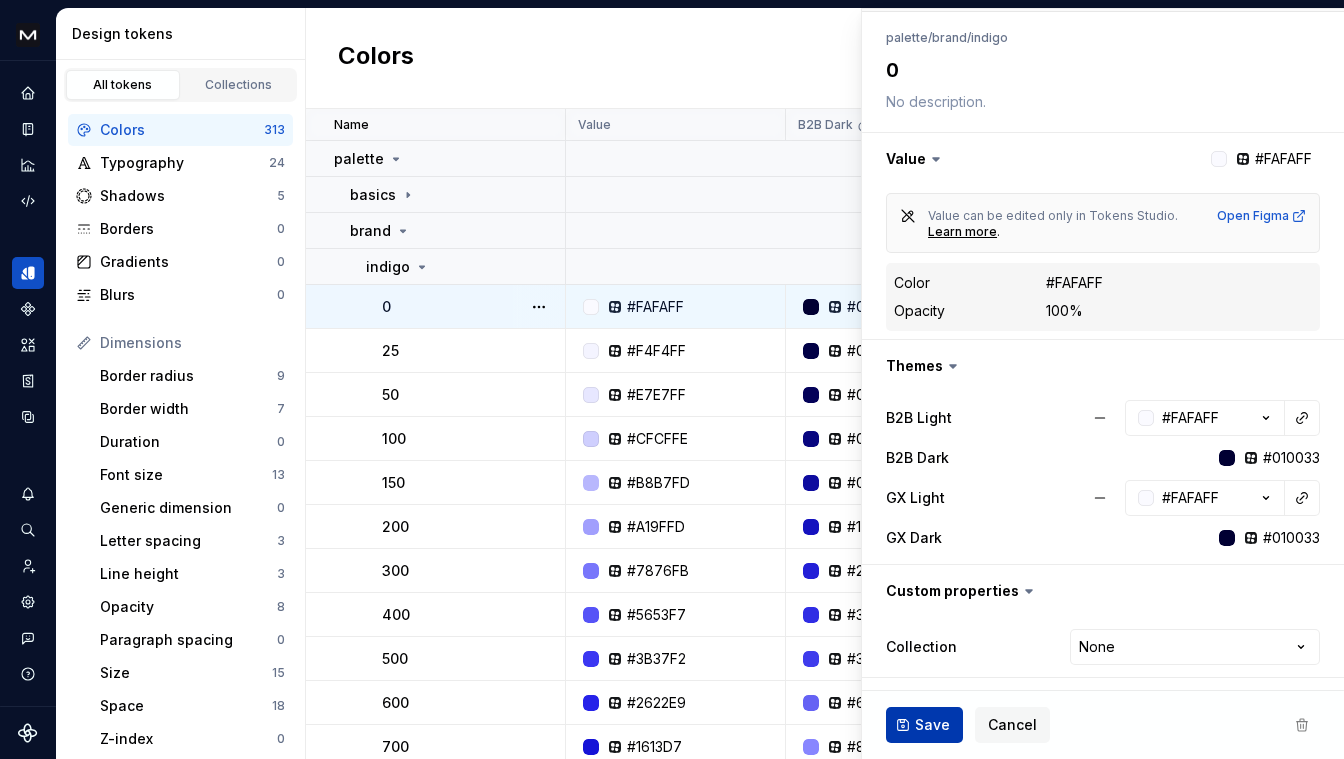 click on "Save" at bounding box center [932, 725] 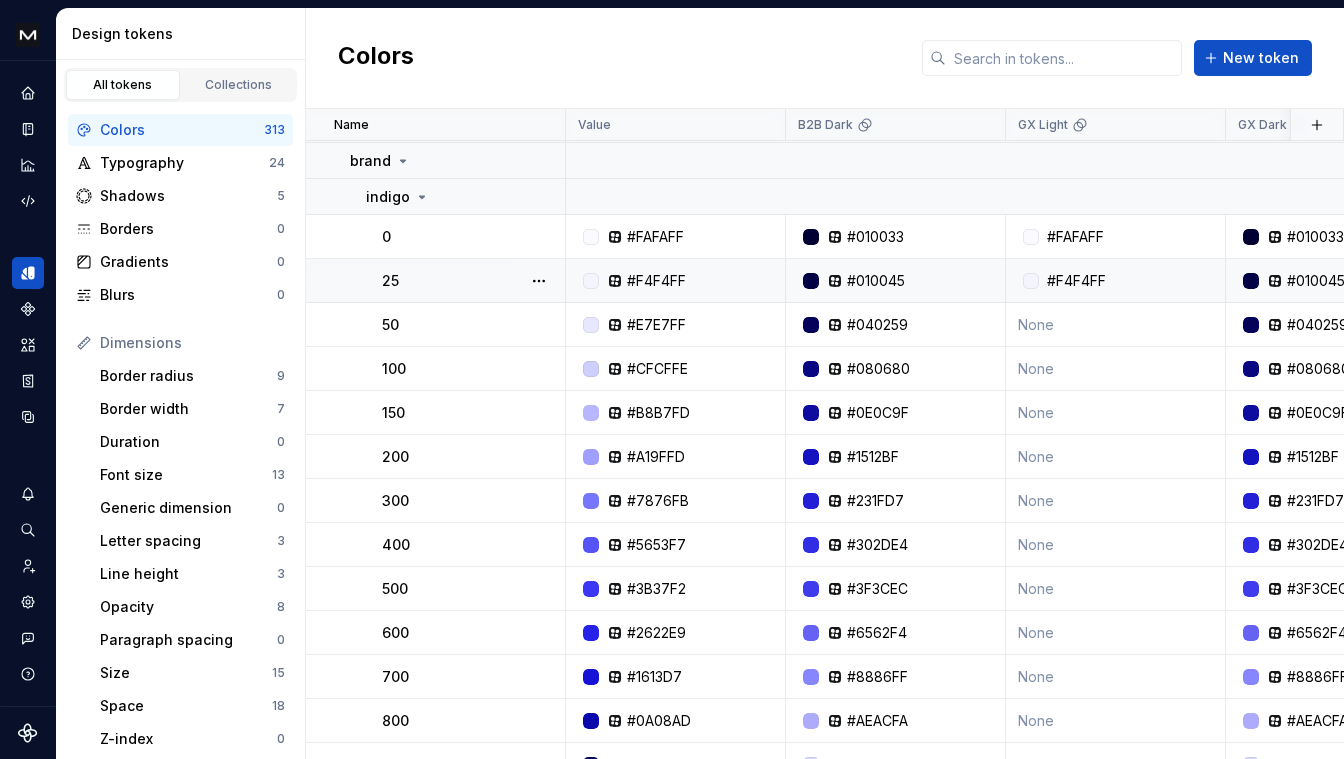 scroll, scrollTop: 58, scrollLeft: 0, axis: vertical 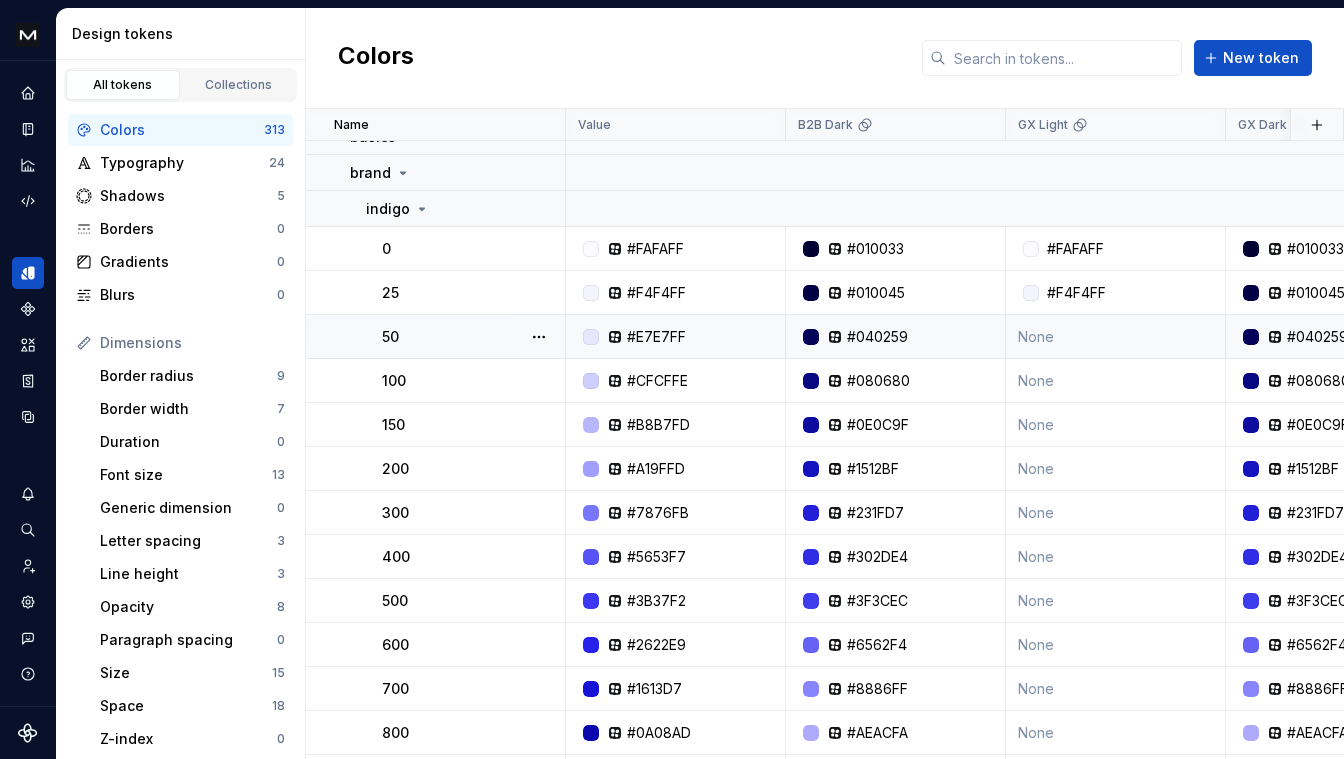 click on "None" at bounding box center (1116, 337) 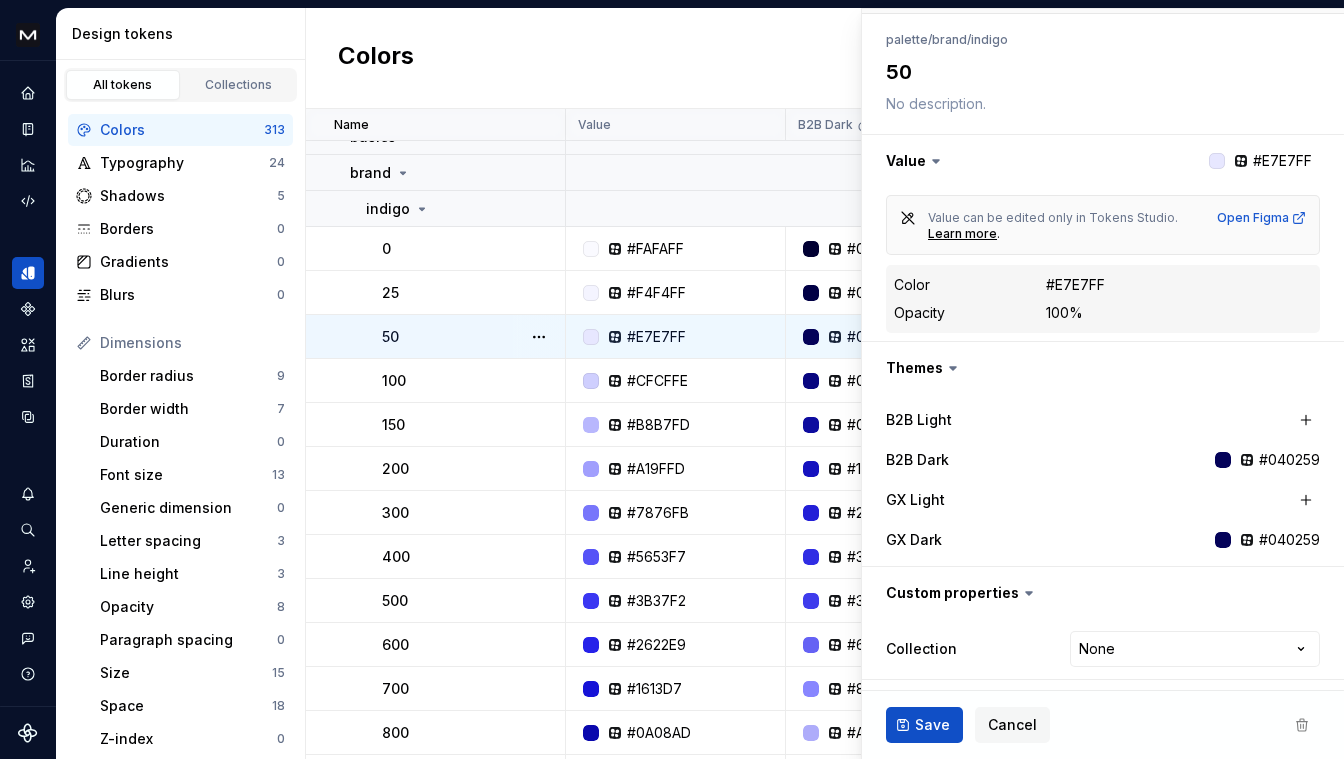 scroll, scrollTop: 210, scrollLeft: 0, axis: vertical 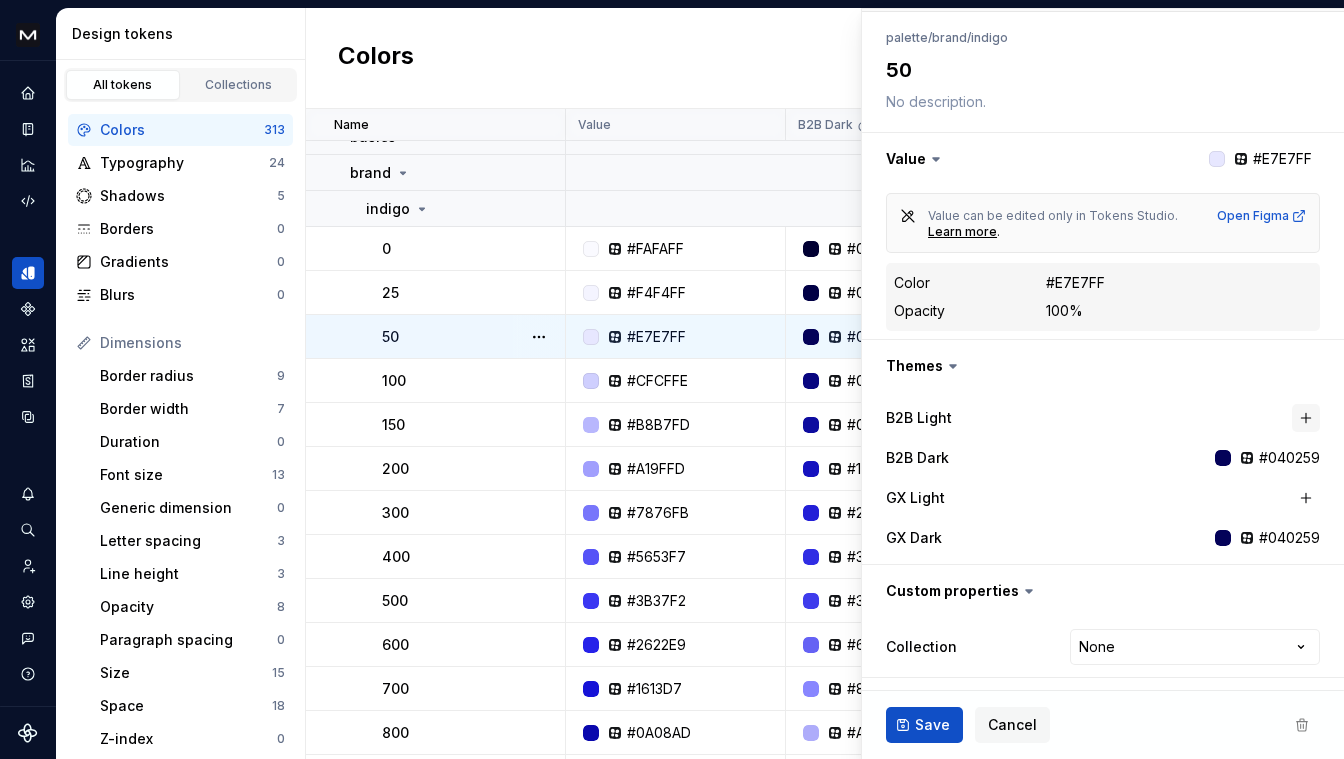 click at bounding box center (1306, 418) 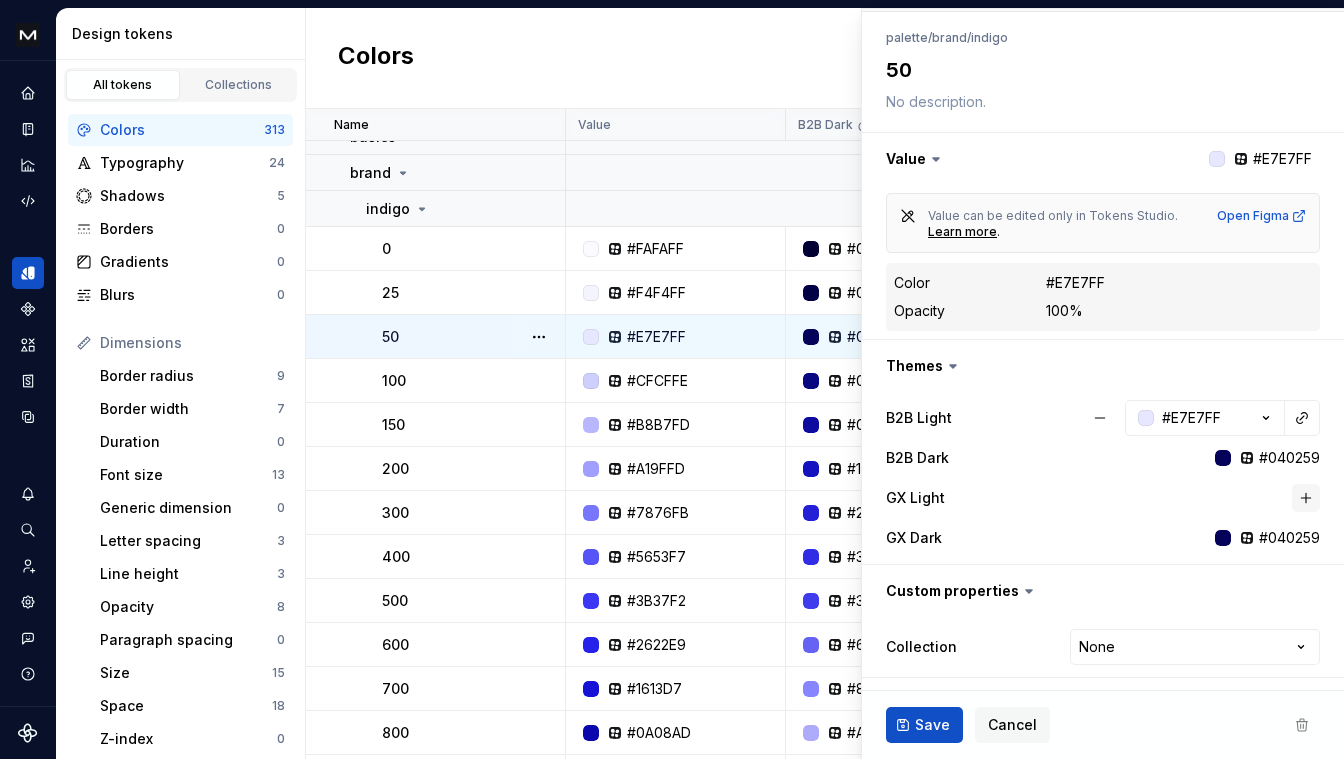 click at bounding box center (1306, 498) 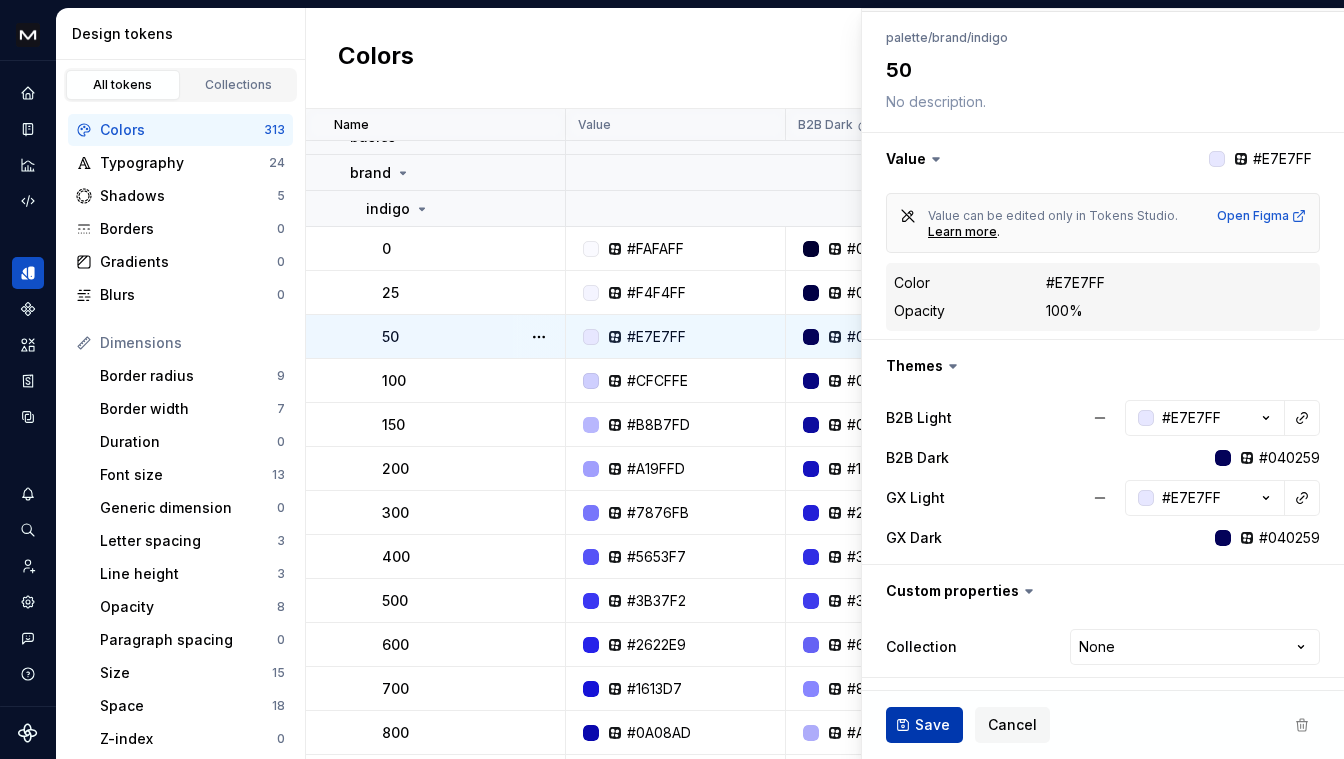 click on "Save" at bounding box center [924, 725] 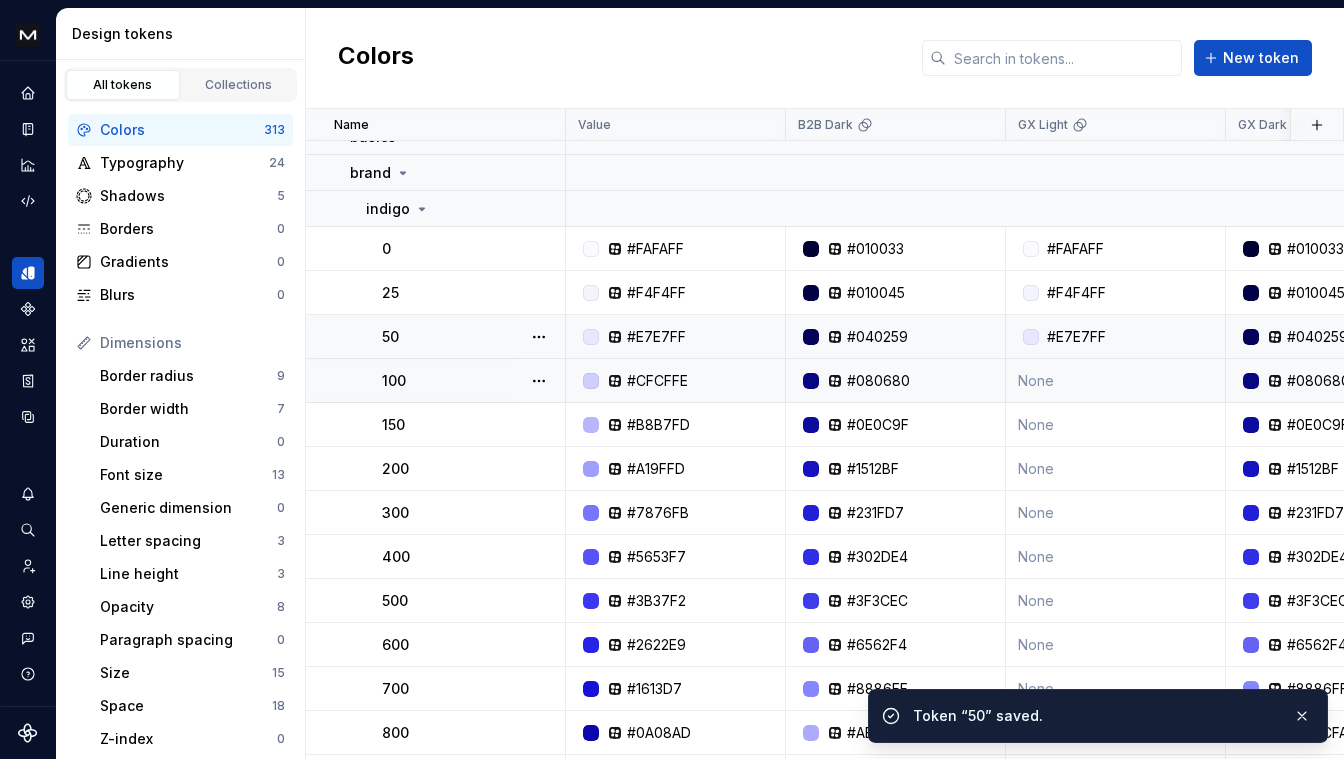 click on "None" at bounding box center [1116, 381] 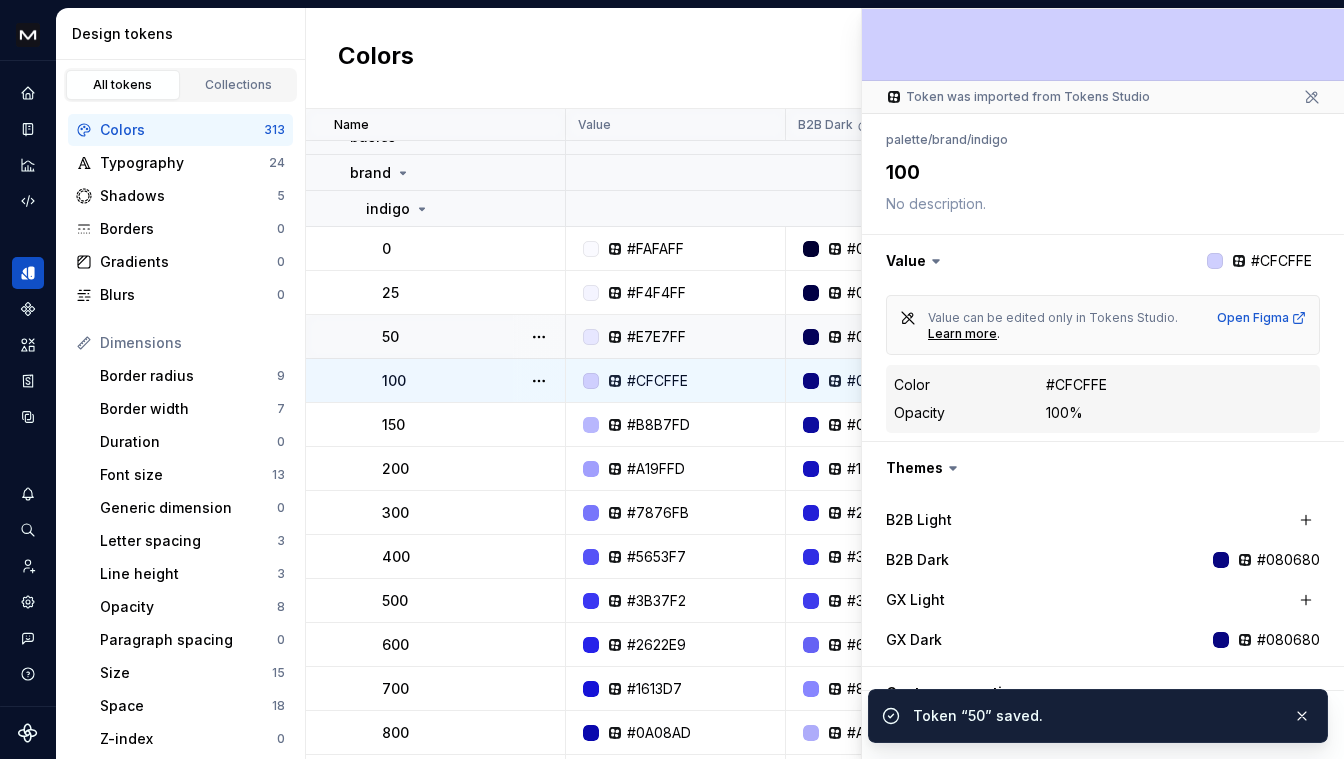 scroll, scrollTop: 184, scrollLeft: 0, axis: vertical 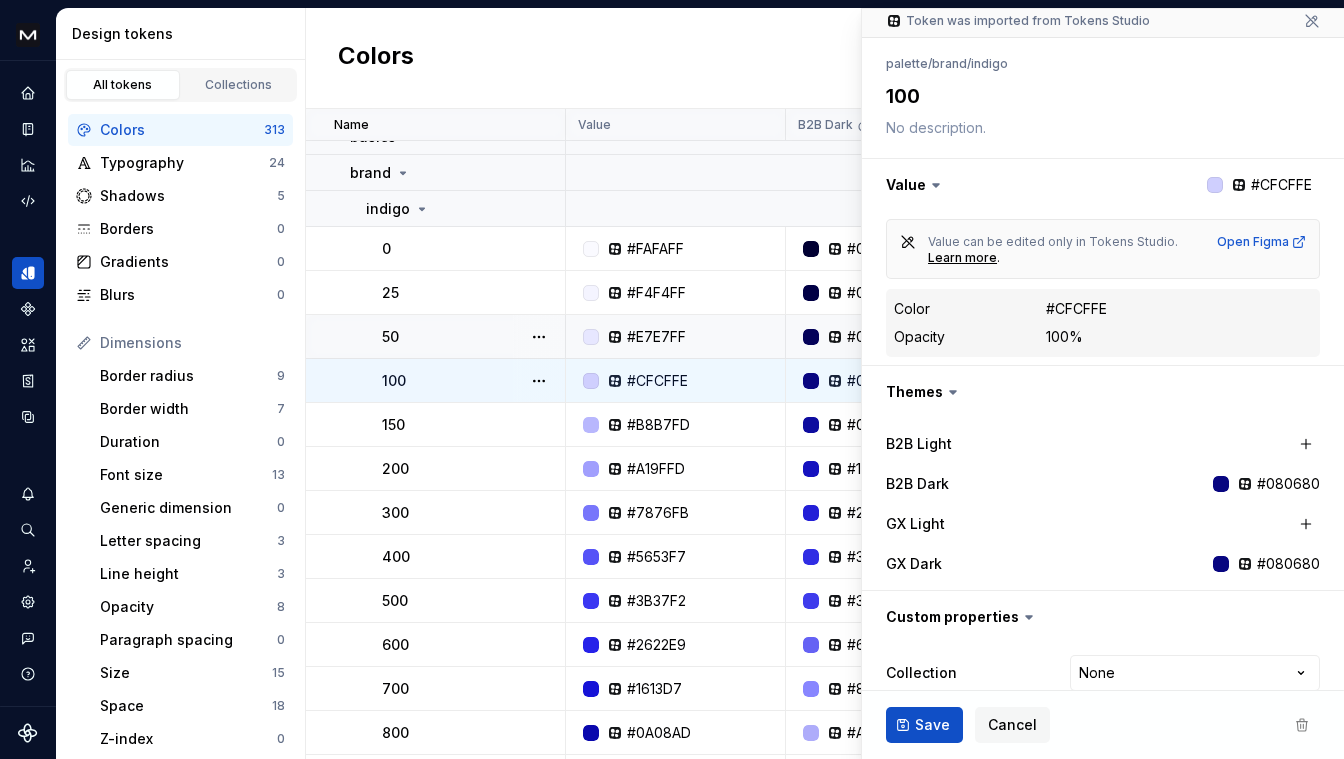 click at bounding box center [1306, 444] 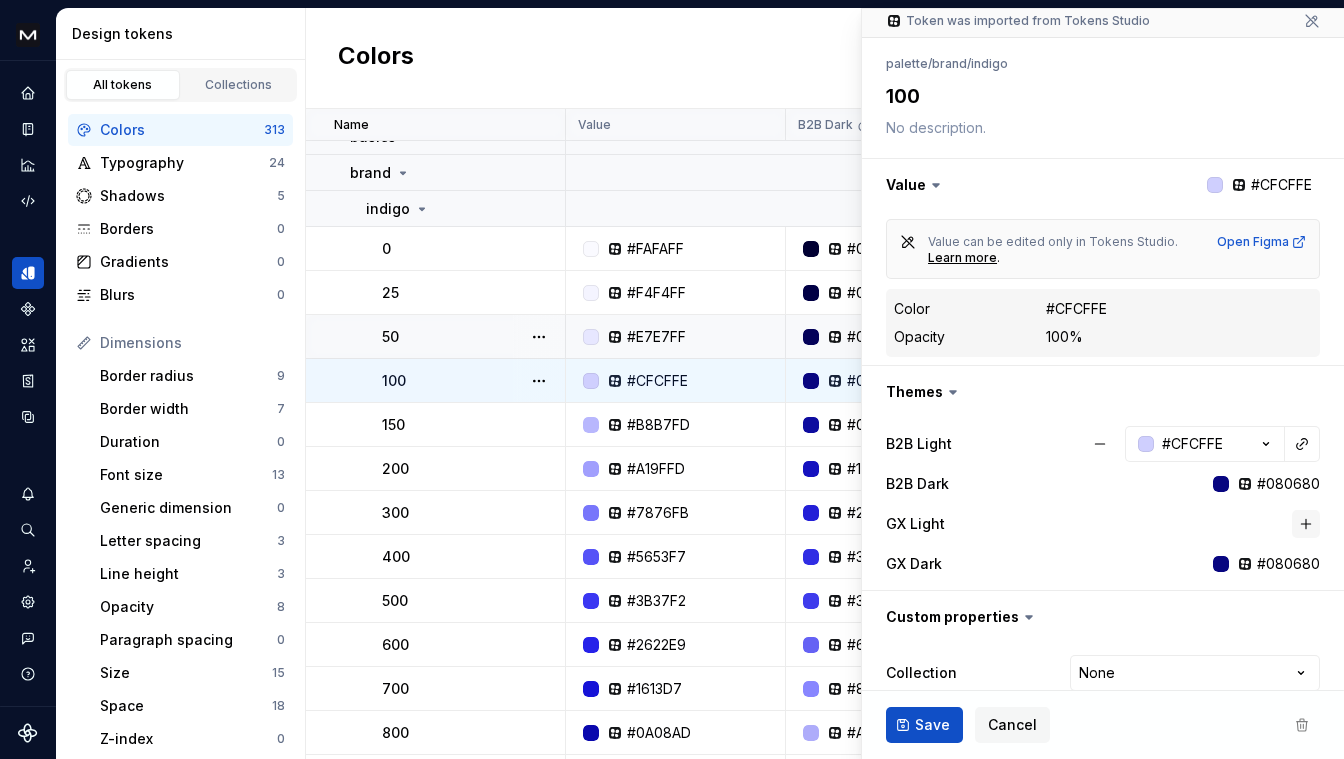click at bounding box center [1306, 524] 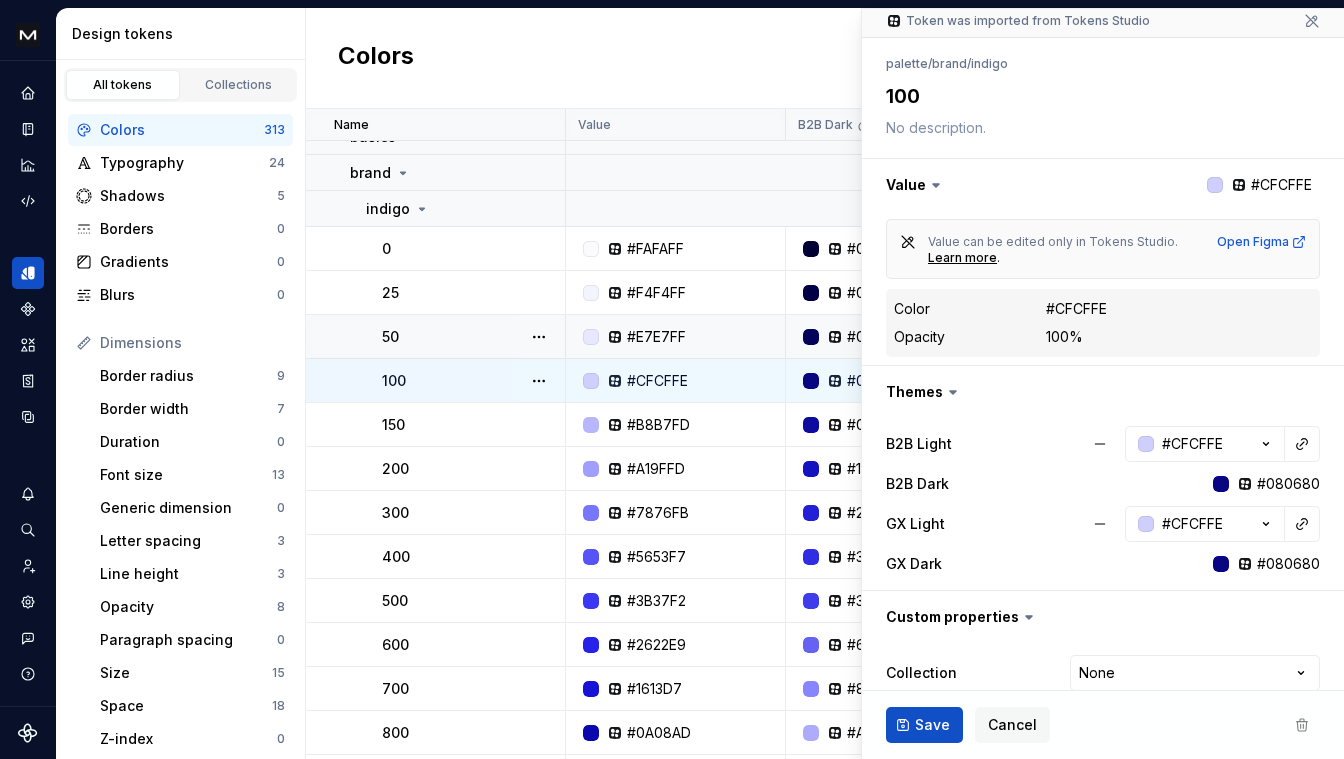 click on "Save" at bounding box center [932, 725] 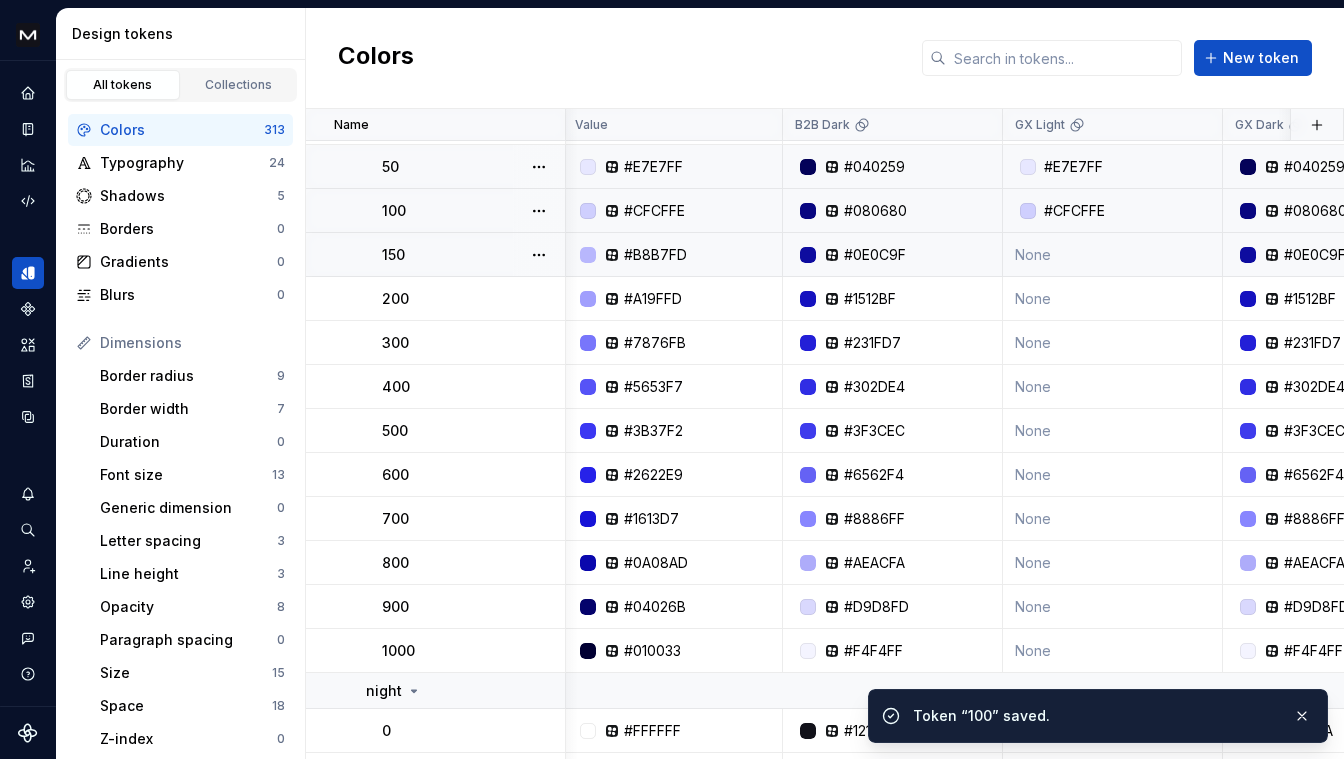 scroll, scrollTop: 229, scrollLeft: 3, axis: both 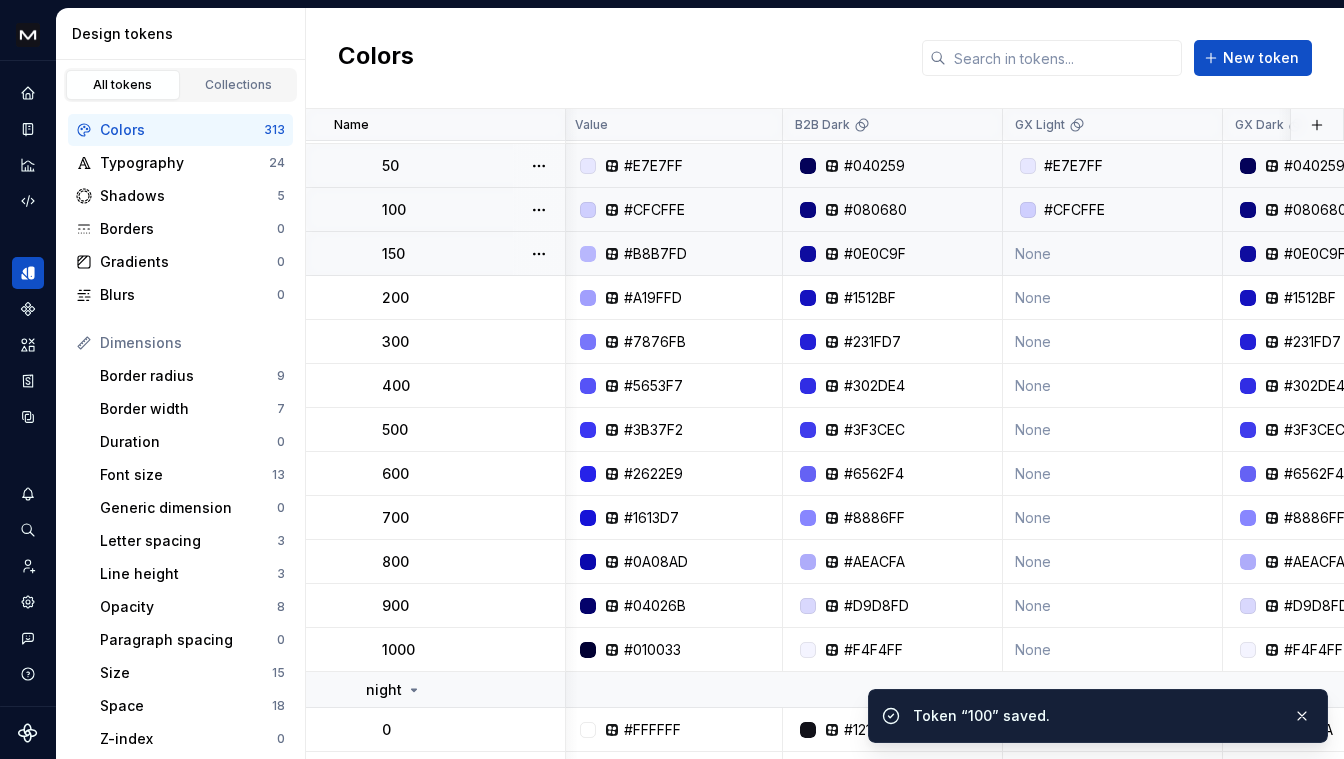 click on "None" at bounding box center (1113, 254) 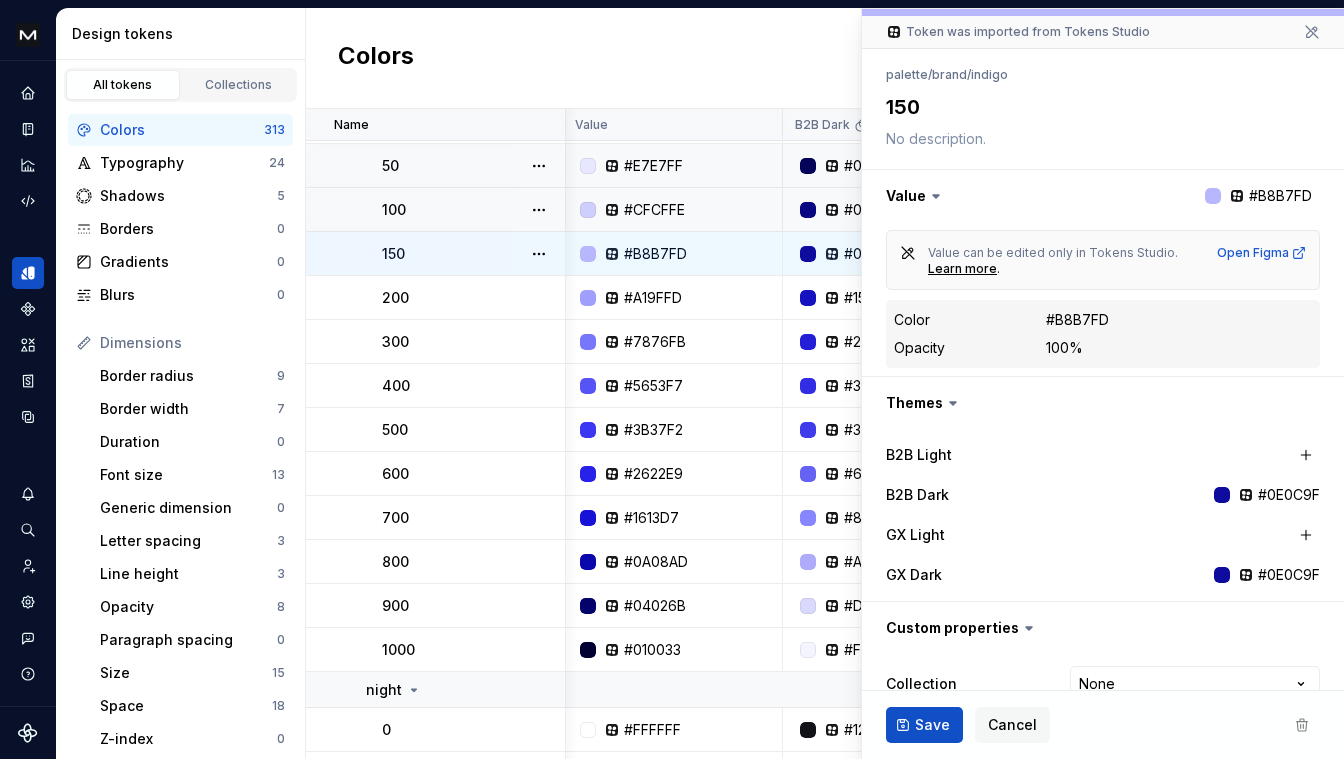 scroll, scrollTop: 210, scrollLeft: 0, axis: vertical 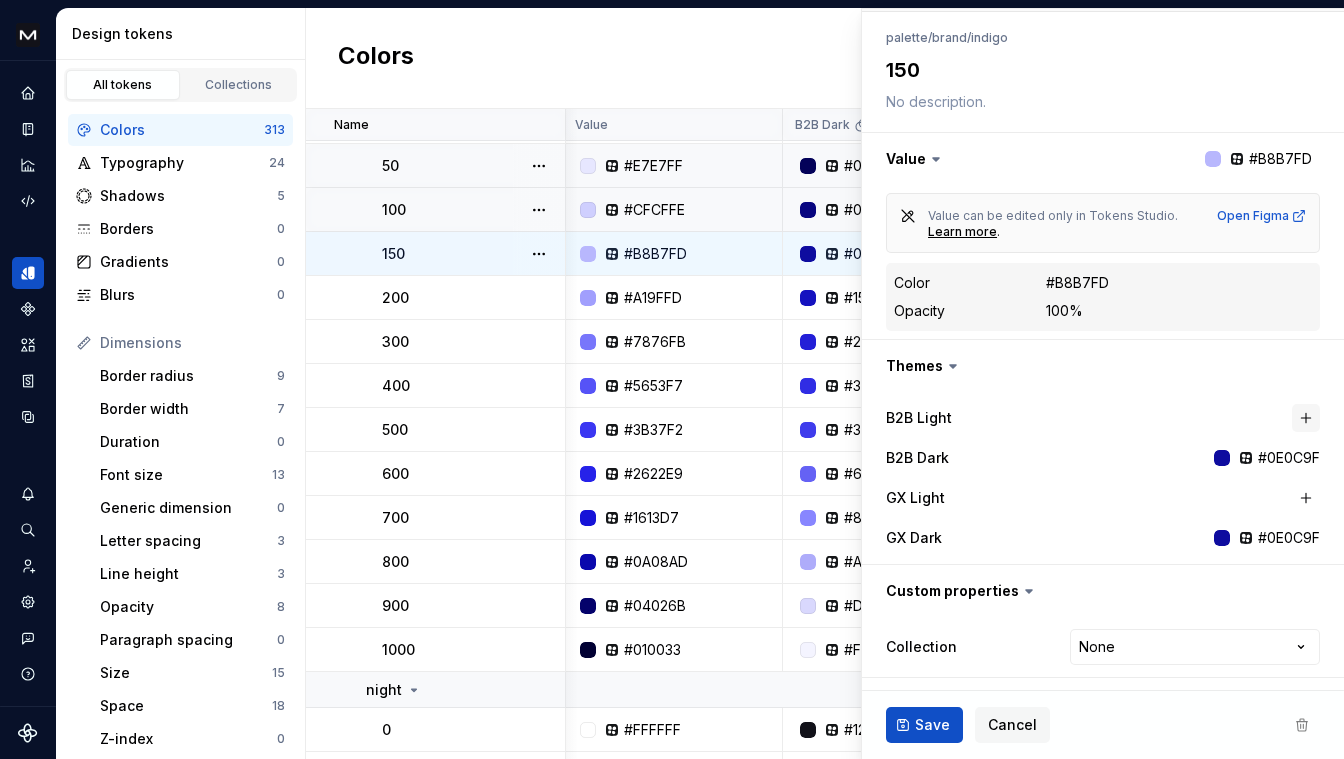 click at bounding box center [1306, 418] 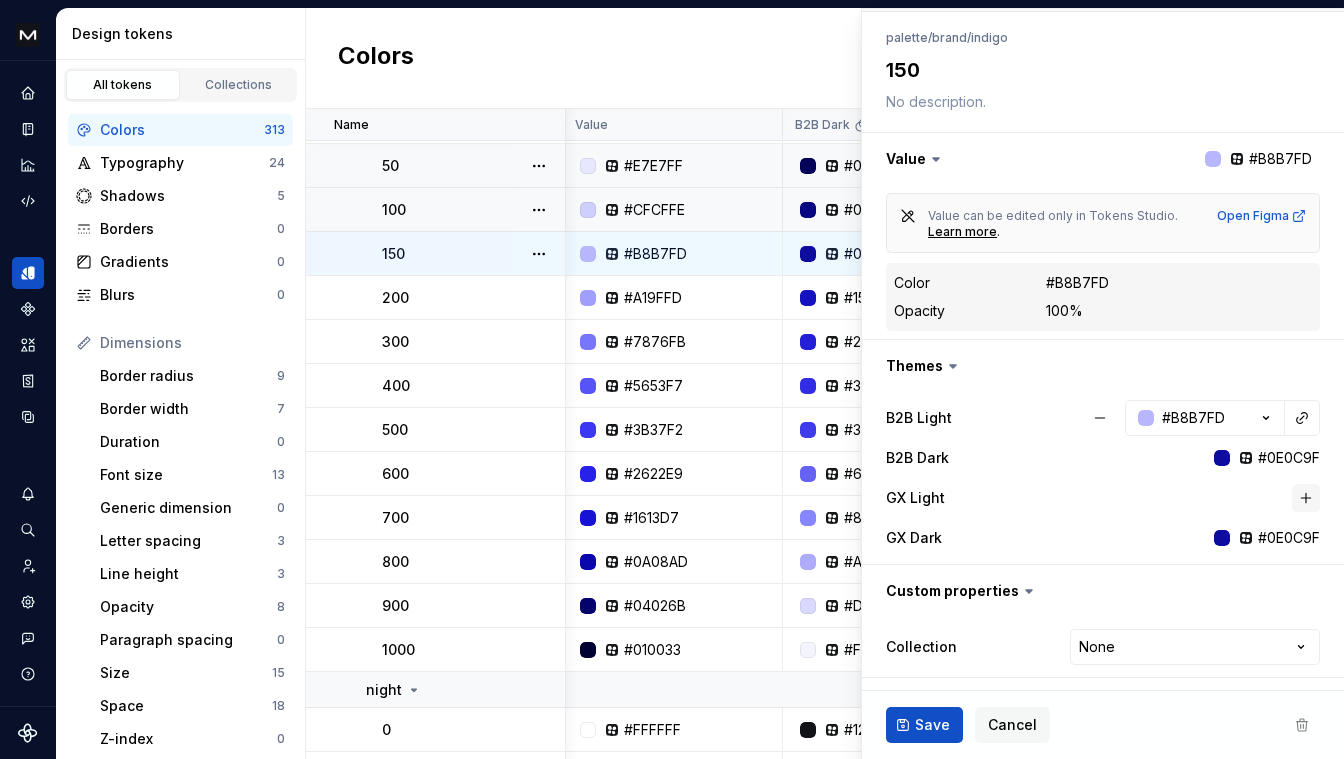 click at bounding box center (1306, 498) 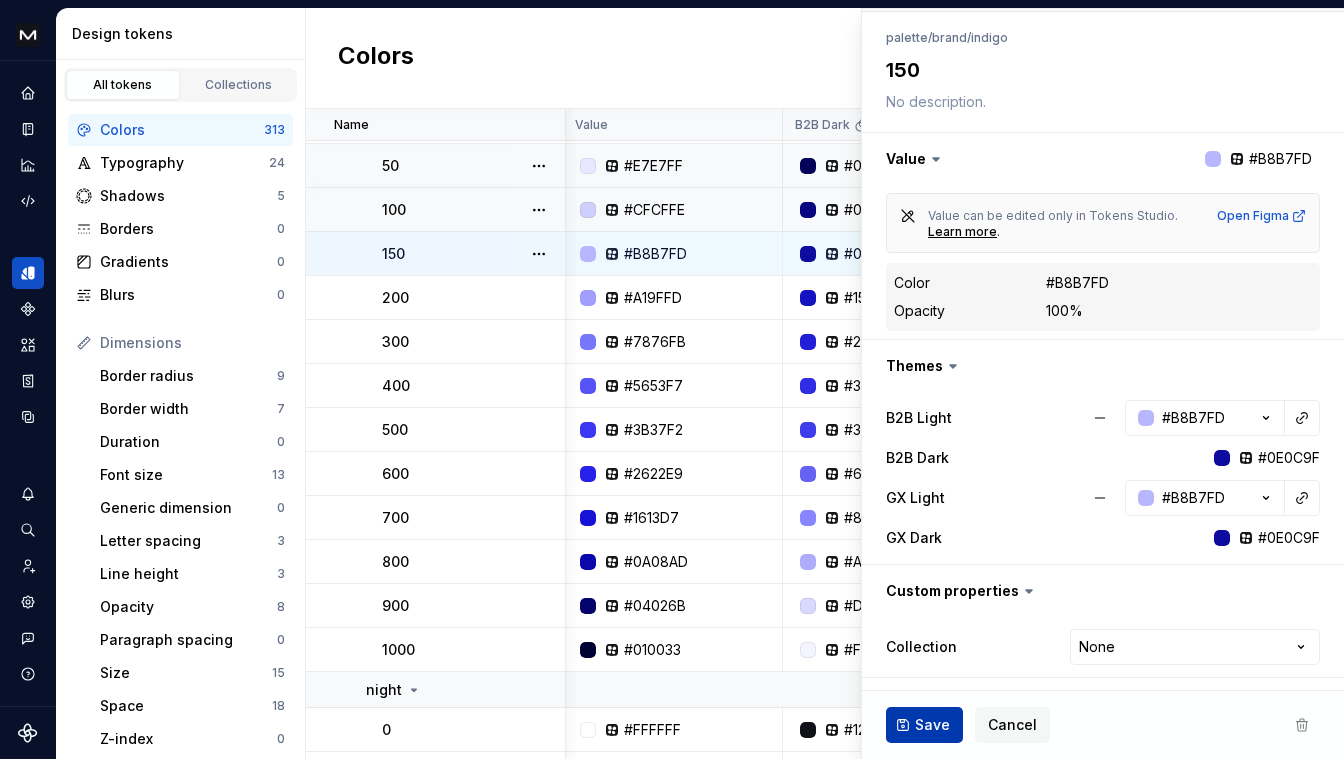 click on "Save" at bounding box center (932, 725) 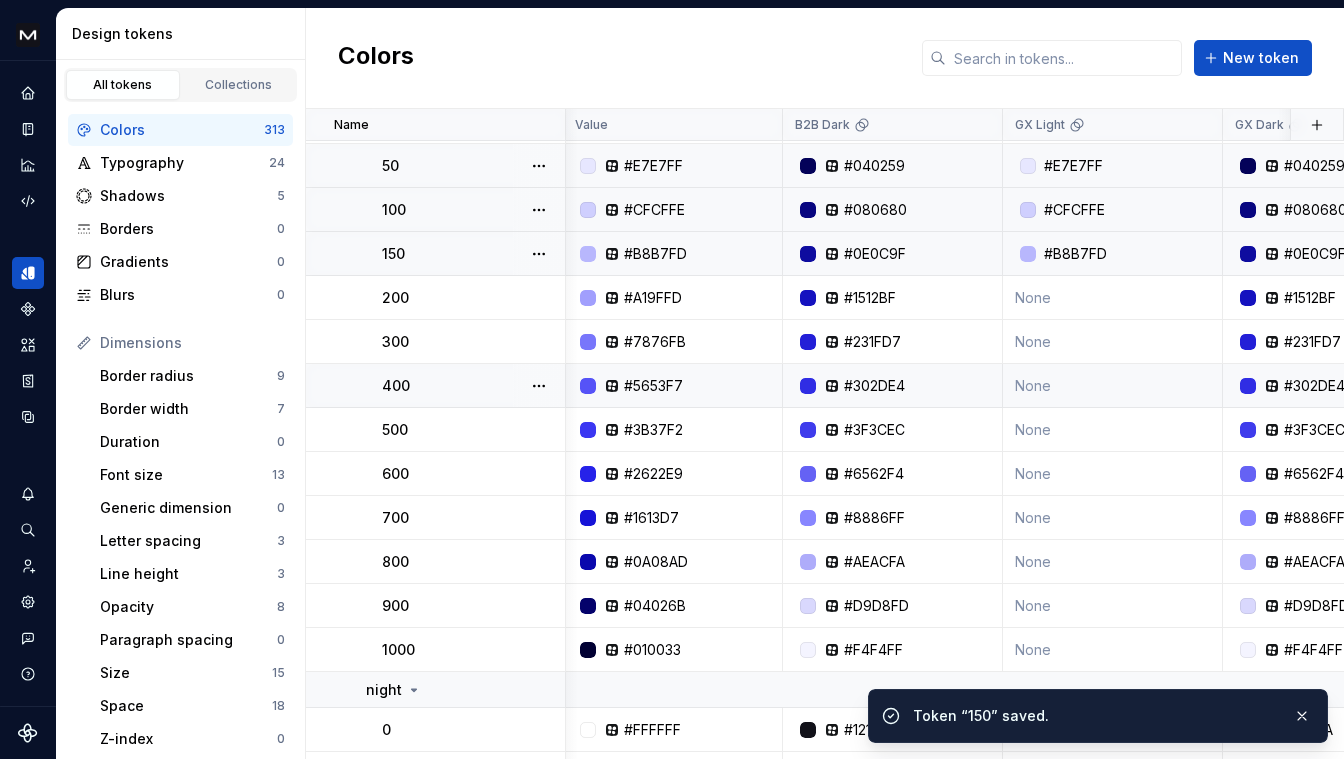 click on "#5653F7" at bounding box center (673, 386) 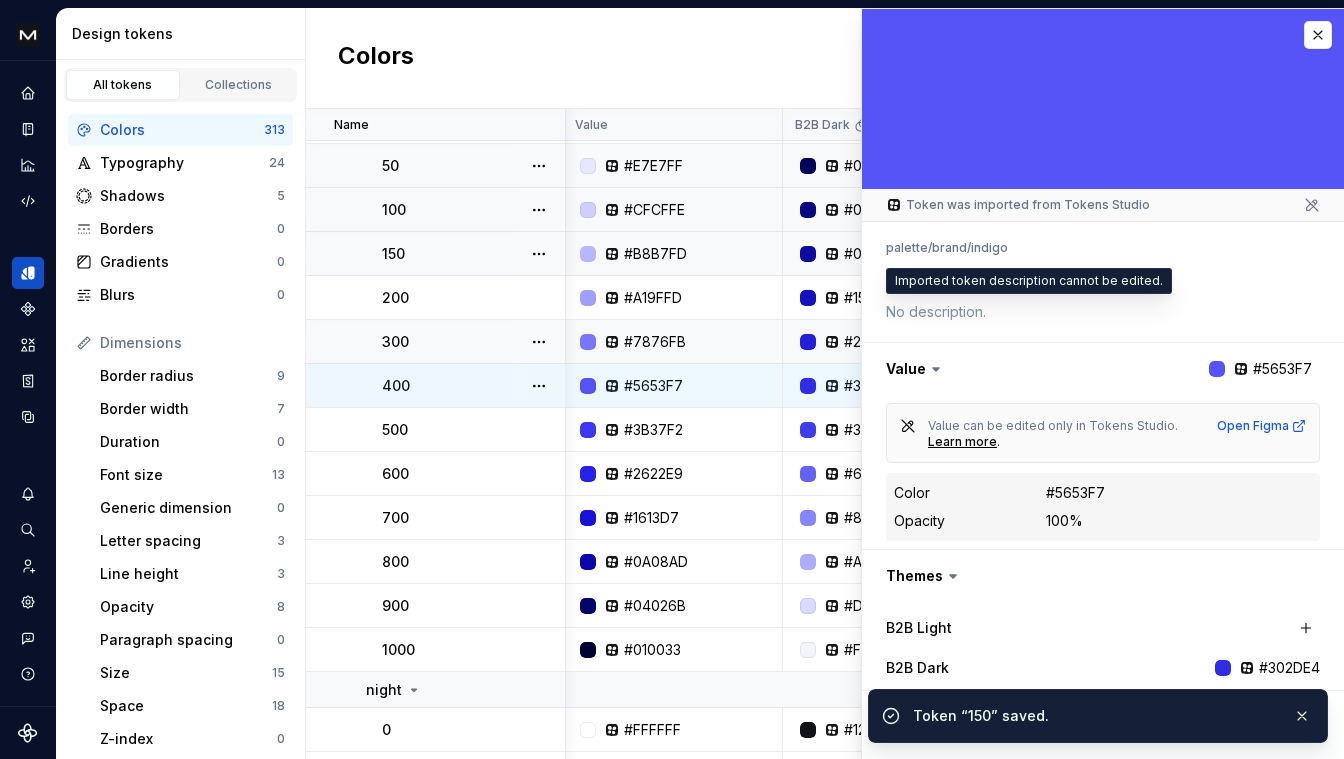 click on "#7876FB" at bounding box center (673, 342) 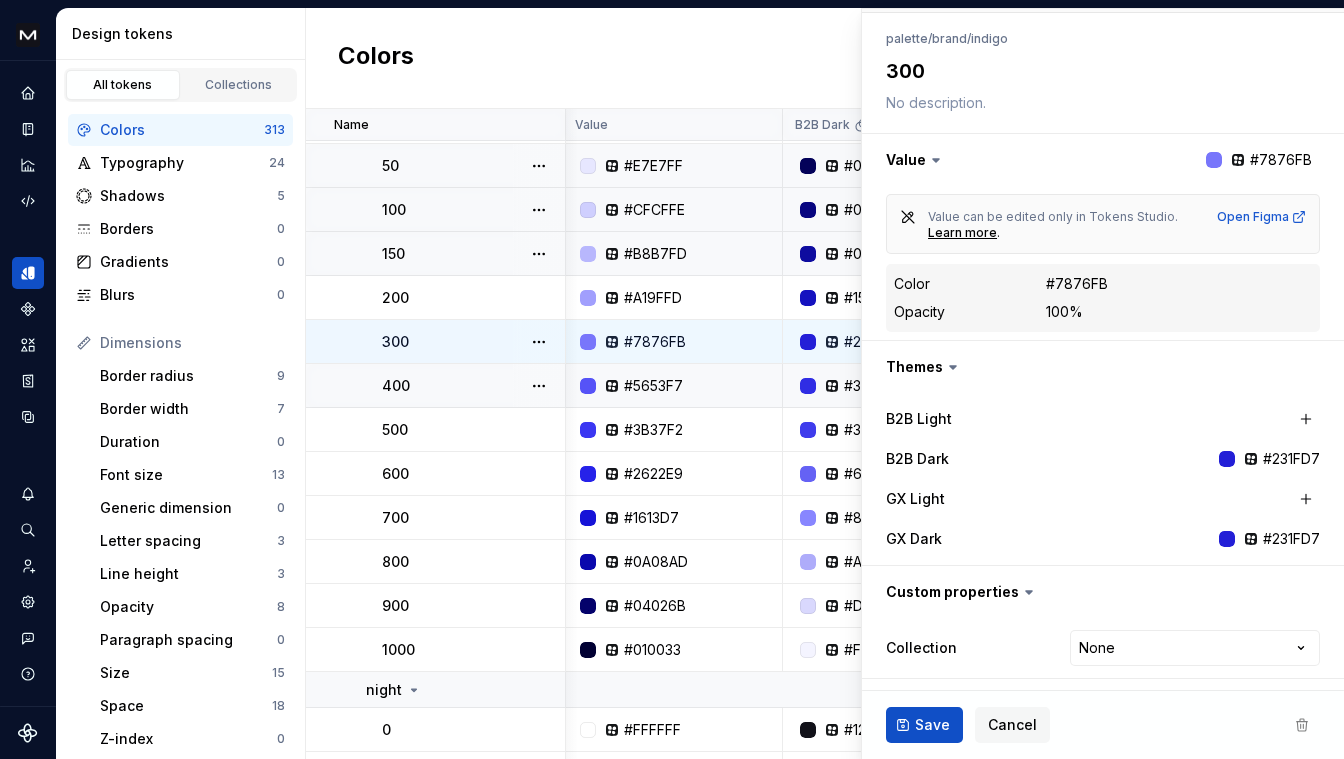 scroll, scrollTop: 210, scrollLeft: 0, axis: vertical 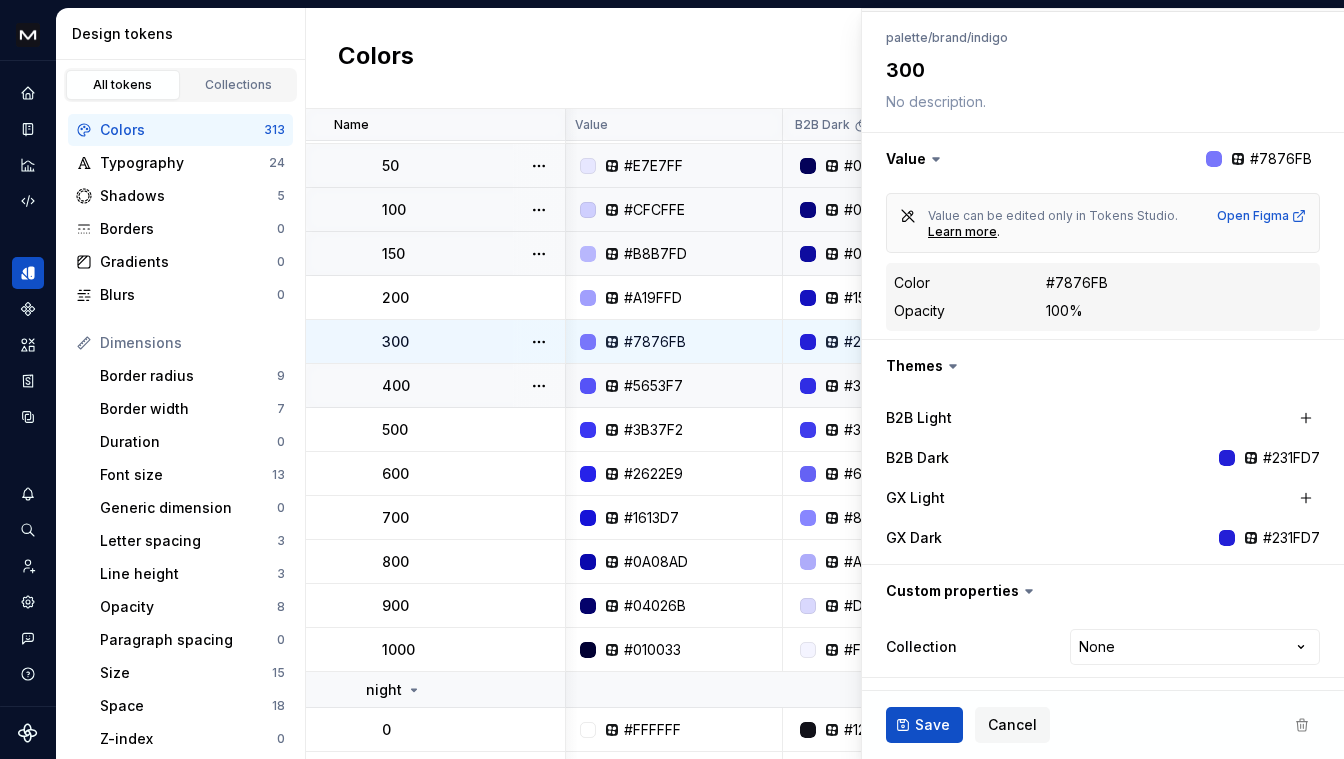 drag, startPoint x: 1291, startPoint y: 426, endPoint x: 1287, endPoint y: 473, distance: 47.169907 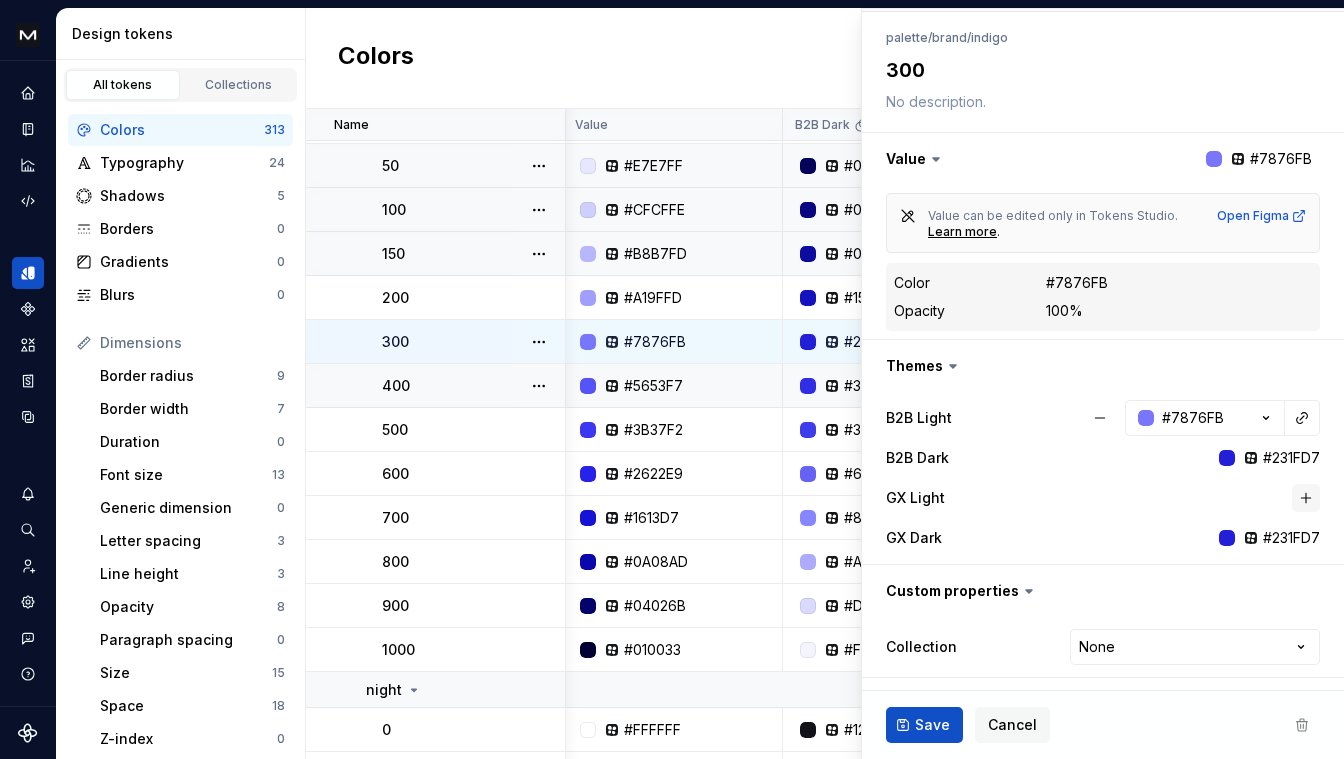 click at bounding box center (1306, 498) 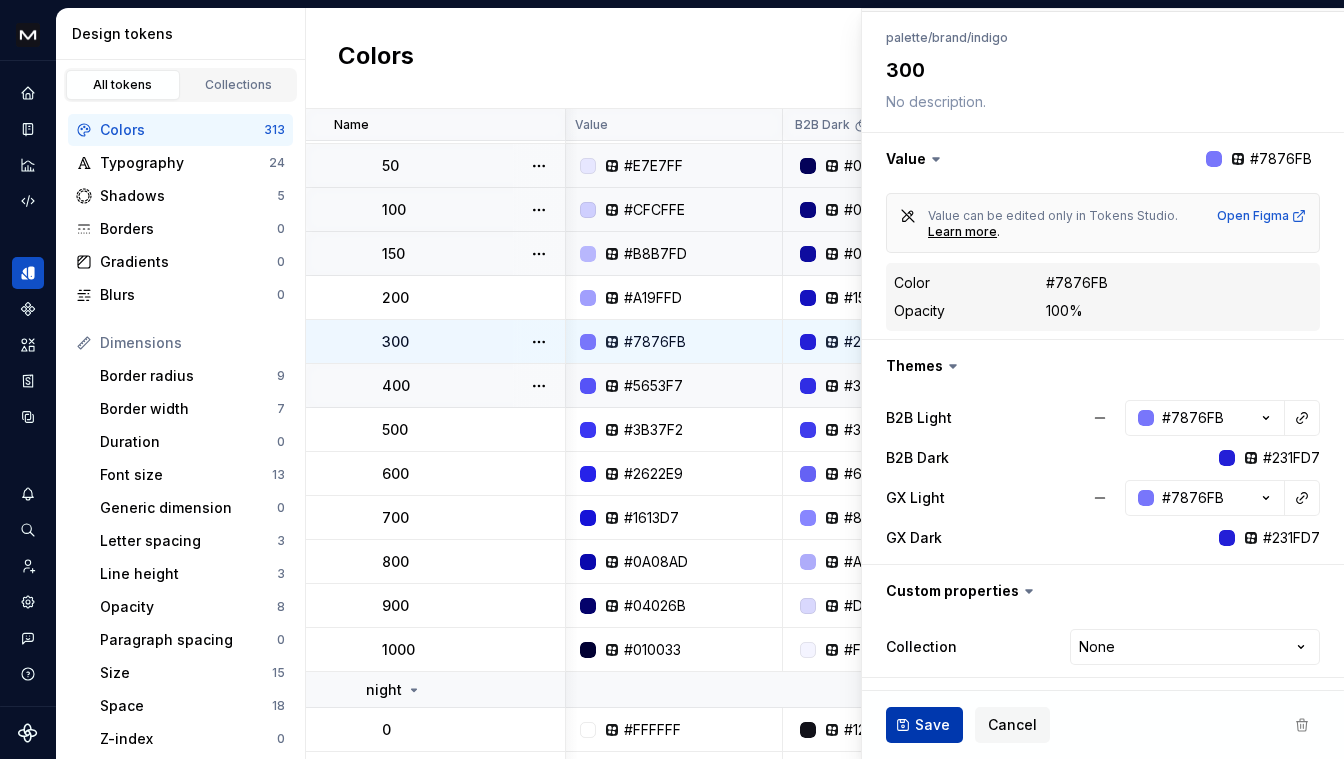 click on "Save" at bounding box center (924, 725) 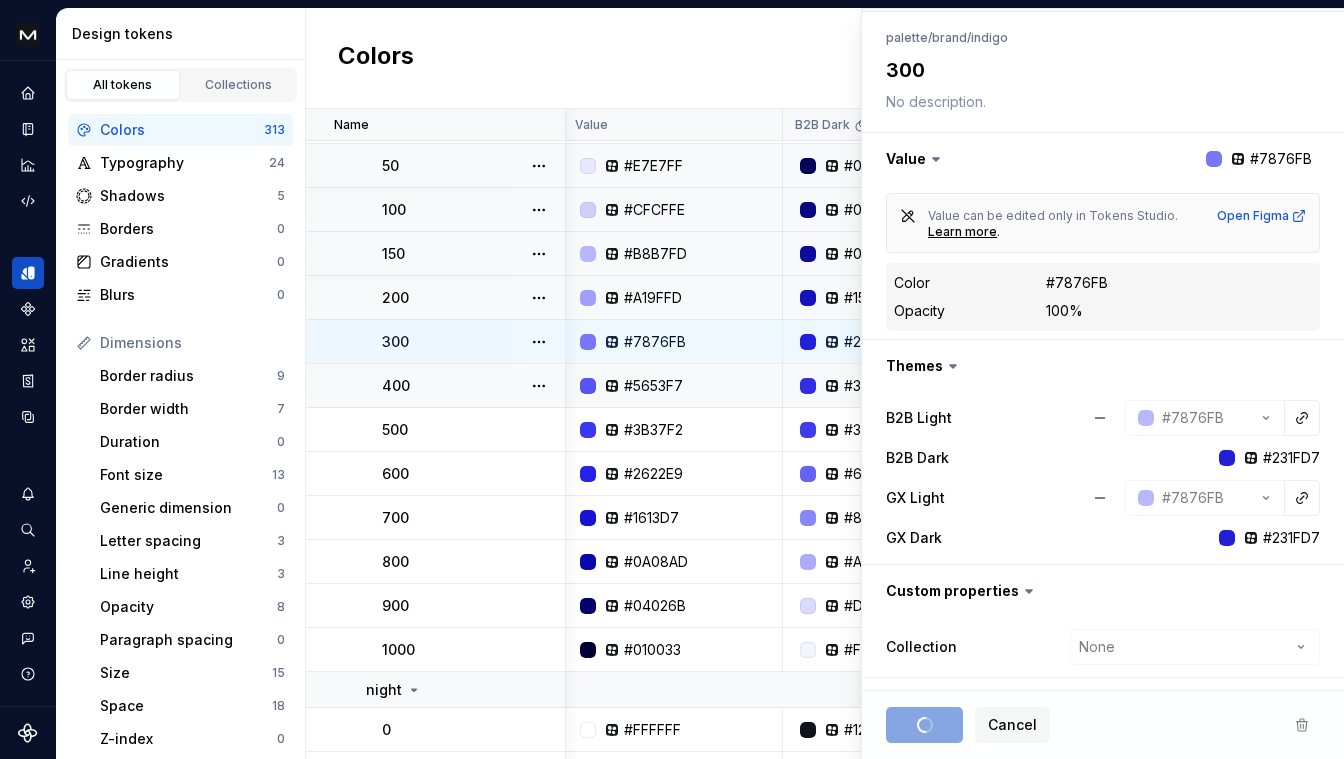 click on "#A19FFD" at bounding box center (678, 298) 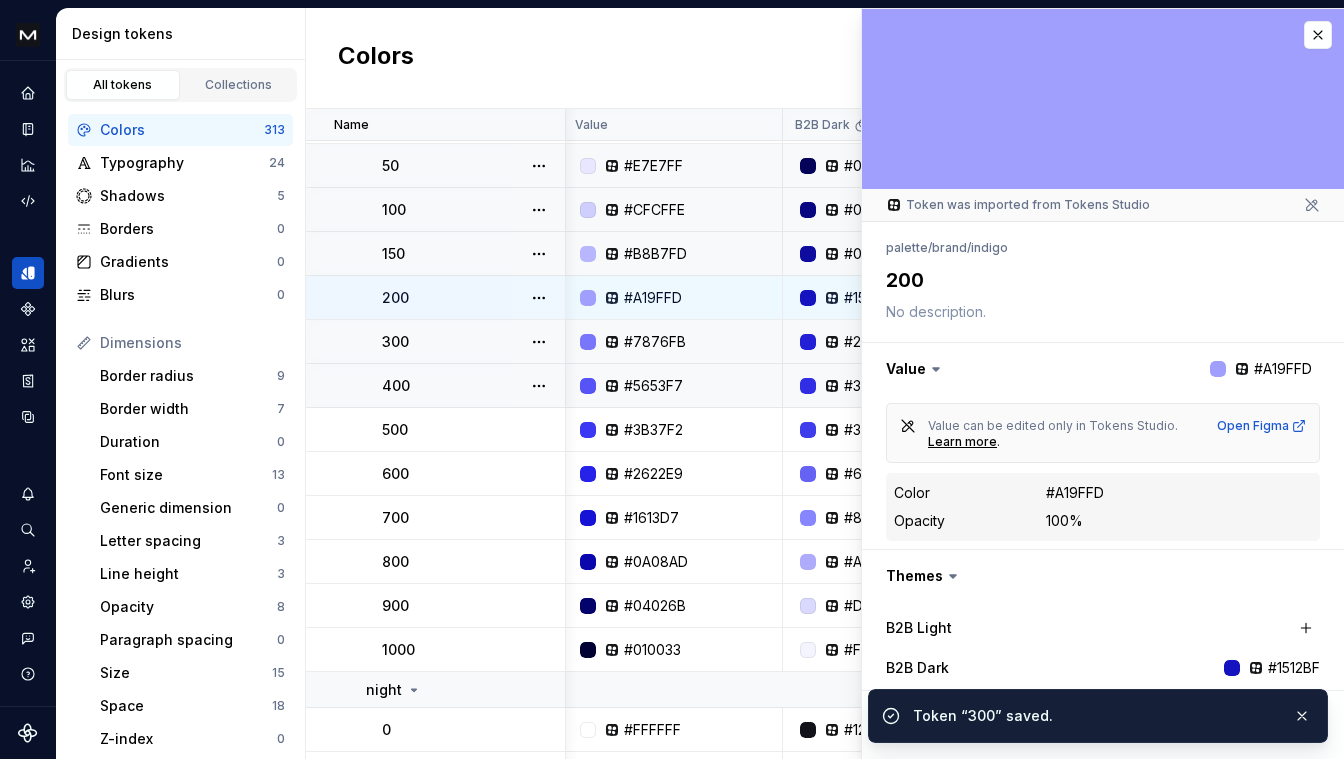 scroll, scrollTop: 157, scrollLeft: 0, axis: vertical 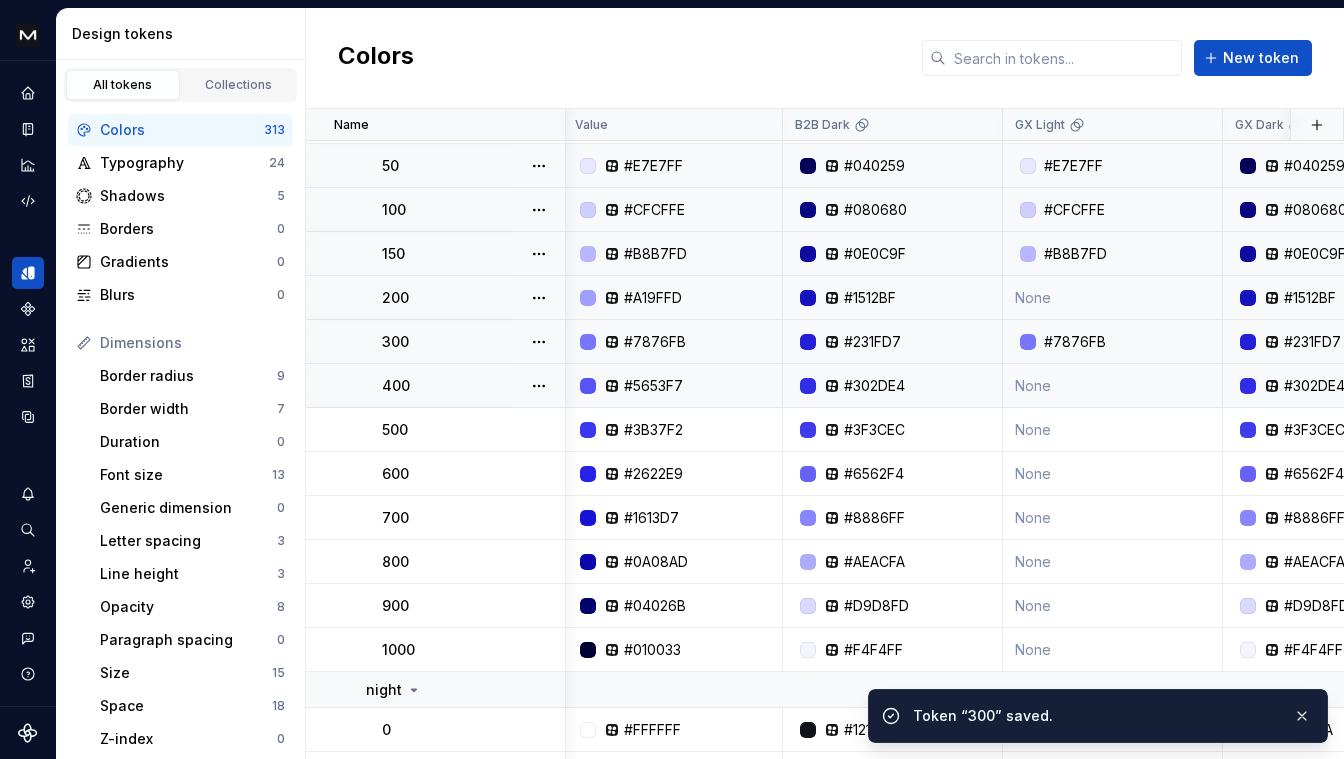 click on "None" at bounding box center [1113, 298] 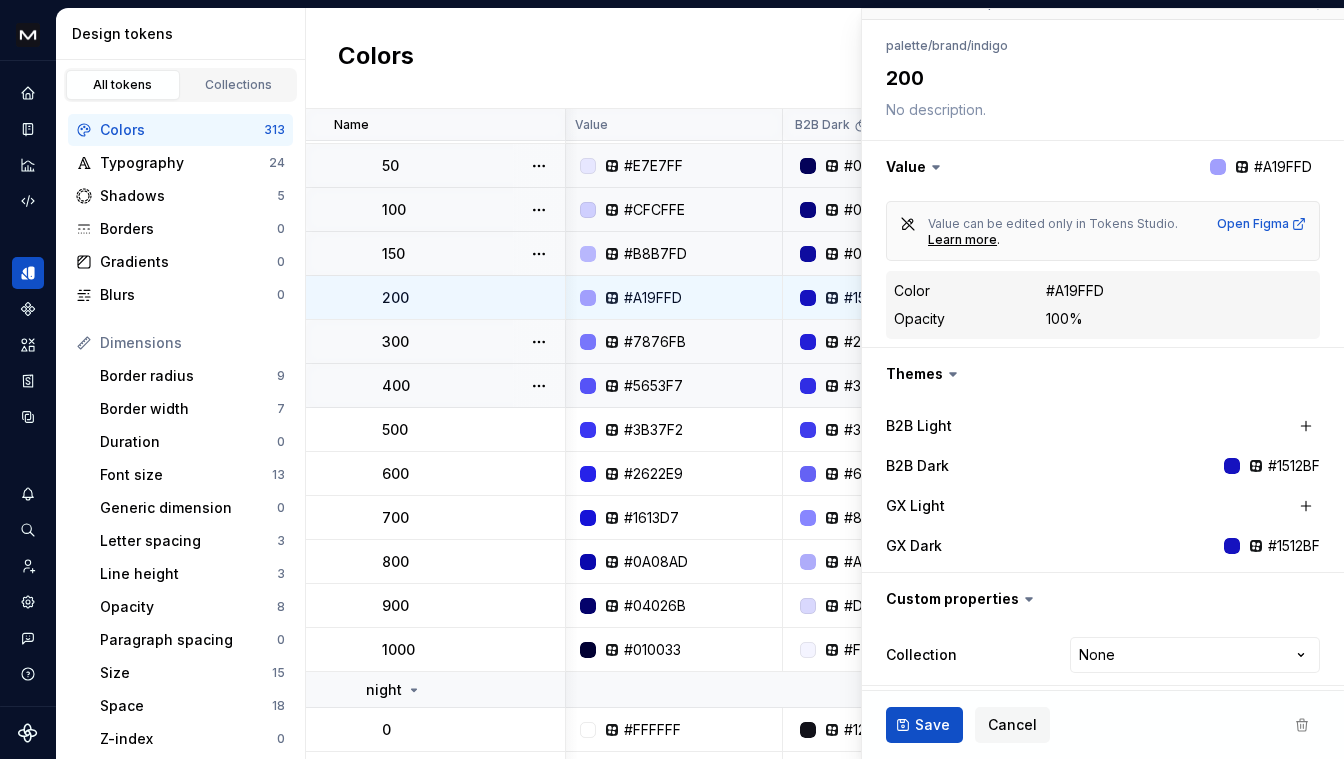 scroll, scrollTop: 210, scrollLeft: 0, axis: vertical 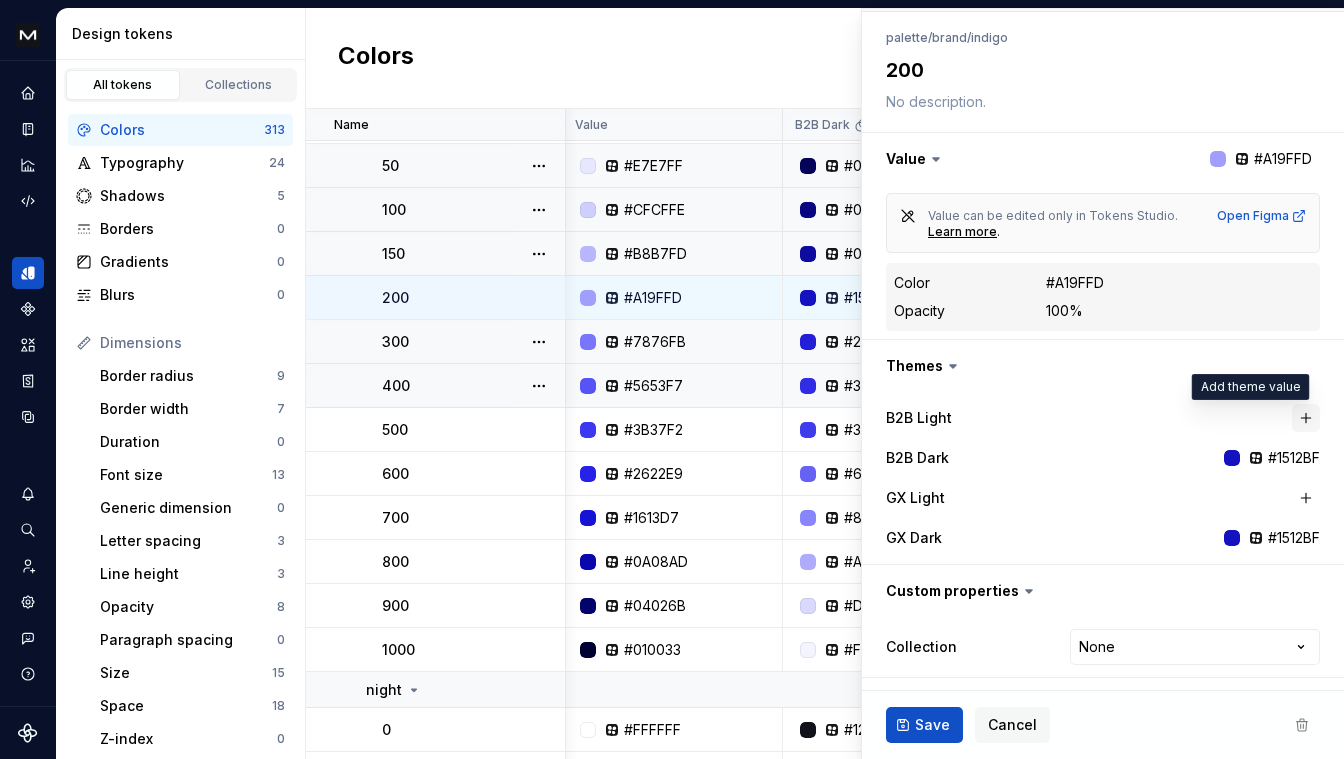 click at bounding box center (1306, 418) 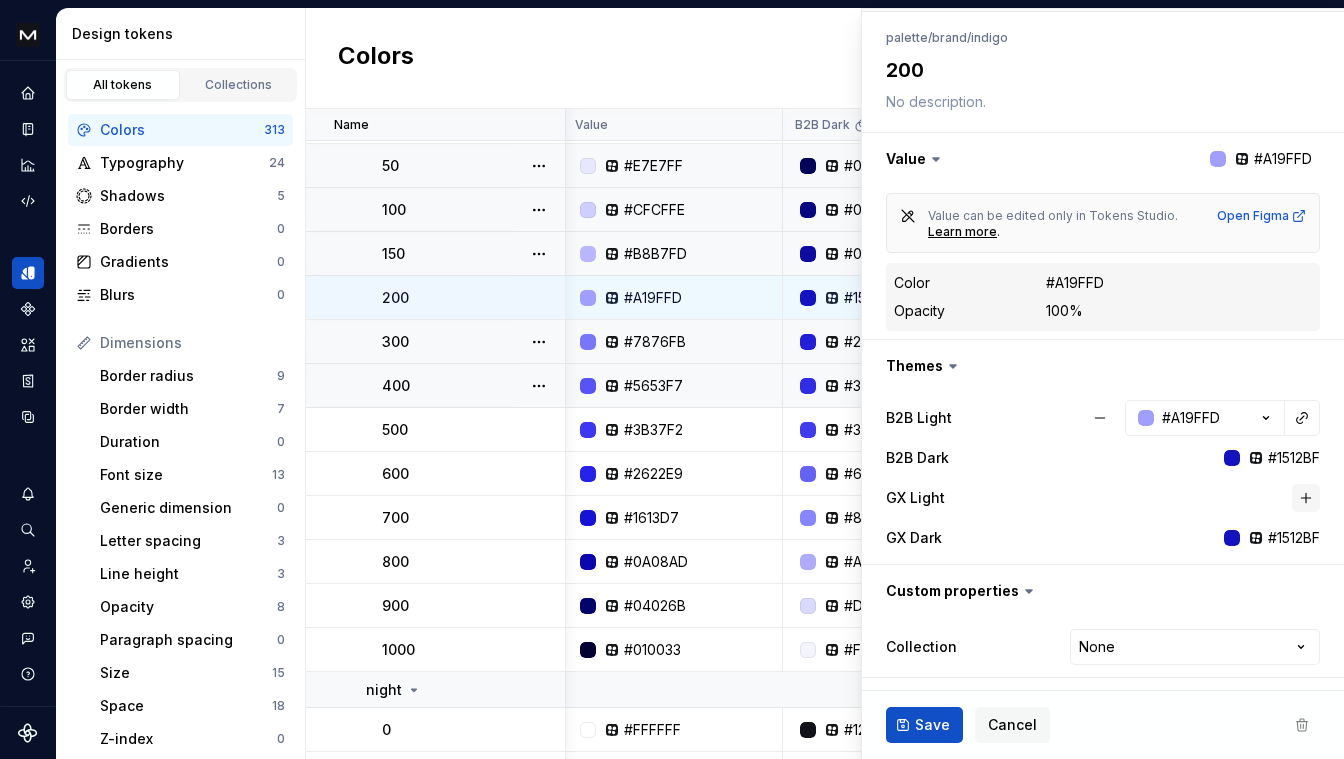 click at bounding box center [1306, 498] 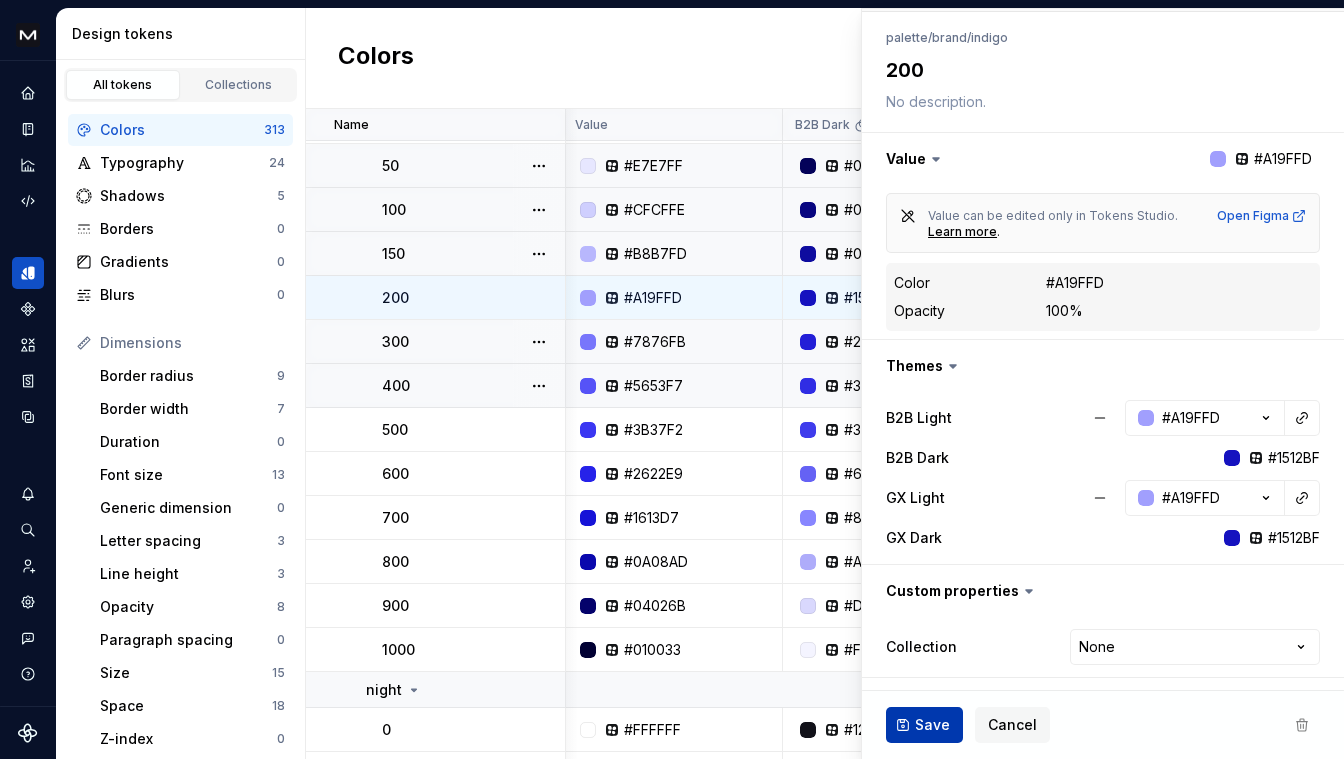 click on "Save" at bounding box center [932, 725] 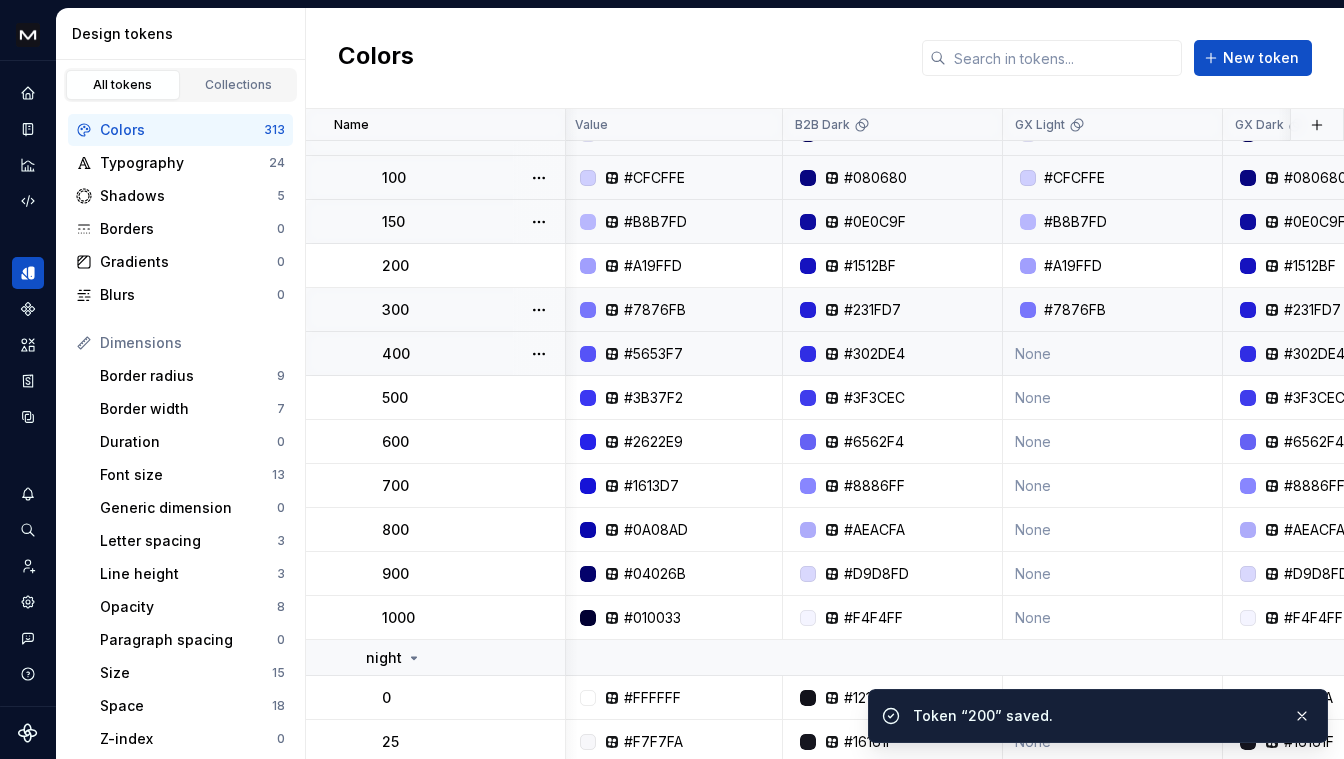 scroll, scrollTop: 264, scrollLeft: 3, axis: both 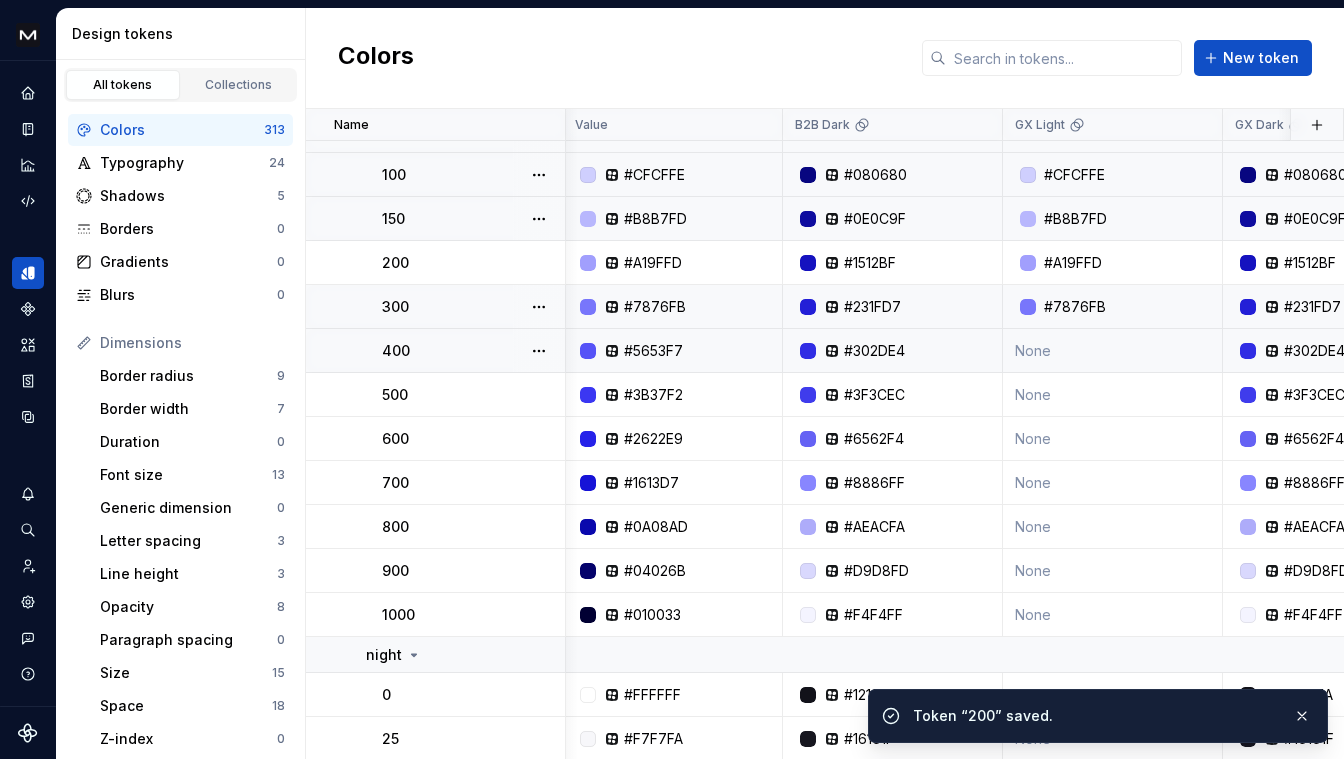 click on "None" at bounding box center (1113, 351) 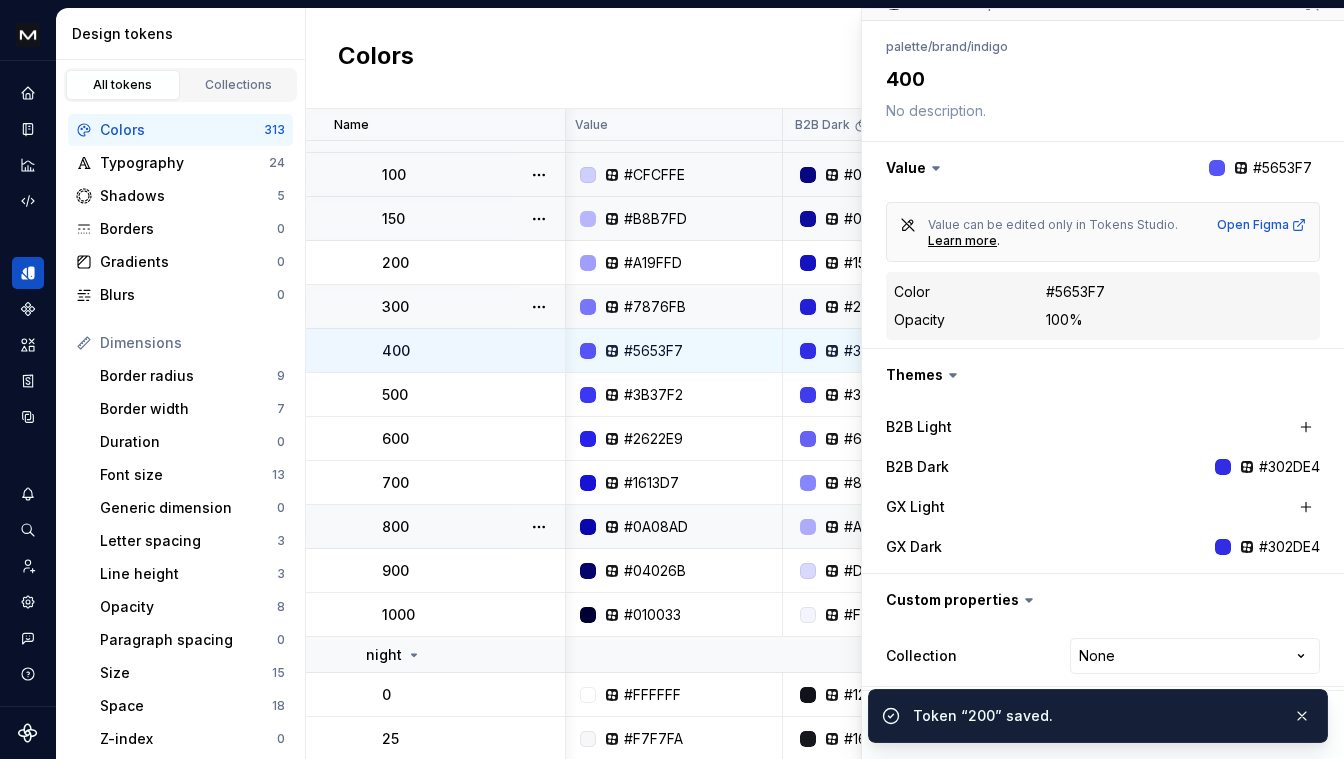 scroll, scrollTop: 210, scrollLeft: 0, axis: vertical 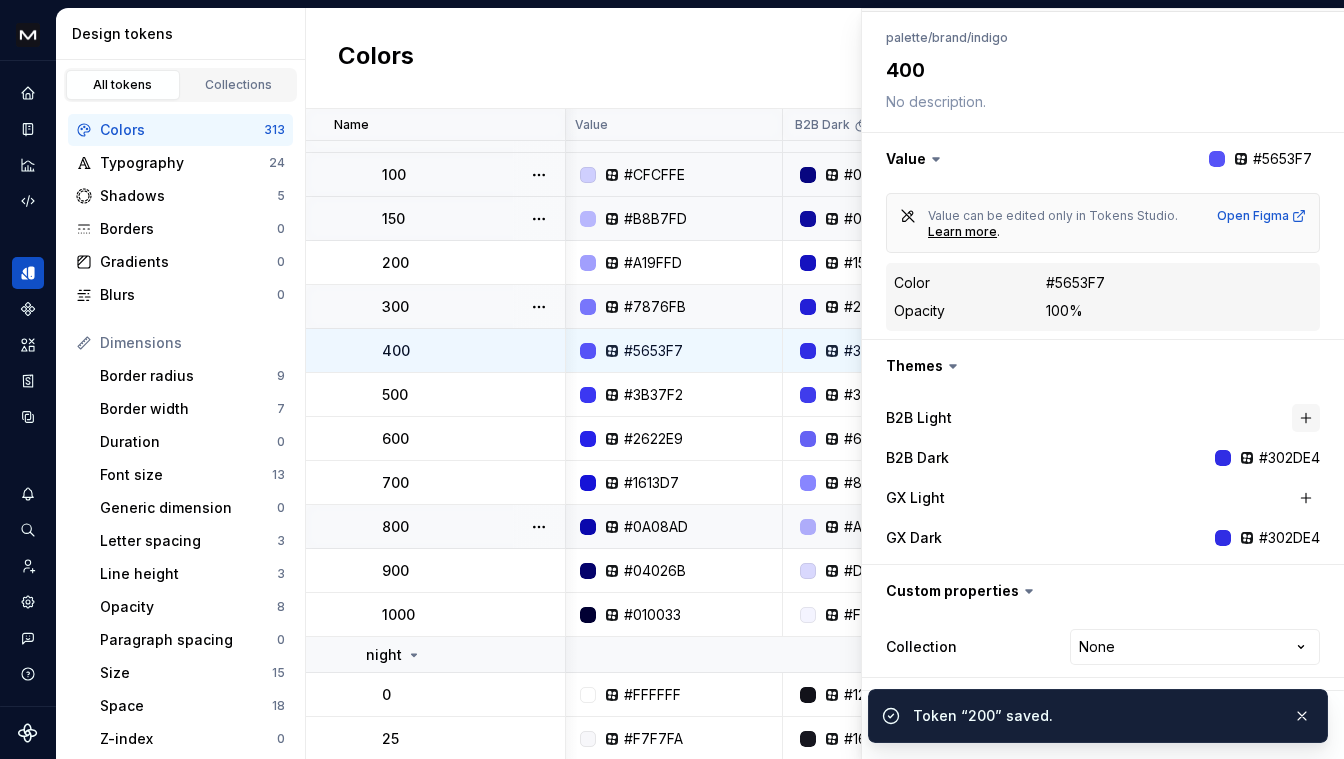click at bounding box center (1306, 418) 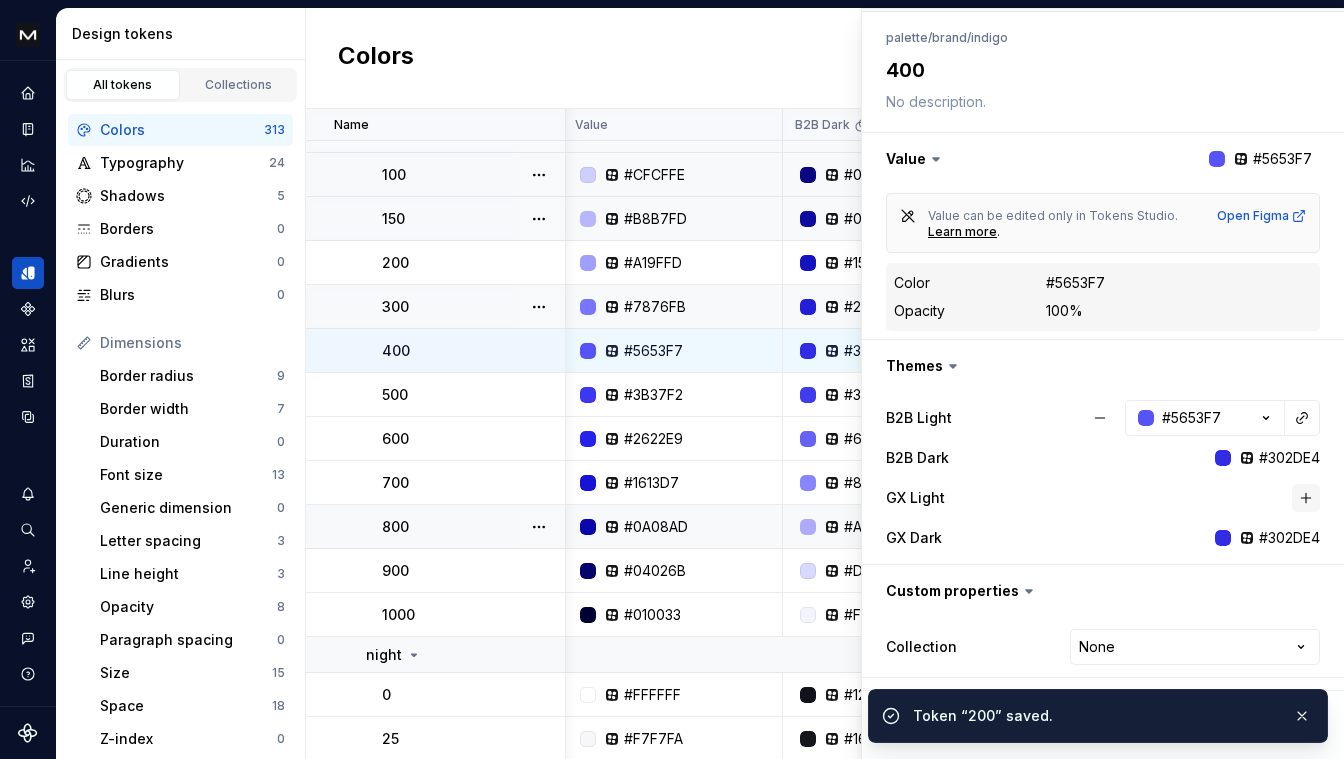click on "GX Light" at bounding box center (1103, 498) 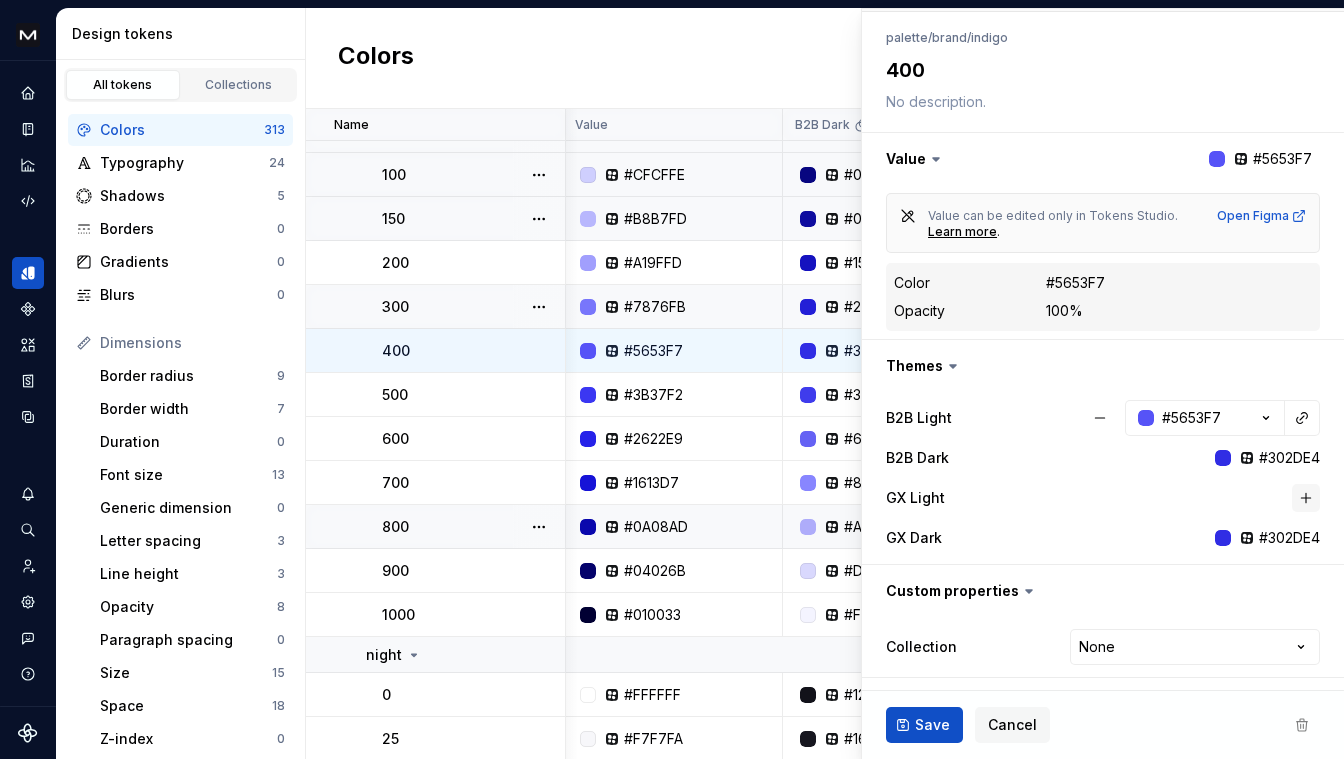 click at bounding box center [1306, 498] 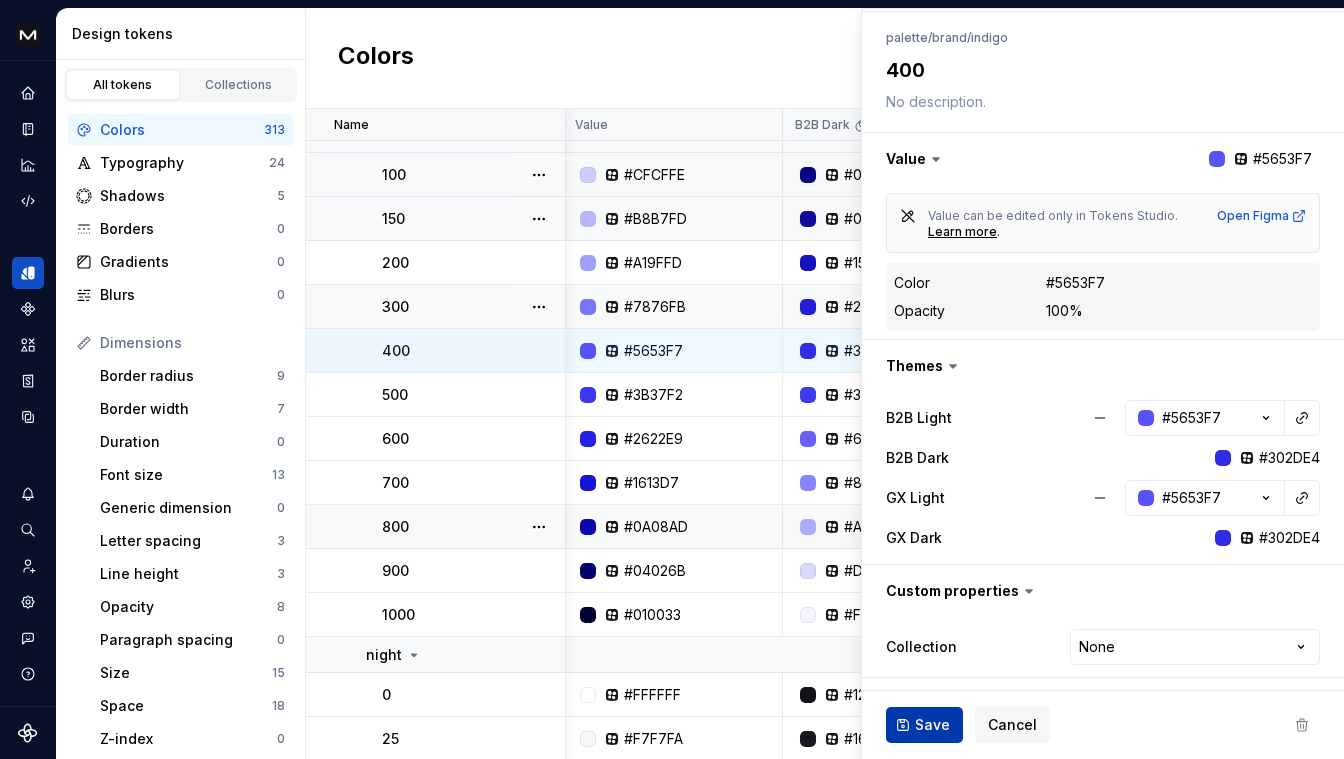 click on "Save" at bounding box center (924, 725) 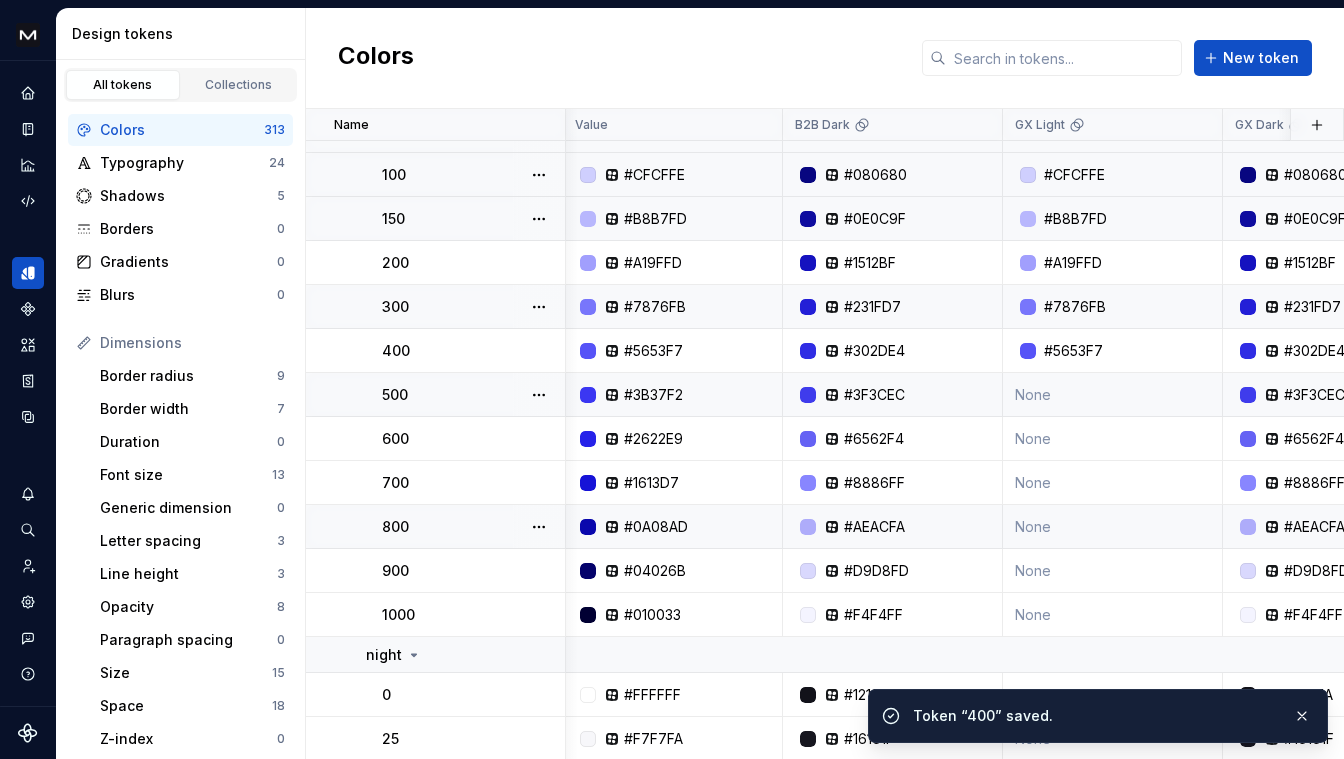 click on "None" at bounding box center [1113, 395] 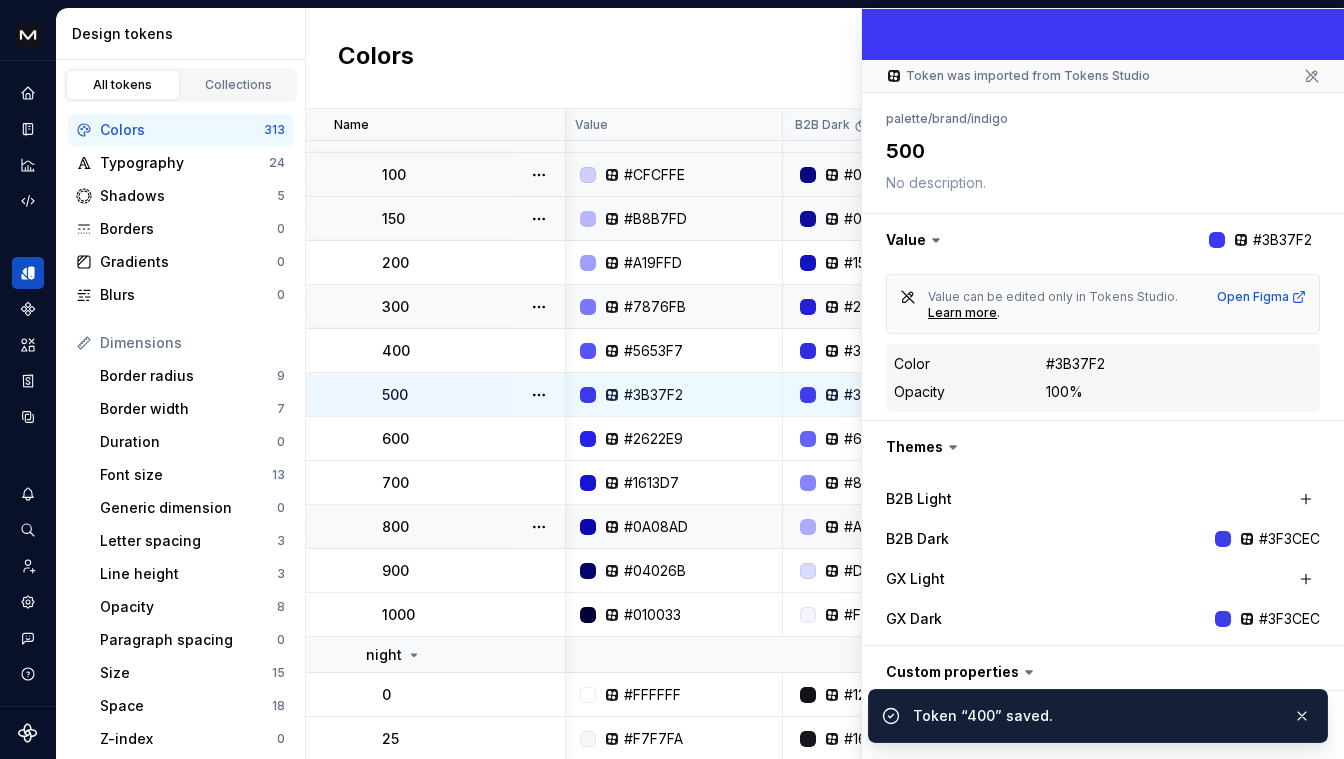 scroll, scrollTop: 176, scrollLeft: 0, axis: vertical 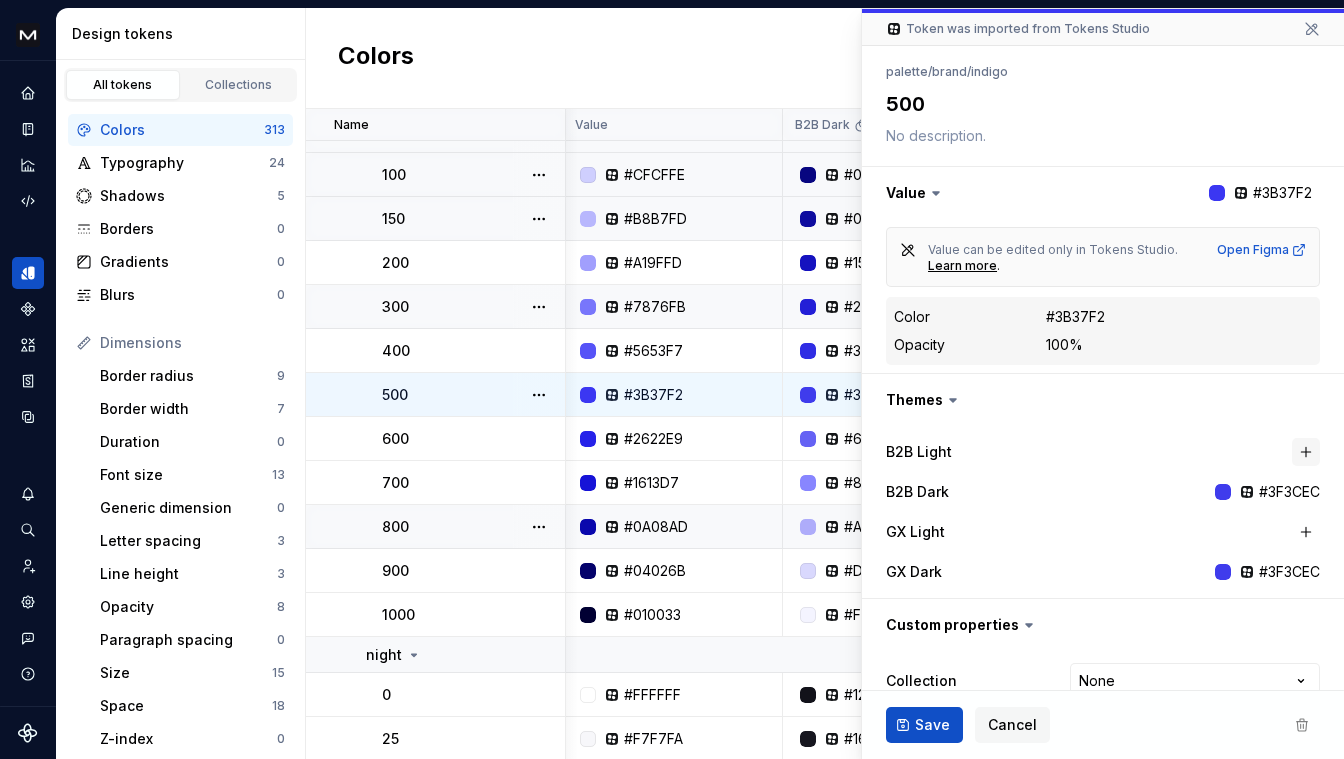click at bounding box center [1306, 452] 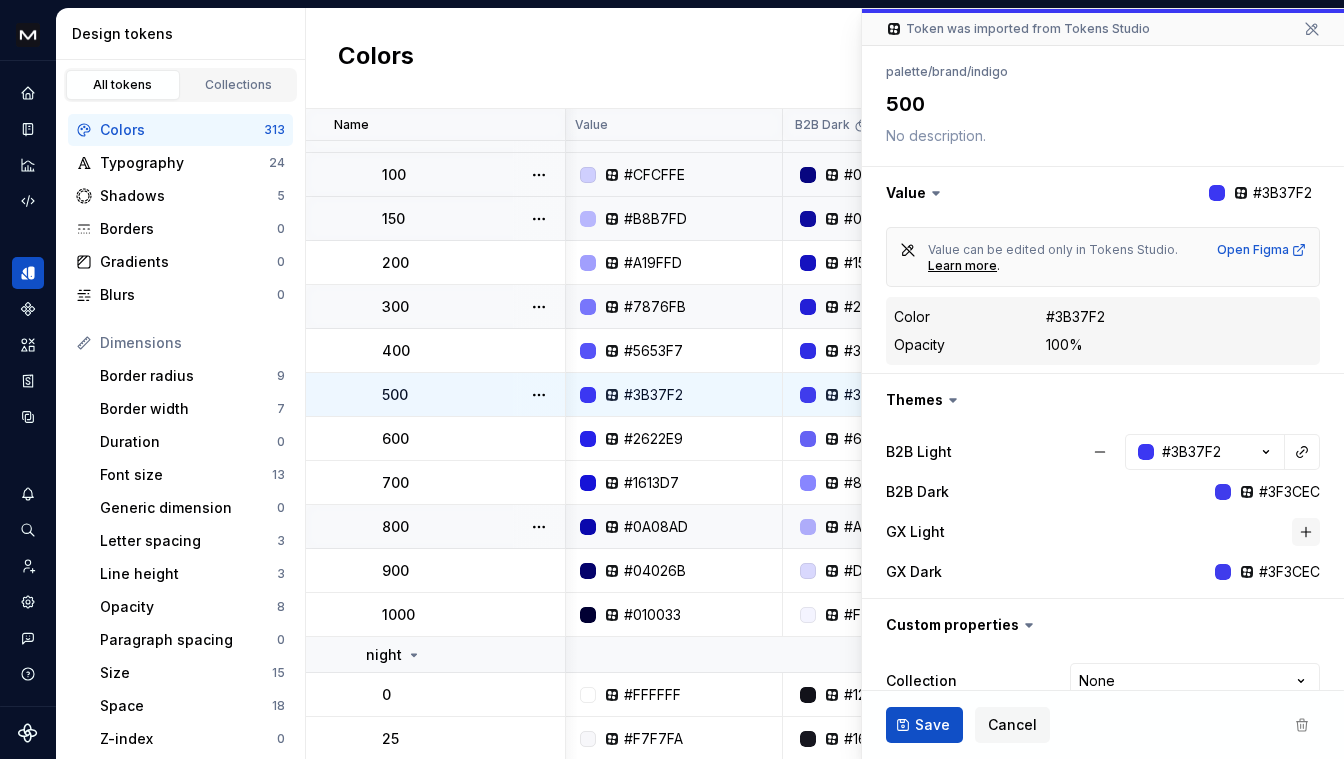 click at bounding box center (1306, 532) 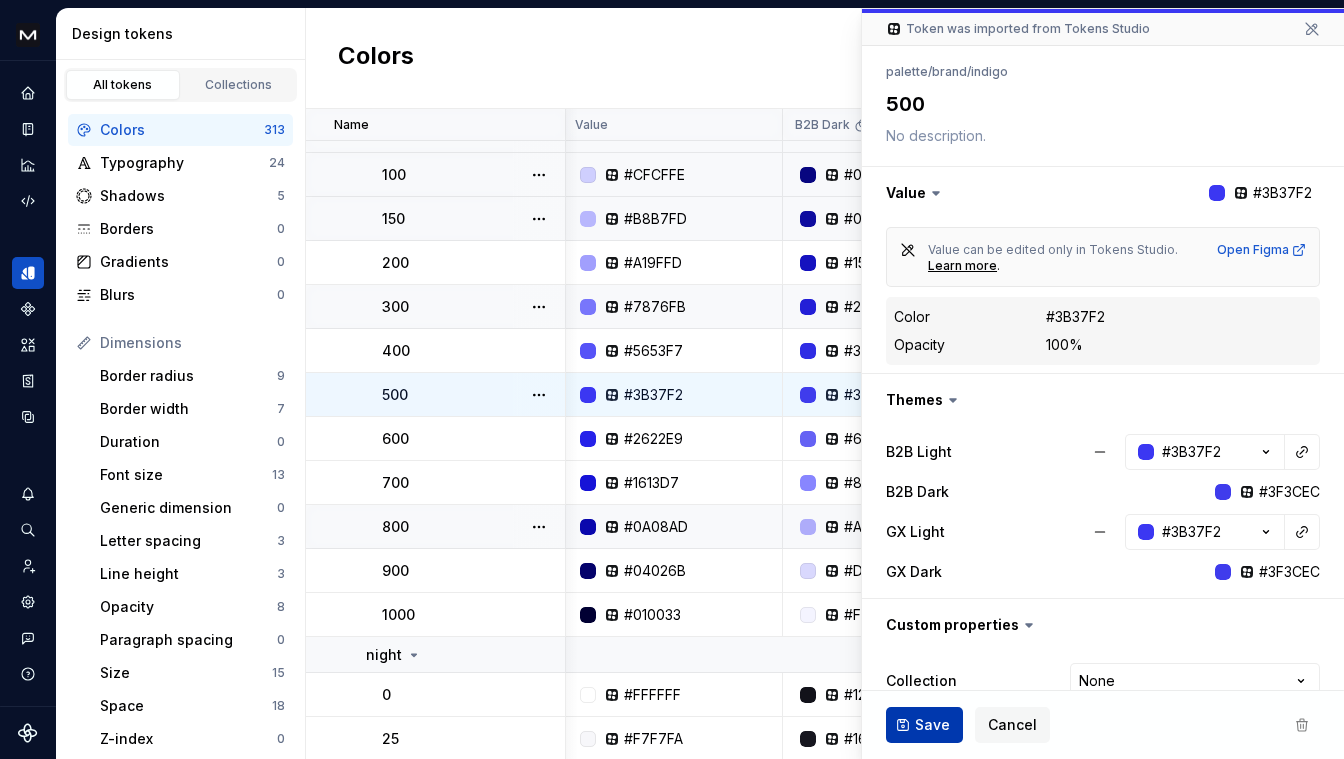click on "Save" at bounding box center [924, 725] 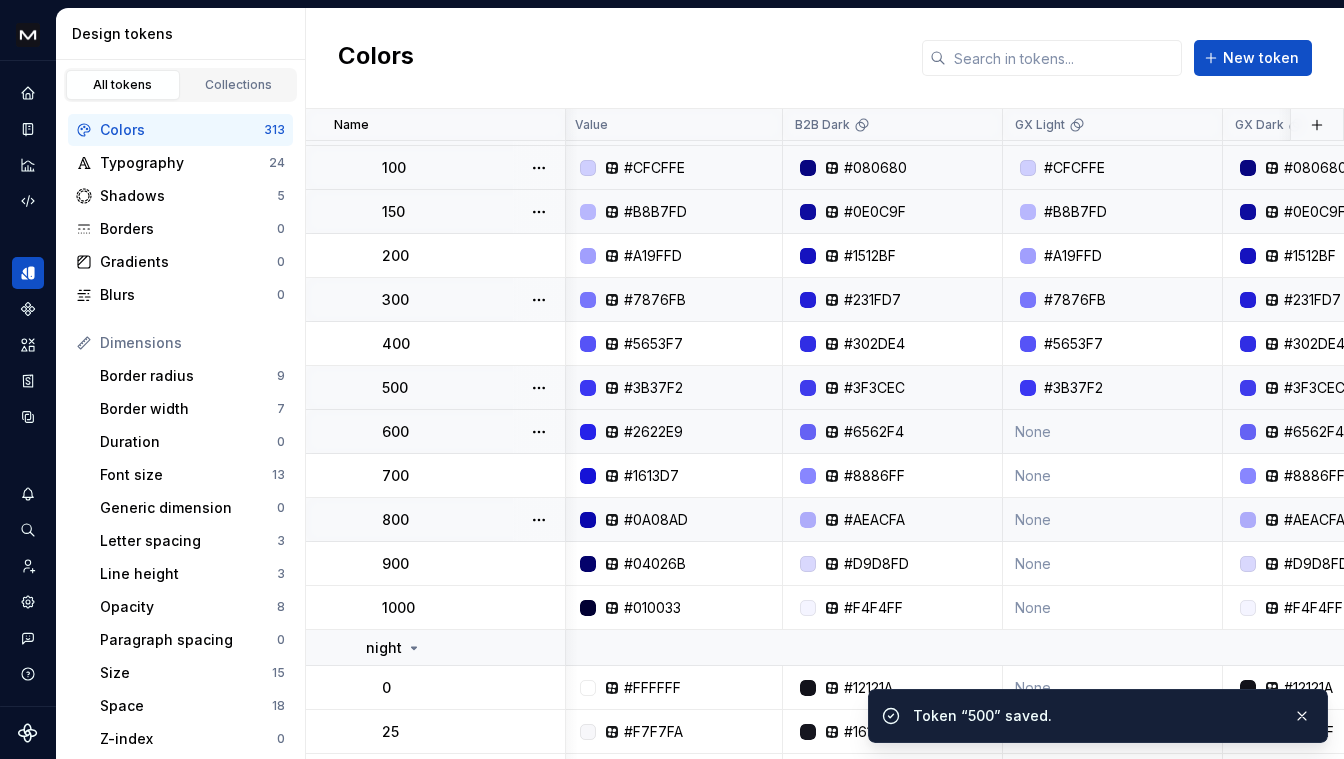 scroll, scrollTop: 272, scrollLeft: 3, axis: both 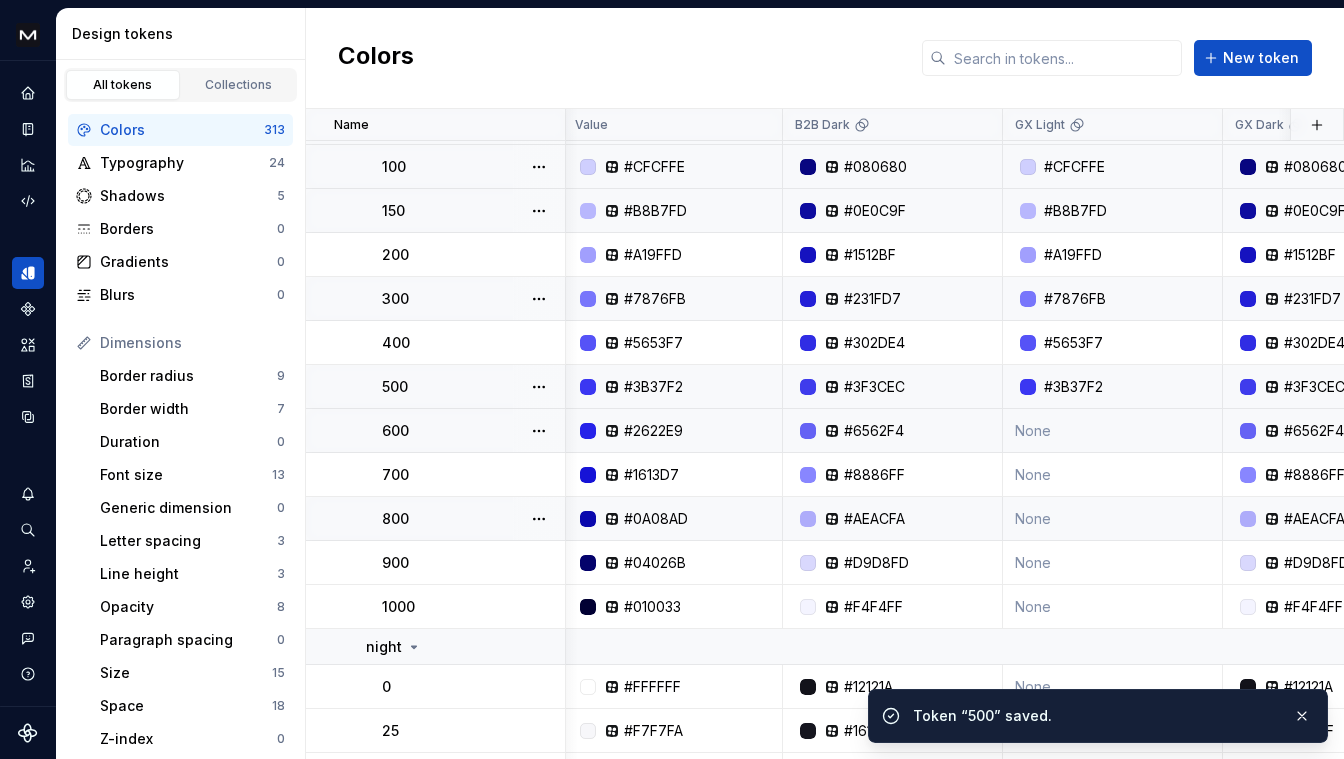 click on "None" at bounding box center [1113, 431] 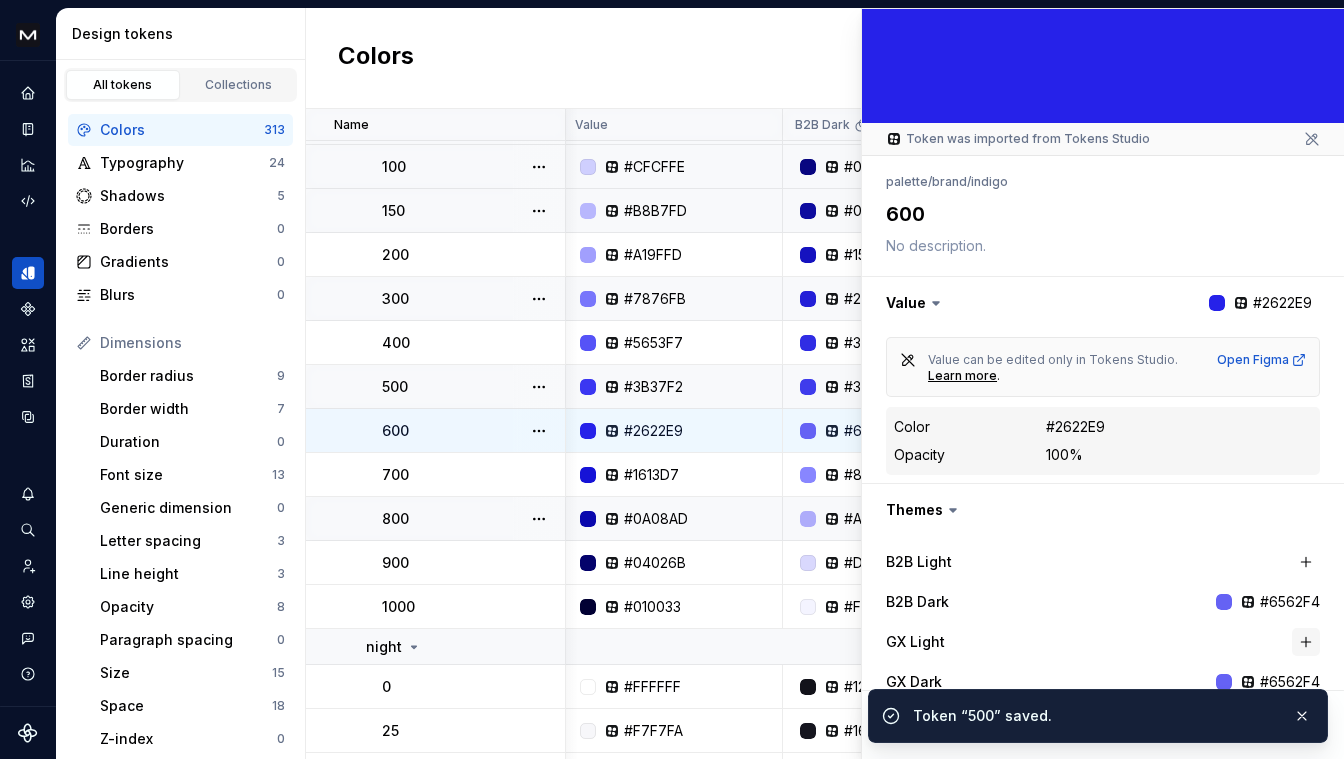 scroll, scrollTop: 157, scrollLeft: 0, axis: vertical 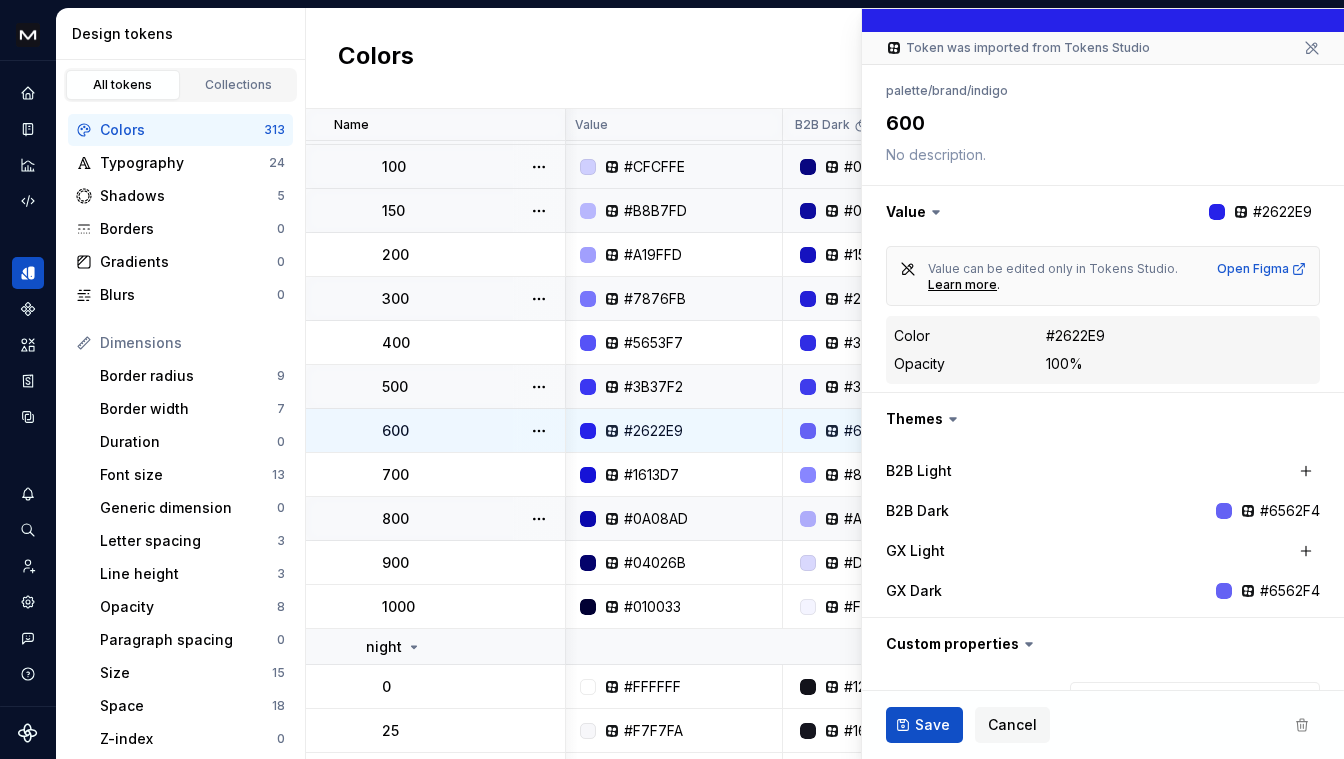 drag, startPoint x: 1276, startPoint y: 478, endPoint x: 1274, endPoint y: 529, distance: 51.0392 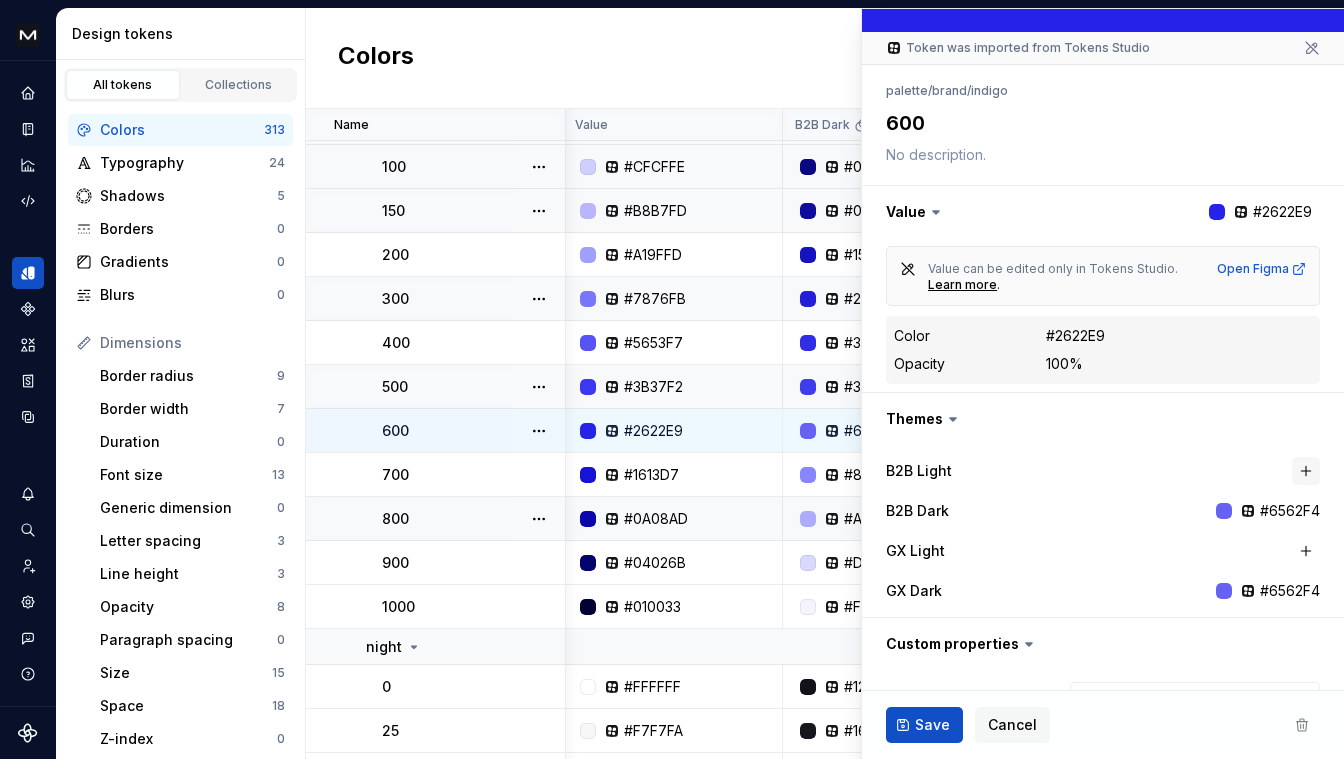 click at bounding box center [1306, 471] 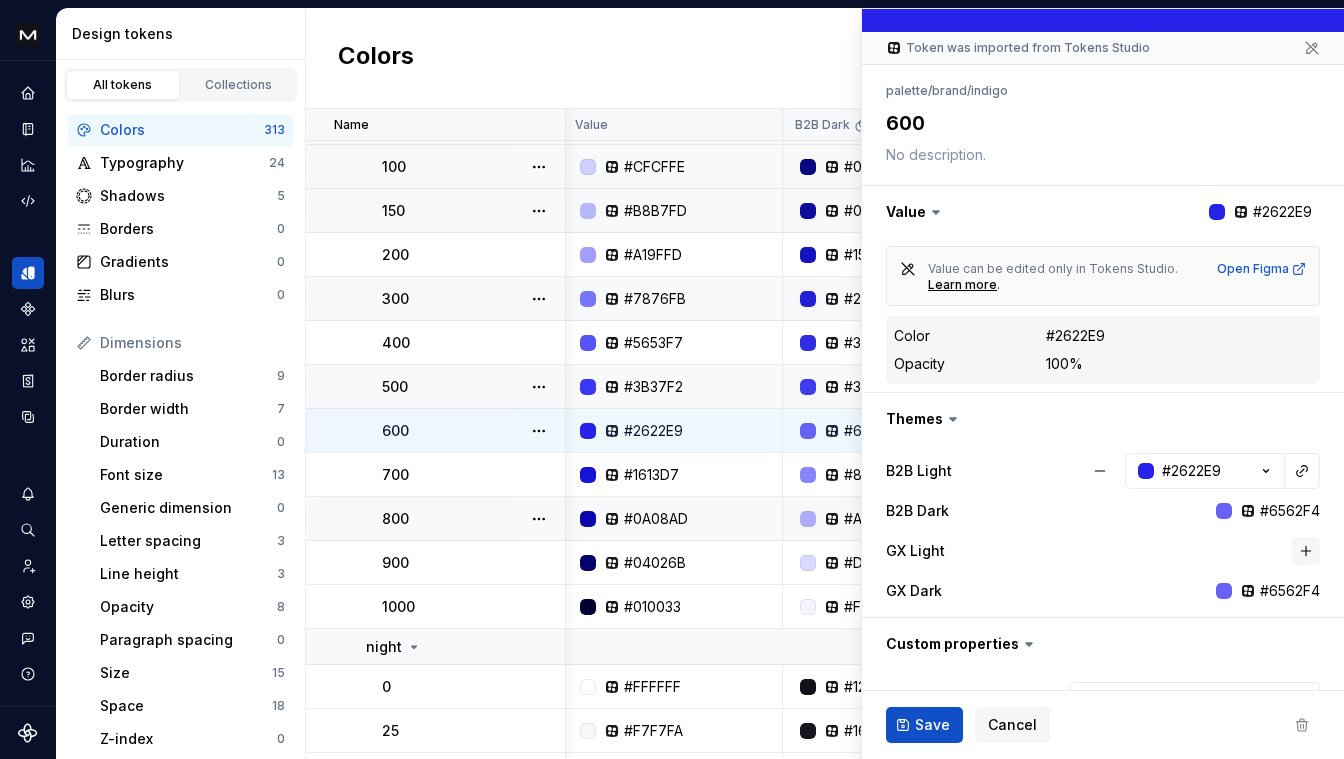 click at bounding box center (1306, 551) 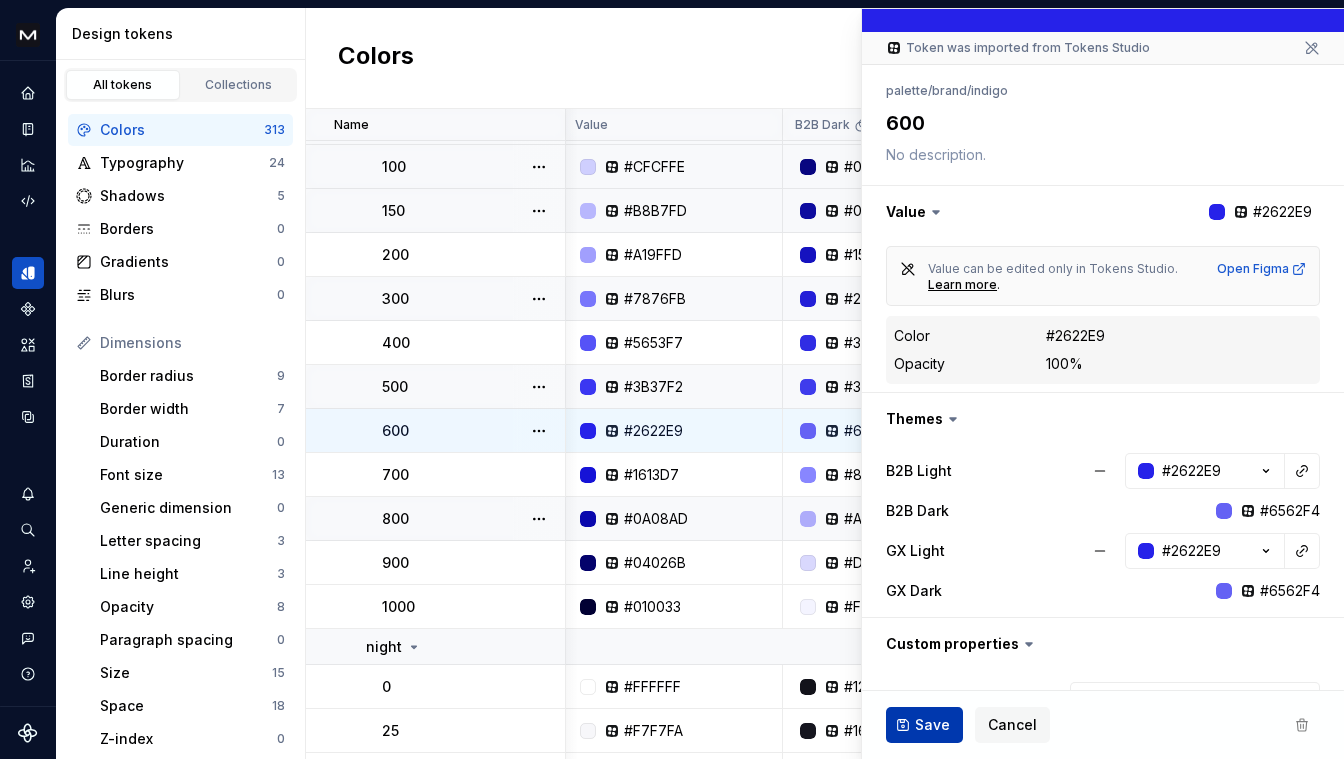 click on "Save" at bounding box center (924, 725) 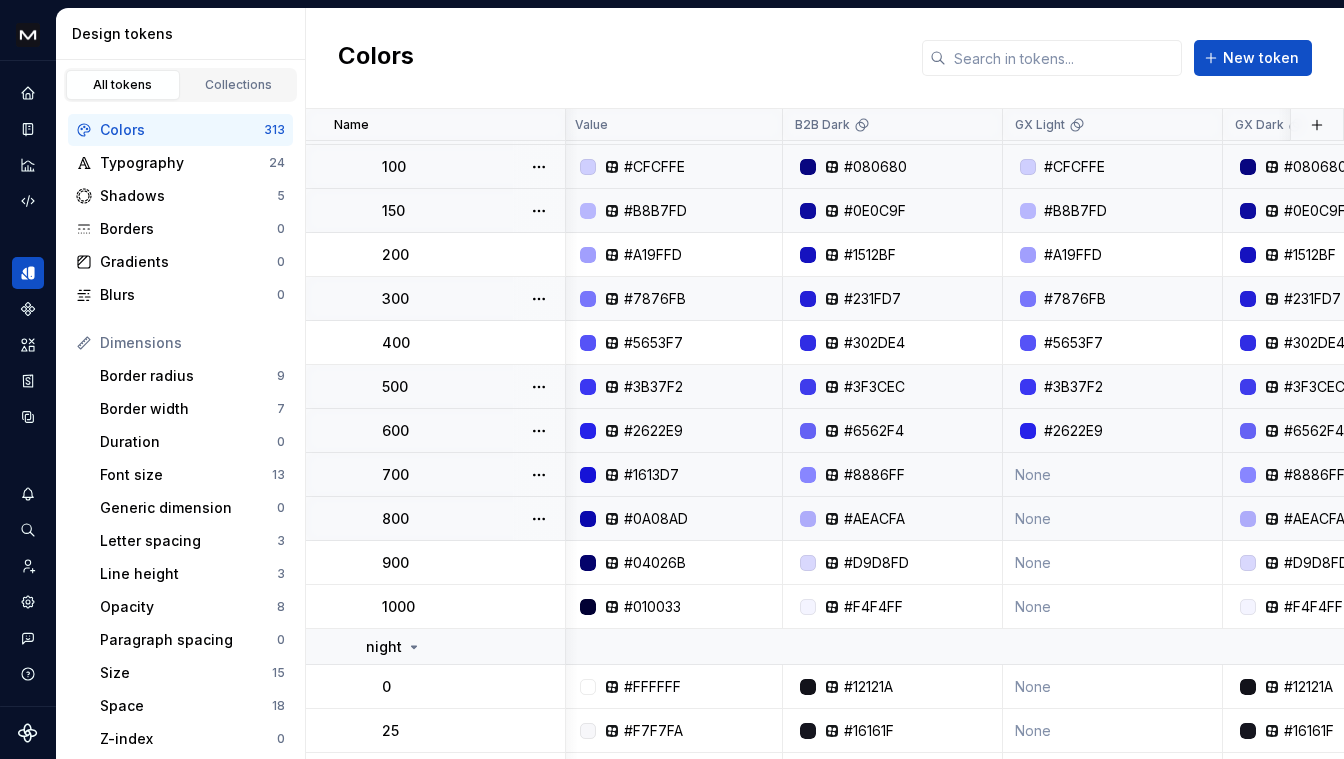 click on "None" at bounding box center [1113, 475] 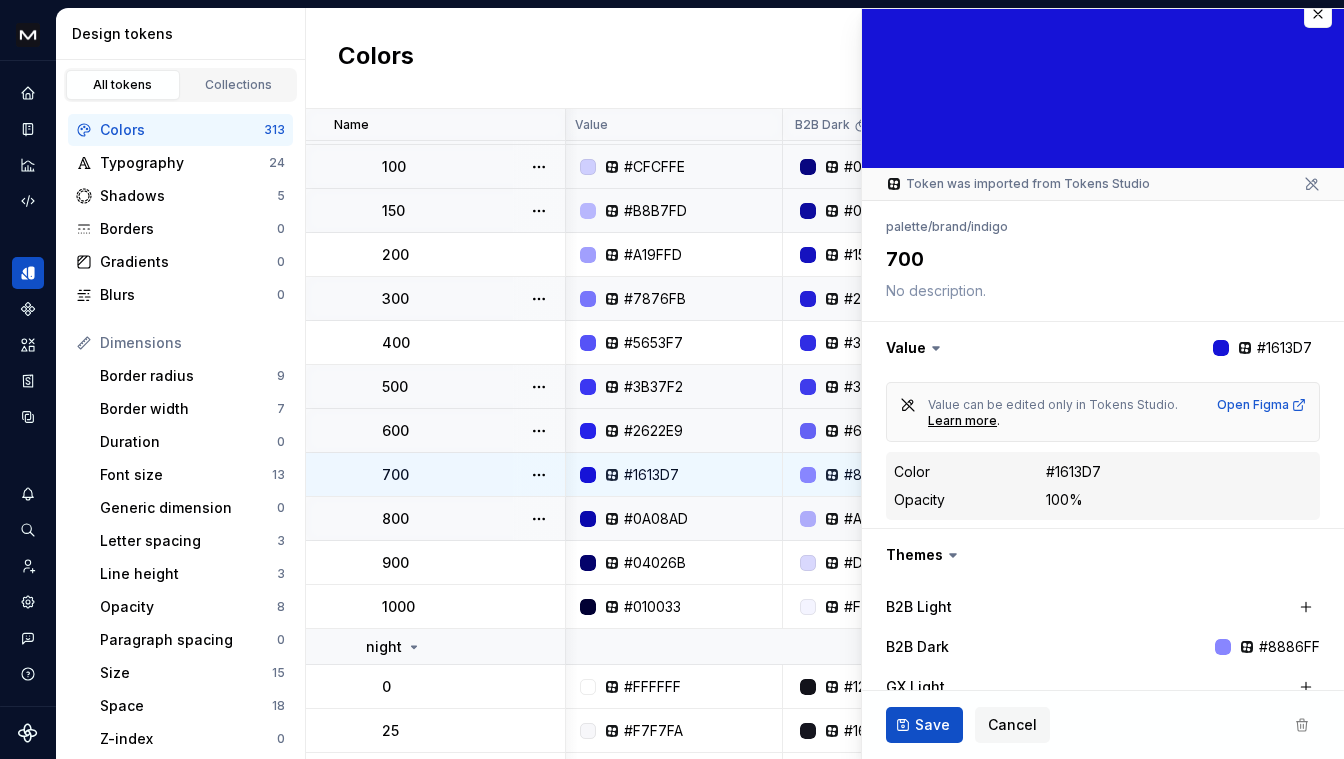 scroll, scrollTop: 142, scrollLeft: 0, axis: vertical 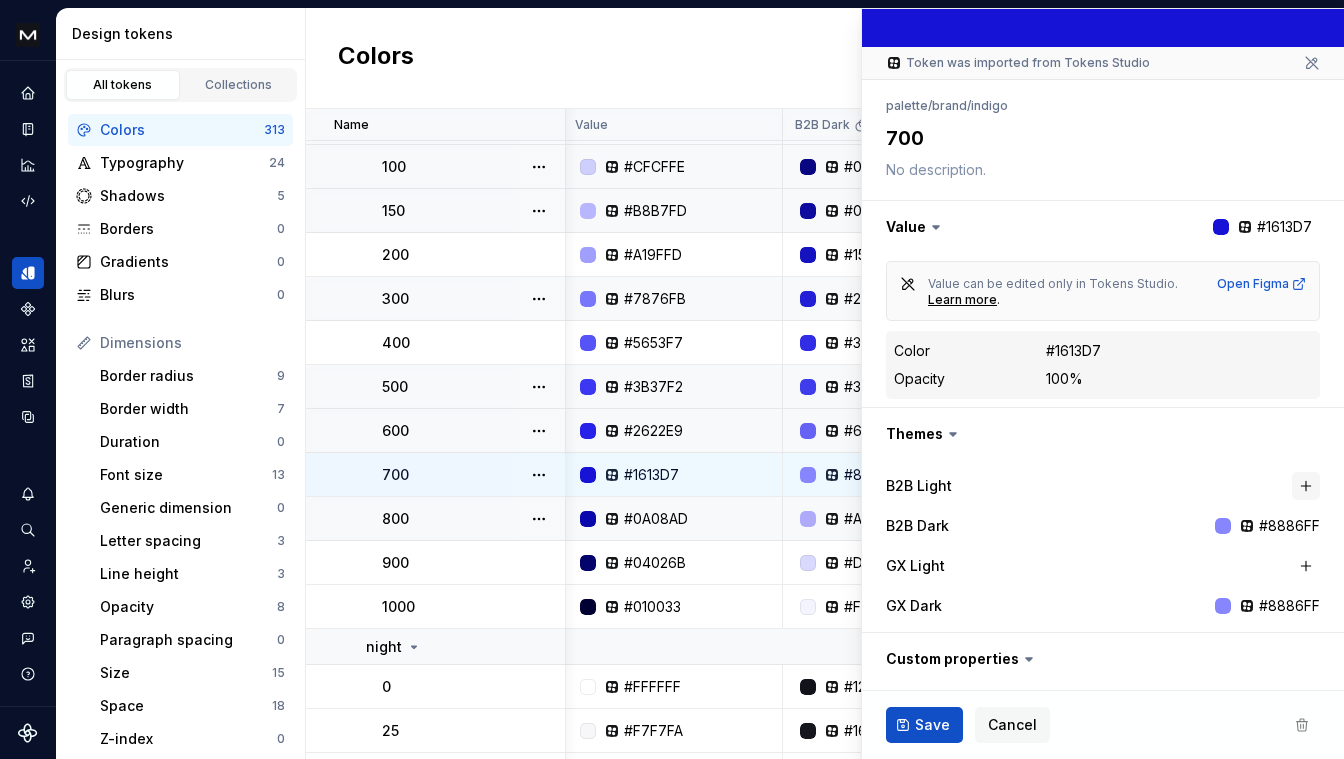 click at bounding box center [1306, 486] 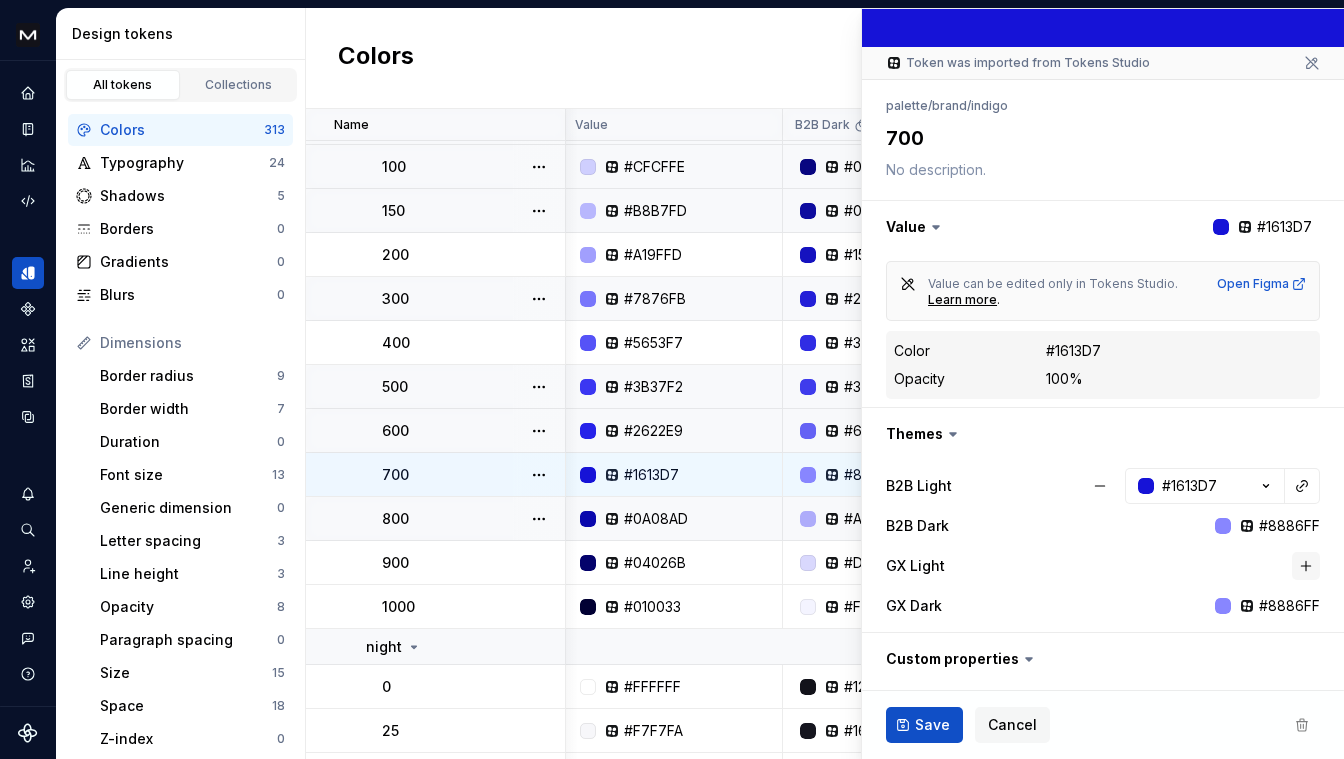 click at bounding box center [1306, 566] 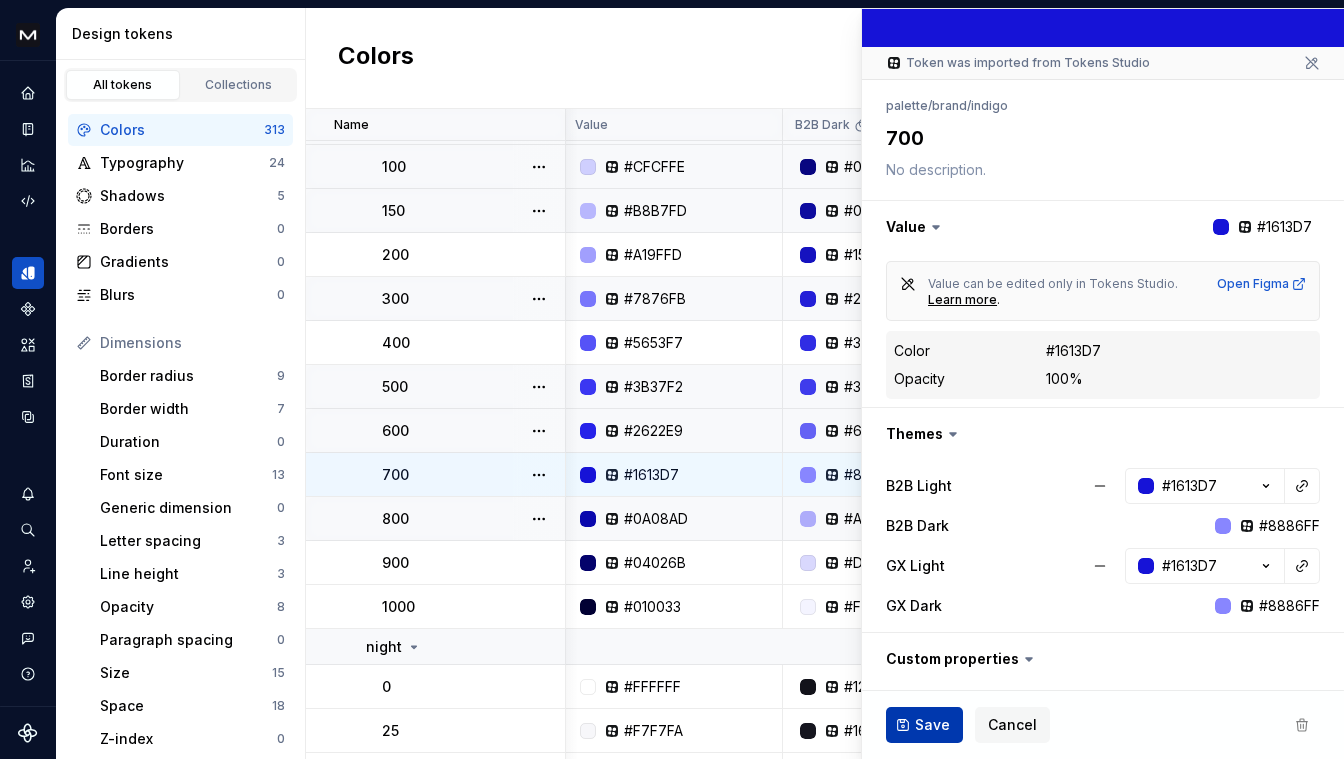 click on "Save" at bounding box center [932, 725] 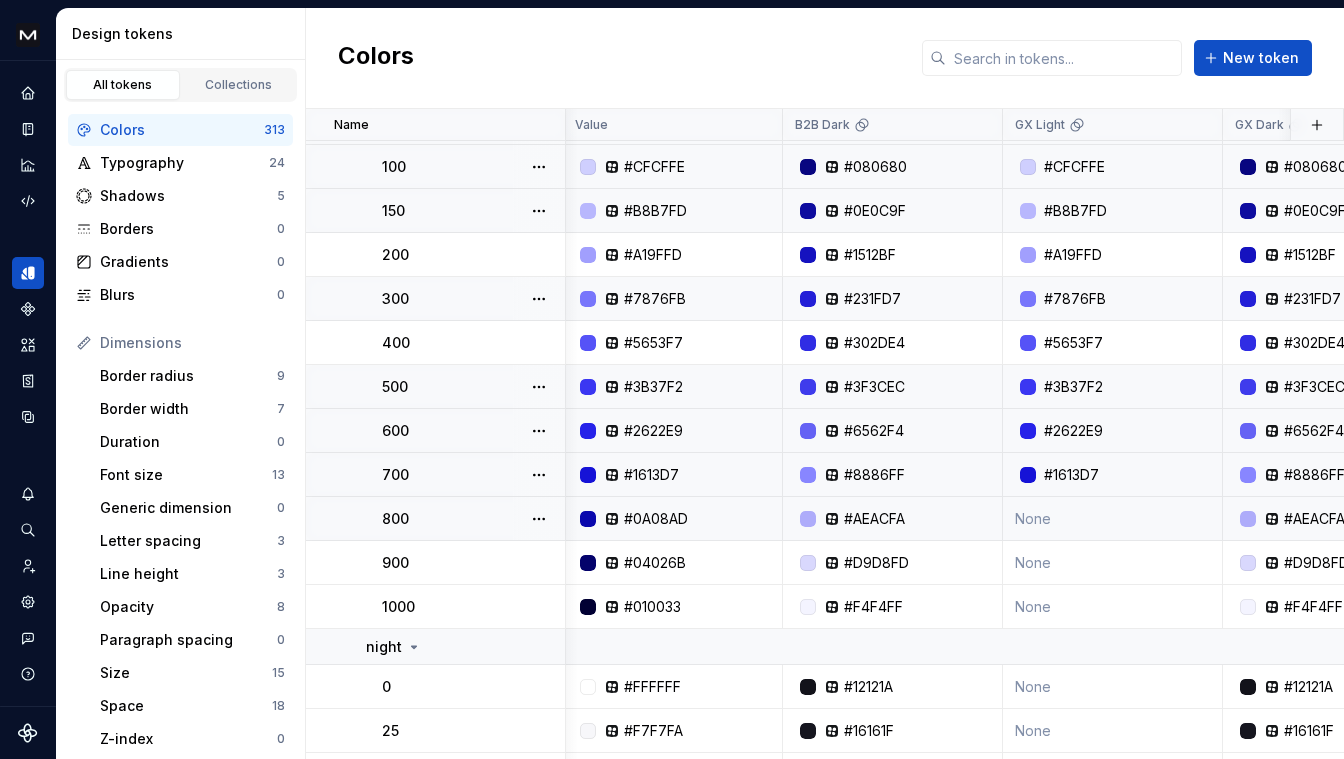 click on "None" at bounding box center [1113, 519] 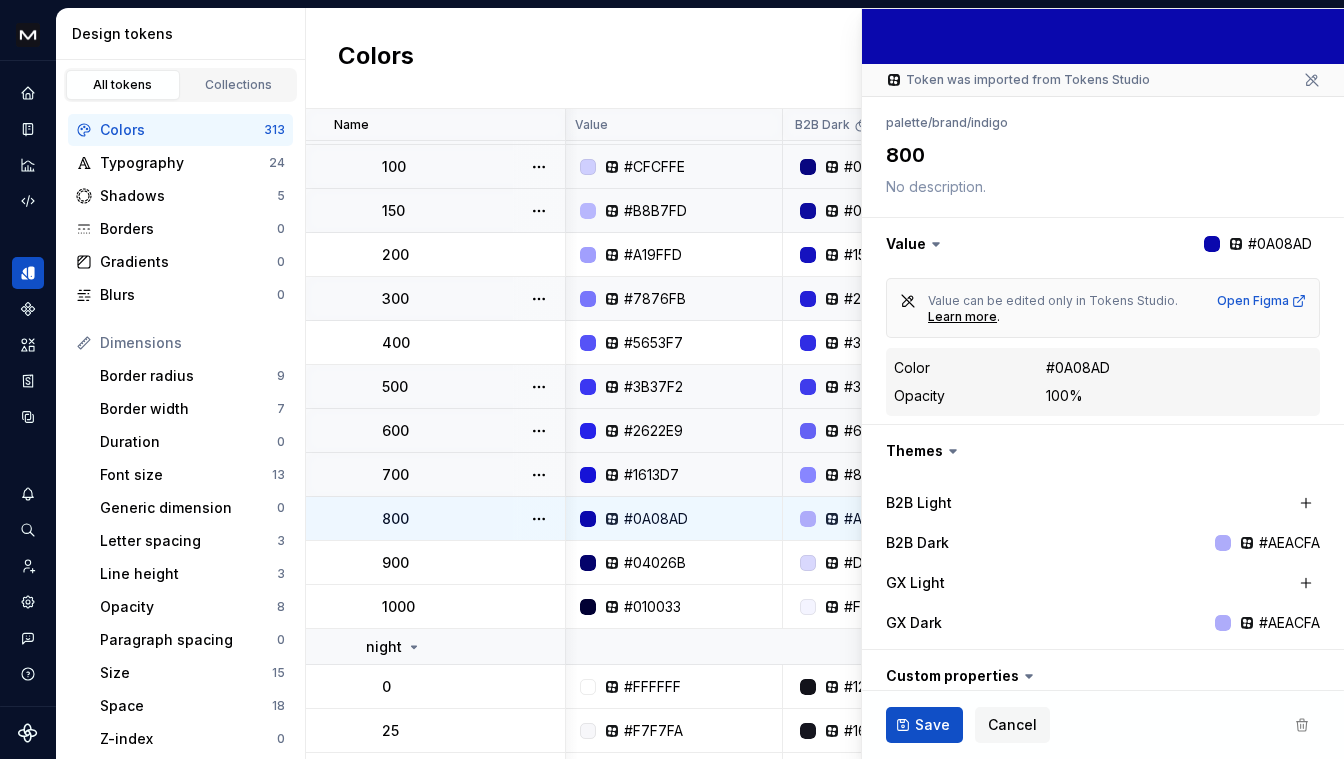 scroll, scrollTop: 142, scrollLeft: 0, axis: vertical 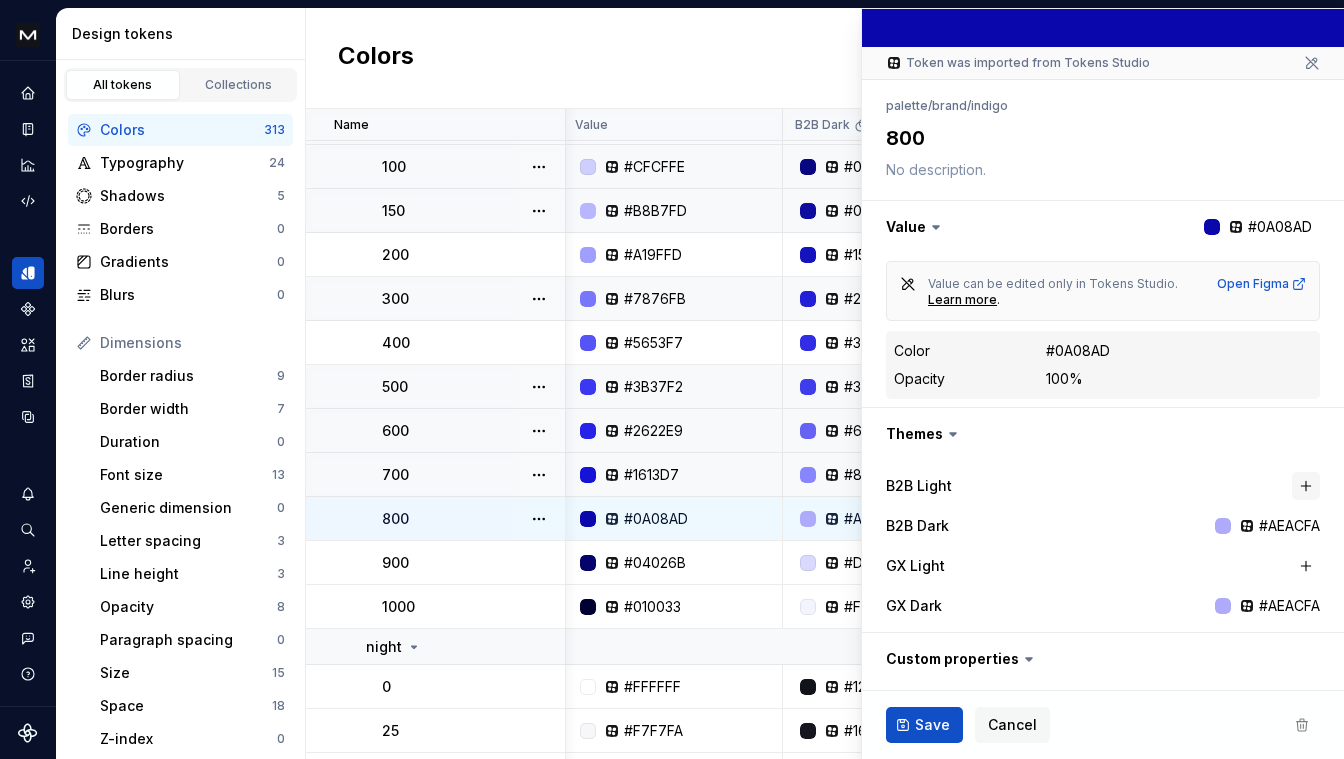 click at bounding box center [1306, 486] 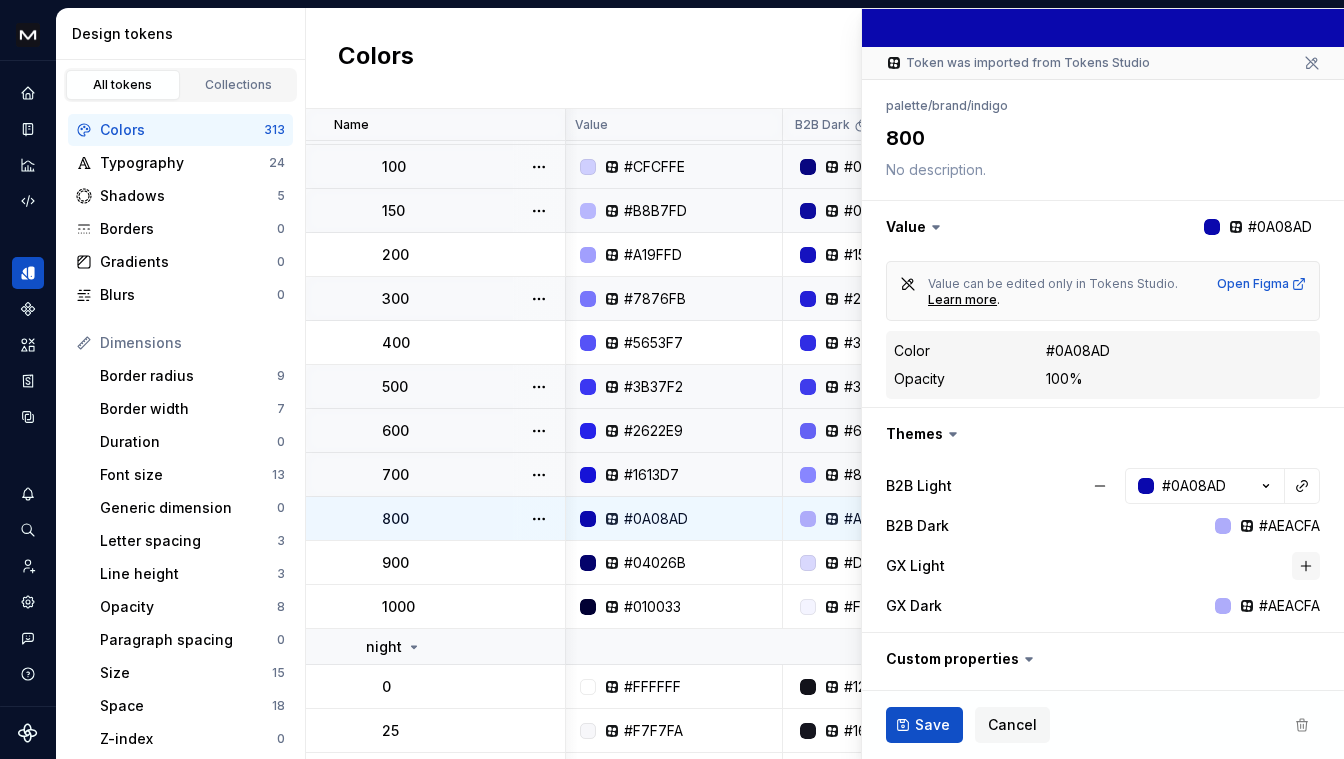 click at bounding box center (1306, 566) 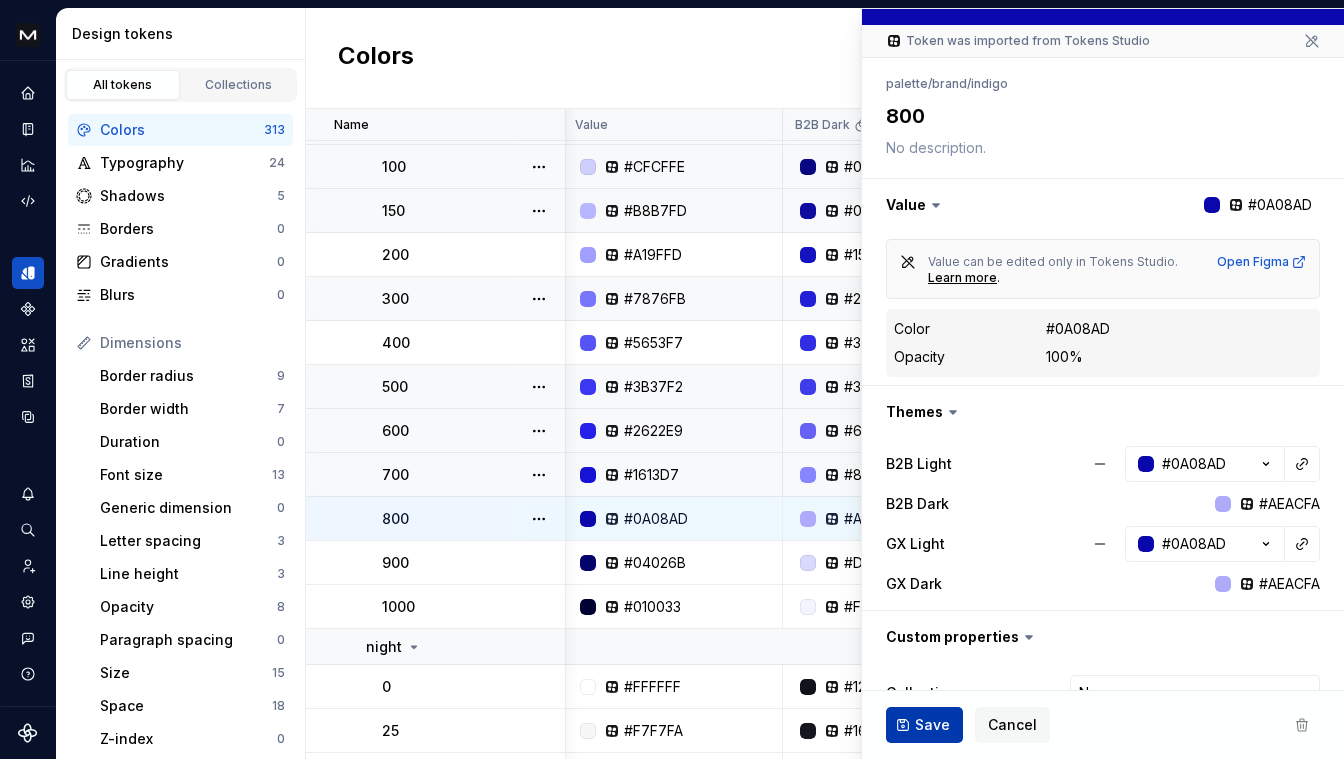 scroll, scrollTop: 171, scrollLeft: 0, axis: vertical 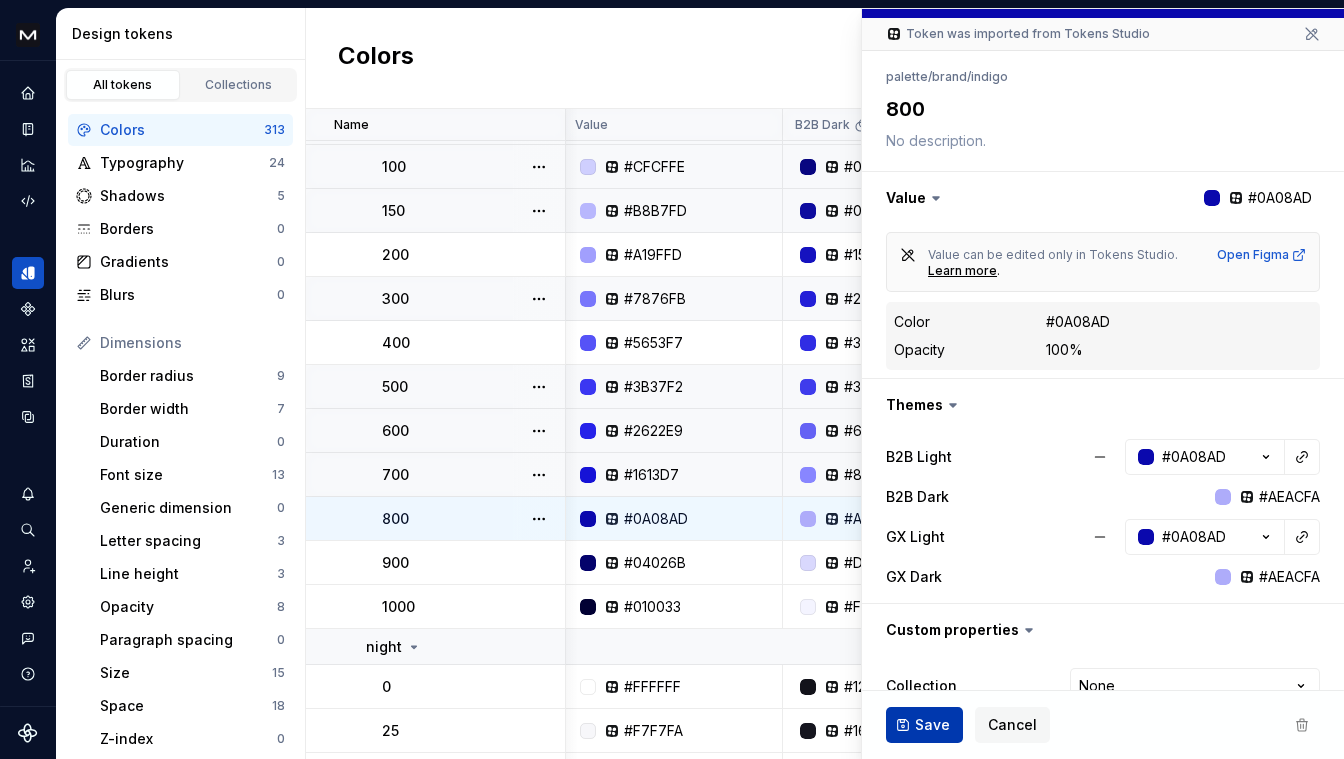 click on "Save" at bounding box center (932, 725) 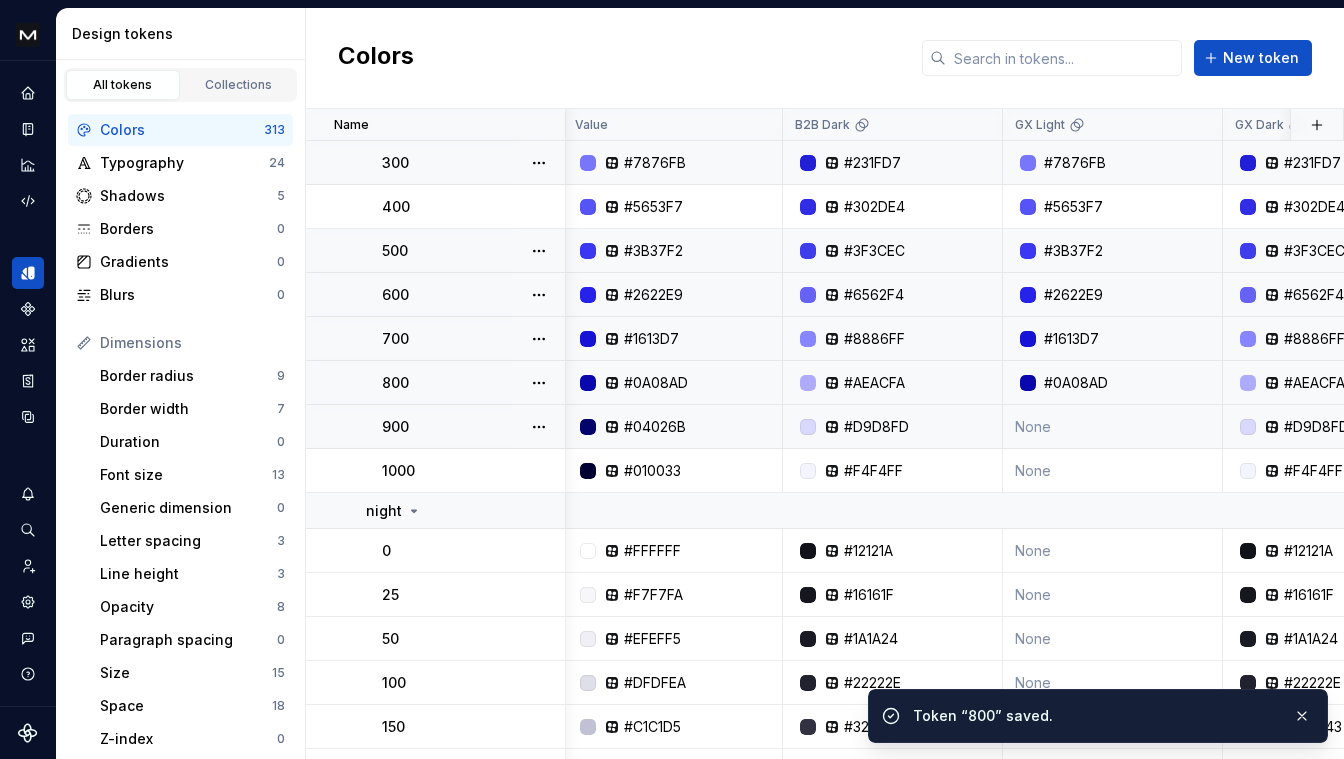 scroll, scrollTop: 411, scrollLeft: 3, axis: both 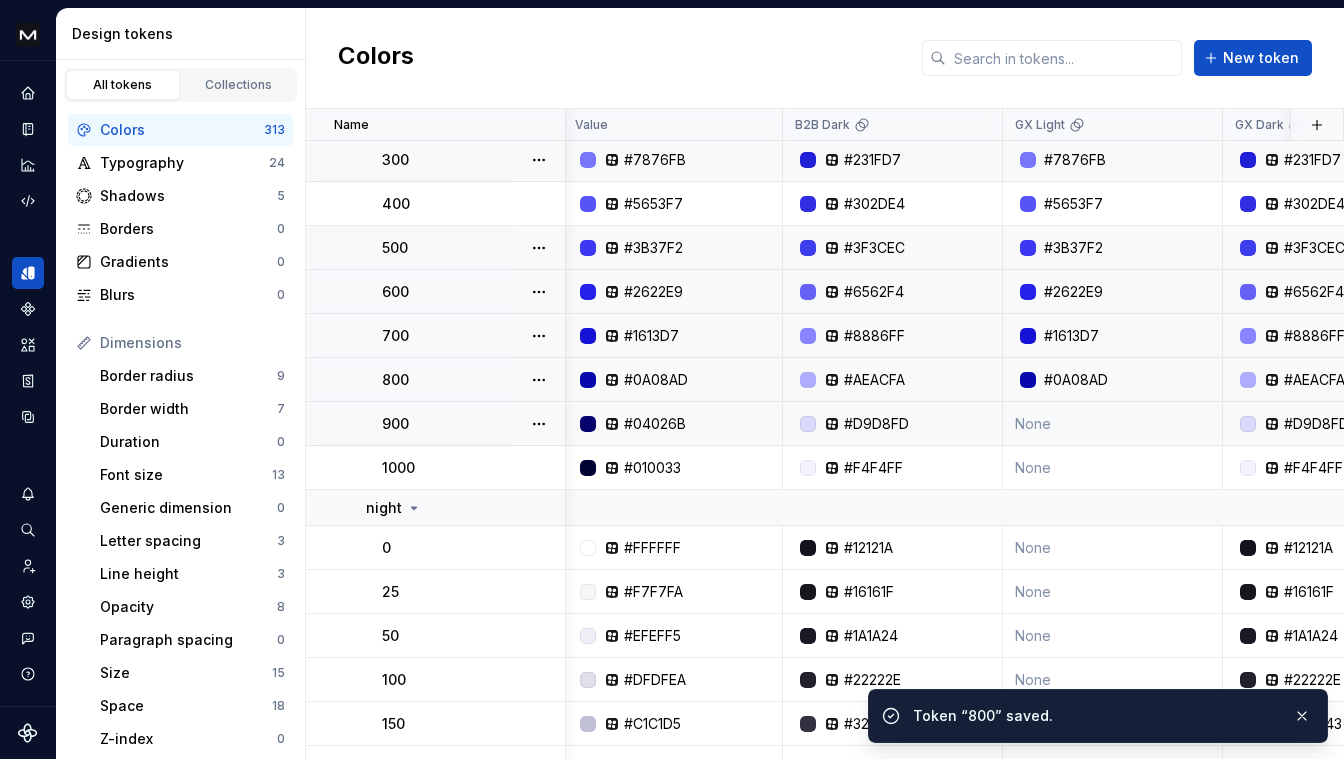 click on "None" at bounding box center [1113, 424] 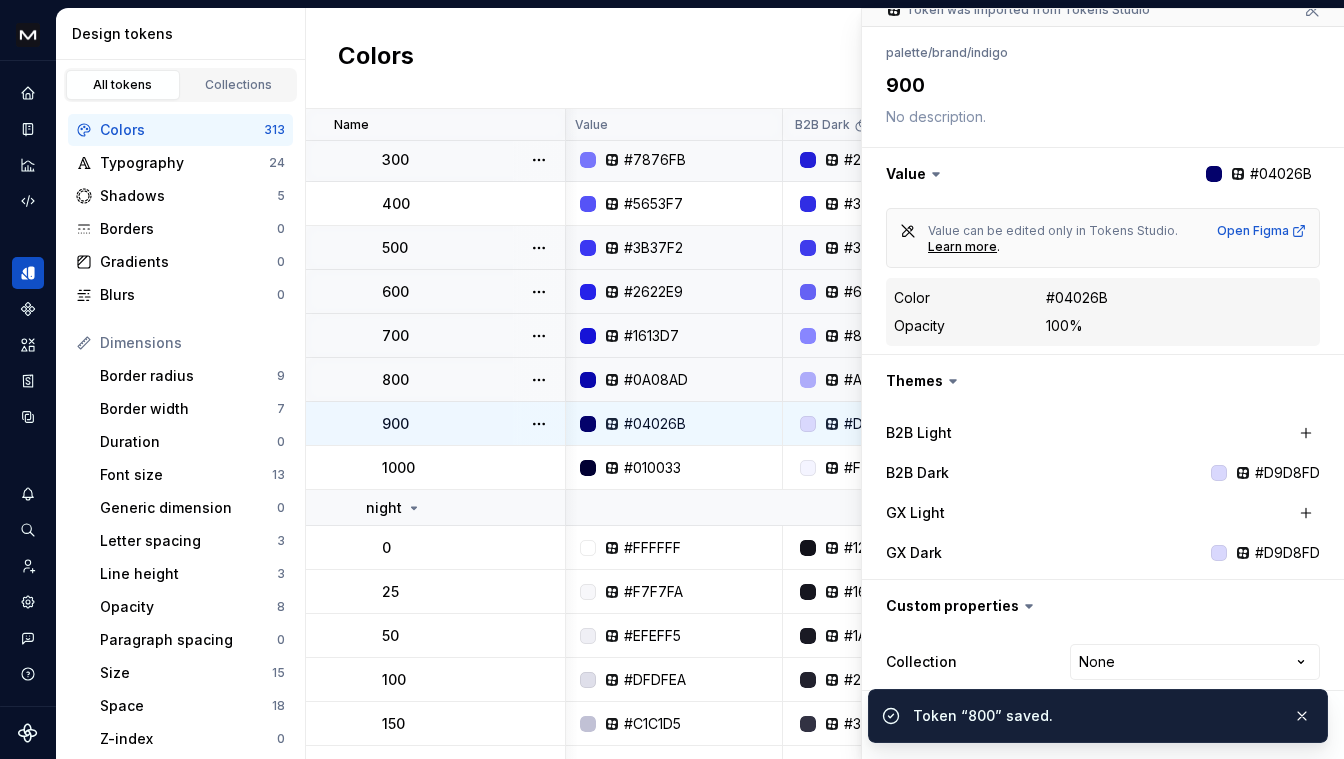 scroll, scrollTop: 210, scrollLeft: 0, axis: vertical 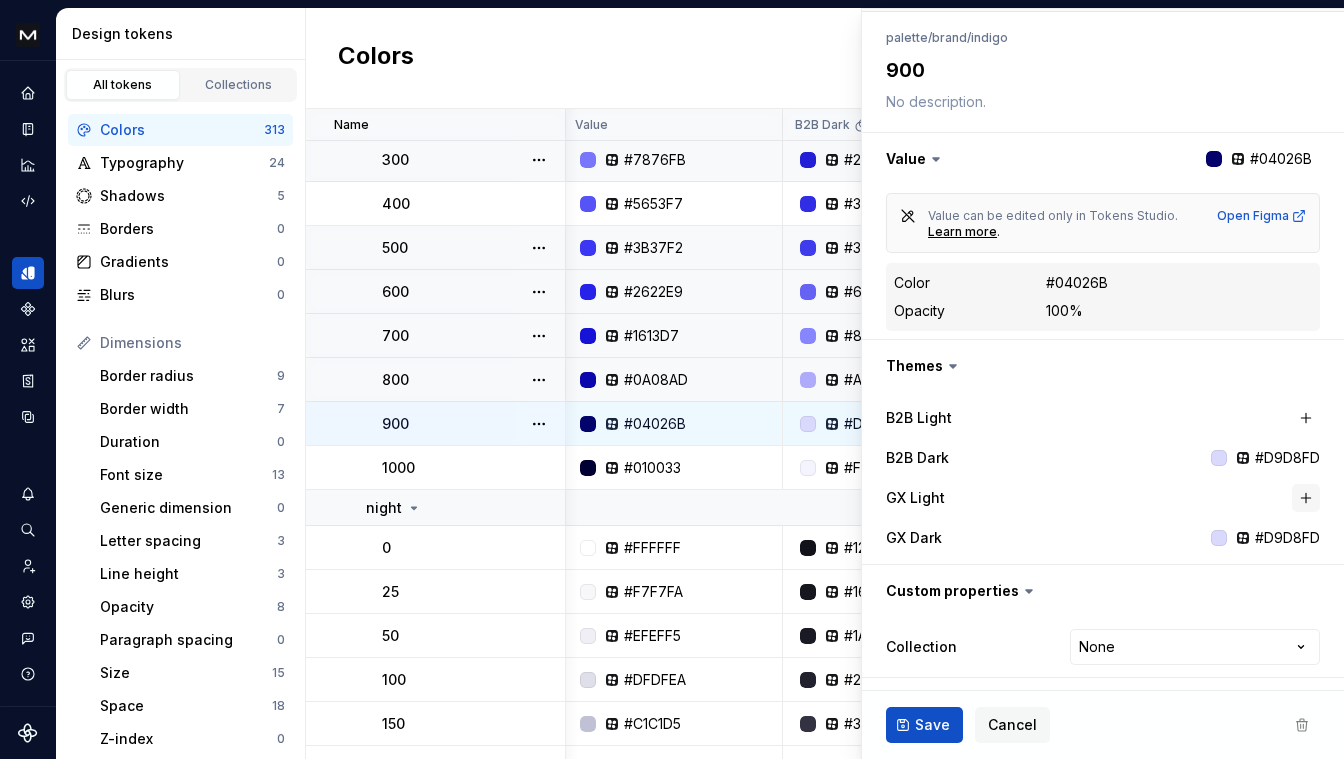 drag, startPoint x: 1289, startPoint y: 420, endPoint x: 1290, endPoint y: 488, distance: 68.007355 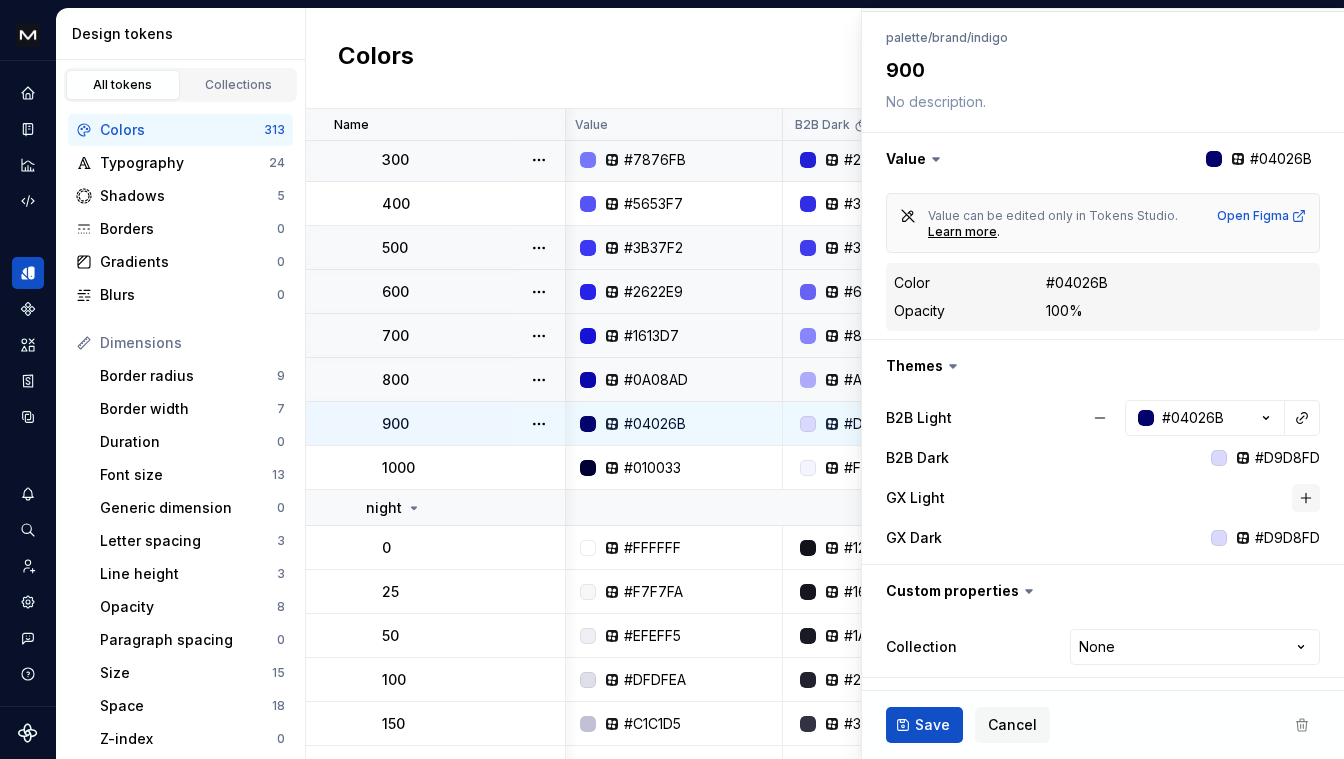 click at bounding box center (1306, 498) 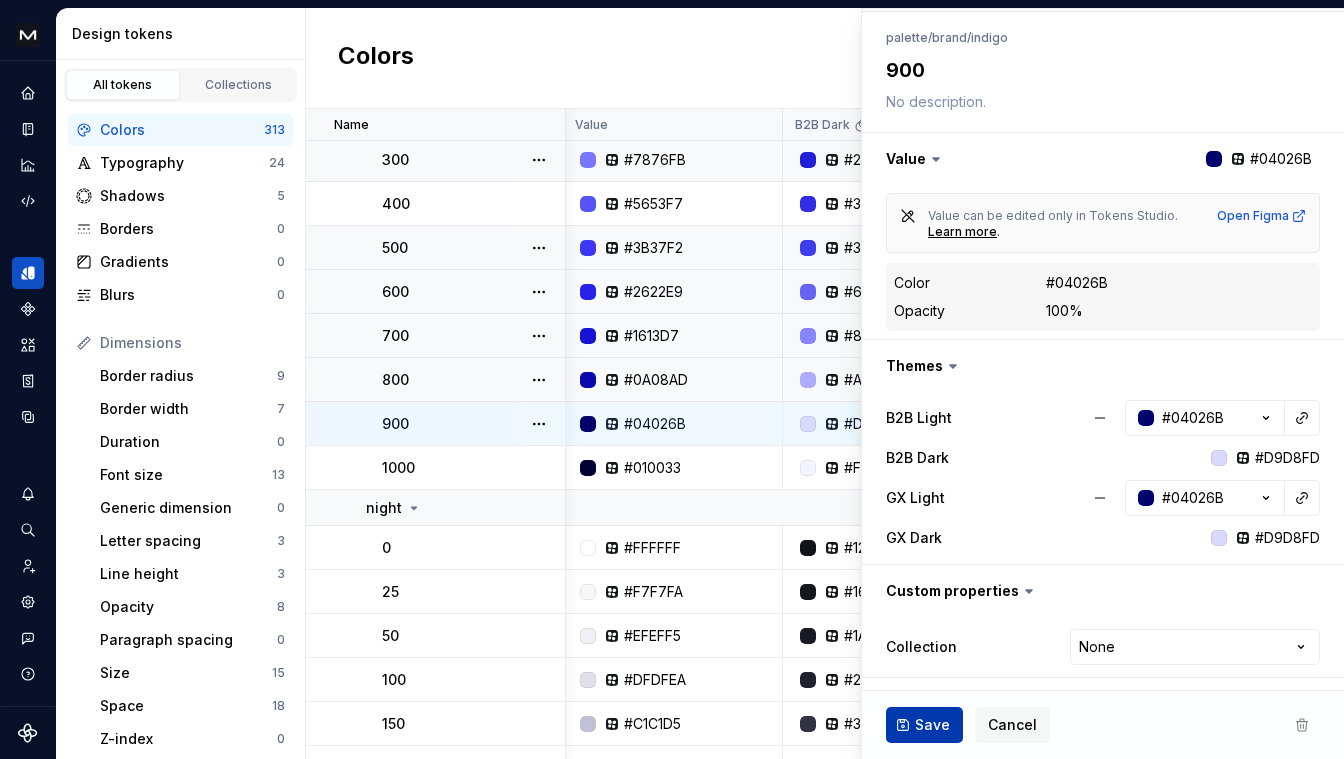 click on "Save Cancel" at bounding box center [1103, 725] 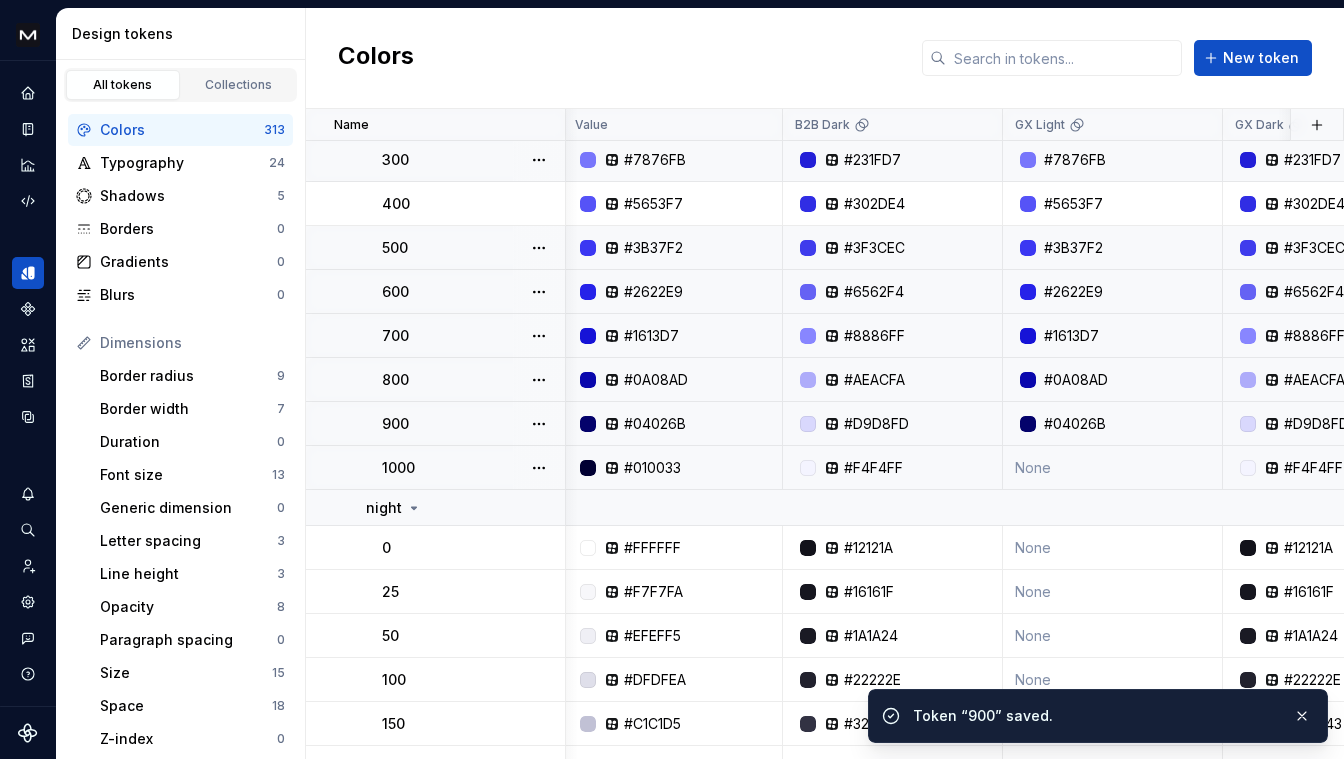 click on "None" at bounding box center [1113, 468] 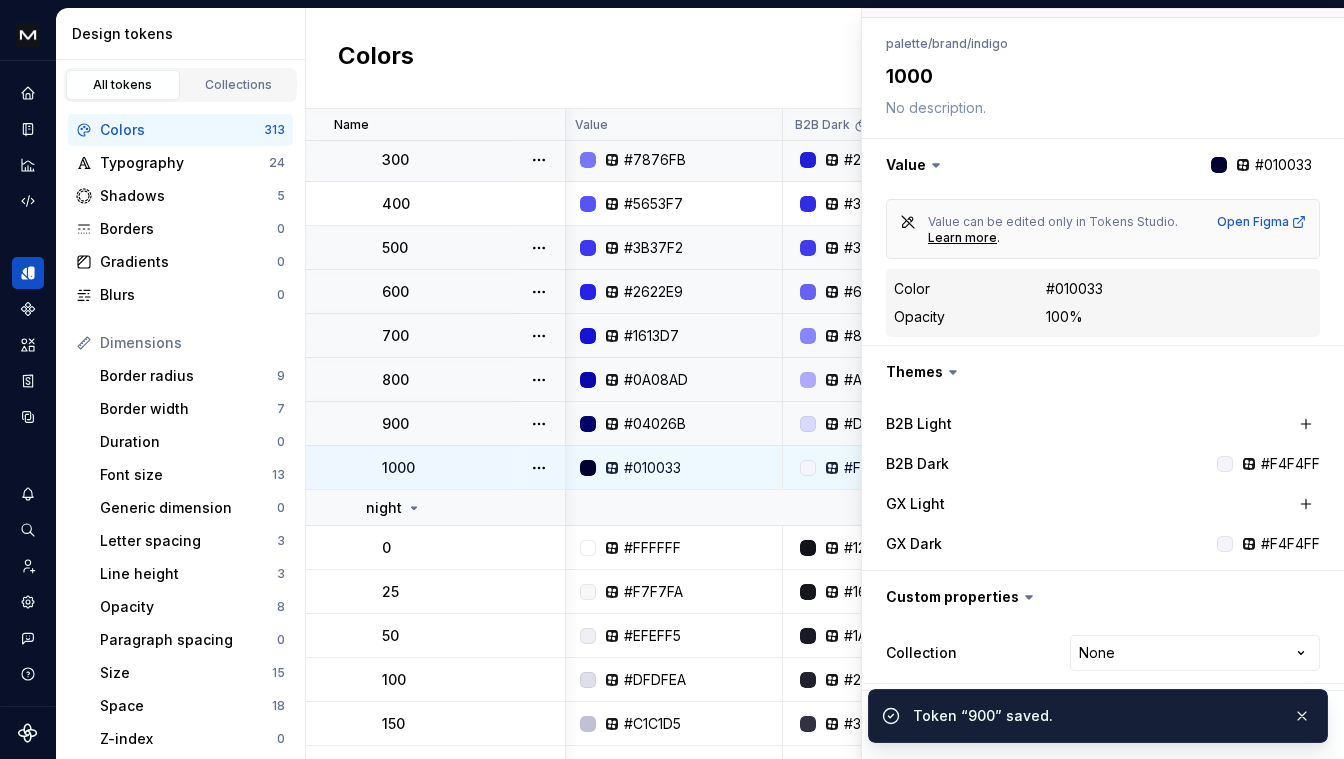 scroll, scrollTop: 210, scrollLeft: 0, axis: vertical 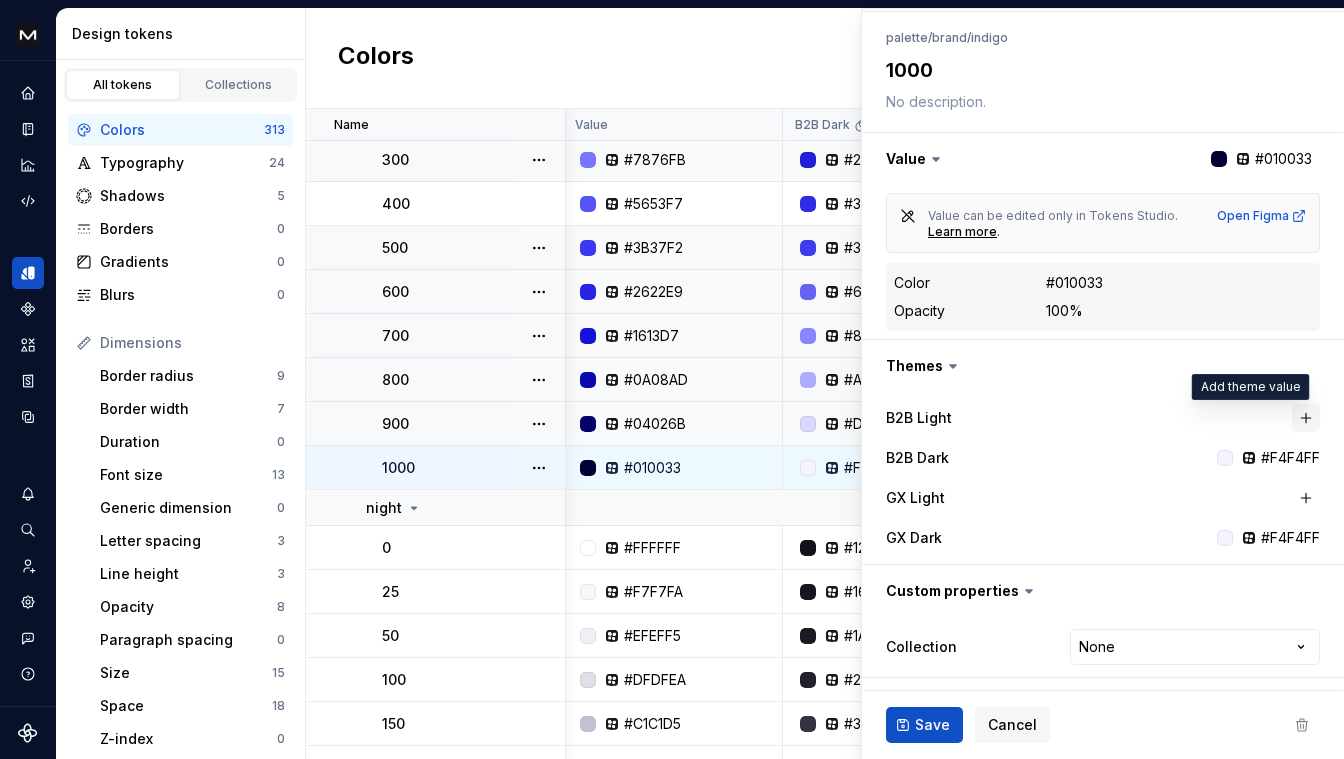 click at bounding box center (1306, 418) 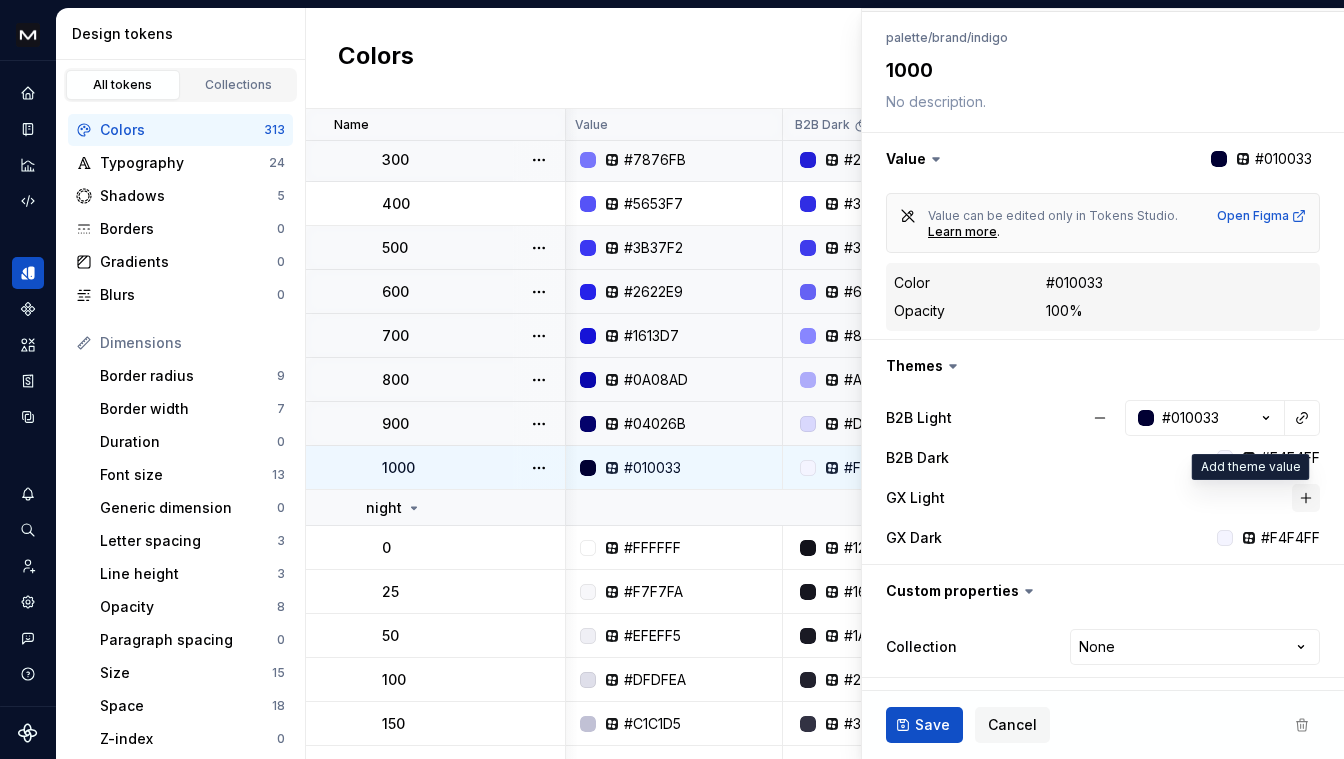 click at bounding box center [1306, 498] 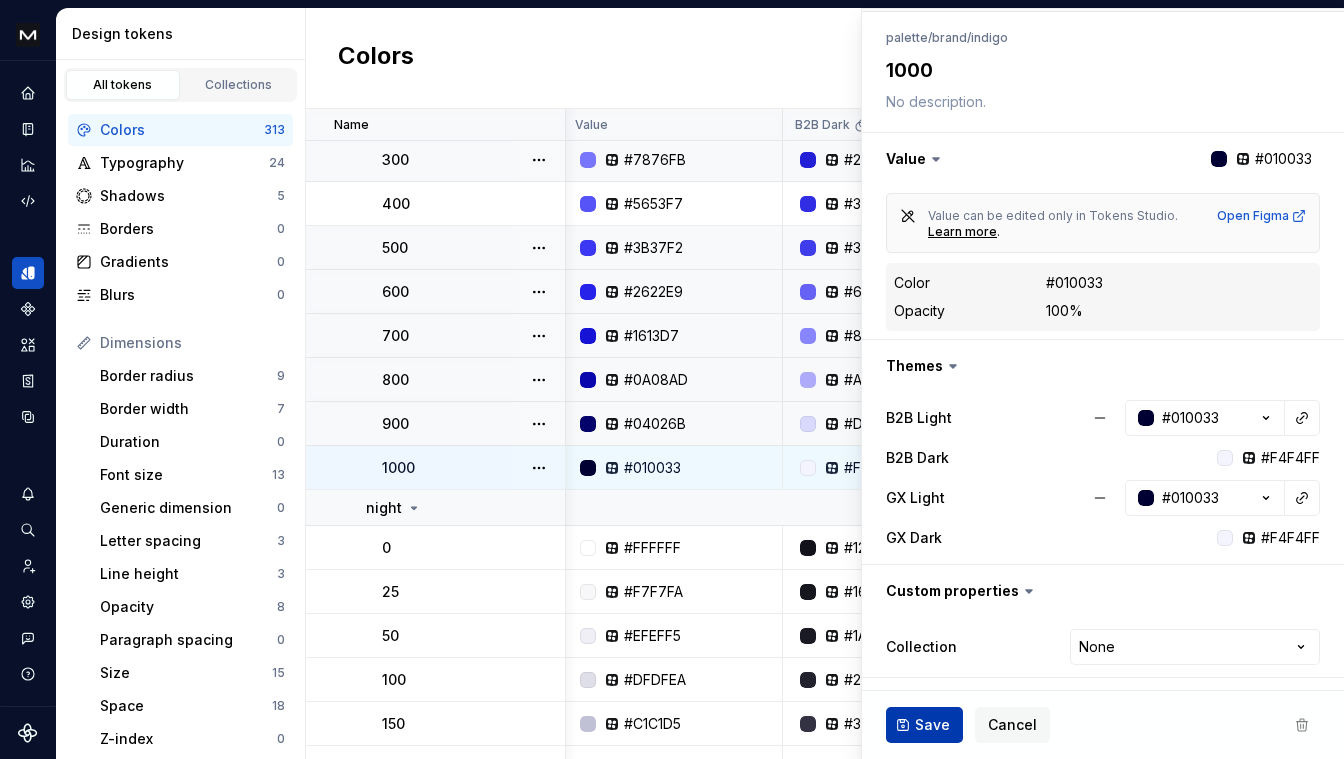 click on "Save" at bounding box center (932, 725) 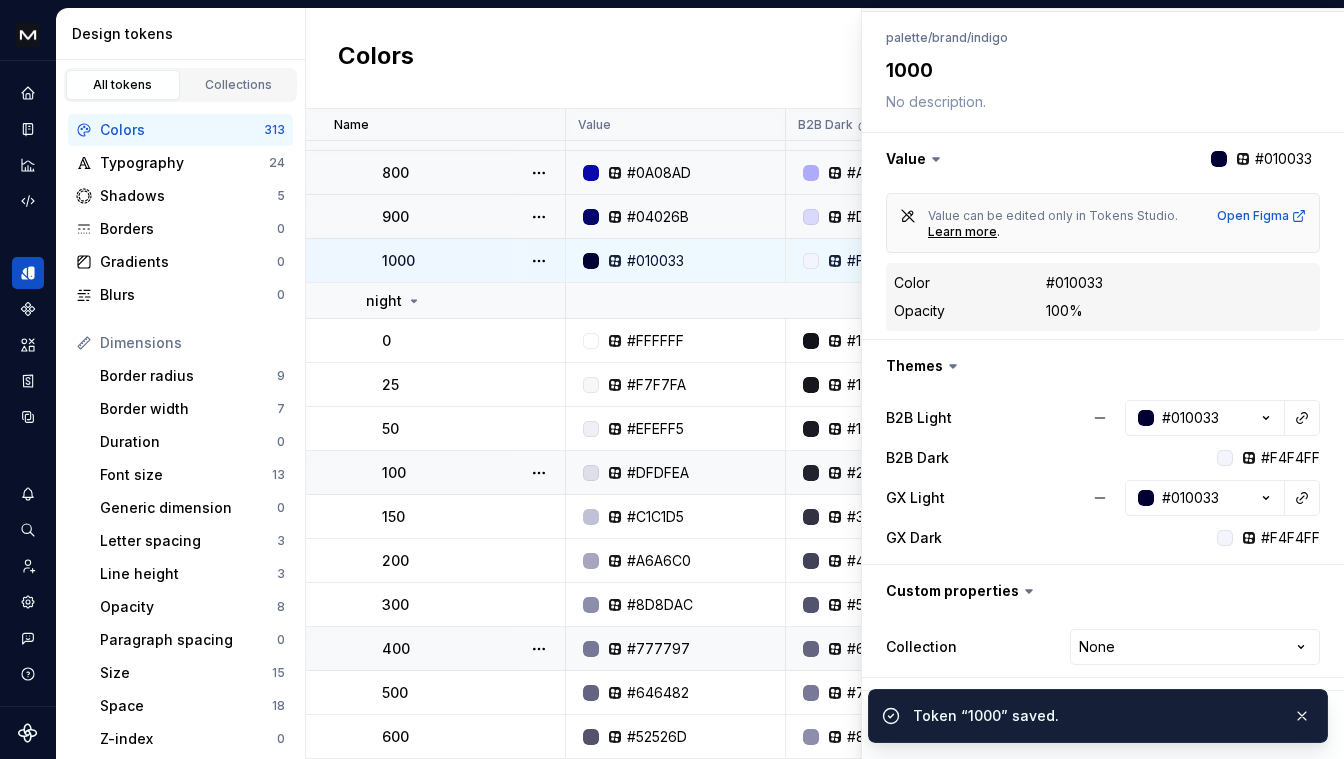 scroll, scrollTop: 659, scrollLeft: 0, axis: vertical 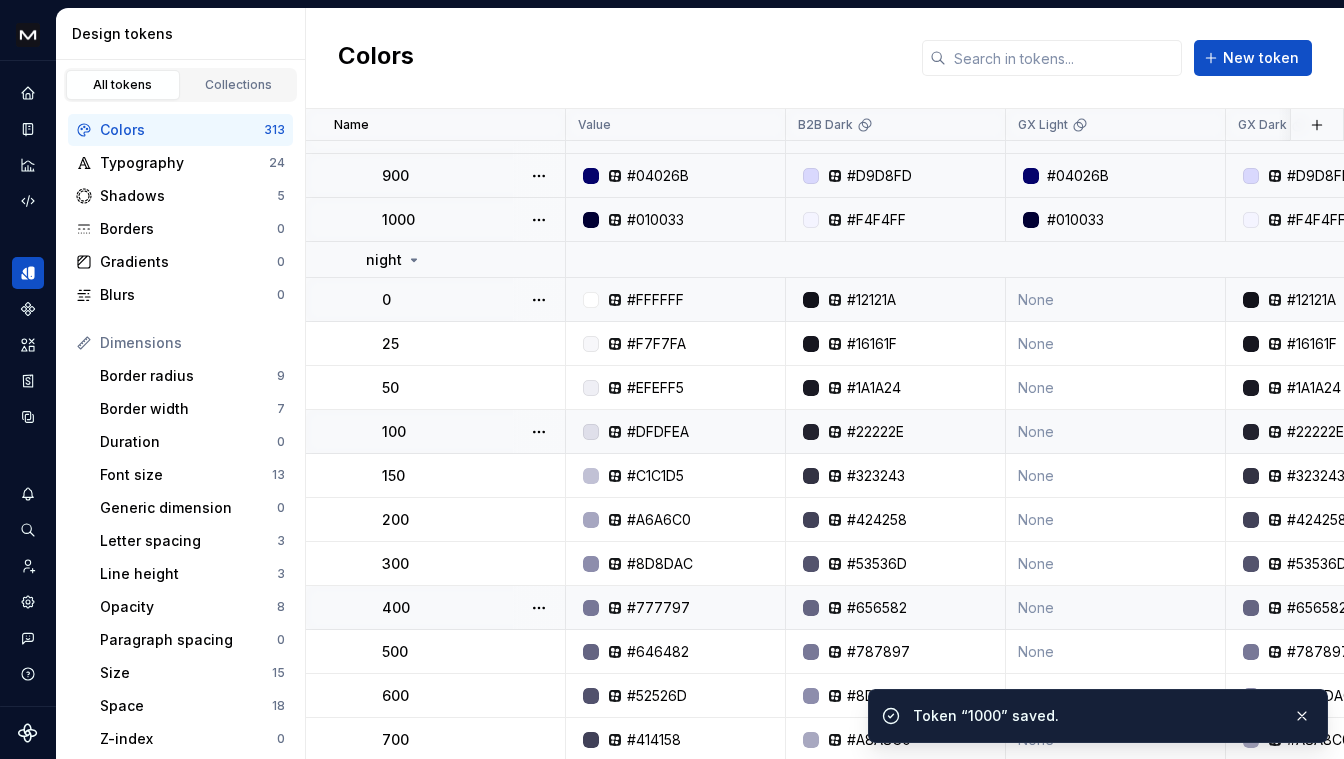 click on "None" at bounding box center (1116, 300) 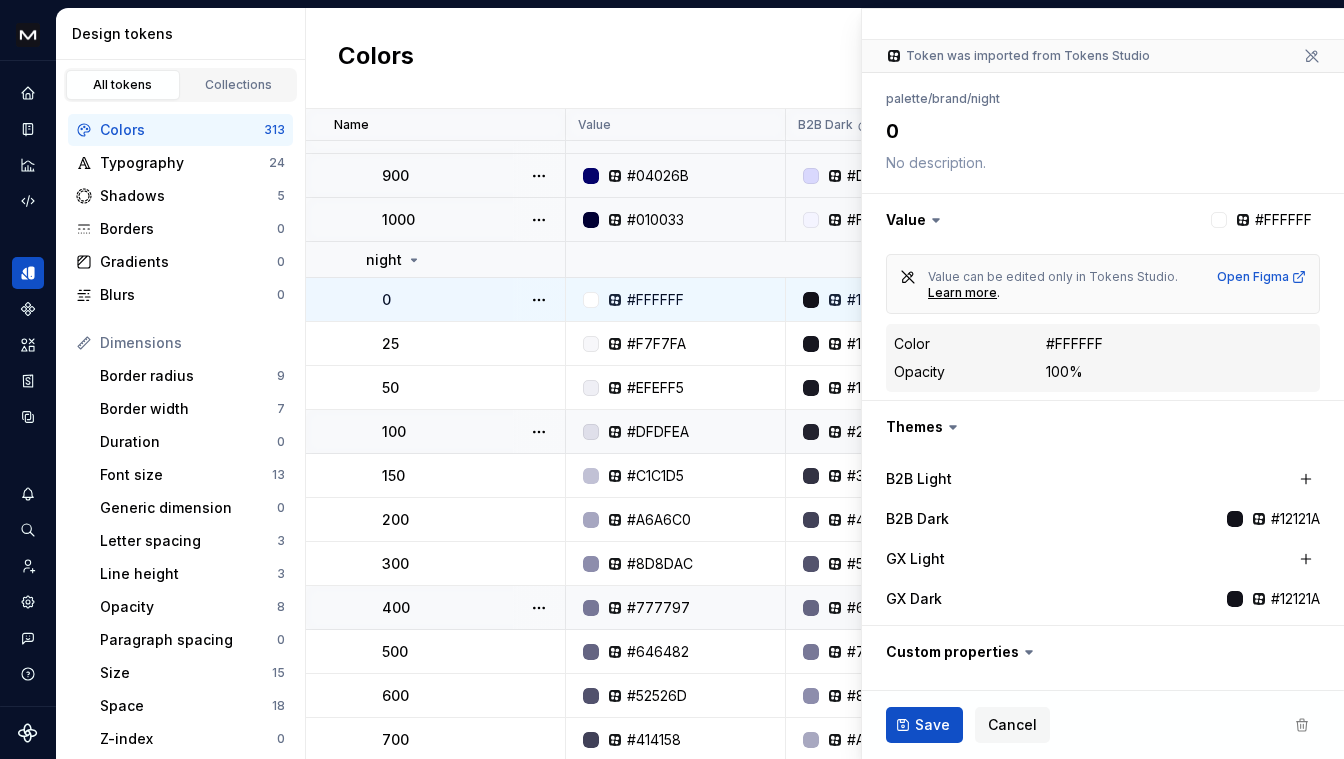 scroll, scrollTop: 157, scrollLeft: 0, axis: vertical 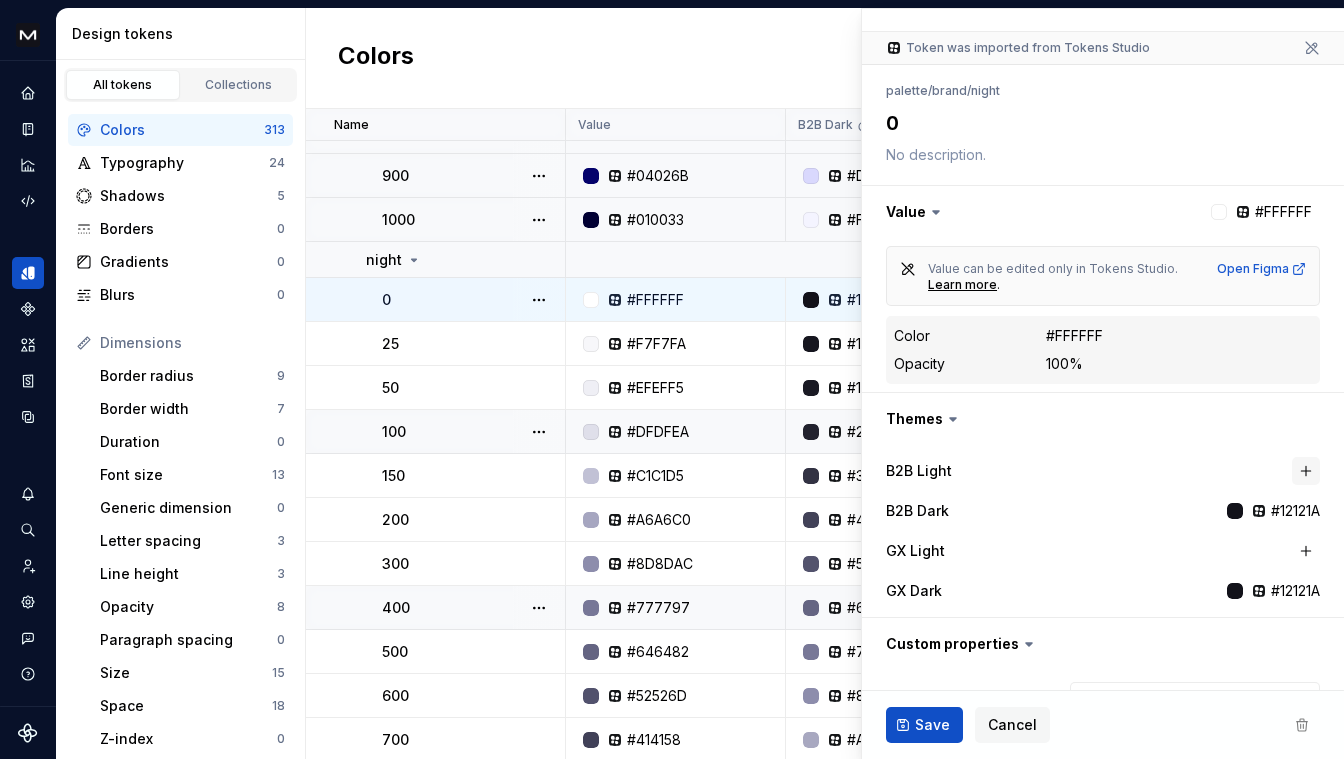 click at bounding box center (1306, 471) 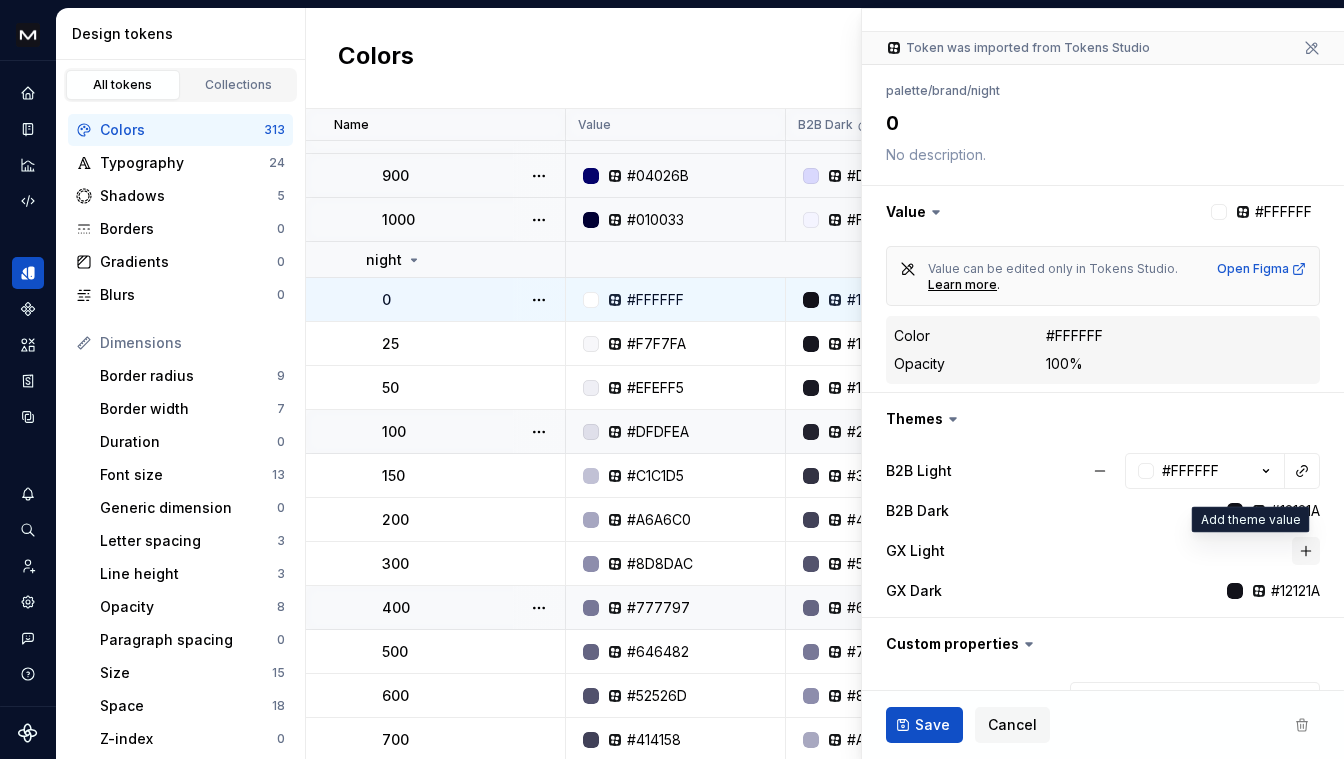 click at bounding box center [1306, 551] 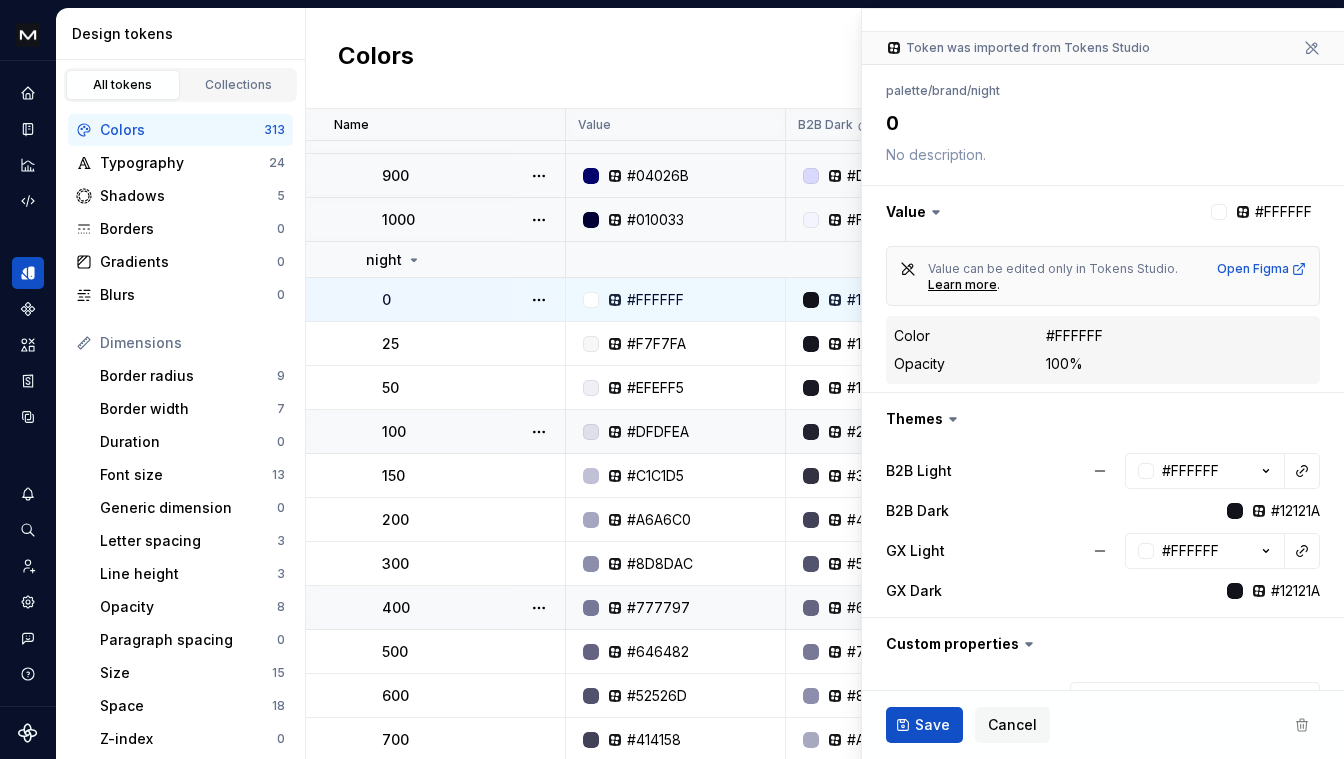 click on "Save" at bounding box center (932, 725) 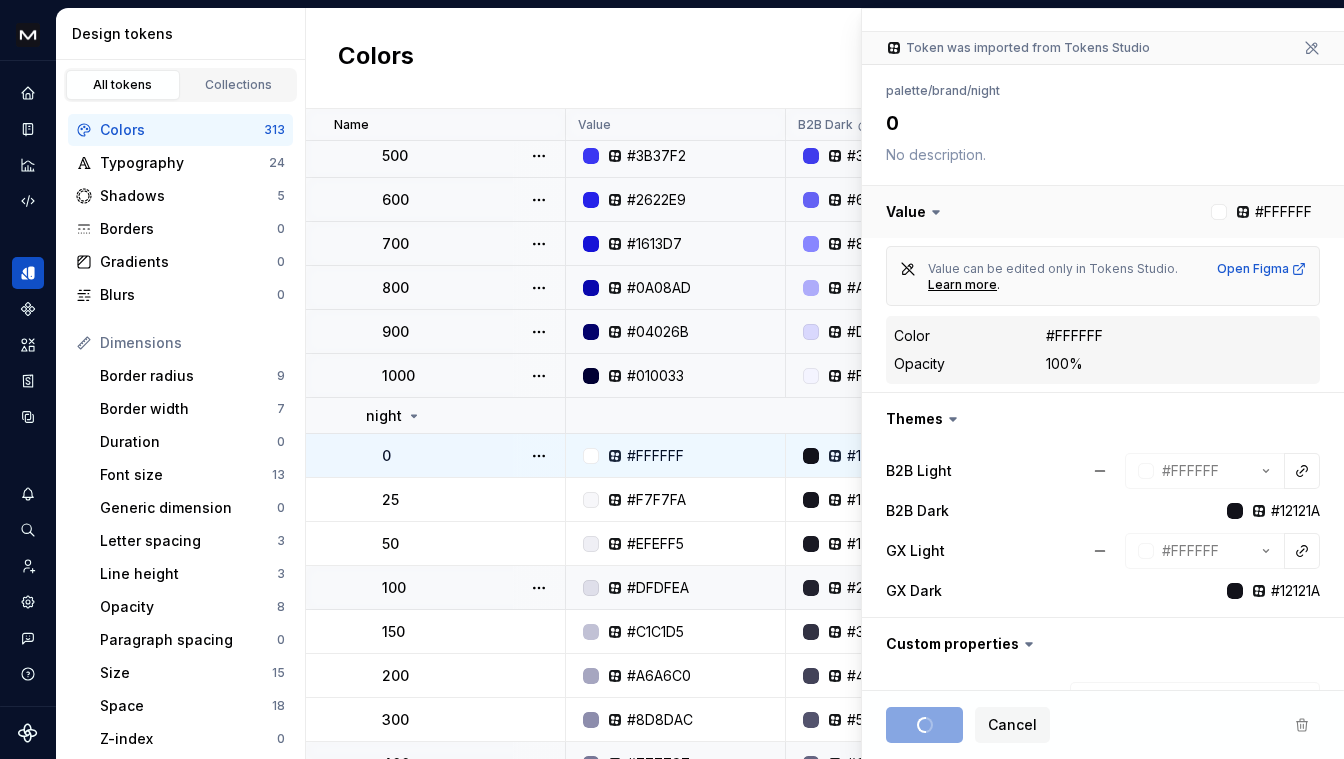 scroll, scrollTop: 451, scrollLeft: 0, axis: vertical 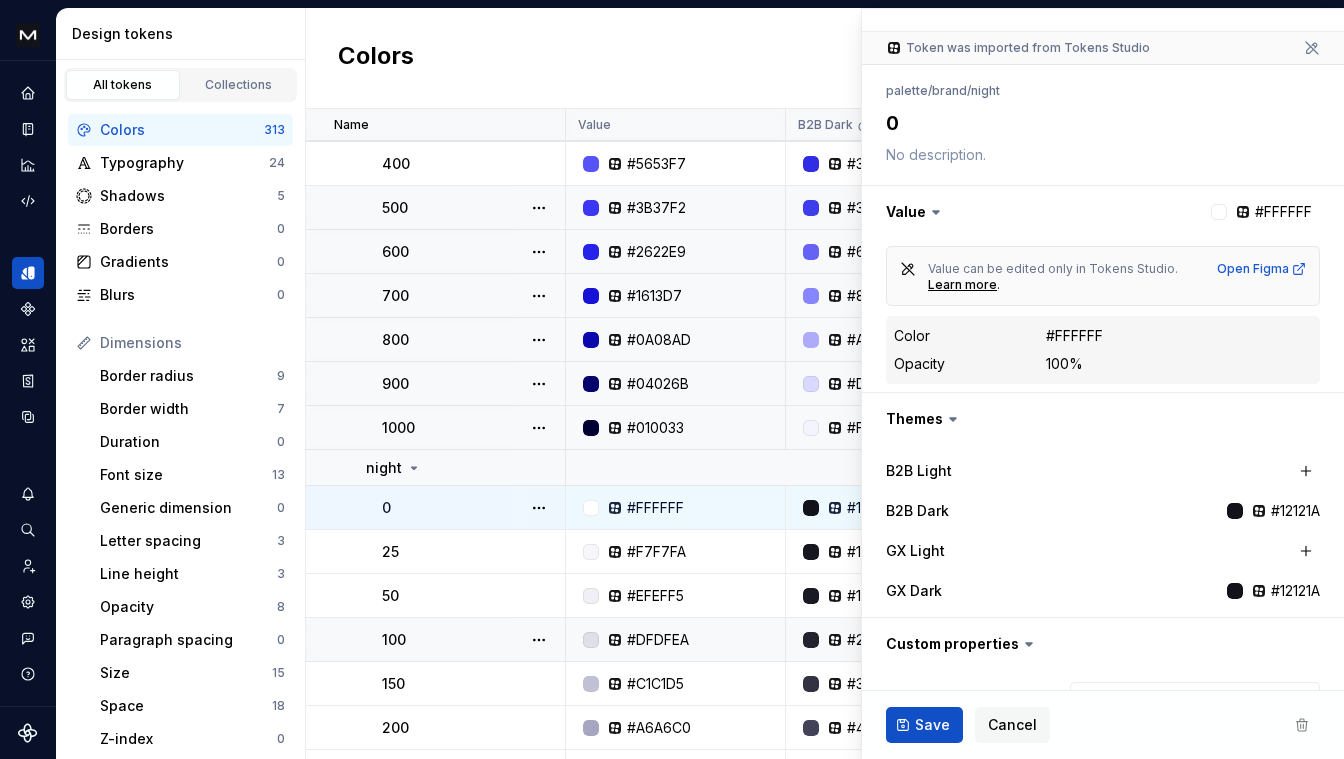 type on "*" 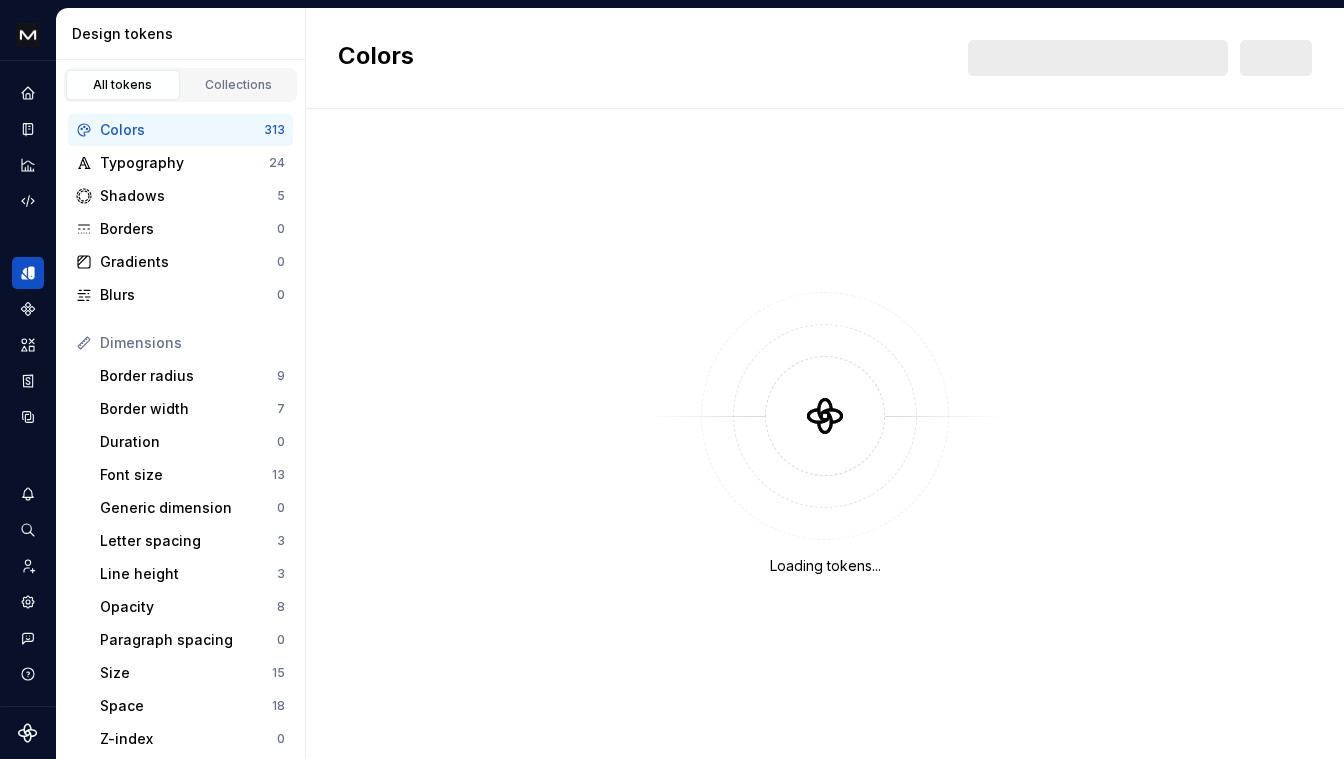 scroll, scrollTop: 0, scrollLeft: 0, axis: both 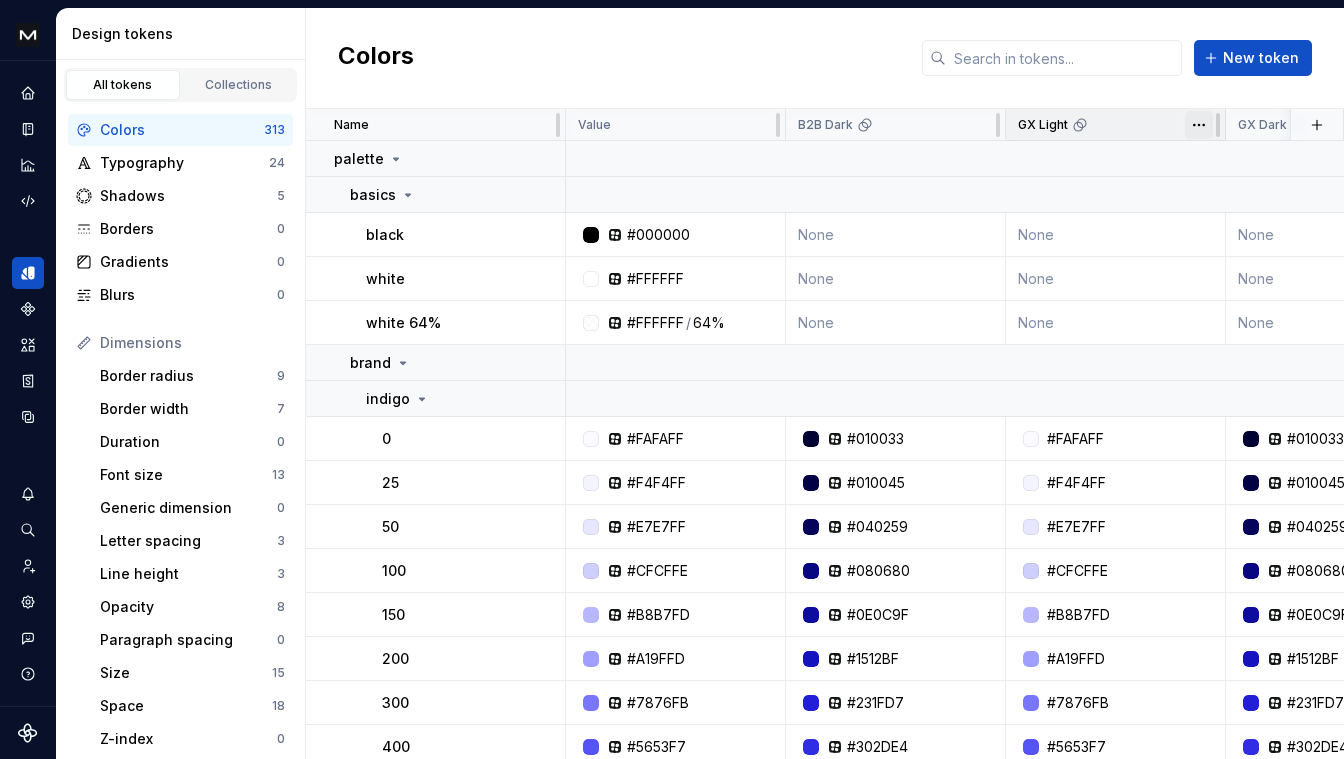 click on "Mews Design System É Design system data Design tokens All tokens Collections Colors 313 Typography 24 Shadows 5 Borders 0 Gradients 0 Blurs 0 Dimensions Border radius 9 Border width 7 Duration 0 Font size 13 Generic dimension 0 Letter spacing 3 Line height 3 Opacity 8 Paragraph spacing 0 Size 15 Space 18 Z-index 0 Options Text decoration 2 Text case 0 Visibility 0 Strings Font family 1 Font weight/style 4 Generic string 0 Product copy 0 Colors New token Name Value B2B Dark GX Light GX Dark B2B Light Collection Description Last updated palette basics black #000000 None None None None None 5 minutes ago white #FFFFFF None None None None None 5 minutes ago white 64% #FFFFFF / 64% None None None None None 5 minutes ago brand indigo 0 #FAFAFF #010033 #FAFAFF #010033 #FAFAFF None 5 minutes ago 25 #F4F4FF #010045 #F4F4FF #010045 None None 5 minutes ago 50 #E7E7FF #040259 #E7E7FF #040259 #E7E7FF None 5 minutes ago 100 #CFCFFE #080680 #CFCFFE #080680 #CFCFFE None 5 minutes ago 150 #B8B7FD #0E0C9F #B8B7FD #0E0C9F None" at bounding box center (672, 379) 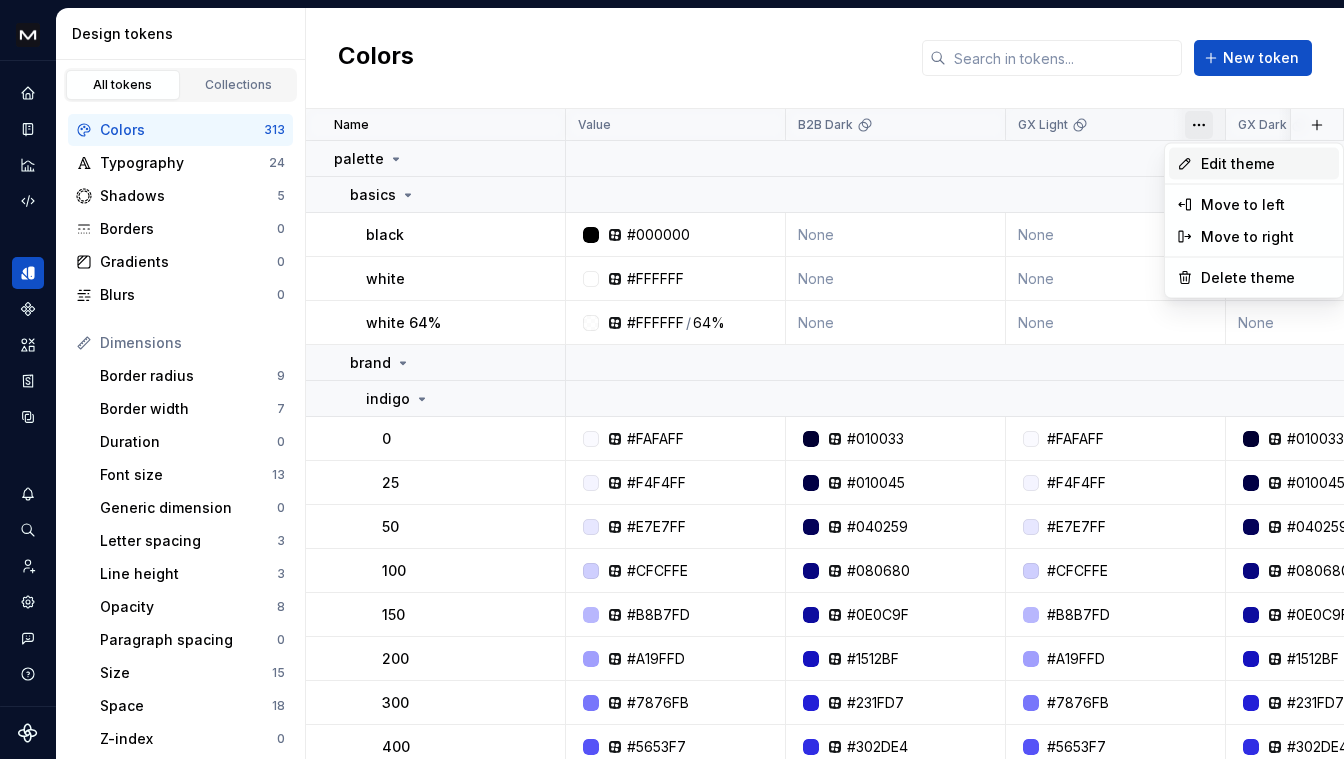 click on "Edit theme" at bounding box center [1266, 164] 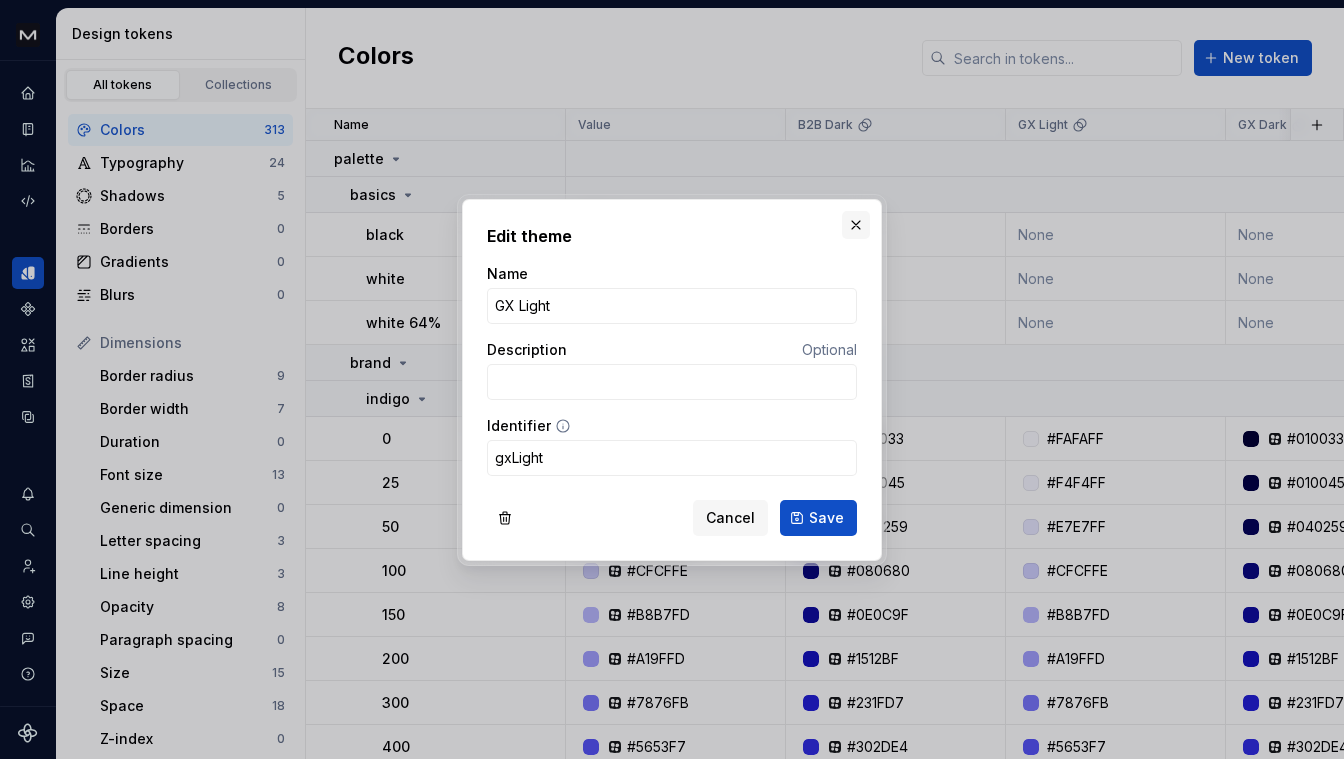 click at bounding box center (856, 225) 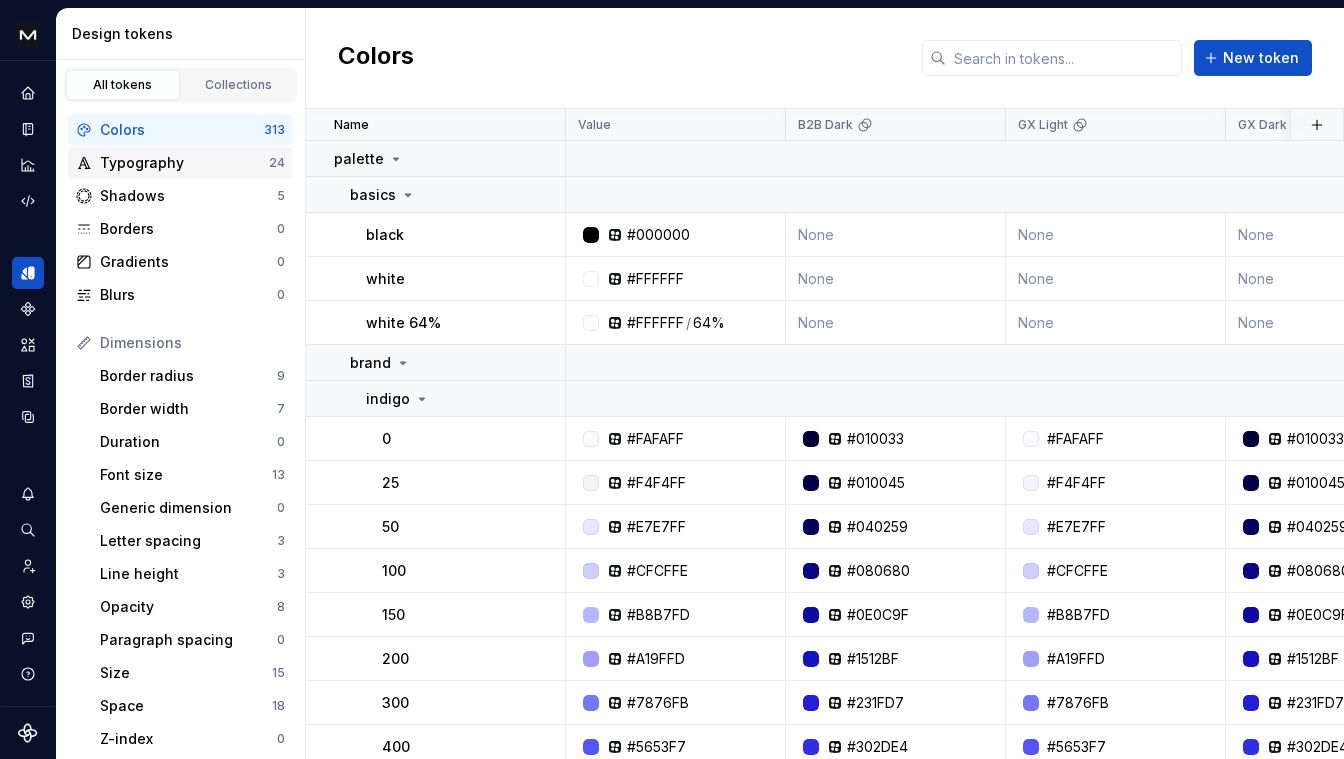 click on "Typography" at bounding box center (184, 163) 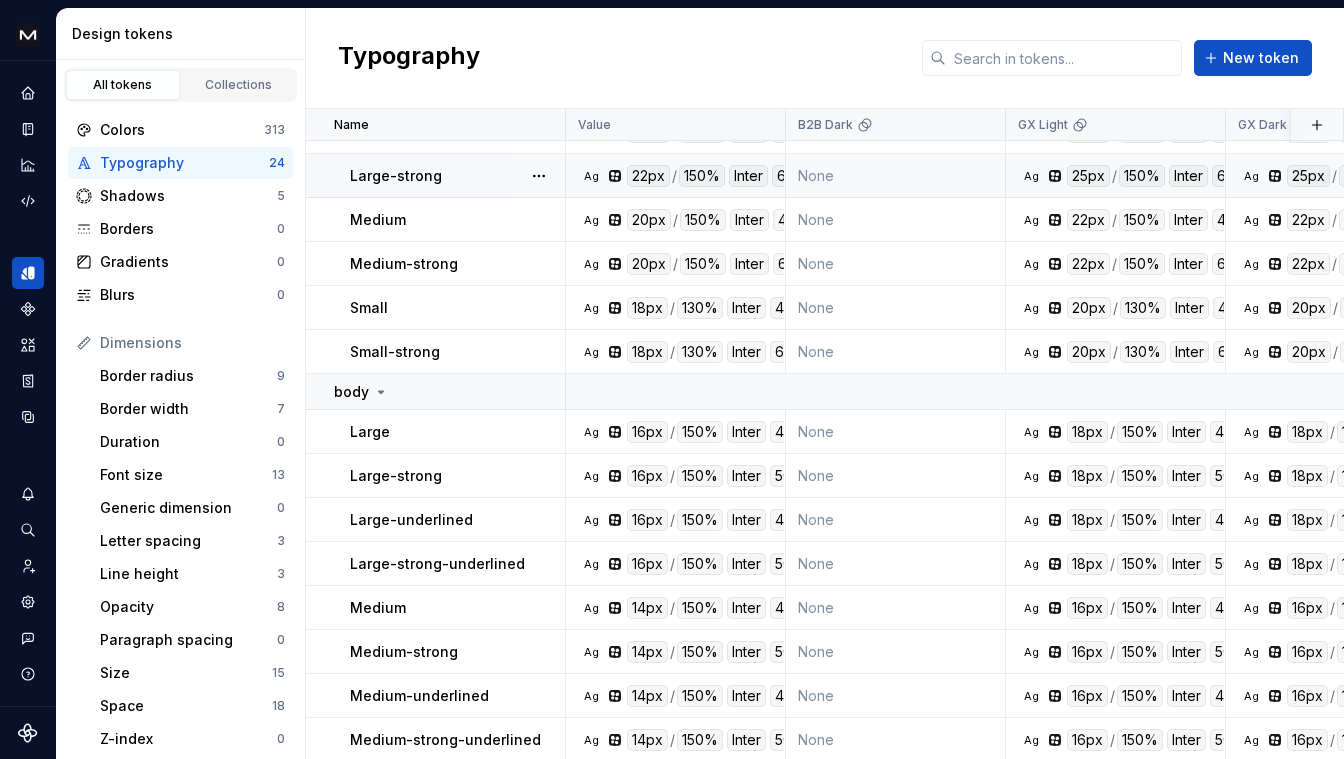 scroll, scrollTop: 0, scrollLeft: 0, axis: both 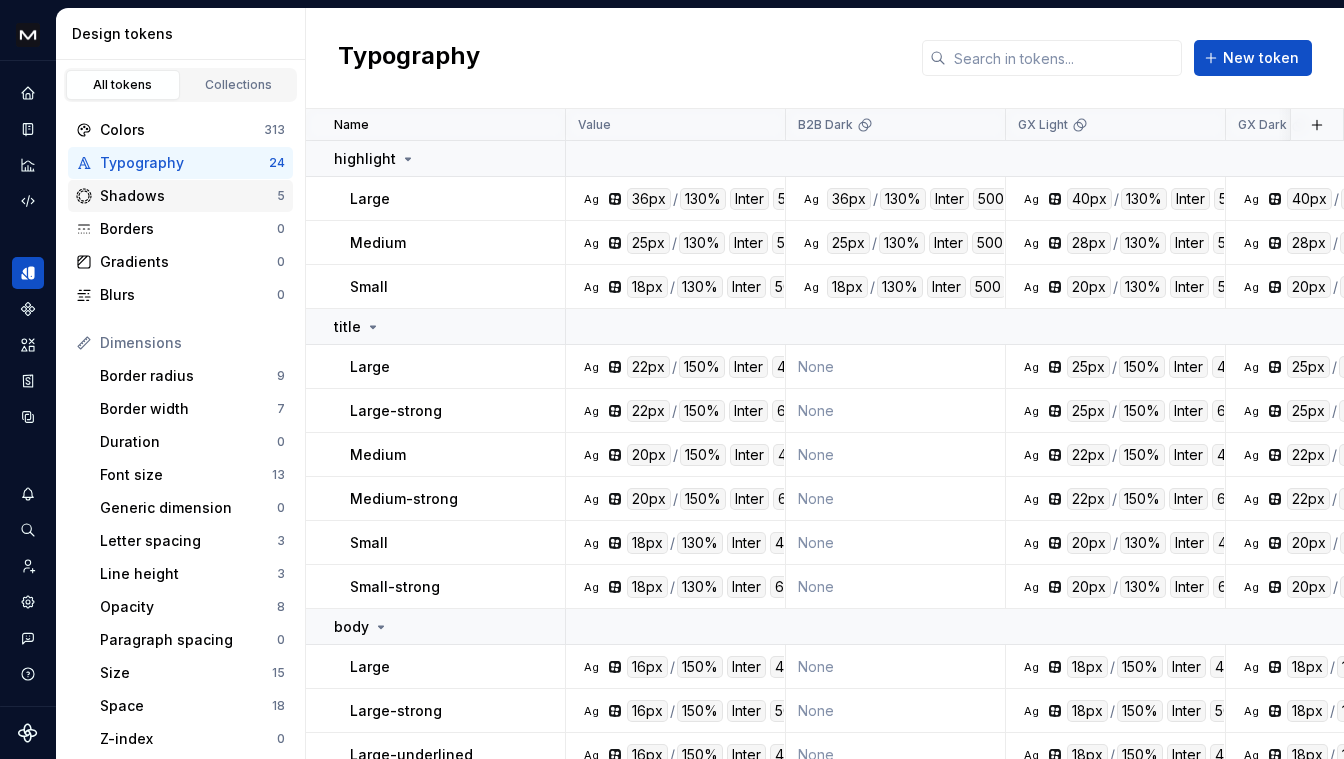 click on "Shadows" at bounding box center [188, 196] 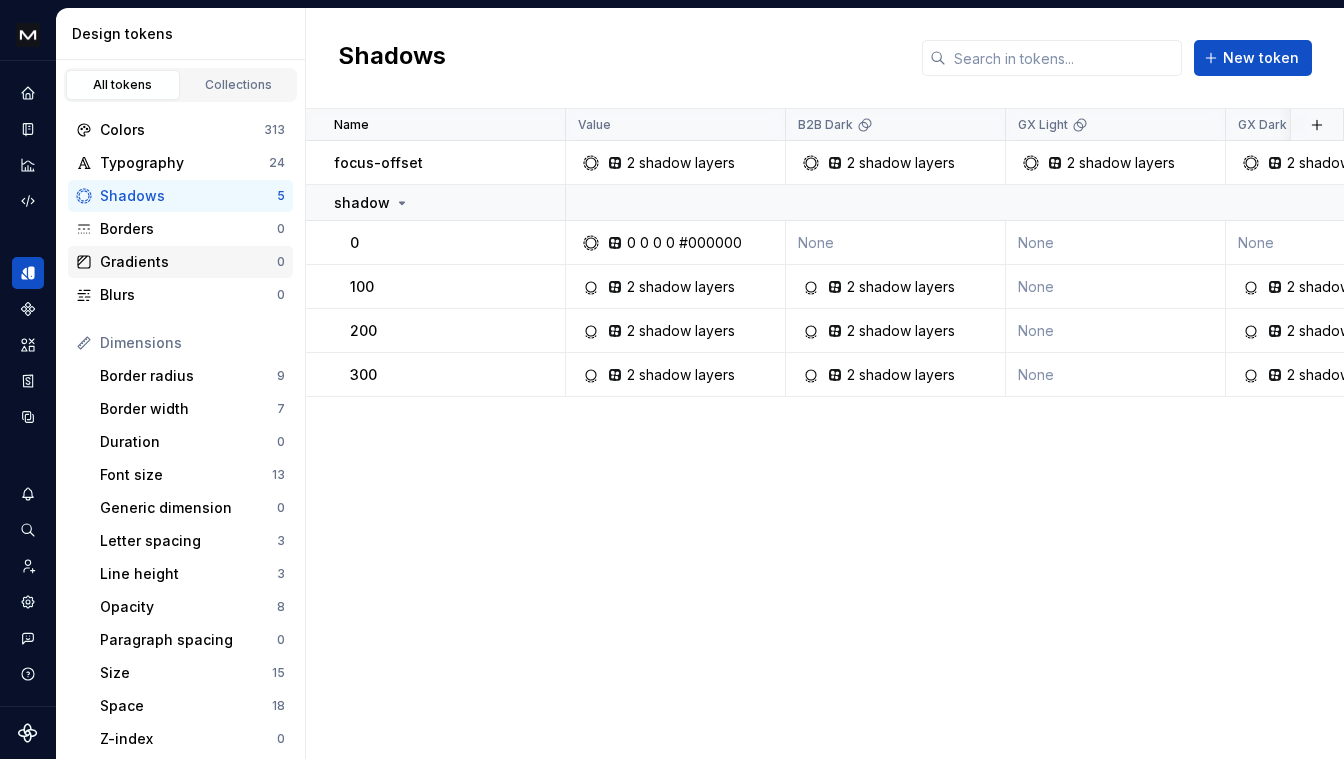 click on "Gradients 0" at bounding box center (180, 262) 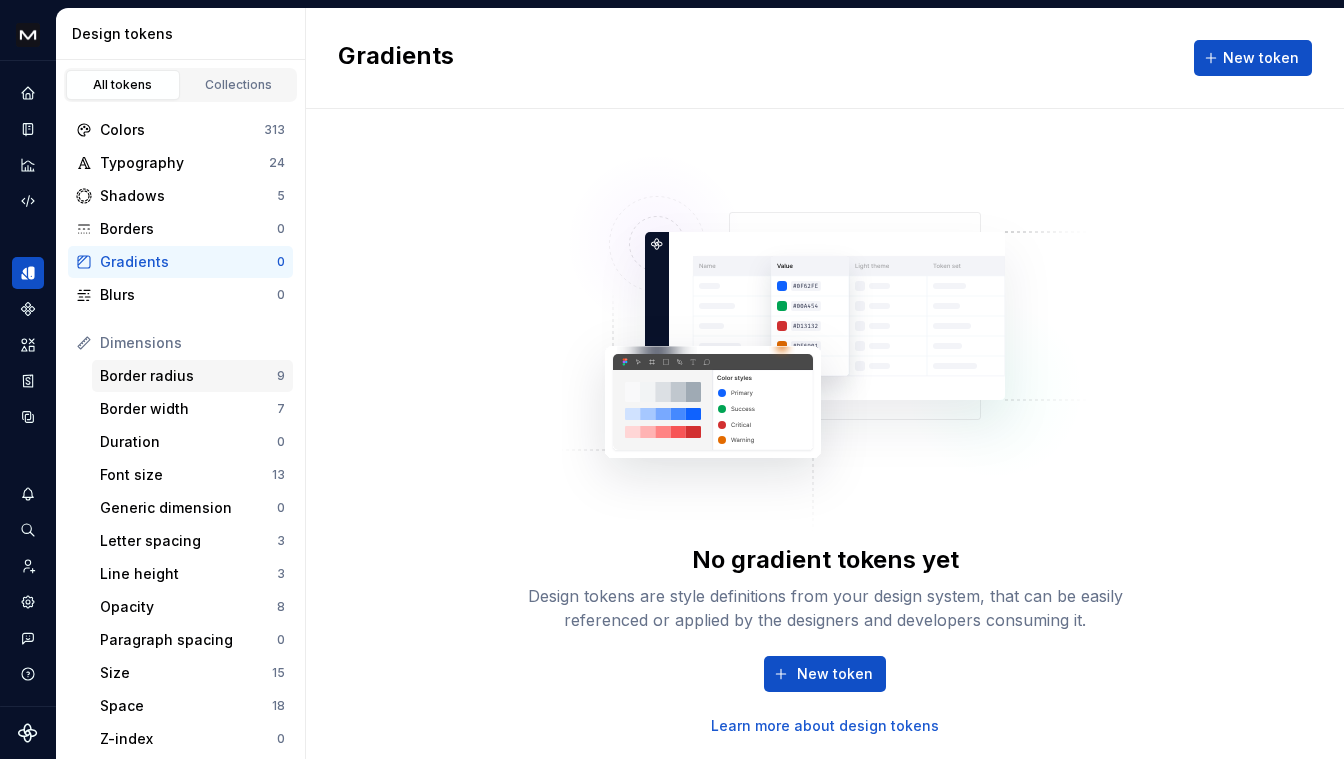 click on "Border radius" at bounding box center (188, 376) 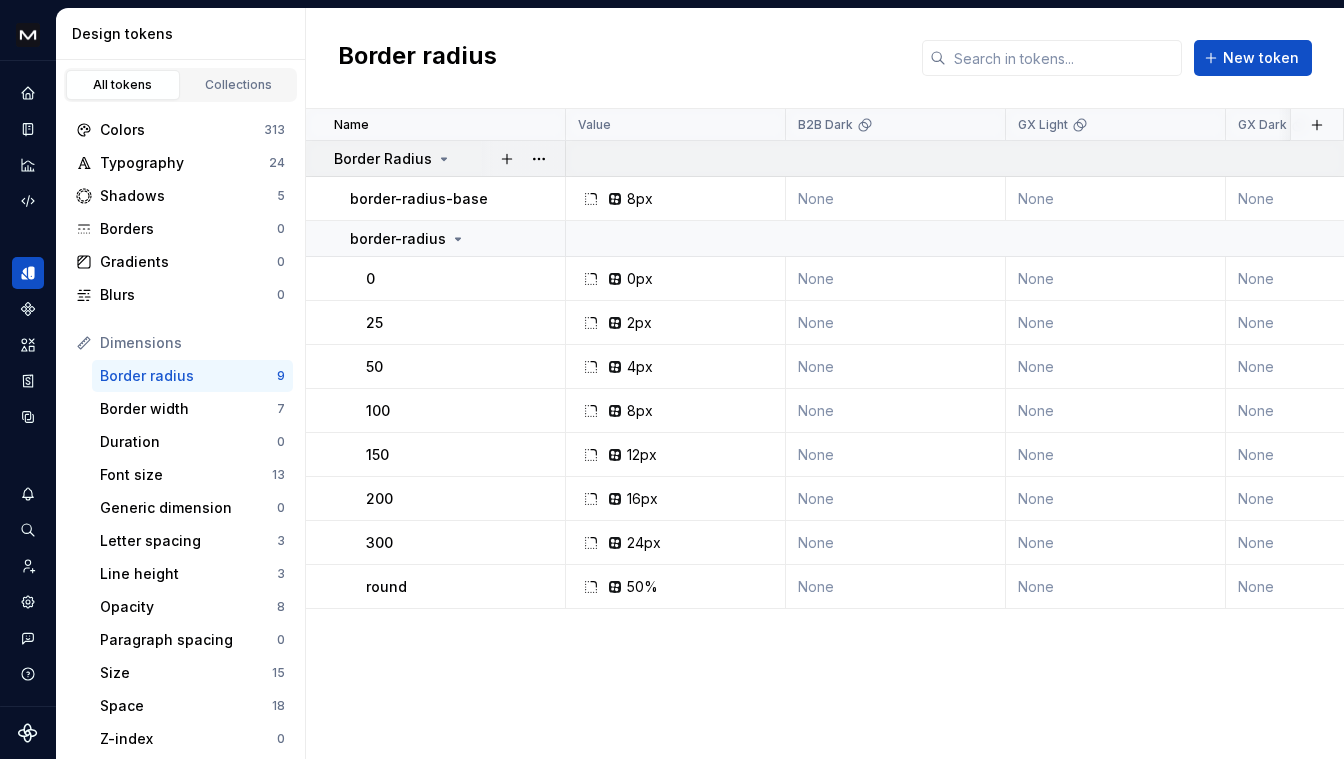 click 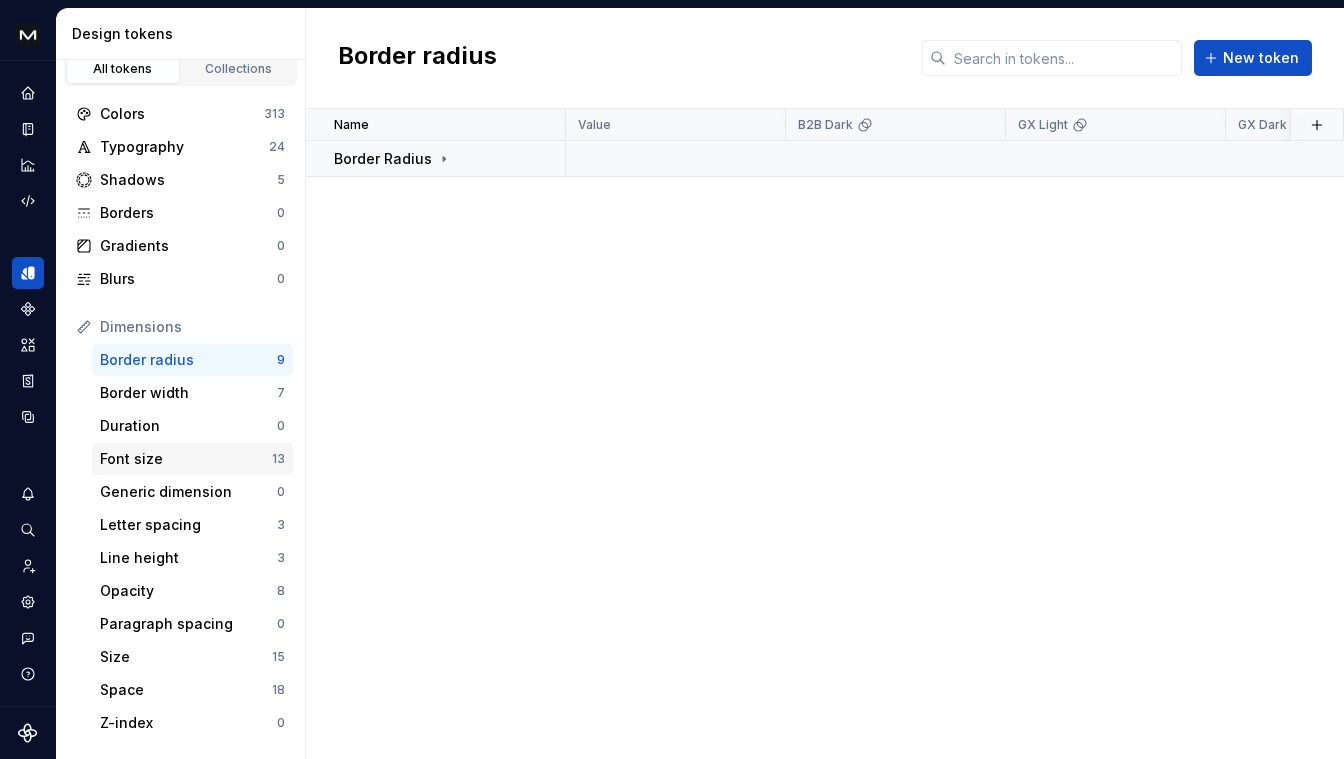 scroll, scrollTop: 335, scrollLeft: 0, axis: vertical 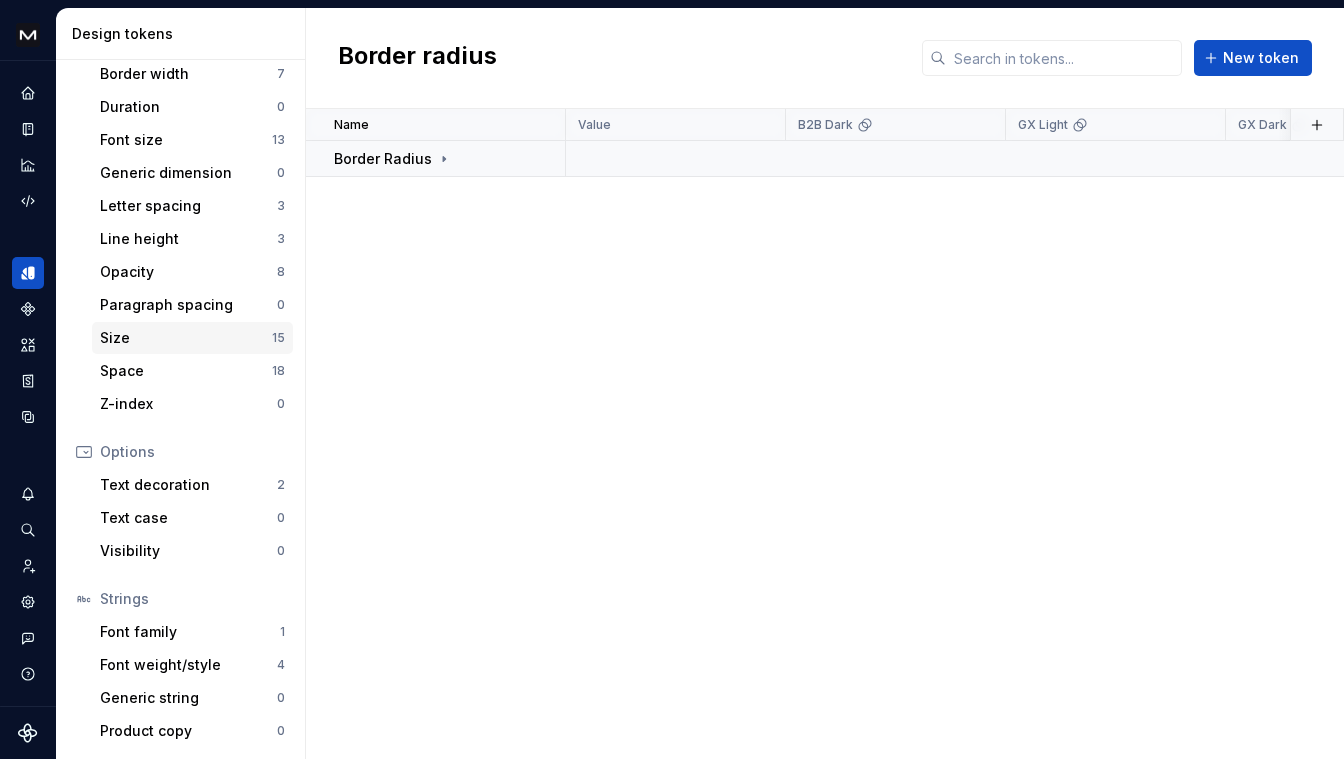click on "Size" at bounding box center (186, 338) 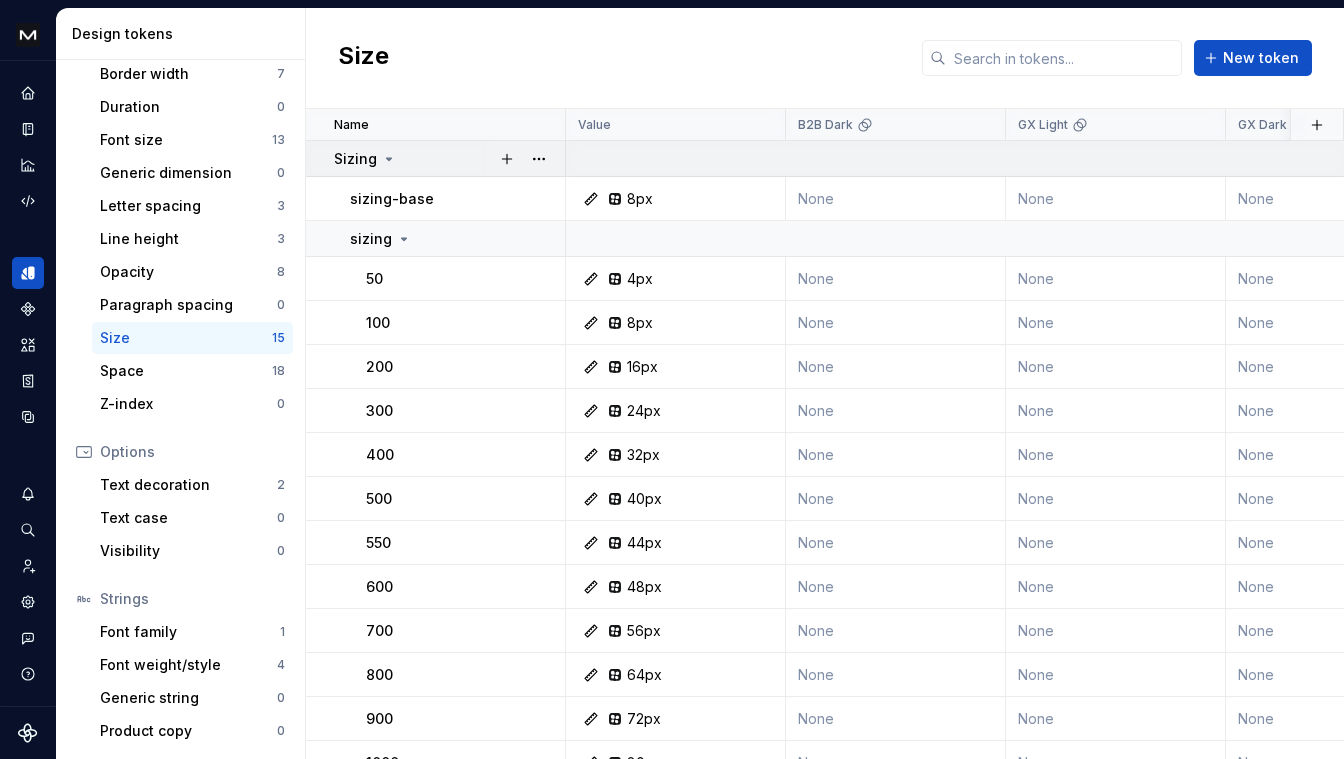 click on "Sizing" at bounding box center [449, 159] 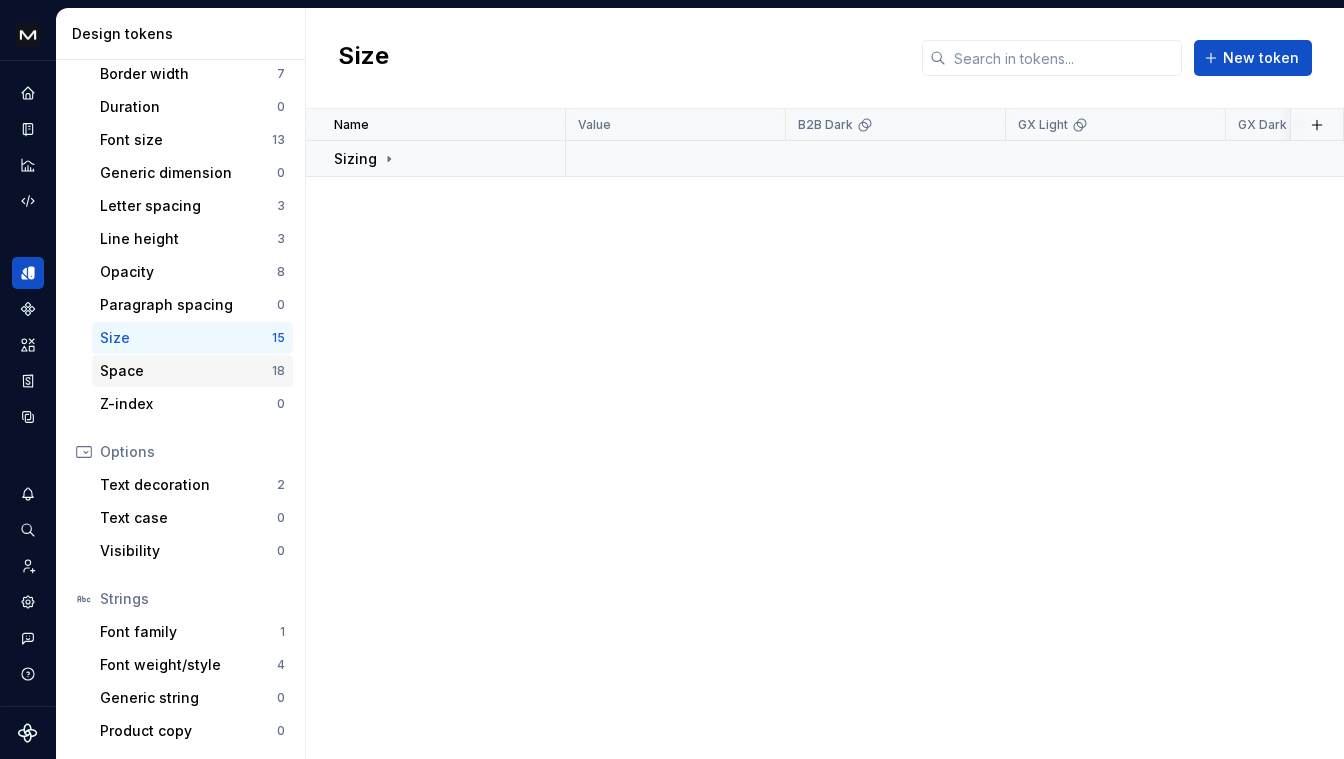 click on "Space" at bounding box center [186, 371] 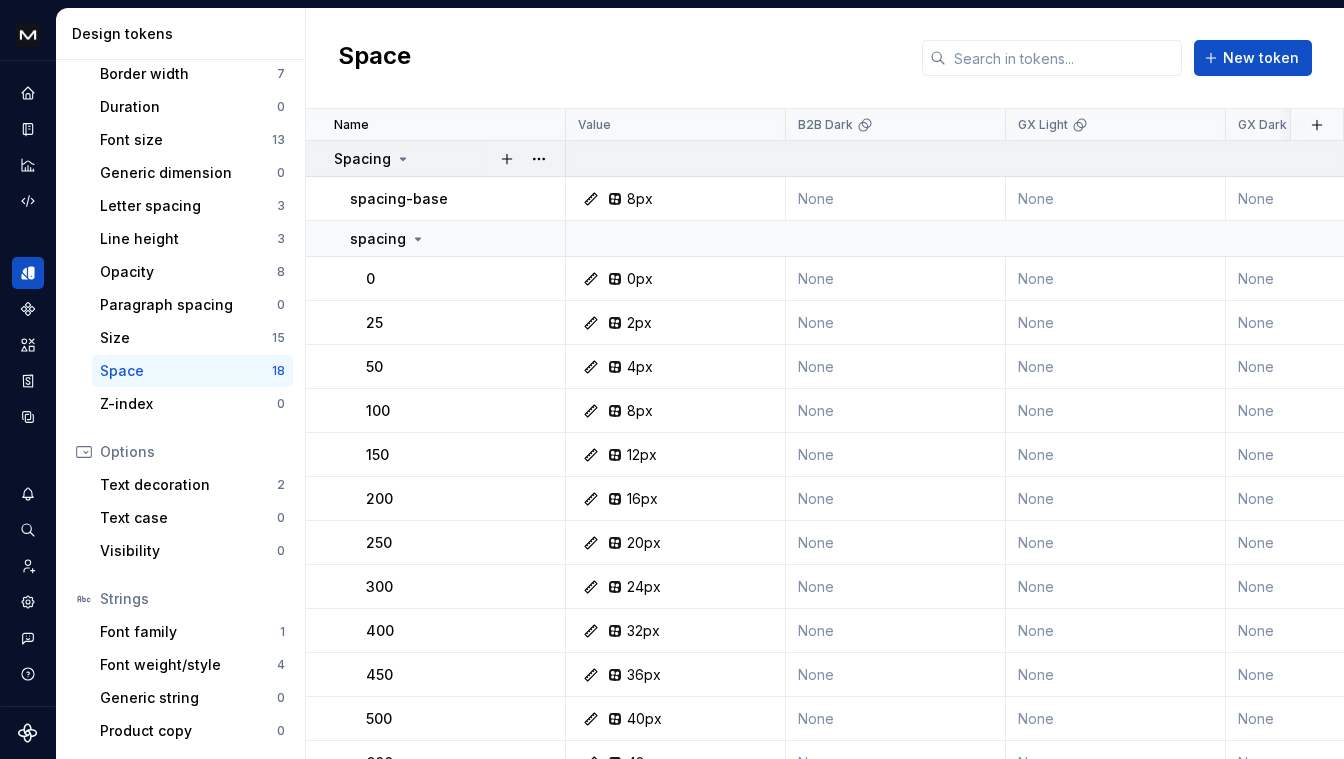 click 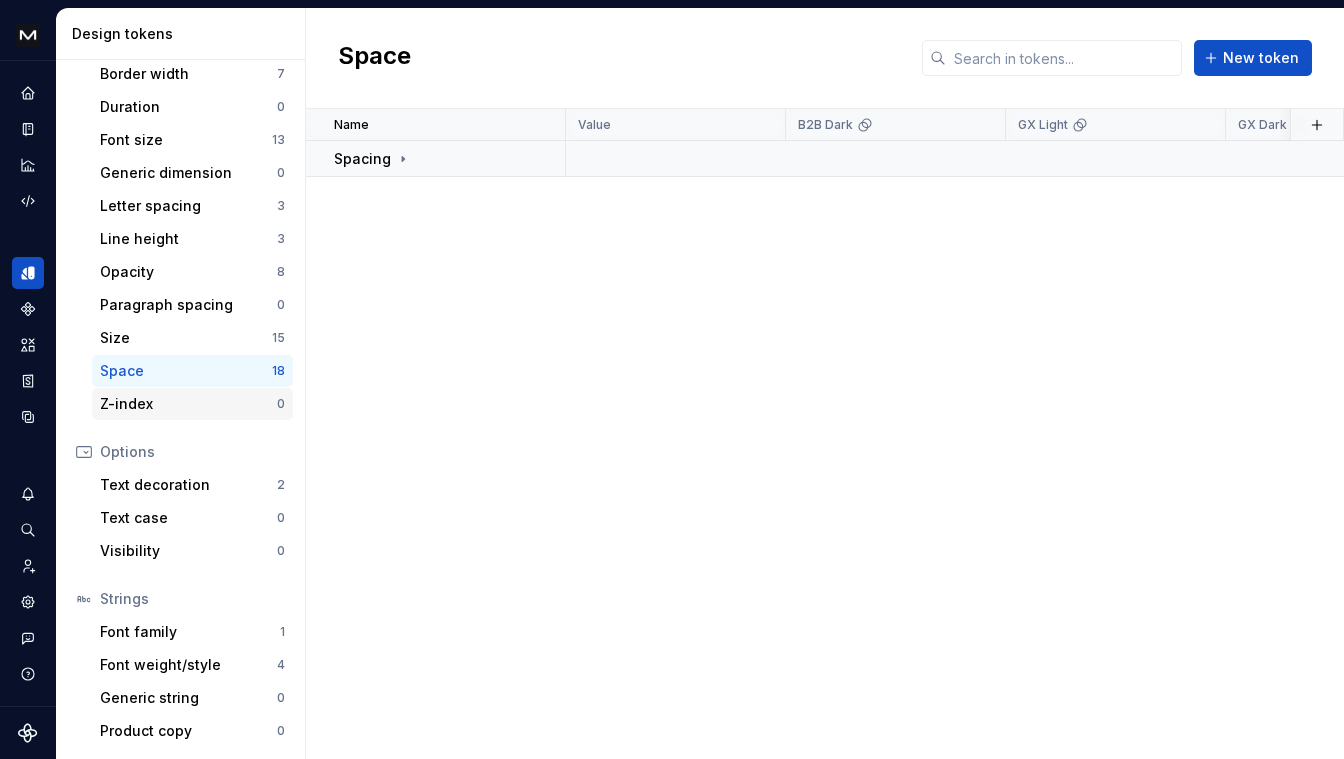 click on "Z-index" at bounding box center (188, 404) 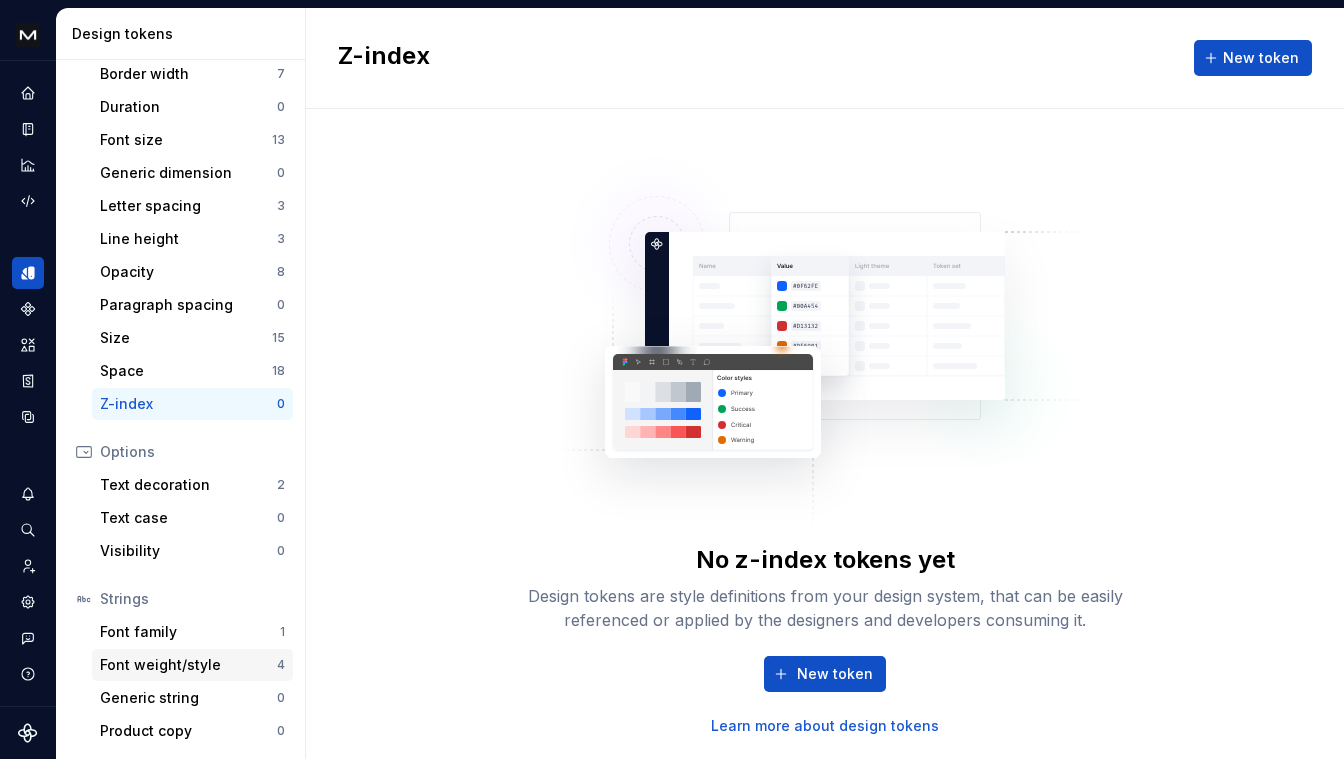 click on "Font weight/style 4" at bounding box center [192, 665] 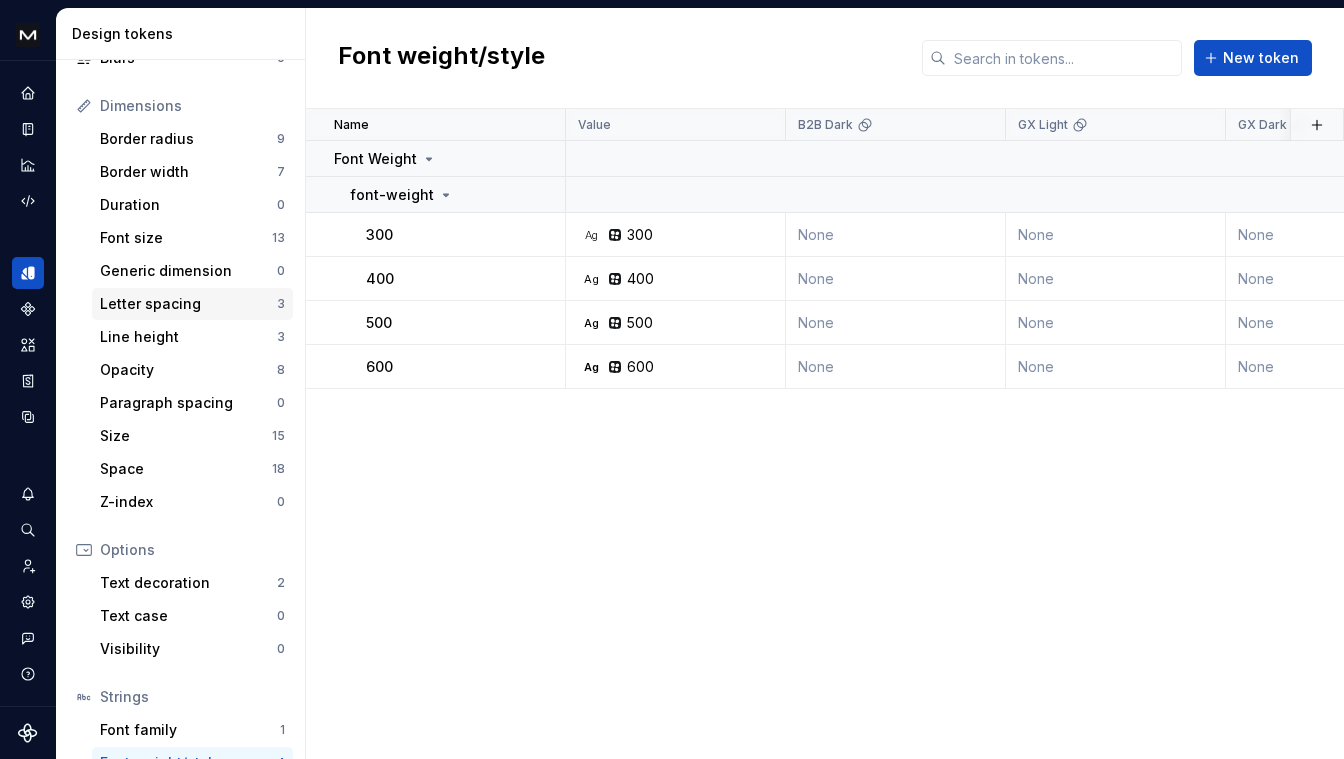 scroll, scrollTop: 0, scrollLeft: 0, axis: both 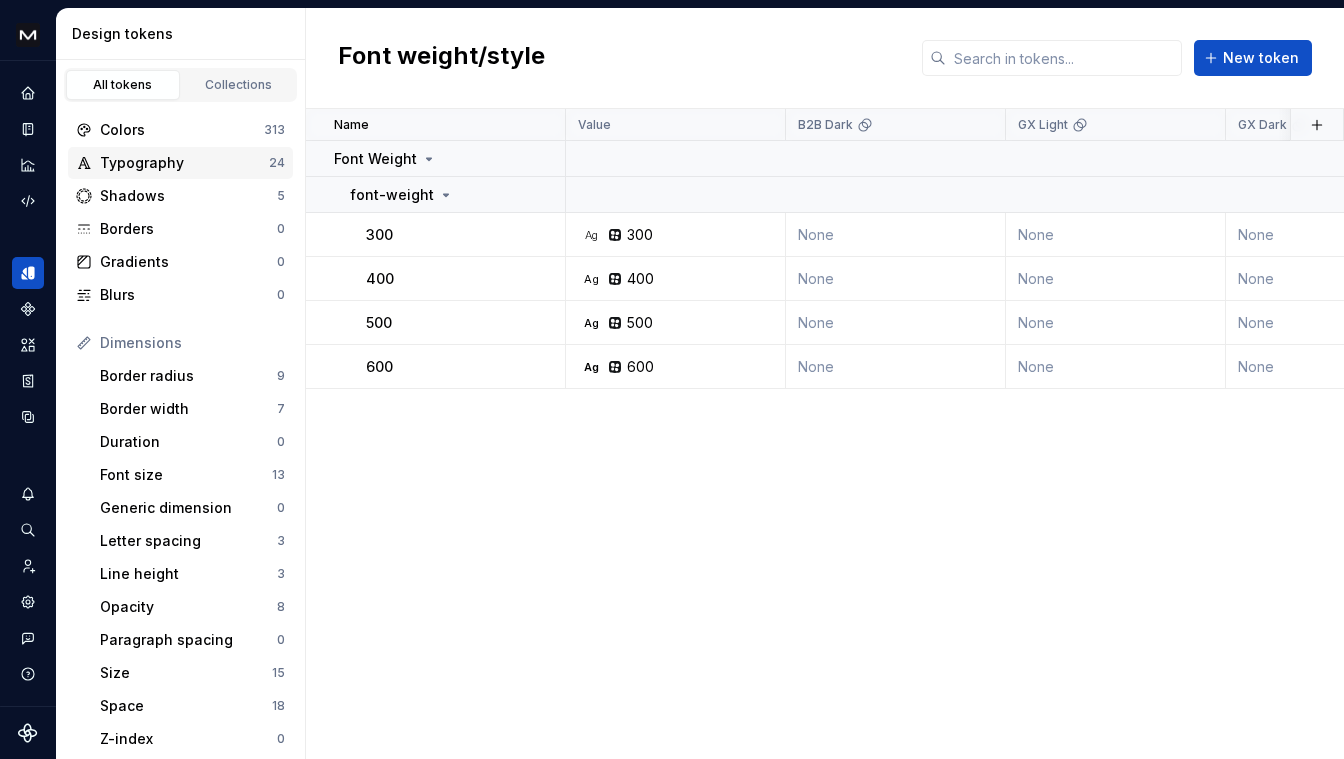 click on "Typography" at bounding box center [184, 163] 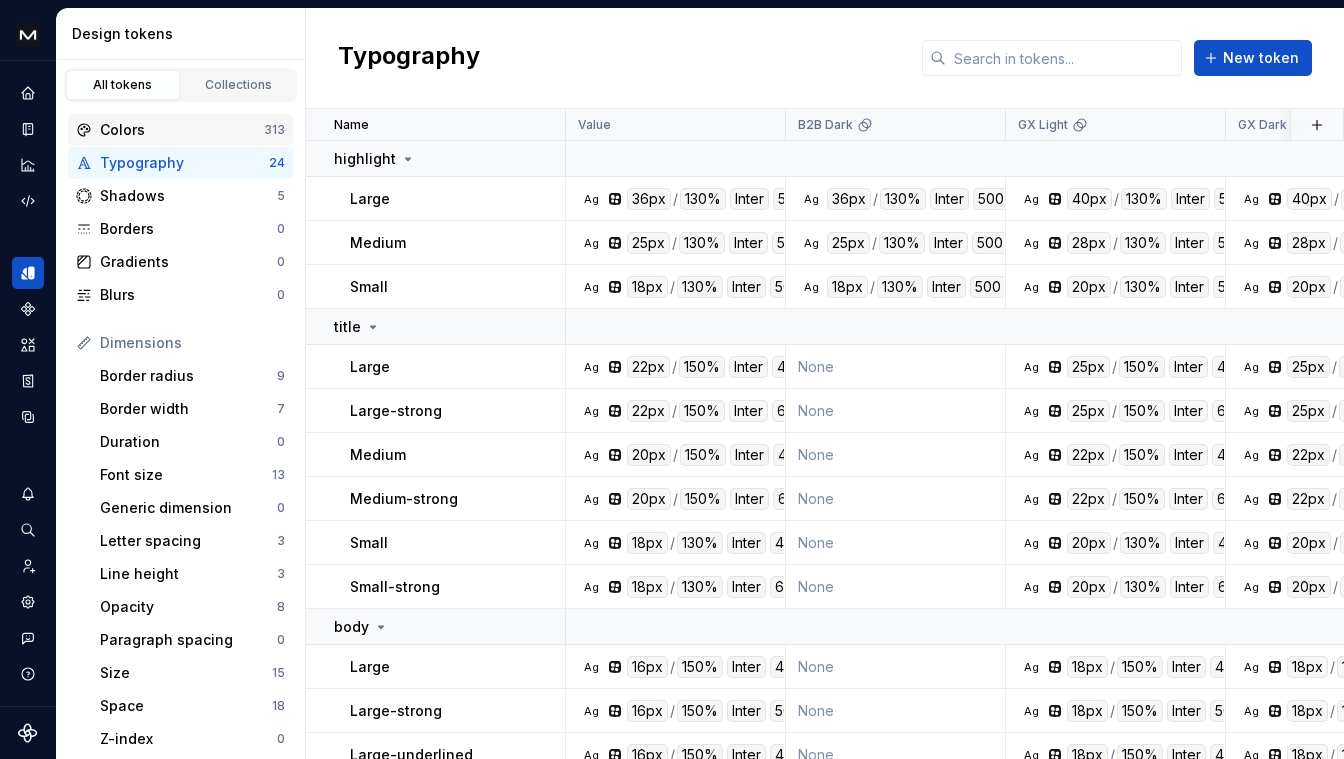 click on "Colors" at bounding box center [182, 130] 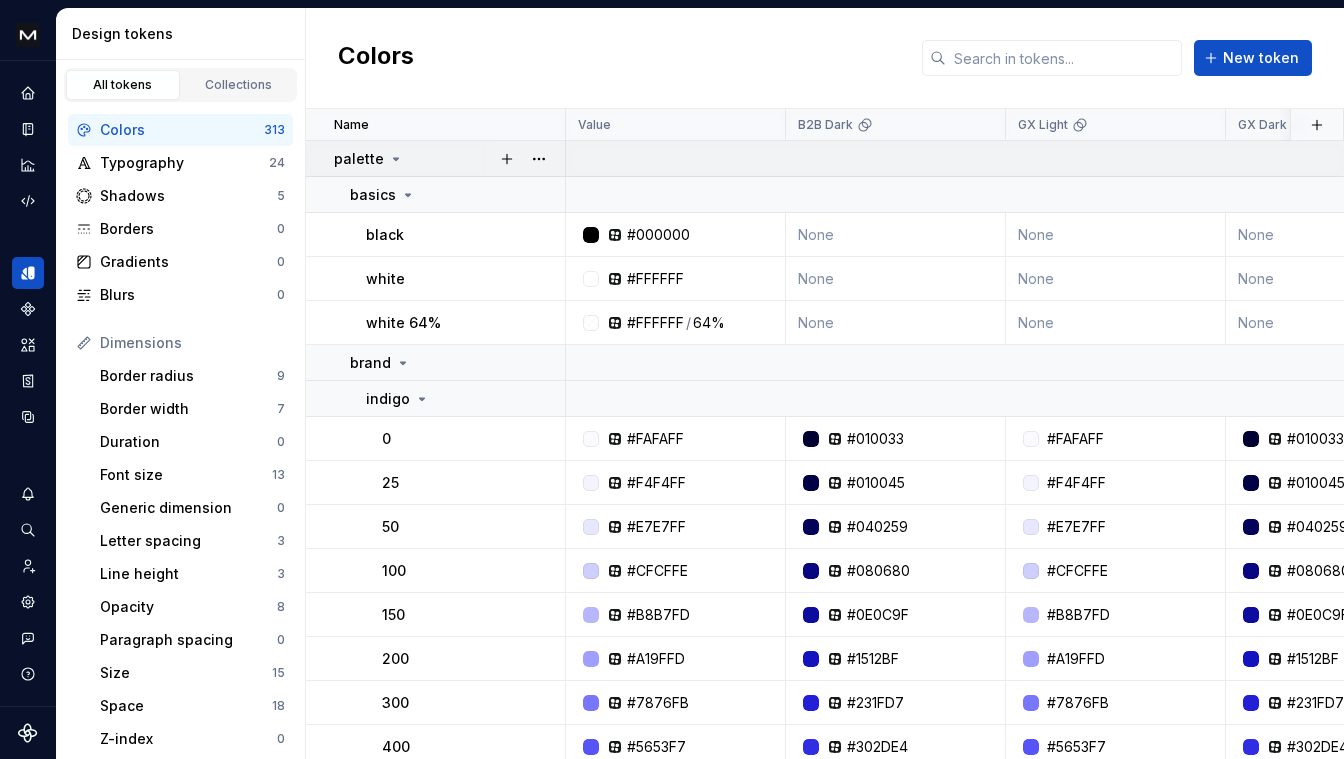 click 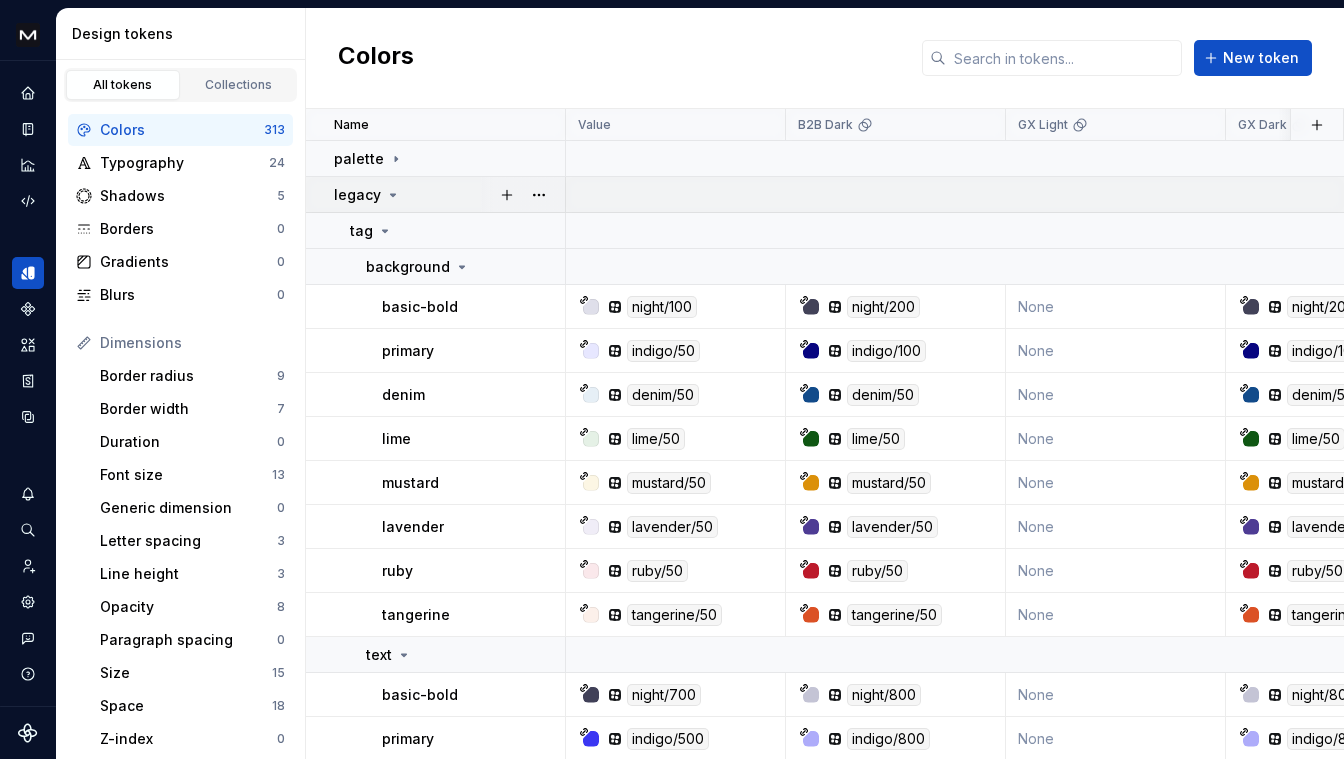 click 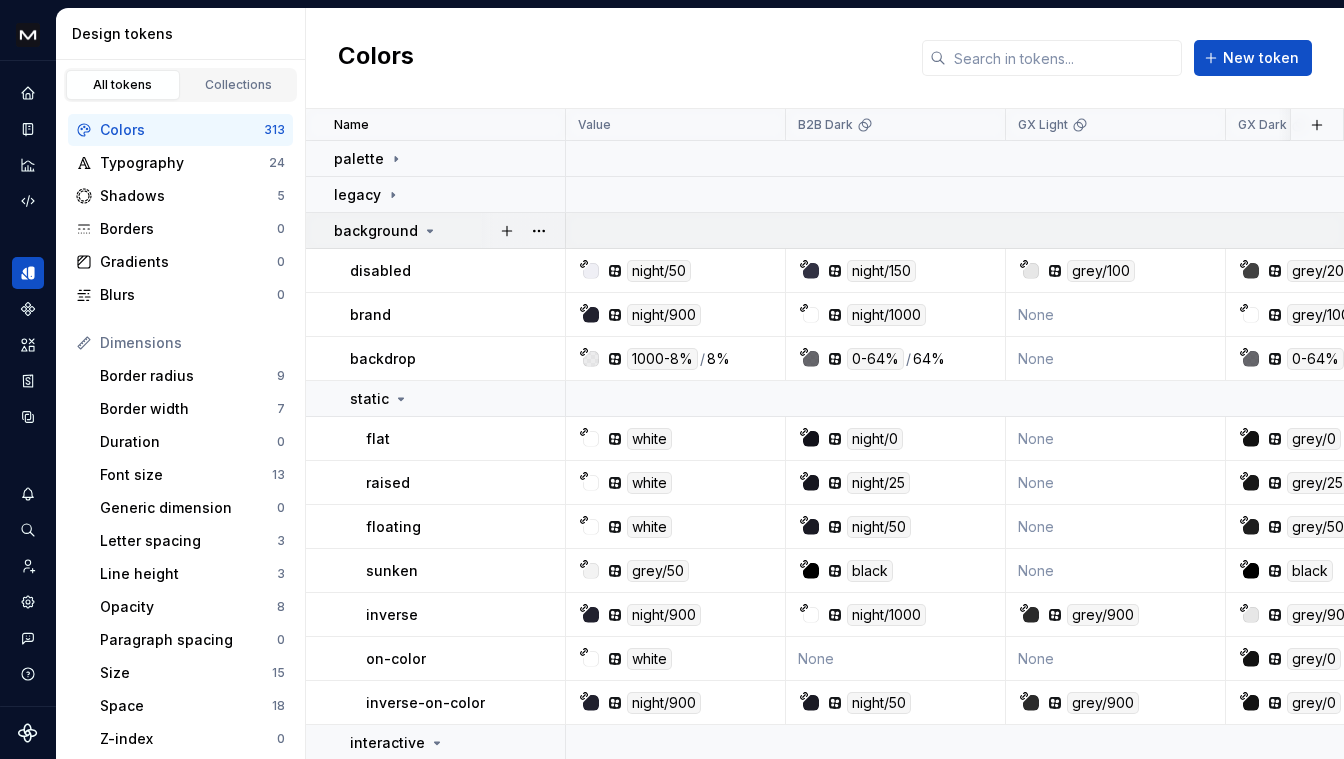 click on "background" at bounding box center (449, 231) 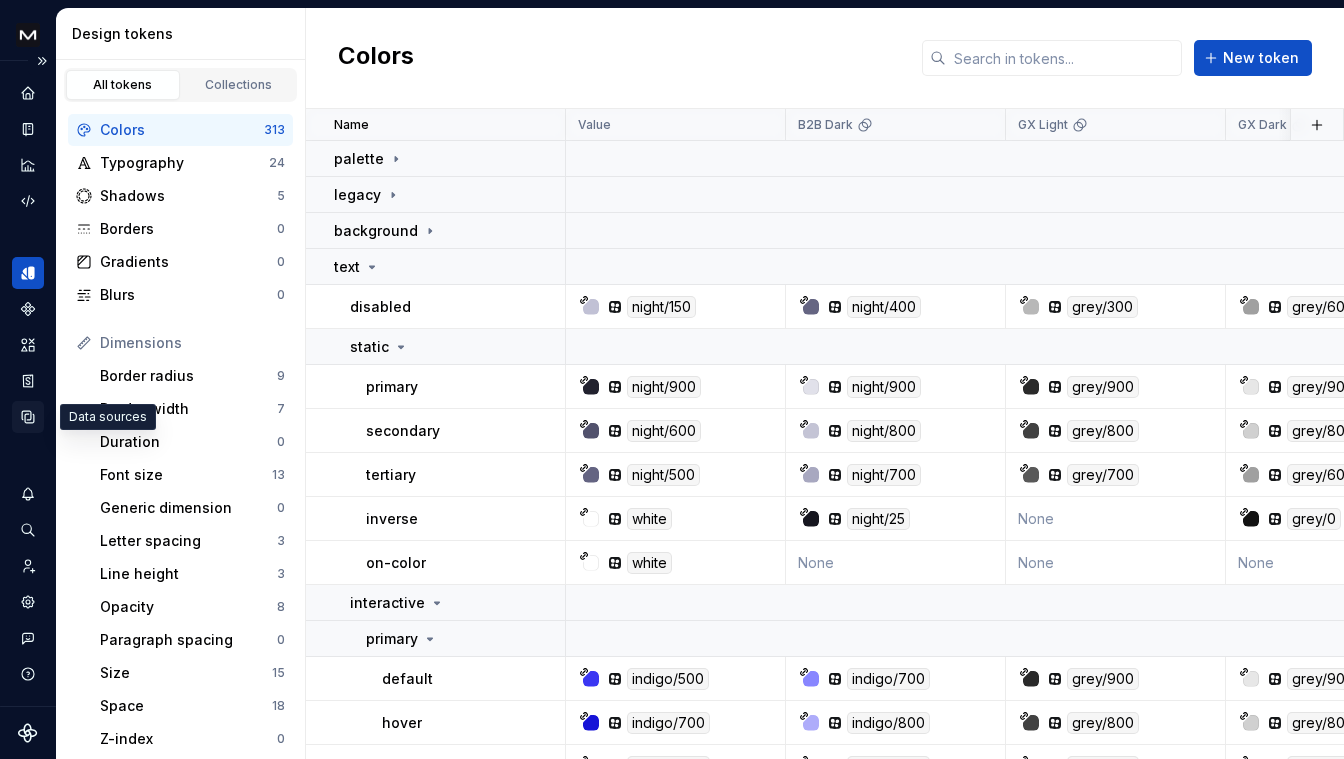 click 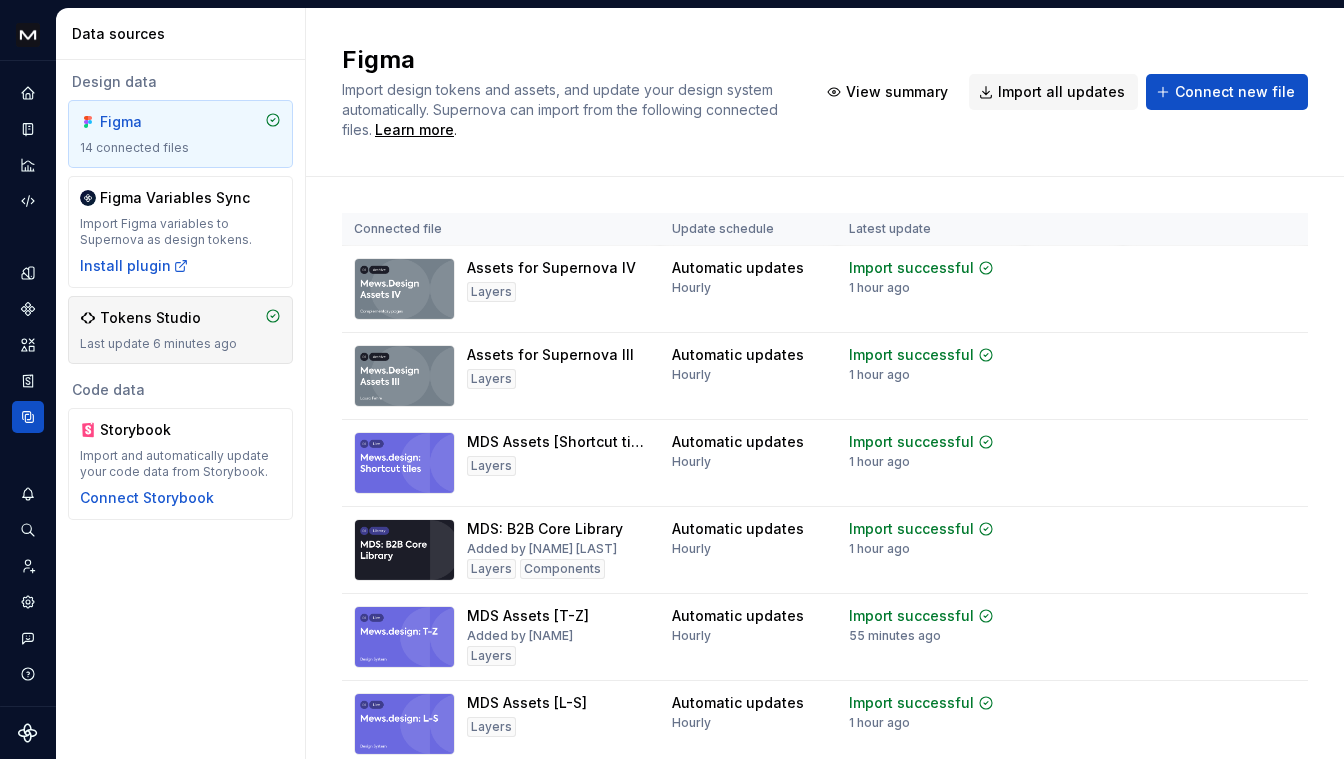 click on "Last update 6 minutes ago" at bounding box center [180, 344] 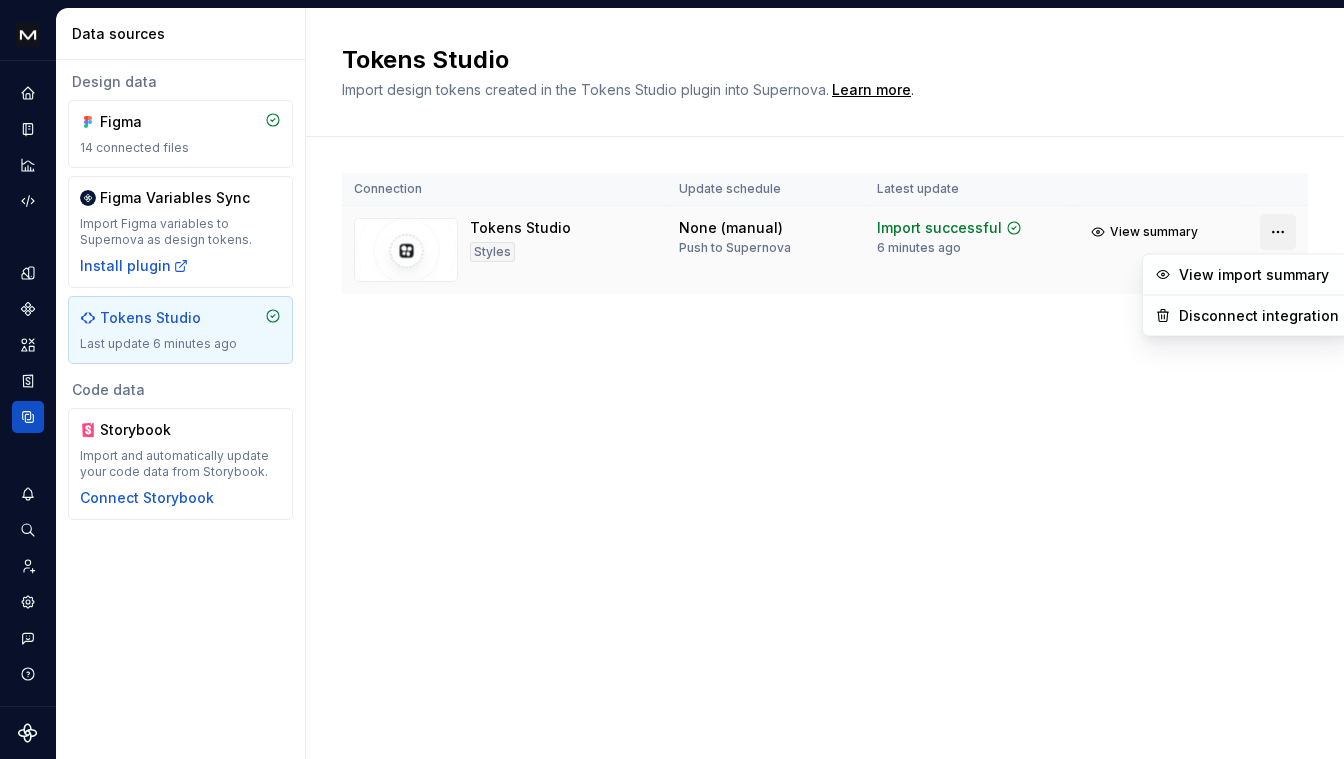 click on "Mews Design System É Design system data Data sources Design data Figma 14 connected files Figma Variables Sync Import Figma variables to Supernova as design tokens. Install plugin Tokens Studio Last update 6 minutes ago Code data Storybook Import and automatically update your code data from Storybook. Connect Storybook Tokens Studio Import design tokens created in the Tokens Studio plugin into Supernova.   Learn more . Connection Update schedule Latest update Tokens Studio Styles None (manual) Push to Supernova Import successful 6 minutes ago View summary   View import summary Disconnect integration" at bounding box center [672, 379] 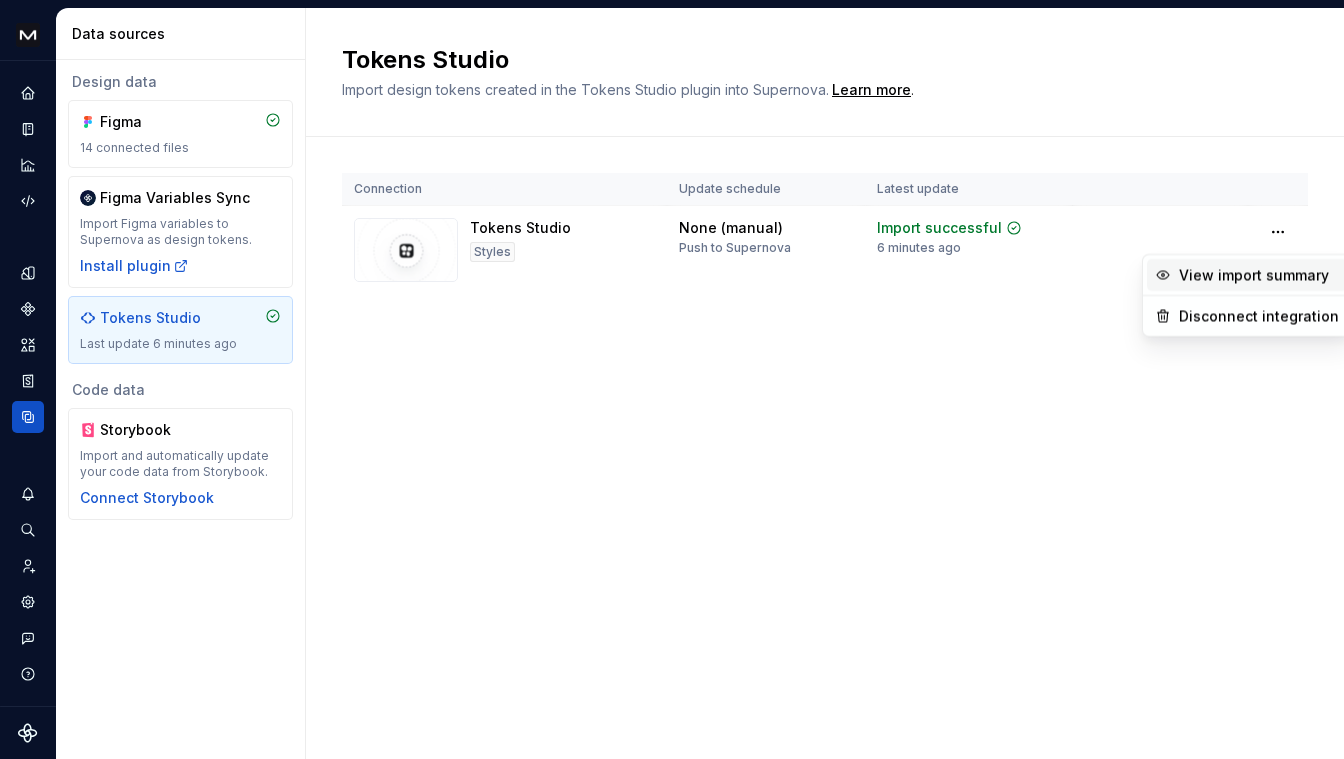click on "View import summary" at bounding box center [1259, 275] 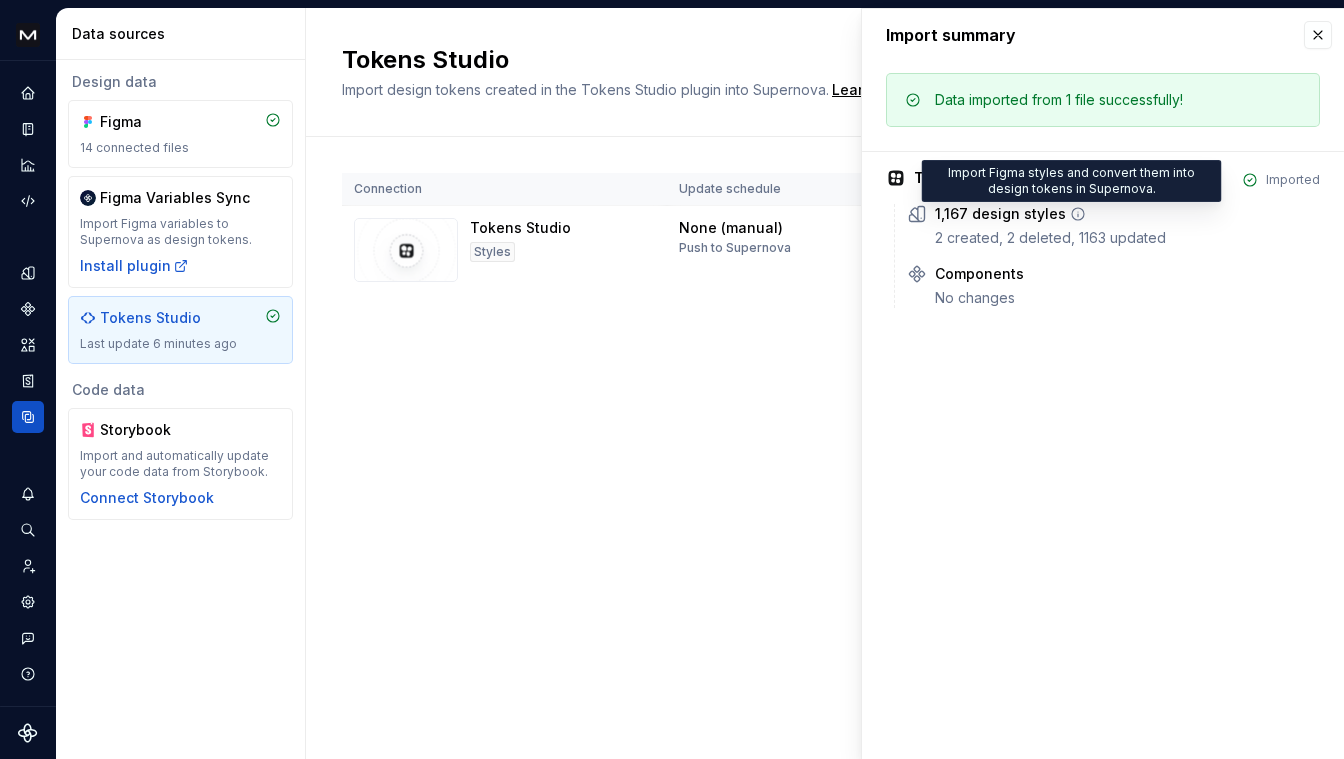 click 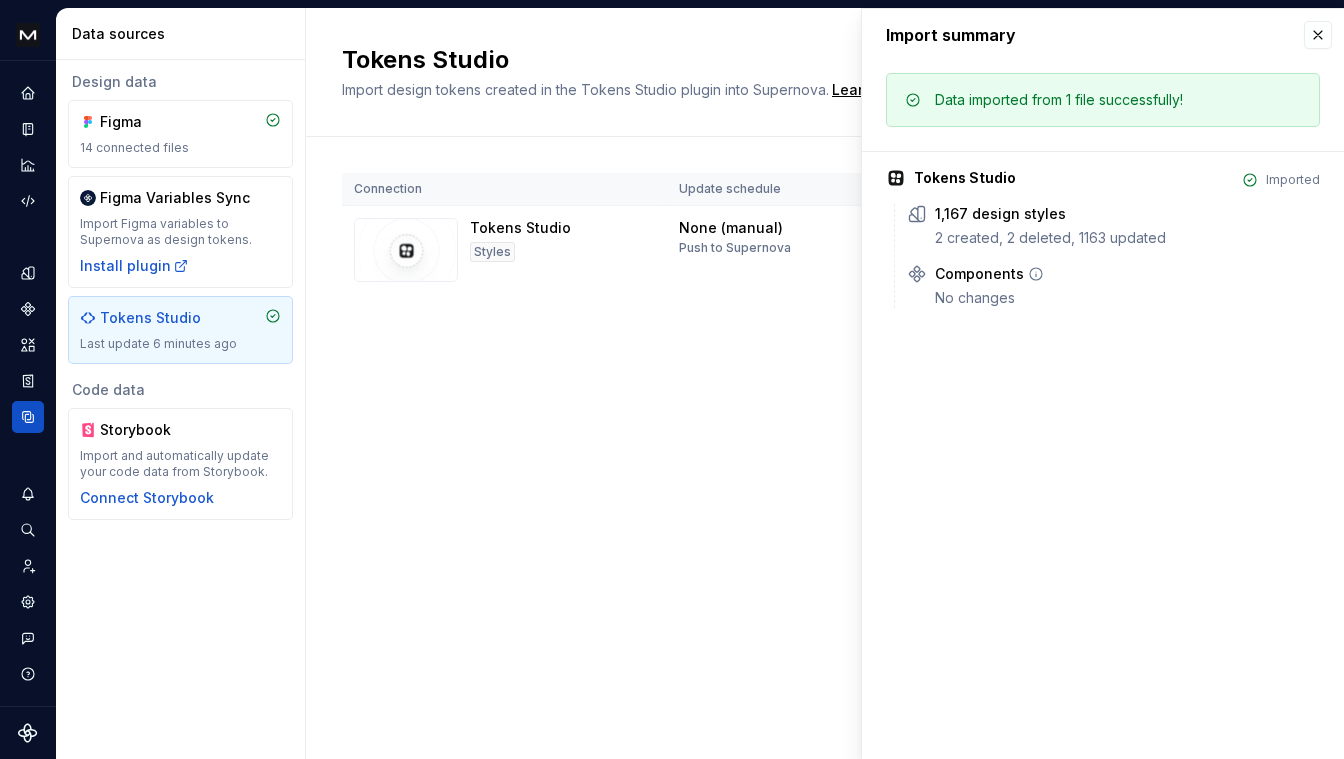 click on "No changes" at bounding box center [1127, 298] 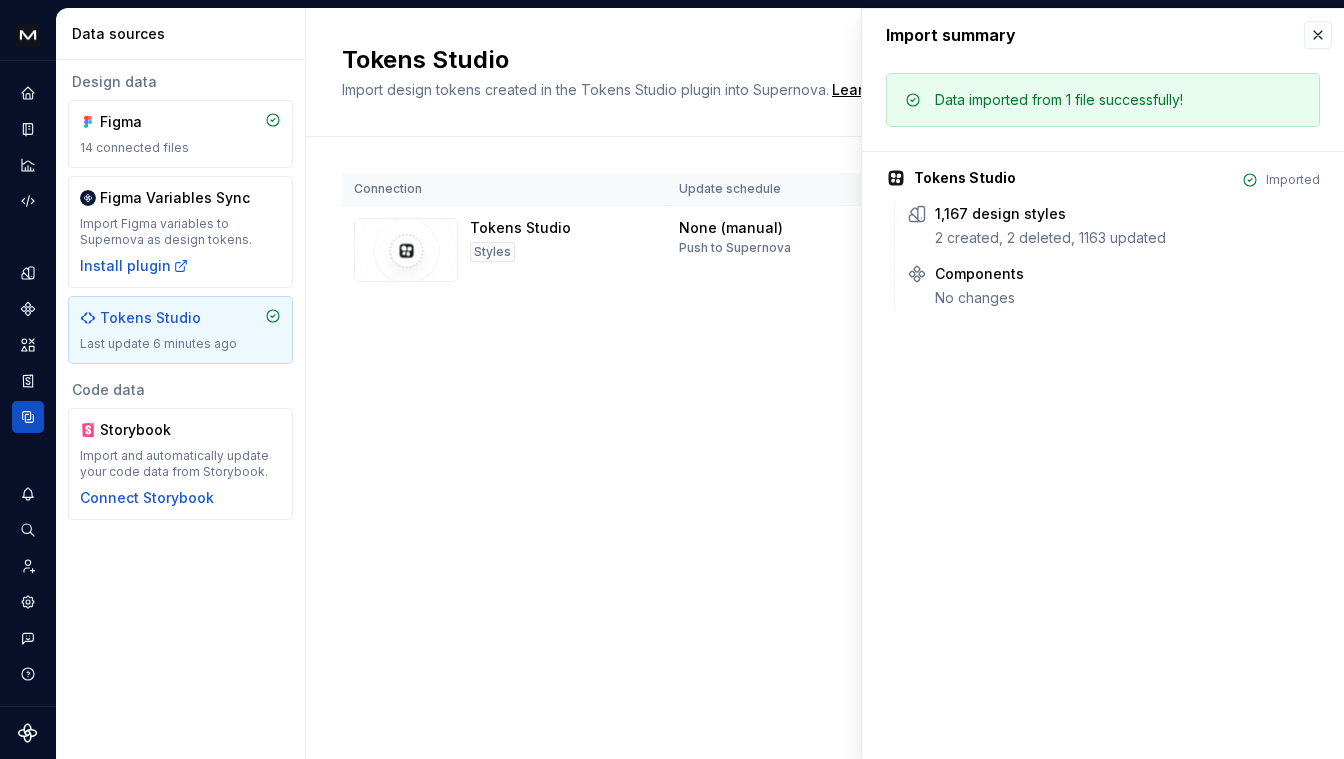 click on "Tokens Studio Import design tokens created in the Tokens Studio plugin into Supernova.   Learn more . Connection Update schedule Latest update Tokens Studio Styles None (manual) Push to Supernova Import successful 6 minutes ago View summary" at bounding box center [825, 383] 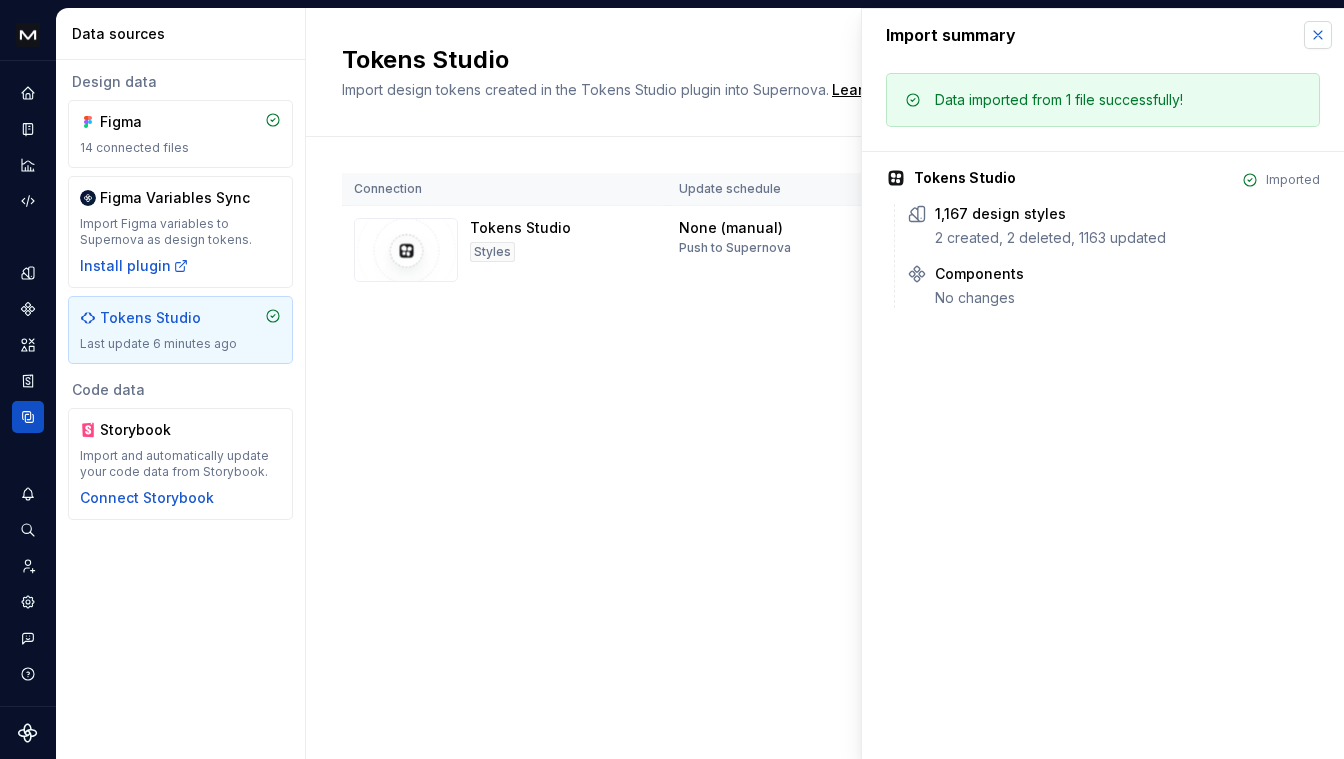 click at bounding box center (1318, 35) 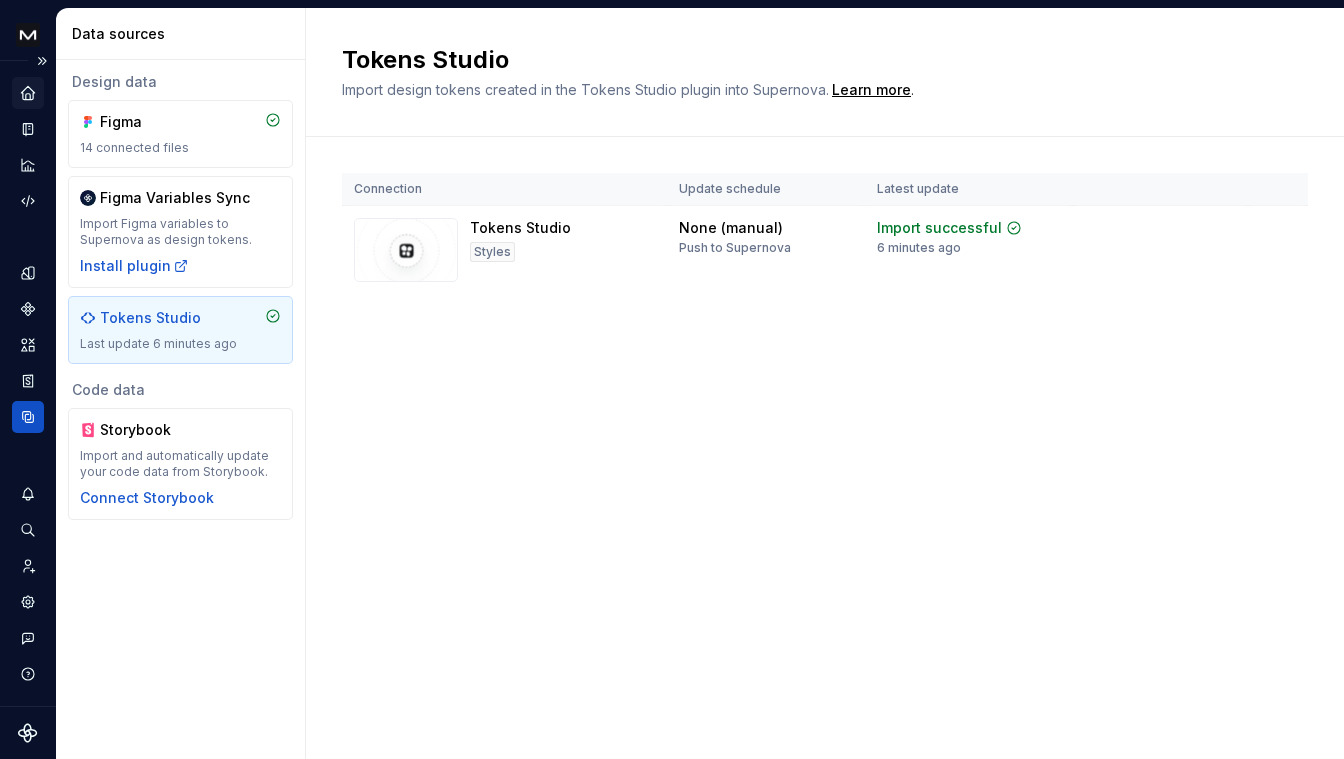 click 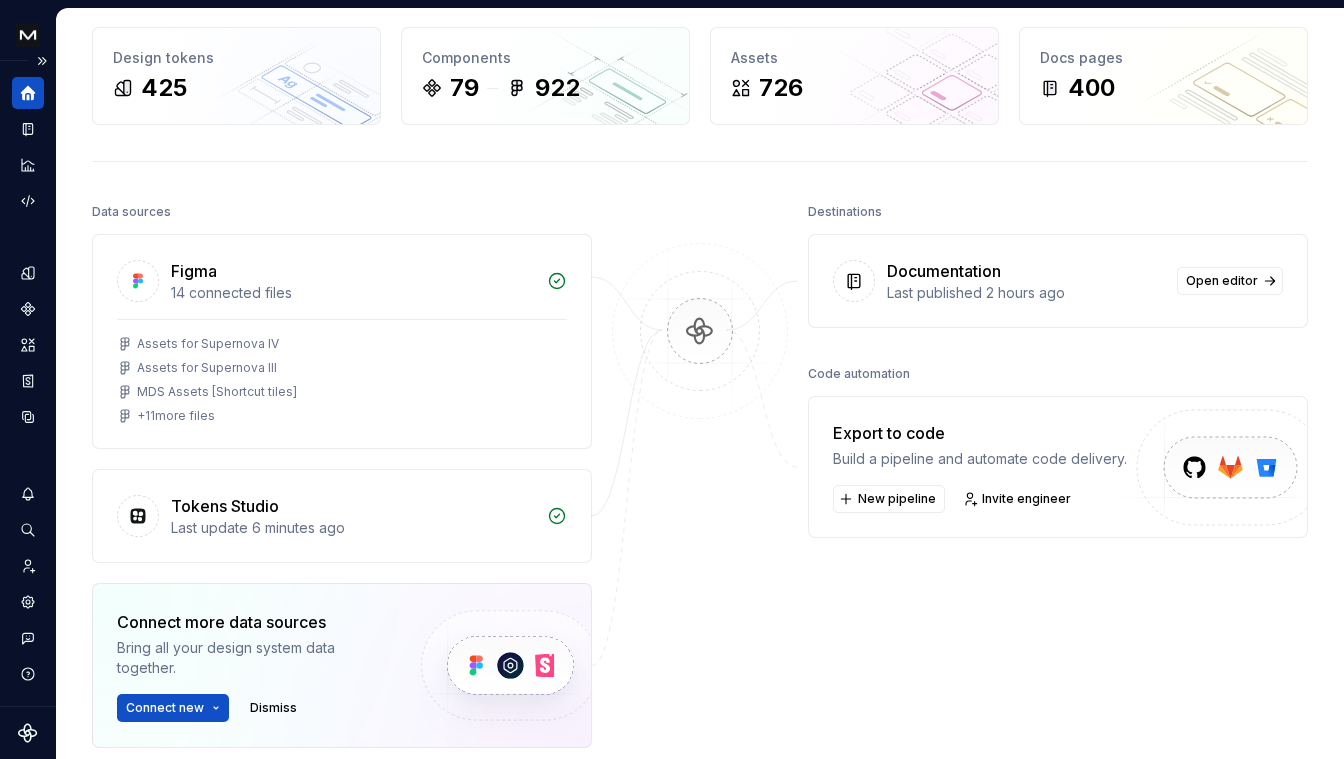 scroll, scrollTop: 129, scrollLeft: 0, axis: vertical 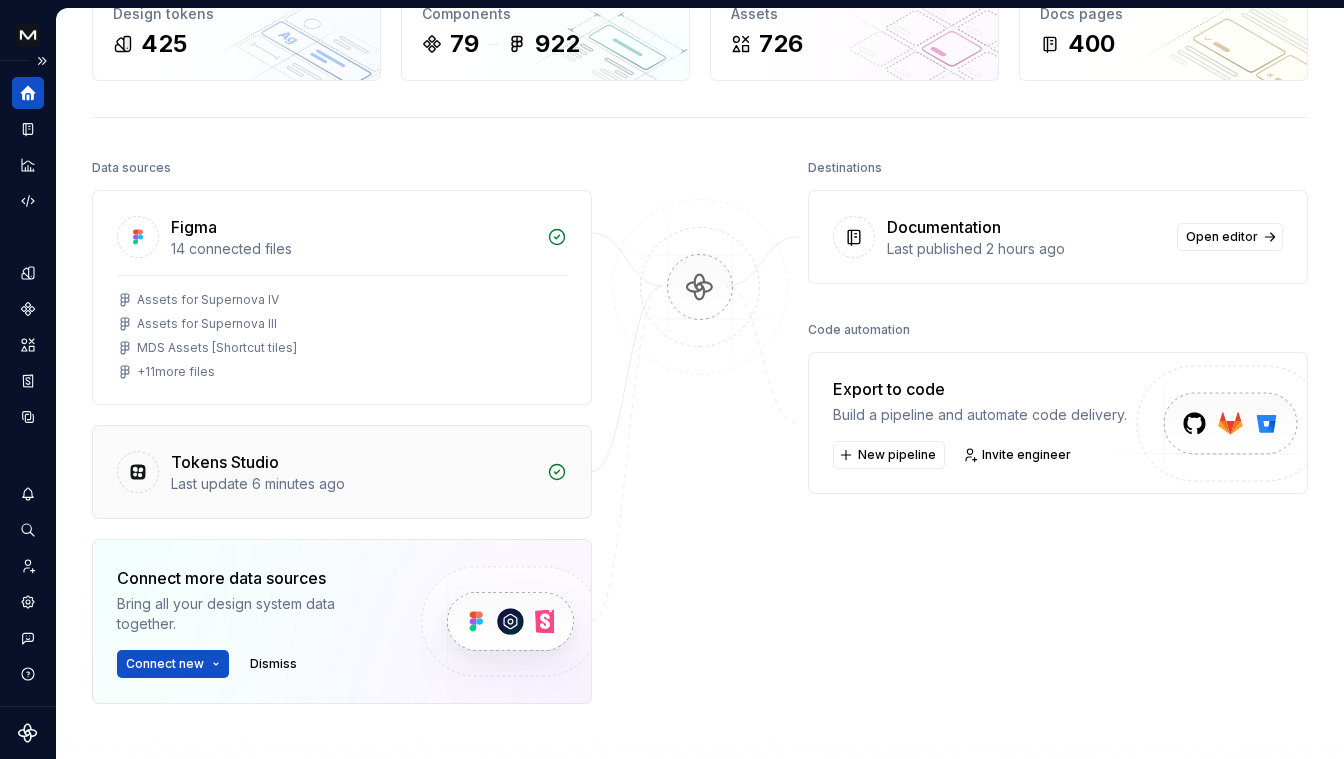 click on "Tokens Studio" at bounding box center (353, 462) 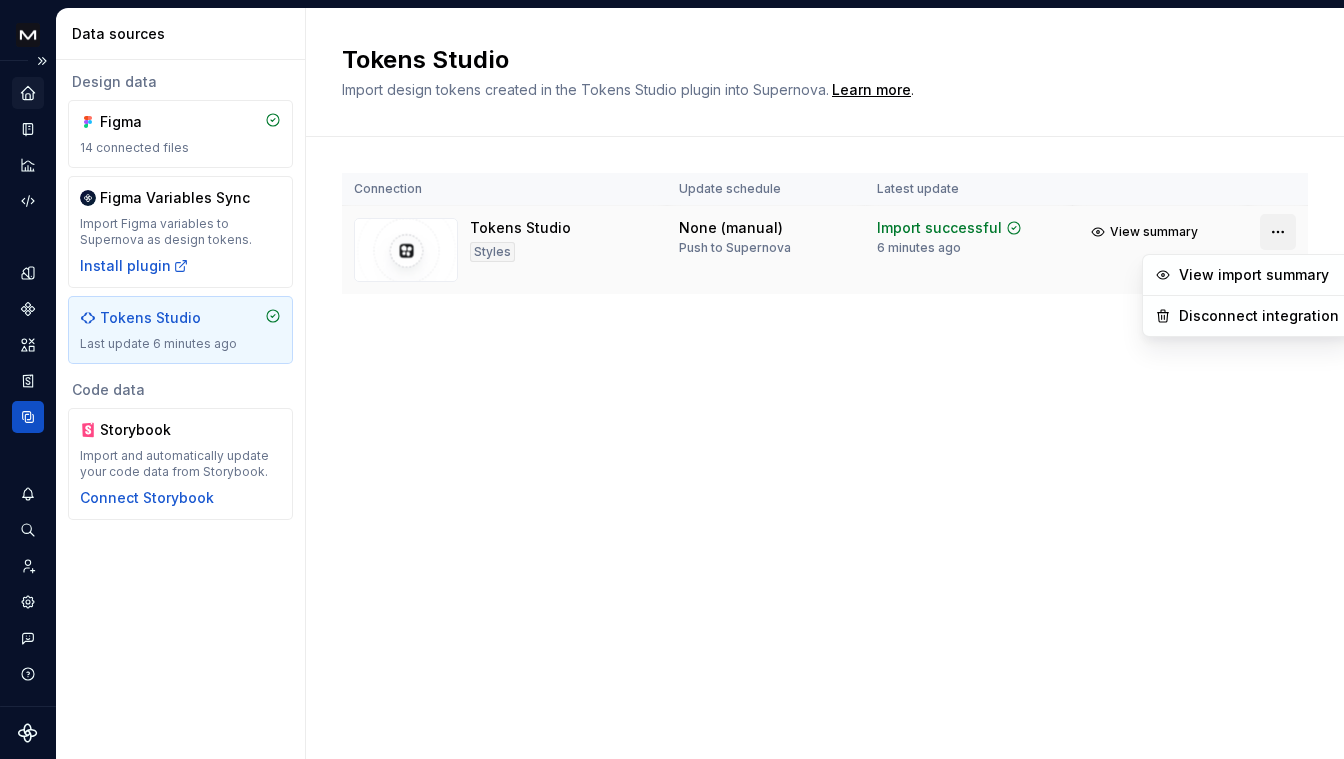 click on "Mews Design System É Design system data Data sources Design data Figma 14 connected files Figma Variables Sync Import Figma variables to Supernova as design tokens. Install plugin Tokens Studio Last update 6 minutes ago Code data Storybook Import and automatically update your code data from Storybook. Connect Storybook Tokens Studio Import design tokens created in the Tokens Studio plugin into Supernova.   Learn more . Connection Update schedule Latest update Tokens Studio Styles None (manual) Push to Supernova Import successful 6 minutes ago View summary   View import summary Disconnect integration" at bounding box center (672, 379) 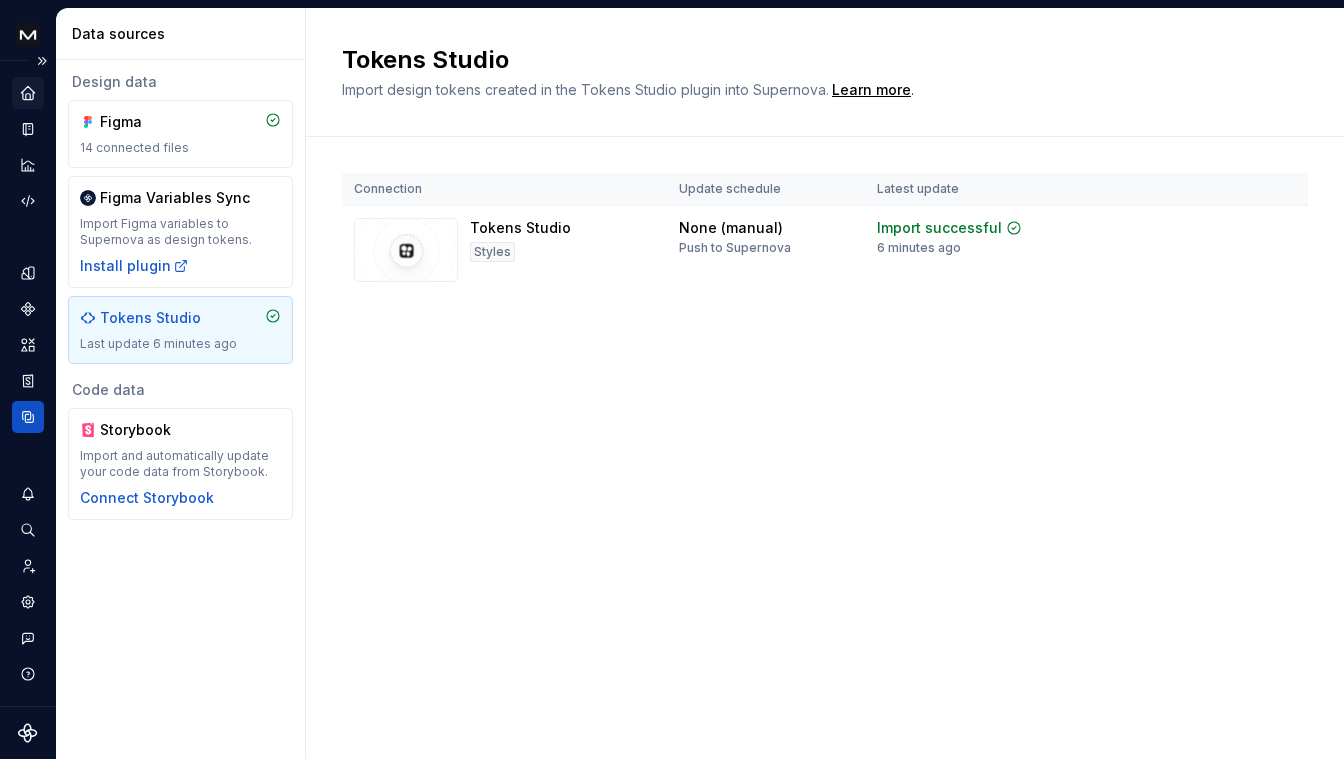 click on "Mews Design System É Design system data Data sources Design data Figma 14 connected files Figma Variables Sync Import Figma variables to Supernova as design tokens. Install plugin Tokens Studio Last update 6 minutes ago Code data Storybook Import and automatically update your code data from Storybook. Connect Storybook Tokens Studio Import design tokens created in the Tokens Studio plugin into Supernova.   Learn more . Connection Update schedule Latest update Tokens Studio Styles None (manual) Push to Supernova Import successful 6 minutes ago View summary" at bounding box center (672, 379) 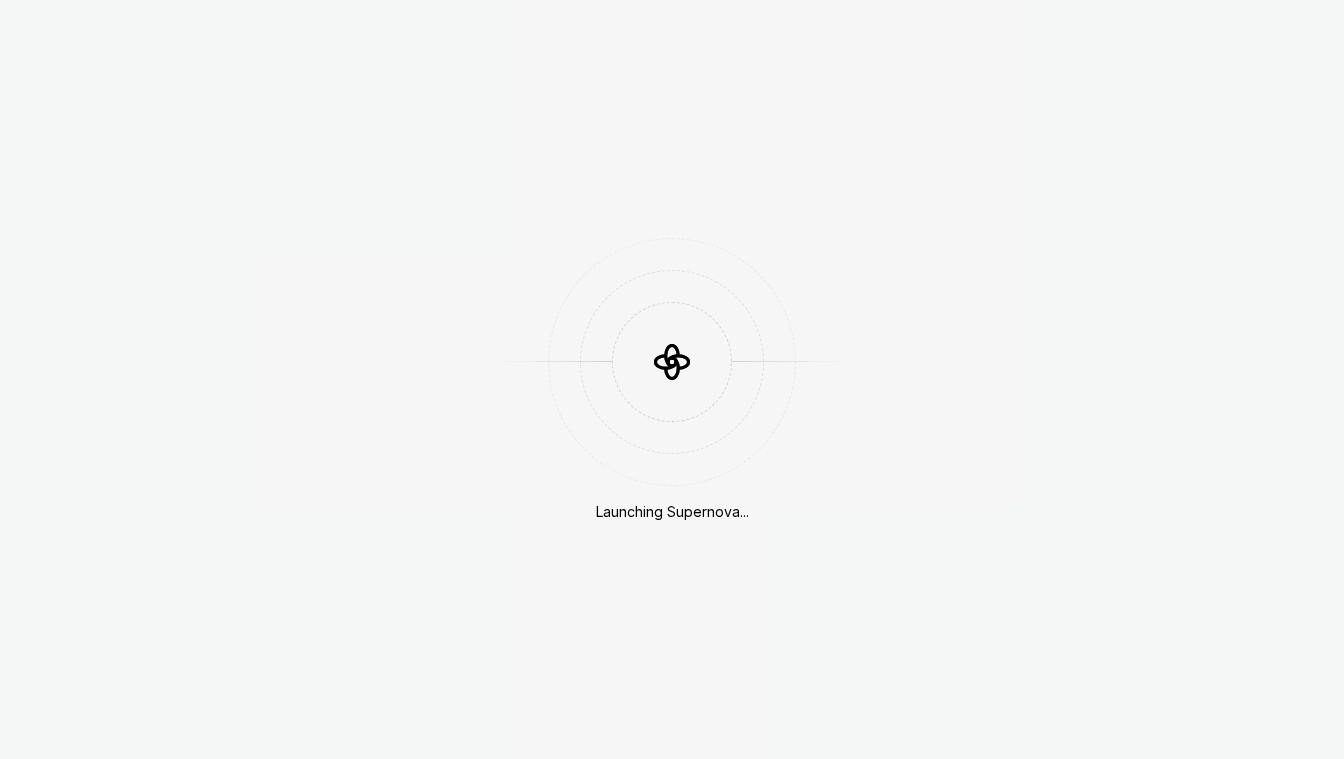 scroll, scrollTop: 0, scrollLeft: 0, axis: both 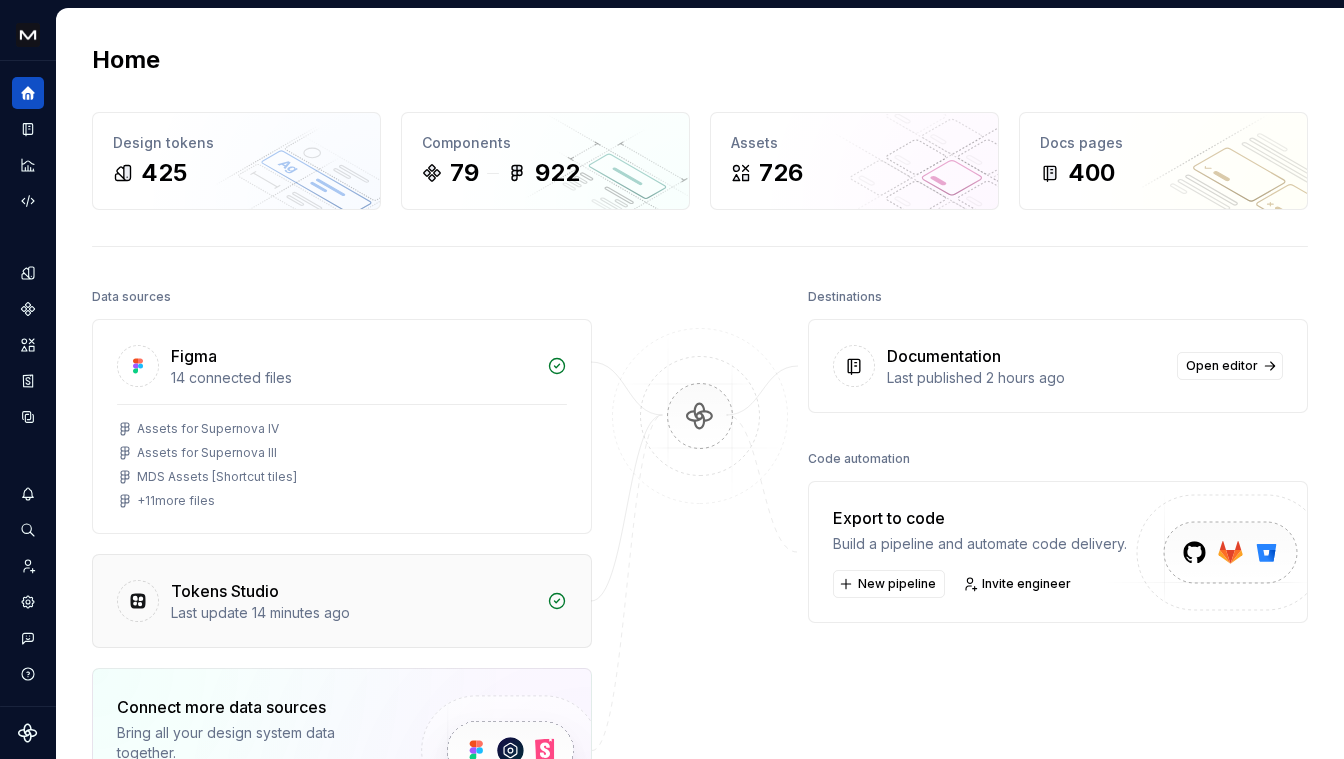 click on "Tokens Studio Last update [TIME]" at bounding box center [342, 601] 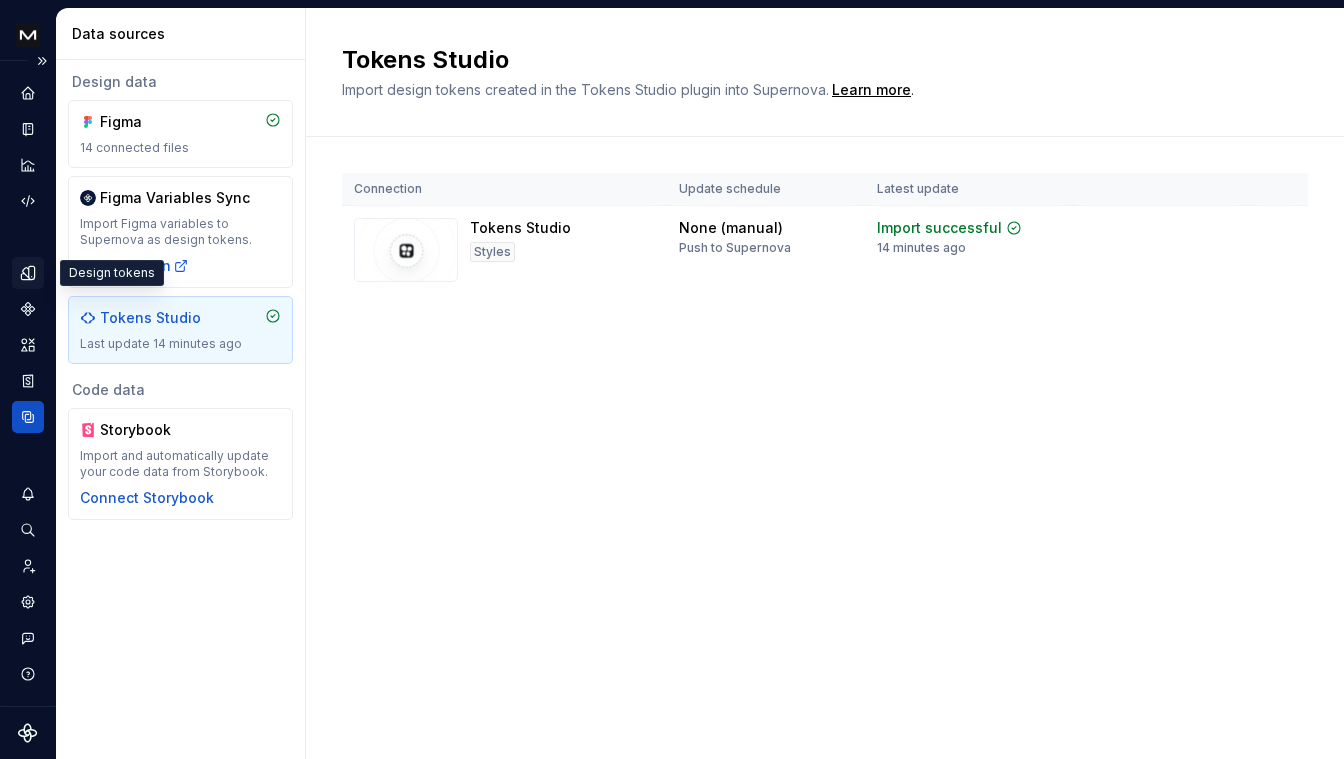 click 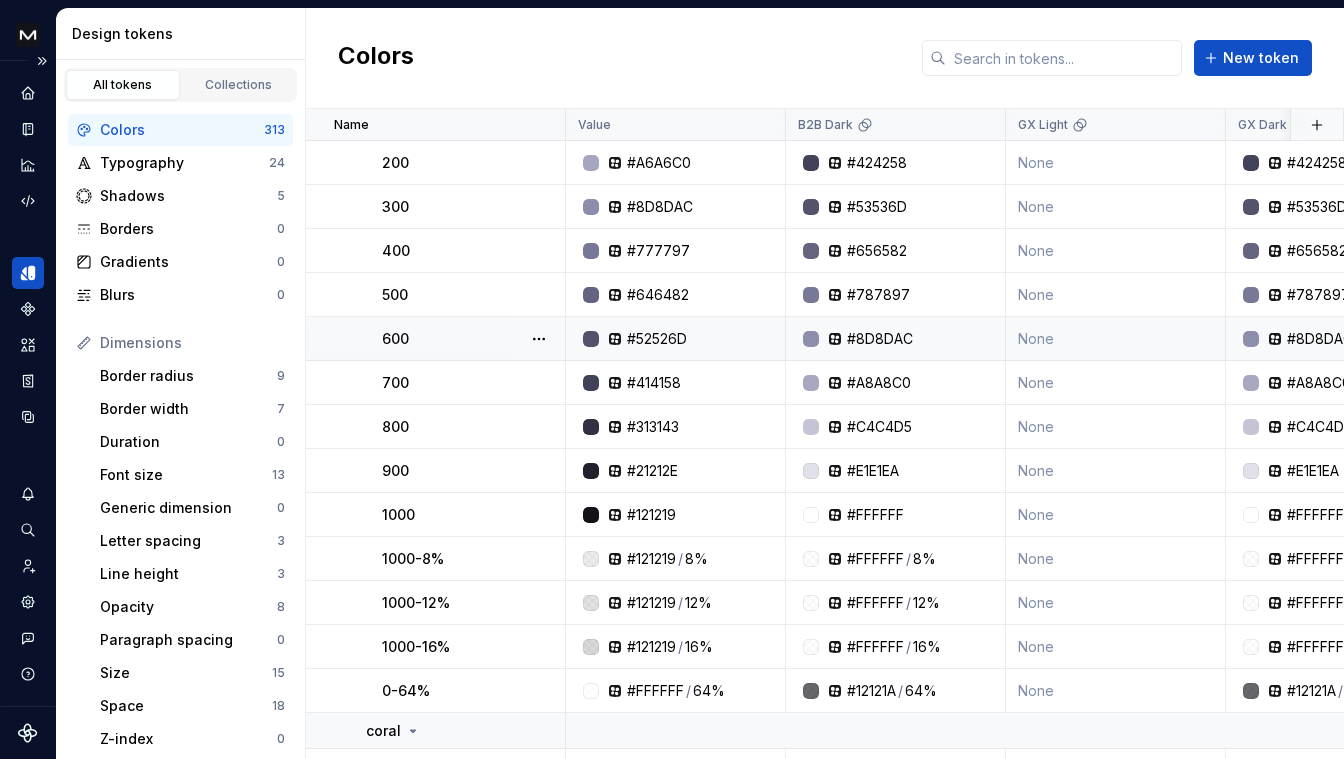 scroll, scrollTop: 1177, scrollLeft: 0, axis: vertical 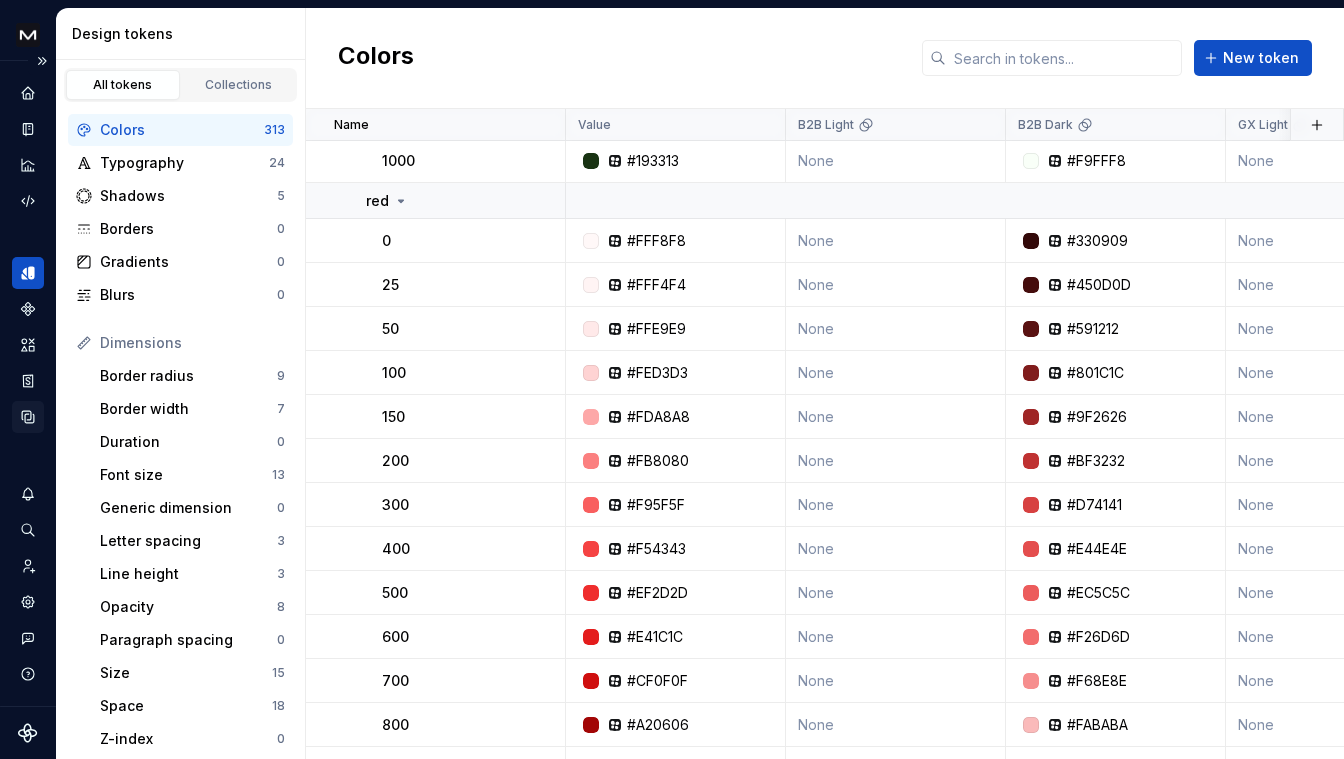 click at bounding box center (28, 417) 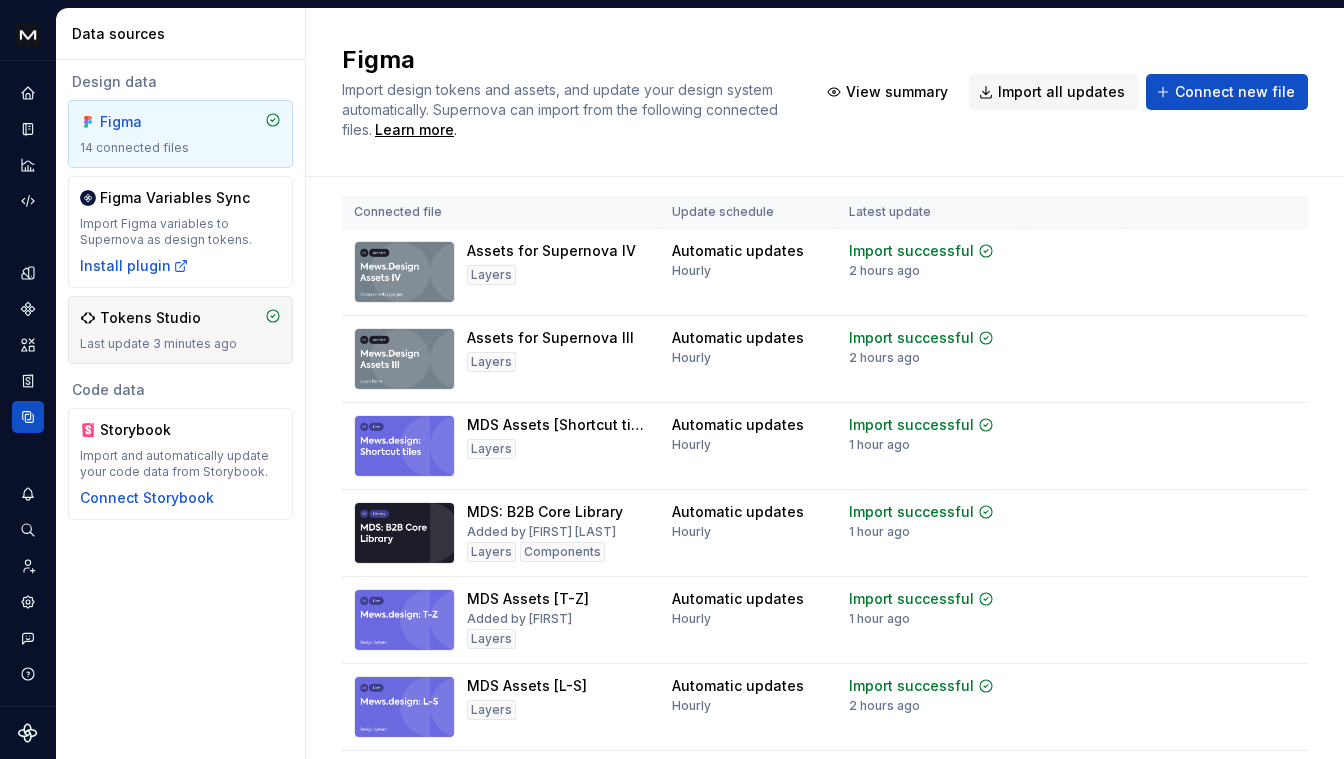 scroll, scrollTop: 40, scrollLeft: 0, axis: vertical 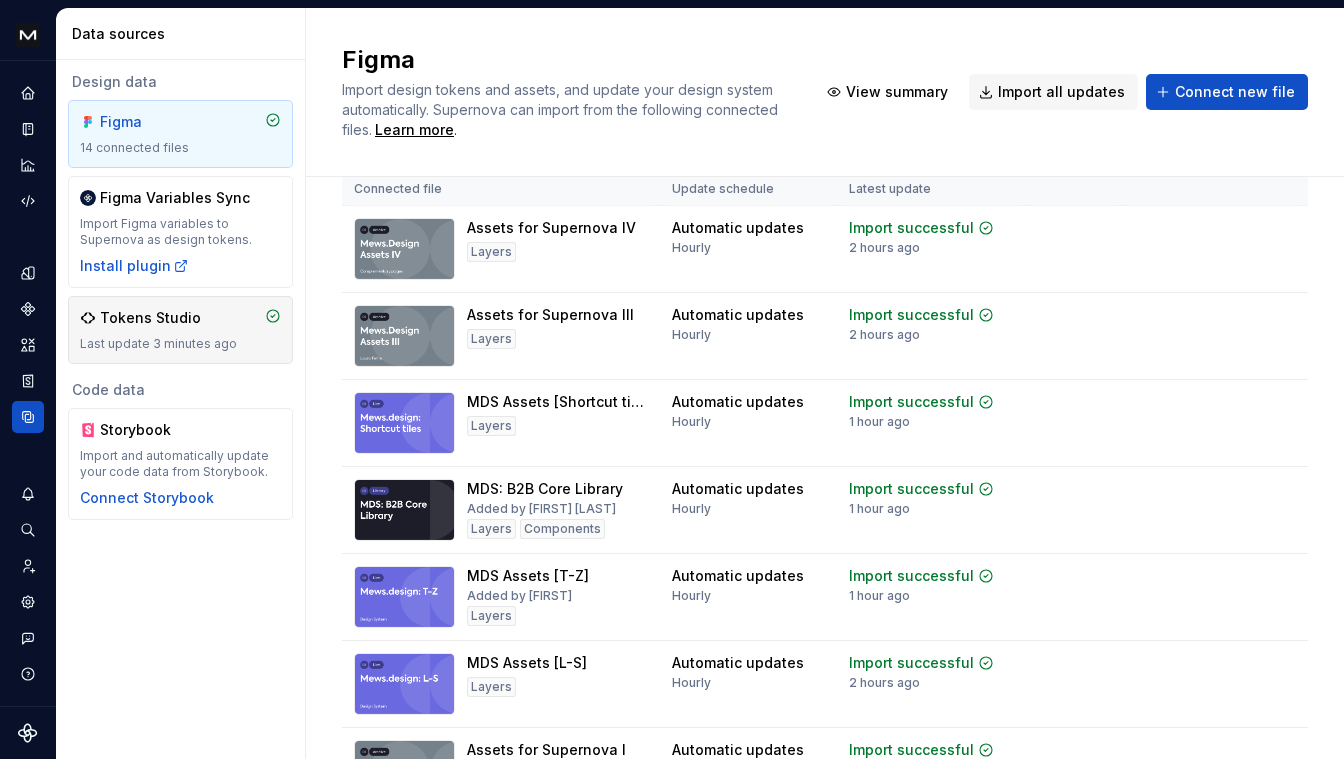 click on "Last update 3 minutes ago" at bounding box center (180, 344) 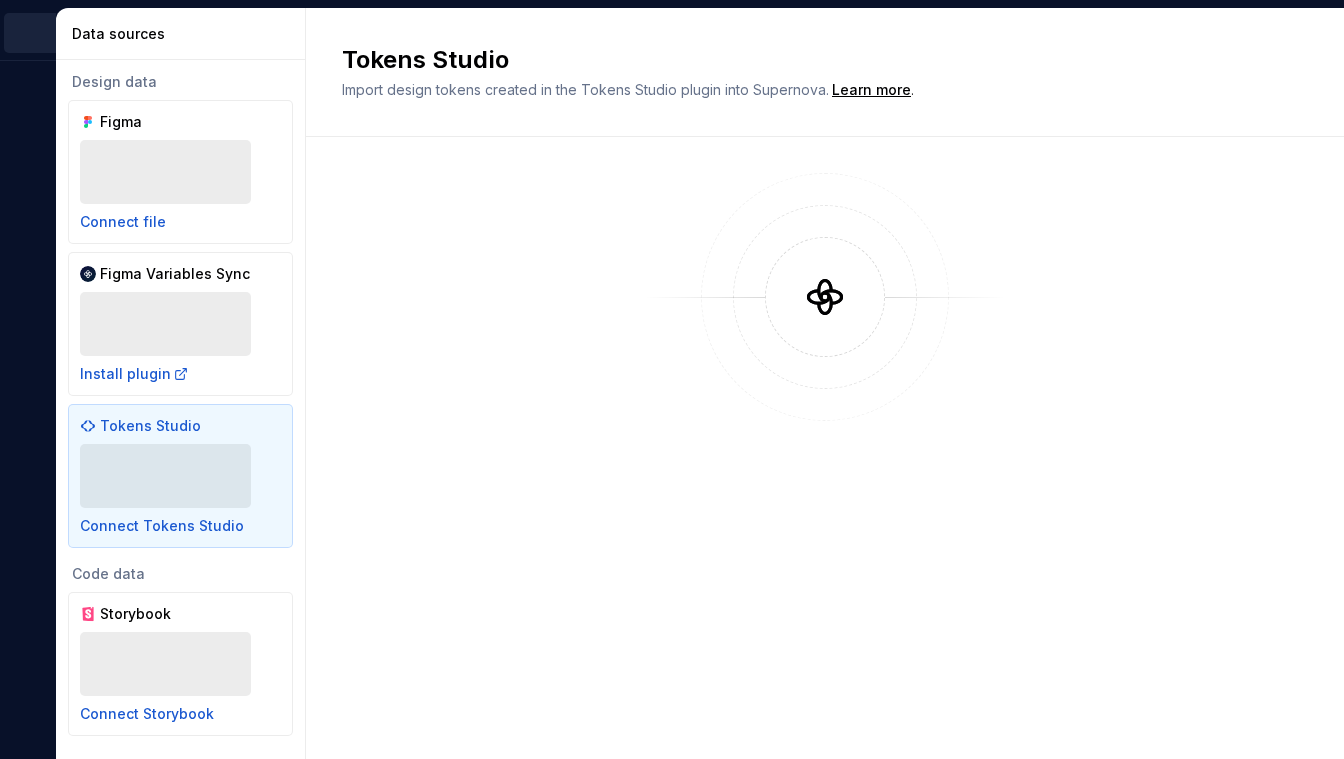 scroll, scrollTop: 0, scrollLeft: 0, axis: both 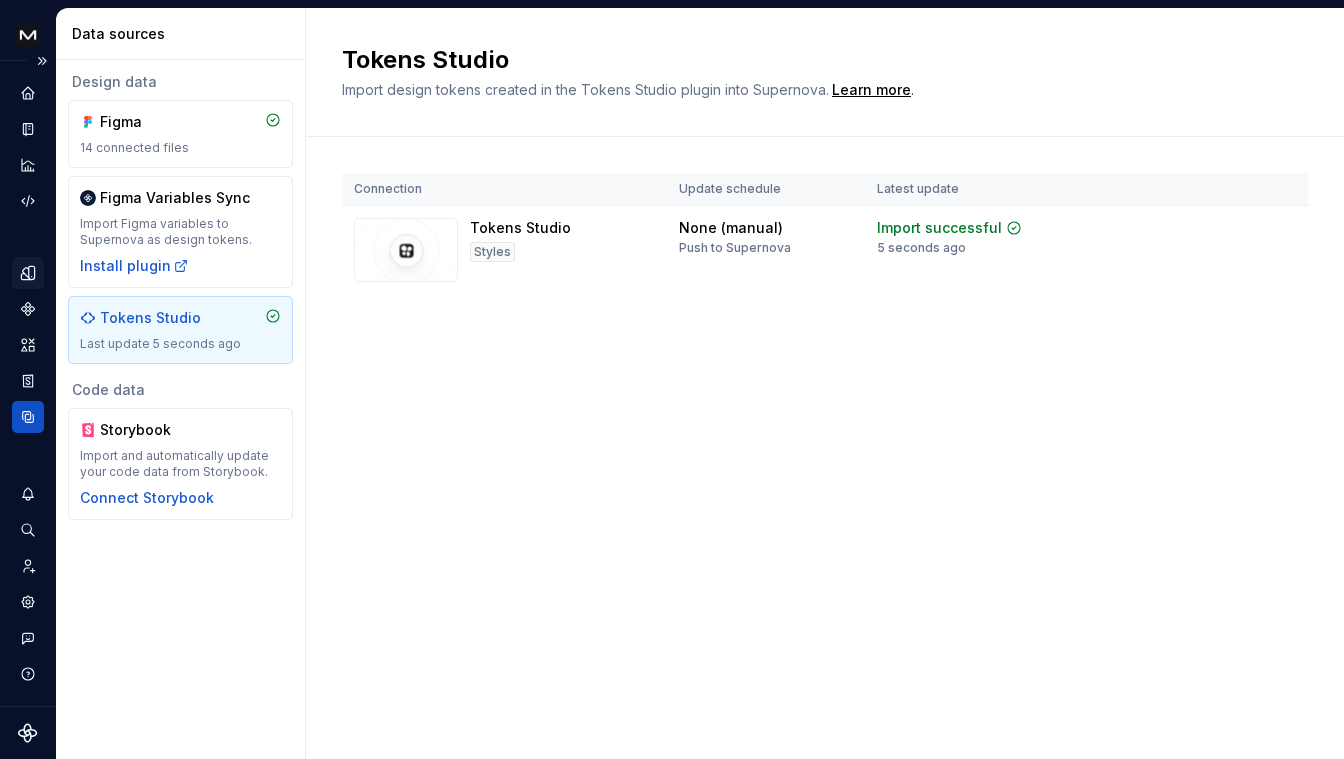 click 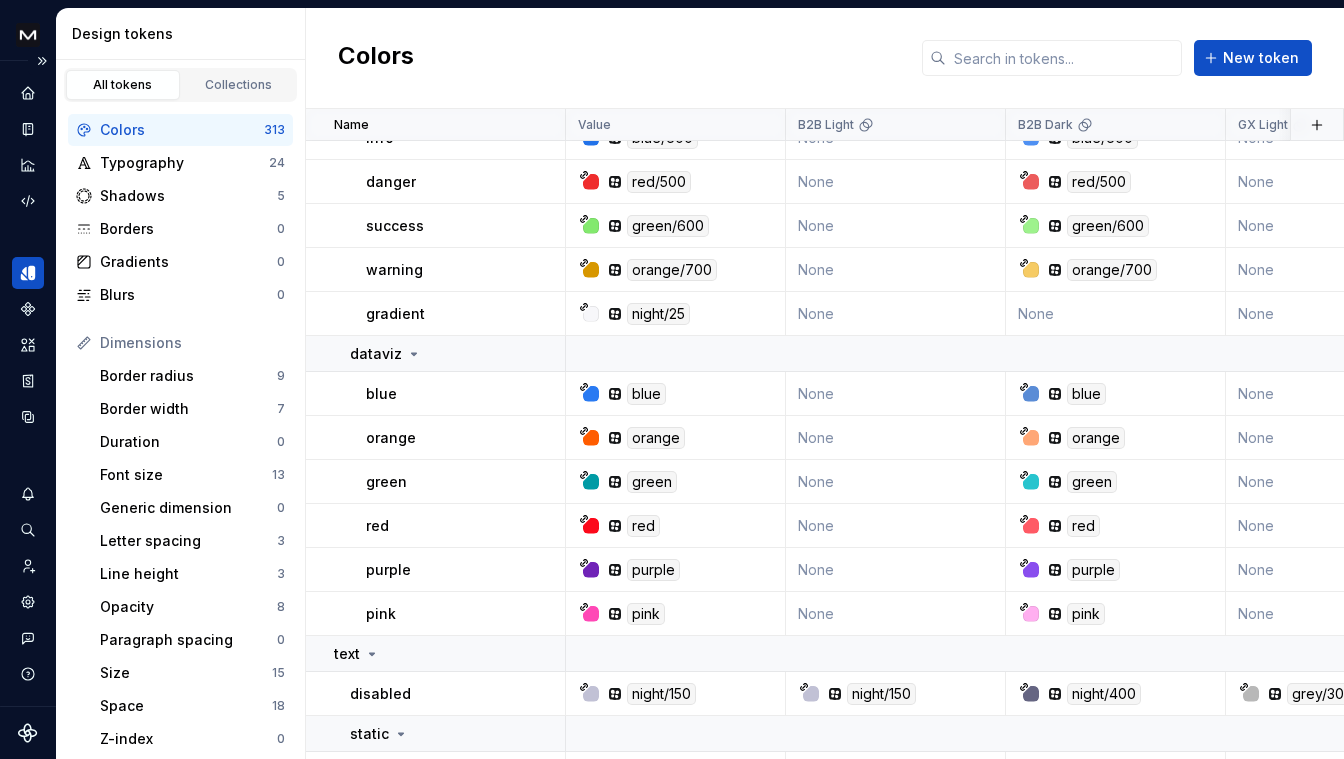scroll, scrollTop: 13212, scrollLeft: 0, axis: vertical 